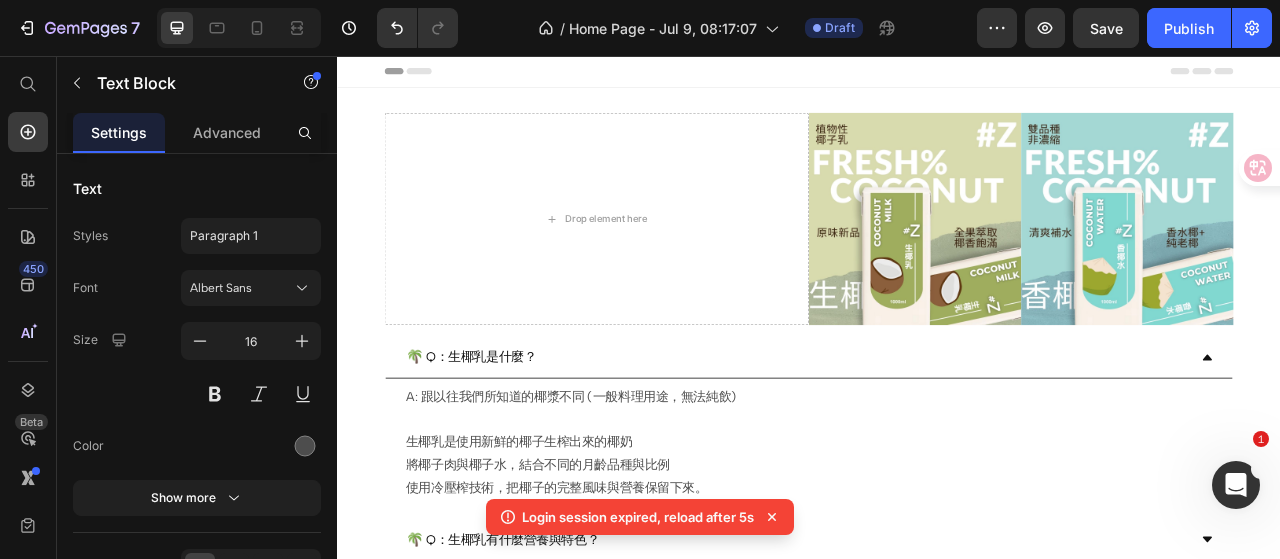 scroll, scrollTop: 622, scrollLeft: 0, axis: vertical 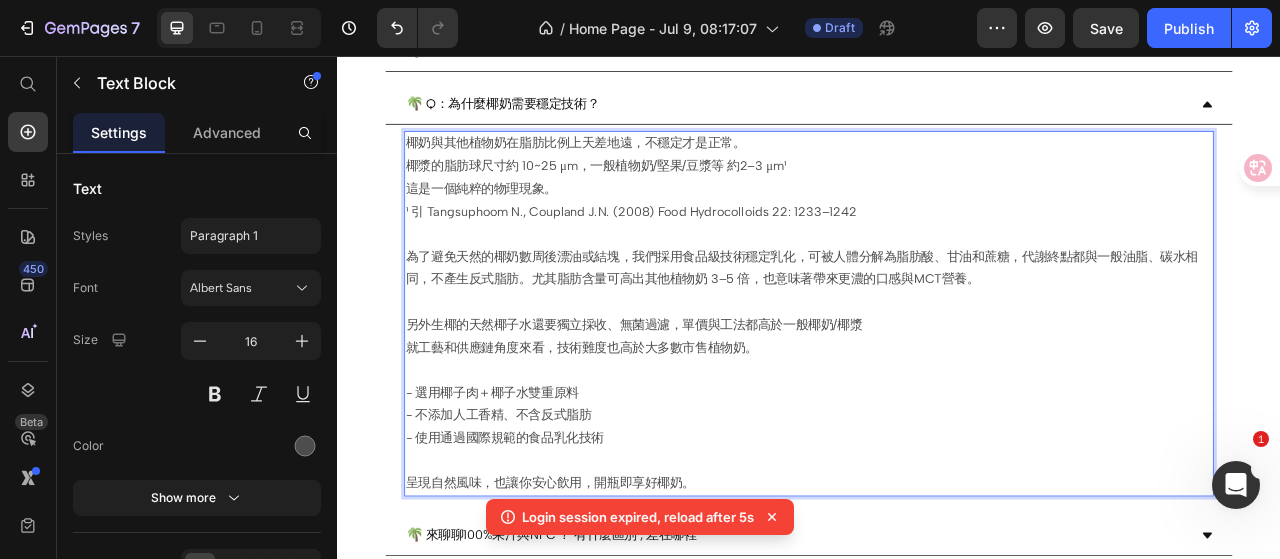 click on "為了避免天然的椰奶數周後漂油或結塊，我們採用食品級技術穩定乳化，可被人體分解為脂肪酸、甘油和蔗糖，代謝終點都與一般油脂、碳水相同，不產生反式脂肪。尤其脂肪含量可高出其他植物奶 3–5 倍，也意味著帶來更濃的口感與MCT營養。 另外生椰的天然椰子水還要獨立採收、無菌過濾，單價與工法都高於一般椰奶/椰漿 就工藝和供應鏈角度來看，技術難度也高於大多數市售植物奶。" at bounding box center [937, 384] 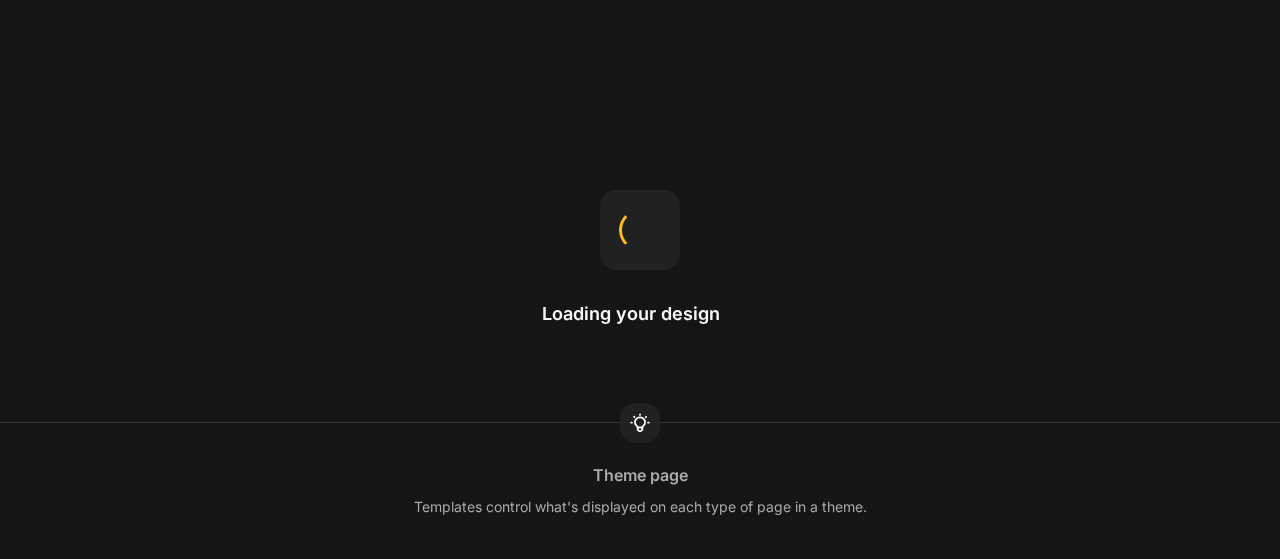 scroll, scrollTop: 0, scrollLeft: 0, axis: both 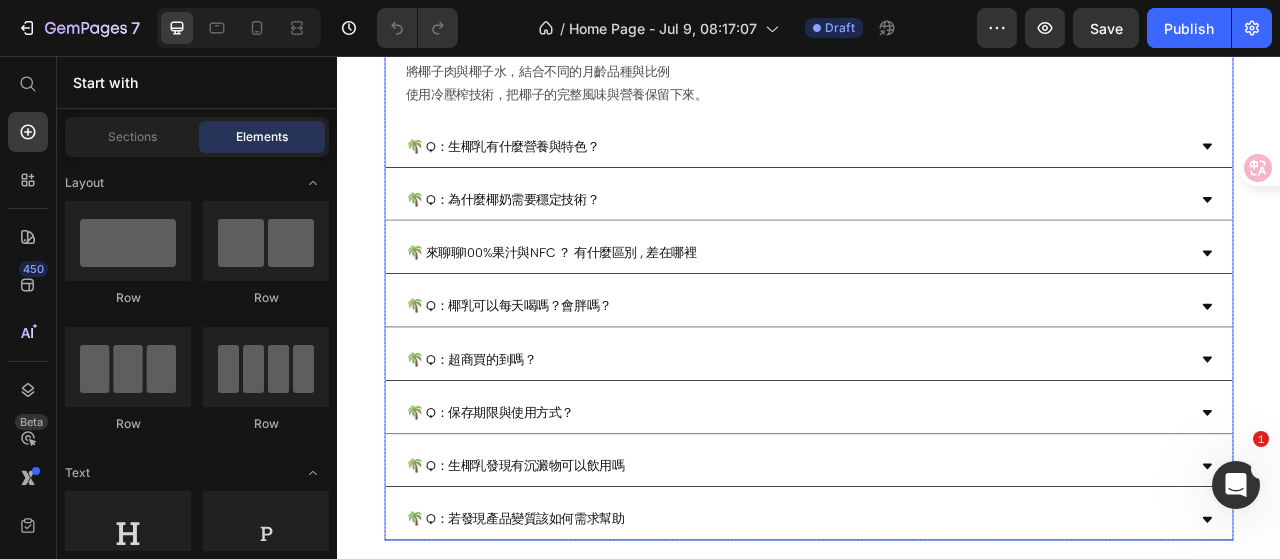 click on "🌴 Q：生椰乳有什麼營養與特色？" at bounding box center [921, 172] 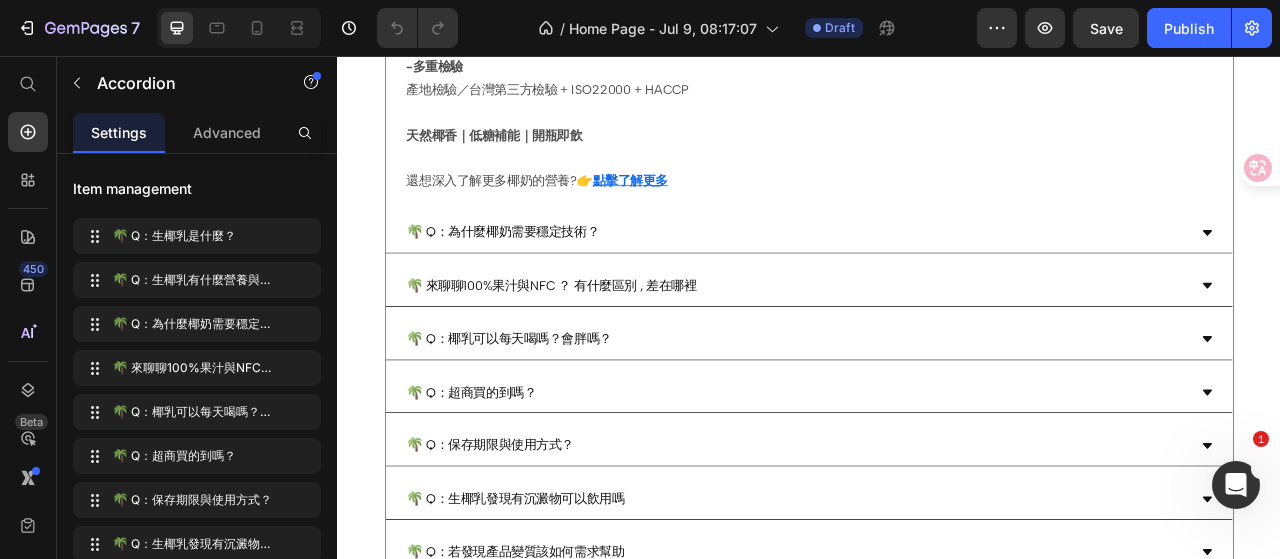 scroll, scrollTop: 1000, scrollLeft: 0, axis: vertical 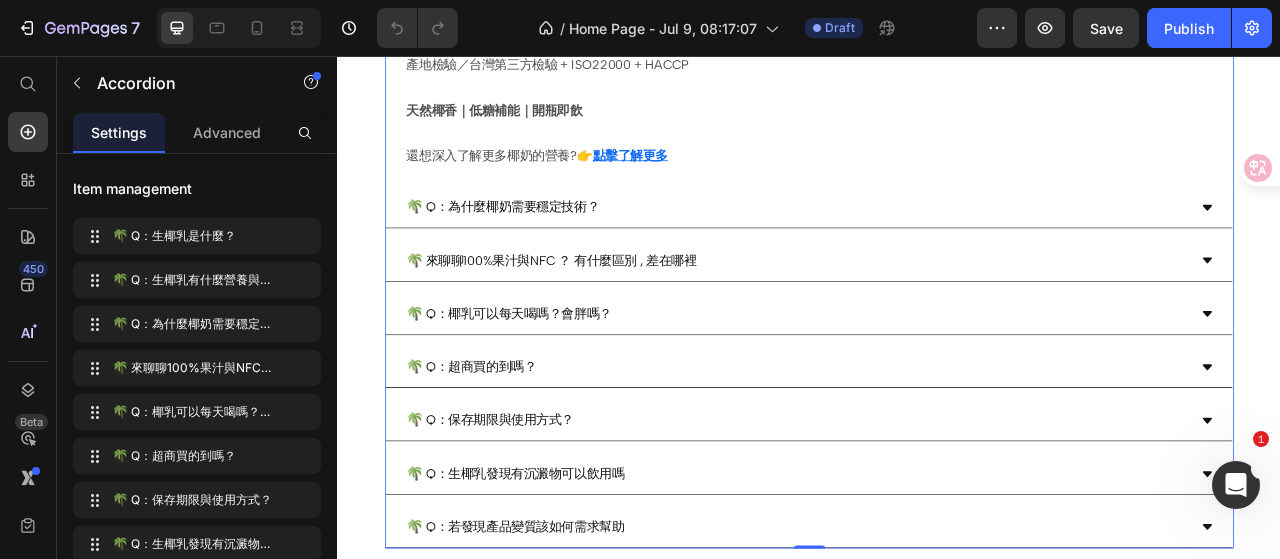 click on "🌴 Q：椰乳可以每天喝嗎？會胖嗎？" at bounding box center (921, 385) 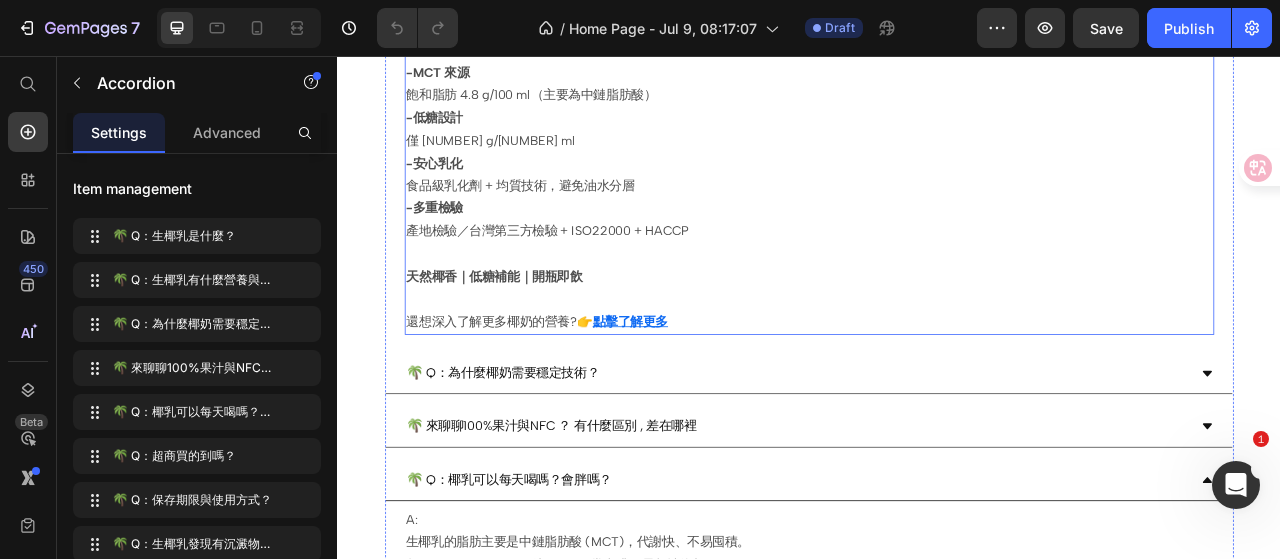 scroll, scrollTop: 900, scrollLeft: 0, axis: vertical 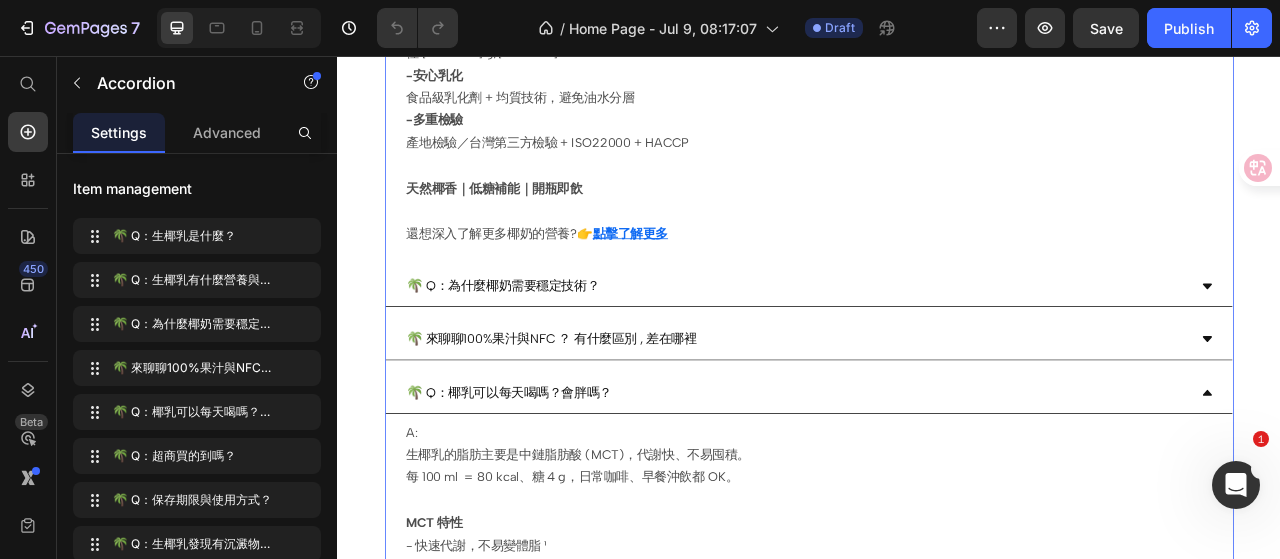 click on "🌴 Q：為什麼椰奶需要穩定技術？" at bounding box center (921, 349) 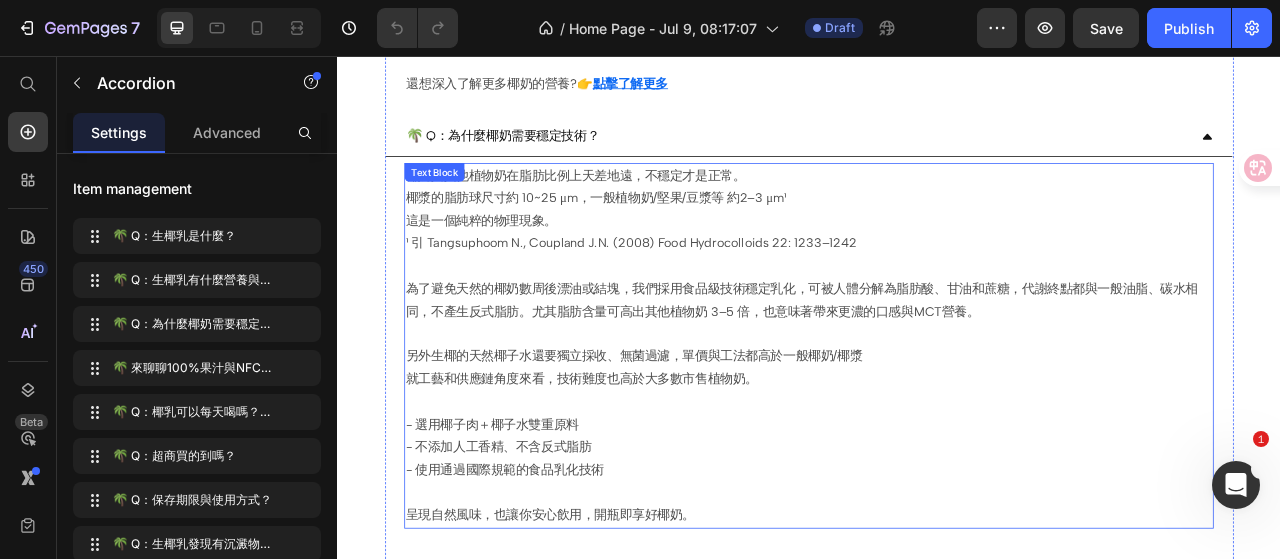 scroll, scrollTop: 1100, scrollLeft: 0, axis: vertical 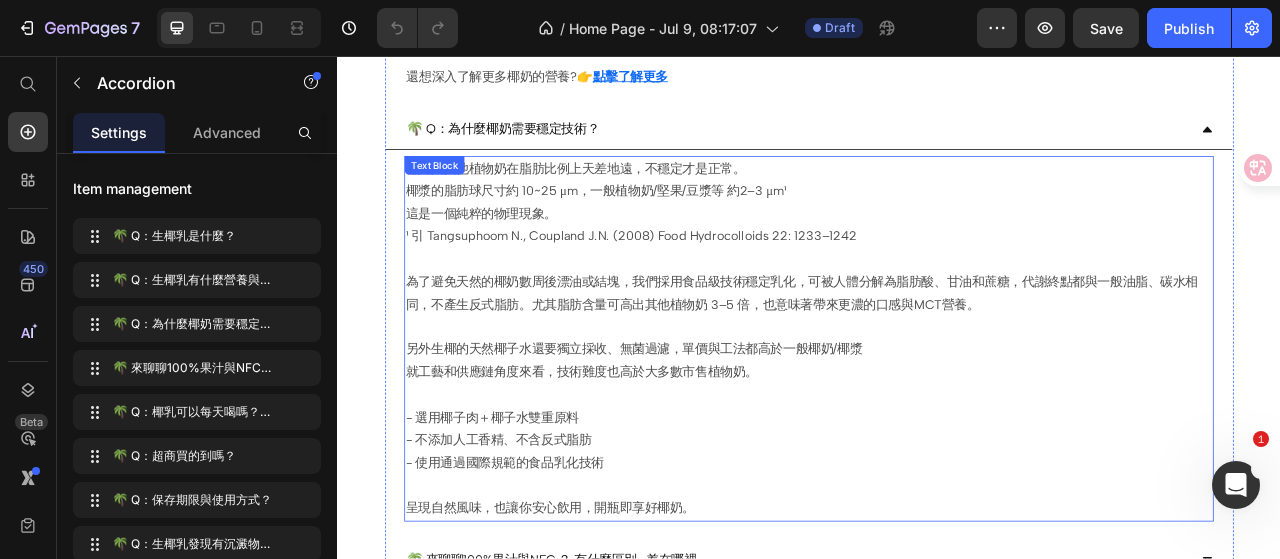 click on "為了避免天然的椰奶數周後漂油或結塊，我們採用食品級技術穩定乳化，可被人體分解為脂肪酸、甘油和蔗糖，代謝終點都與一般油脂、碳水相同，不產生反式脂肪。尤其脂肪含量可高出其他植物奶 3–5 倍，也意味著帶來更濃的口感與MCT營養。 另外生椰的天然椰子水還要獨立採收、無菌過濾，單價與工法都高於一般椰奶/椰漿 就工藝和供應鏈角度來看，技術難度也高於大多數市售植物奶。" at bounding box center (937, 416) 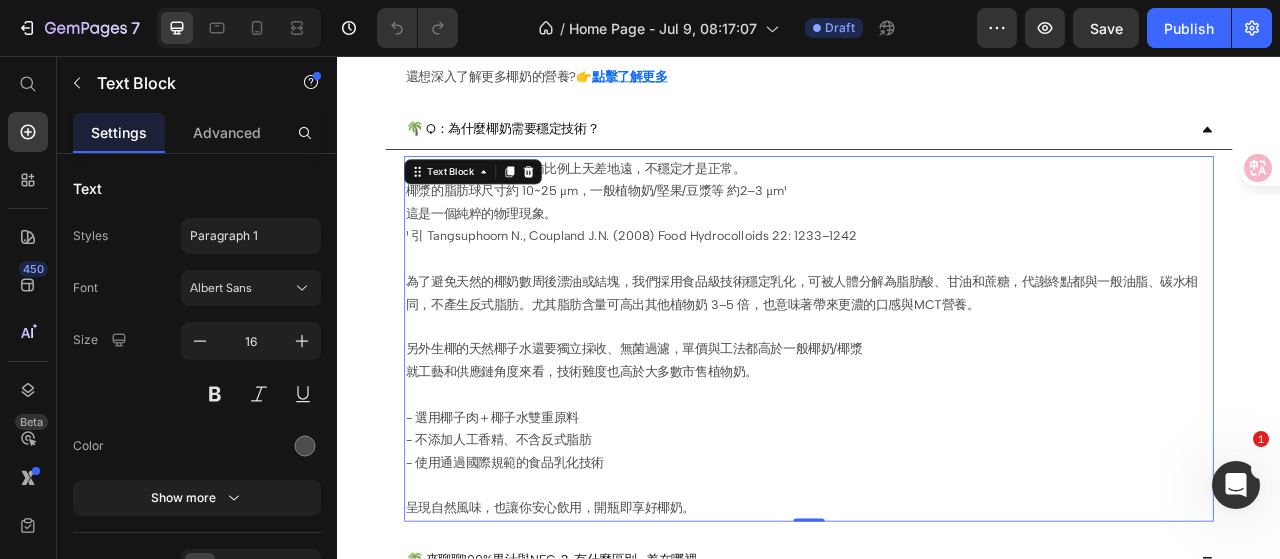click on "為了避免天然的椰奶數周後漂油或結塊，我們採用食品級技術穩定乳化，可被人體分解為脂肪酸、甘油和蔗糖，代謝終點都與一般油脂、碳水相同，不產生反式脂肪。尤其脂肪含量可高出其他植物奶 3–5 倍，也意味著帶來更濃的口感與MCT營養。 另外生椰的天然椰子水還要獨立採收、無菌過濾，單價與工法都高於一般椰奶/椰漿 就工藝和供應鏈角度來看，技術難度也高於大多數市售植物奶。" at bounding box center [937, 416] 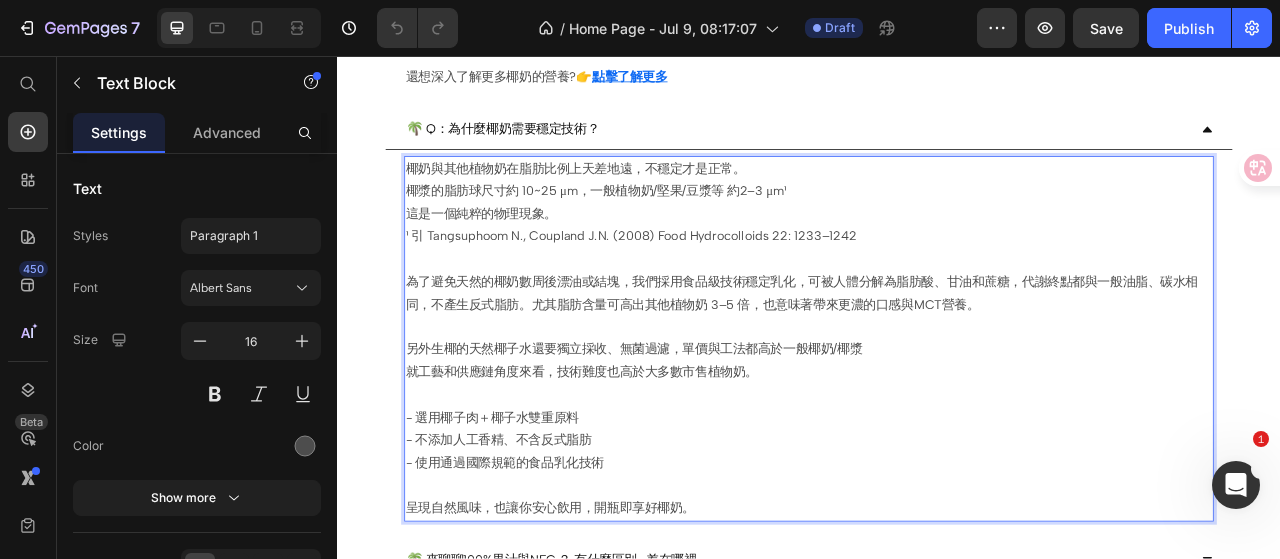 click on "為了避免天然的椰奶數周後漂油或結塊，我們採用食品級技術穩定乳化，可被人體分解為脂肪酸、甘油和蔗糖，代謝終點都與一般油脂、碳水相同，不產生反式脂肪。尤其脂肪含量可高出其他植物奶 3–5 倍，也意味著帶來更濃的口感與MCT營養。 另外生椰的天然椰子水還要獨立採收、無菌過濾，單價與工法都高於一般椰奶/椰漿 就工藝和供應鏈角度來看，技術難度也高於大多數市售植物奶。" at bounding box center [937, 416] 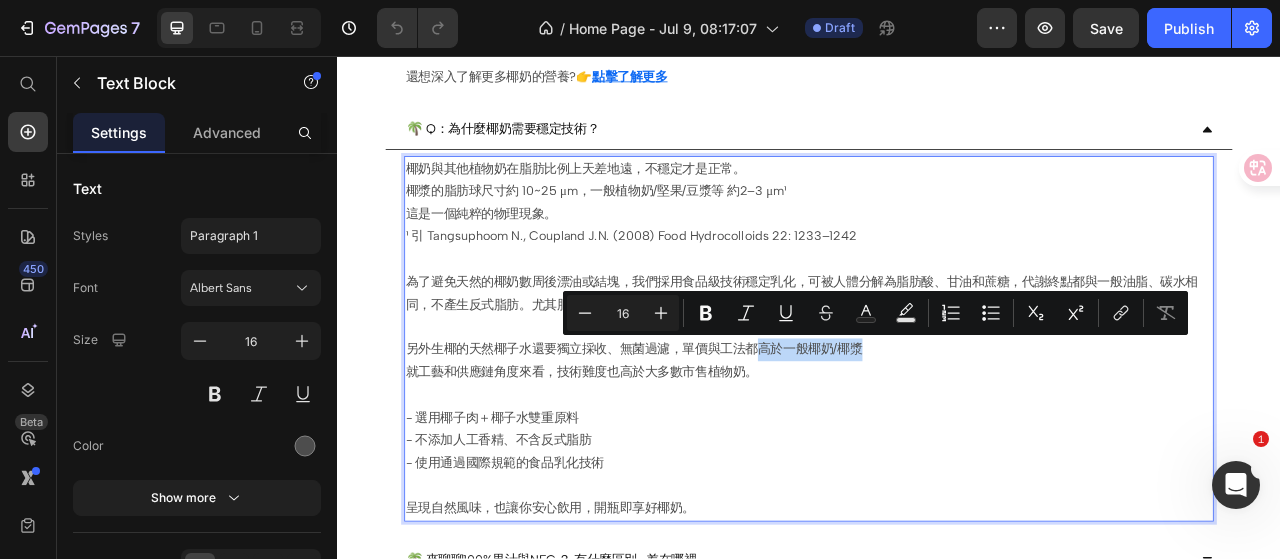 drag, startPoint x: 1004, startPoint y: 422, endPoint x: 870, endPoint y: 422, distance: 134 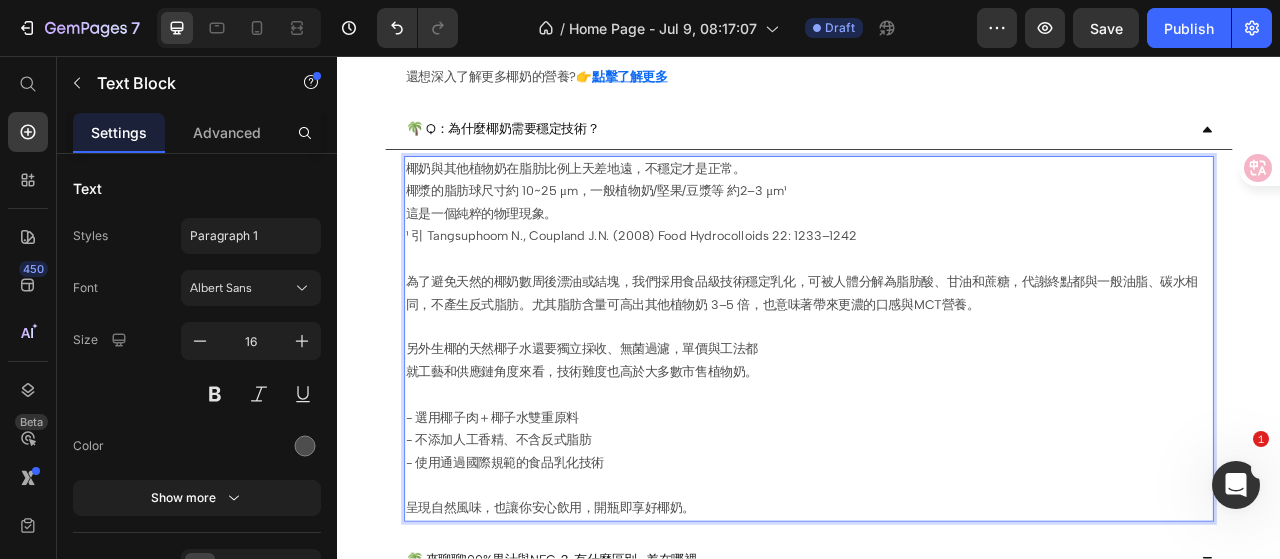 type 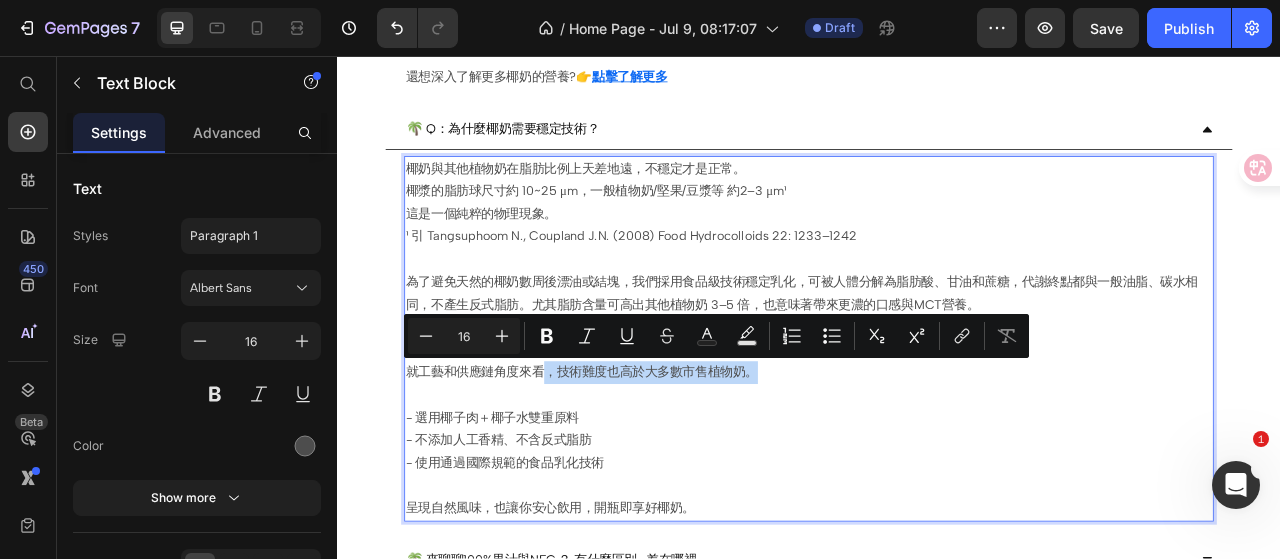drag, startPoint x: 867, startPoint y: 444, endPoint x: 597, endPoint y: 454, distance: 270.18512 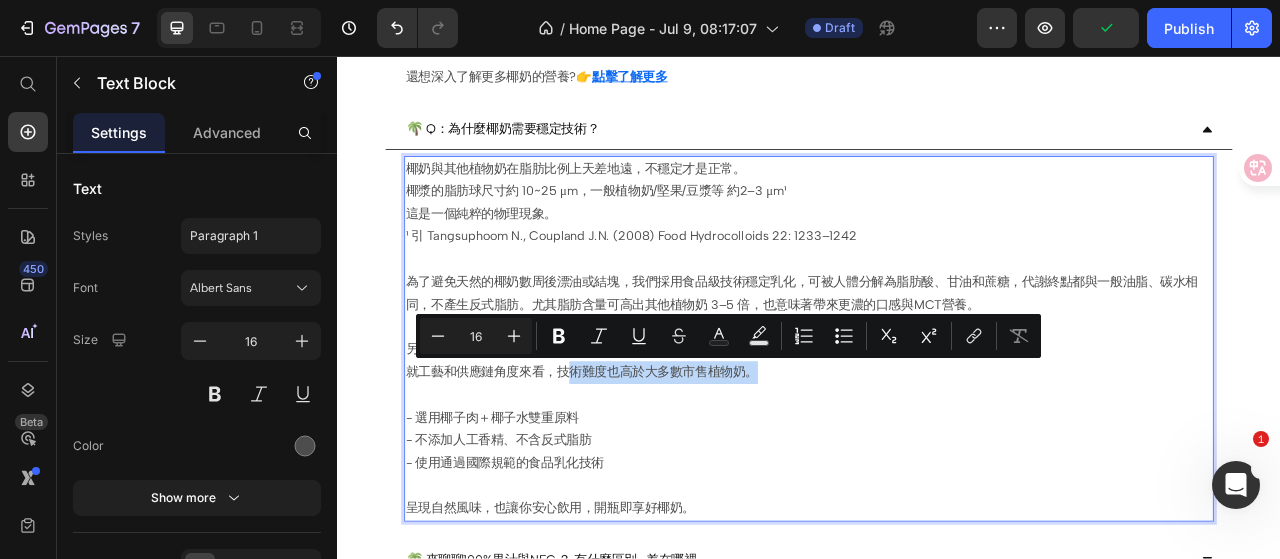 drag, startPoint x: 871, startPoint y: 458, endPoint x: 623, endPoint y: 451, distance: 248.09877 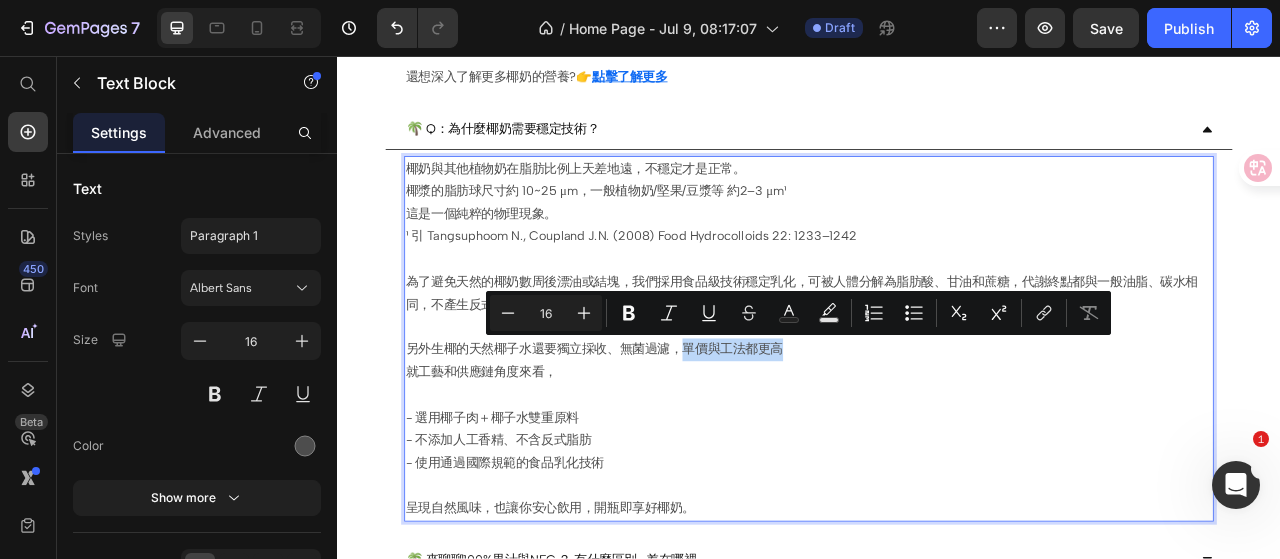 drag, startPoint x: 781, startPoint y: 415, endPoint x: 911, endPoint y: 419, distance: 130.06152 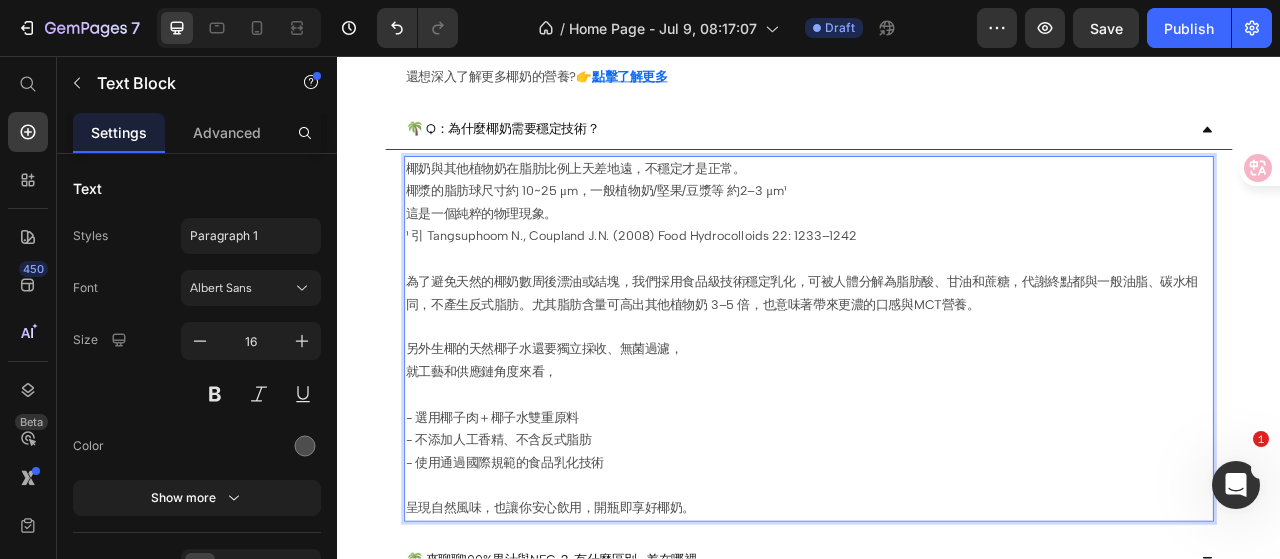 click on "為了避免天然的椰奶數周後漂油或結塊，我們採用食品級技術穩定乳化，可被人體分解為脂肪酸、甘油和蔗糖，代謝終點都與一般油脂、碳水相同，不產生反式脂肪。尤其脂肪含量可高出其他植物奶 3–5 倍，也意味著帶來更濃的口感與MCT營養。 另外生椰的天然椰子水還要獨立採收、無菌過濾， 就工藝和供應鏈角度來看，" at bounding box center (937, 416) 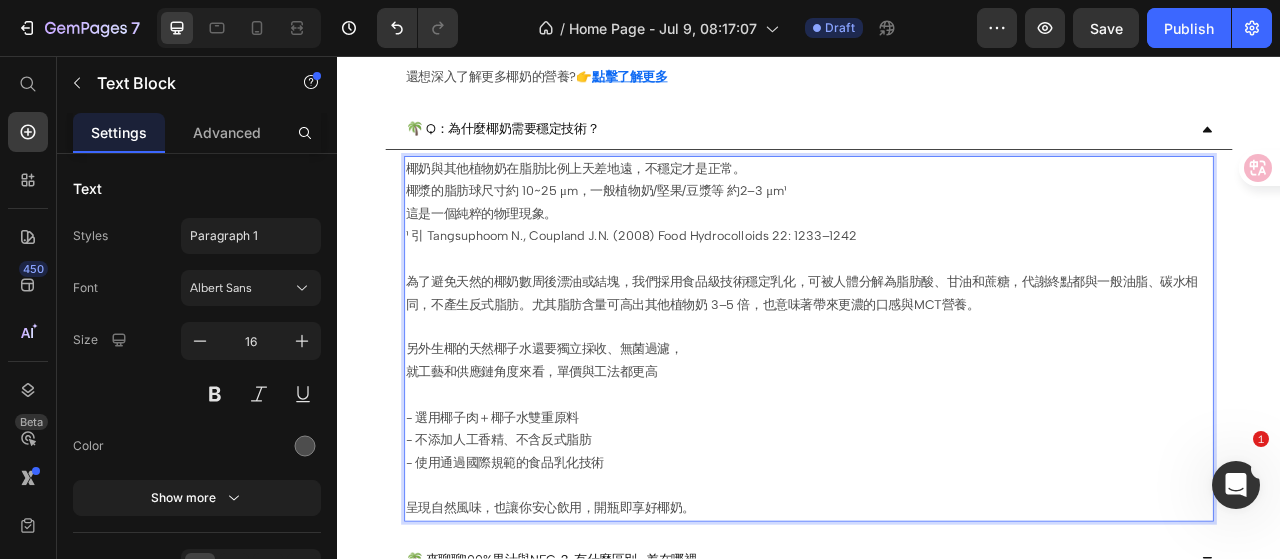 click on "，就工藝和供應鏈角度來看，單價與工法都更高" at bounding box center [937, 416] 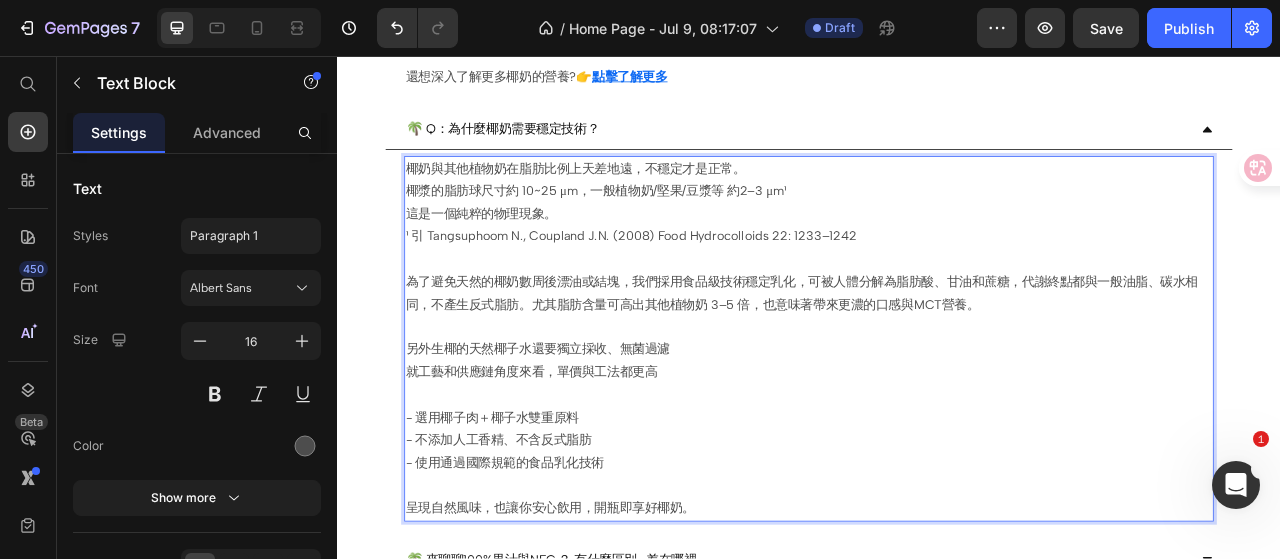 click on "為了避免天然的椰奶數周後漂油或結塊，我們採用食品級技術穩定乳化，可被人體分解為脂肪酸、甘油和蔗糖，代謝終點都與一般油脂、碳水相同，不產生反式脂肪。尤其脂肪含量可高出其他植物奶 3–5 倍，也意味著帶來更濃的口感與MCT營養。 另外生椰的天然椰子水還要獨立採收、無菌過濾 就工藝和供應鏈角度來看，單價與工法都更高" at bounding box center [937, 416] 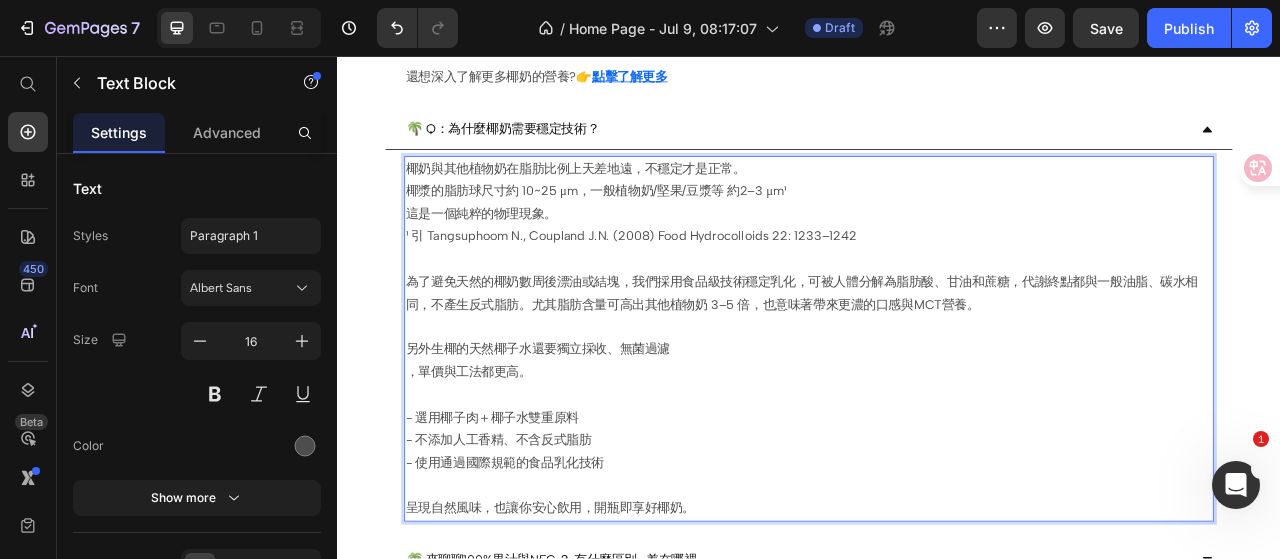 click on "為了避免天然的椰奶數周後漂油或結塊，我們採用食品級技術穩定乳化，可被人體分解為脂肪酸、甘油和蔗糖，代謝終點都與一般油脂、碳水相同，不產生反式脂肪。尤其脂肪含量可高出其他植物奶 3–5 倍，也意味著帶來更濃的口感與MCT營養。 另外生椰的天然椰子水還要獨立採收、無菌過濾 就工藝和供應鏈角度來看，單價與工法都更高。" at bounding box center [937, 416] 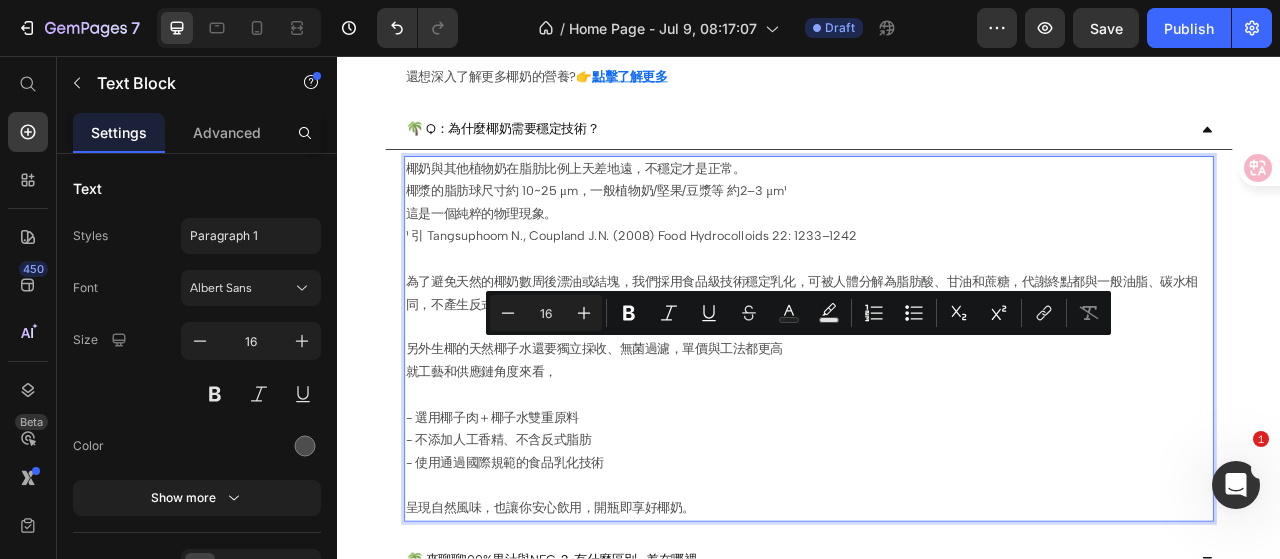 click on "為了避免天然的椰奶數周後漂油或結塊，我們採用食品級技術穩定乳化，可被人體分解為脂肪酸、甘油和蔗糖，代謝終點都與一般油脂、碳水相同，不產生反式脂肪。尤其脂肪含量可高出其他植物奶 3–5 倍，也意味著帶來更濃的口感與MCT營養。 另外生椰的天然椰子水還要獨立採收、無菌過濾，單價與工法都更高 就工藝和供應鏈角度來看，" at bounding box center [937, 416] 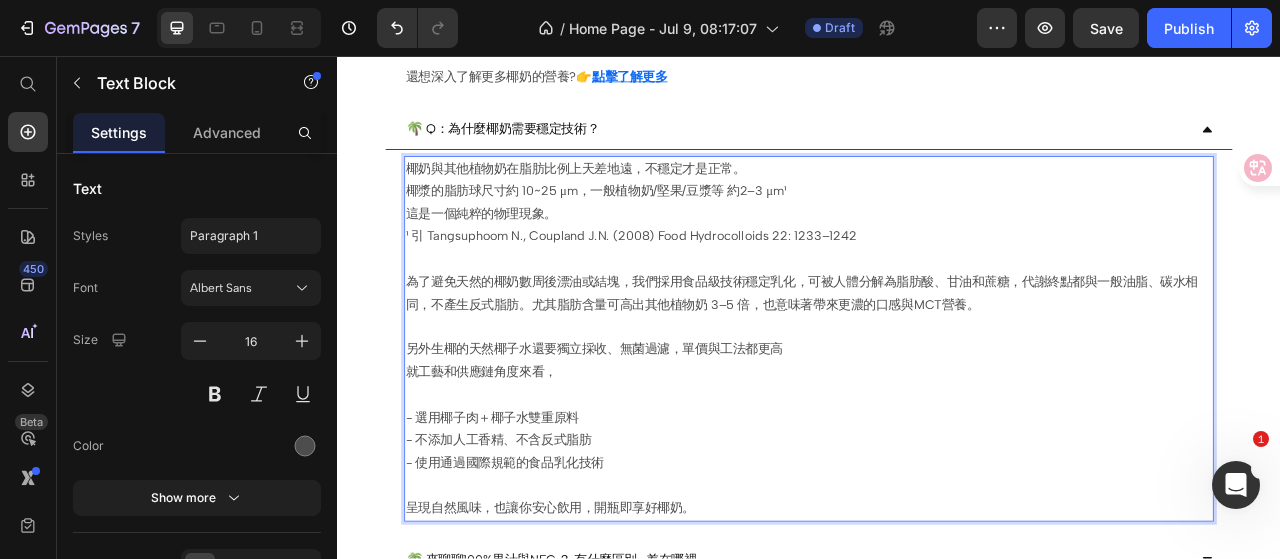 click on "為了避免天然的椰奶數周後漂油或結塊，我們採用食品級技術穩定乳化，可被人體分解為脂肪酸、甘油和蔗糖，代謝終點都與一般油脂、碳水相同，不產生反式脂肪。尤其脂肪含量可高出其他植物奶 3–5 倍，也意味著帶來更濃的口感與MCT營養。 另外生椰的天然椰子水還要獨立採收、無菌過濾，單價與工法都更高 就工藝和供應鏈角度來看，" at bounding box center (937, 416) 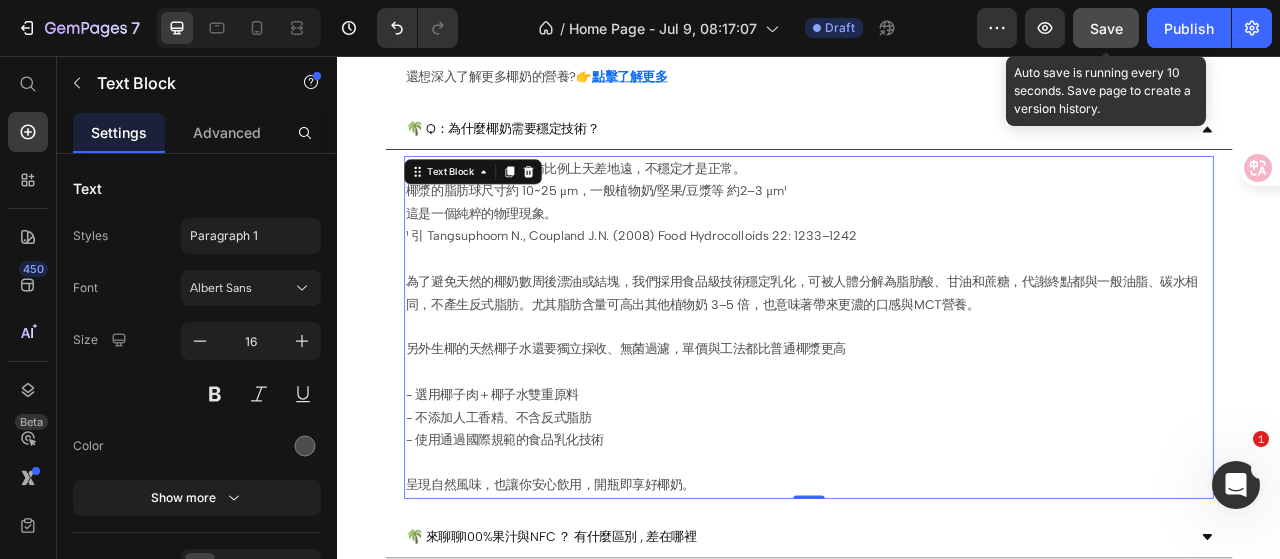click on "Save" 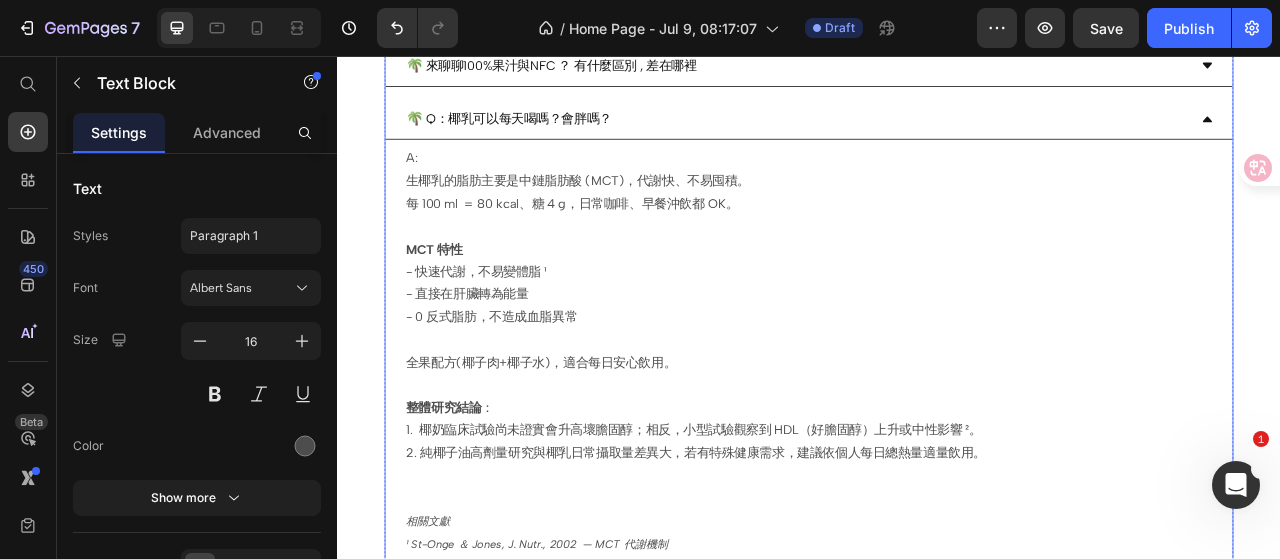 scroll, scrollTop: 1600, scrollLeft: 0, axis: vertical 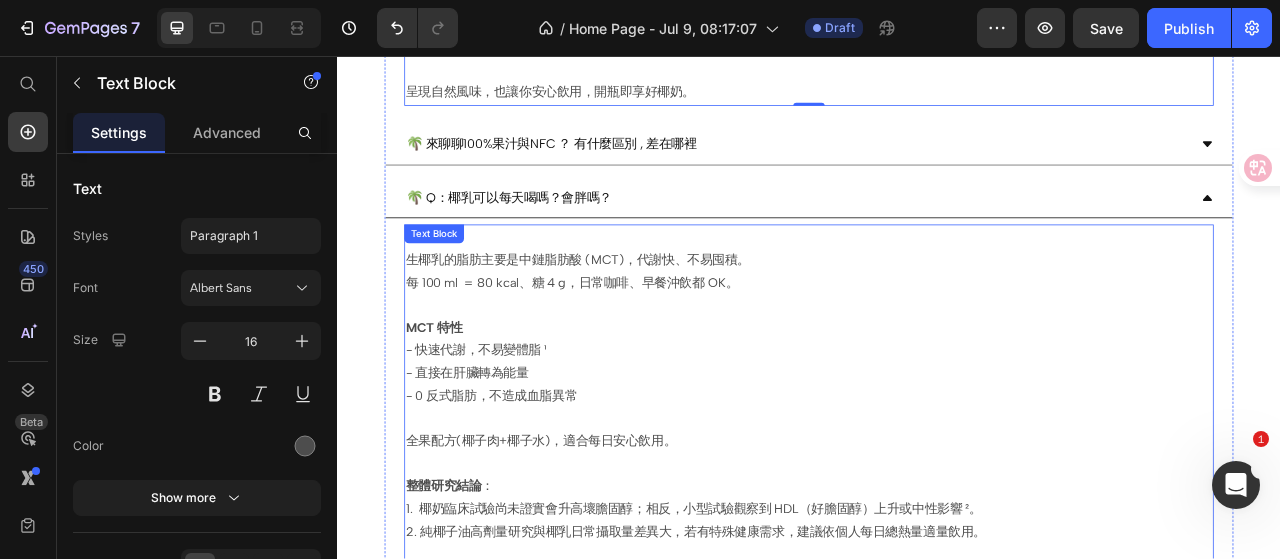 click at bounding box center [937, 518] 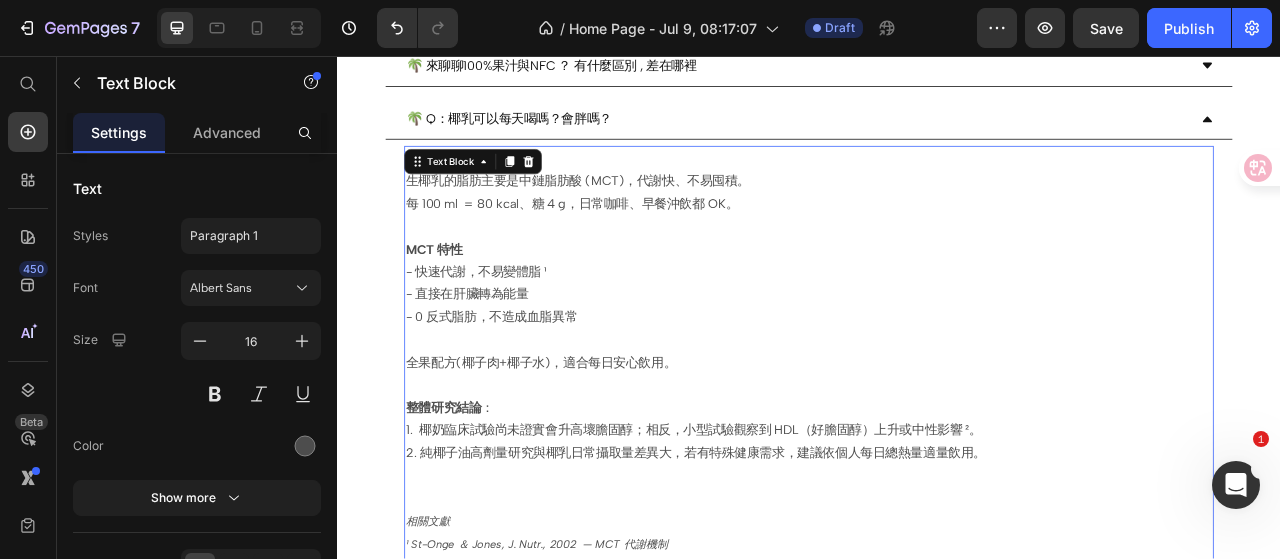 scroll, scrollTop: 1800, scrollLeft: 0, axis: vertical 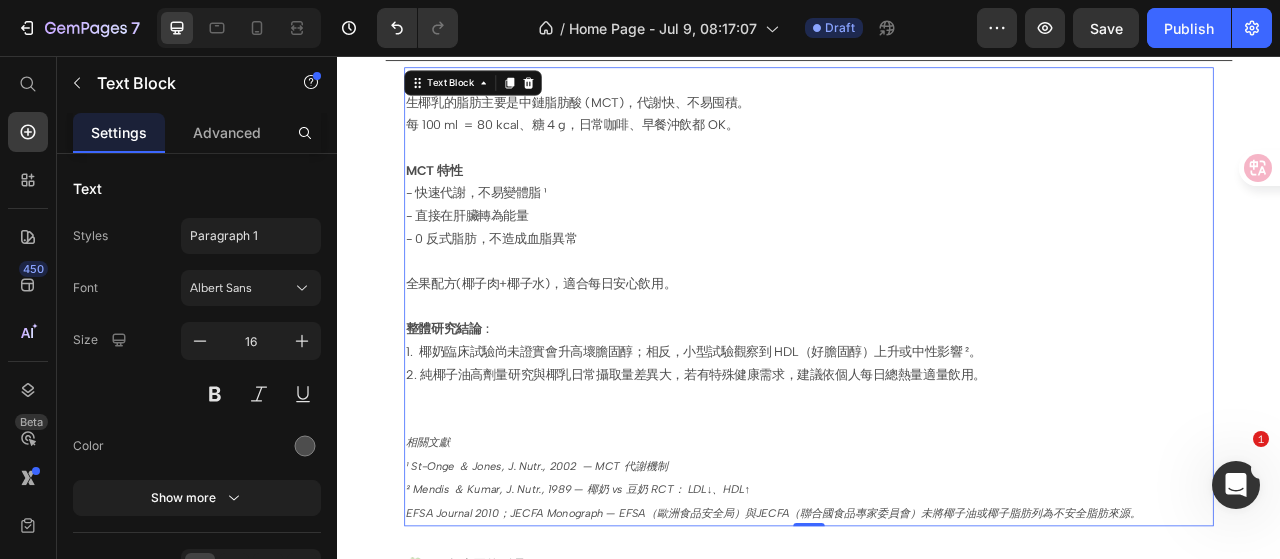 click on "全果配方(椰子肉+椰子水)，適合每日安心飲用。 整體研究結論 ： 1.  椰奶臨床試驗尚未證實會升高壞膽固醇；相反，小型試驗觀察到 HDL（好膽固醇）上升或中性影響 ²。 2. 純椰子油高劑量研究與椰乳日常攝取量差異大， 若有特殊健康需求，建議依個人每日總熱量適量飲用。 相關文獻 ¹ St-Onge ＆ Jones, J. Nutr., 2002  — MCT 代謝機制   ² Mendis ＆ Kumar, J. Nutr., 1989 — 椰奶 vs 豆奶 RCT： LDL↓、HDL↑   EFSA Journal 2010；JECFA Monograph — EFSA（歐洲食品安全局）與JECFA（聯合國食品專家委員會）未將椰子油或椰子脂肪列為不安全脂肪來源。" at bounding box center [937, 493] 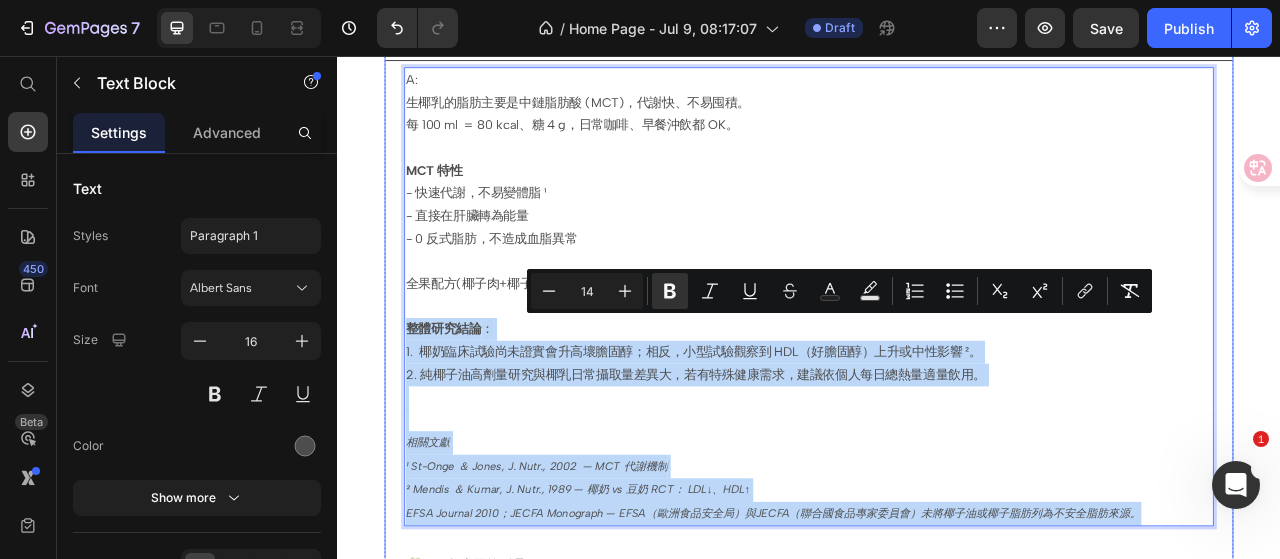 drag, startPoint x: 1378, startPoint y: 633, endPoint x: 420, endPoint y: 392, distance: 987.8487 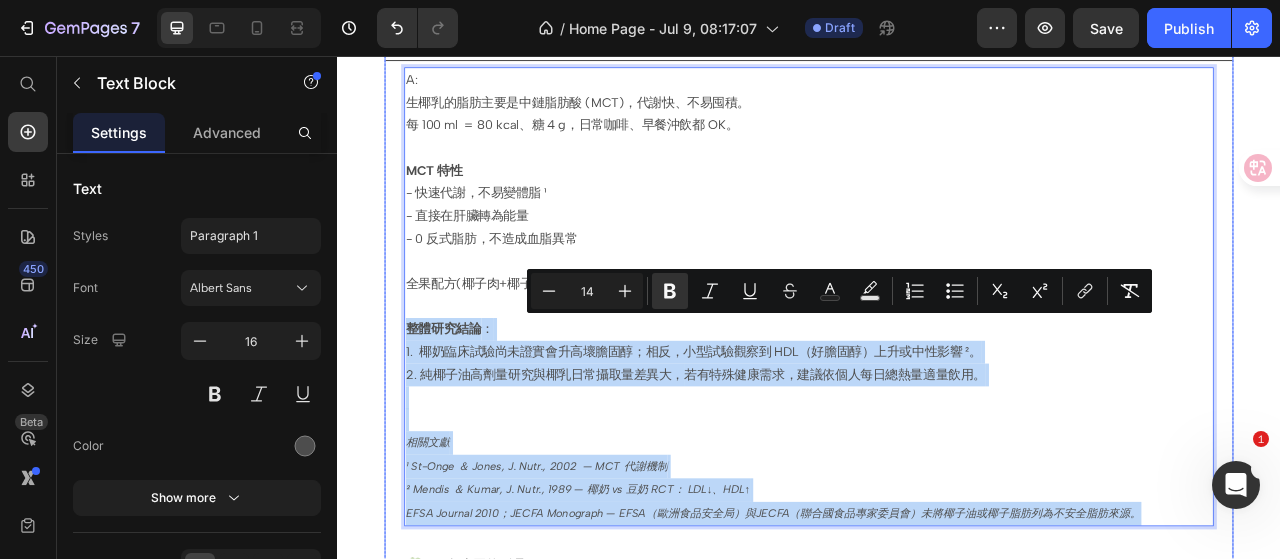 click on "A: 生椰乳的脂肪主要是中鏈脂肪酸 (MCT)，代謝快、不易囤積。 每 100 ml ＝ 80 kcal、糖 4 g，日常咖啡、早餐沖飲都 OK。 MCT 特性 - 快速代謝，不易變體脂 ¹ - 直接在肝臟轉為能量 - 0 反式脂肪，不造成血脂異常 全果配方(椰子肉+椰子水)，適合每日安心飲用。 整體研究結論 ： 1.  椰奶臨床試驗尚未證實會升高壞膽固醇；相反，小型試驗觀察到 HDL（好膽固醇）上升或中性影響 ²。 2. 純椰子油高劑量研究與椰乳日常攝取量差異大， 若有特殊健康需求，建議依個人每日總熱量適量飲用。 相關文獻 ¹ St-Onge ＆ Jones, J. Nutr., 2002  — MCT 代謝機制   ² Mendis ＆ Kumar, J. Nutr., 1989 — 椰奶 vs 豆奶 RCT： LDL↓、HDL↑   EFSA Journal 2010；JECFA Monograph — EFSA（歐洲食品安全局）與JECFA（聯合國食品專家委員會）未將椰子油或椰子脂肪列為不安全脂肪來源。 Text Block   0" at bounding box center [937, 363] 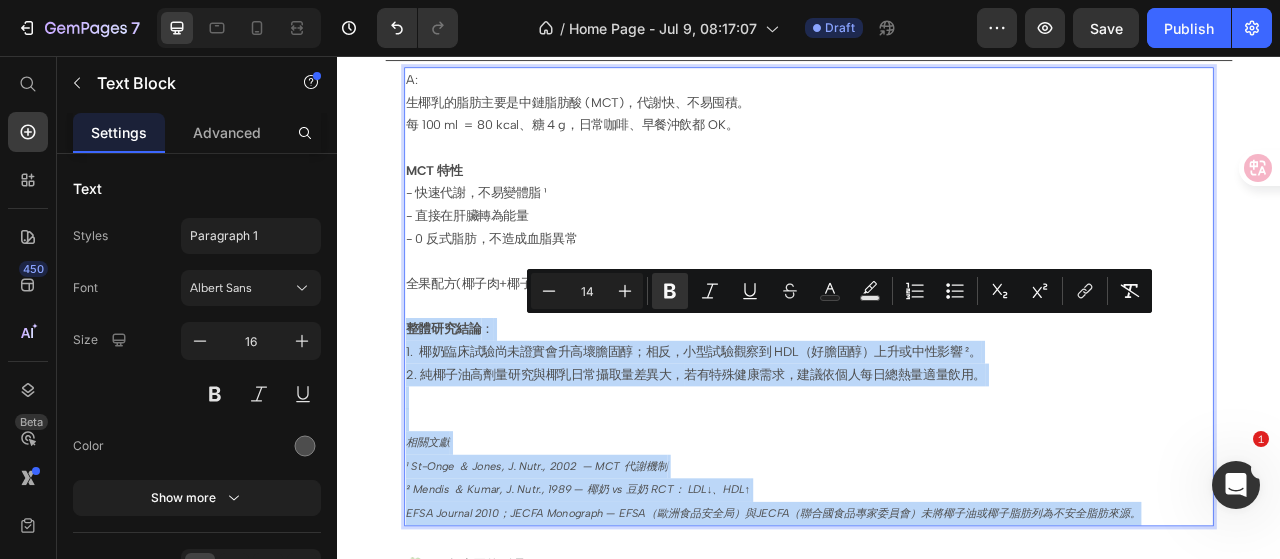 click on "全果配方(椰子肉+椰子水)，適合每日安心飲用。 整體研究結論 ： 1.  椰奶臨床試驗尚未證實會升高壞膽固醇；相反，小型試驗觀察到 HDL（好膽固醇）上升或中性影響 ²。 2. 純椰子油高劑量研究與椰乳日常攝取量差異大， 若有特殊健康需求，建議依個人每日總熱量適量飲用。 相關文獻 ¹ St-Onge ＆ Jones, J. Nutr., 2002  — MCT 代謝機制   ² Mendis ＆ Kumar, J. Nutr., 1989 — 椰奶 vs 豆奶 RCT： LDL↓、HDL↑   EFSA Journal 2010；JECFA Monograph — EFSA（歐洲食品安全局）與JECFA（聯合國食品專家委員會）未將椰子油或椰子脂肪列為不安全脂肪來源。" at bounding box center (937, 493) 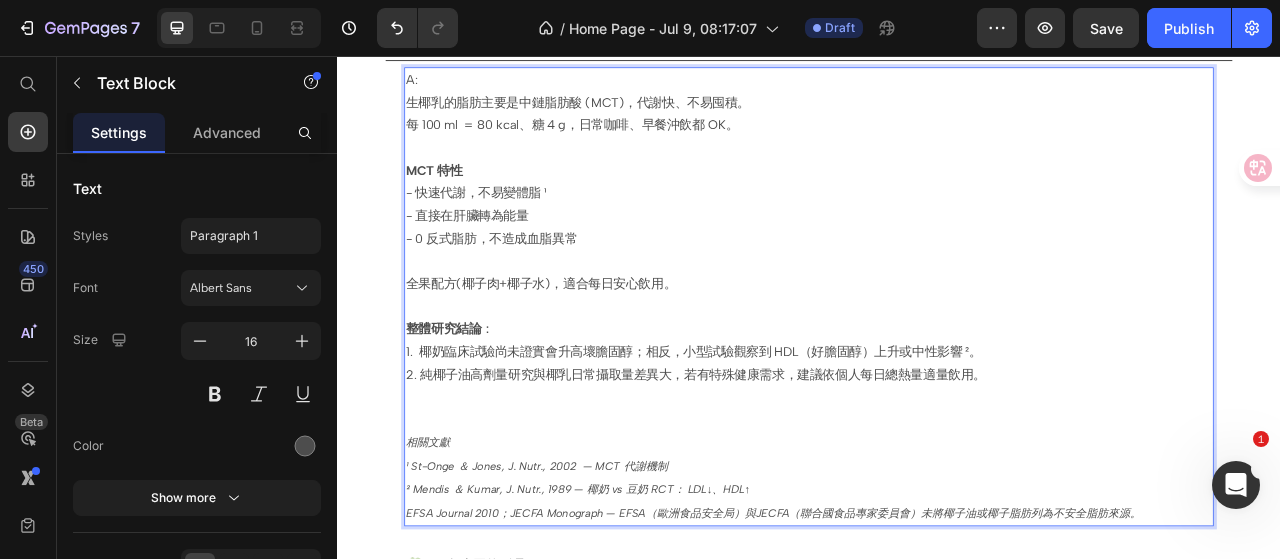 drag, startPoint x: 770, startPoint y: 575, endPoint x: 423, endPoint y: 583, distance: 347.0922 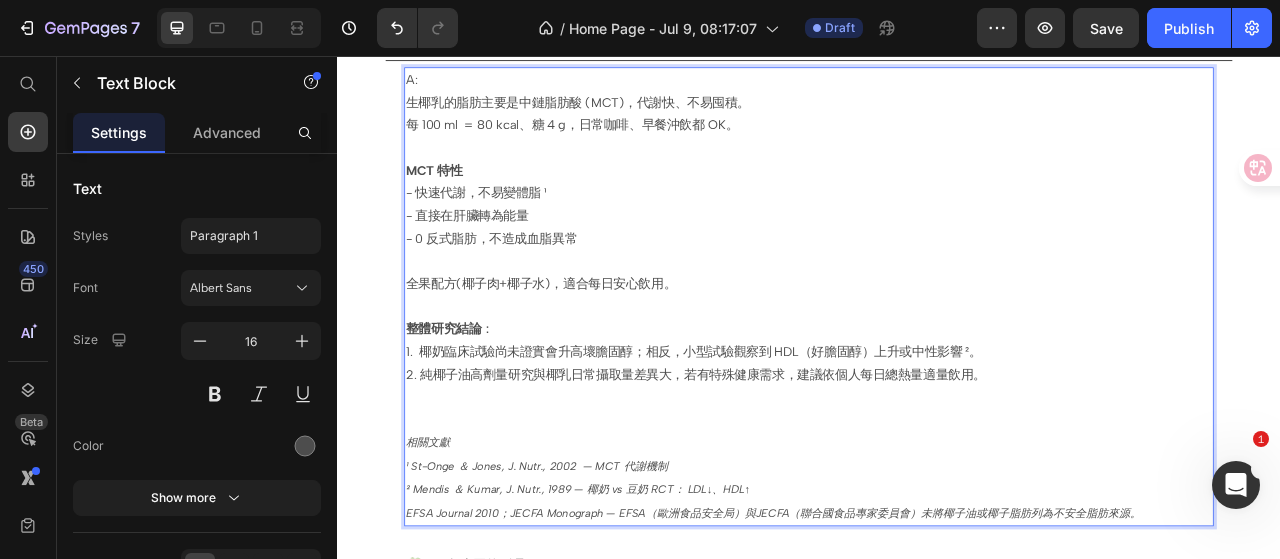 click on "全果配方(椰子肉+椰子水)，適合每日安心飲用。 整體研究結論 ： 1.  椰奶臨床試驗尚未證實會升高壞膽固醇；相反，小型試驗觀察到 HDL（好膽固醇）上升或中性影響 ²。 2. 純椰子油高劑量研究與椰乳日常攝取量差異大， 若有特殊健康需求，建議依個人每日總熱量適量飲用。 相關文獻 ¹ St-Onge ＆ Jones, J. Nutr., 2002  — MCT 代謝機制   ² Mendis ＆ Kumar, J. Nutr., 1989 — 椰奶 vs 豆奶 RCT： LDL↓、HDL↑   EFSA Journal 2010；JECFA Monograph — EFSA（歐洲食品安全局）與JECFA（聯合國食品專家委員會）未將椰子油或椰子脂肪列為不安全脂肪來源。" at bounding box center [937, 493] 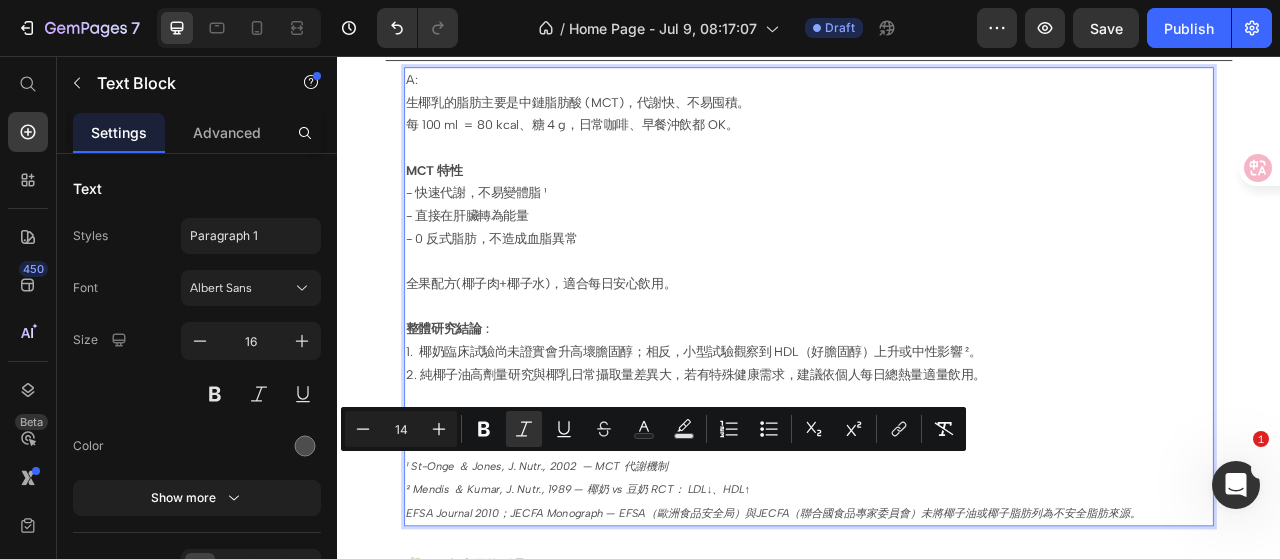 copy on "¹ St-Onge ＆ Jones, J. Nutr., 2002  — MCT 代謝機制" 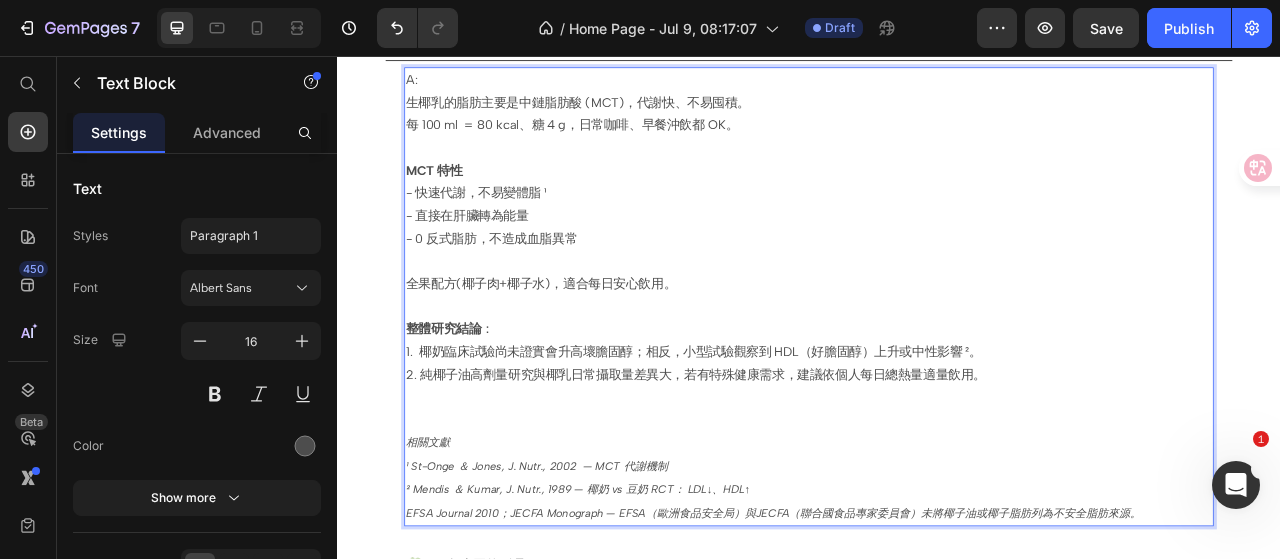 click on "- 快速代謝，不易變體脂 ¹" at bounding box center [937, 231] 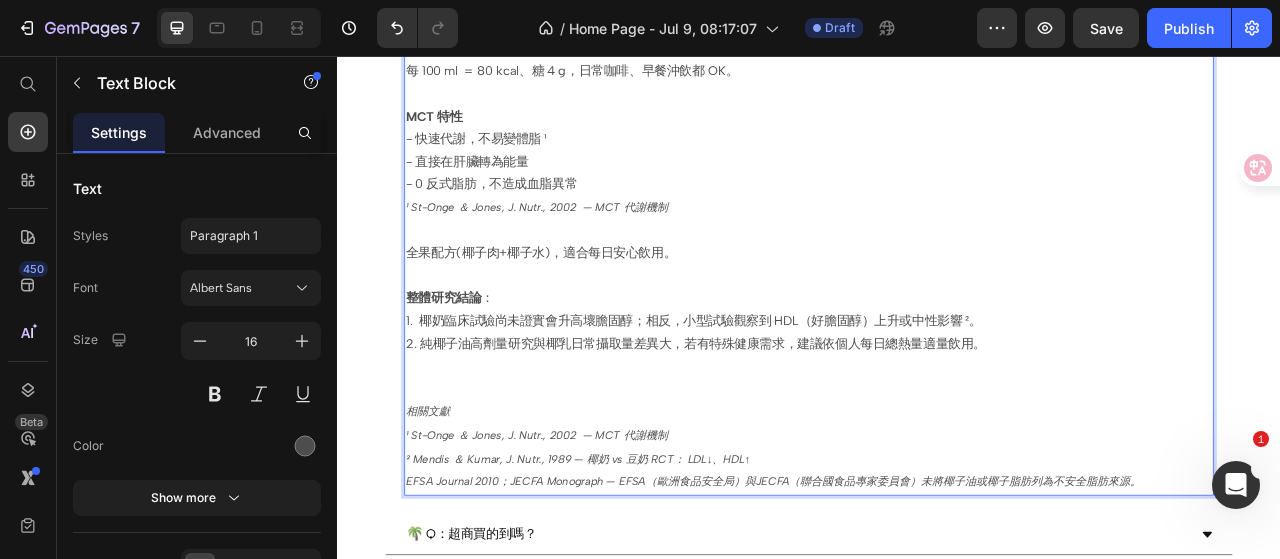 scroll, scrollTop: 1900, scrollLeft: 0, axis: vertical 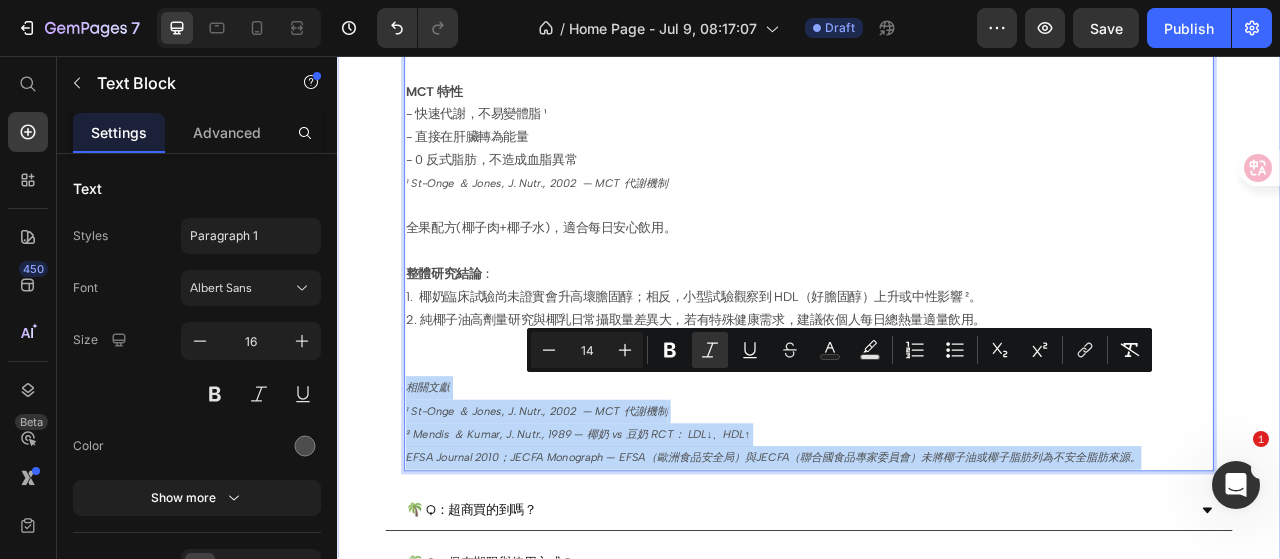drag, startPoint x: 1369, startPoint y: 557, endPoint x: 354, endPoint y: 477, distance: 1018.1478 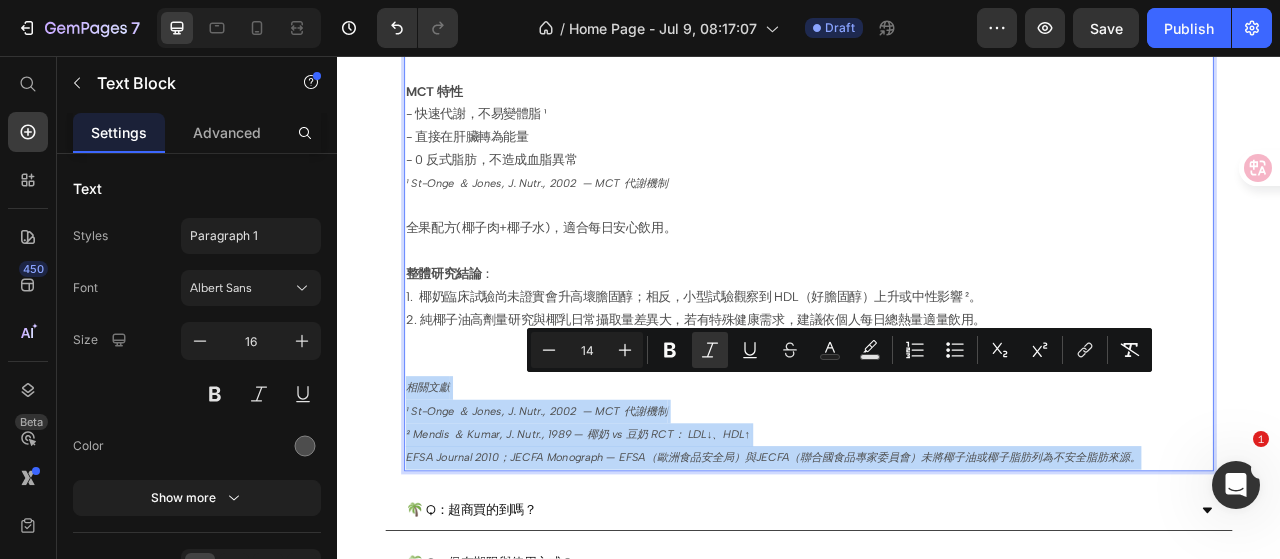 click on "全果配方(椰子肉+椰子水)，適合每日安心飲用。 整體研究結論 ： 1.  椰奶臨床試驗尚未證實會升高壞膽固醇；相反，小型試驗觀察到 HDL（好膽固醇）上升或中性影響 ²。 2. 純椰子油高劑量研究與椰乳日常攝取量差異大， 若有特殊健康需求，建議依個人每日總熱量適量飲用。 相關文獻 ¹ St-Onge ＆ Jones, J. Nutr., 2002  — MCT 代謝機制   ² Mendis ＆ Kumar, J. Nutr., 1989 — 椰奶 vs 豆奶 RCT： LDL↓、HDL↑   EFSA Journal 2010；JECFA Monograph — EFSA（歐洲食品安全局）與JECFA（聯合國食品專家委員會）未將椰子油或椰子脂肪列為不安全脂肪來源。" at bounding box center (937, 422) 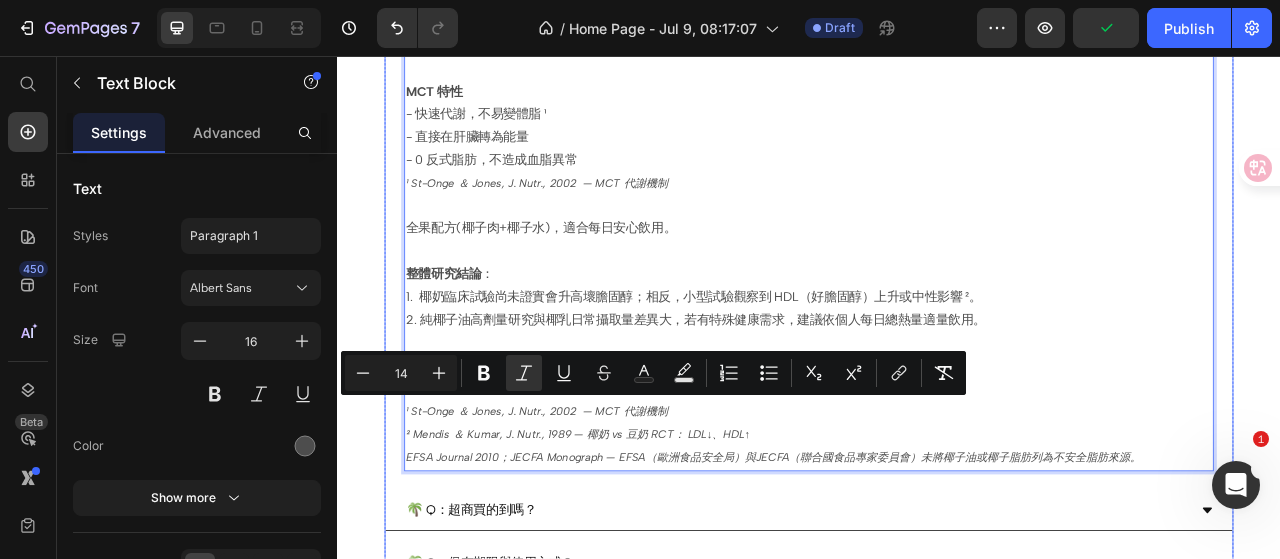 drag, startPoint x: 878, startPoint y: 525, endPoint x: 412, endPoint y: 512, distance: 466.1813 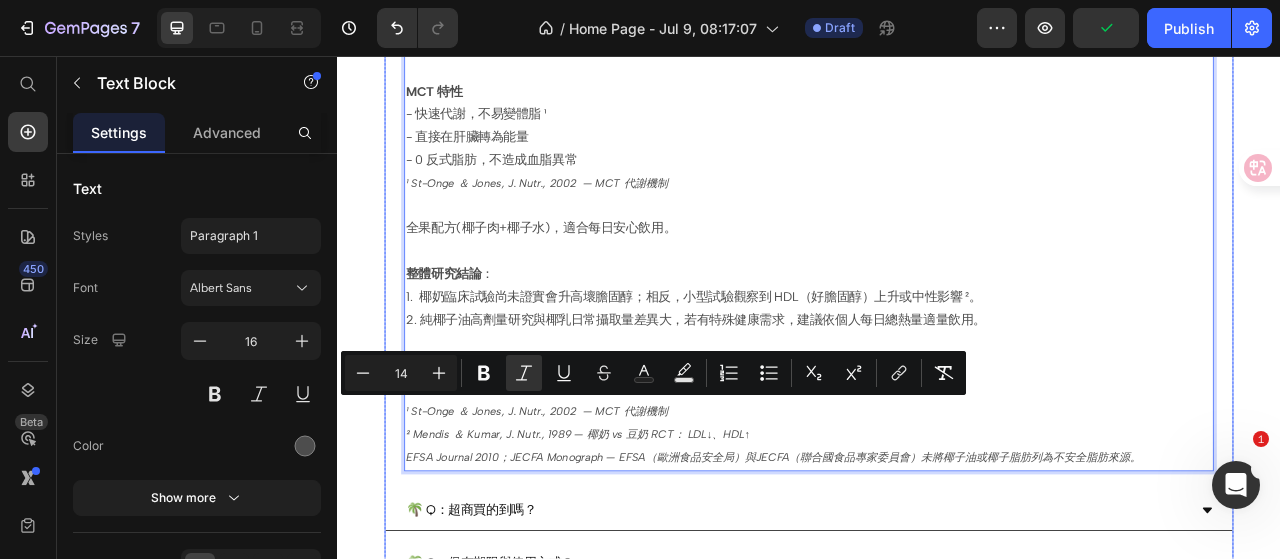 click on "A: 生椰乳的脂肪主要是中鏈脂肪酸 (MCT)，代謝快、不易囤積。 每 100 ml ＝ 80 kcal、糖 4 g，日常咖啡、早餐沖飲都 OK。 MCT 特性 - 快速代謝，不易變體脂 ¹ - 直接在肝臟轉為能量 - 0 反式脂肪，不造成血脂異常 ¹ St-Onge ＆ Jones, J. Nutr., 2002  — MCT 代謝機制   全果配方(椰子肉+椰子水)，適合每日安心飲用。 整體研究結論 ： 1.  椰奶臨床試驗尚未證實會升高壞膽固醇；相反，小型試驗觀察到 HDL（好膽固醇）上升或中性影響 ²。 2. 純椰子油高劑量研究與椰乳日常攝取量差異大， 若有特殊健康需求，建議依個人每日總熱量適量飲用。 相關文獻 ¹ St-Onge ＆ Jones, J. Nutr., 2002  — MCT 代謝機制   ² Mendis ＆ Kumar, J. Nutr., 1989 — 椰奶 vs 豆奶 RCT： LDL↓、HDL↑   Text Block   0" at bounding box center [937, 278] 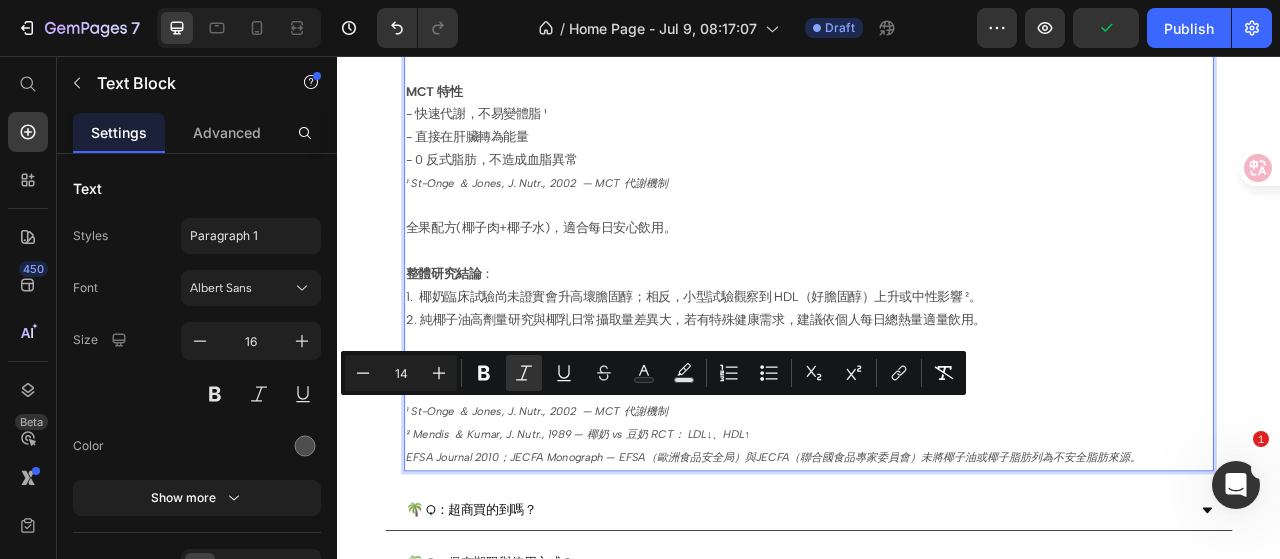 click on "¹ St-Onge ＆ Jones, J. Nutr., 2002  — MCT 代謝機制" at bounding box center [590, 508] 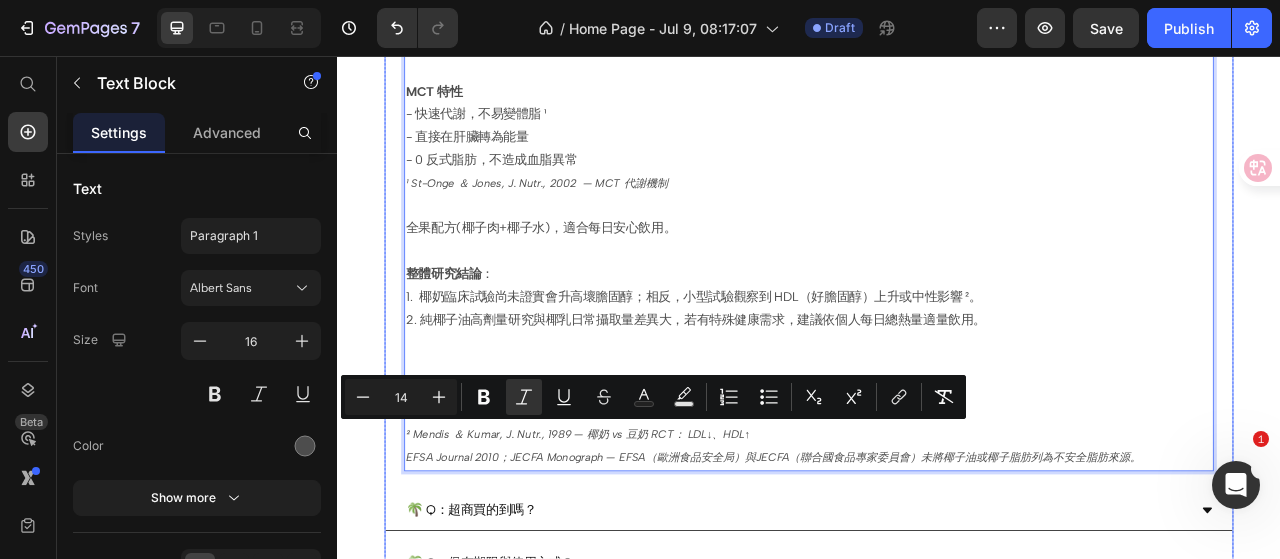 drag, startPoint x: 861, startPoint y: 523, endPoint x: 420, endPoint y: 539, distance: 441.29016 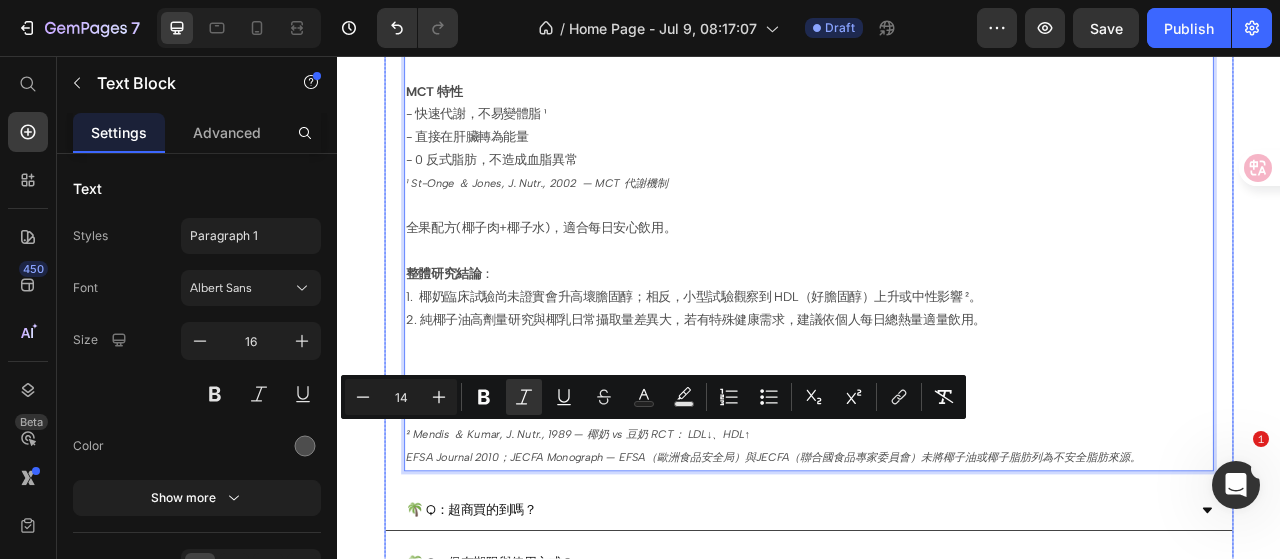 click on "A: 生椰乳的脂肪主要是中鏈脂肪酸 (MCT)，代謝快、不易囤積。 每 100 ml ＝ 80 kcal、糖 4 g，日常咖啡、早餐沖飲都 OK。 MCT 特性 - 快速代謝，不易變體脂 ¹ - 直接在肝臟轉為能量 - 0 反式脂肪，不造成血脂異常 ¹ St-Onge ＆ Jones, J. Nutr., 2002  — MCT 代謝機制   全果配方(椰子肉+椰子水)，適合每日安心飲用。 整體研究結論 ： 1.  椰奶臨床試驗尚未證實會升高壞膽固醇；相反，小型試驗觀察到 HDL（好膽固醇）上升或中性影響 ²。 2. 純椰子油高劑量研究與椰乳日常攝取量差異大， 若有特殊健康需求，建議依個人每日總熱量適量飲用。 相關文獻 ¹ St-Onge ＆ Jones, J. Nutr., 2002  — MCT 代謝機制   ² Mendis ＆ Kumar, J. Nutr., 1989 — 椰奶 vs 豆奶 RCT： LDL↓、HDL↑   Text Block   0" at bounding box center [937, 278] 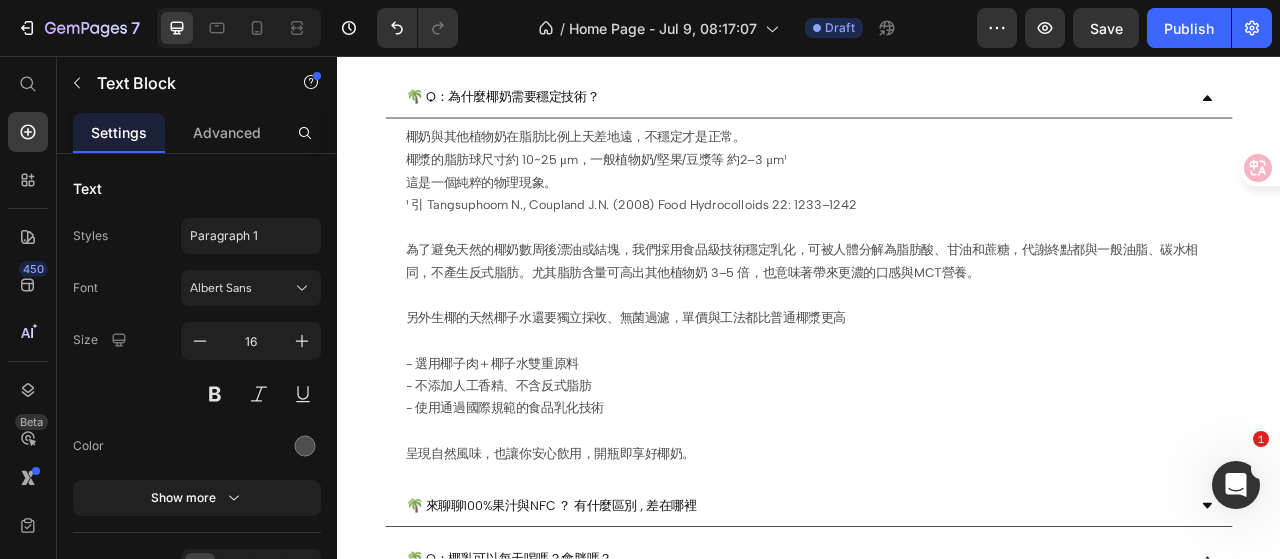 scroll, scrollTop: 1100, scrollLeft: 0, axis: vertical 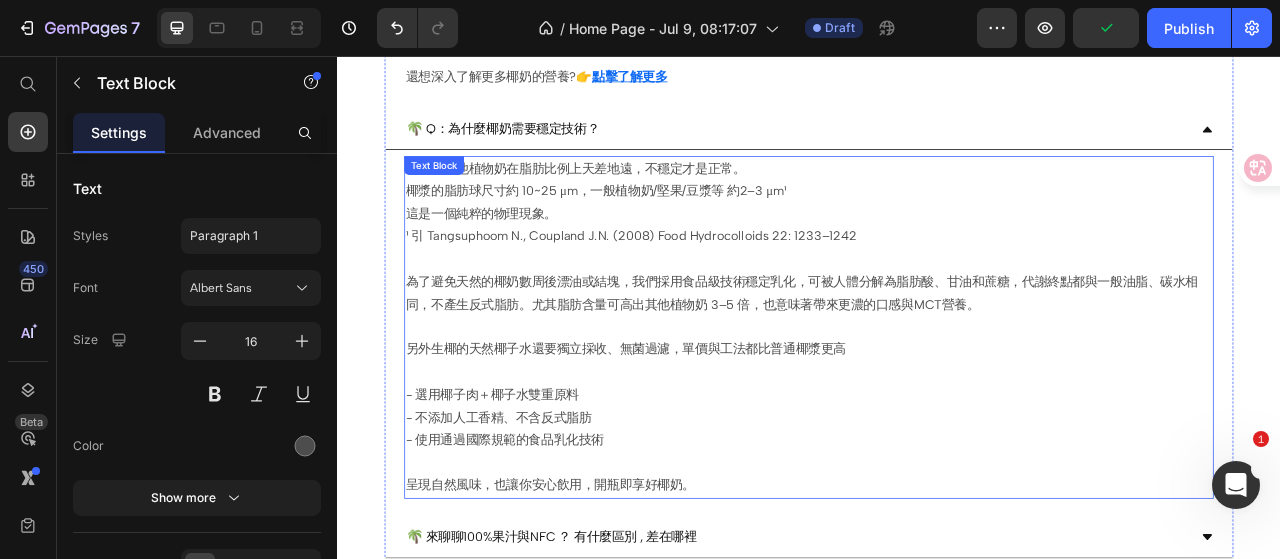 click on "椰奶與其他植物奶在脂肪比例上天差地遠，不穩定才是正常。 椰漿的脂肪球尺寸約 10~25 μm，一般植物奶/堅果/豆漿等 約2–3 μm¹ 這是一個純粹的物理現象。 ¹ 引 Tangsuphoom N., Coupland J.N. (2008) Food Hydrocolloids 22: 1233–1242" at bounding box center (937, 258) 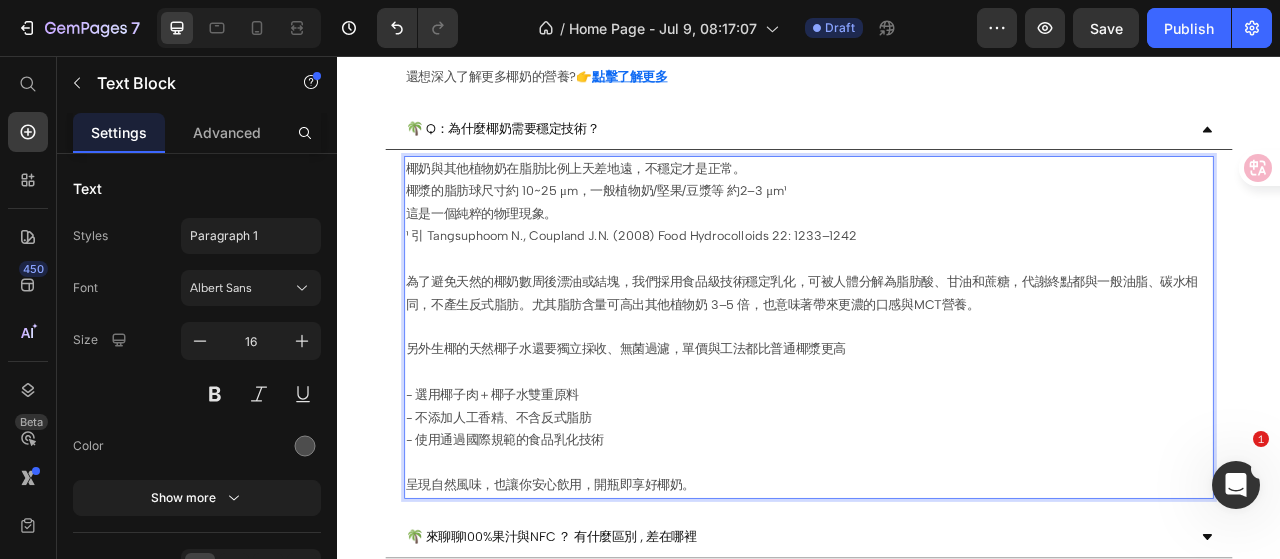 click on "為了避免天然的椰奶數周後漂油或結塊，我們採用食品級技術穩定乳化，可被人體分解為脂肪酸、甘油和蔗糖，代謝終點都與一般油脂、碳水相同，不產生反式脂肪。尤其脂肪含量可高出其他植物奶 3–5 倍，也意味著帶來更濃的口感與MCT營養。 另外生椰的天然椰子水還要獨立採收、無菌過濾，單價與工法都比普通椰漿更高" at bounding box center [937, 402] 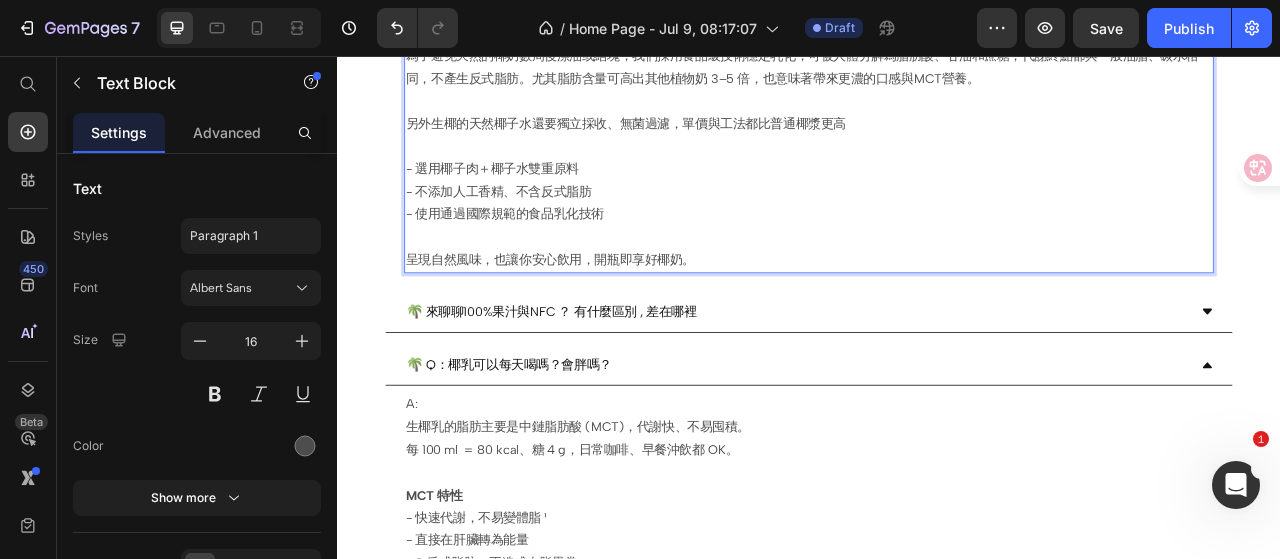 scroll, scrollTop: 1500, scrollLeft: 0, axis: vertical 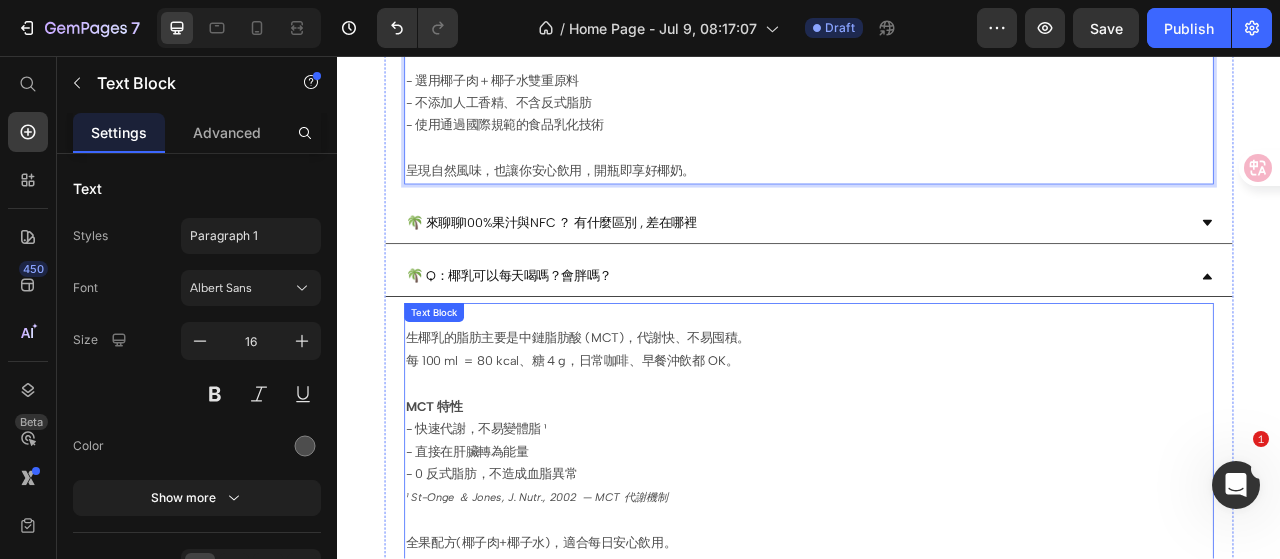 click on "A: 生椰乳的脂肪主要是中鏈脂肪酸 (MCT)，代謝快、不易囤積。 每 [NUMBER] ml ＝ [NUMBER] kcal、糖 [NUMBER] g，日常咖啡、早餐沖飲都 OK。" at bounding box center (937, 416) 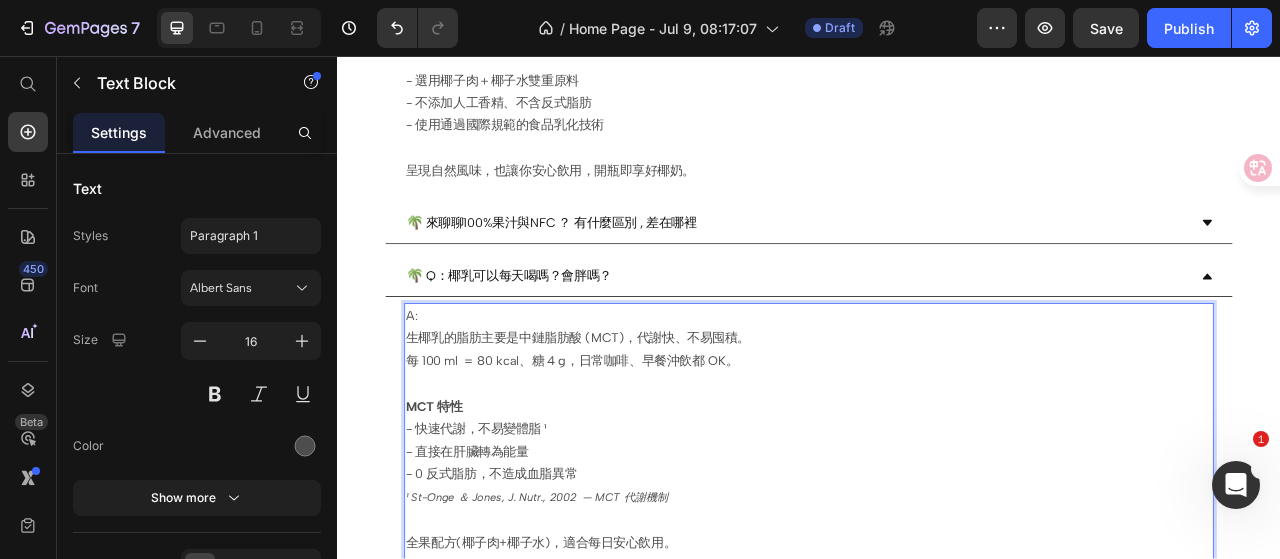 click on "A: 生椰乳的脂肪主要是中鏈脂肪酸 (MCT)，代謝快、不易囤積。 每 [NUMBER] ml ＝ [NUMBER] kcal、糖 [NUMBER] g，日常咖啡、早餐沖飲都 OK。" at bounding box center [937, 416] 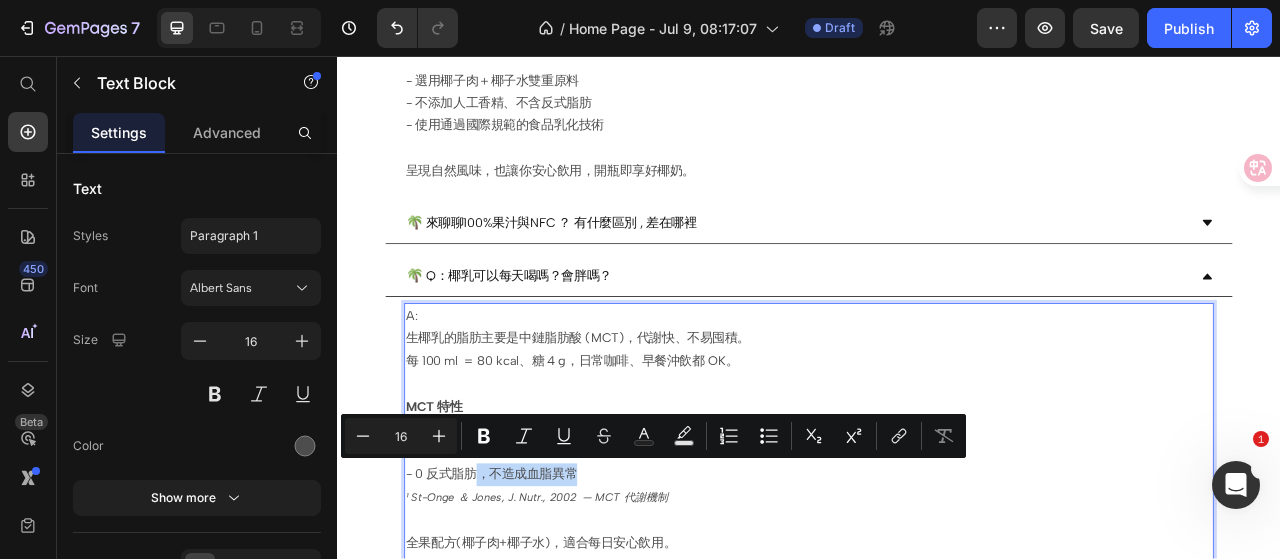 drag, startPoint x: 654, startPoint y: 573, endPoint x: 520, endPoint y: 575, distance: 134.01492 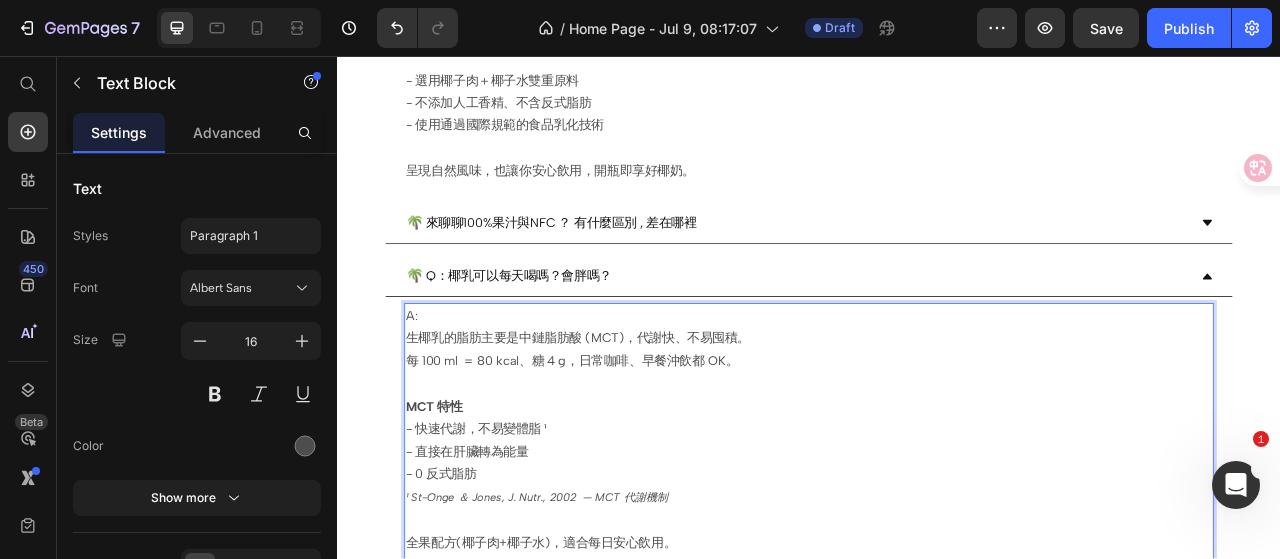 click on "- 直接在肝臟轉為能量" at bounding box center (937, 560) 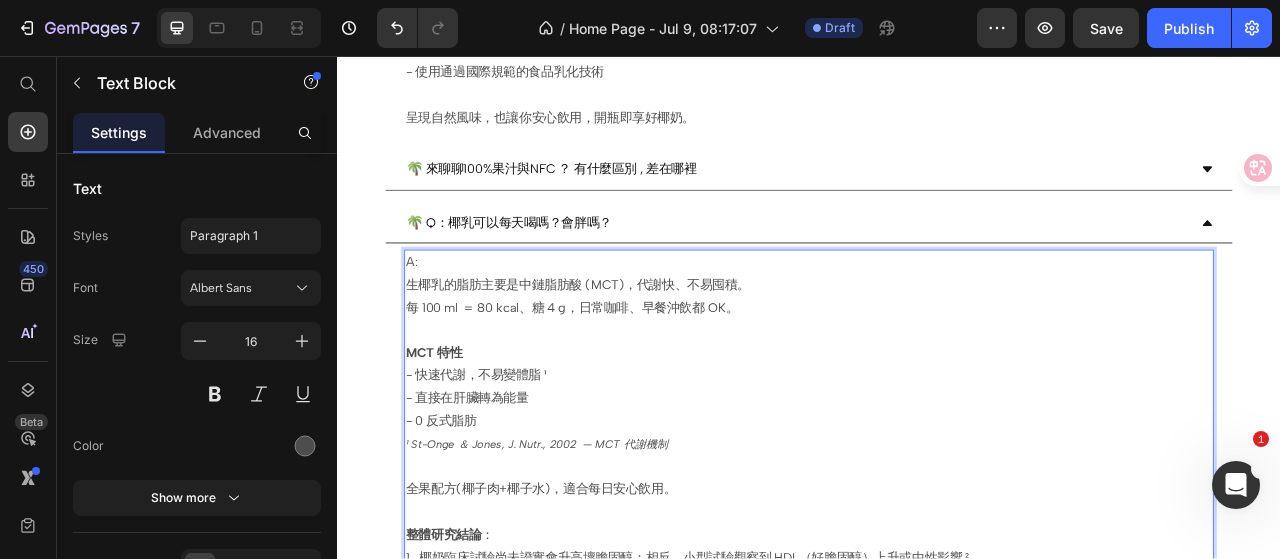 scroll, scrollTop: 1600, scrollLeft: 0, axis: vertical 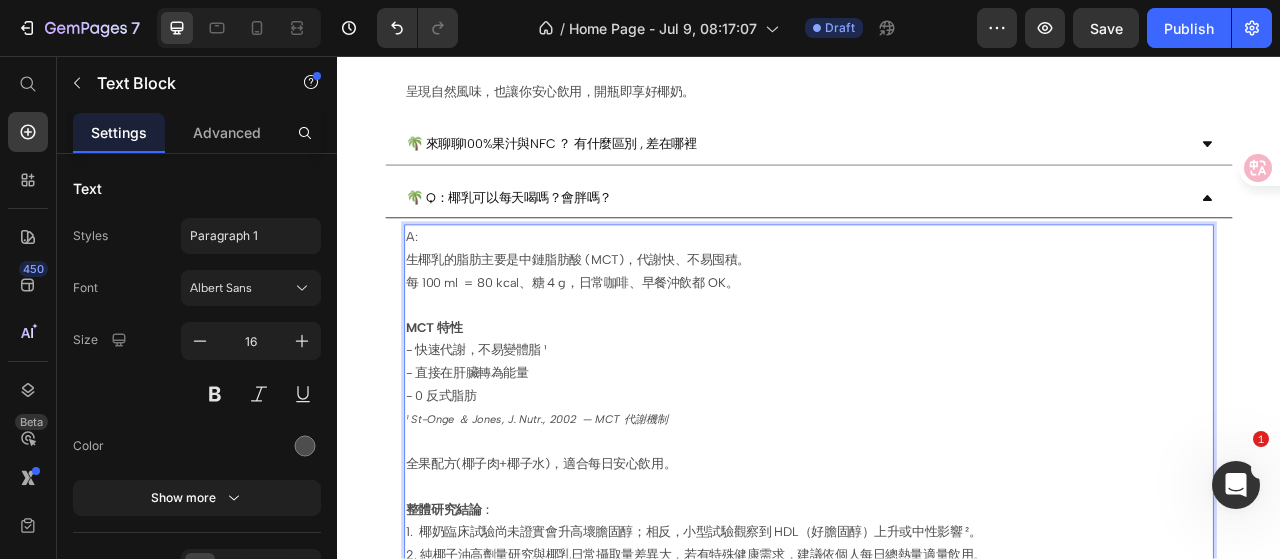 click on "全果配方(椰子肉+椰子水)，適合每日安心飲用。 整體研究結論 ： 1.  椰奶臨床試驗尚未證實會升高壞膽固醇；相反，小型試驗觀察到 HDL（好膽固醇）上升或中性影響 ²。 2. 純椰子油高劑量研究與椰乳日常攝取量差異大， 若有特殊健康需求，建議依個人每日總熱量適量飲用。 相關文獻 ¹ St-Onge ＆ Jones, J. Nutr., 2002  — MCT 代謝機制    EFSA Journal 2010；JECFA Monograph — EFSA（歐洲食品安全局）與JECFA（聯合國食品專家委員會）未將椰子油或椰子脂肪列為不安全脂肪來源。" at bounding box center [937, 707] 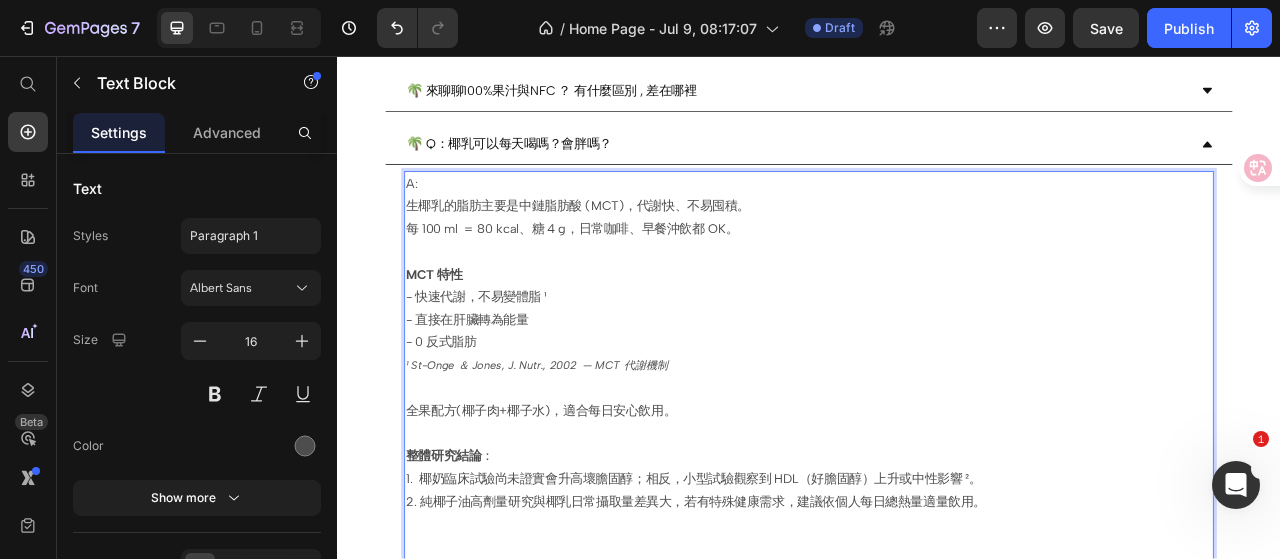 scroll, scrollTop: 1700, scrollLeft: 0, axis: vertical 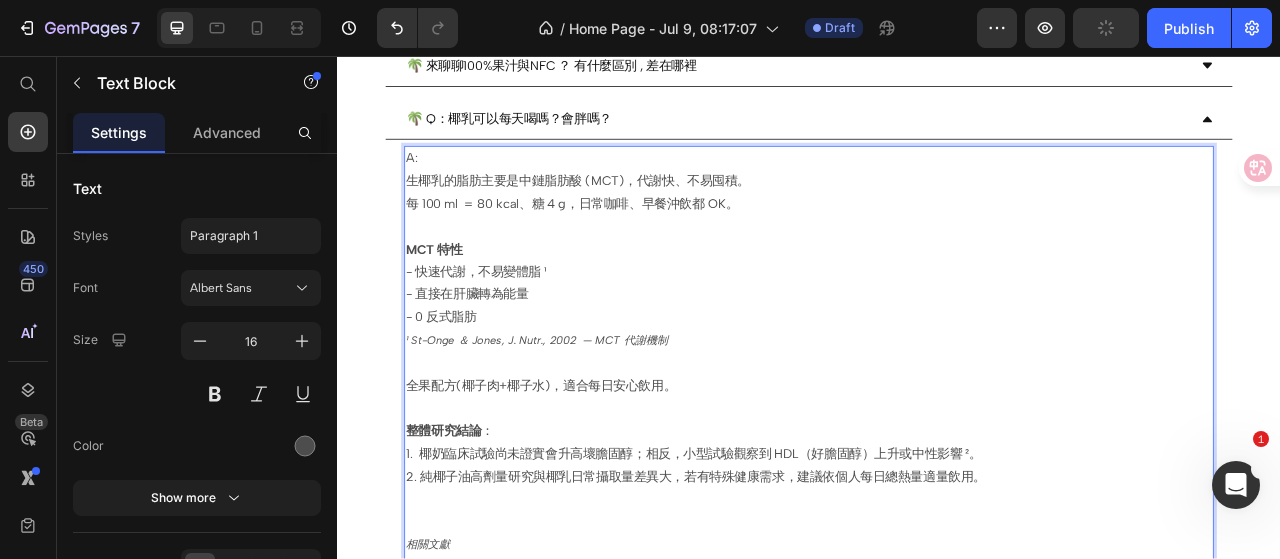 type 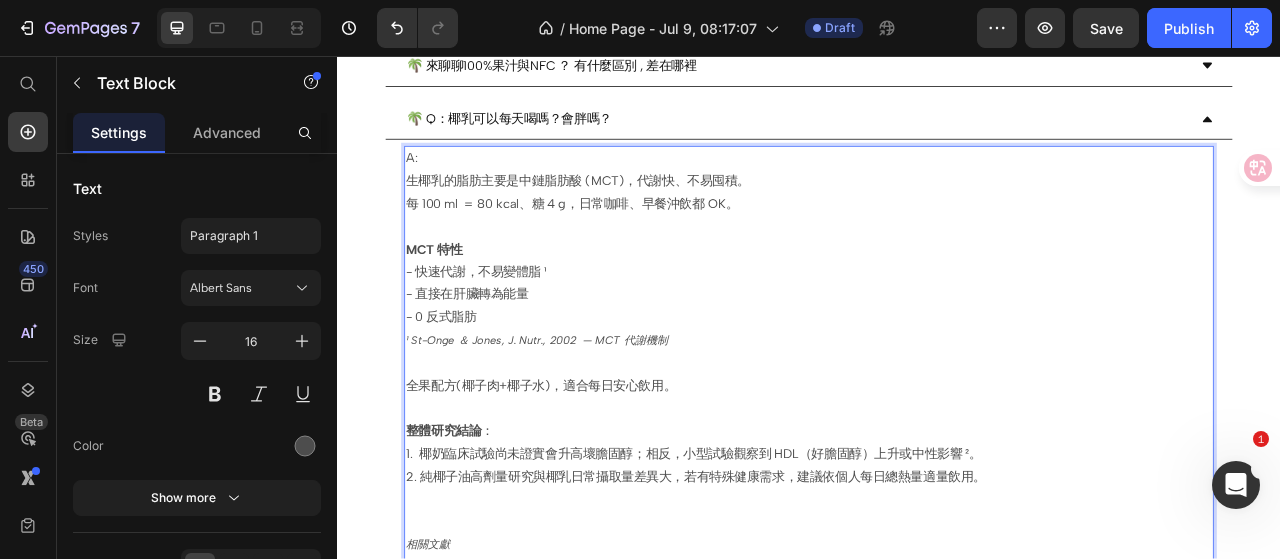 click on "全果配方(椰子肉+椰子水)，適合每日安心飲用。 整體研究結論 ： 1.  椰奶臨床試驗尚未證實會升高壞膽固醇；相反，小型試驗觀察到 HDL（好膽固醇）上升或中性影響 ²。 2. 純椰子油高劑量研究與椰乳日常攝取量差異大， 若有特殊健康需求，建議依個人每日總熱量適量飲用。 相關文獻 ¹ St-Onge ＆ Jones, J. Nutr., 2002  — MCT 代謝機制    EFSA Journal 2010；JECFA Monograph — EFSA（歐洲食品安全局）與JECFA（聯合國食品專家委員會）未將椰子油或椰子脂肪列為不安全脂肪來源。" at bounding box center (937, 607) 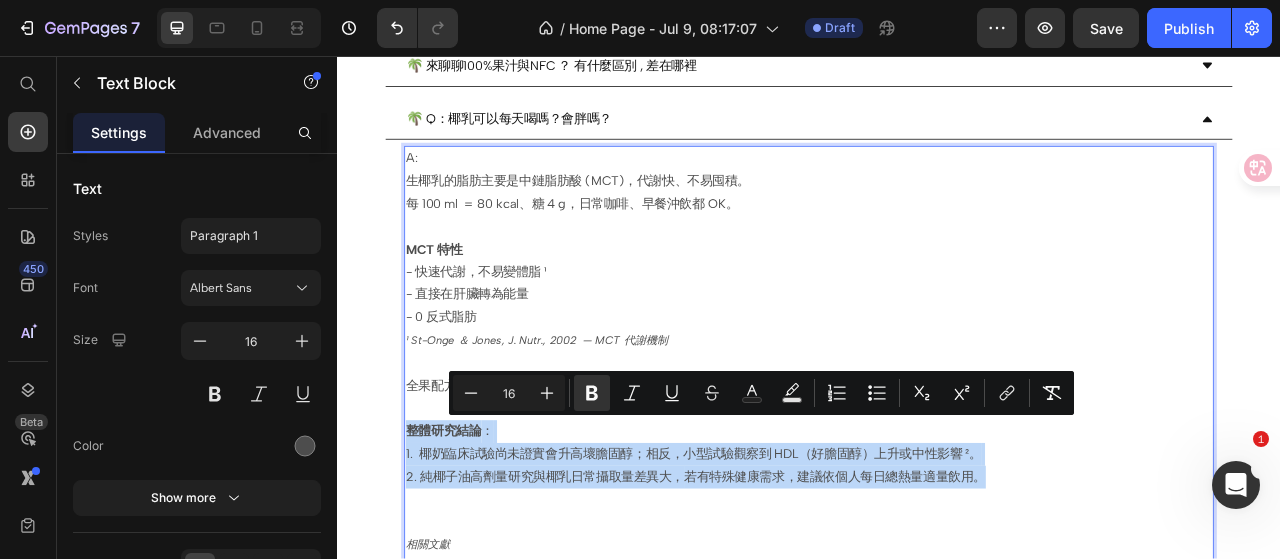 drag, startPoint x: 1168, startPoint y: 587, endPoint x: 427, endPoint y: 523, distance: 743.75867 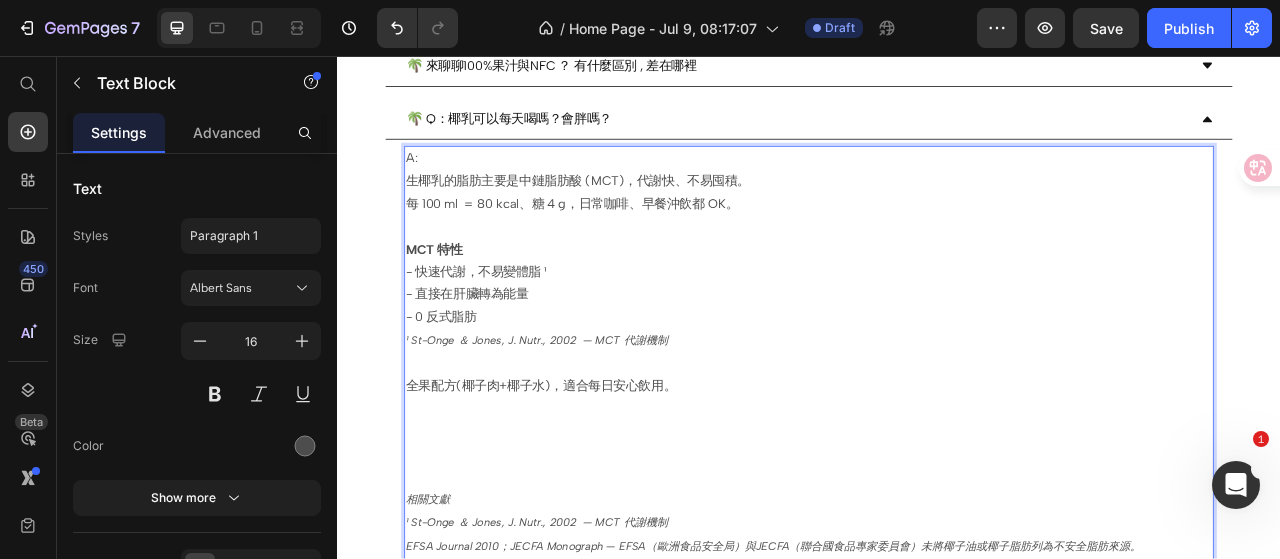 click on "全果配方(椰子肉+椰子水)，適合每日安心飲用。 ⁠⁠⁠⁠⁠⁠⁠ 相關文獻 ¹ St-Onge ＆ Jones, J. Nutr., 2002  — MCT 代謝機制    EFSA Journal 2010；JECFA Monograph — EFSA（歐洲食品安全局）與JECFA（聯合國食品專家委員會）未將椰子油或椰子脂肪列為不安全脂肪來源。" at bounding box center [937, 578] 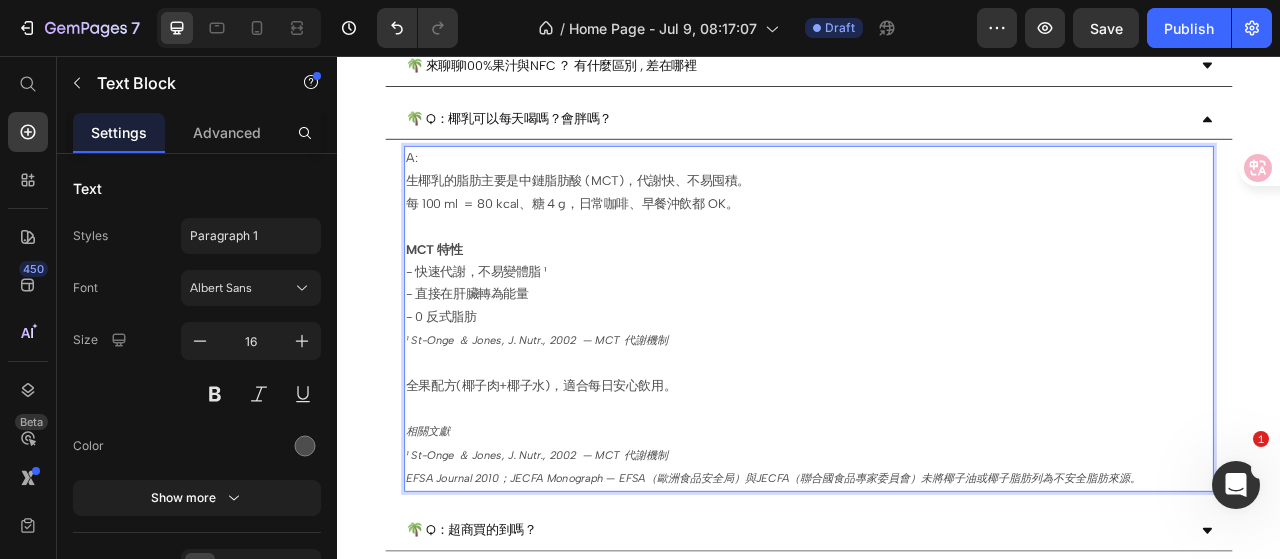 click on "- [NUMBER] 反式脂肪 ¹ St-Onge ＆ Jones, J. Nutr., [NUMBER]  — MCT 代謝機制" at bounding box center (937, 404) 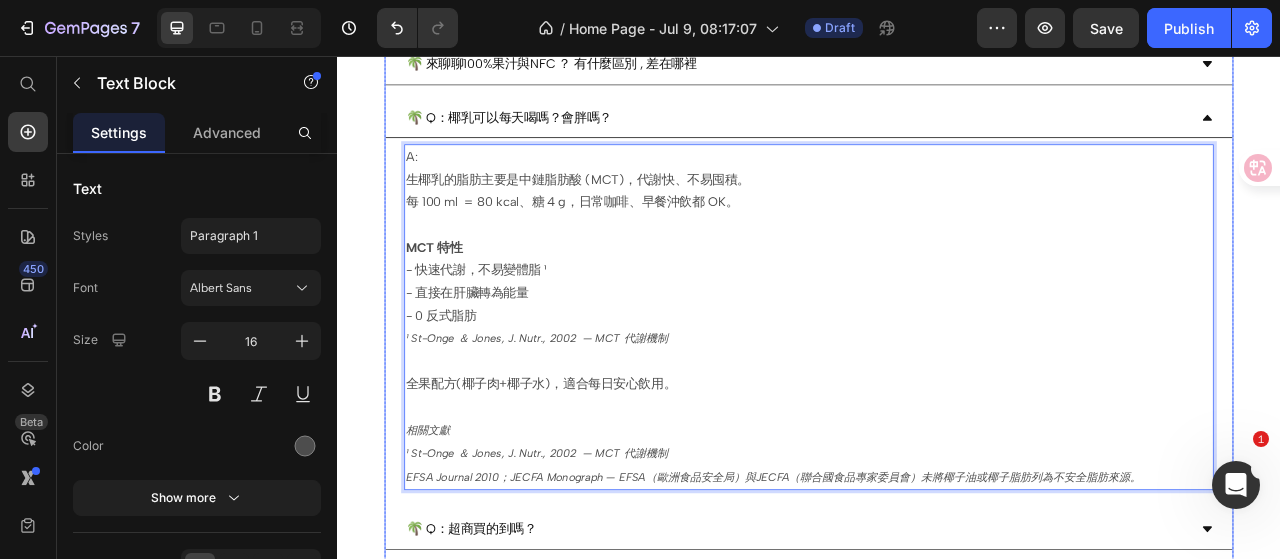 scroll, scrollTop: 1700, scrollLeft: 0, axis: vertical 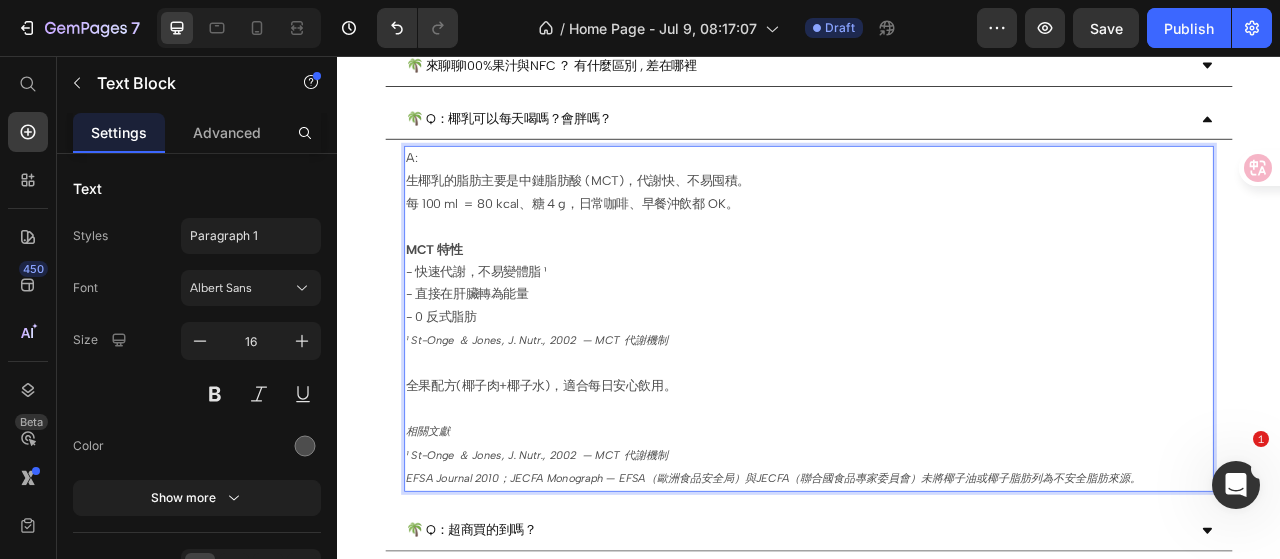 click on "A: 生椰乳的脂肪主要是中鏈脂肪酸 (MCT)，代謝快、不易囤積。 每 [NUMBER] ml ＝ [NUMBER] kcal、糖 [NUMBER] g，日常咖啡、早餐沖飲都 OK。" at bounding box center [937, 216] 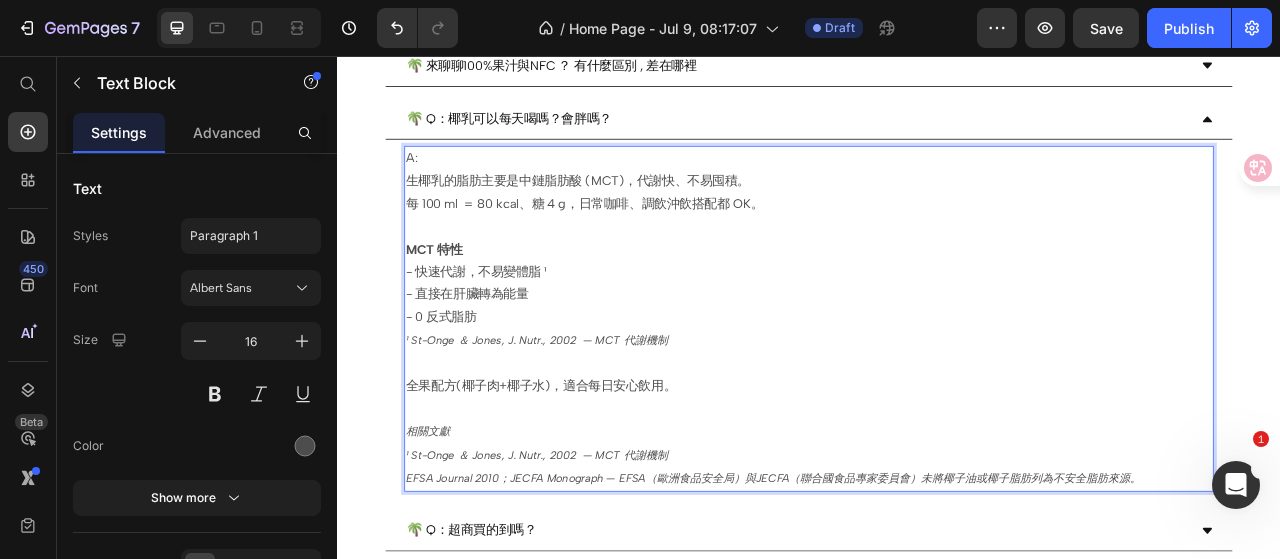 click on "A: 生椰乳的脂肪主要是中鏈脂肪酸 (MCT)，代謝快、不易囤積。 每 100 ml ＝ 80 kcal、糖 4 g，日常咖啡、調飲沖飲搭配都 OK。" at bounding box center (937, 216) 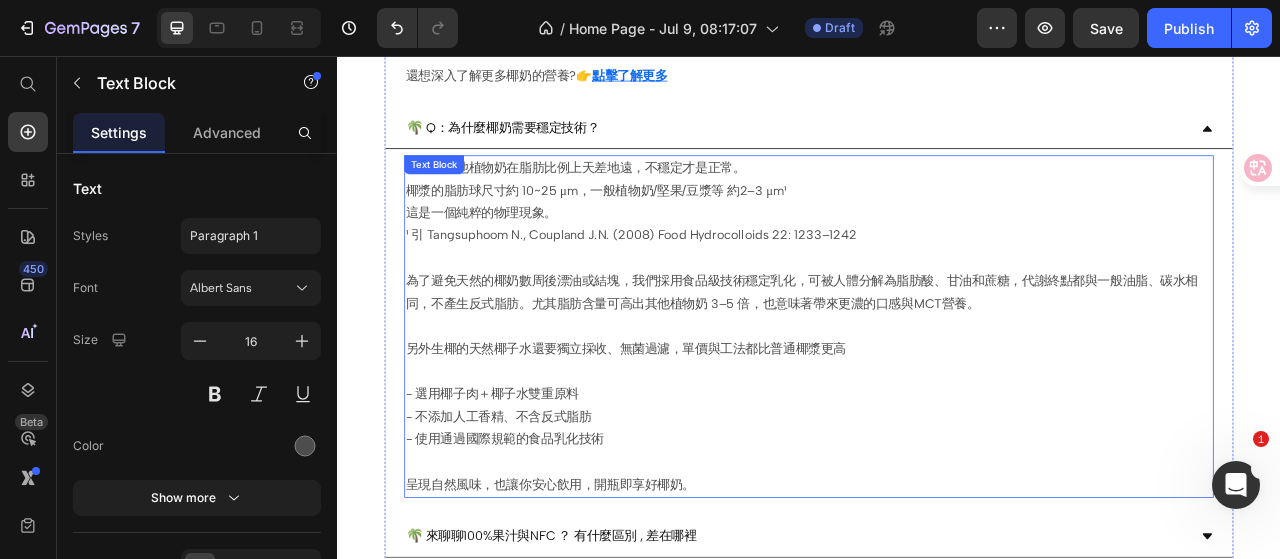 scroll, scrollTop: 1100, scrollLeft: 0, axis: vertical 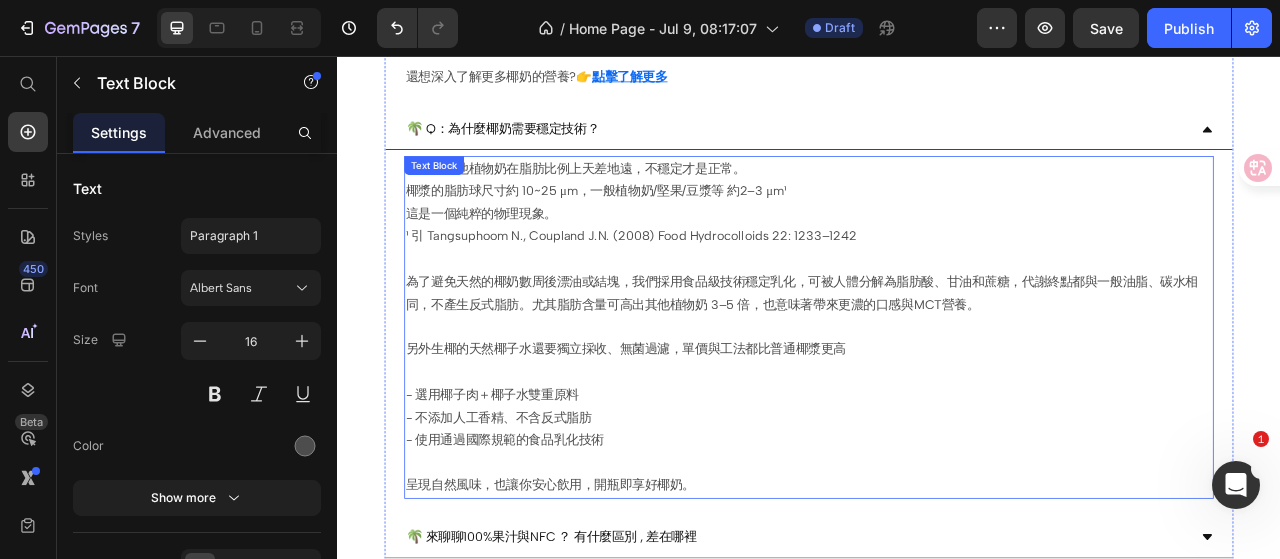 click on "為了避免天然的椰奶數周後漂油或結塊，我們採用食品級技術穩定乳化，可被人體分解為脂肪酸、甘油和蔗糖，代謝終點都與一般油脂、碳水相同，不產生反式脂肪。尤其脂肪含量可高出其他植物奶 3–5 倍，也意味著帶來更濃的口感與MCT營養。 另外生椰的天然椰子水還要獨立採收、無菌過濾，單價與工法都比普通椰漿更高" at bounding box center [937, 402] 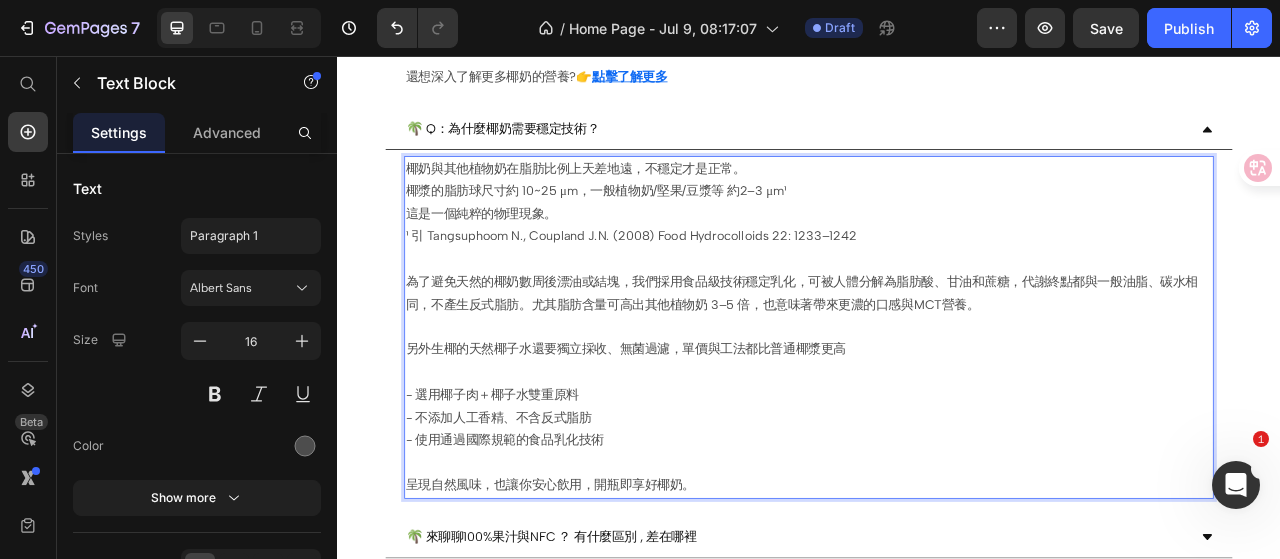 click on "為了避免天然的椰奶數周後漂油或結塊，我們採用食品級技術穩定乳化，可被人體分解為脂肪酸、甘油和蔗糖，代謝終點都與一般油脂、碳水相同，不產生反式脂肪。尤其脂肪含量可高出其他植物奶 3–5 倍，也意味著帶來更濃的口感與MCT營養。 另外生椰的天然椰子水還要獨立採收、無菌過濾，單價與工法都比普通椰漿更高" at bounding box center [937, 402] 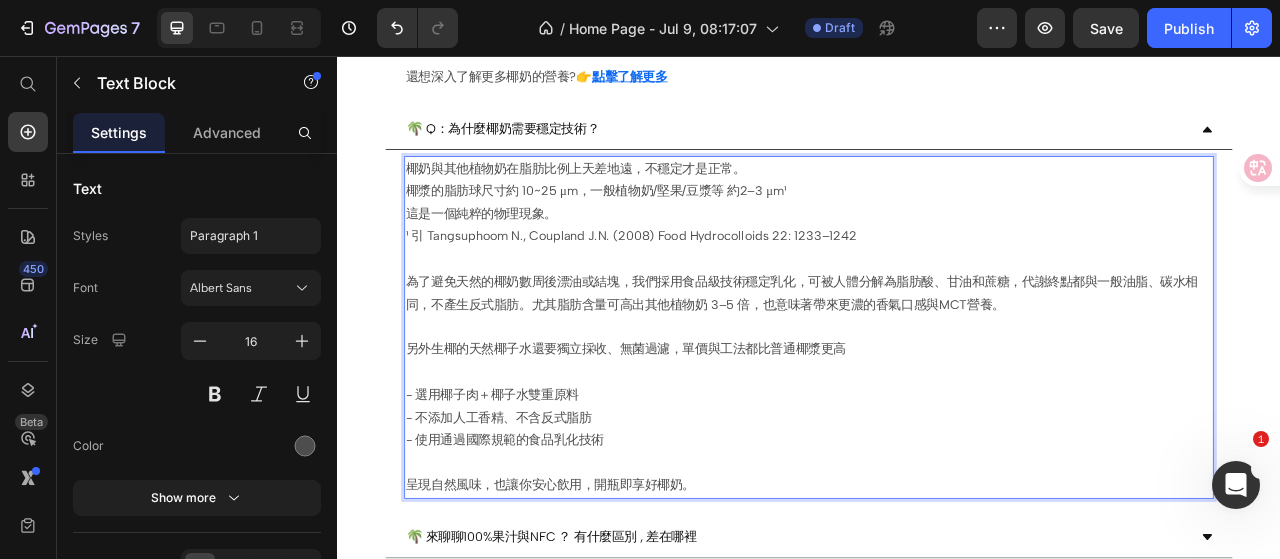 click on "為了避免天然的椰奶數周後漂油或結塊，我們採用食品級技術穩定乳化，可被人體分解為脂肪酸、甘油和蔗糖，代謝終點都與一般油脂、碳水相同，不產生反式脂肪。尤其脂肪含量可高出其他植物奶 3–5 倍，也意味著帶來更濃的香氣口感與MCT營養。 另外生椰的天然椰子水還要獨立採收、無菌過濾，單價與工法都比普通椰漿更高" at bounding box center [937, 402] 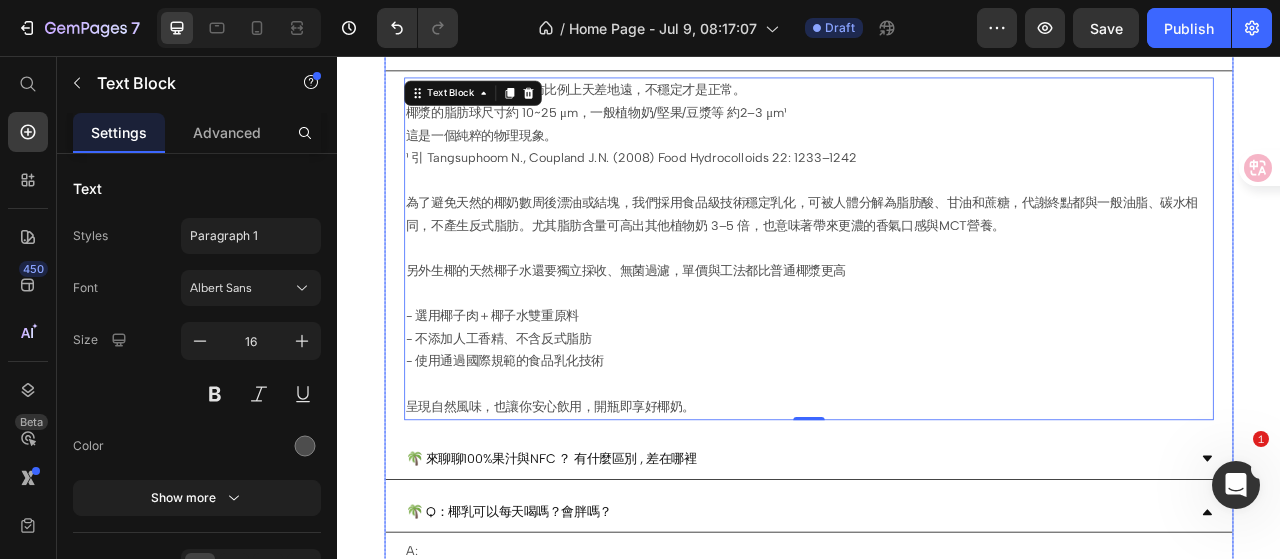 scroll, scrollTop: 1100, scrollLeft: 0, axis: vertical 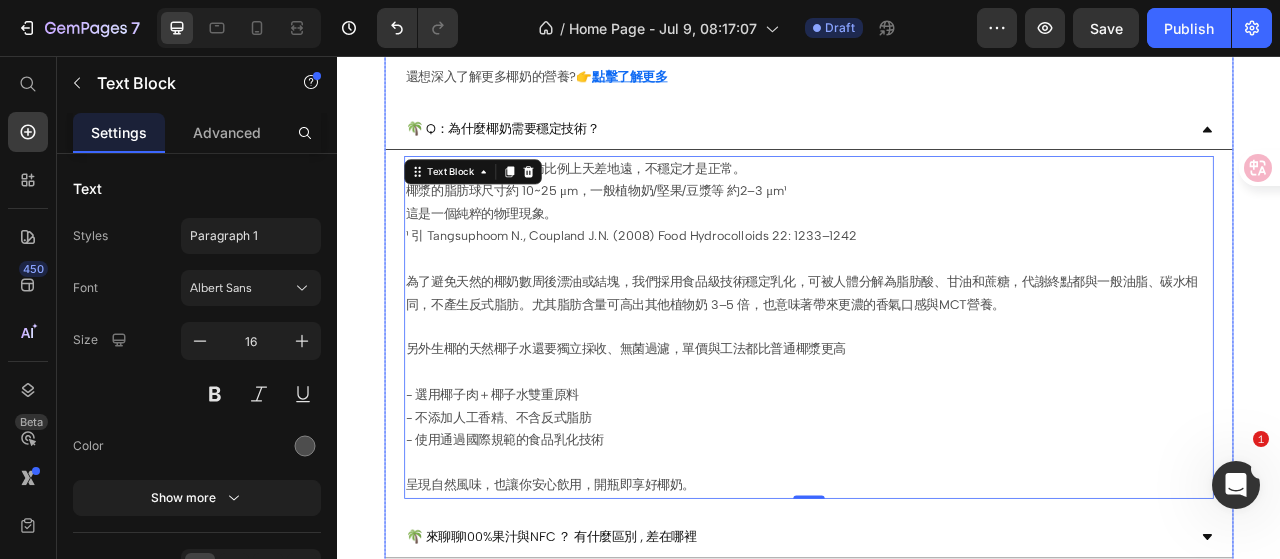 click on "🌴 Q：為什麼椰奶需要穩定技術？" at bounding box center [921, 149] 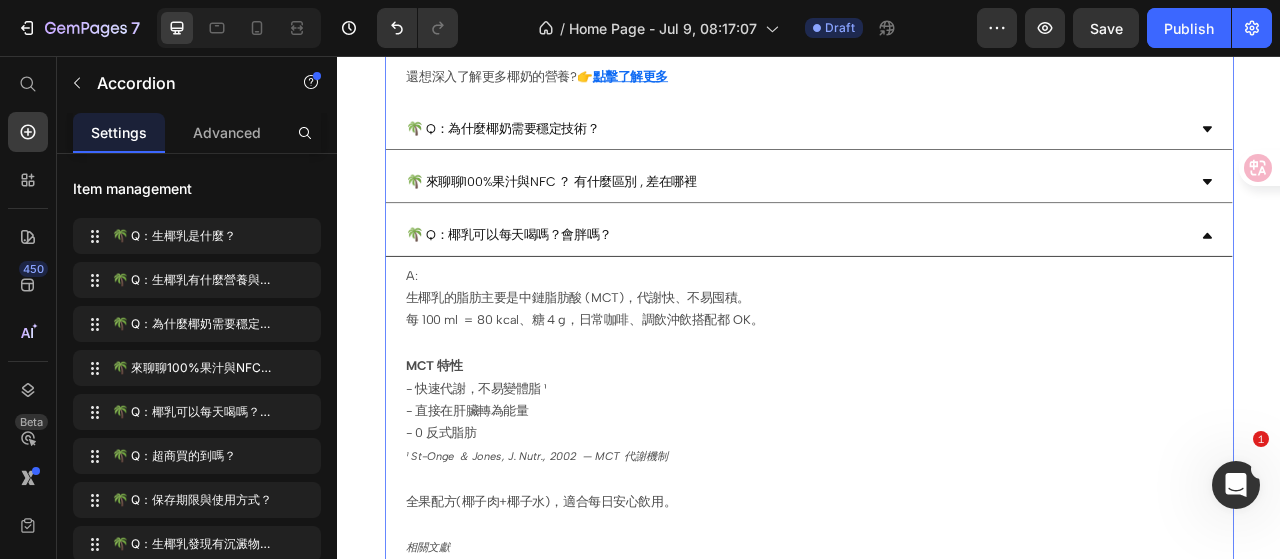 click on "🌴 Q：為什麼椰奶需要穩定技術？" at bounding box center (921, 149) 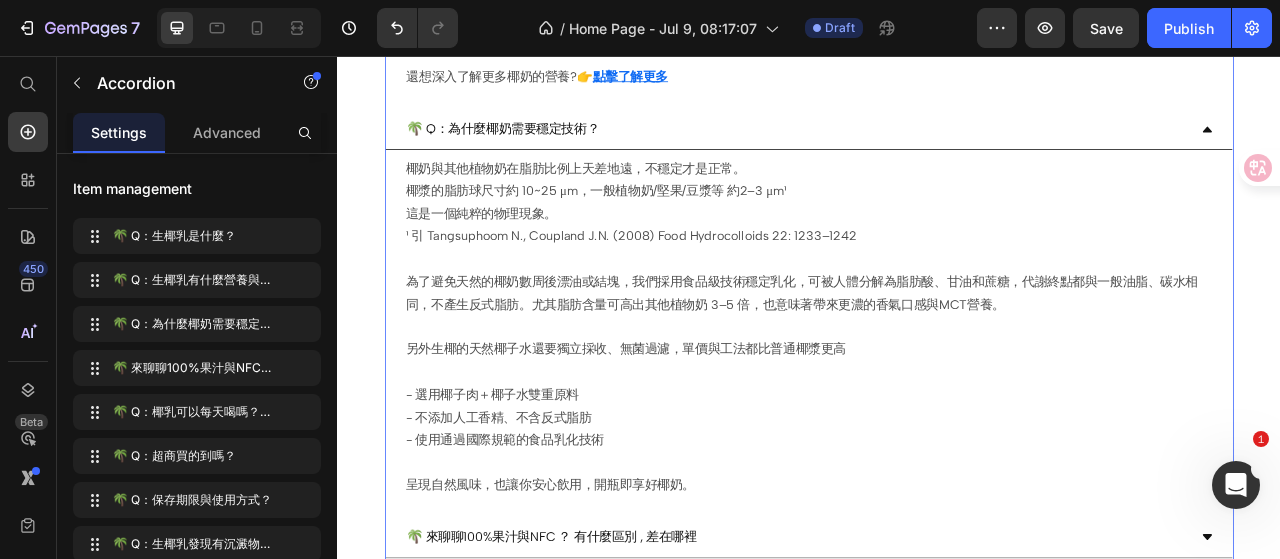 click on "🌴 Q：為什麼椰奶需要穩定技術？" at bounding box center (921, 149) 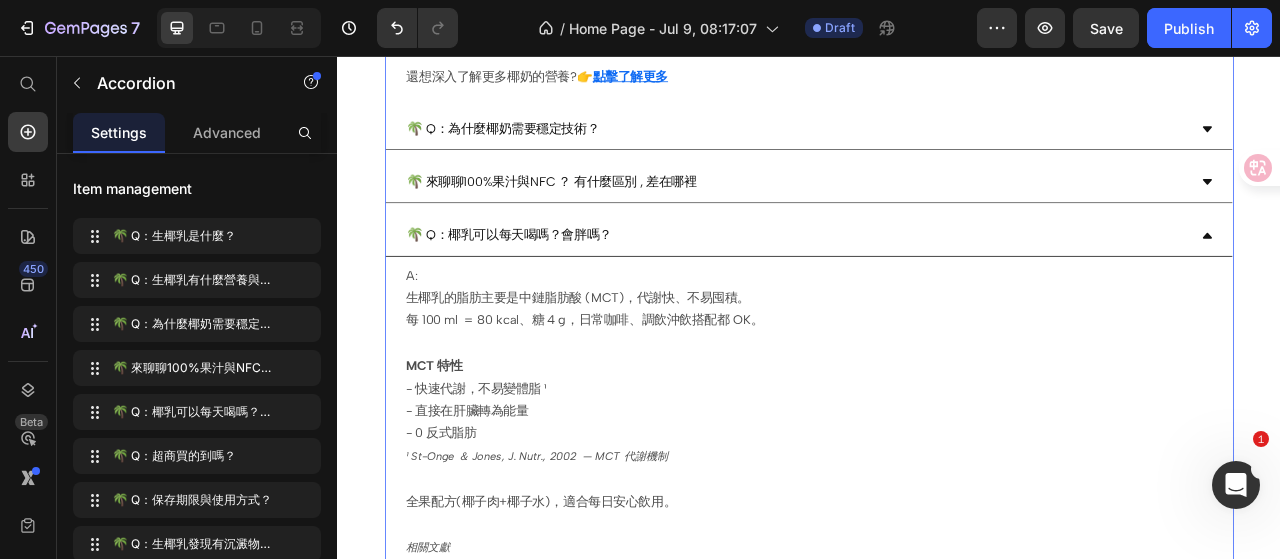 click on "🌴 Q：為什麼椰奶需要穩定技術？" at bounding box center (921, 149) 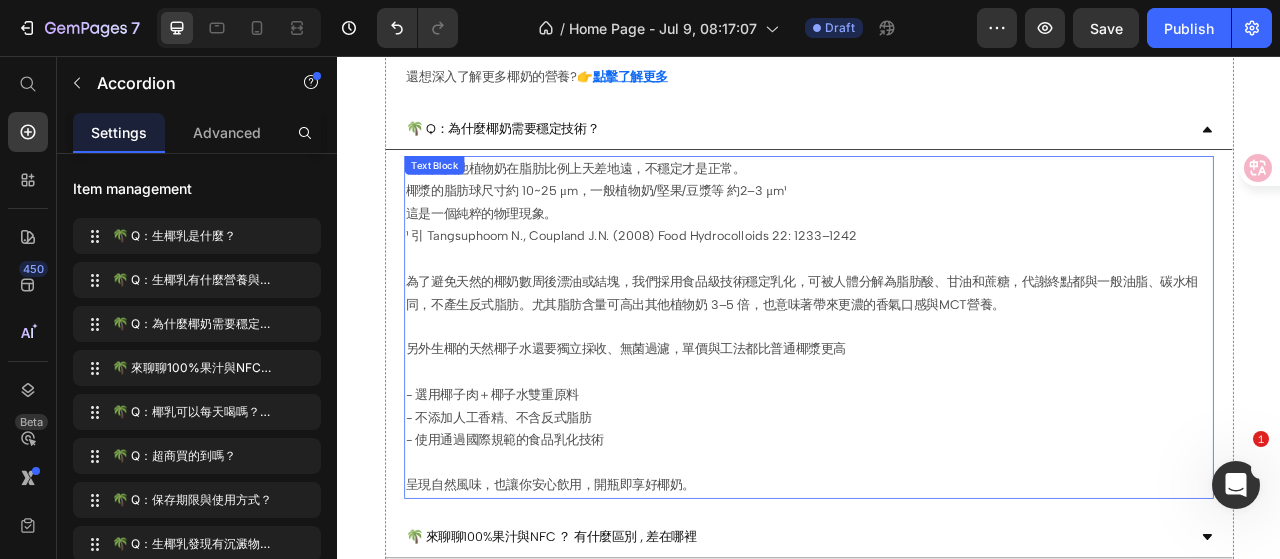 click on "為了避免天然的椰奶數周後漂油或結塊，我們採用食品級技術穩定乳化，可被人體分解為脂肪酸、甘油和蔗糖，代謝終點都與一般油脂、碳水相同，不產生反式脂肪。尤其脂肪含量可高出其他植物奶 3–5 倍，也意味著帶來更濃的香氣口感與MCT營養。 另外生椰的天然椰子水還要獨立採收、無菌過濾，單價與工法都比普通椰漿更高" at bounding box center [937, 402] 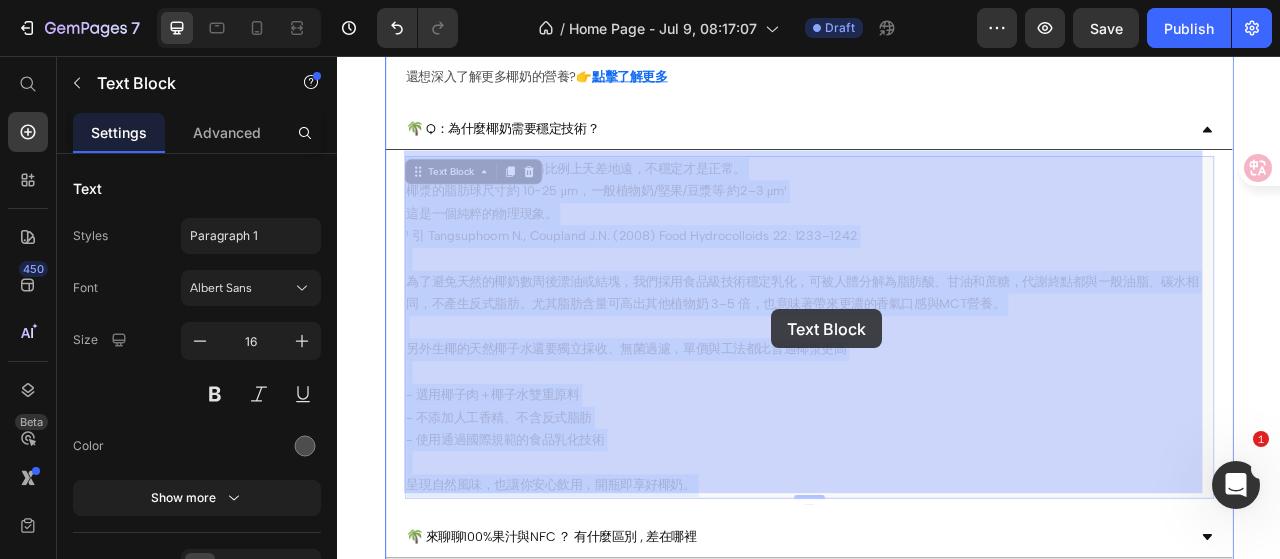 drag, startPoint x: 586, startPoint y: 372, endPoint x: 889, endPoint y: 378, distance: 303.0594 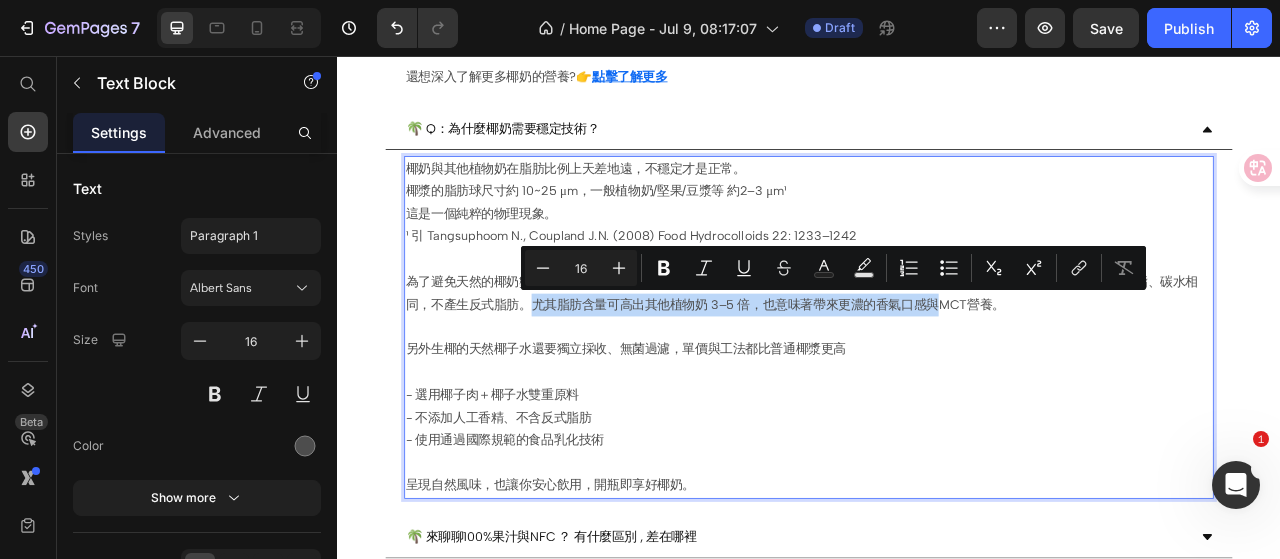 drag, startPoint x: 588, startPoint y: 370, endPoint x: 1102, endPoint y: 378, distance: 514.06226 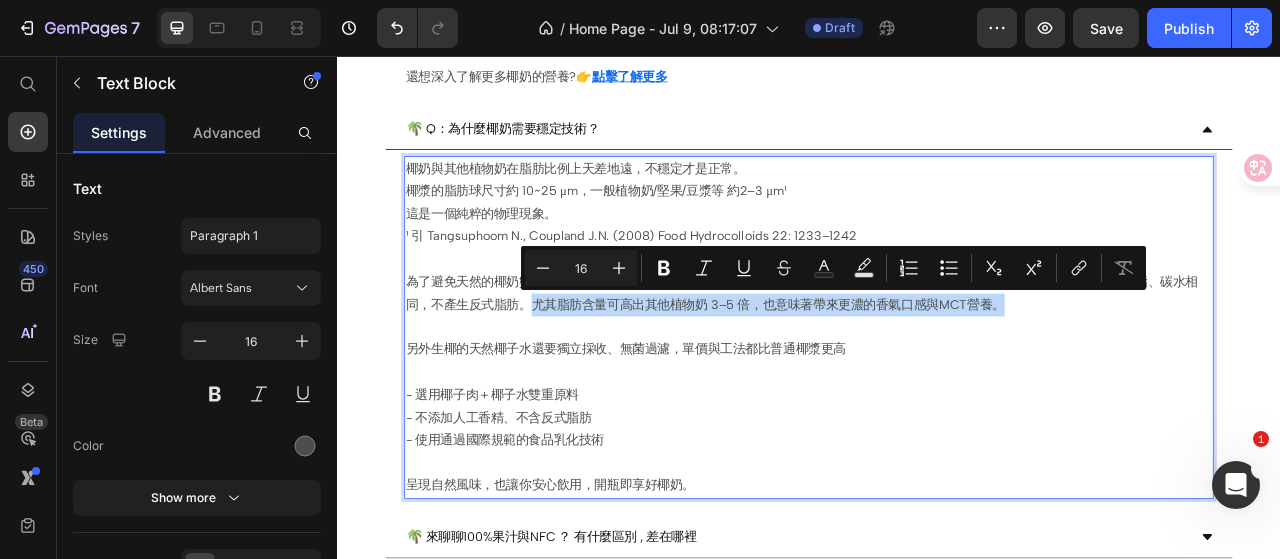 drag, startPoint x: 1179, startPoint y: 369, endPoint x: 591, endPoint y: 365, distance: 588.0136 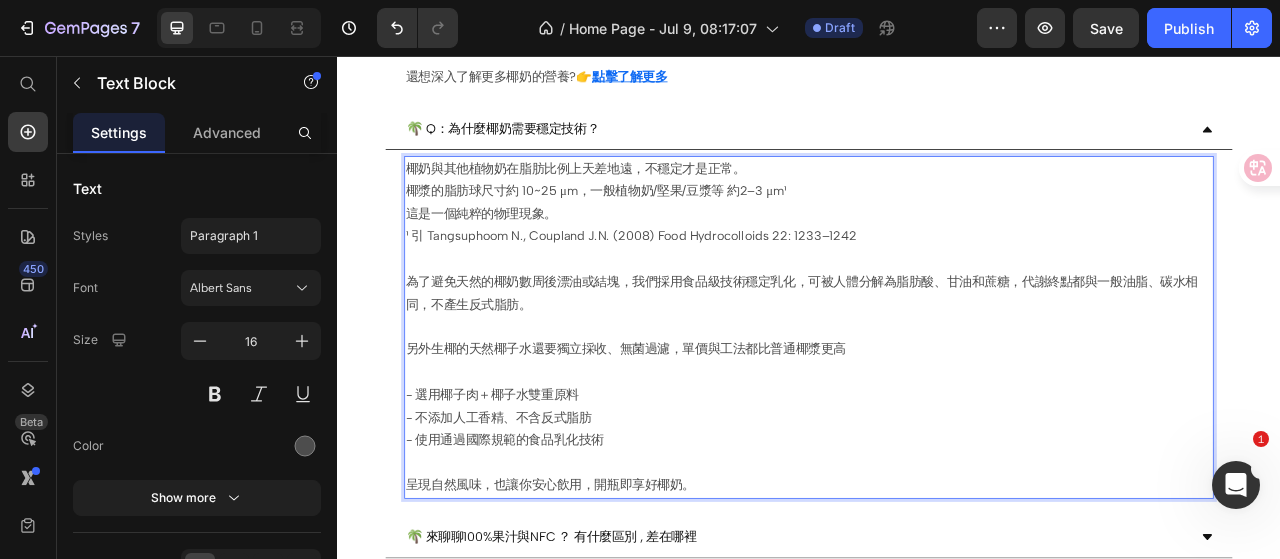 click on "為了避免天然的椰奶數周後漂油或結塊，我們採用食品級技術穩定乳化，可被人體分解為脂肪酸、甘油和蔗糖，代謝終點都與一般油脂、碳水相同，不產生反式脂肪。 另外生椰的天然椰子水還要獨立採收、無菌過濾，單價與工法都比普通椰漿更高" at bounding box center (937, 402) 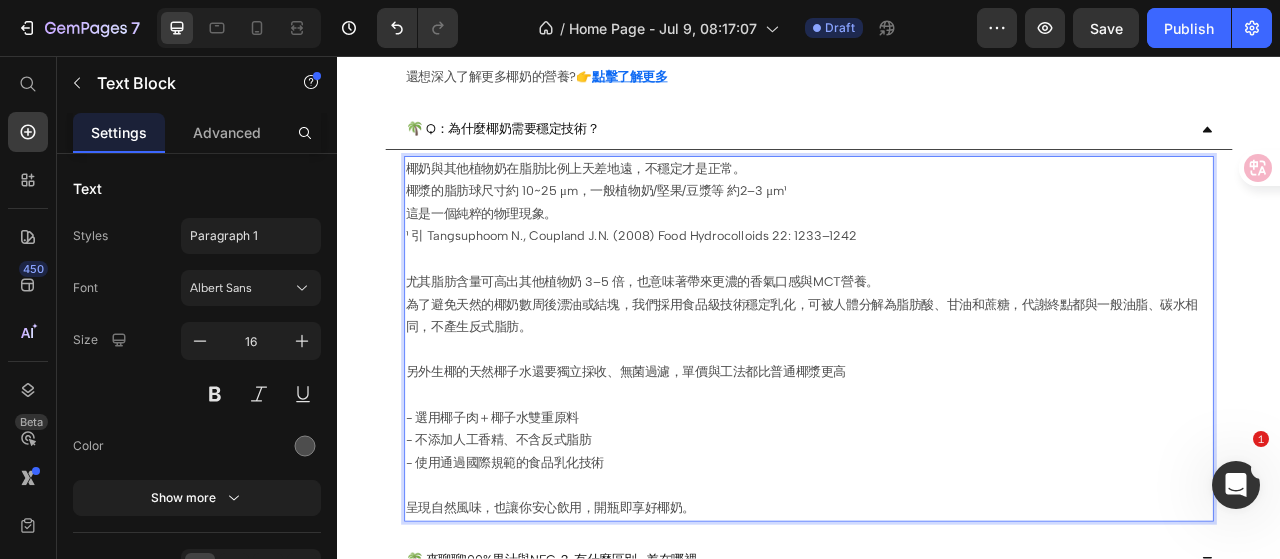 type 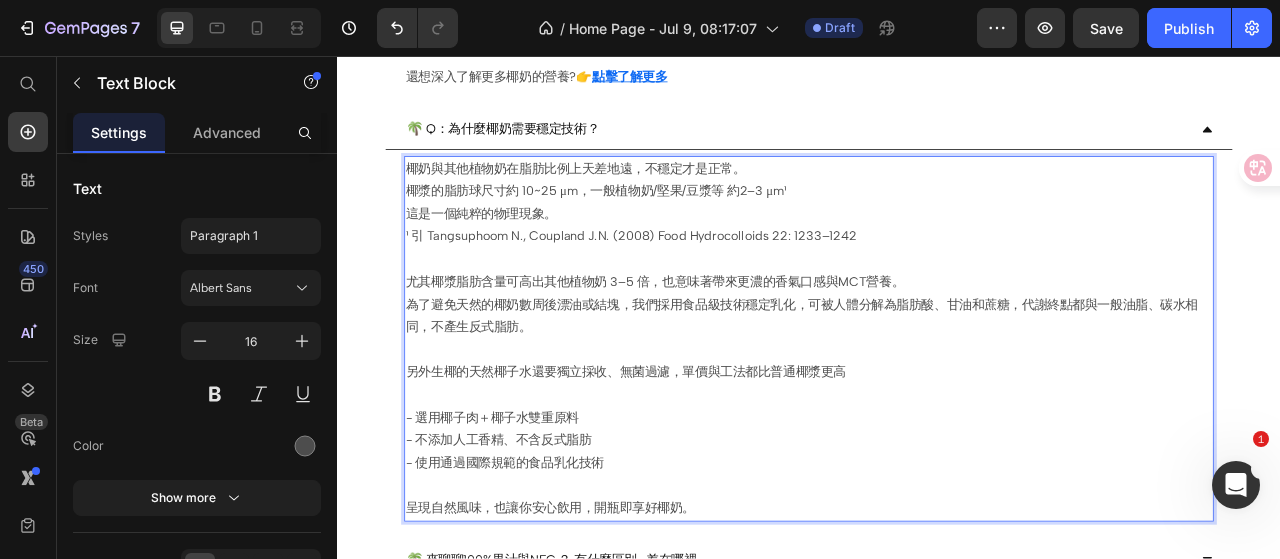click on "為了避免天然的椰奶數周後漂油或結塊，我們採用食品級技術穩定乳化，可被人體分解為脂肪酸、甘油和蔗糖，代謝終點都與一般油脂、碳水相同，不產生反式脂肪。 另外生椰的天然椰子水還要獨立採收、無菌過濾，單價與工法都比普通椰漿更高" at bounding box center (937, 431) 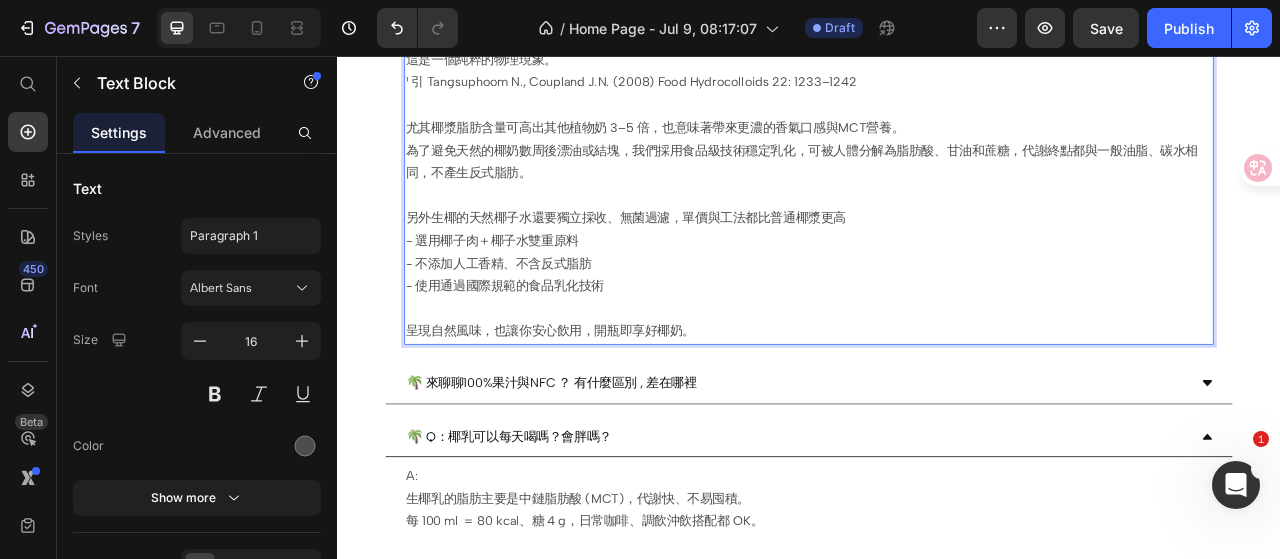 scroll, scrollTop: 1400, scrollLeft: 0, axis: vertical 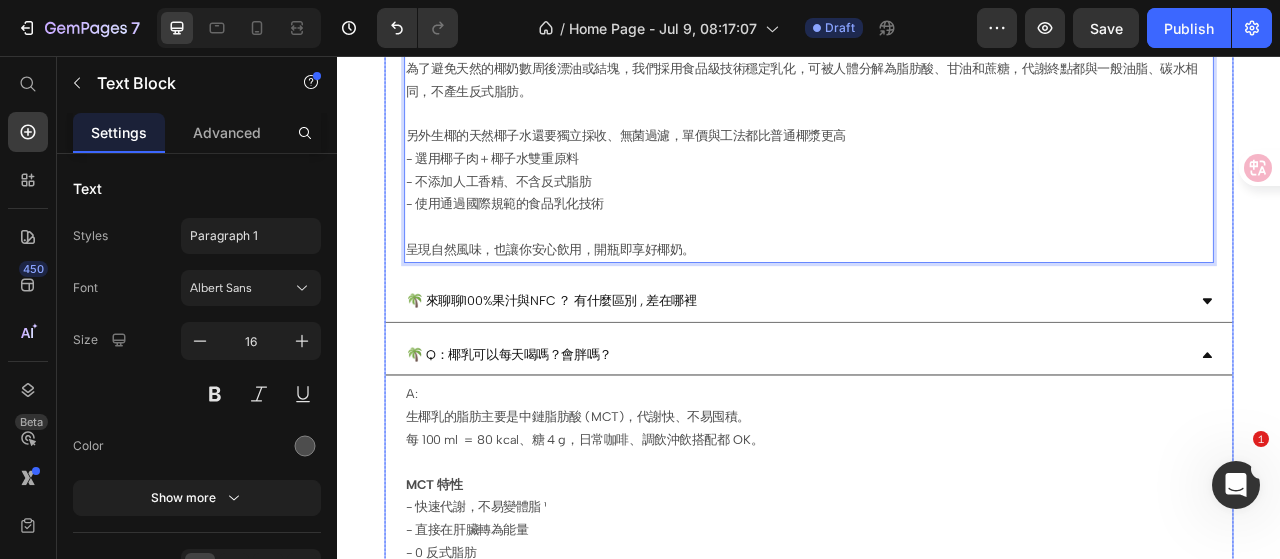 click on "🌴 來聊聊100%果汁與NFC ？ 有什麼區別 , 差在哪裡" at bounding box center (921, 369) 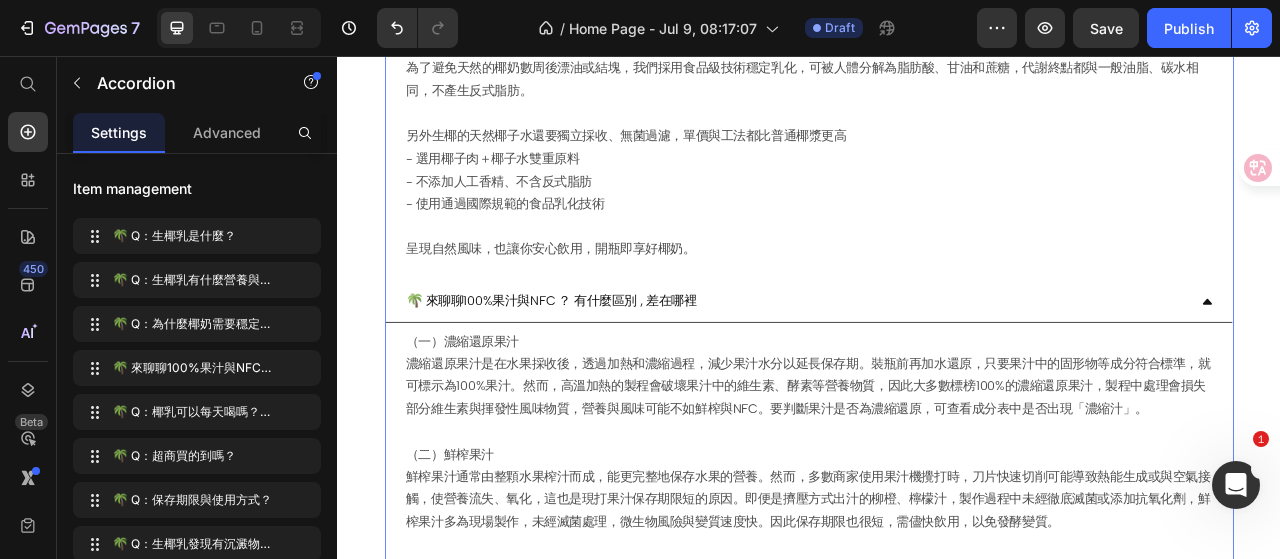 click on "🌴 來聊聊100%果汁與NFC ？ 有什麼區別 , 差在哪裡" at bounding box center [921, 369] 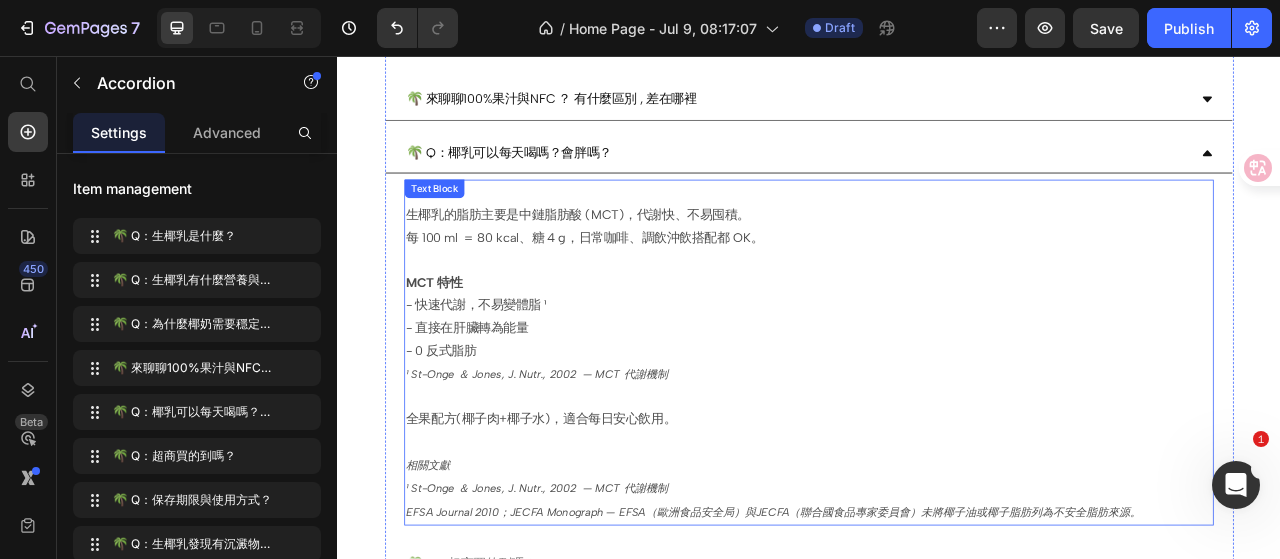 scroll, scrollTop: 1700, scrollLeft: 0, axis: vertical 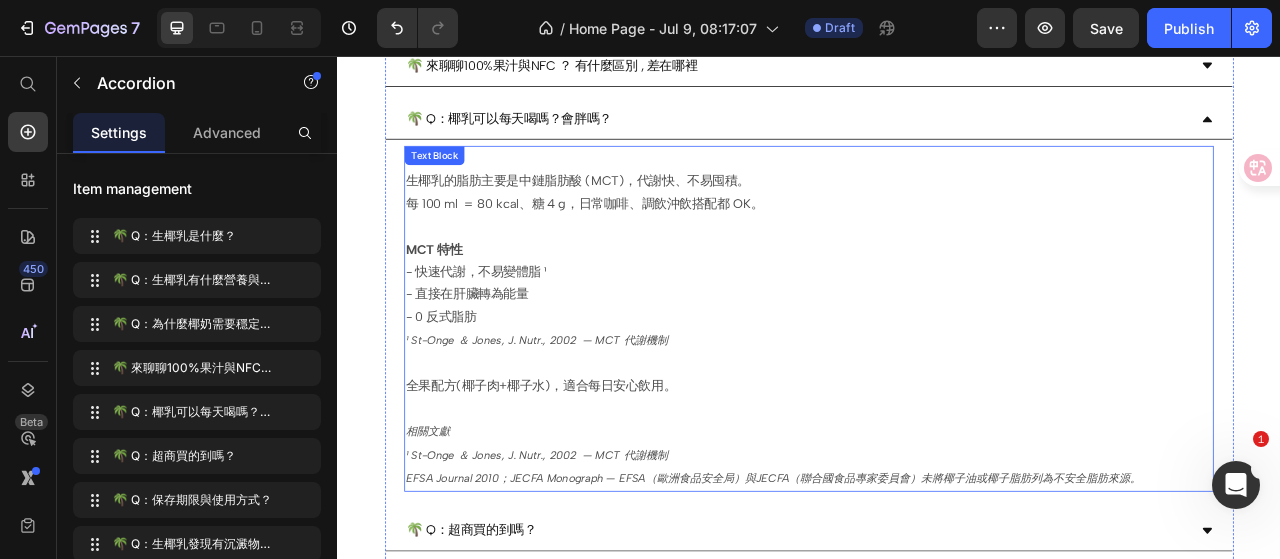 click on "- 快速代謝，不易變體脂 ¹" at bounding box center (937, 331) 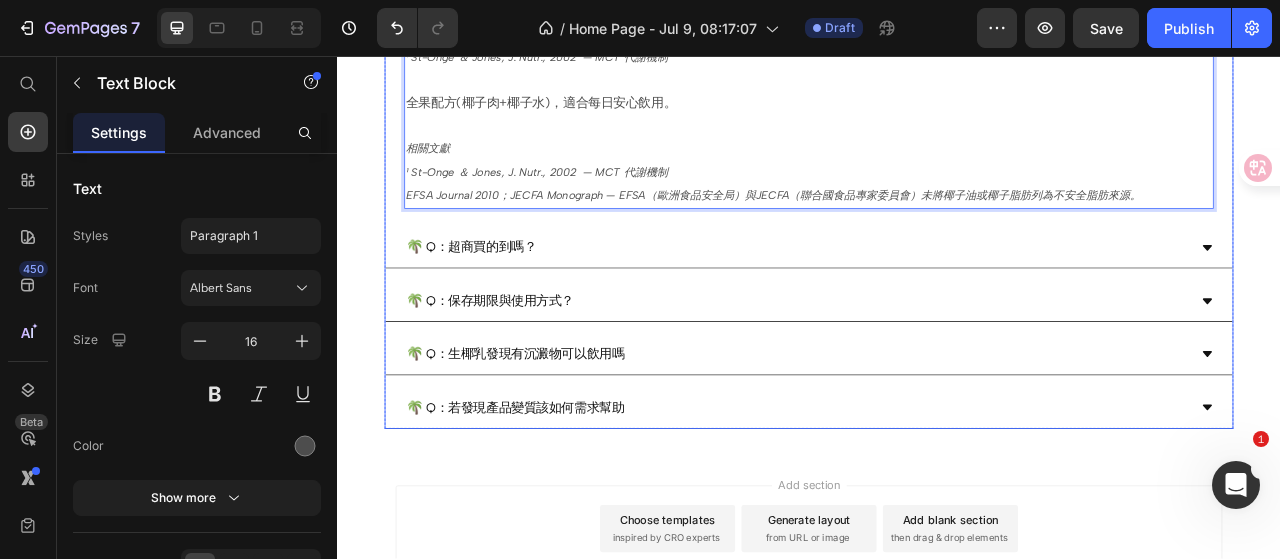 scroll, scrollTop: 2100, scrollLeft: 0, axis: vertical 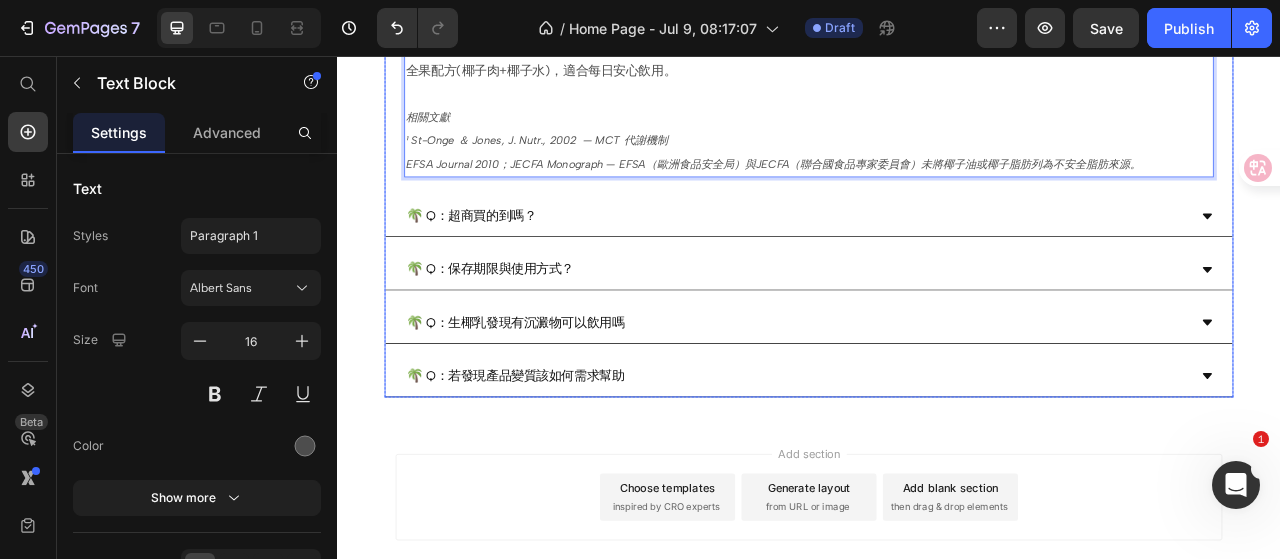 click on "🌴 Q：保存期限與使用方式？" at bounding box center (921, 328) 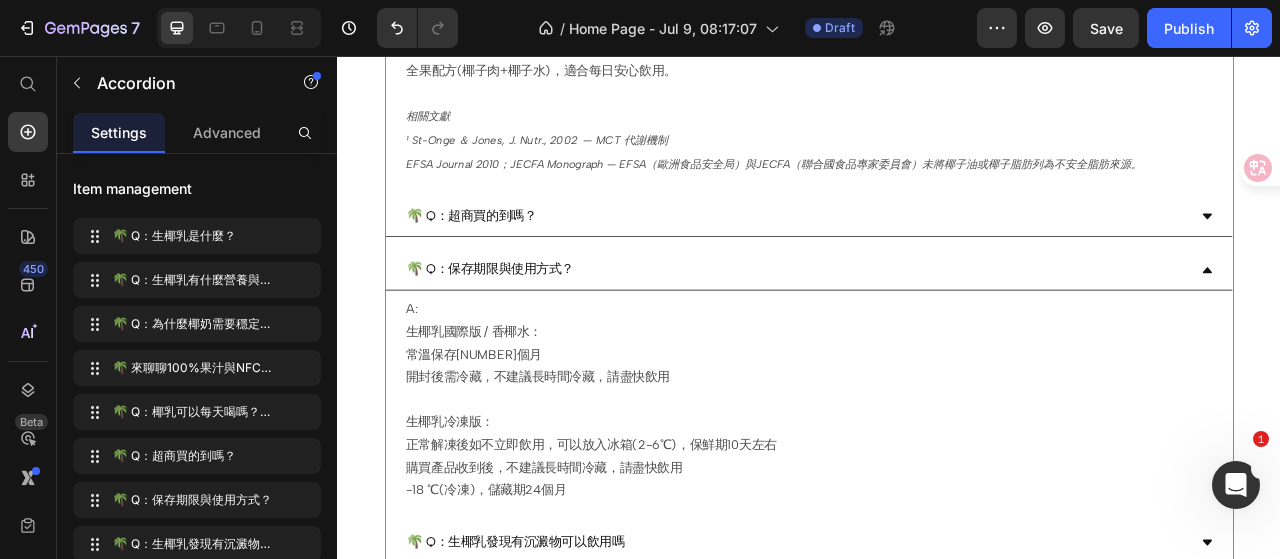 click on "🌴 Q：保存期限與使用方式？" at bounding box center (921, 328) 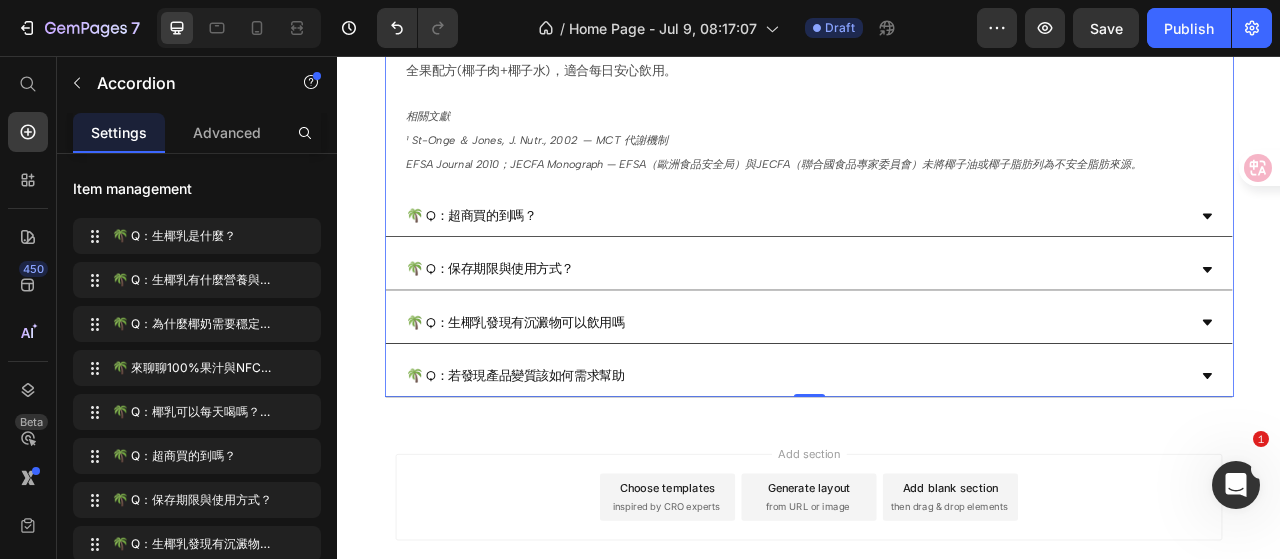 click on "🌴 Q：生椰乳發現有沉澱物可以飲用嗎" at bounding box center [921, 396] 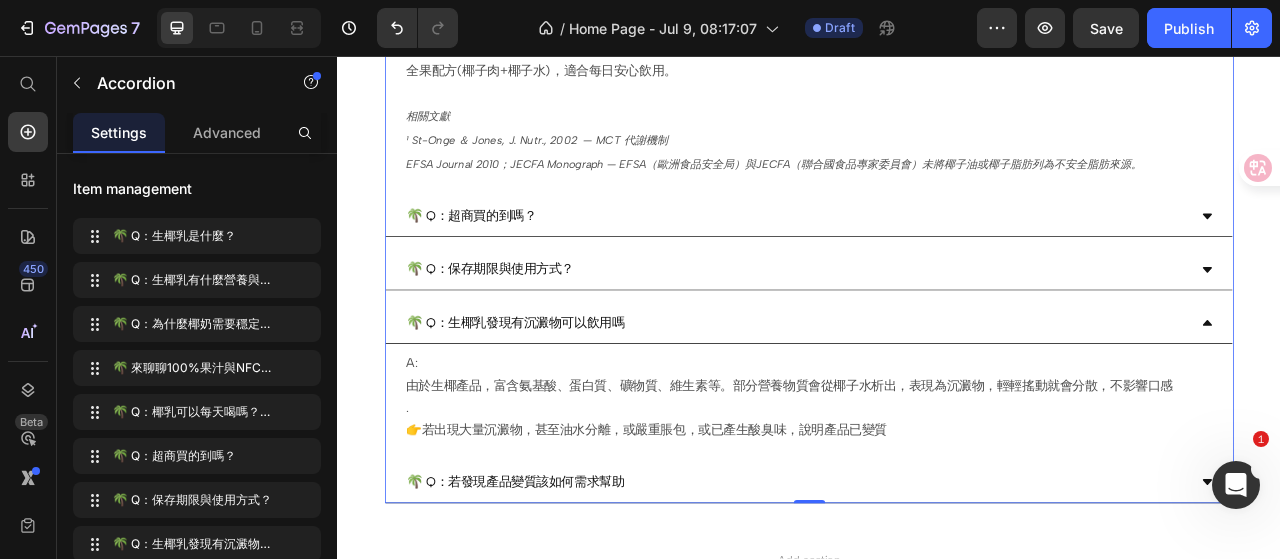 click on "🌴 Q：生椰乳發現有沉澱物可以飲用嗎" at bounding box center [921, 396] 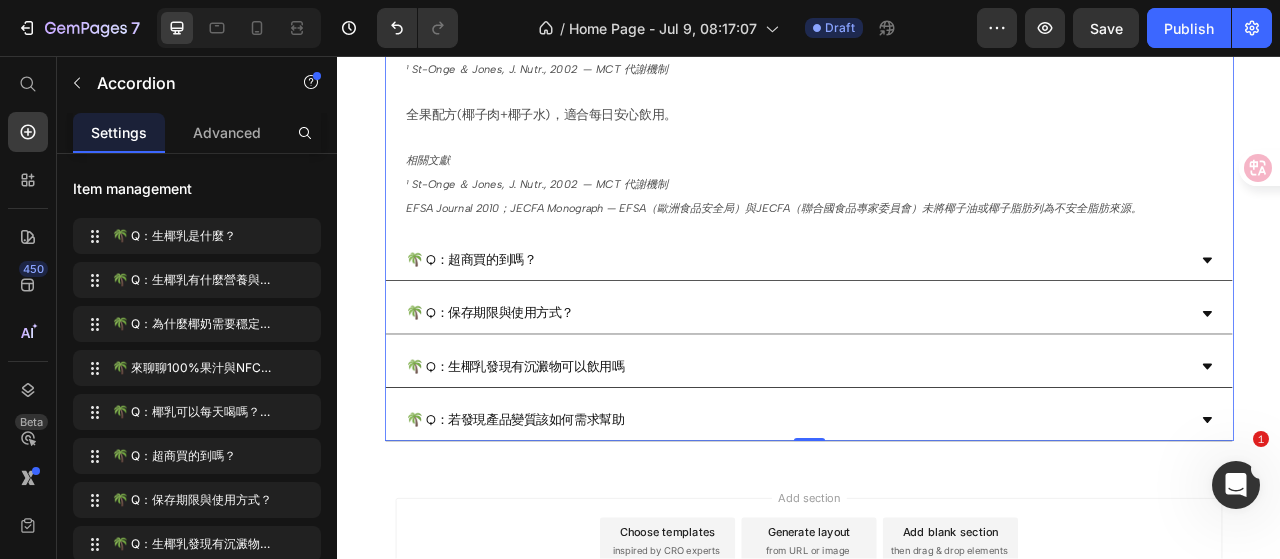 scroll, scrollTop: 2000, scrollLeft: 0, axis: vertical 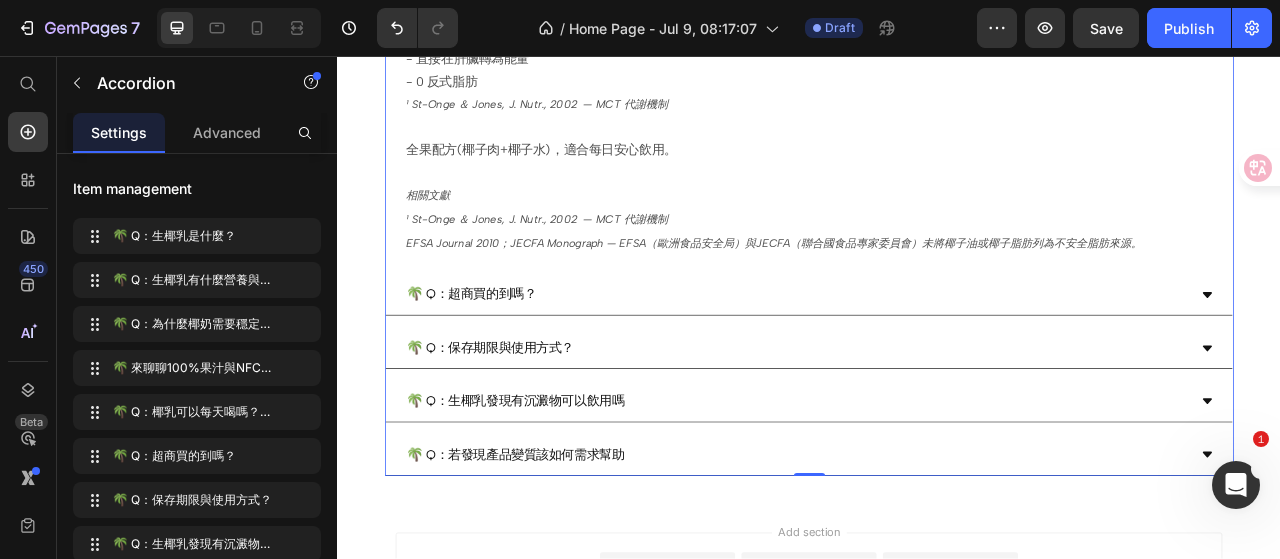 click on "🌴 Q：生椰乳發現有沉澱物可以飲用嗎" at bounding box center (921, 496) 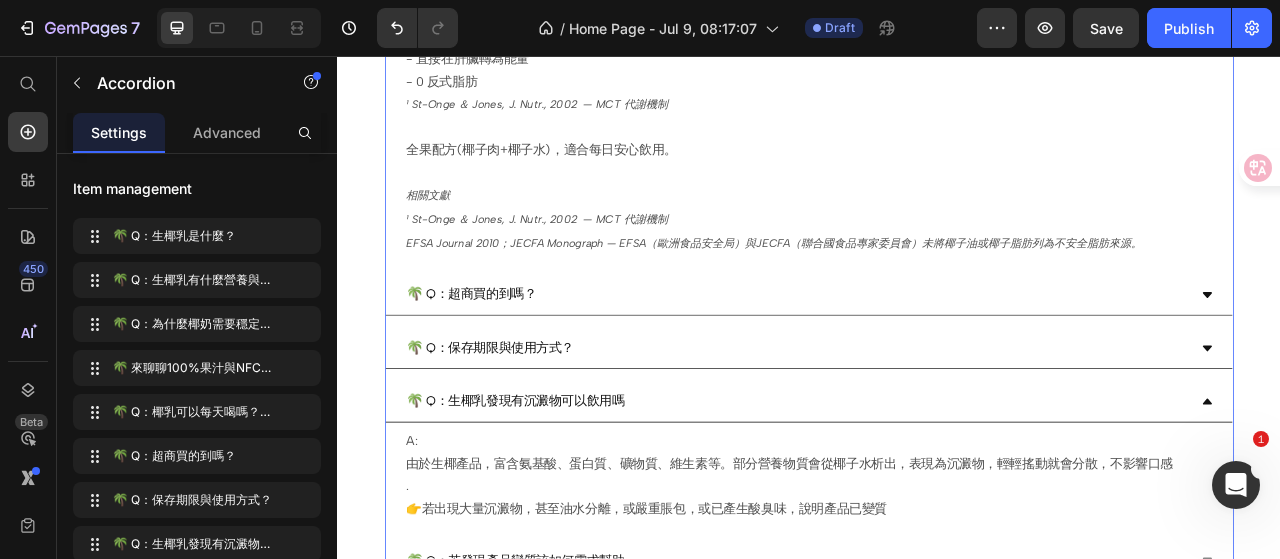 click on "🌴 Q：生椰乳發現有沉澱物可以飲用嗎" at bounding box center (937, 497) 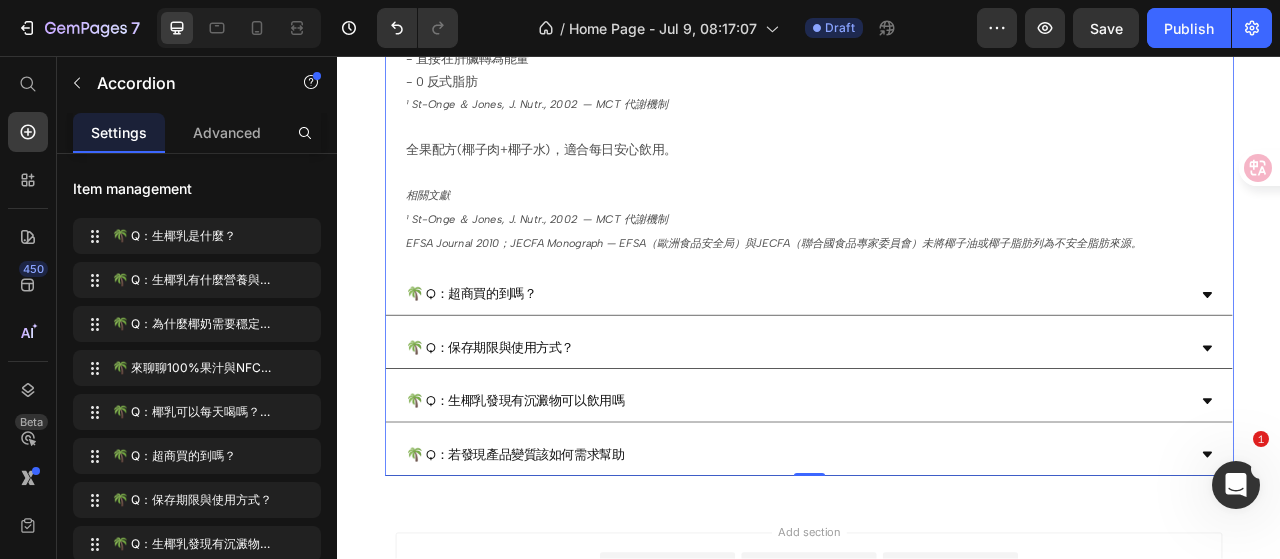 click on "🌴 Q：若發現產品變質該如何需求幫助" at bounding box center (921, 564) 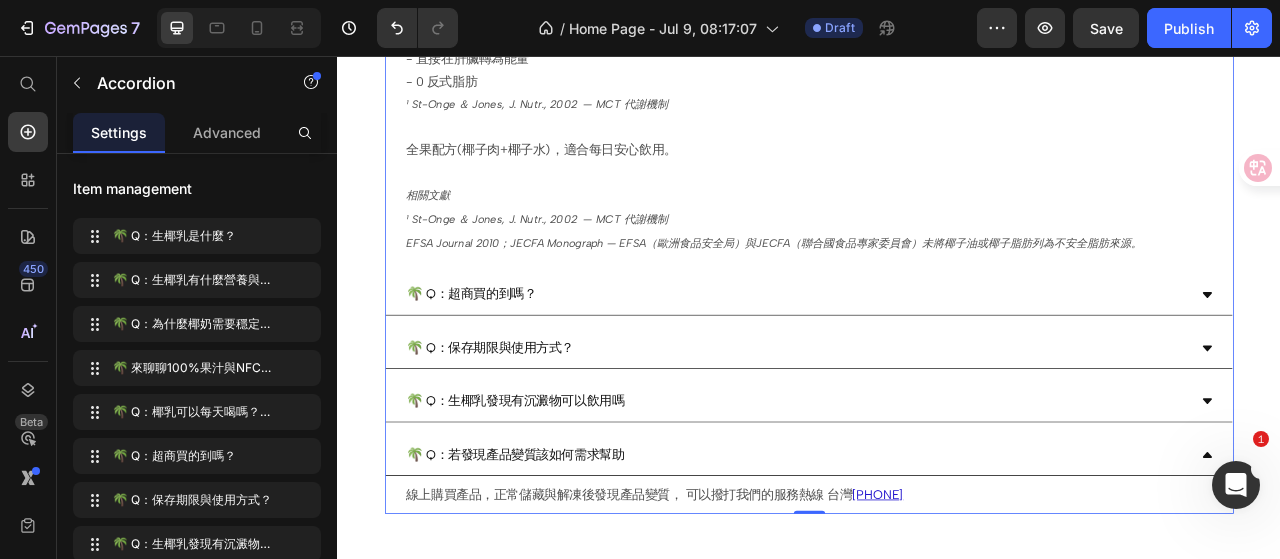 click on "🌴 Q：若發現產品變質該如何需求幫助" at bounding box center [921, 564] 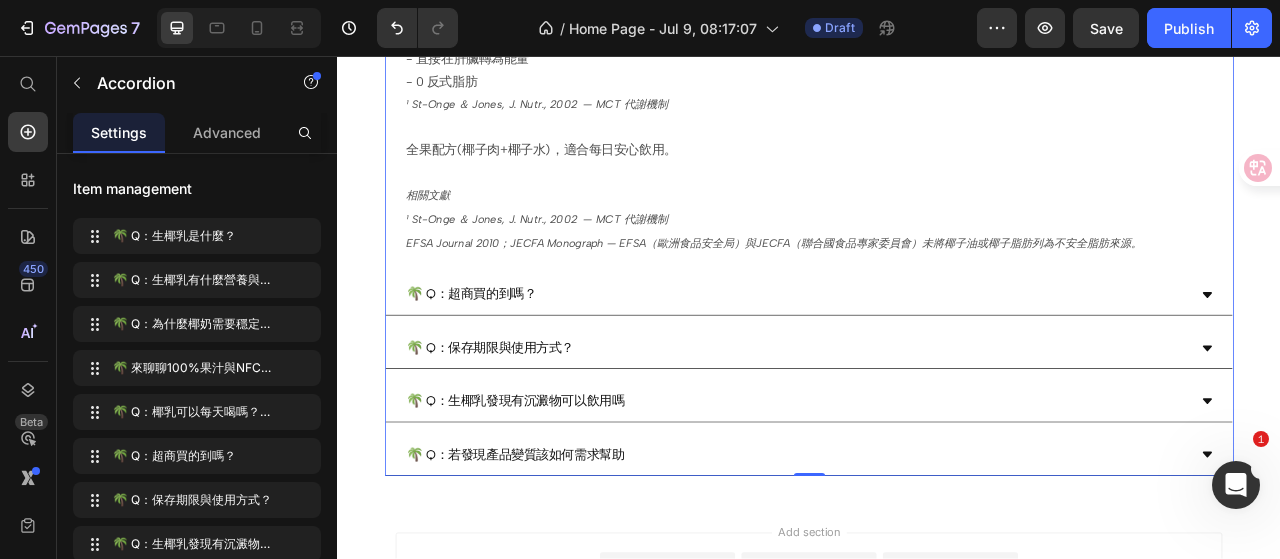 click on "🌴 Q：超商買的到嗎？" at bounding box center (921, 360) 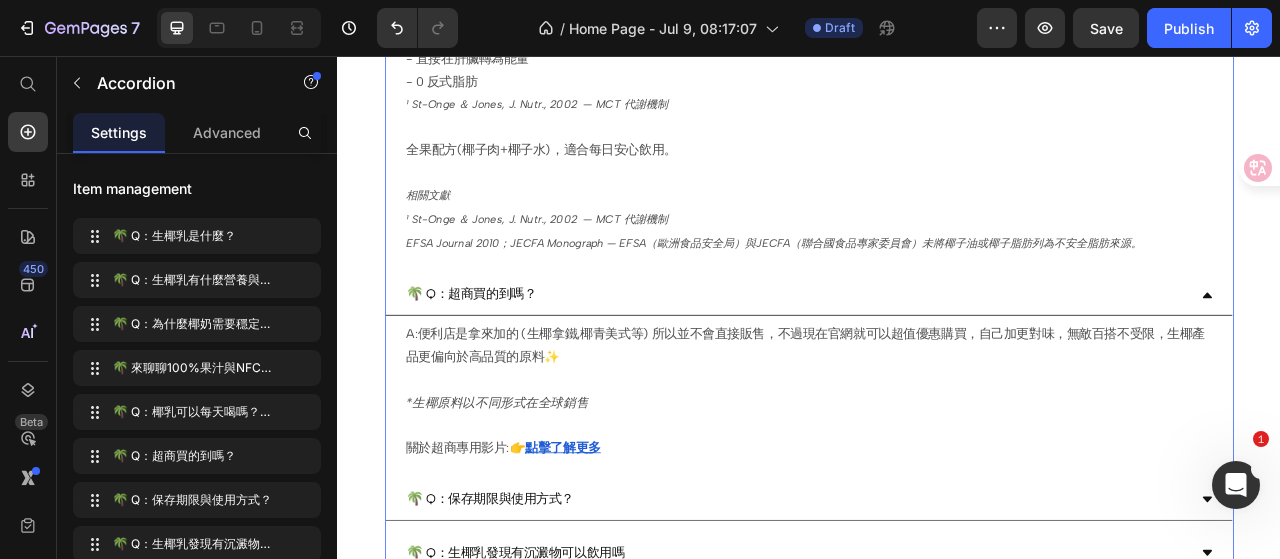 click on "🌴 Q：超商買的到嗎？" at bounding box center (921, 360) 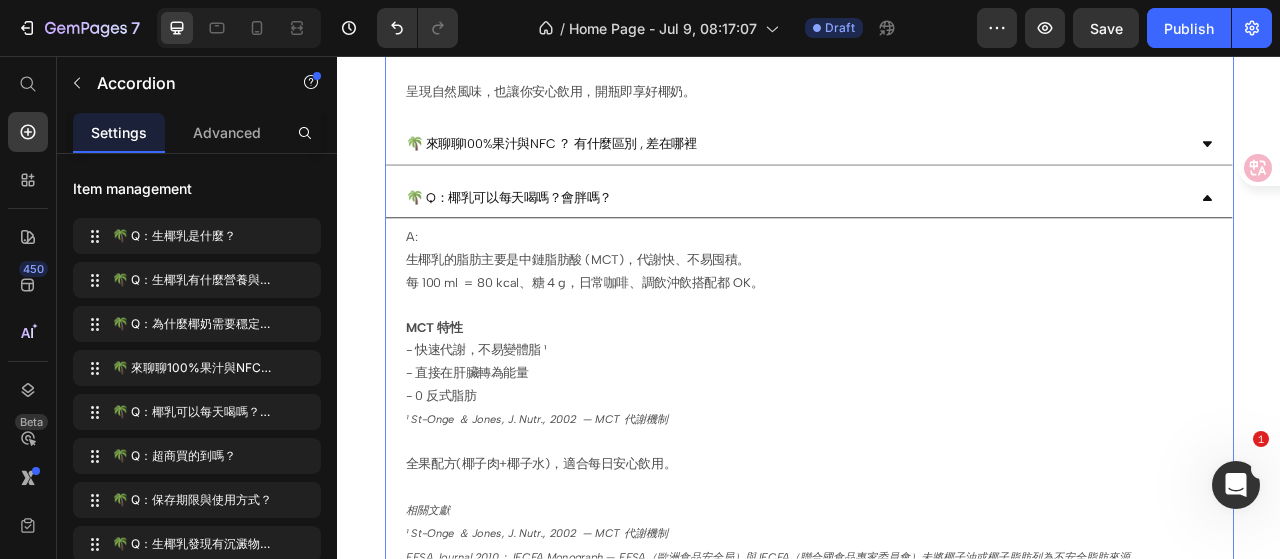 scroll, scrollTop: 1600, scrollLeft: 0, axis: vertical 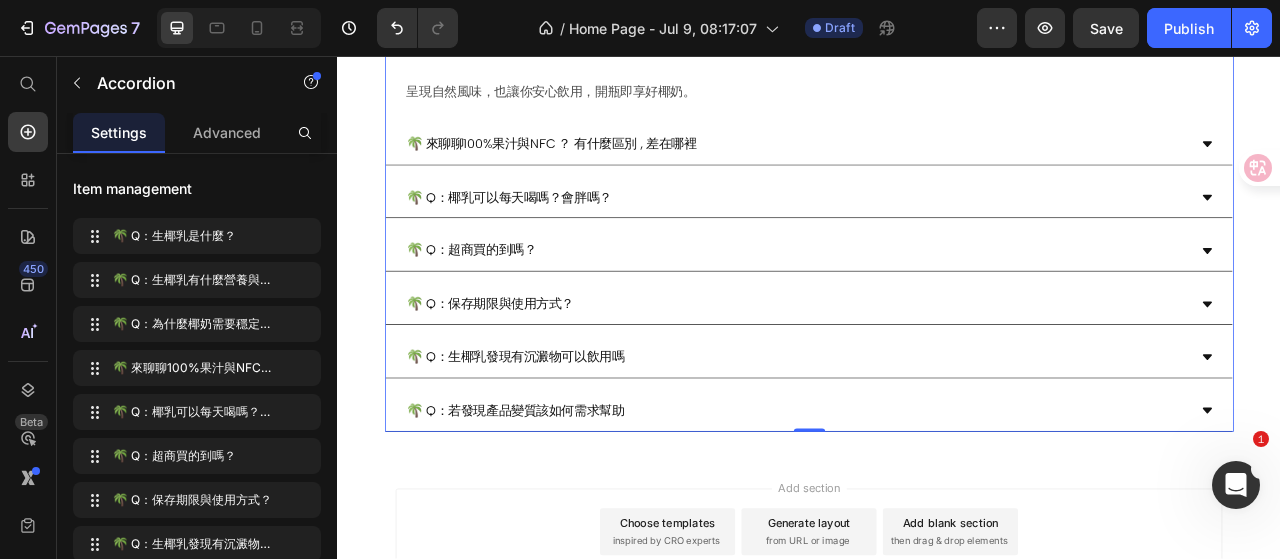 click on "🌴 來聊聊100%果汁與NFC ？ 有什麼區別 , 差在哪裡" at bounding box center (921, 169) 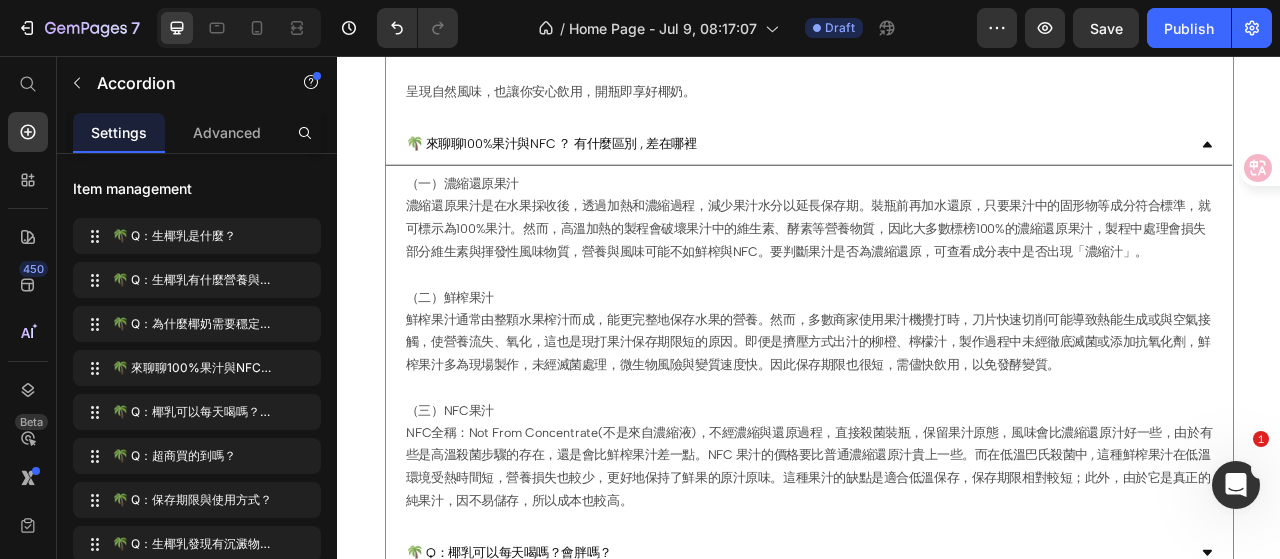 click on "🌴 來聊聊100%果汁與NFC ？ 有什麼區別 , 差在哪裡" at bounding box center [921, 169] 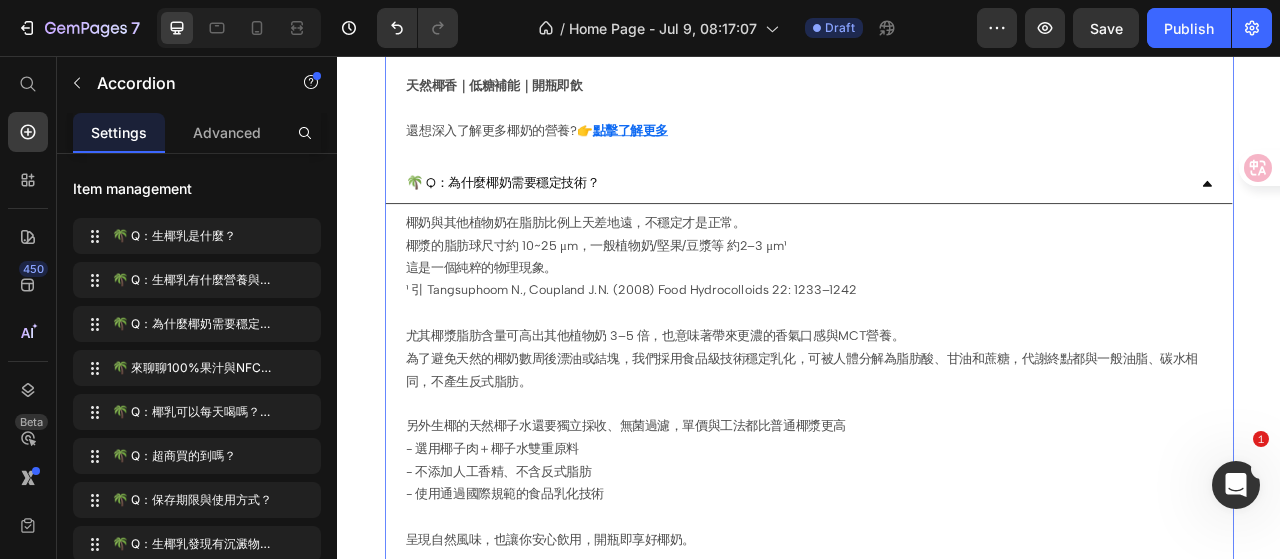 scroll, scrollTop: 1000, scrollLeft: 0, axis: vertical 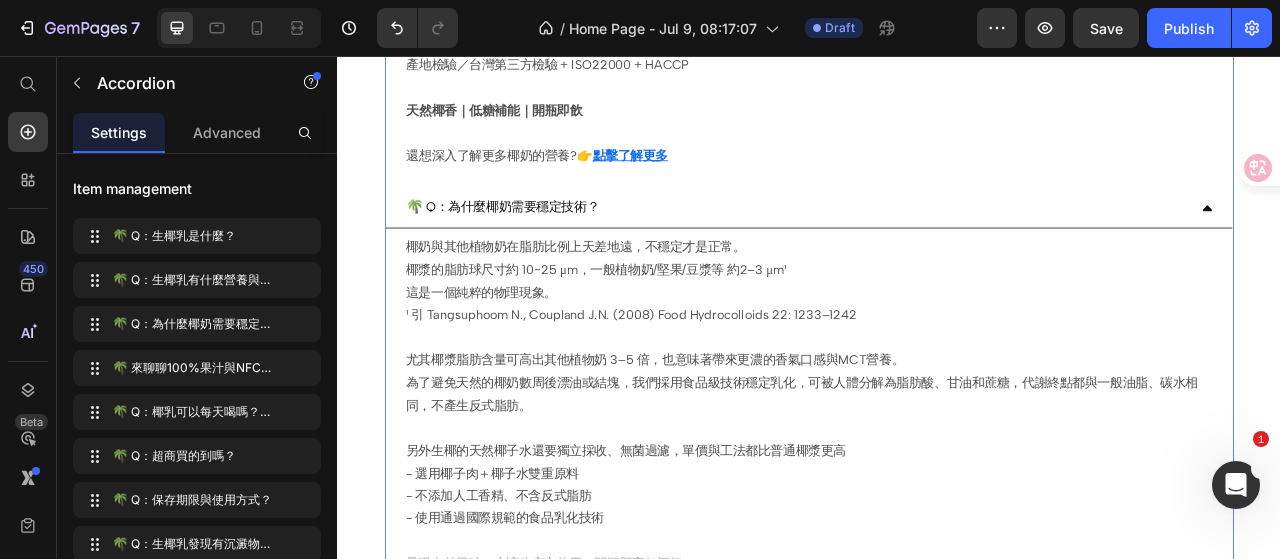 click on "🌴 Q：為什麼椰奶需要穩定技術？" at bounding box center (921, 249) 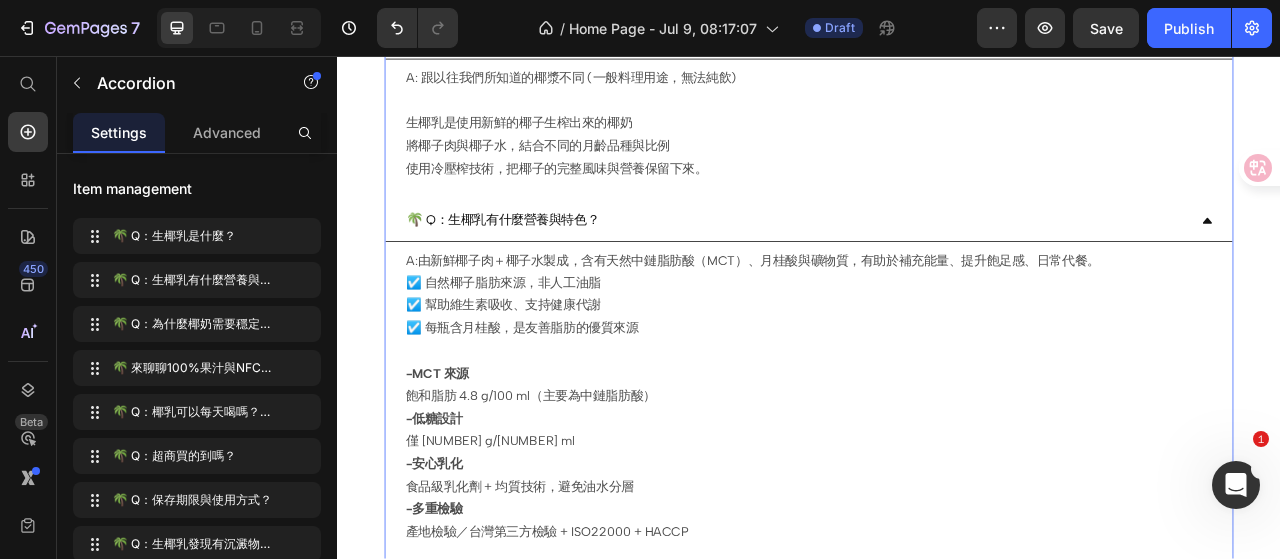 scroll, scrollTop: 400, scrollLeft: 0, axis: vertical 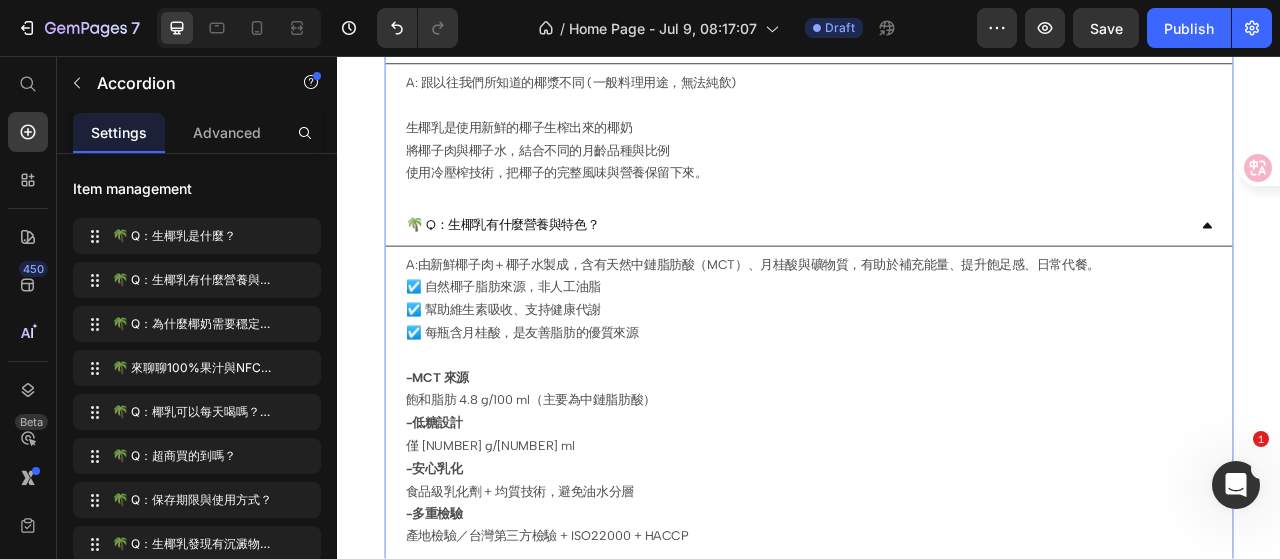 click on "🌴 Q：生椰乳有什麼營養與特色？" at bounding box center [921, 272] 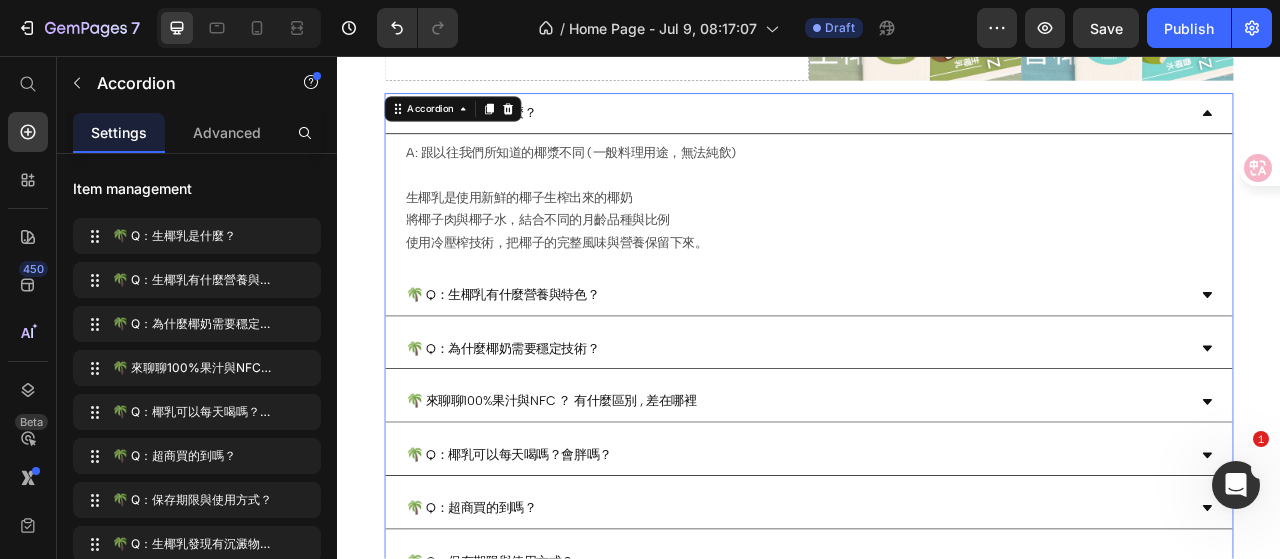 scroll, scrollTop: 200, scrollLeft: 0, axis: vertical 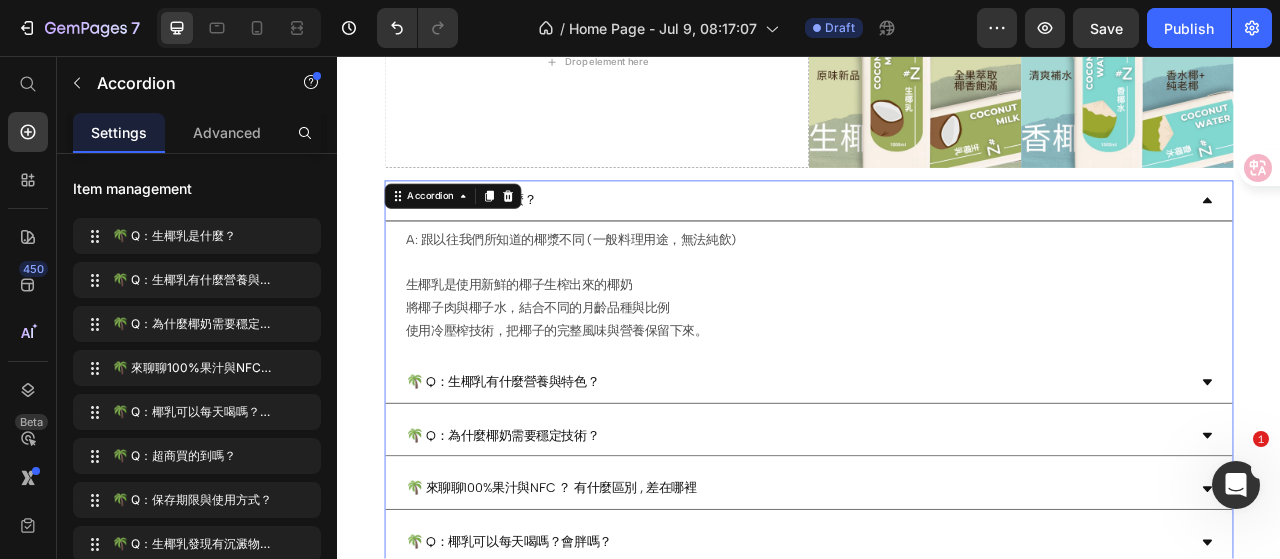 click on "🌴 Q：生椰乳是什麼？" at bounding box center (921, 240) 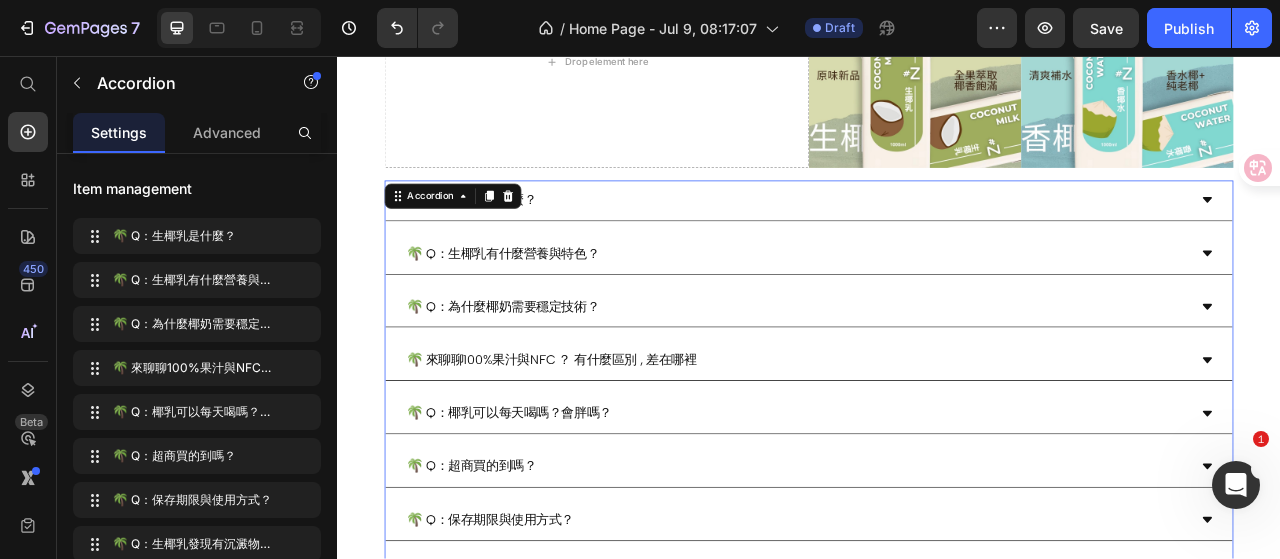 scroll, scrollTop: 300, scrollLeft: 0, axis: vertical 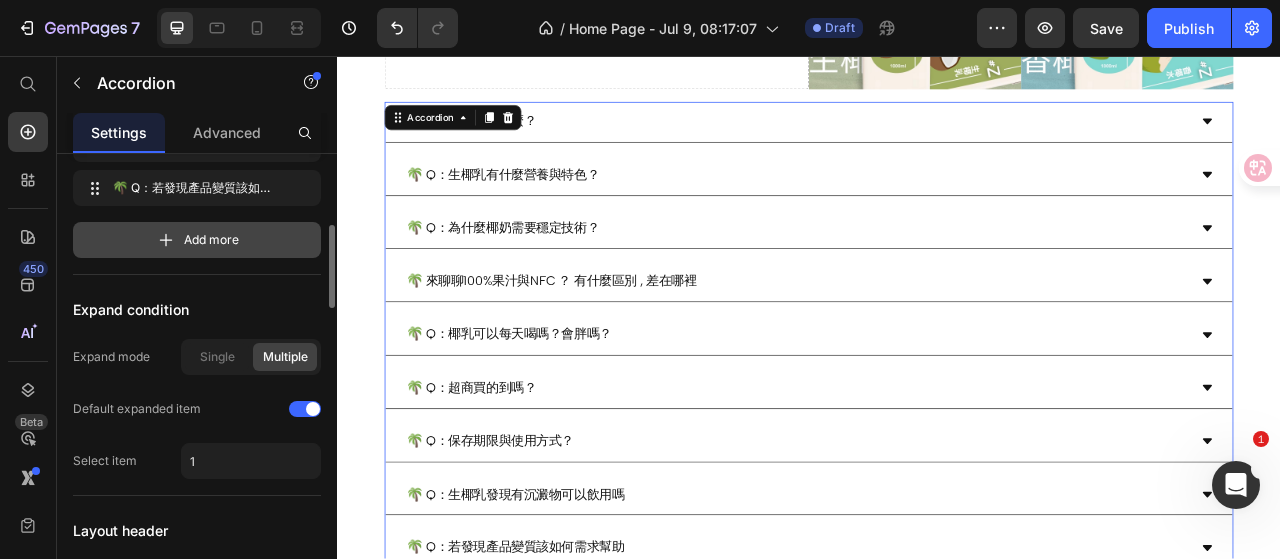 click on "Add more" at bounding box center (211, 240) 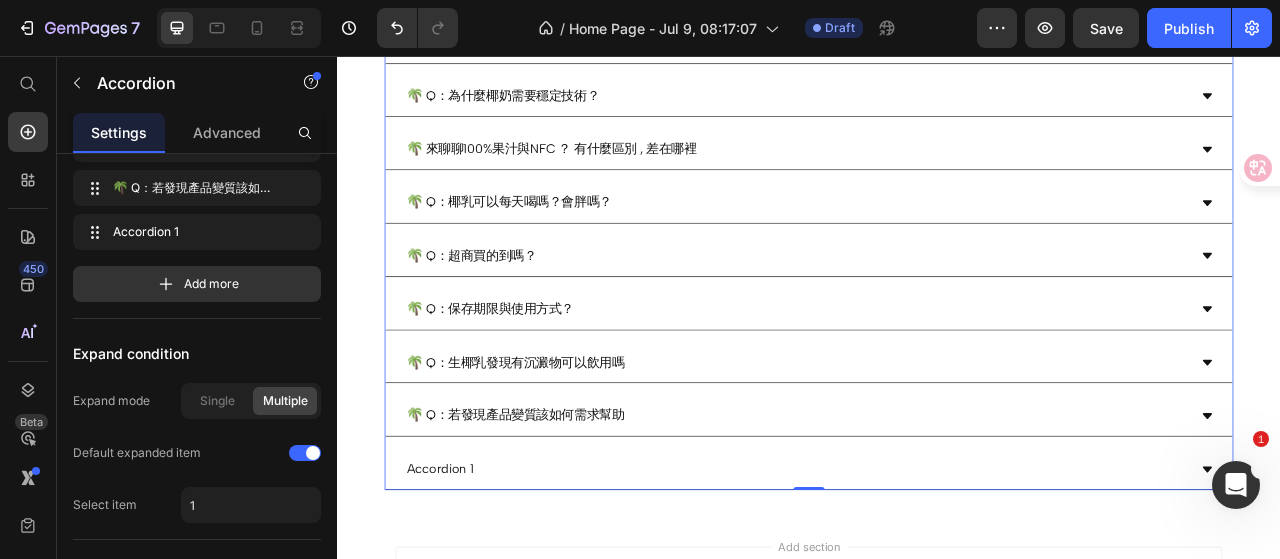 scroll, scrollTop: 500, scrollLeft: 0, axis: vertical 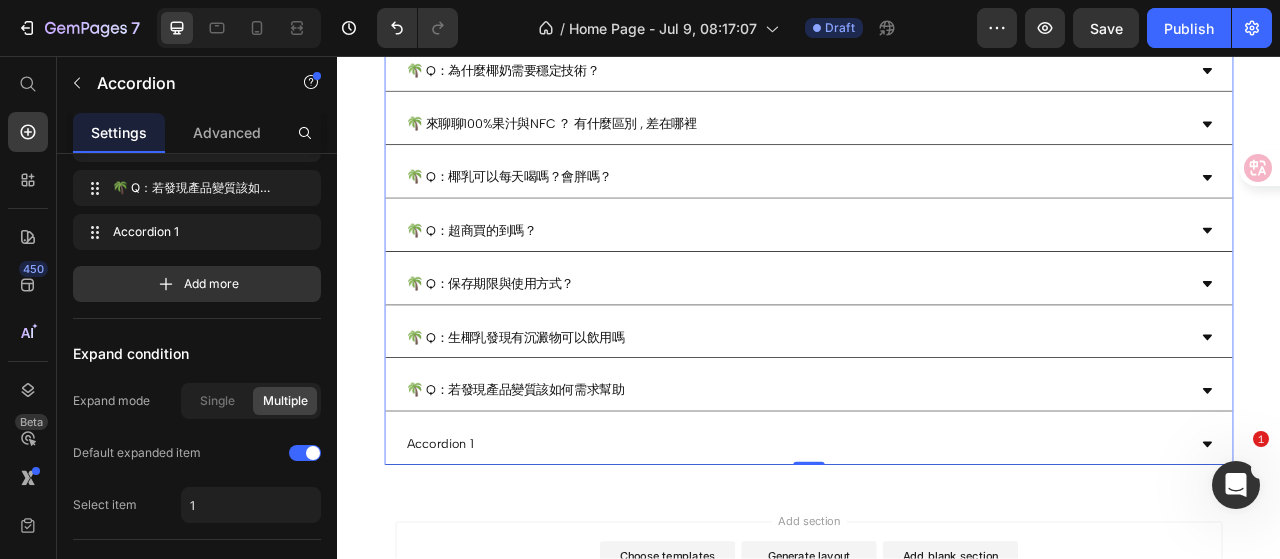 click on "Accordion 1" at bounding box center [467, 550] 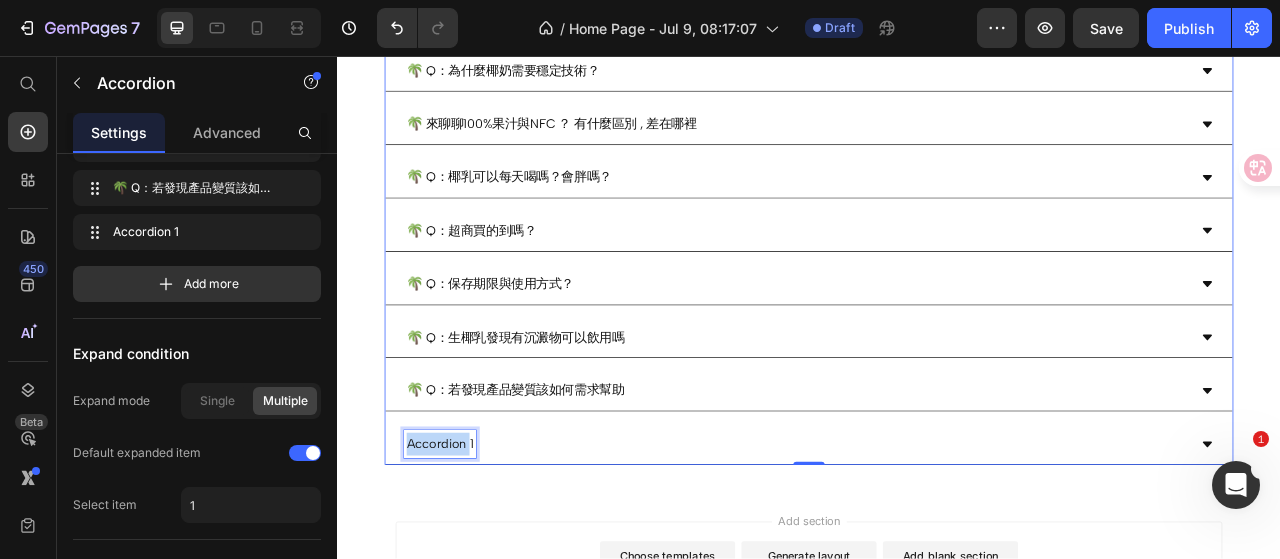 click on "Accordion 1" at bounding box center [467, 550] 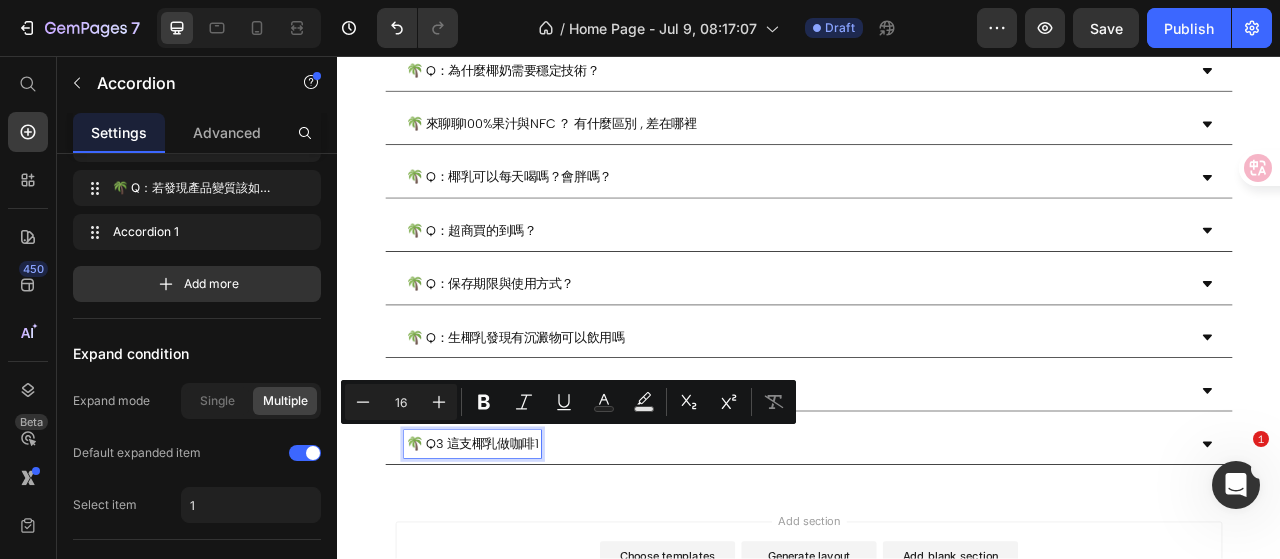 scroll, scrollTop: 8, scrollLeft: 0, axis: vertical 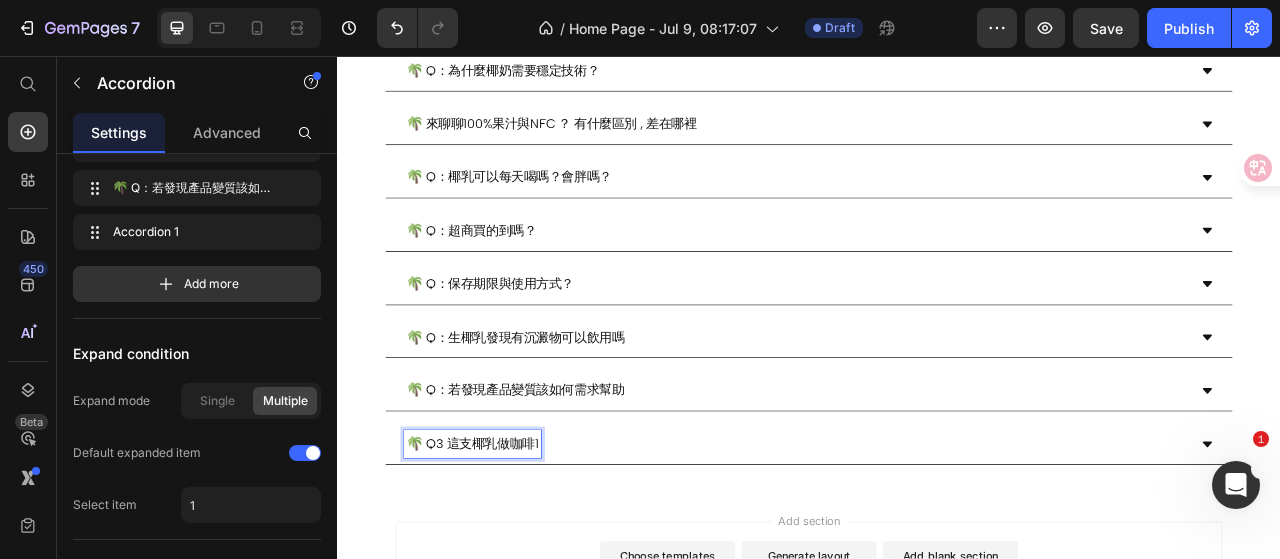 click on "🌴 Q3 這支椰乳做咖啡1" at bounding box center [509, 550] 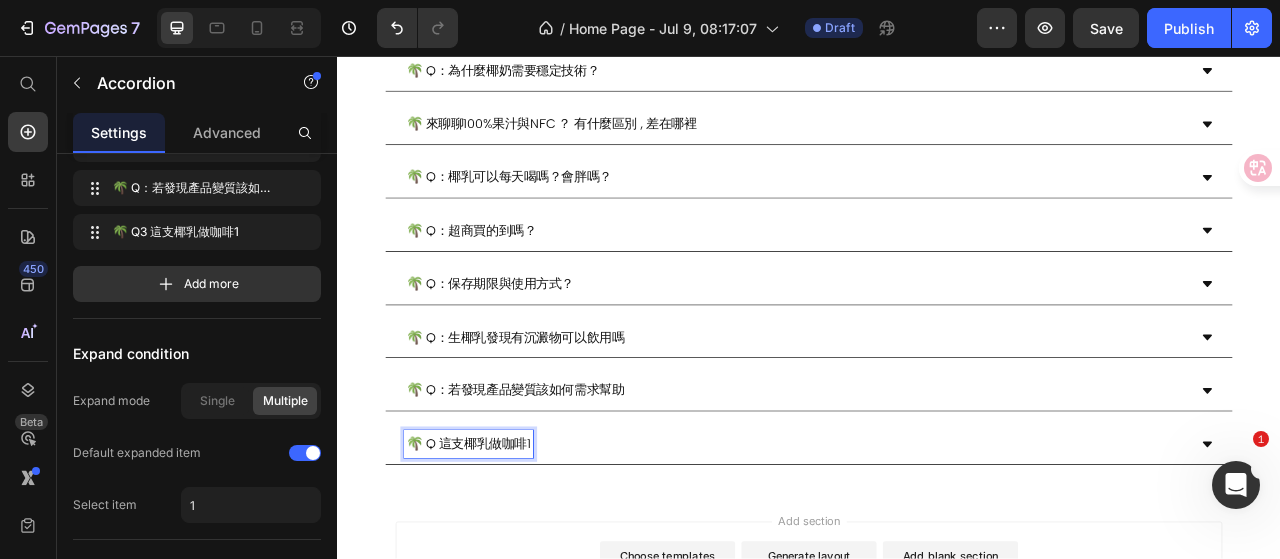 scroll, scrollTop: 16, scrollLeft: 0, axis: vertical 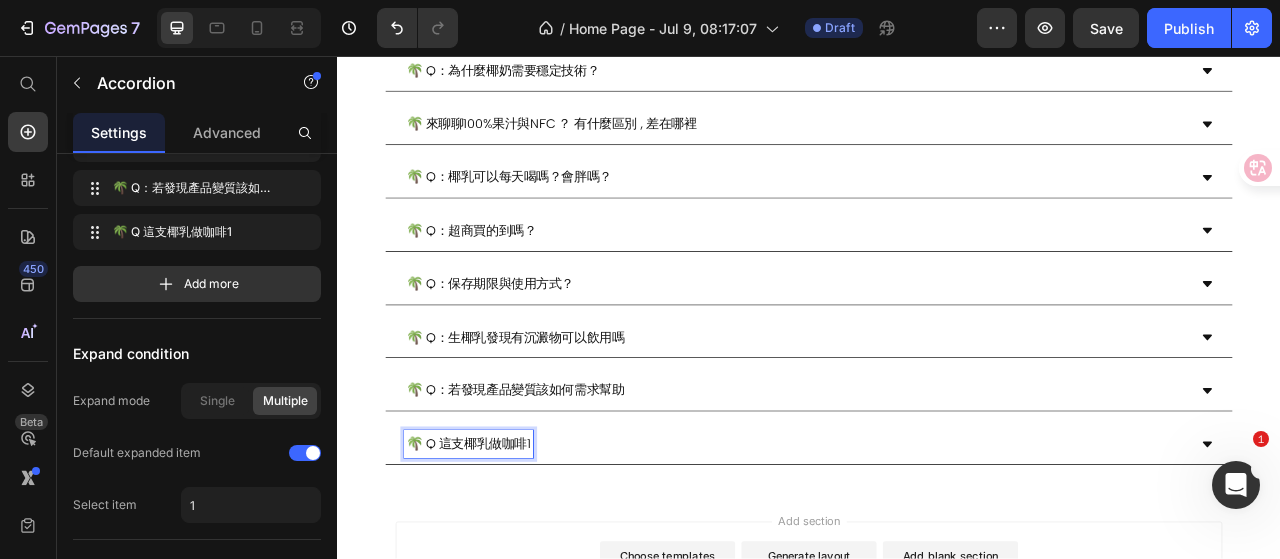 type 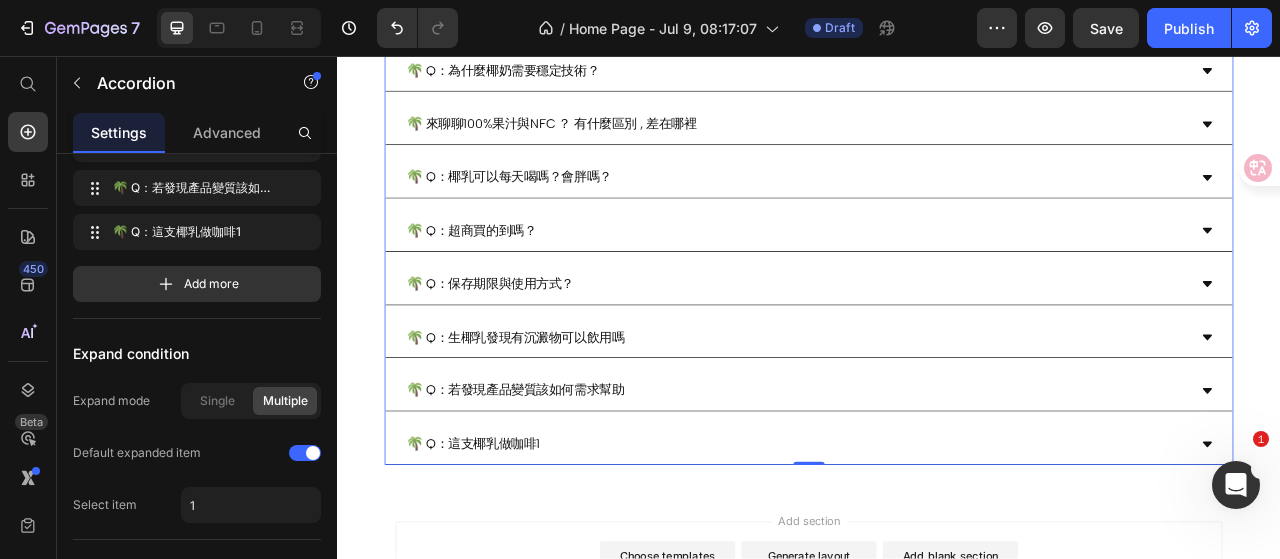 click on "🌴 Q：這支椰乳做咖啡1" at bounding box center [510, 550] 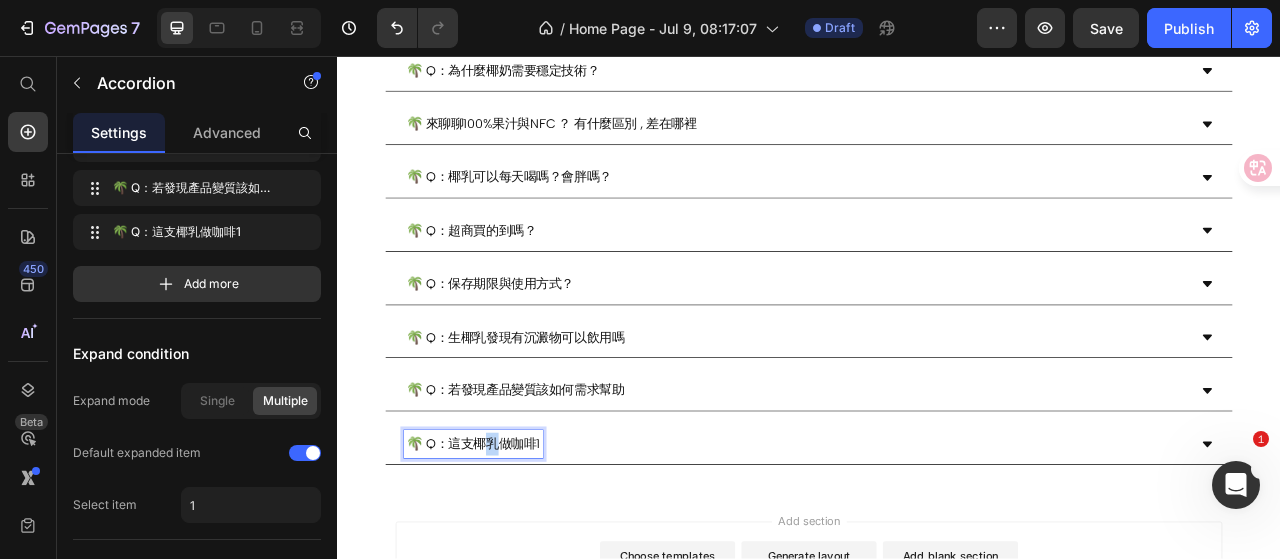 click on "🌴 Q：這支椰乳做咖啡1" at bounding box center (510, 550) 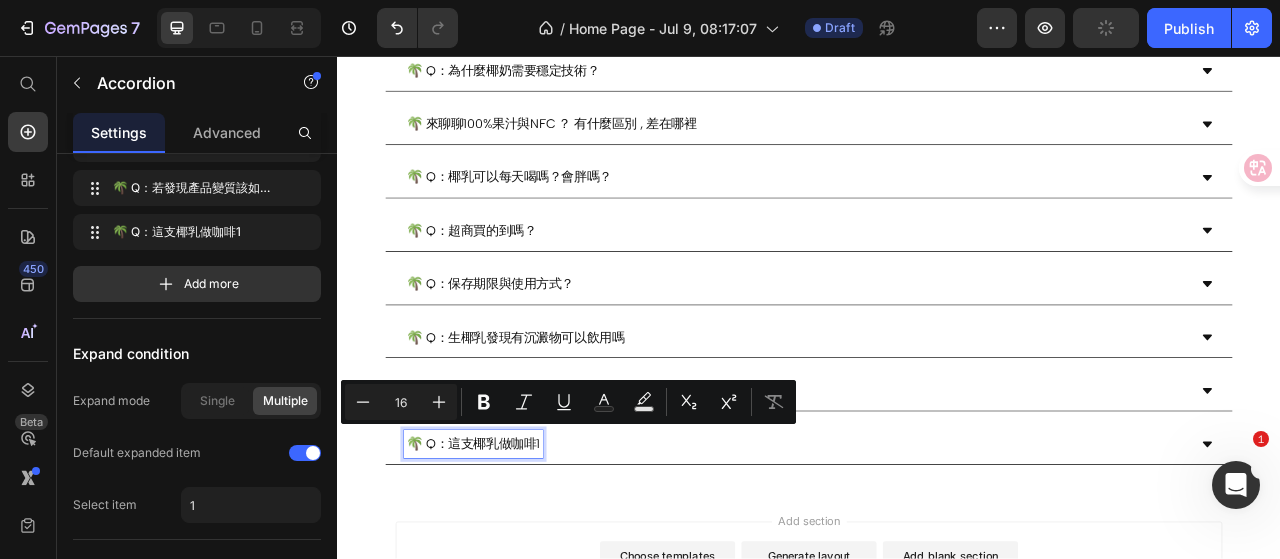 click on "🌴 Q：這支椰乳做咖啡1" at bounding box center [510, 550] 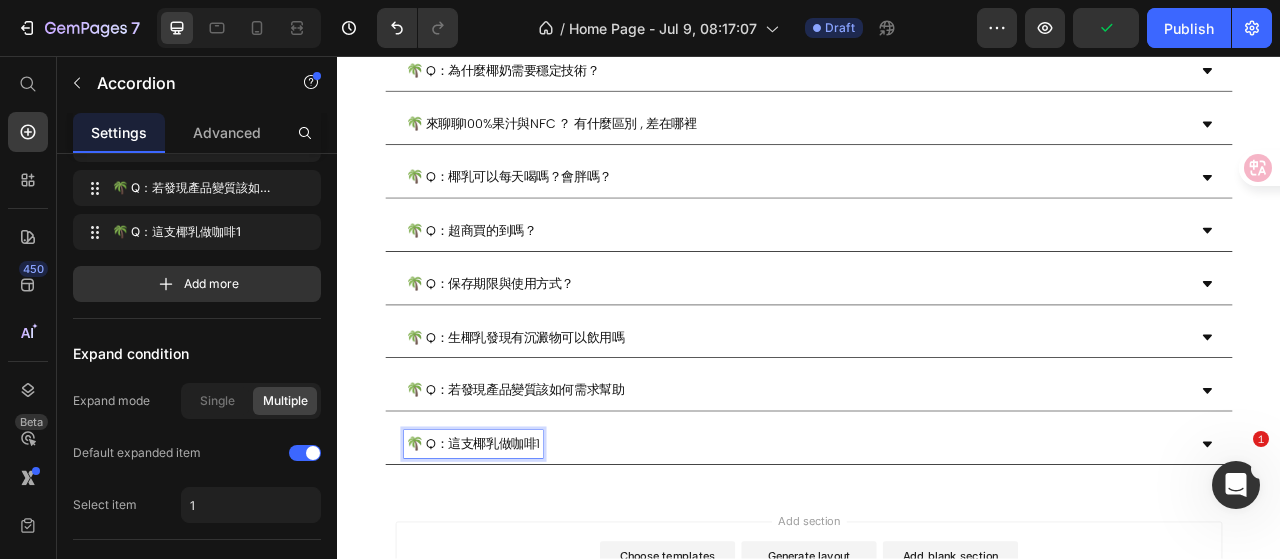 scroll, scrollTop: 32, scrollLeft: 0, axis: vertical 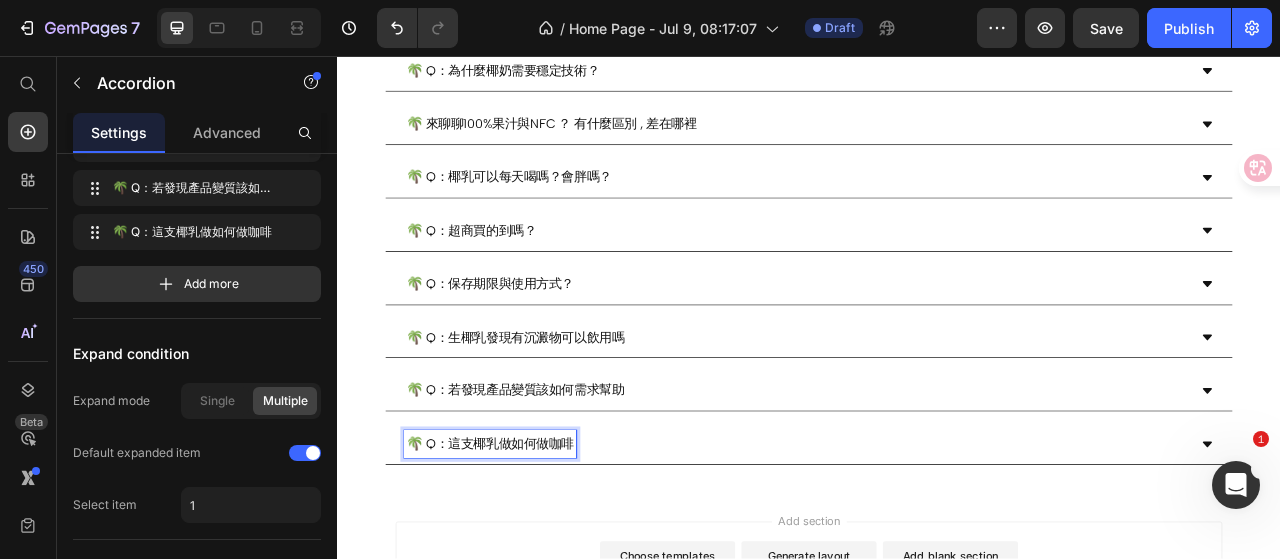 click on "🌴 Q：這支椰乳做如何做咖啡" at bounding box center [921, 550] 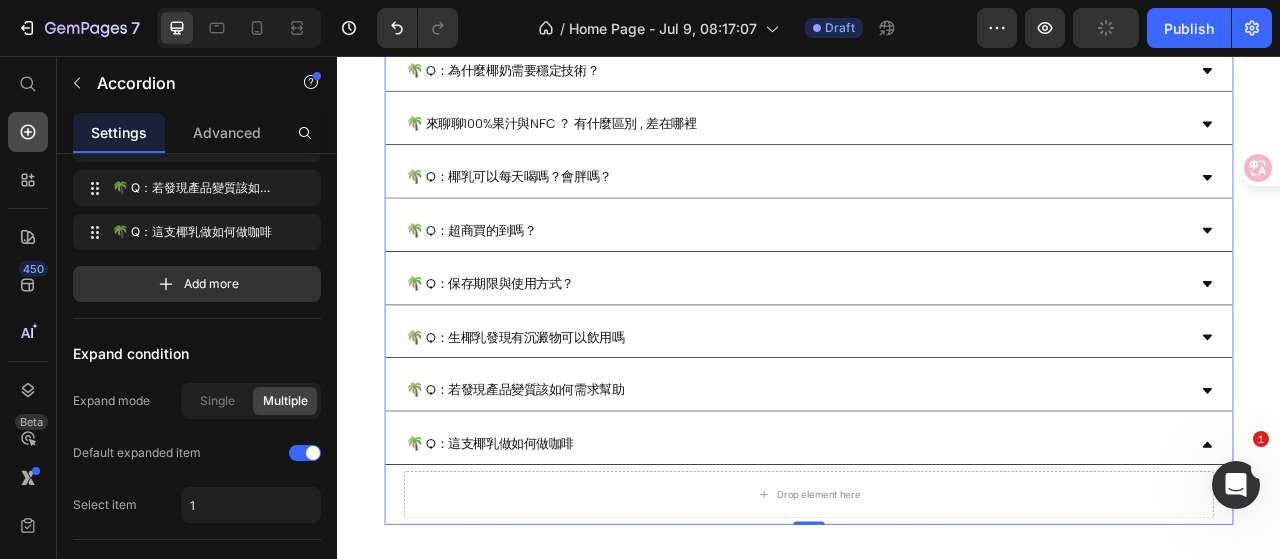 click 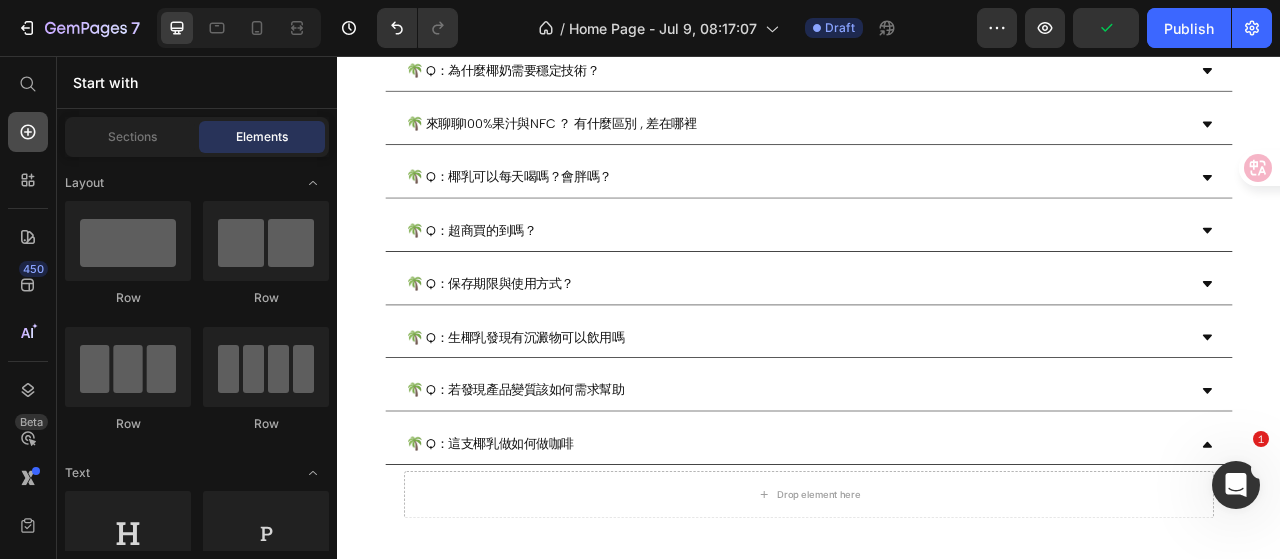 scroll, scrollTop: 0, scrollLeft: 0, axis: both 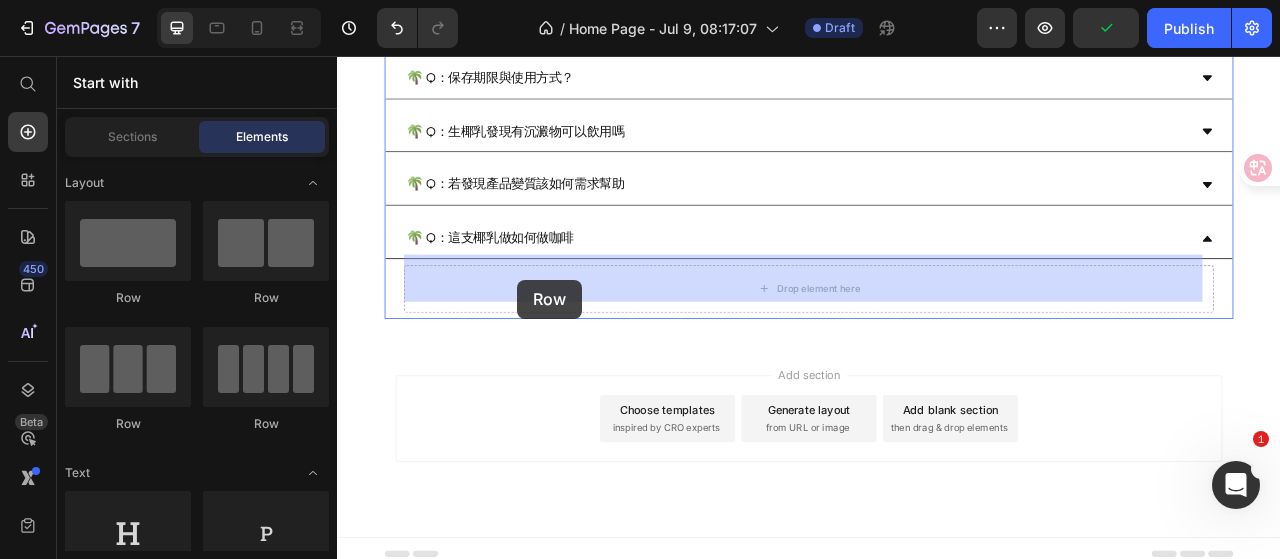 drag, startPoint x: 443, startPoint y: 294, endPoint x: 566, endPoint y: 341, distance: 131.67384 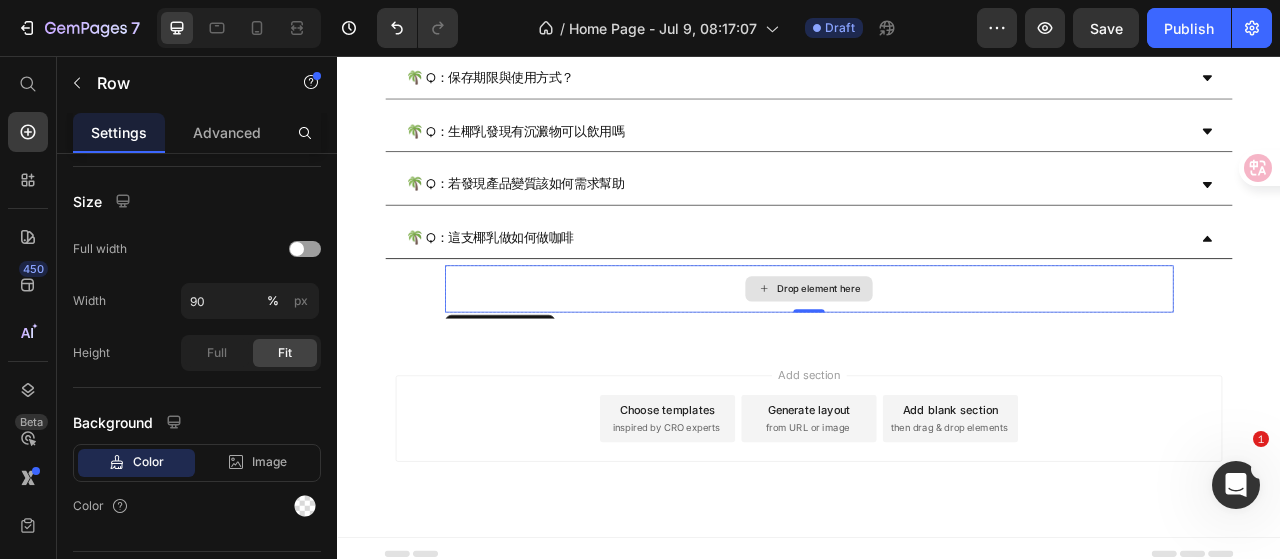 scroll, scrollTop: 0, scrollLeft: 0, axis: both 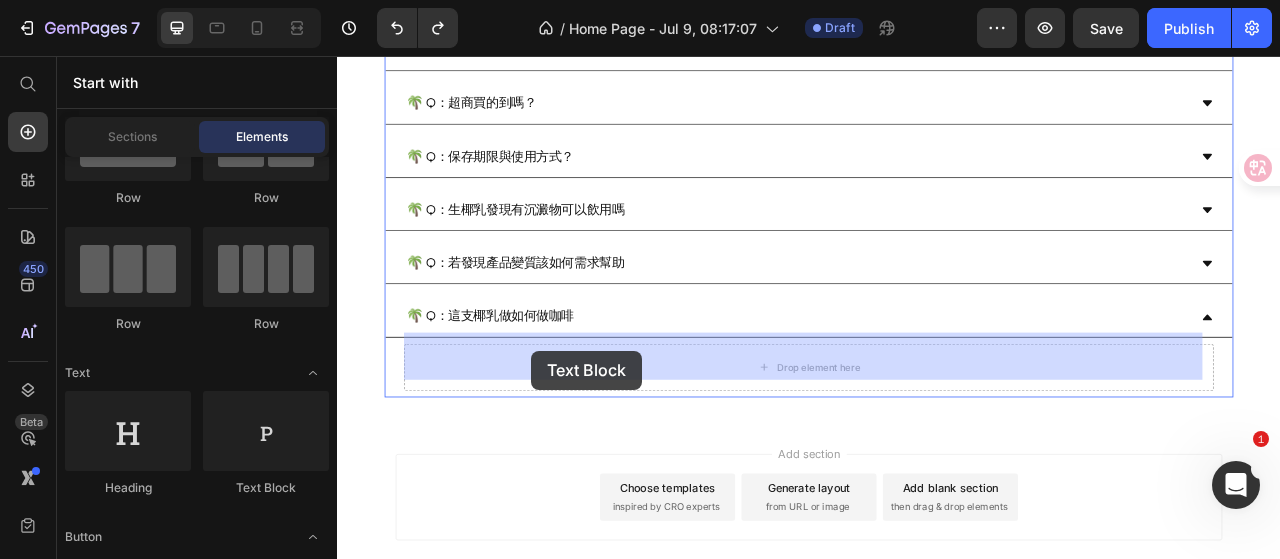 drag, startPoint x: 457, startPoint y: 467, endPoint x: 584, endPoint y: 431, distance: 132.00378 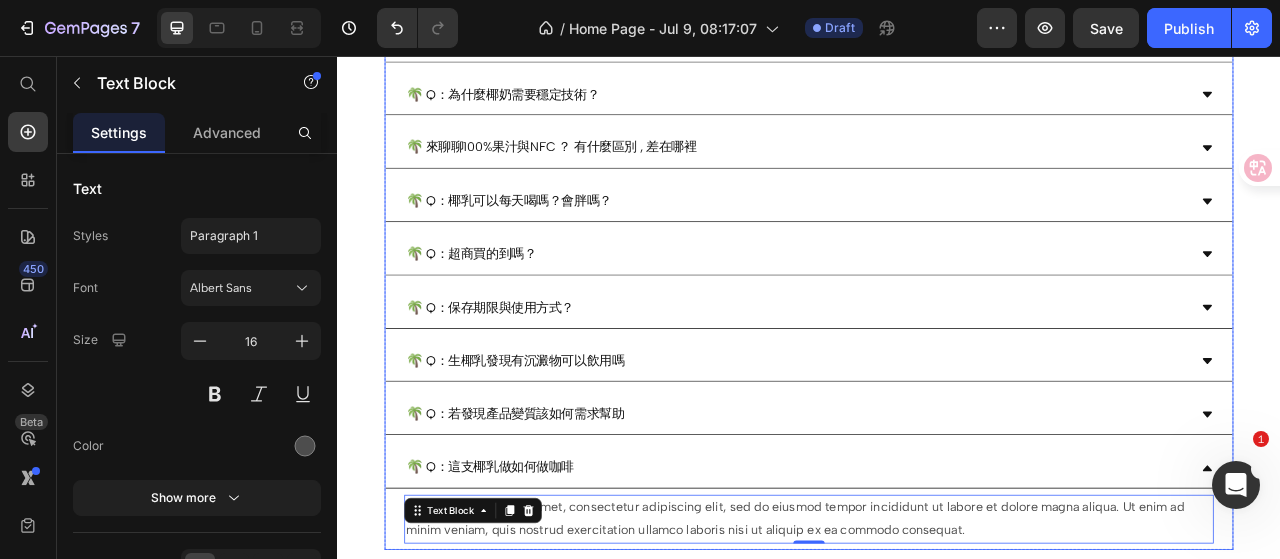 scroll, scrollTop: 462, scrollLeft: 0, axis: vertical 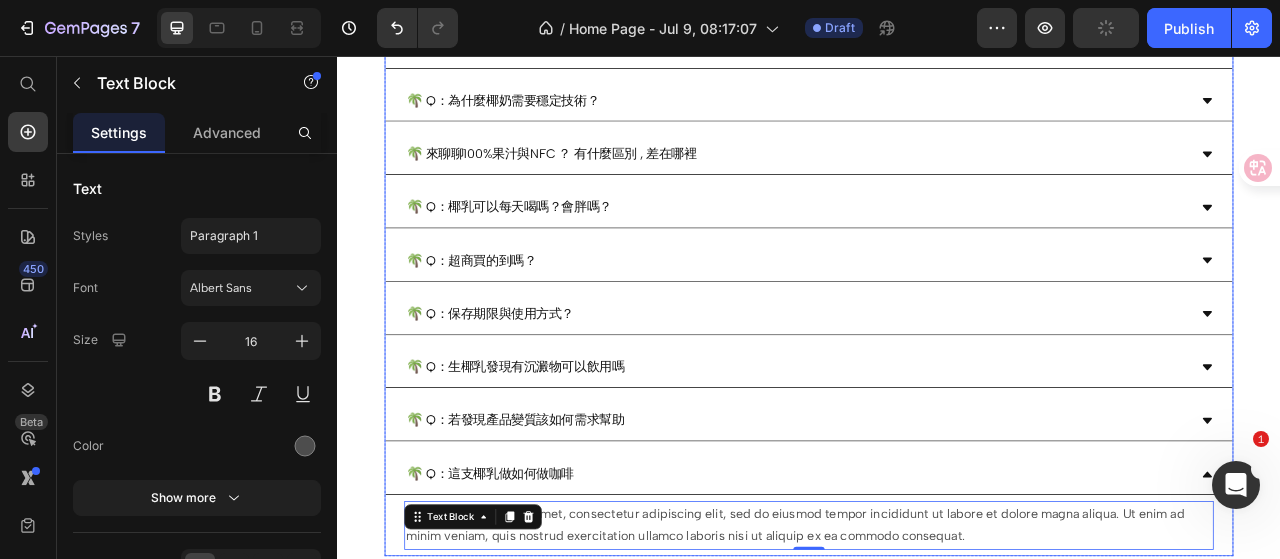 click on "🌴 Q：椰乳可以每天喝嗎？會胖嗎？" at bounding box center [921, 249] 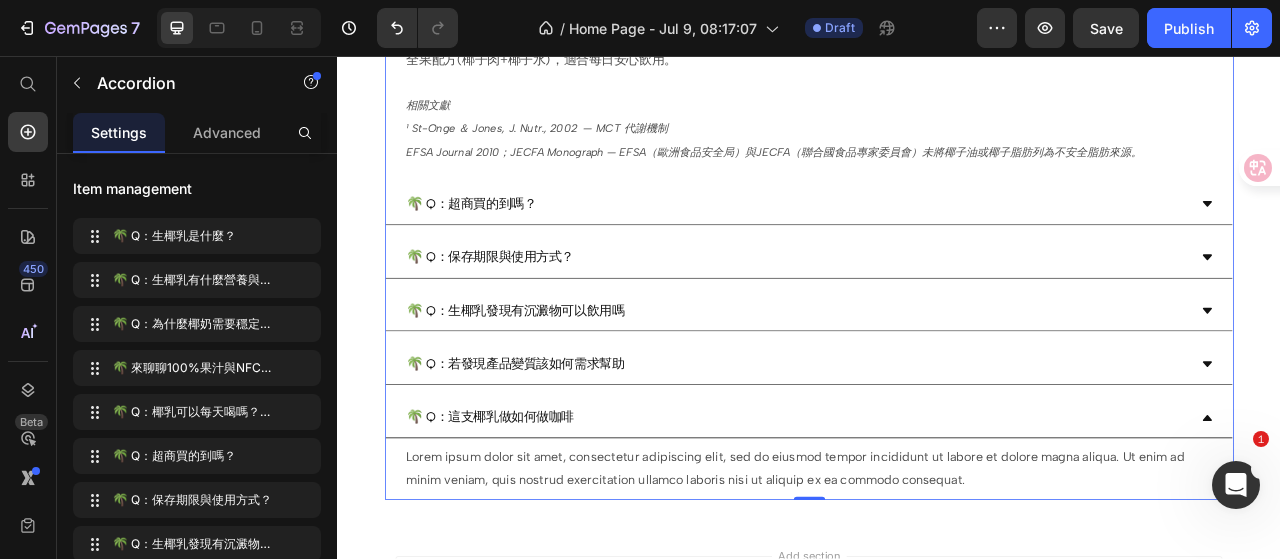scroll, scrollTop: 1062, scrollLeft: 0, axis: vertical 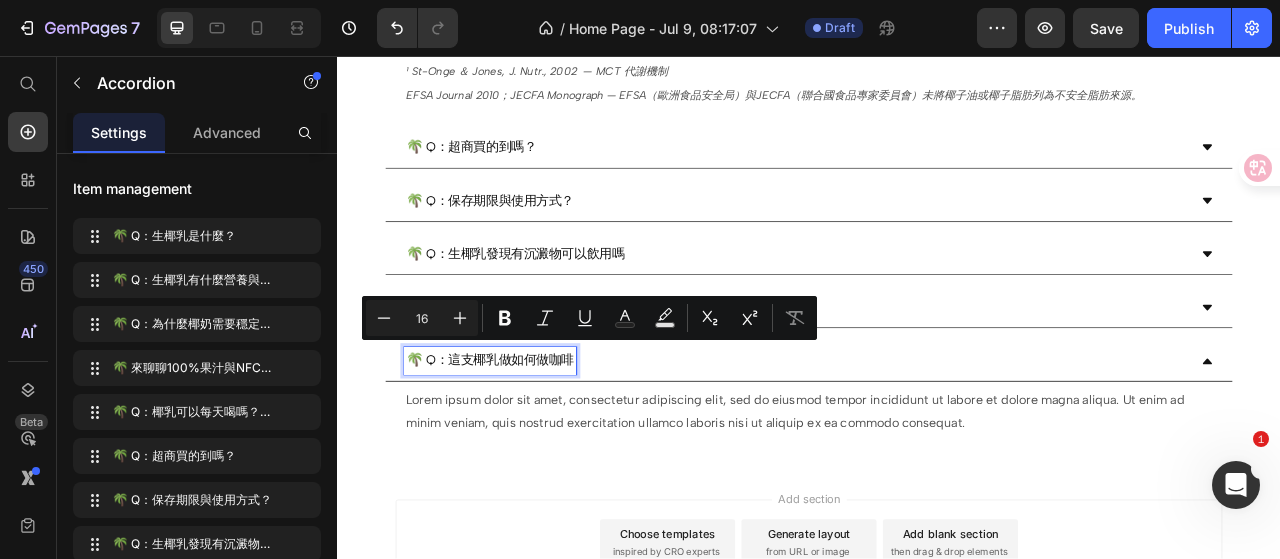 click on "🌴 Q：這支椰乳做如何做咖啡" at bounding box center (531, 444) 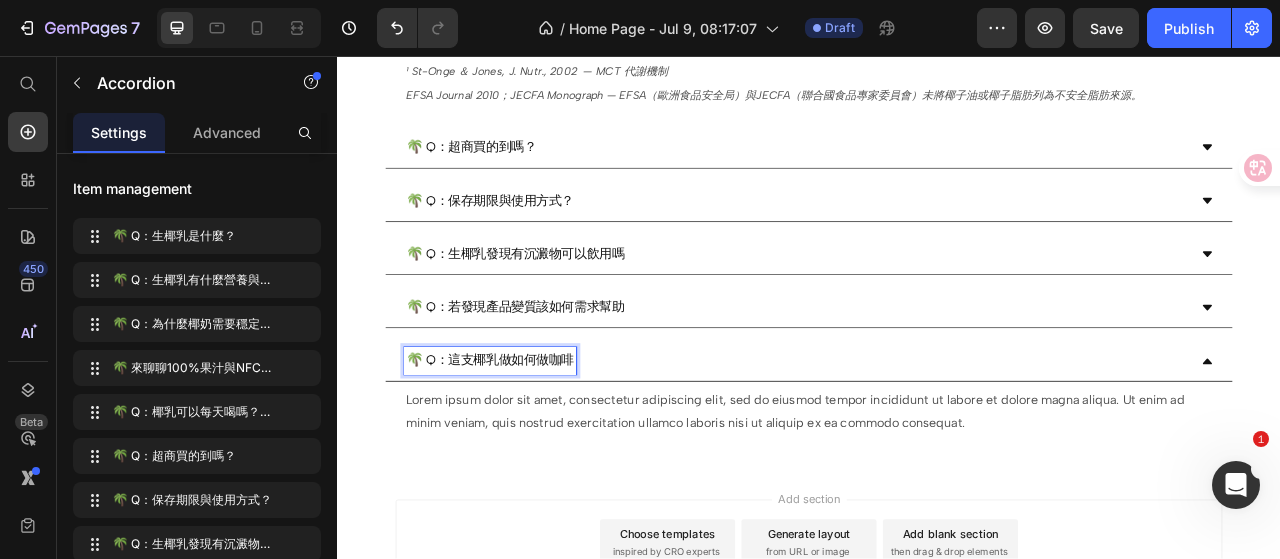 click on "🌴 Q：這支椰乳做如何做咖啡" at bounding box center (531, 444) 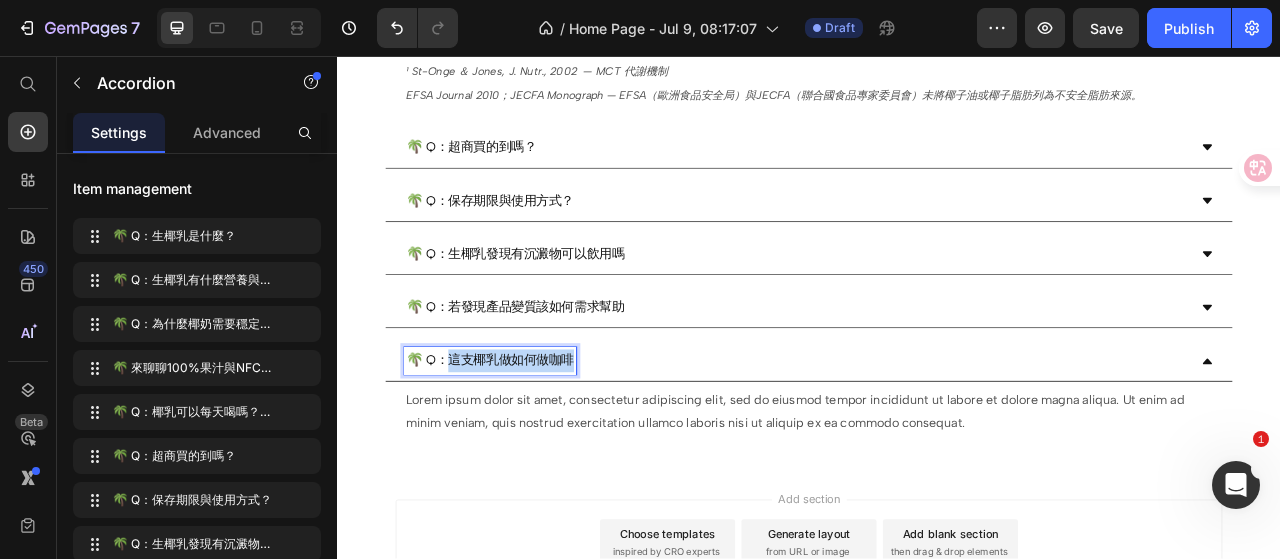 drag, startPoint x: 479, startPoint y: 429, endPoint x: 636, endPoint y: 426, distance: 157.02866 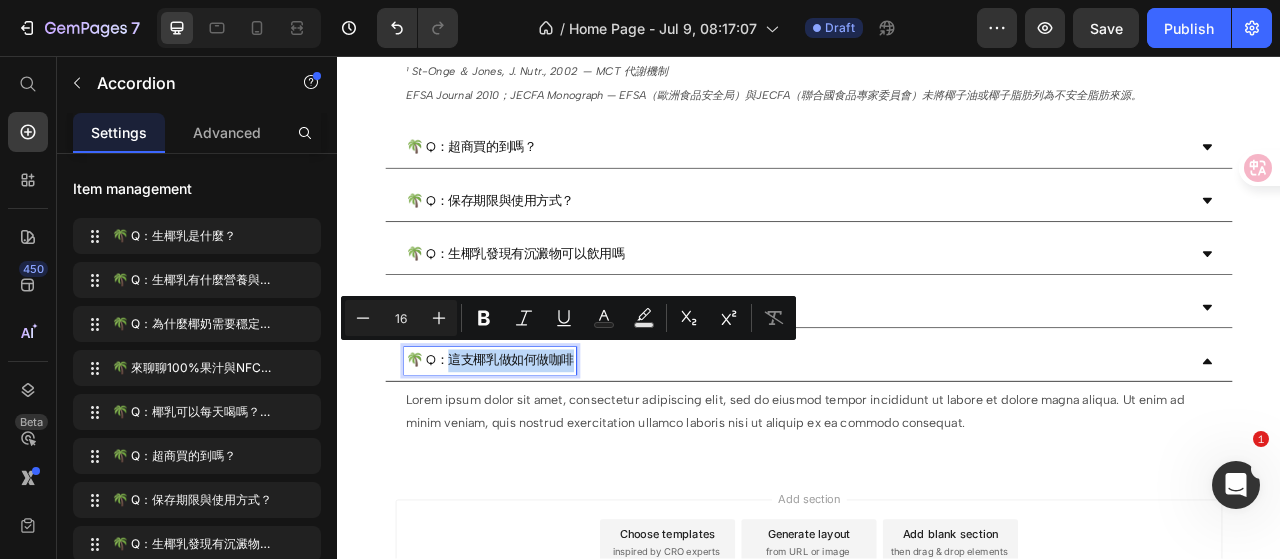 click on "🌴 Q：這支椰乳做如何做咖啡" at bounding box center [531, 444] 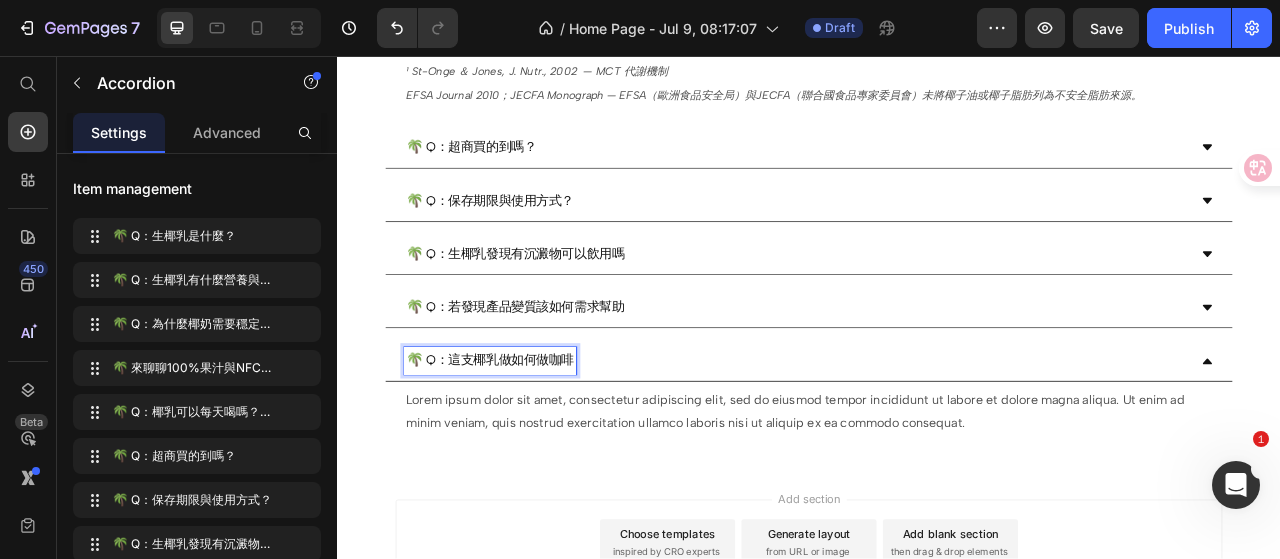 click on "🌴 Q：這支椰乳做如何做咖啡" at bounding box center [531, 444] 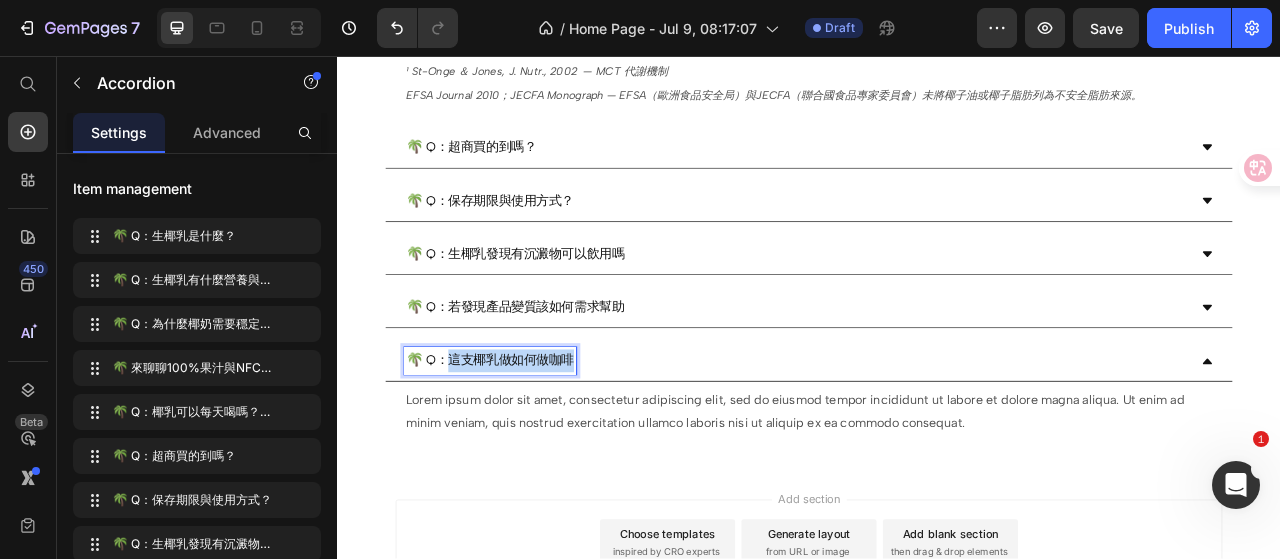 drag, startPoint x: 480, startPoint y: 421, endPoint x: 635, endPoint y: 429, distance: 155.20631 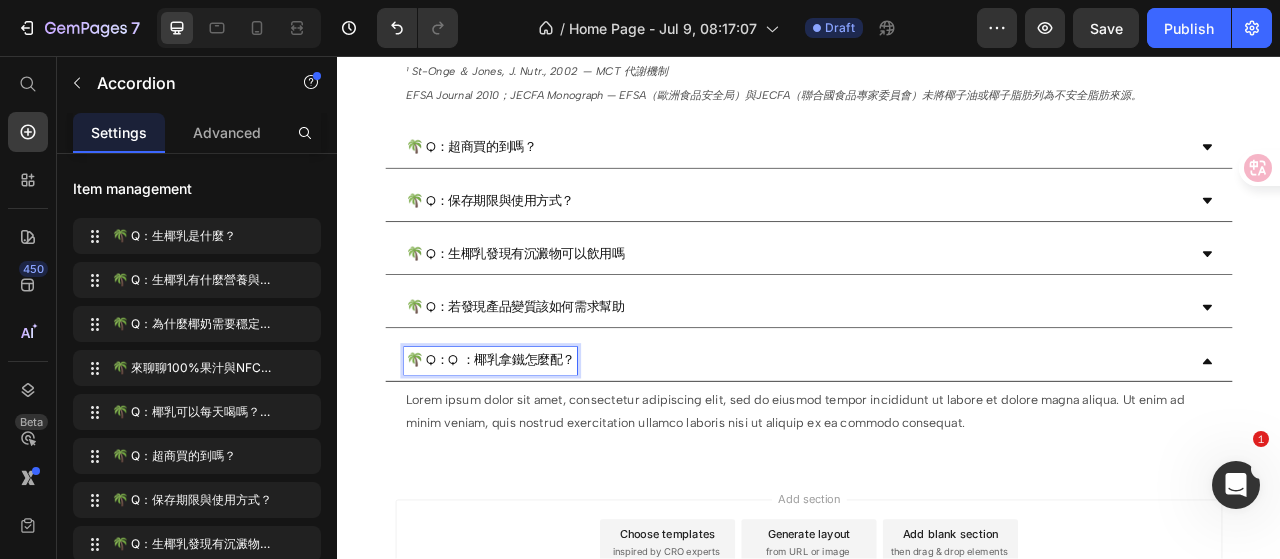 click on "🌴 Q：Q ：椰乳拿鐵怎麼配？" at bounding box center [532, 444] 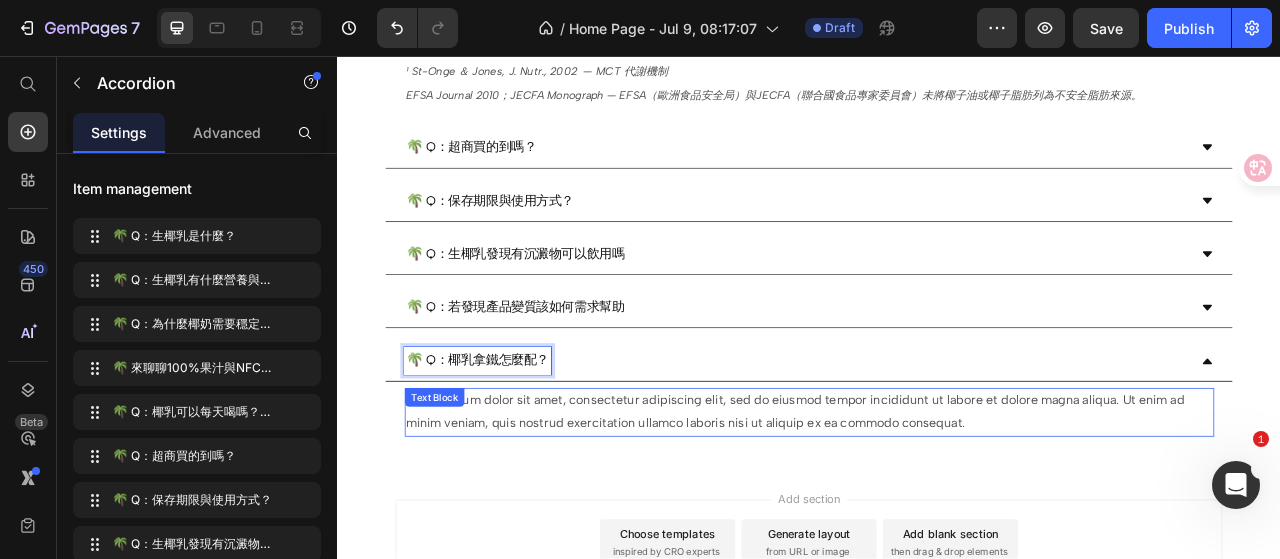 click on "Lorem ipsum dolor sit amet, consectetur adipiscing elit, sed do eiusmod tempor incididunt ut labore et dolore magna aliqua. Ut enim ad minim veniam, quis nostrud exercitation ullamco laboris nisi ut aliquip ex ea commodo consequat." at bounding box center [937, 510] 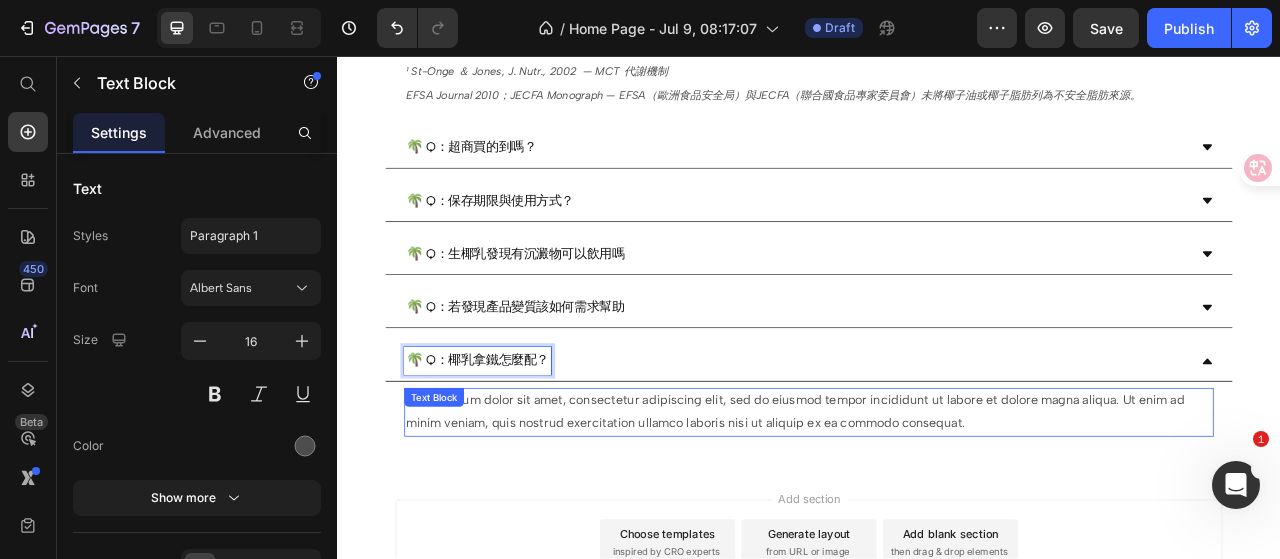 click on "Lorem ipsum dolor sit amet, consectetur adipiscing elit, sed do eiusmod tempor incididunt ut labore et dolore magna aliqua. Ut enim ad minim veniam, quis nostrud exercitation ullamco laboris nisi ut aliquip ex ea commodo consequat." at bounding box center (937, 510) 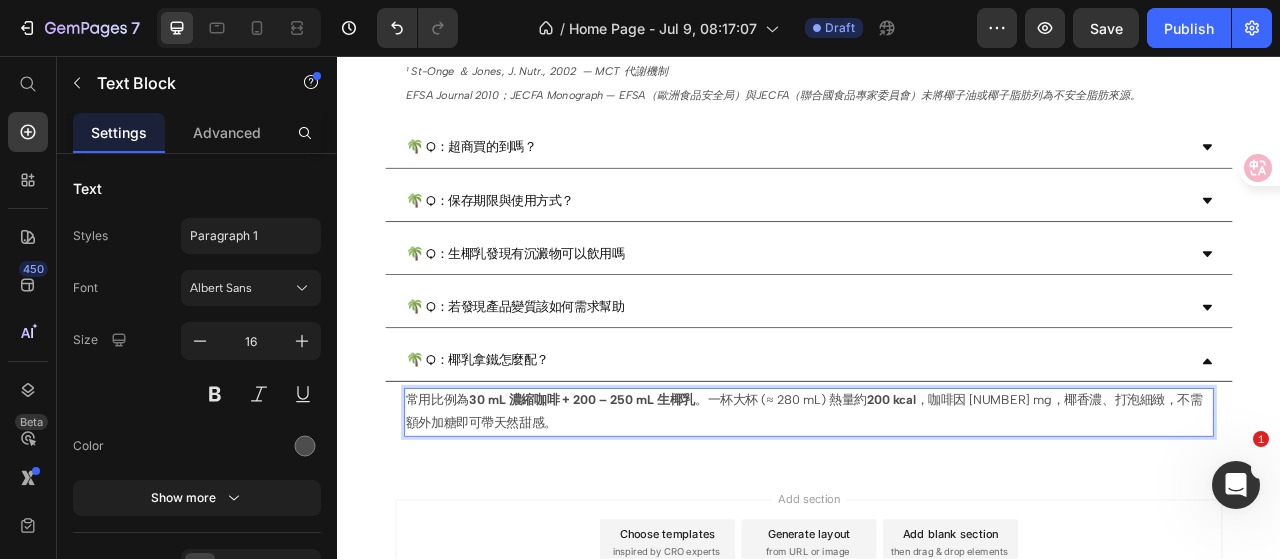 click on "常用比例為  30 mL 濃縮咖啡 + 200 – 250 mL 生椰乳 。一杯大杯 (≈ 280 mL) 熱量約  200 kcal ，咖啡因 60 mg，椰香濃、打泡細緻，不需額外加糖即可帶天然甜感。" at bounding box center [937, 510] 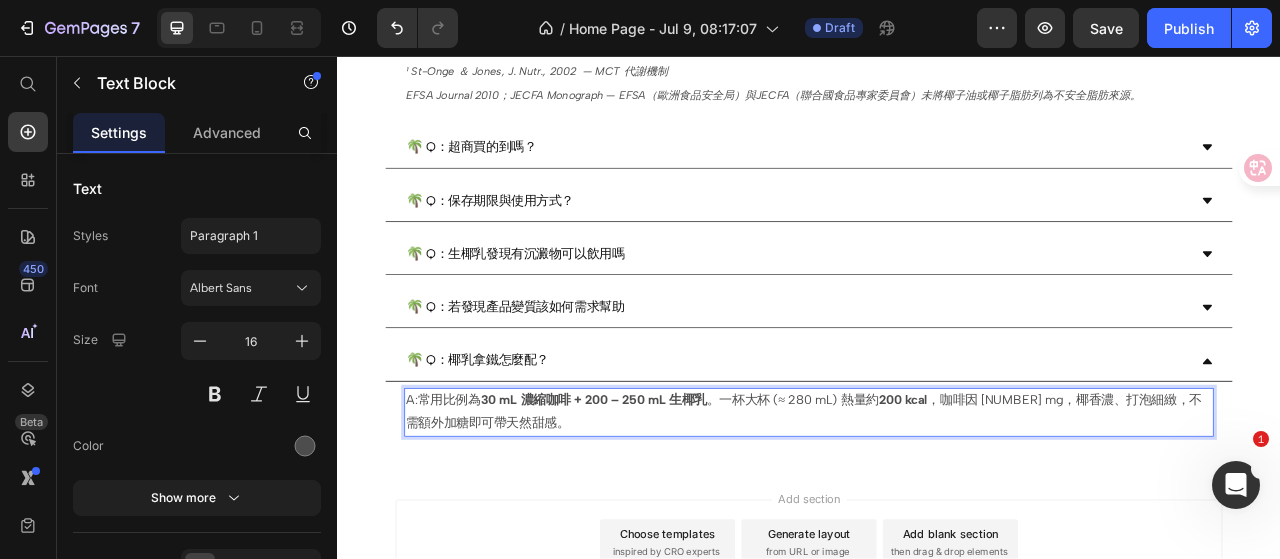 click on "A:常用比例為  30 mL 濃縮咖啡 + 200 – 250 mL 生椰乳 。一杯大杯 (≈ 280 mL) 熱量約  200 kcal ，咖啡因 60 mg，椰香濃、打泡細緻，不需額外加糖即可帶天然甜感。" at bounding box center [937, 510] 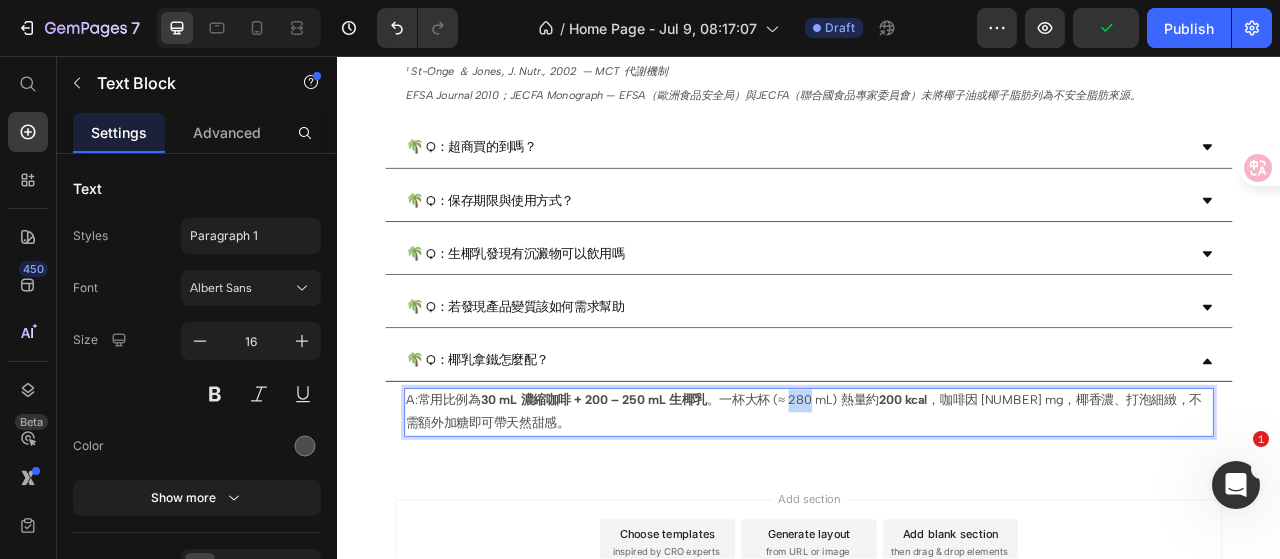 drag, startPoint x: 922, startPoint y: 476, endPoint x: 949, endPoint y: 475, distance: 27.018513 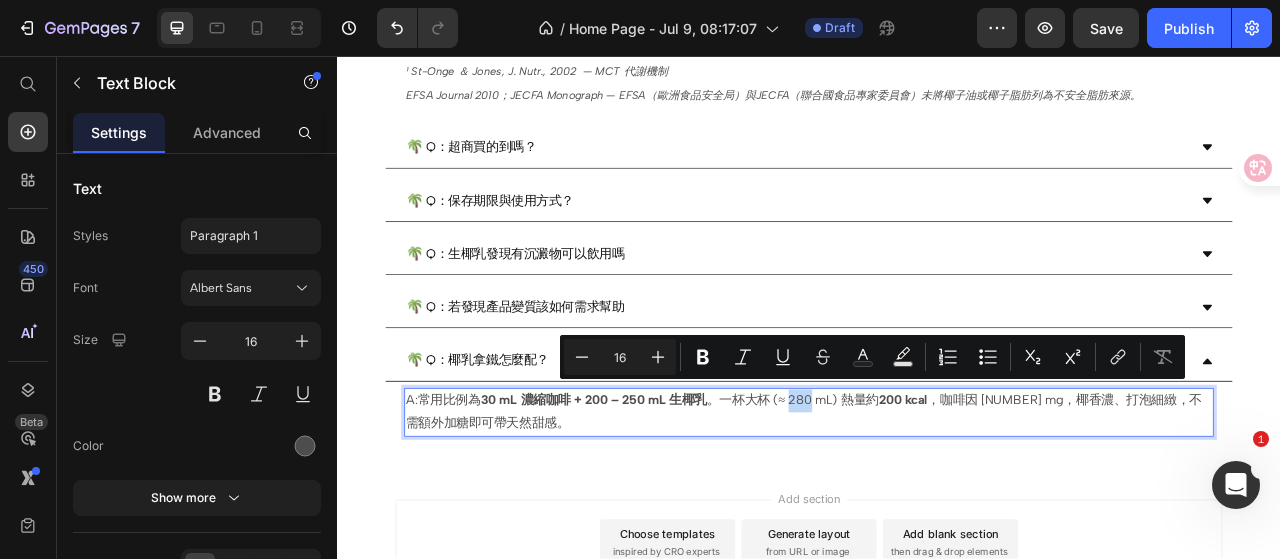 click on "A:常用比例為  30 mL 濃縮咖啡 + 200 – 250 mL 生椰乳 。一杯大杯 (≈ 280 mL) 熱量約  200 kcal ，咖啡因 60 mg，椰香濃、打泡細緻，不需額外加糖即可帶天然甜感。" at bounding box center (937, 510) 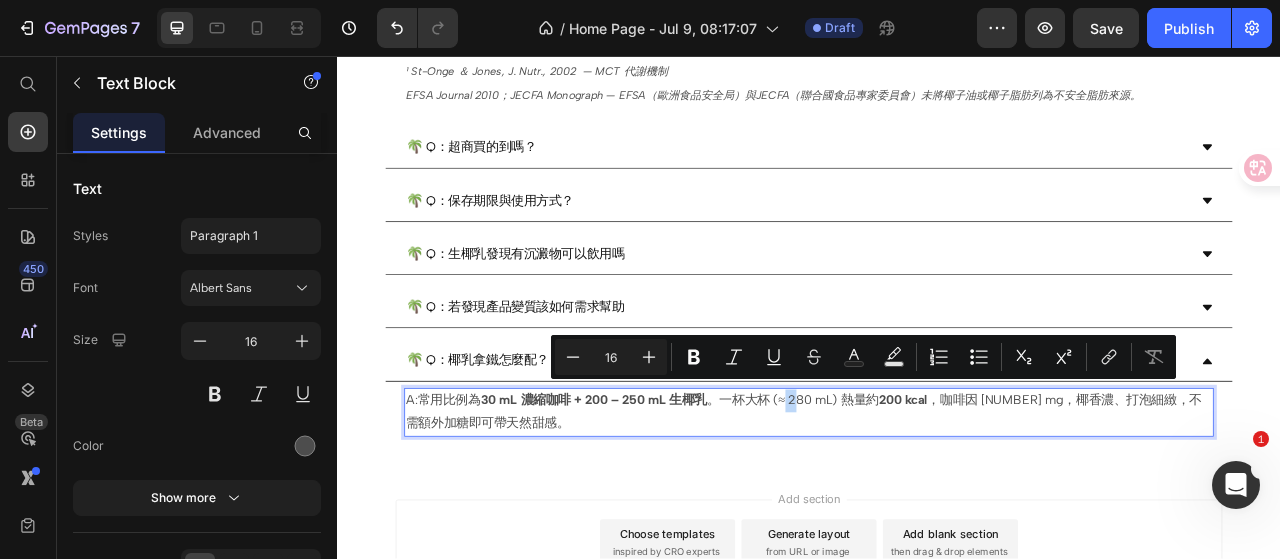 drag, startPoint x: 911, startPoint y: 480, endPoint x: 933, endPoint y: 480, distance: 22 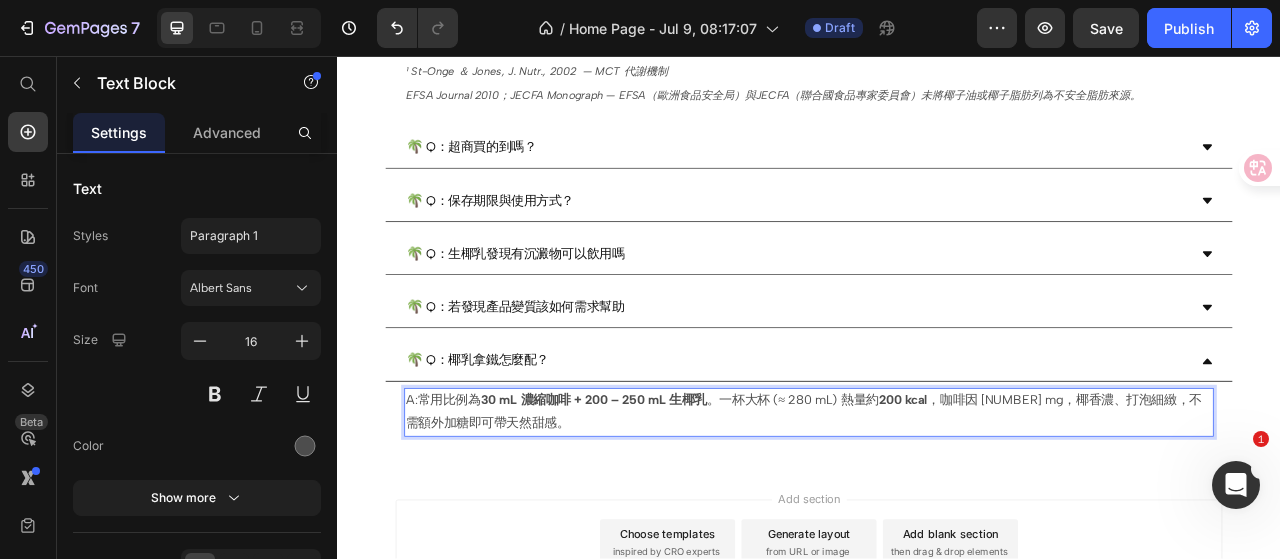 click on "A:常用比例為  30 mL 濃縮咖啡 + 200 – 250 mL 生椰乳 。一杯大杯 (≈ 280 mL) 熱量約  200 kcal ，咖啡因 60 mg，椰香濃、打泡細緻，不需額外加糖即可帶天然甜感。" at bounding box center [937, 510] 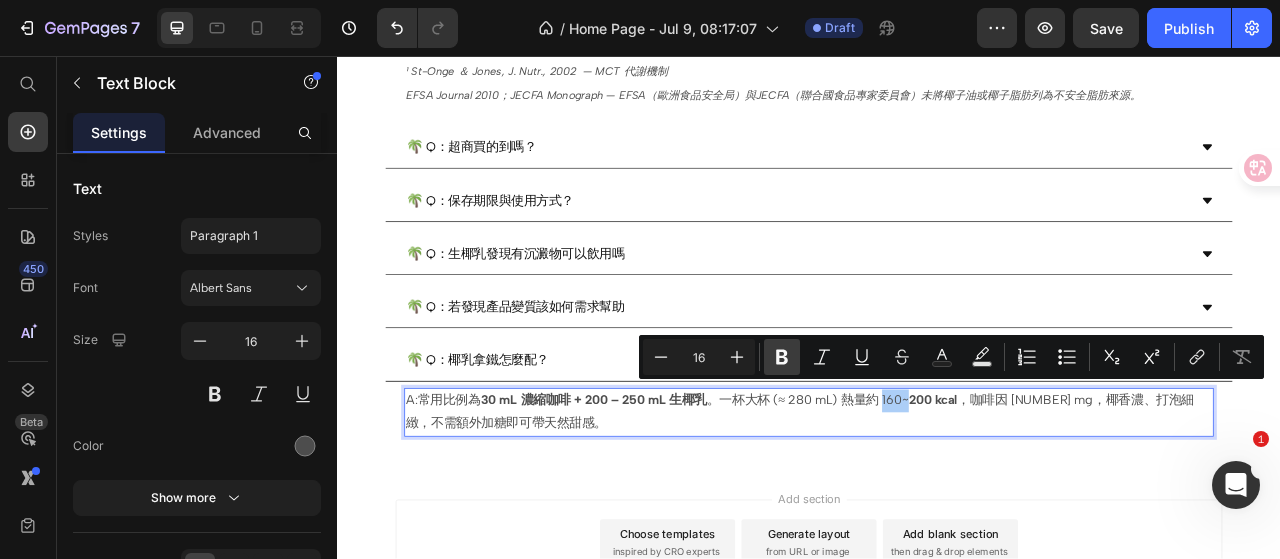 click on "Bold" at bounding box center [782, 357] 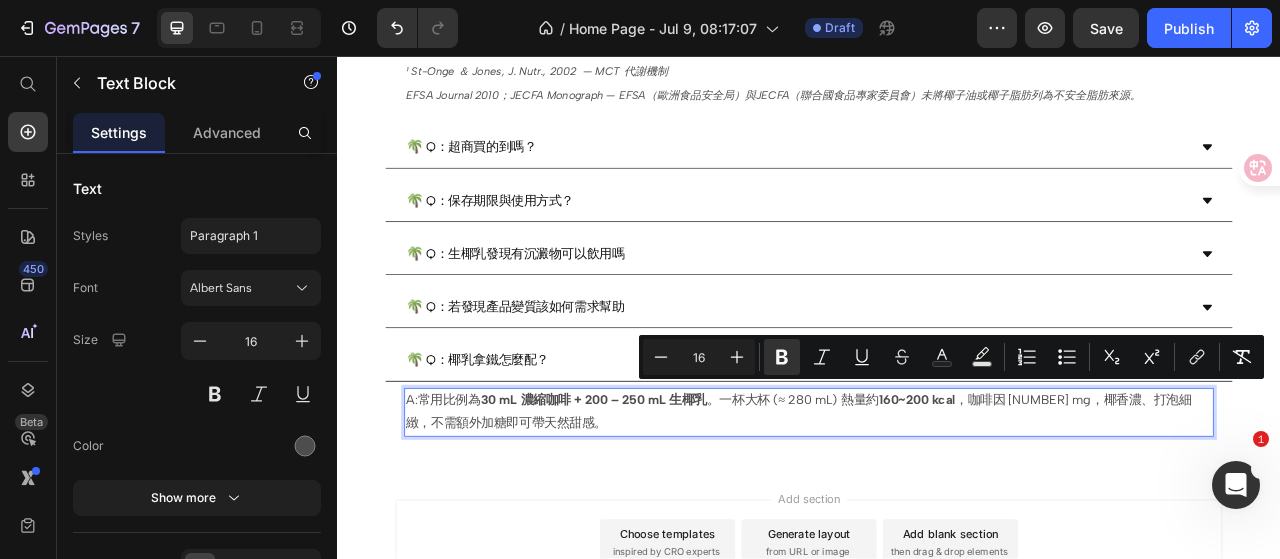click on "A:常用比例為  30 mL 濃縮咖啡 + 200 – 250 mL 生椰乳 。一杯大杯 (≈ 280 mL) 熱量約  160~200 kcal ，咖啡因 60 mg，椰香濃、打泡細緻，不需額外加糖即可帶天然甜感。" at bounding box center [937, 510] 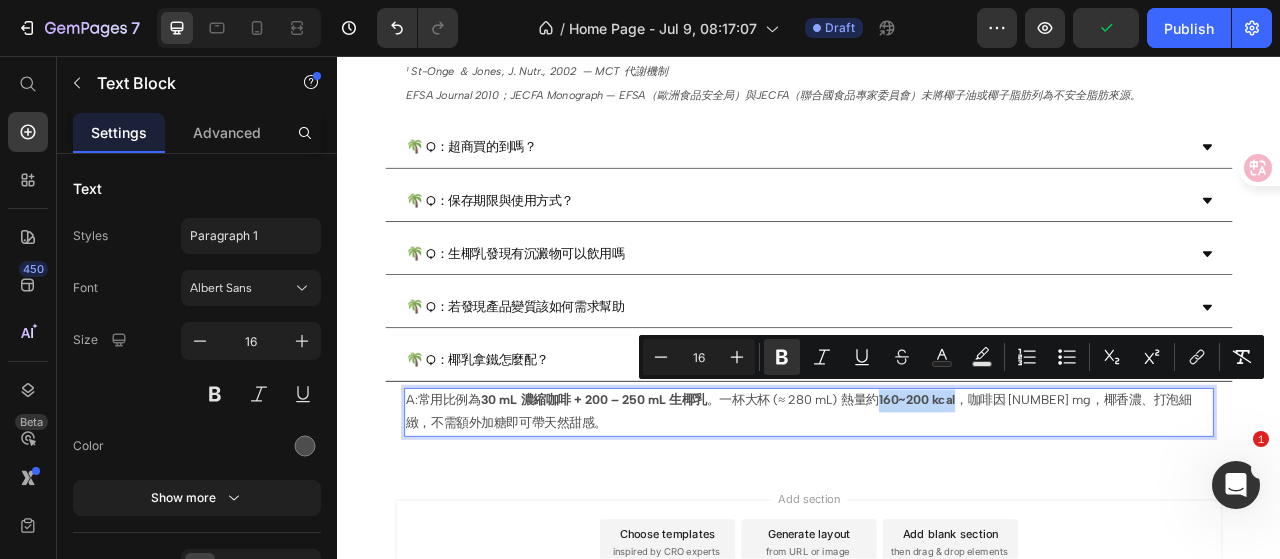drag, startPoint x: 1139, startPoint y: 478, endPoint x: 1039, endPoint y: 475, distance: 100.04499 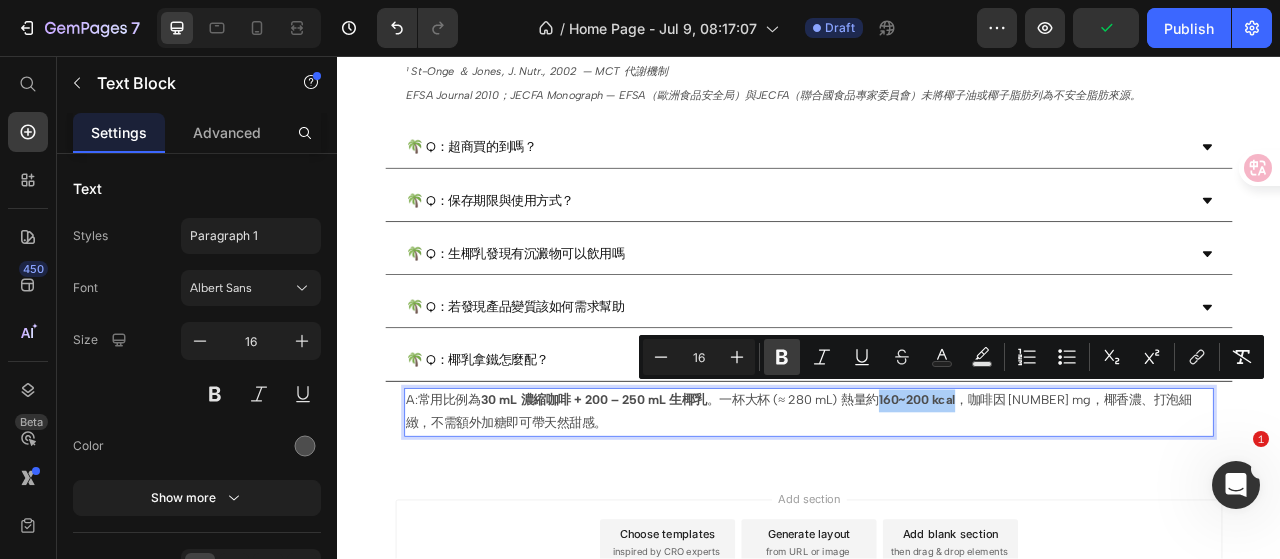 click 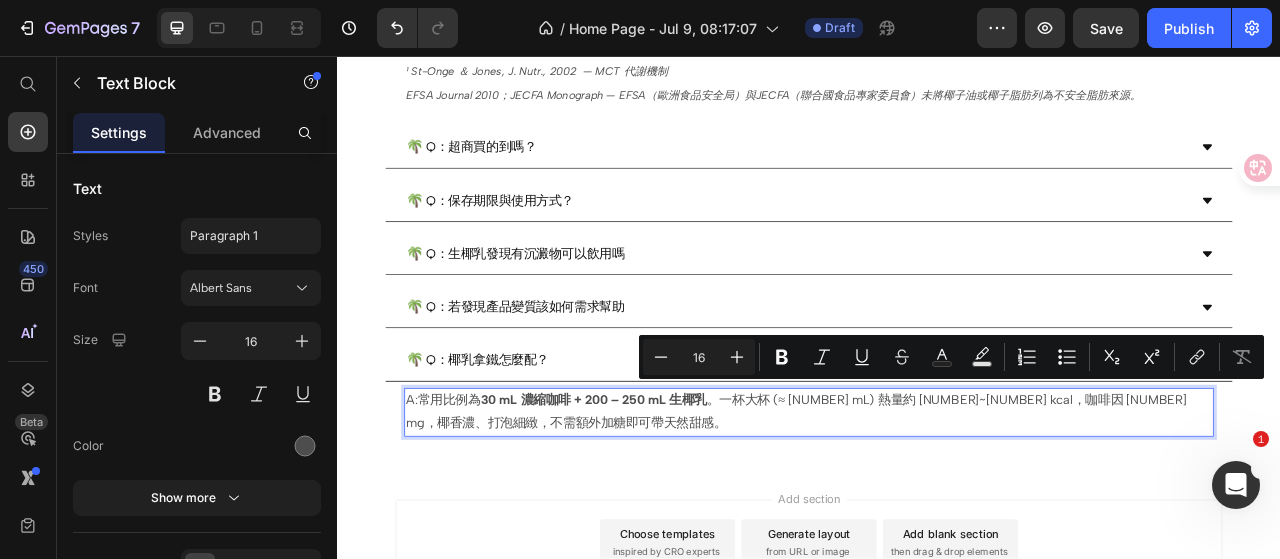 click on "A:常用比例為  [NUMBER] mL 濃縮咖啡 + [NUMBER] – [NUMBER] mL 生椰乳 。一杯大杯 (≈ [NUMBER] mL) 熱量約 [NUMBER]~[NUMBER] kcal，咖啡因 [NUMBER] mg，椰香濃、打泡細緻，不需額外加糖即可帶天然甜感。" at bounding box center (937, 510) 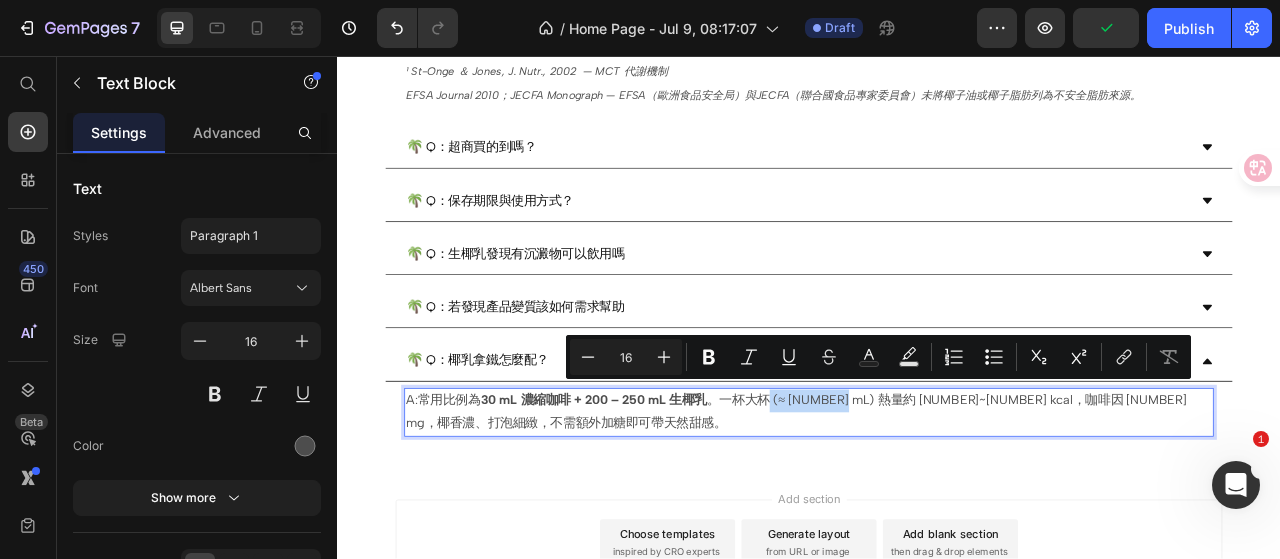 drag, startPoint x: 994, startPoint y: 484, endPoint x: 890, endPoint y: 482, distance: 104.019226 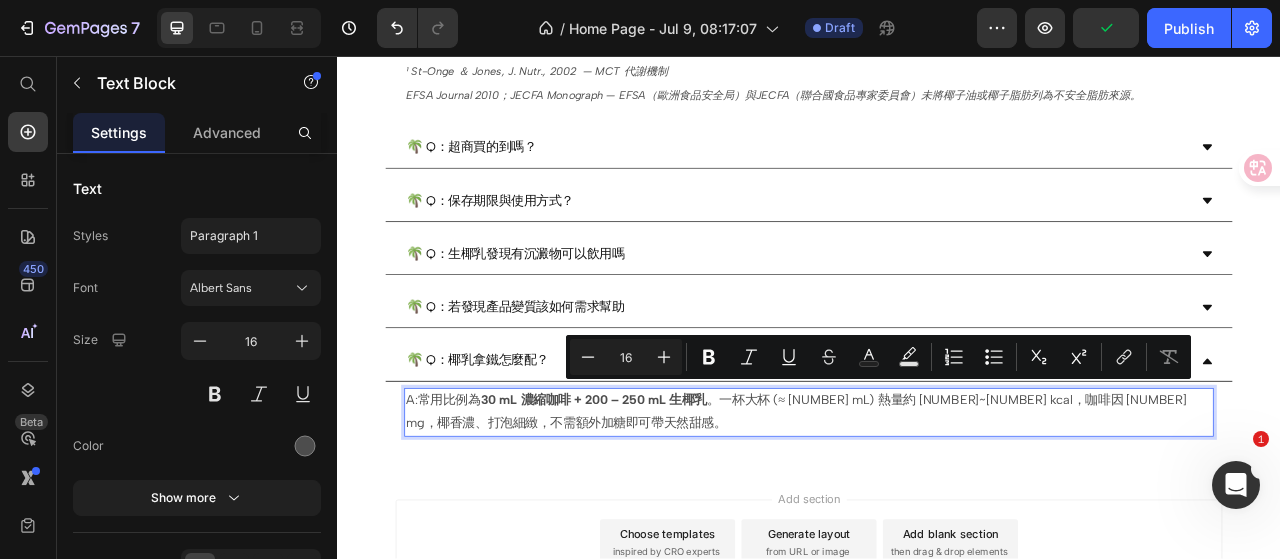 click on "A:常用比例為  [NUMBER] mL 濃縮咖啡 + [NUMBER] – [NUMBER] mL 生椰乳 。一杯大杯 (≈ [NUMBER] mL) 熱量約 [NUMBER]~[NUMBER] kcal，咖啡因 [NUMBER] mg，椰香濃、打泡細緻，不需額外加糖即可帶天然甜感。" at bounding box center (937, 510) 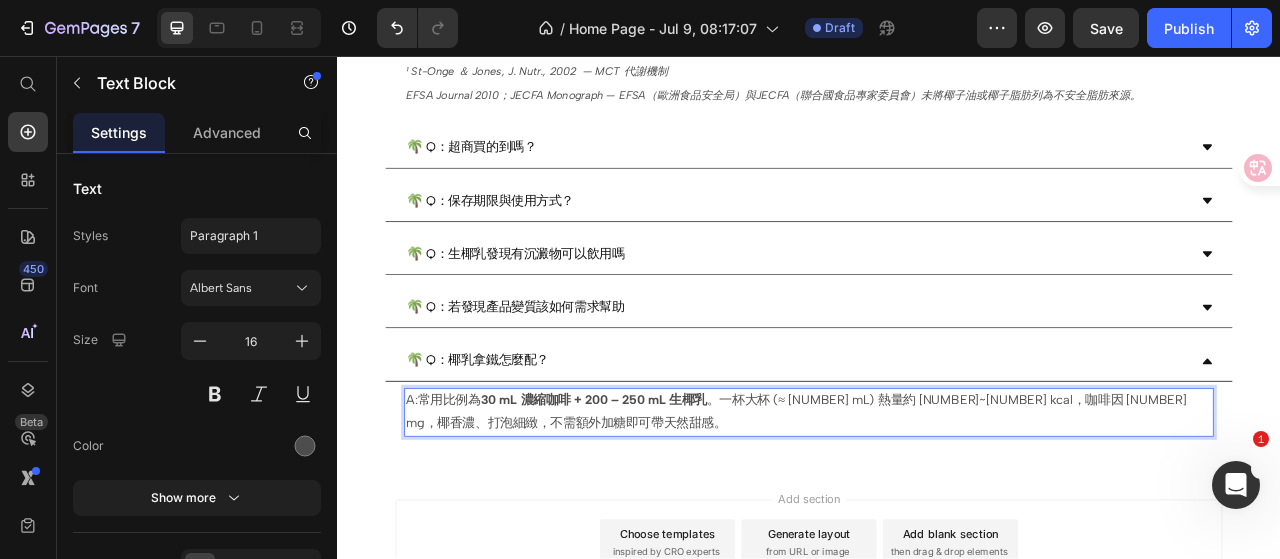 click on "A:常用比例為  [NUMBER] mL 濃縮咖啡 + [NUMBER] – [NUMBER] mL 生椰乳 。一杯大杯 (≈ [NUMBER] mL) 熱量約 [NUMBER]~[NUMBER] kcal，咖啡因 [NUMBER] mg，椰香濃、打泡細緻，不需額外加糖即可帶天然甜感。" at bounding box center [937, 510] 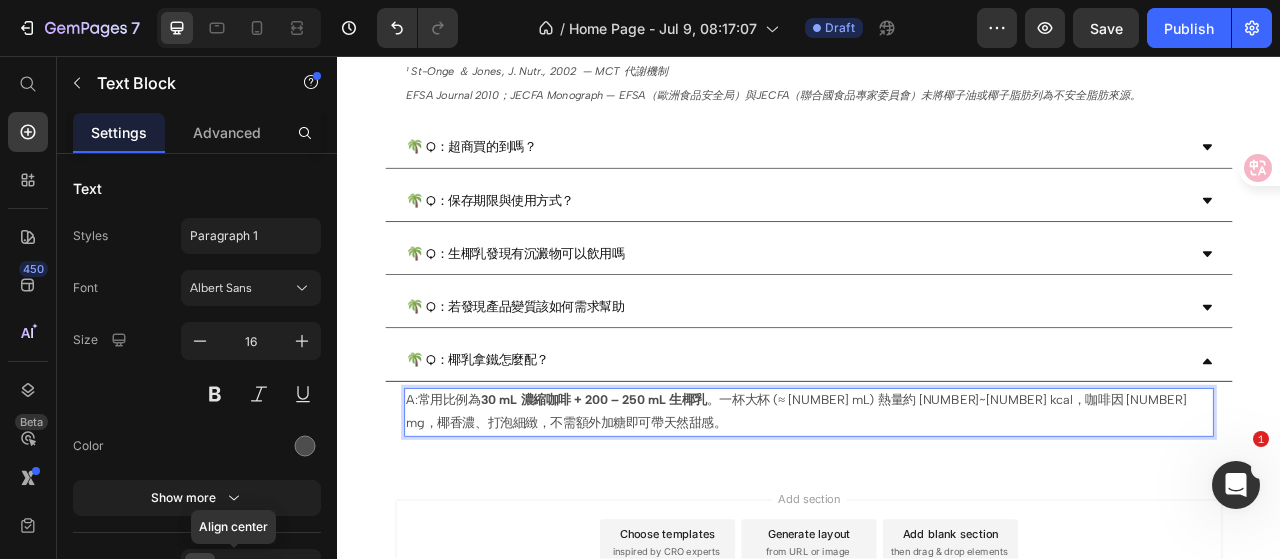 click on "A:常用比例為  [NUMBER] mL 濃縮咖啡 + [NUMBER] – [NUMBER] mL 生椰乳 。一杯大杯 (≈ [NUMBER] mL) 熱量約 [NUMBER]~[NUMBER] kcal，咖啡因 [NUMBER] mg，椰香濃、打泡細緻，不需額外加糖即可帶天然甜感。" at bounding box center (937, 510) 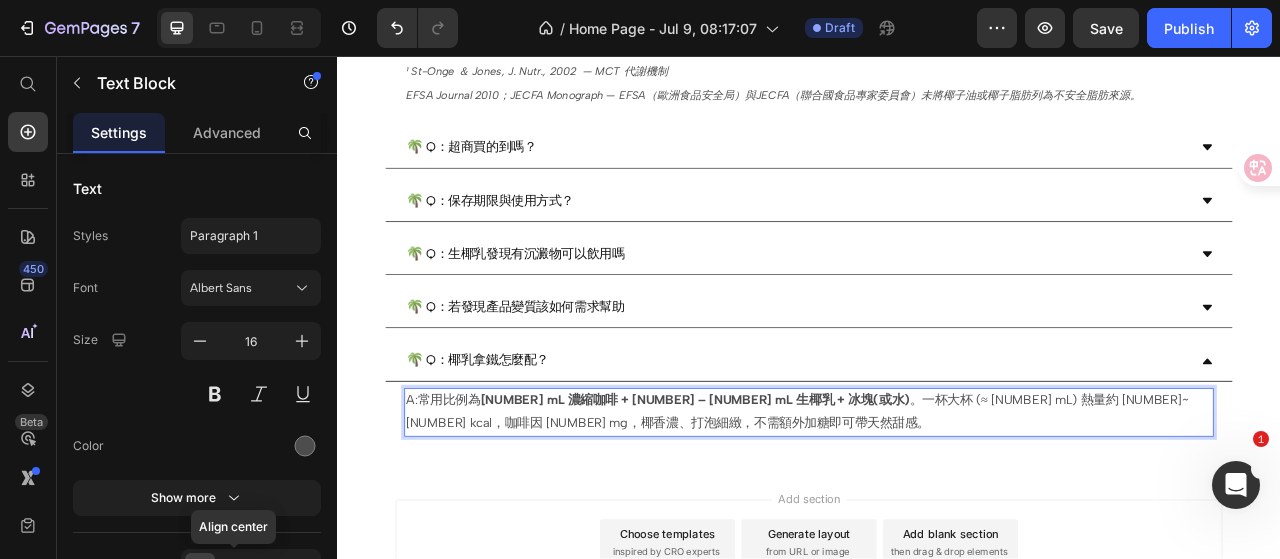 click on "A:常用比例為  [NUMBER] mL 濃縮咖啡 + [NUMBER] – [NUMBER] mL 生椰乳 + 冰塊(或水) 。一杯大杯 (≈ [NUMBER] mL) 熱量約 [NUMBER]~[NUMBER] kcal，咖啡因 [NUMBER] mg，椰香濃、打泡細緻，不需額外加糖即可帶天然甜感。" at bounding box center [937, 510] 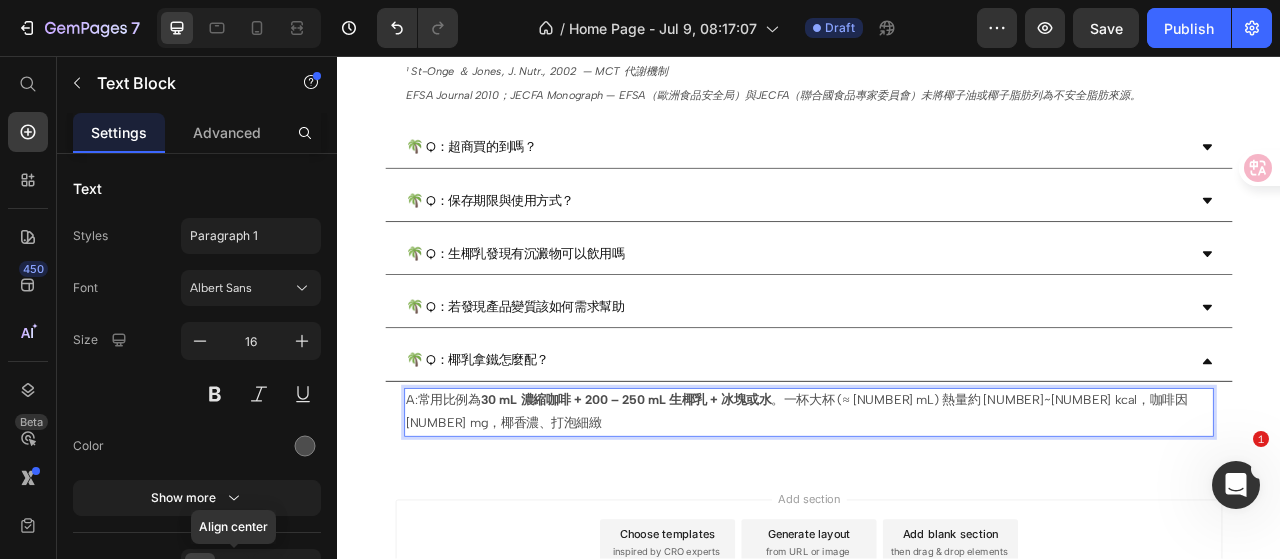 click on "A:常用比例為  30 mL 濃縮咖啡 + 200 – 250 mL 生椰乳 + 冰塊或水 。一杯大杯 (≈ 500 mL) 熱量約 160~200 kcal，咖啡因 60 mg，椰香濃、打泡細緻" at bounding box center (937, 510) 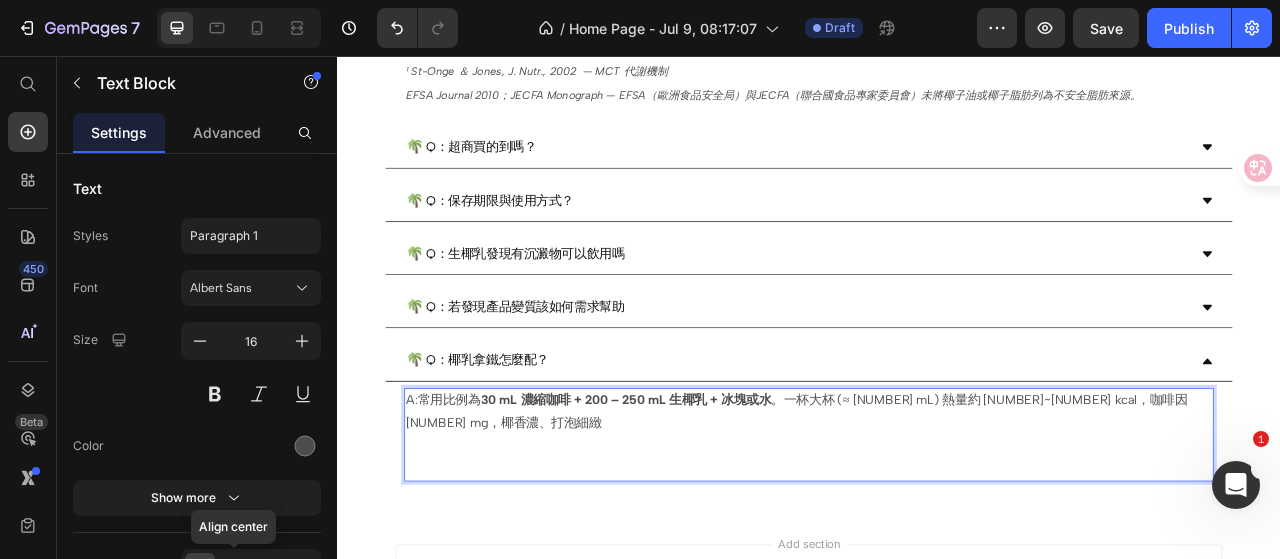 scroll, scrollTop: 1077, scrollLeft: 0, axis: vertical 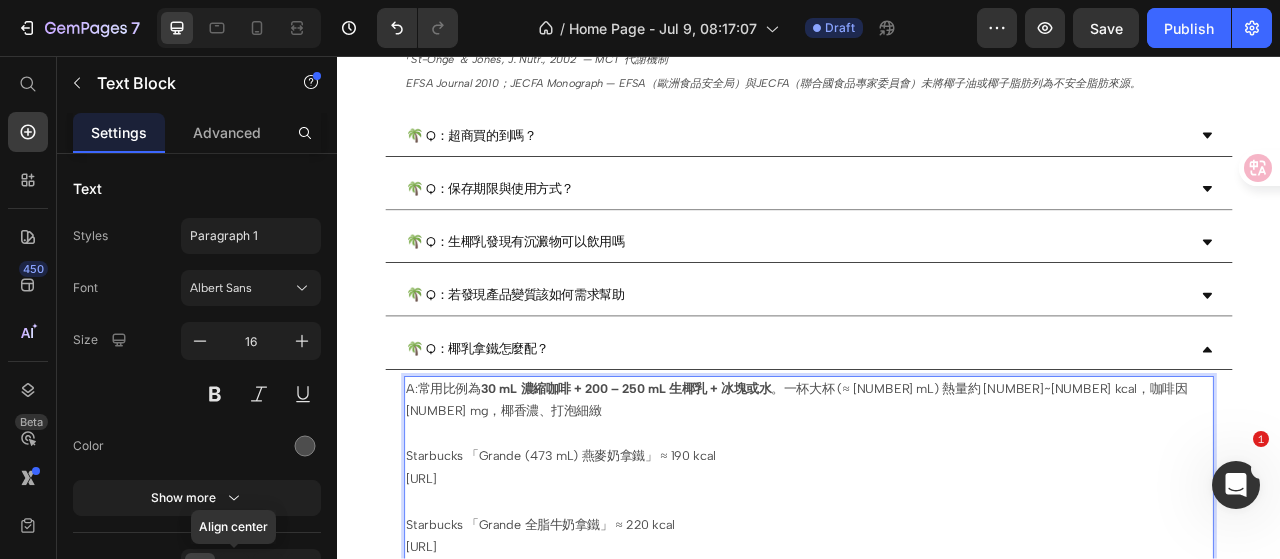 click at bounding box center (937, 624) 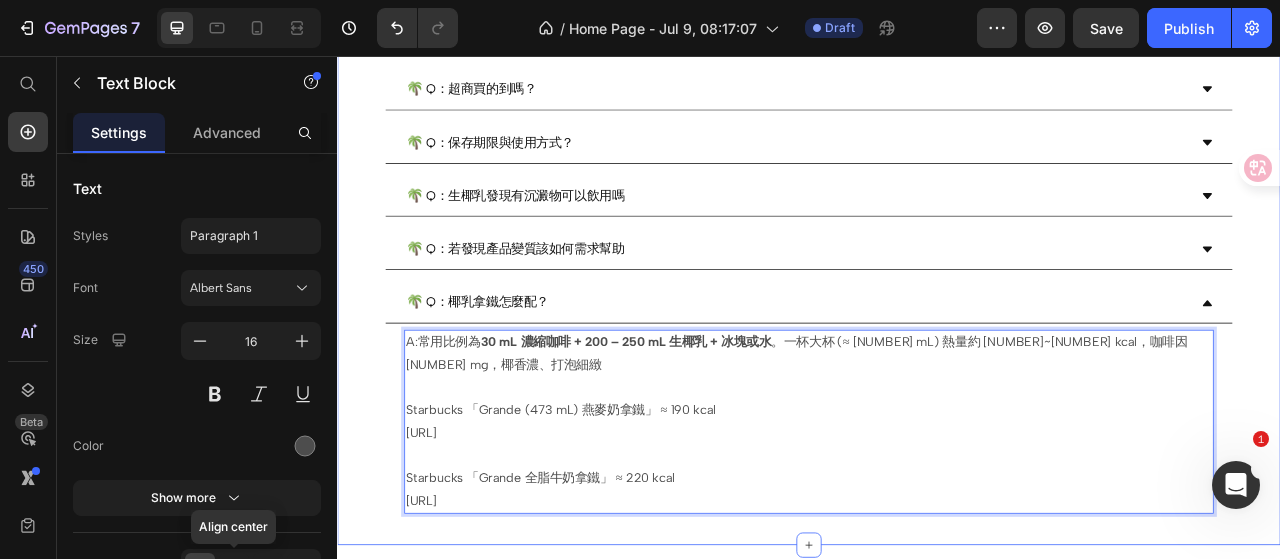 scroll, scrollTop: 1177, scrollLeft: 0, axis: vertical 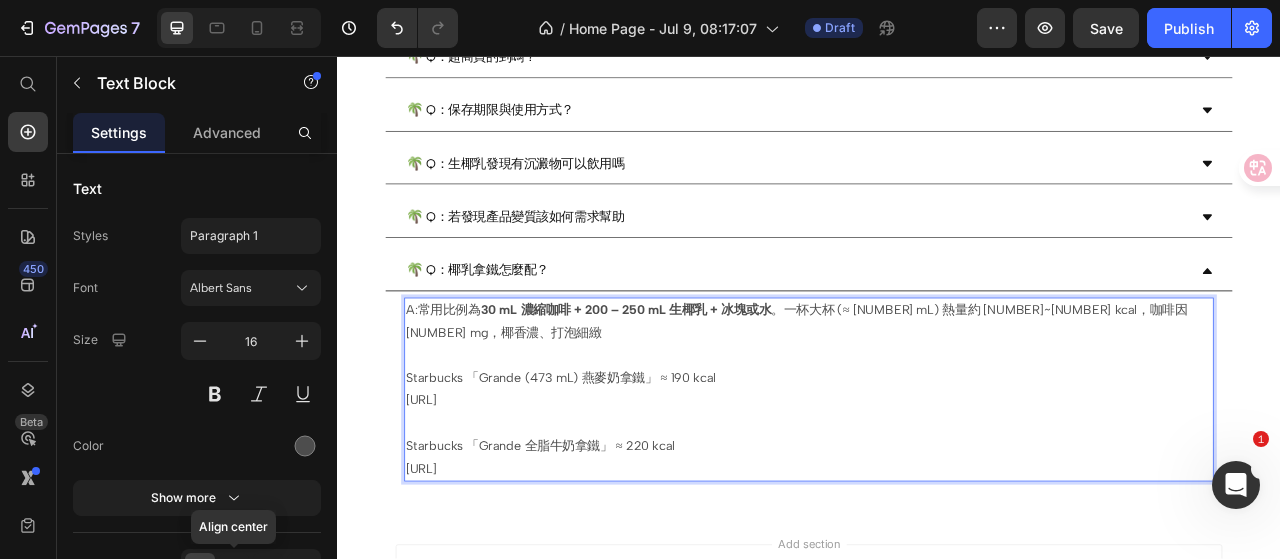 click on "Starbucks 「Grande 全脂牛奶拿鐵」 ≈ 220 kcal  [URL]" at bounding box center [937, 568] 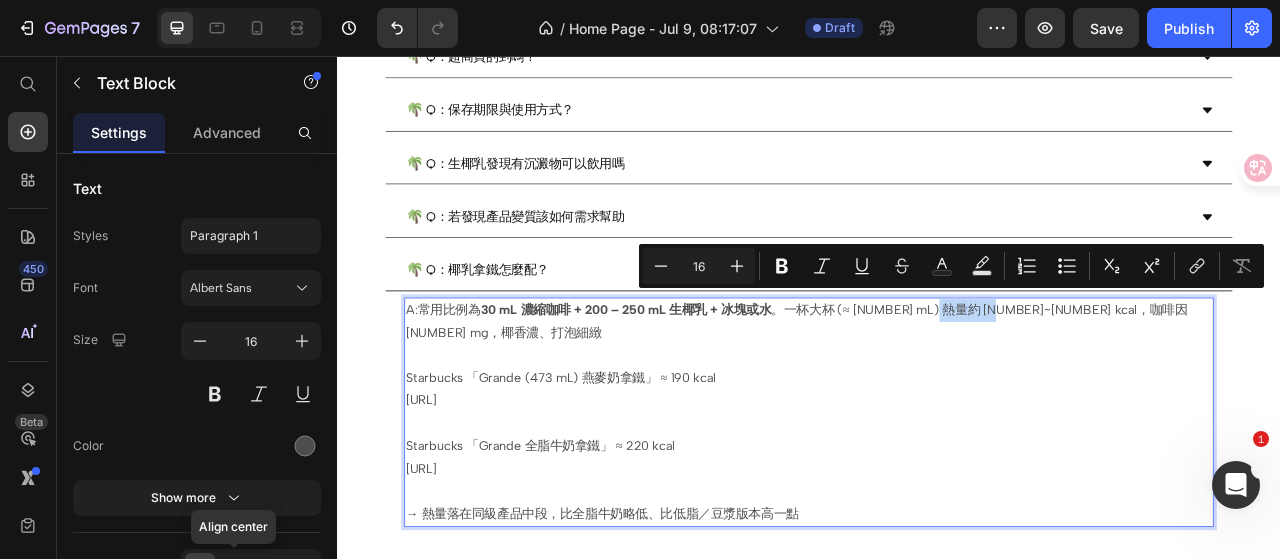 drag, startPoint x: 1122, startPoint y: 368, endPoint x: 1184, endPoint y: 366, distance: 62.03225 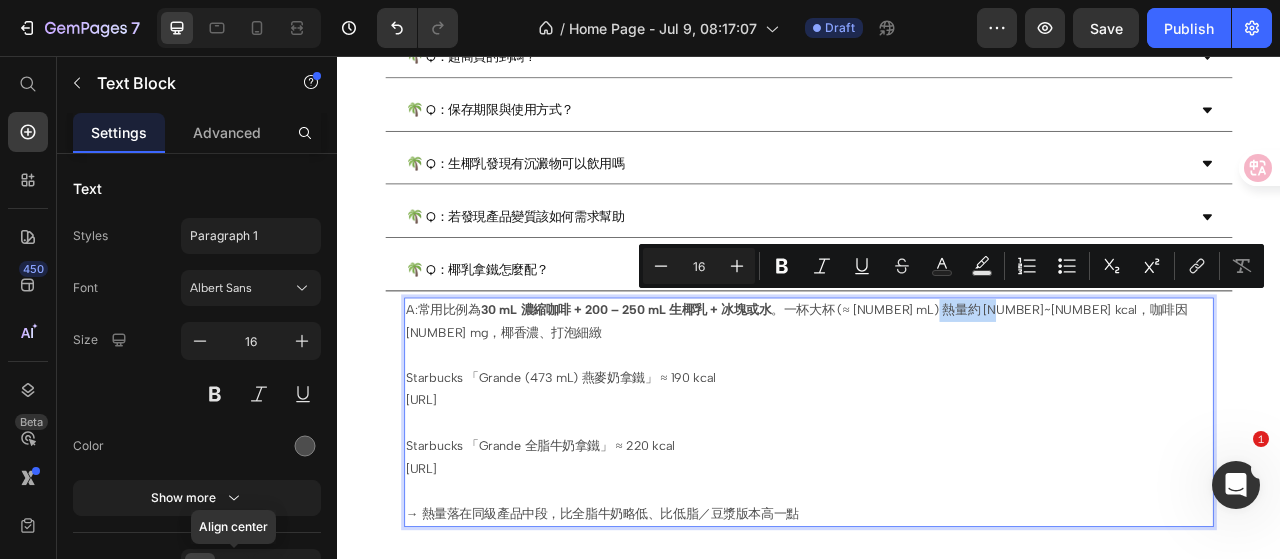 click on "A:常用比例為  30 mL 濃縮咖啡 + 200 – 250 mL 生椰乳 + 冰塊或水 。一杯大杯 (≈ 500 mL) 熱量約 160~200 kcal，咖啡因 60 mg，椰香濃、打泡細緻" at bounding box center [937, 395] 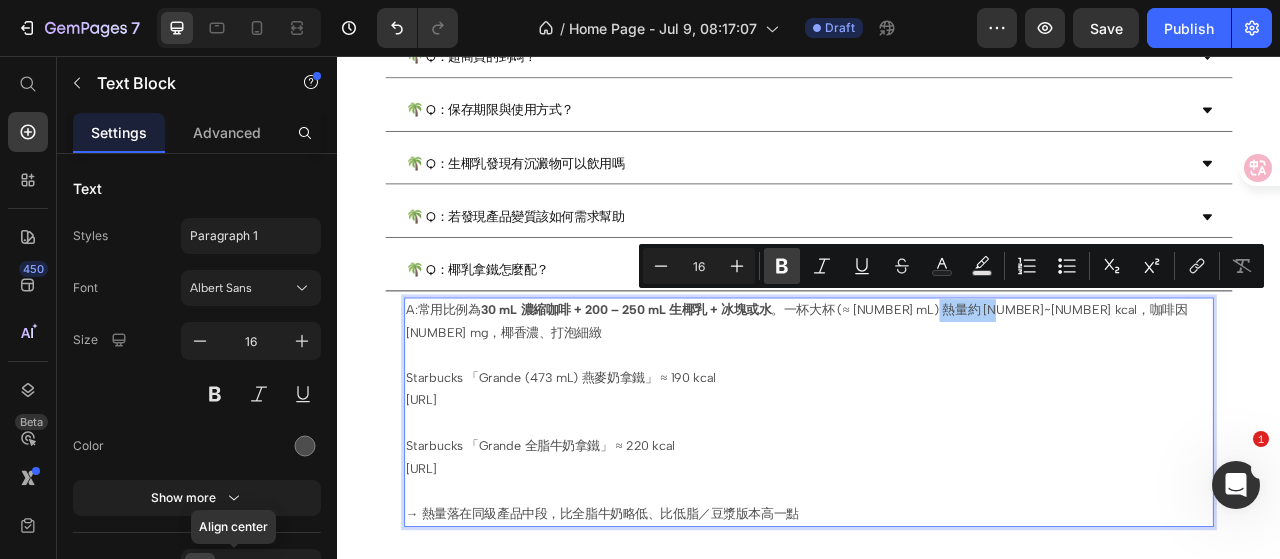 click 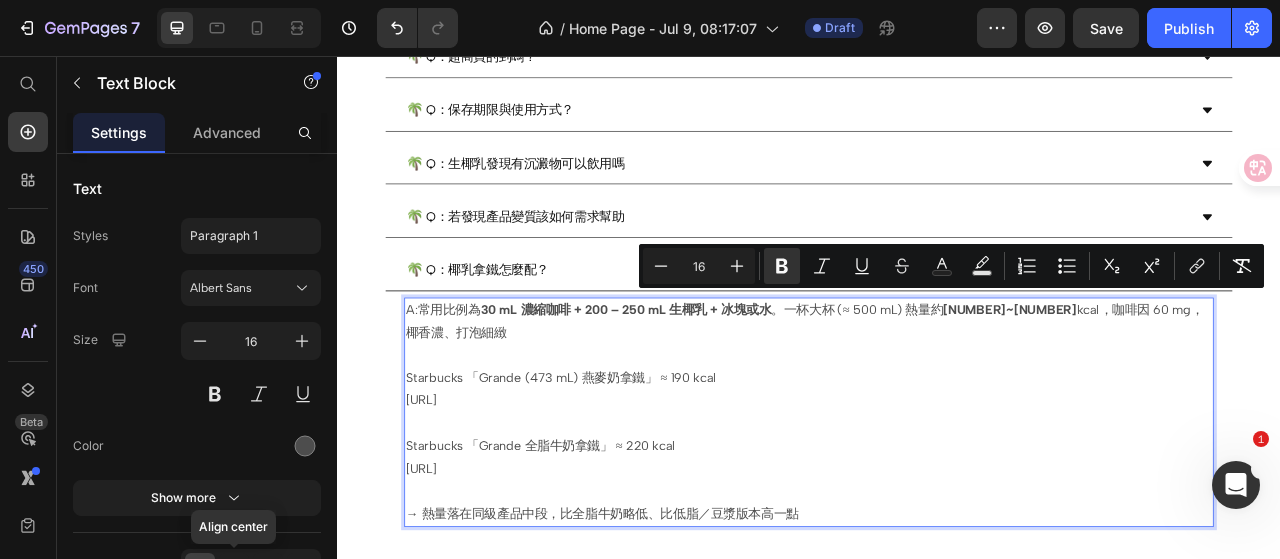 click on "A:常用比例為  30 mL 濃縮咖啡 + 200 – 250 mL 生椰乳 + 冰塊或水 。一杯大杯 (≈ 500 mL) 熱量約 160~200 kcal，咖啡因 60 mg，椰香濃、打泡細緻" at bounding box center (937, 395) 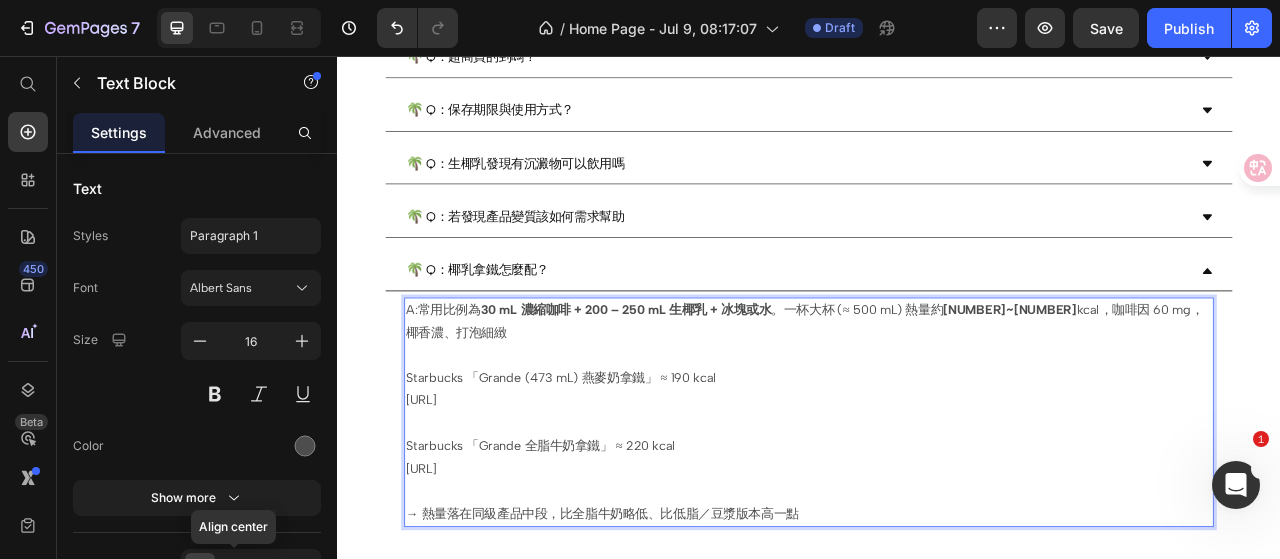 click on "[NUMBER]~[NUMBER]" at bounding box center [1193, 379] 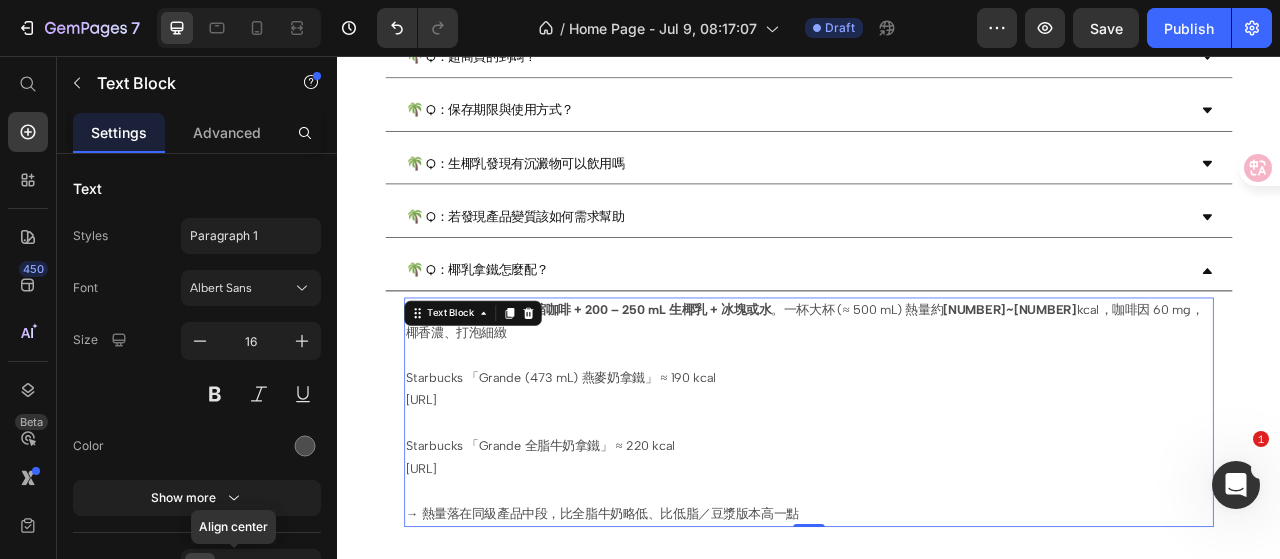 click on "[URL]" at bounding box center (937, 495) 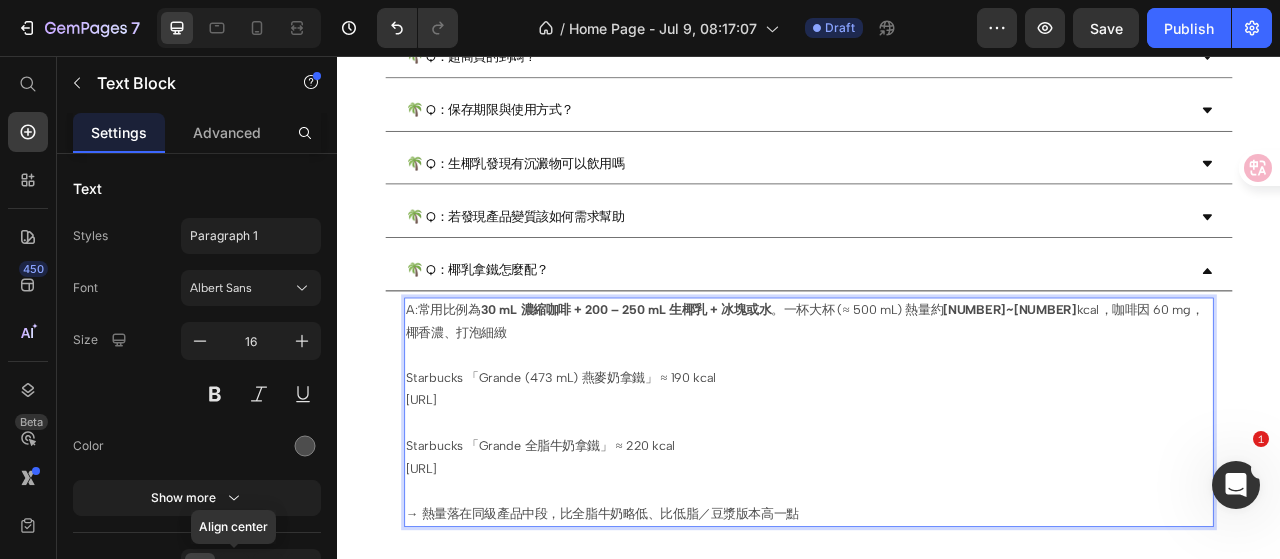 click on "Starbucks 「Grande (473 mL) 燕麥奶拿鐵」 ≈ 190 kcal" at bounding box center [937, 466] 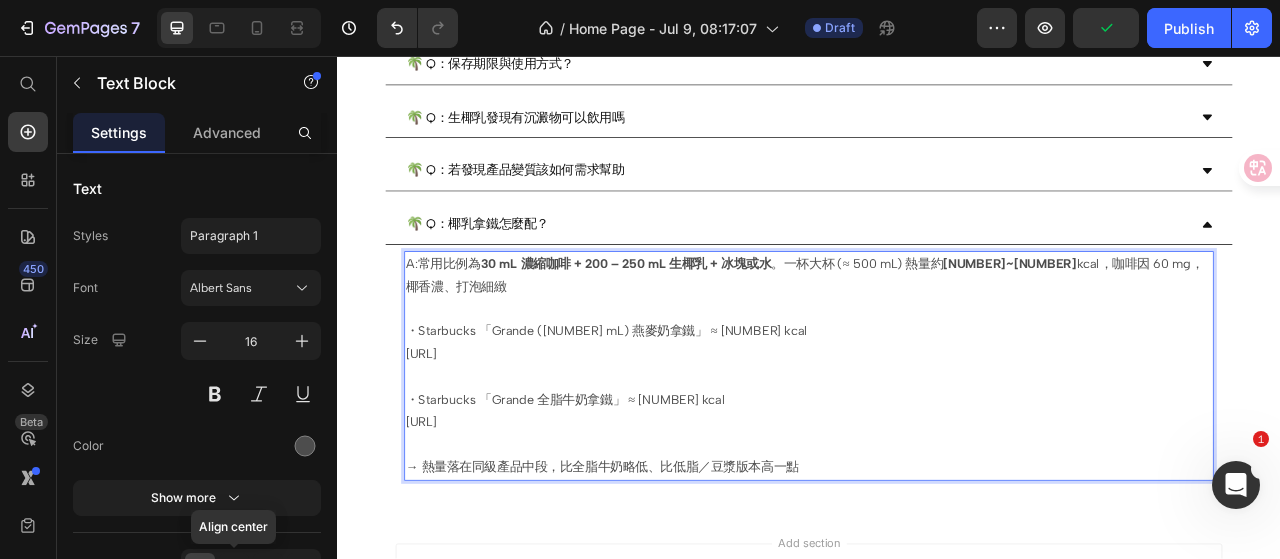 scroll, scrollTop: 1277, scrollLeft: 0, axis: vertical 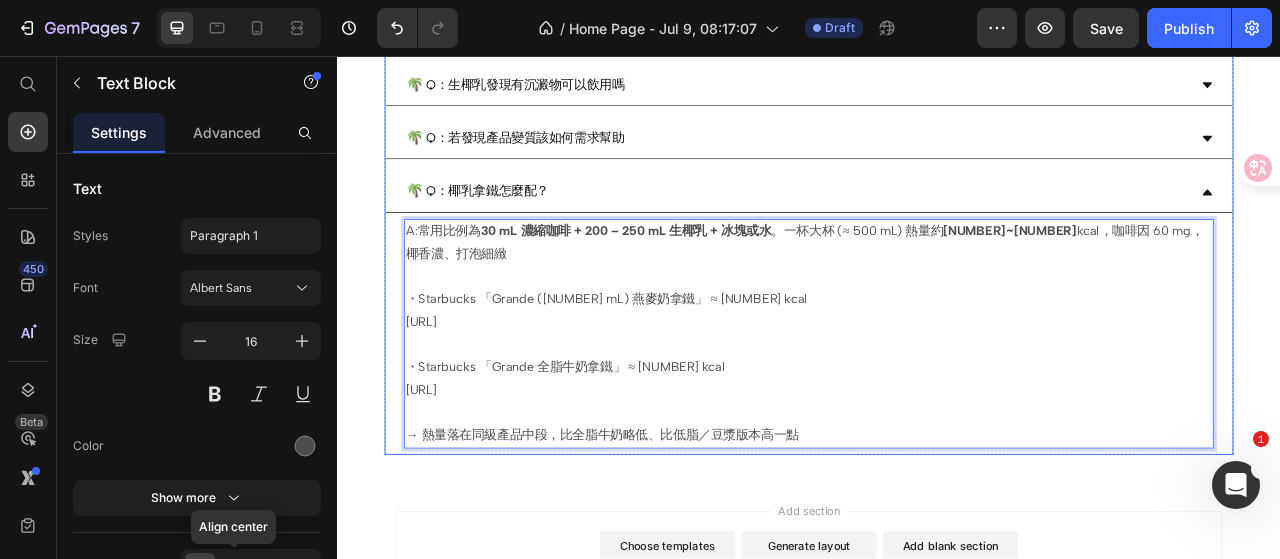 drag, startPoint x: 610, startPoint y: 470, endPoint x: 415, endPoint y: 470, distance: 195 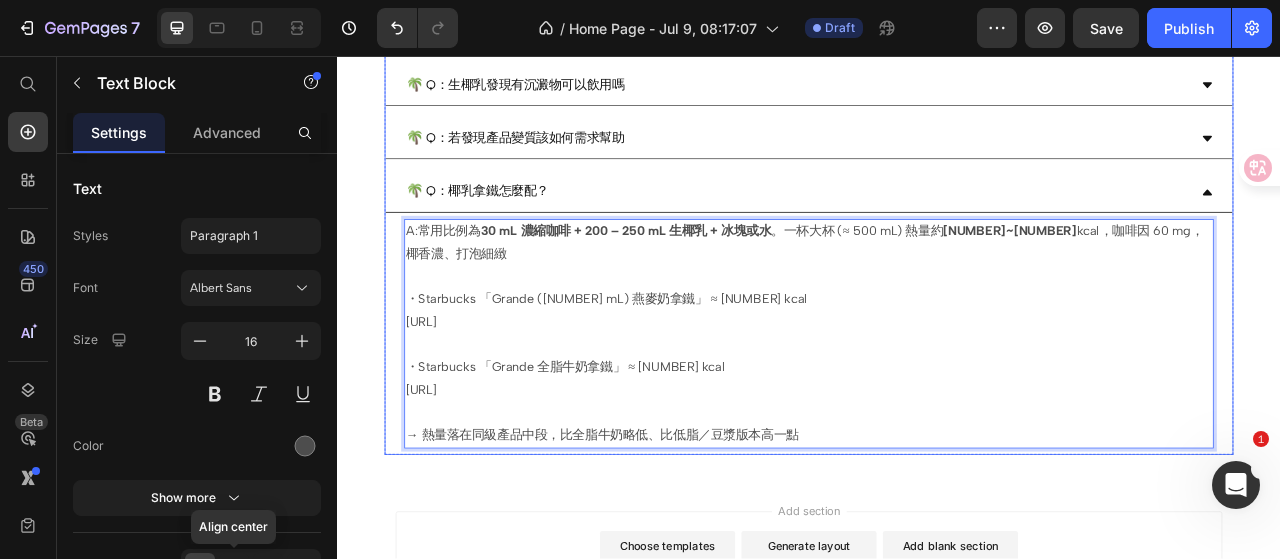 click on "A:常用比例為  30 mL 濃縮咖啡 + 200 – 250 mL 生椰乳 + 冰塊或水 。一杯大杯 (≈ 500 mL) 熱量約 160~200 kcal，咖啡因 60 mg，椰香濃、打泡細緻 ・Starbucks 「Grande (473 mL) 燕麥奶拿鐵」 ≈ 190 kcal  [URL] ・Starbucks 「Grande 全脂牛奶拿鐵」 ≈ 220 kcal  [URL] → 熱量落在同級產品中段，比全脂牛奶略低、比低脂／豆漿版本高一點 Text Block   0" at bounding box center [937, 410] 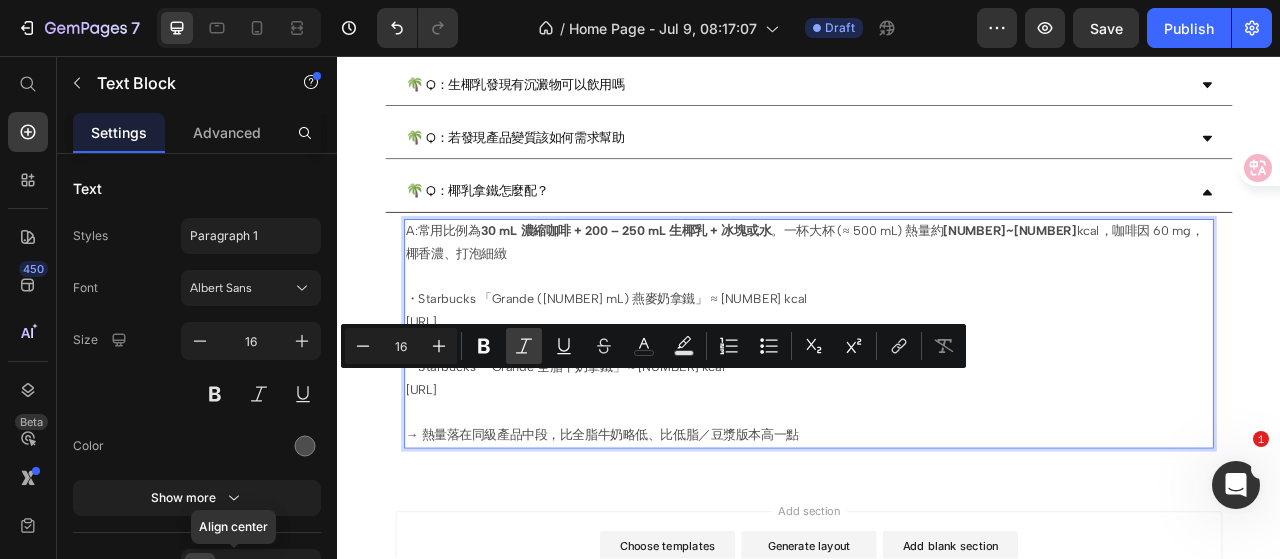 click 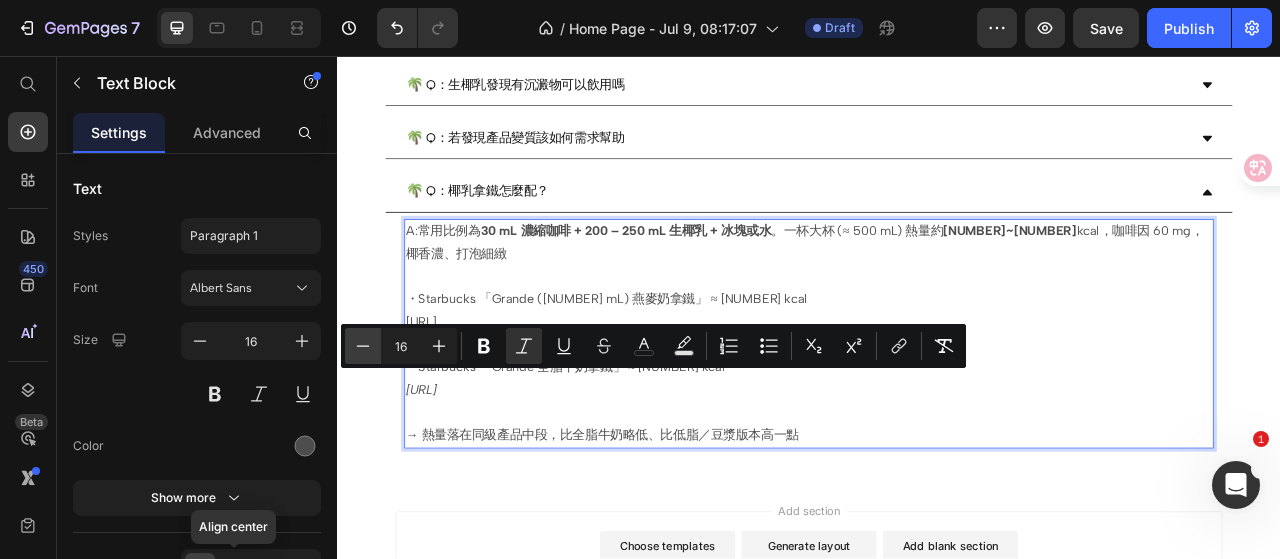 click 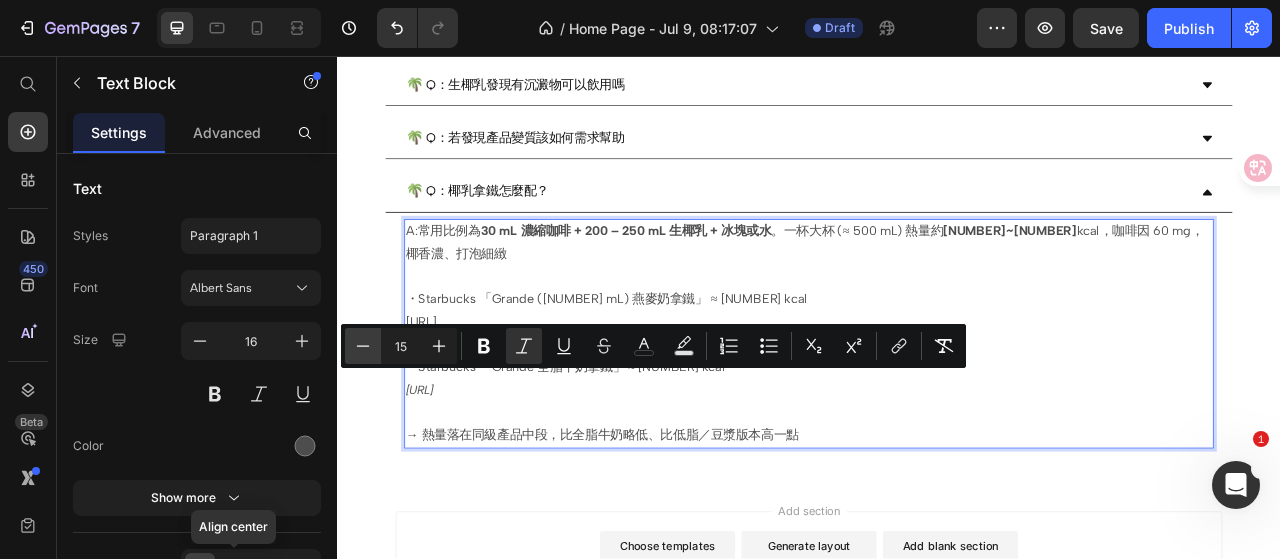 click 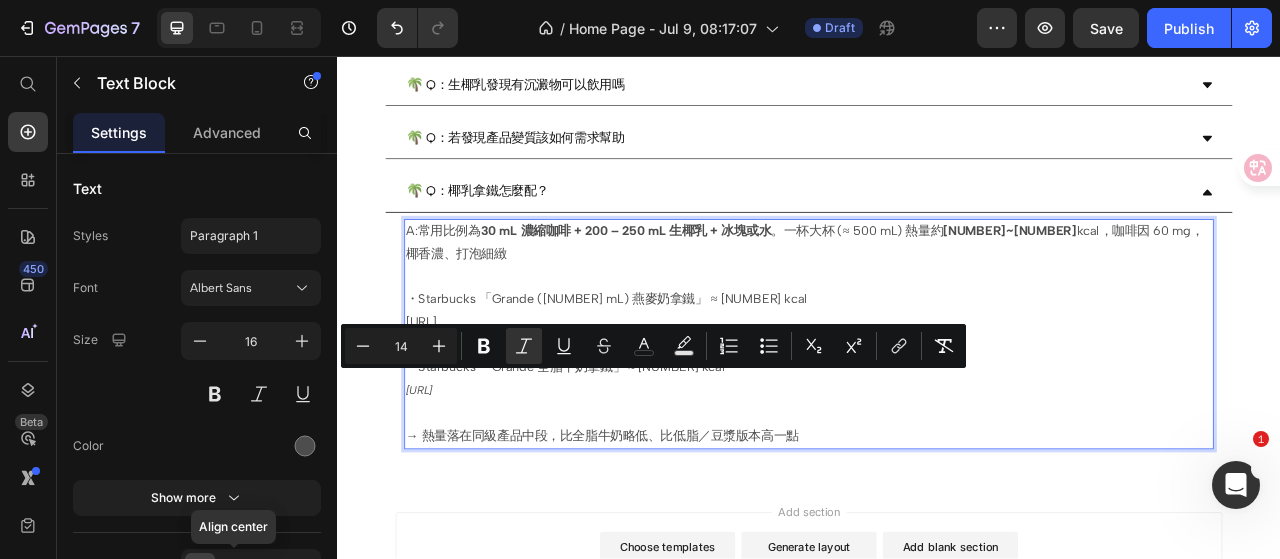 type on "16" 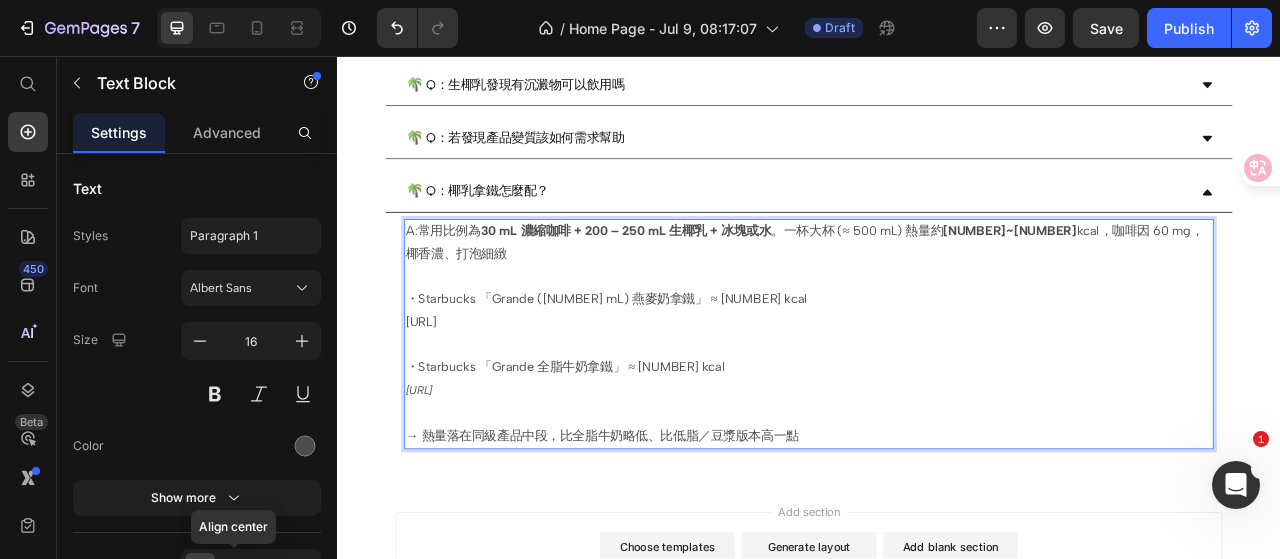 click on "[URL]" at bounding box center [937, 395] 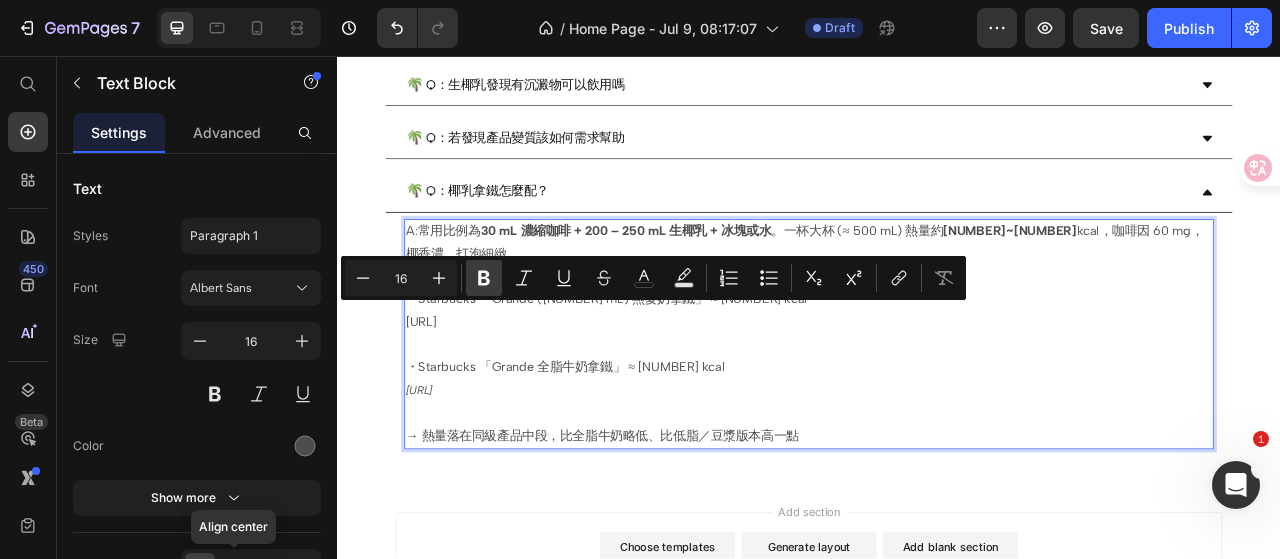 click 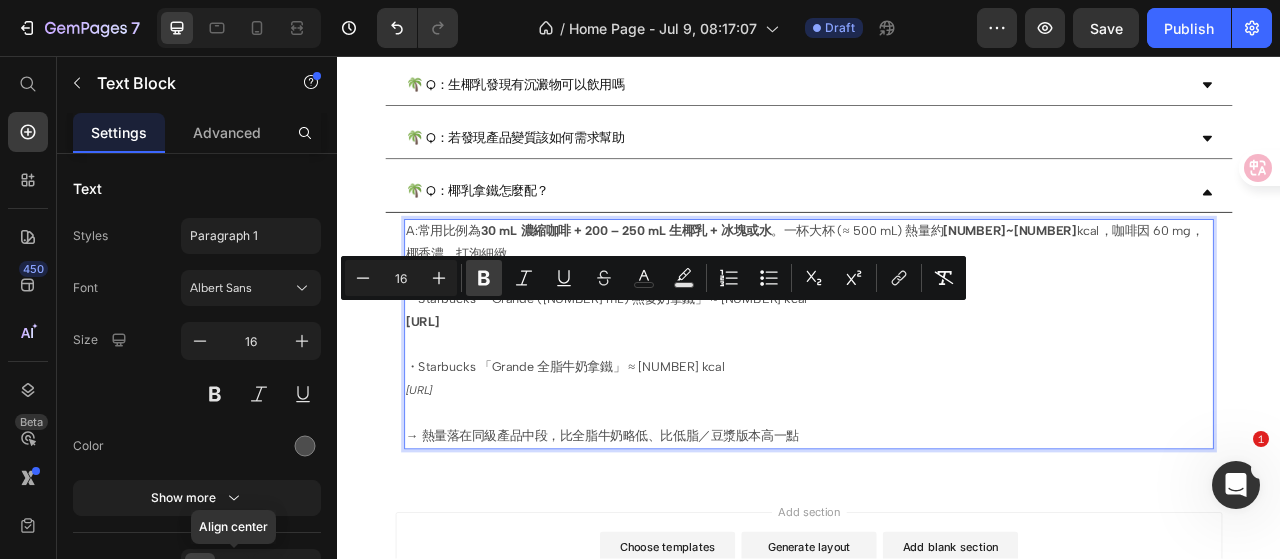 click 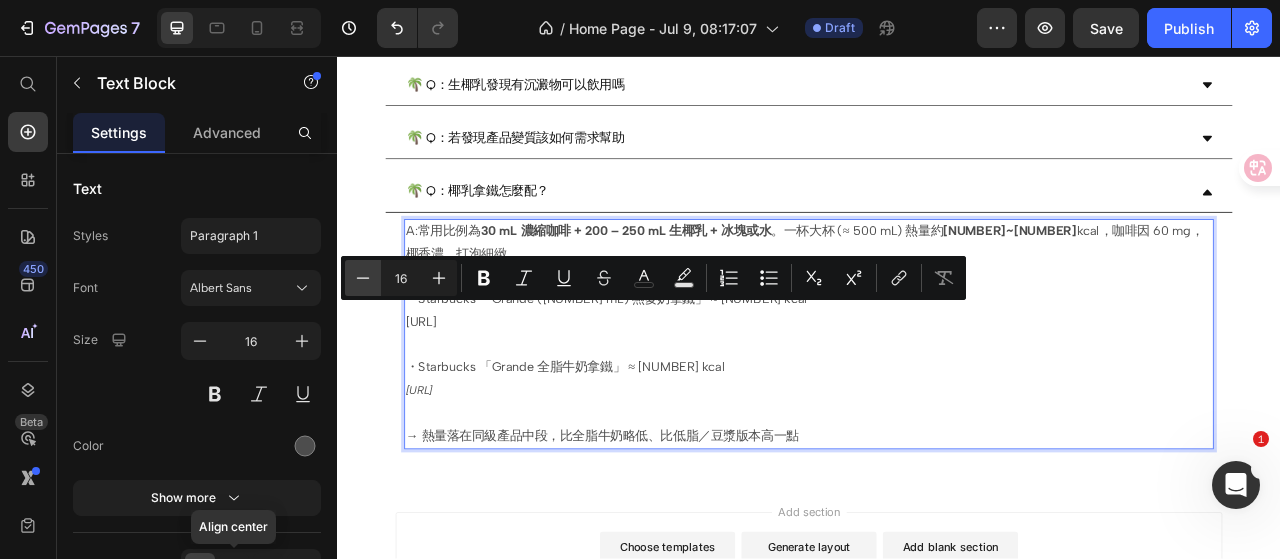 click 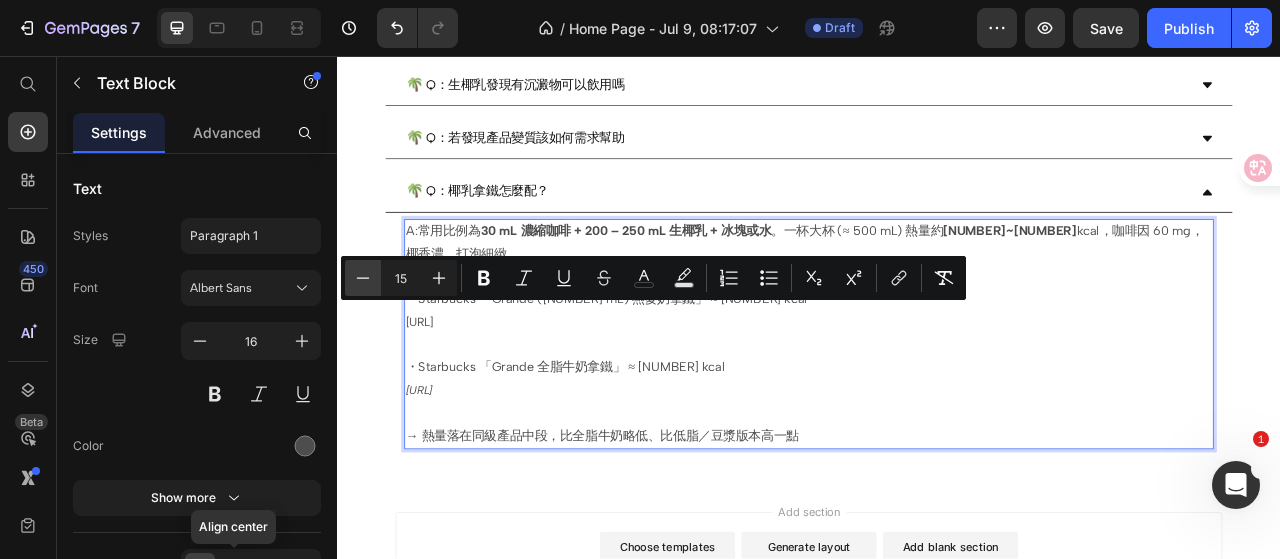 click 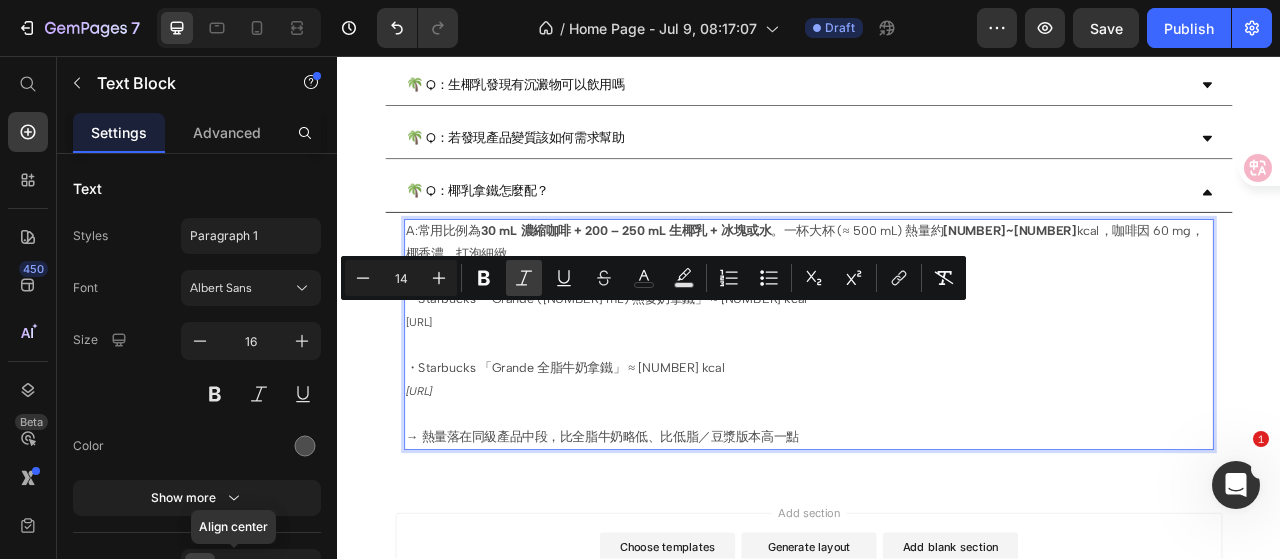 drag, startPoint x: 528, startPoint y: 277, endPoint x: 263, endPoint y: 334, distance: 271.06088 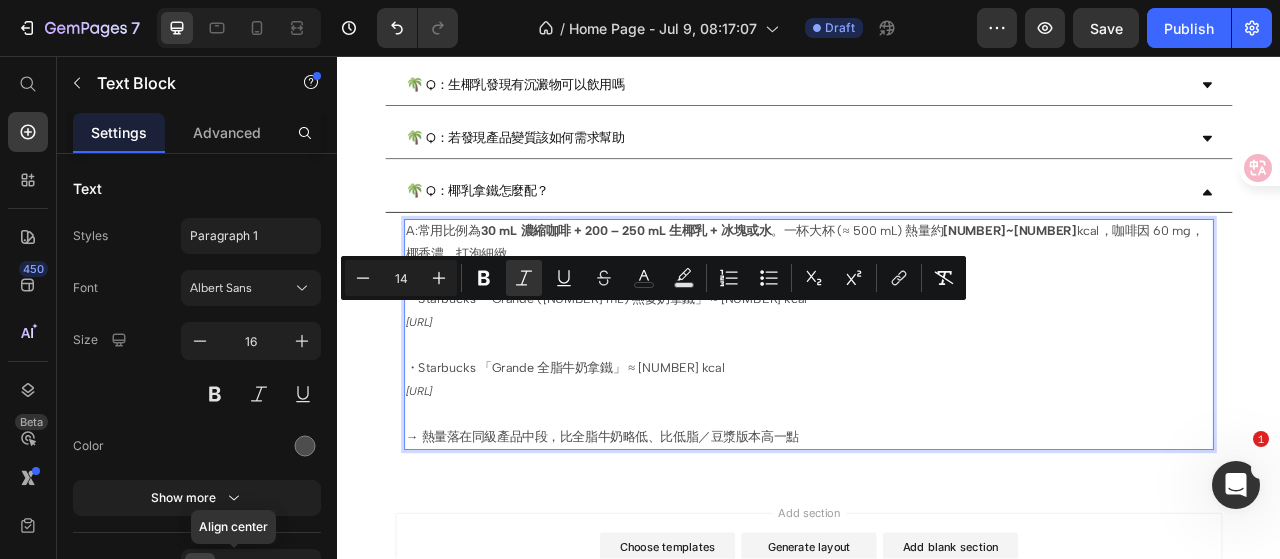 type on "16" 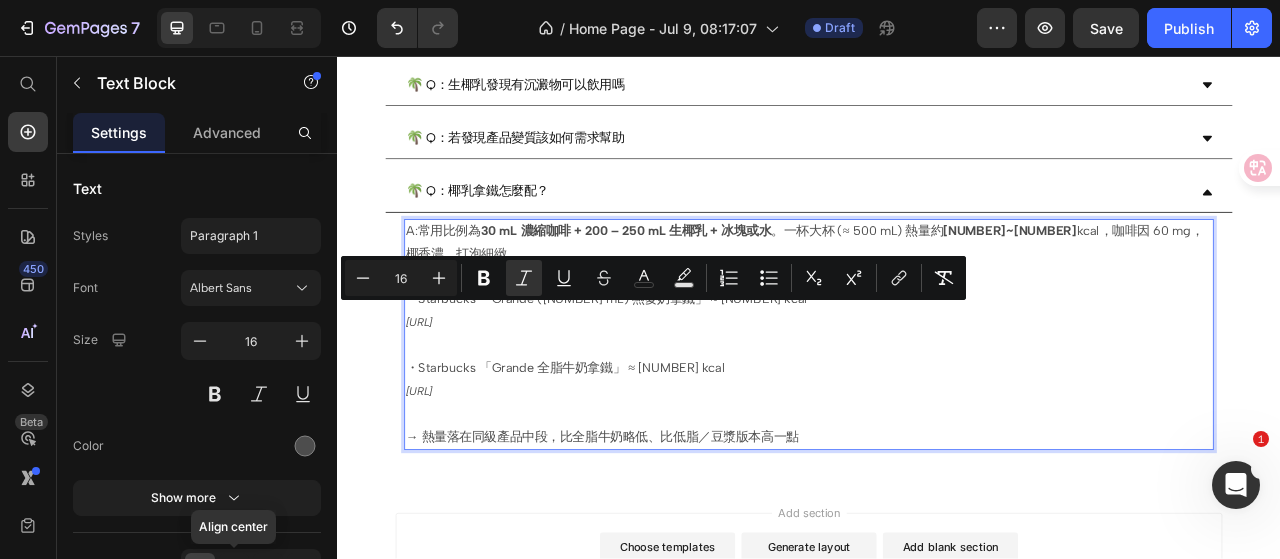 click at bounding box center [937, 425] 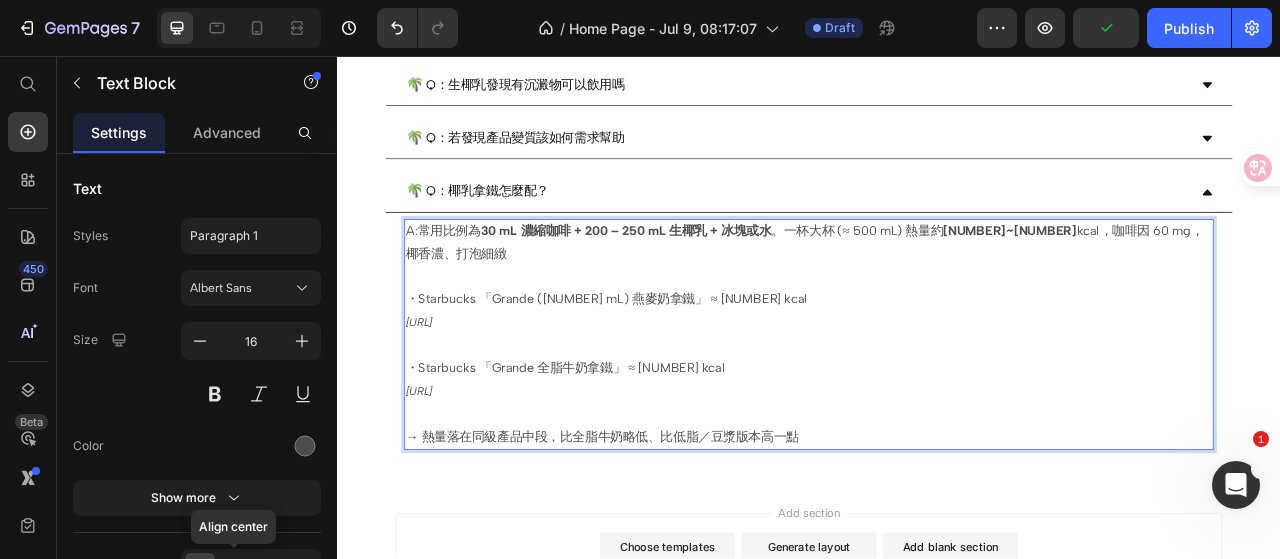 drag, startPoint x: 593, startPoint y: 471, endPoint x: 424, endPoint y: 472, distance: 169.00296 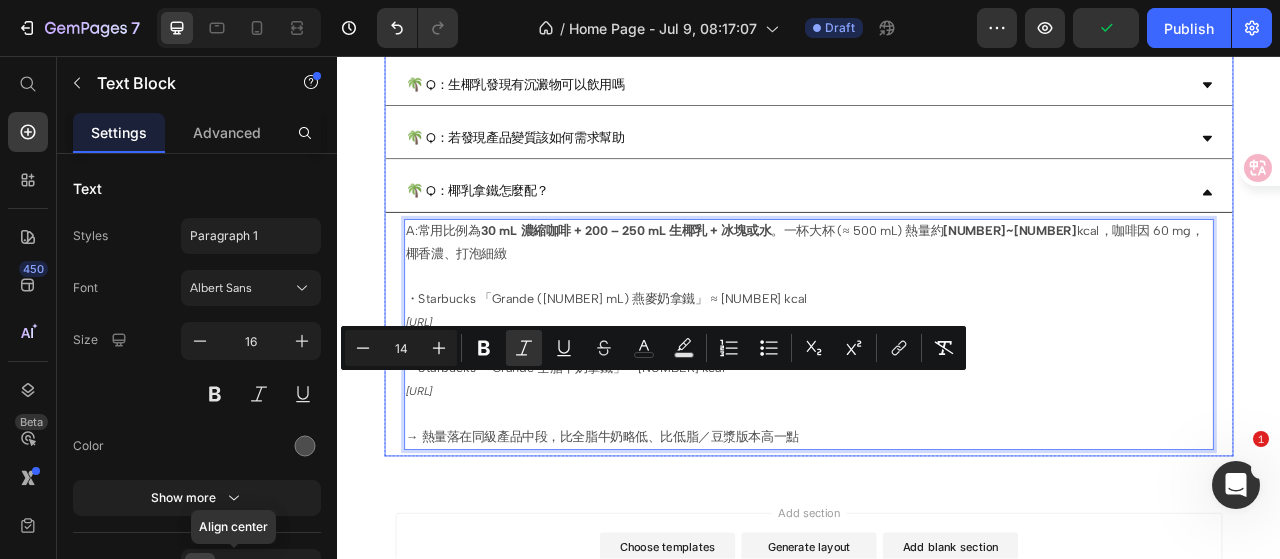 copy on "[URL]" 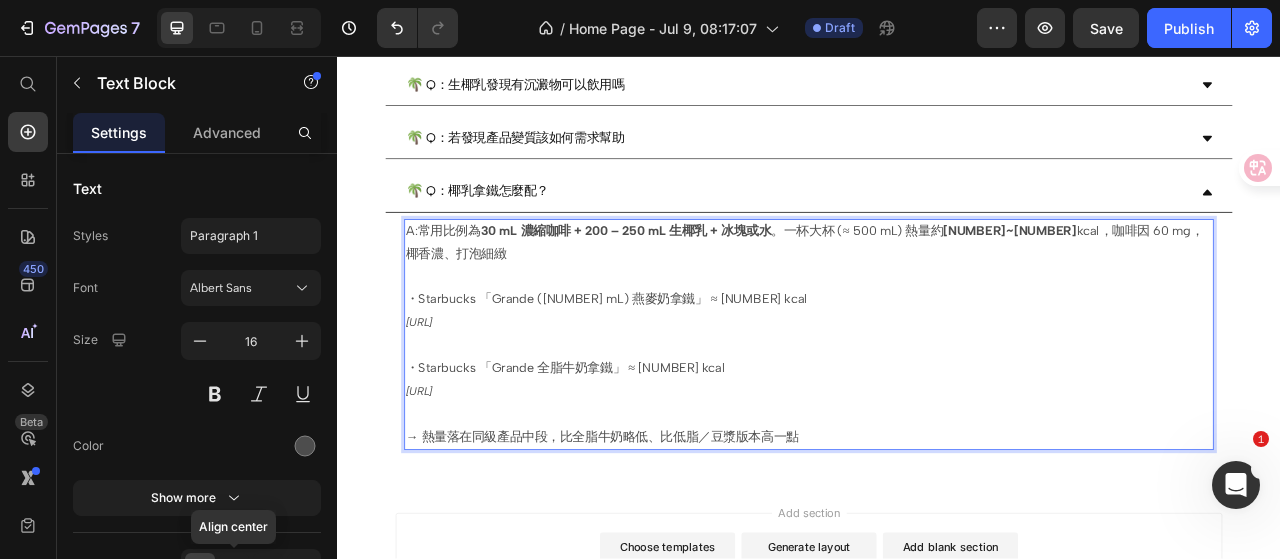 click at bounding box center (937, 338) 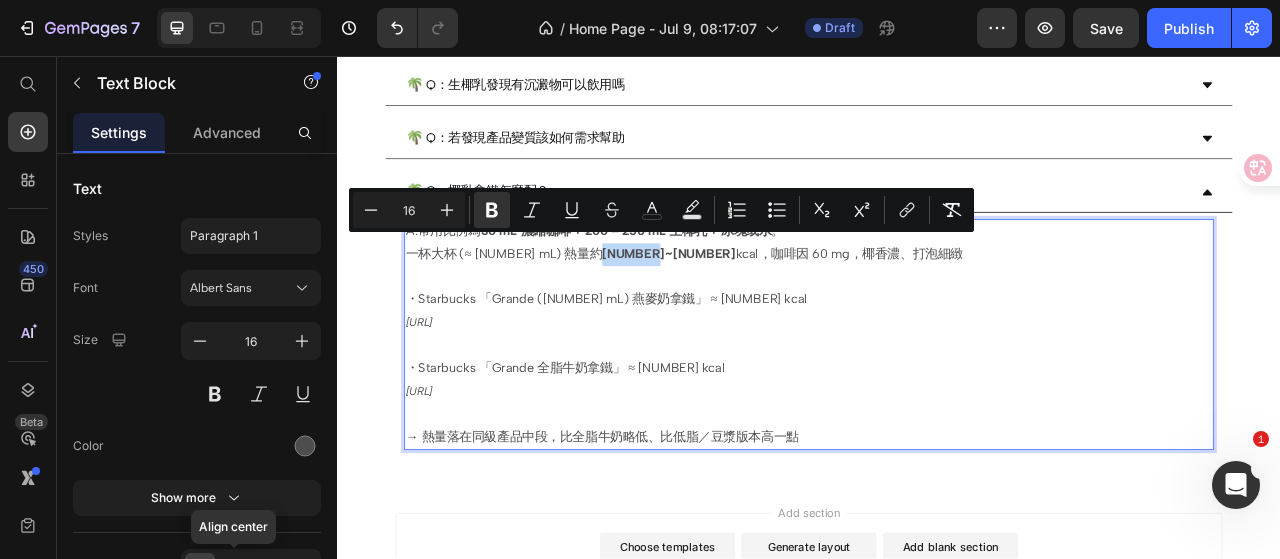 drag, startPoint x: 694, startPoint y: 293, endPoint x: 632, endPoint y: 297, distance: 62.1289 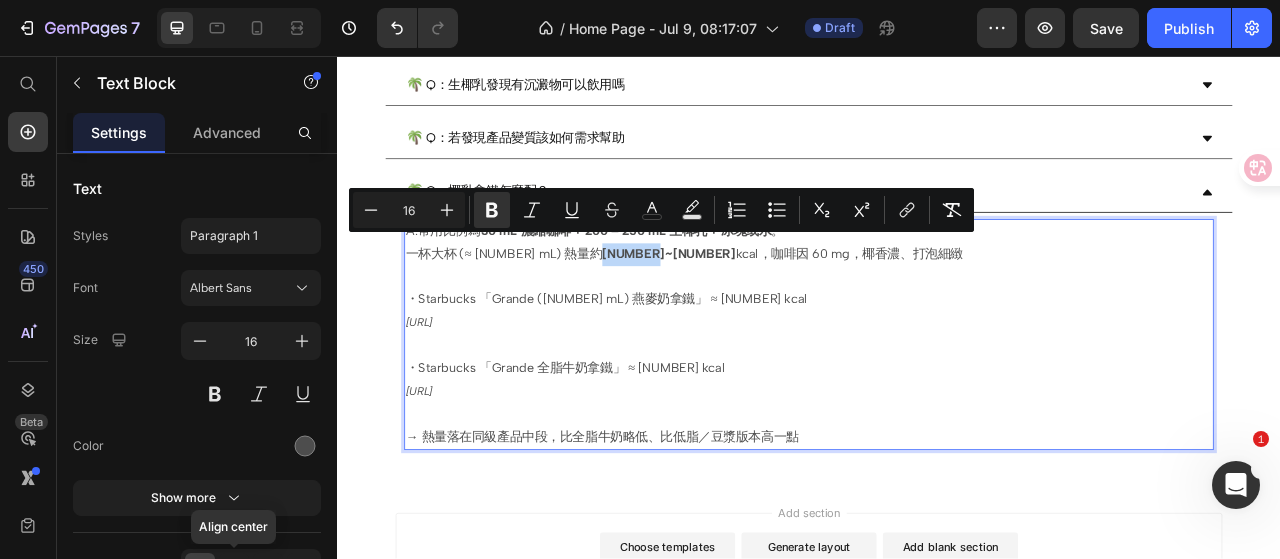 click on "[NUMBER]~[NUMBER]" at bounding box center [759, 308] 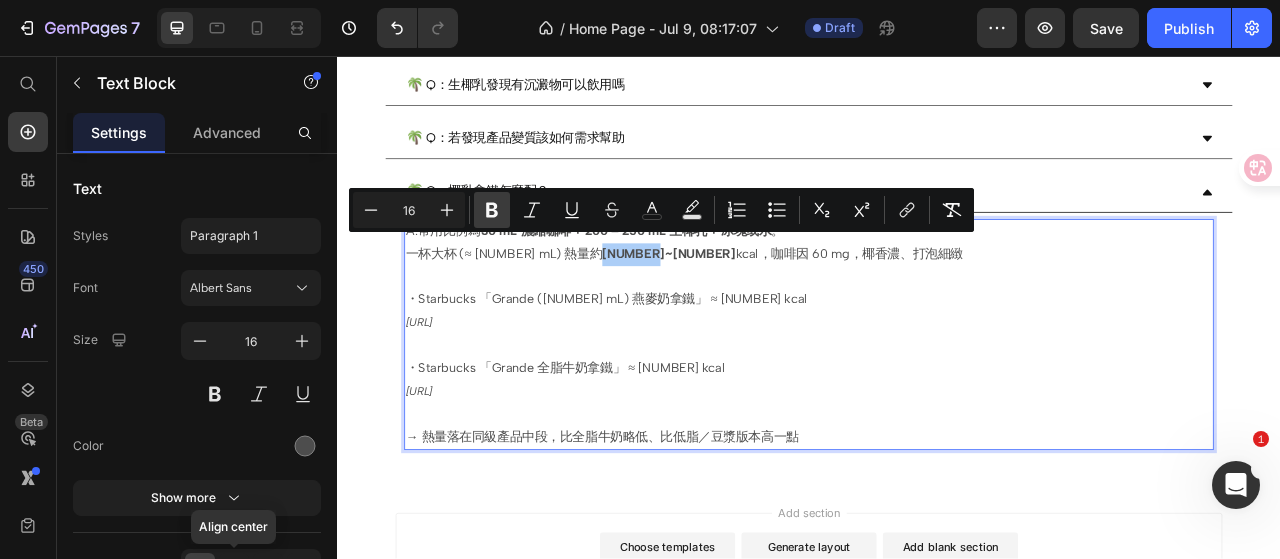 click 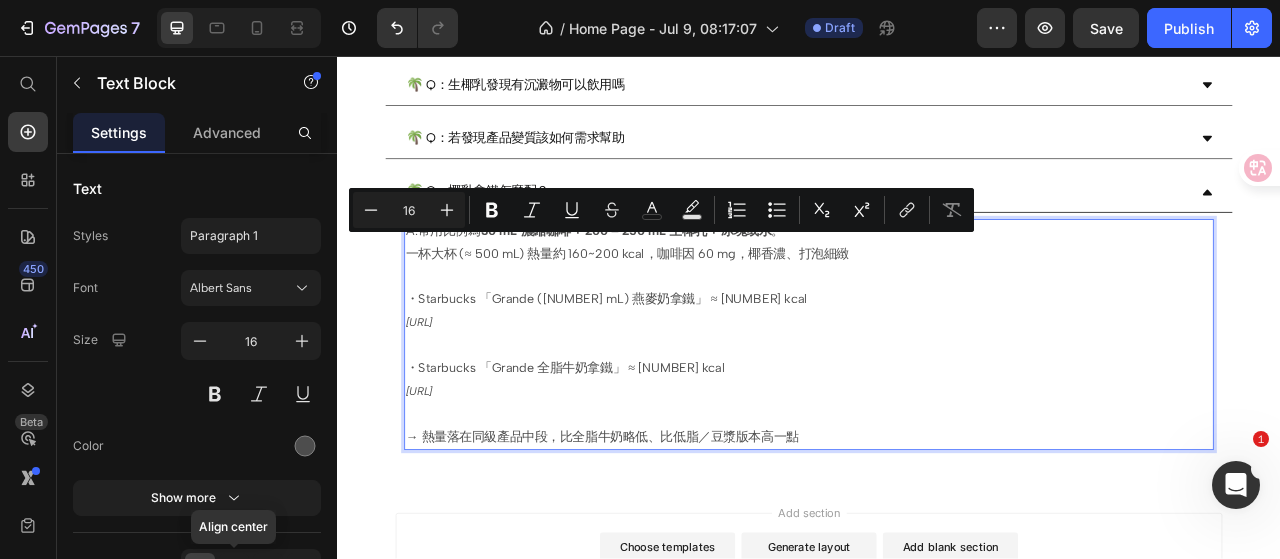 click at bounding box center [937, 338] 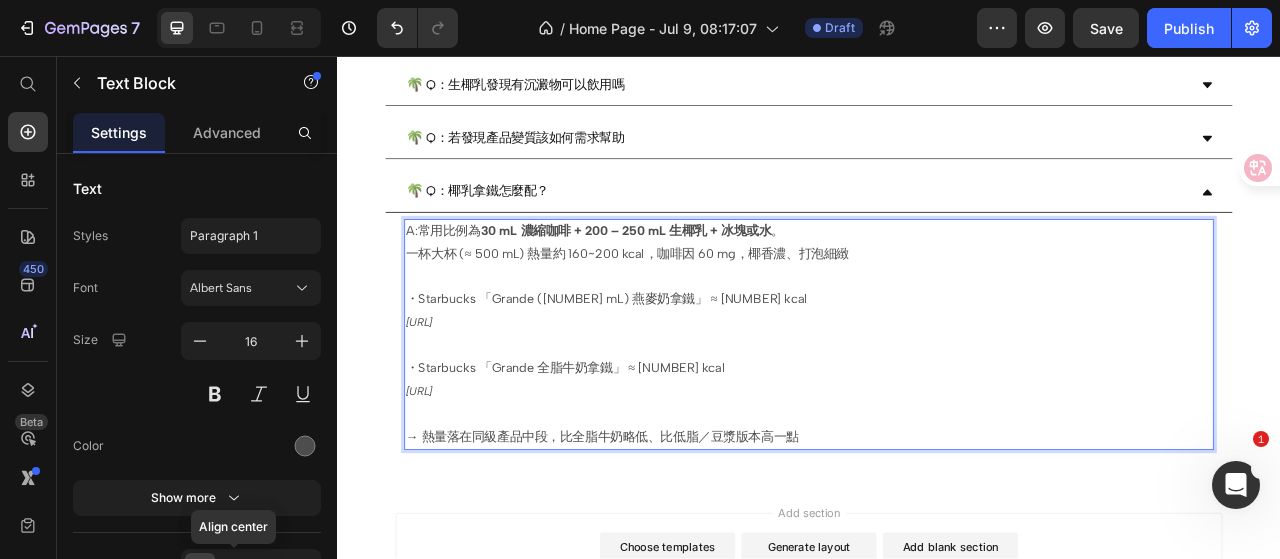 click at bounding box center (937, 338) 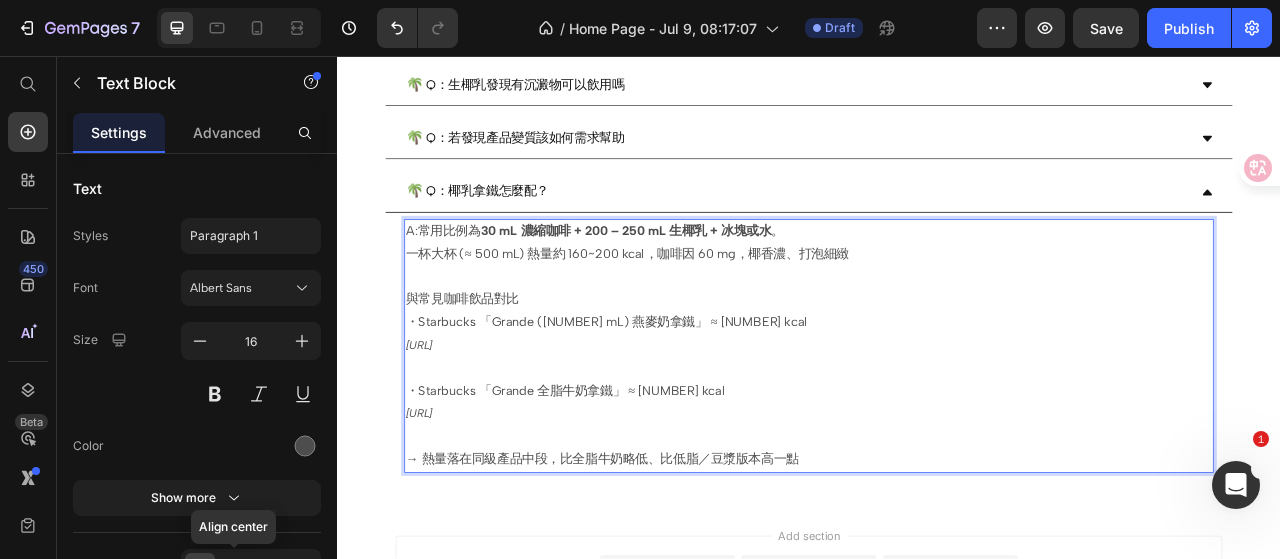 click on "・Starbucks 「Grande 全脂牛奶拿鐵」 ≈ 220 kcal  [URL] → 熱量落在同級產品中段，比全脂牛奶略低、比低脂／豆漿版本高一點" at bounding box center (937, 527) 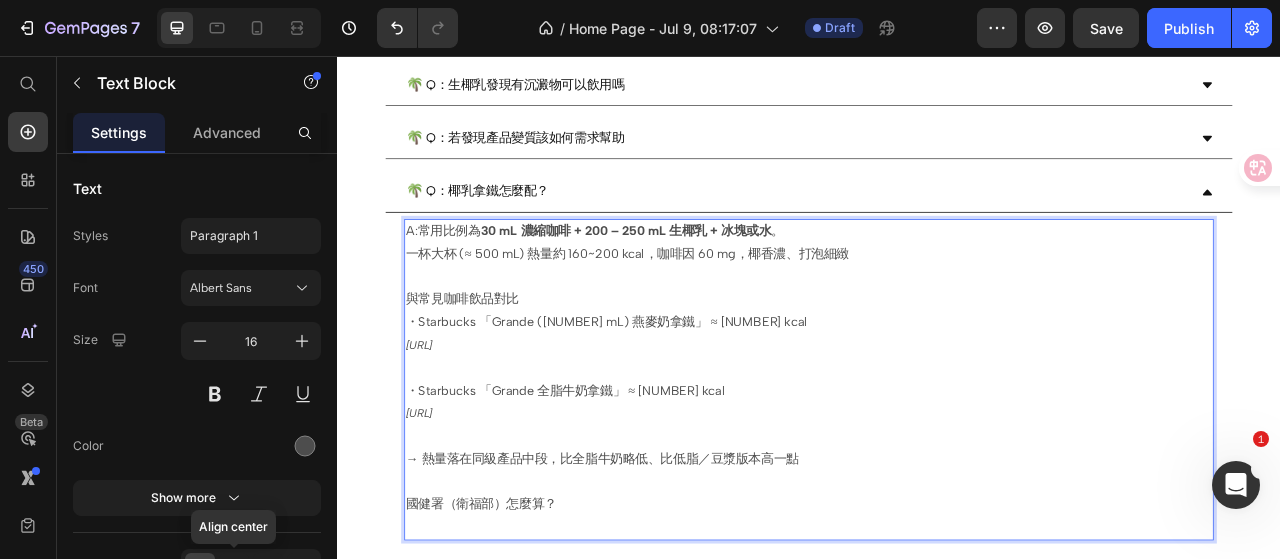scroll, scrollTop: 1285, scrollLeft: 0, axis: vertical 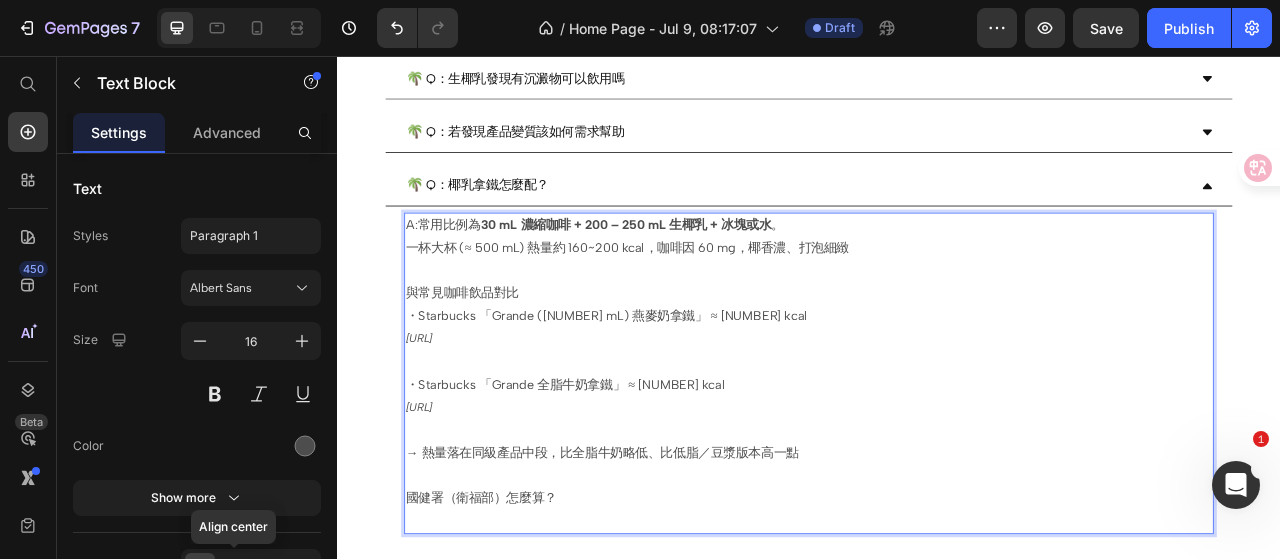 click at bounding box center (937, 446) 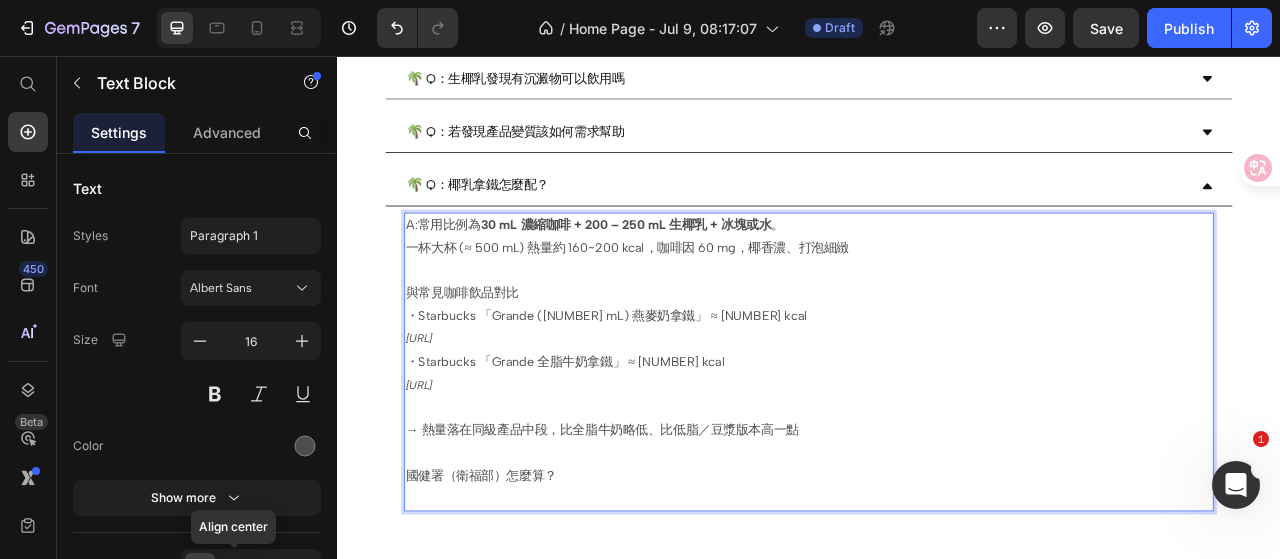 click on "・Starbucks 「Grande 全脂牛奶拿鐵」 ≈ 220 kcal  [URL] → 熱量落在同級產品中段，比全脂牛奶略低、比低脂／豆漿版本高一點" at bounding box center [937, 490] 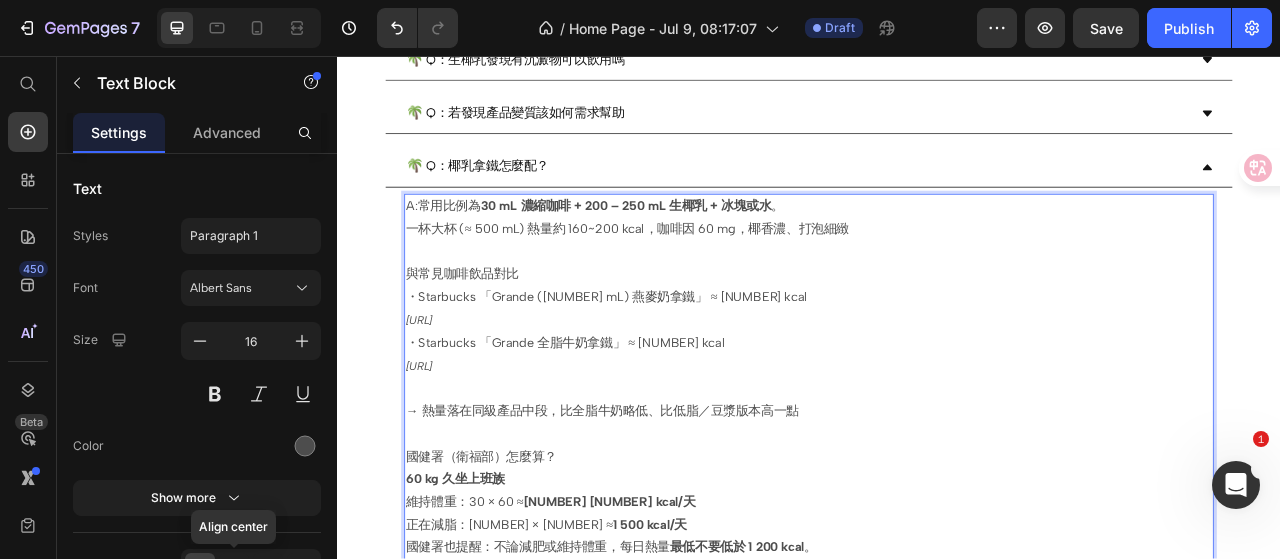 scroll, scrollTop: 1409, scrollLeft: 0, axis: vertical 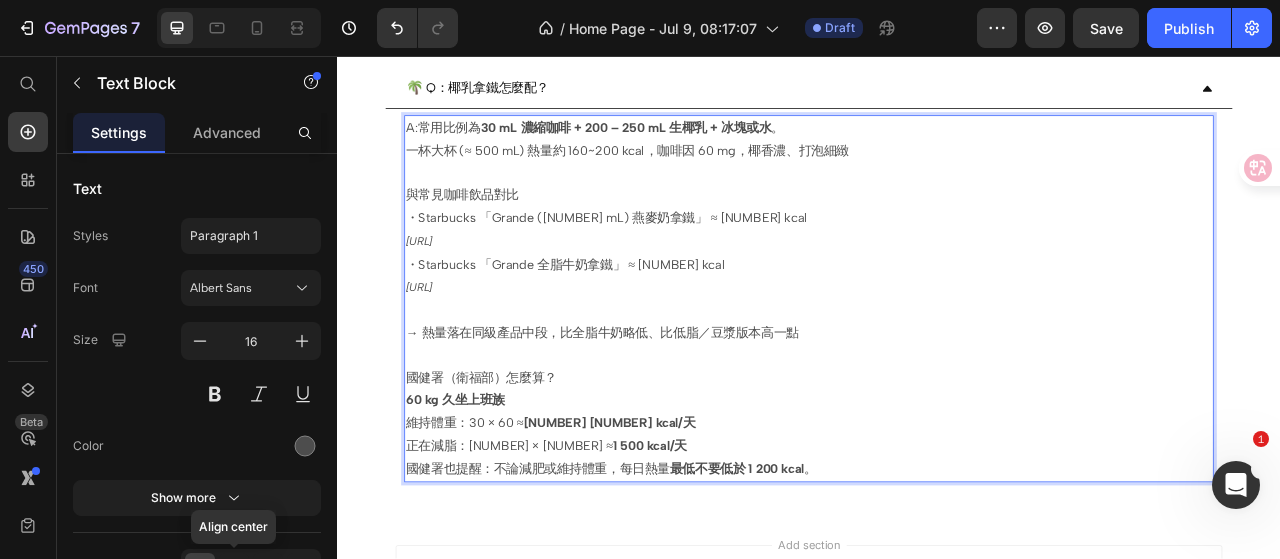 click on "國健署（衛福部）怎麼算？ [NUMBER] kg 久坐上班族" at bounding box center (937, 482) 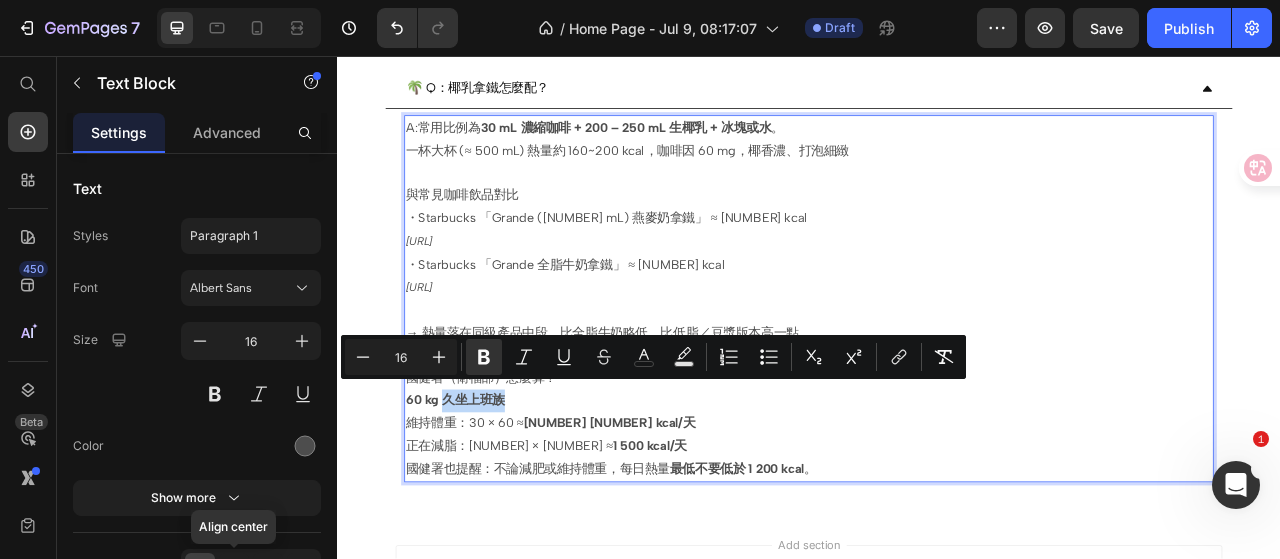 drag, startPoint x: 552, startPoint y: 477, endPoint x: 468, endPoint y: 476, distance: 84.00595 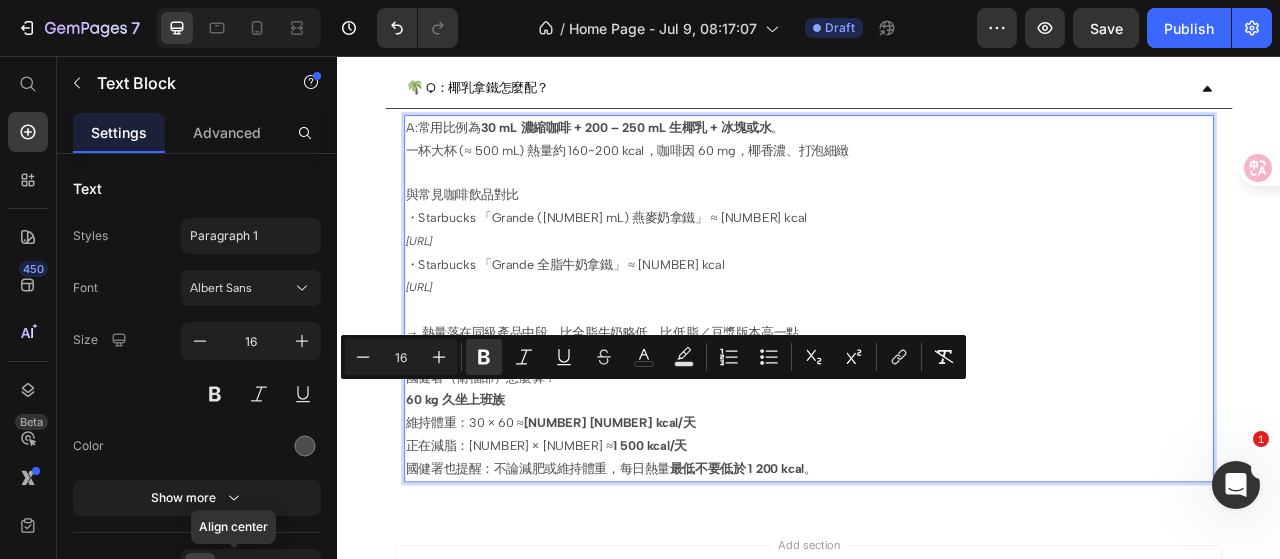 click on "維持體重：30 × 60 ≈  1 800 kcal/天" at bounding box center (937, 524) 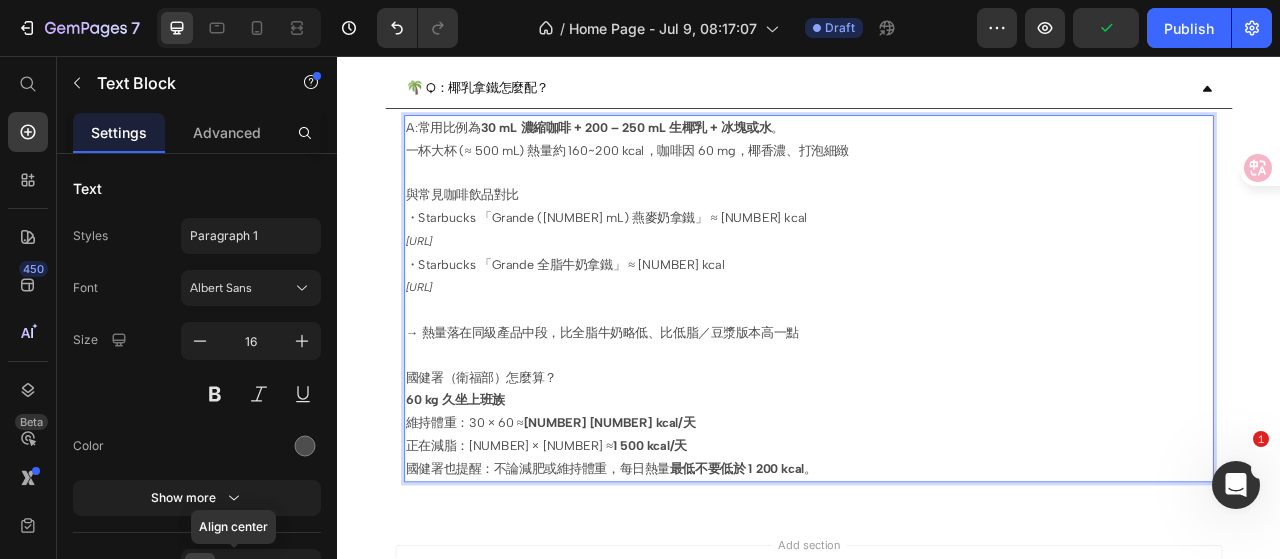 scroll, scrollTop: 1509, scrollLeft: 0, axis: vertical 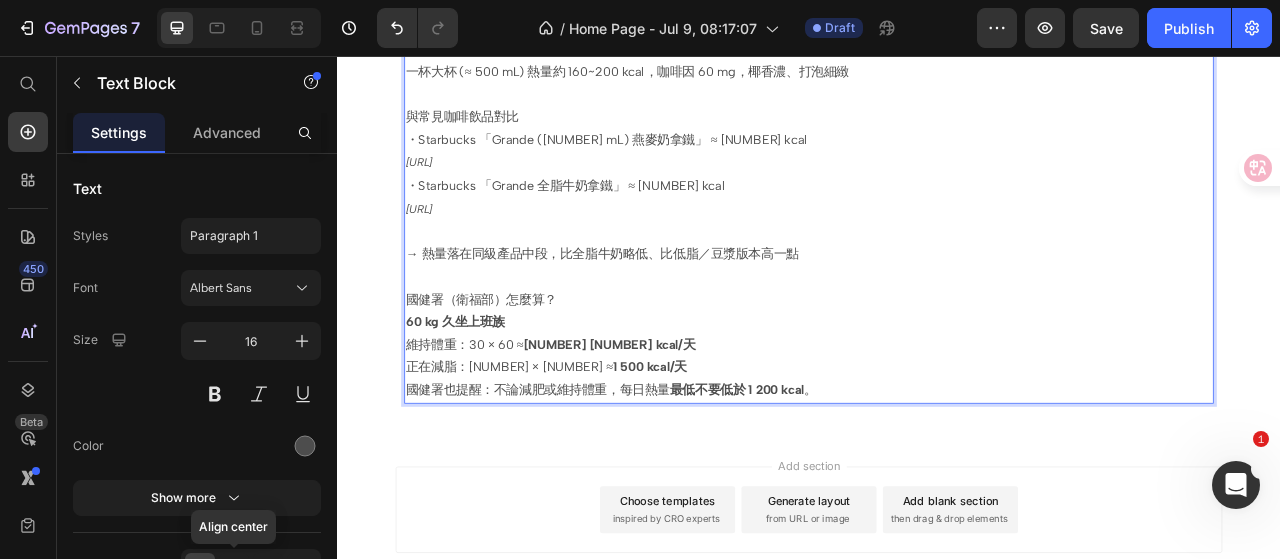 click on "最低不要低於 1 200 kcal" at bounding box center (845, 481) 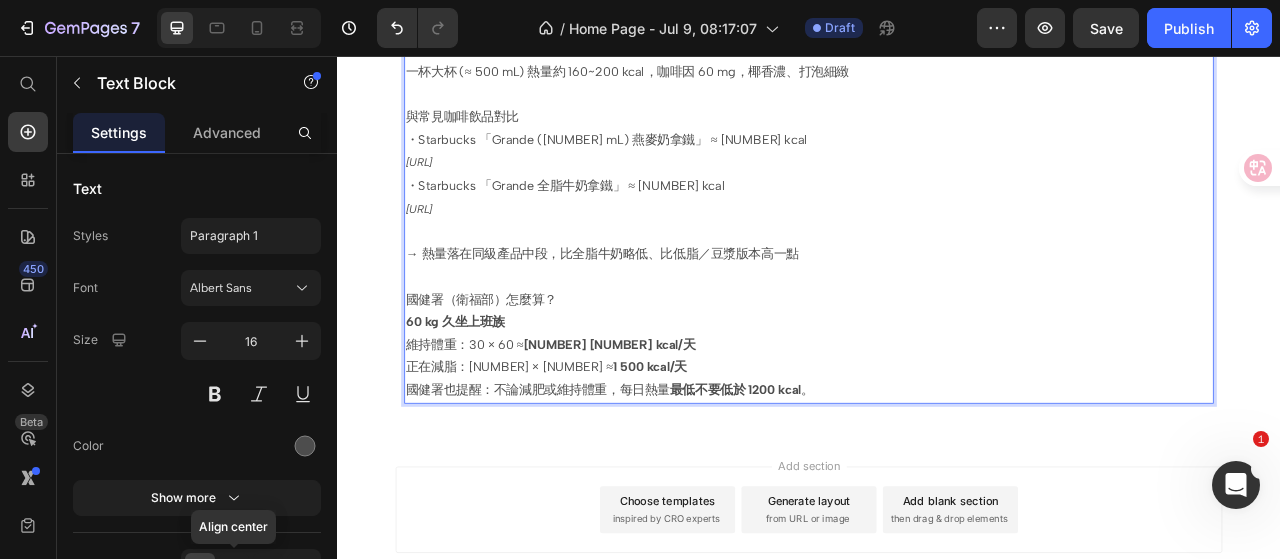 click on "正在減脂：25 × 60 ≈  1 500 kcal/天 國健署也提醒：不論減肥或維持體重，每日熱量 最低不要低於 1200 kcal 。" at bounding box center [937, 468] 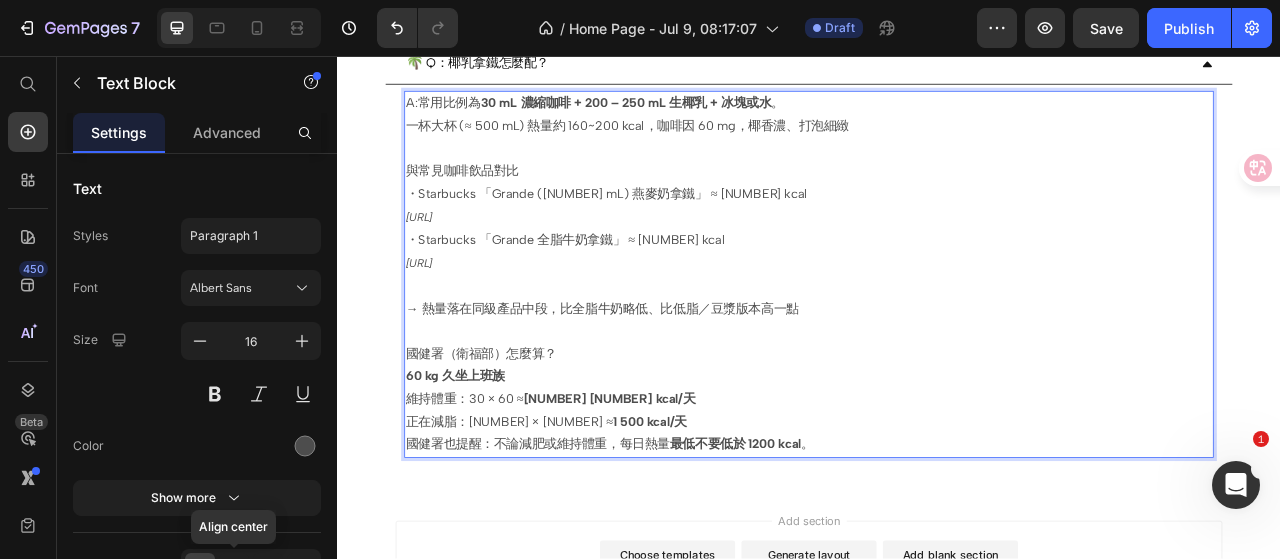 scroll, scrollTop: 1409, scrollLeft: 0, axis: vertical 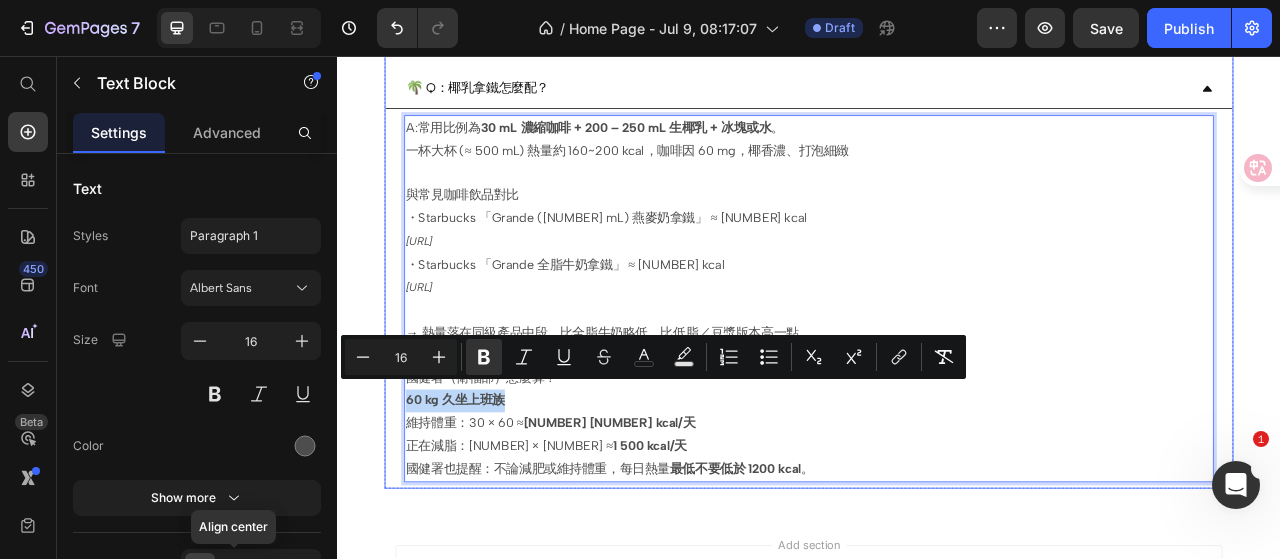 drag, startPoint x: 552, startPoint y: 479, endPoint x: 415, endPoint y: 477, distance: 137.0146 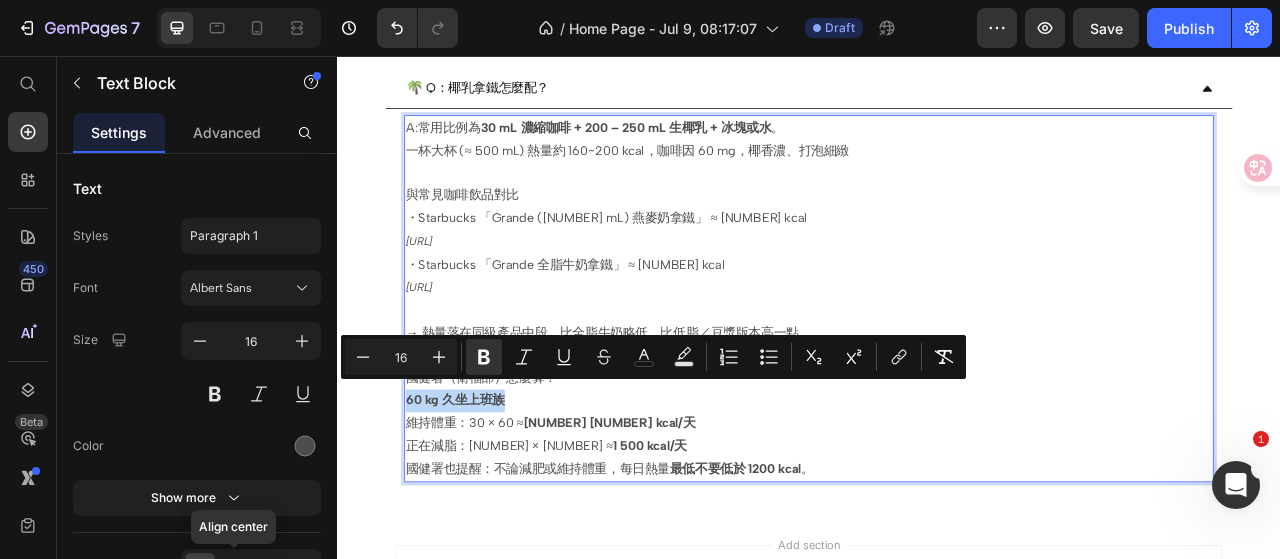 click on "國健署（衛福部）怎麼算？ [NUMBER] kg 久坐上班族" at bounding box center [937, 482] 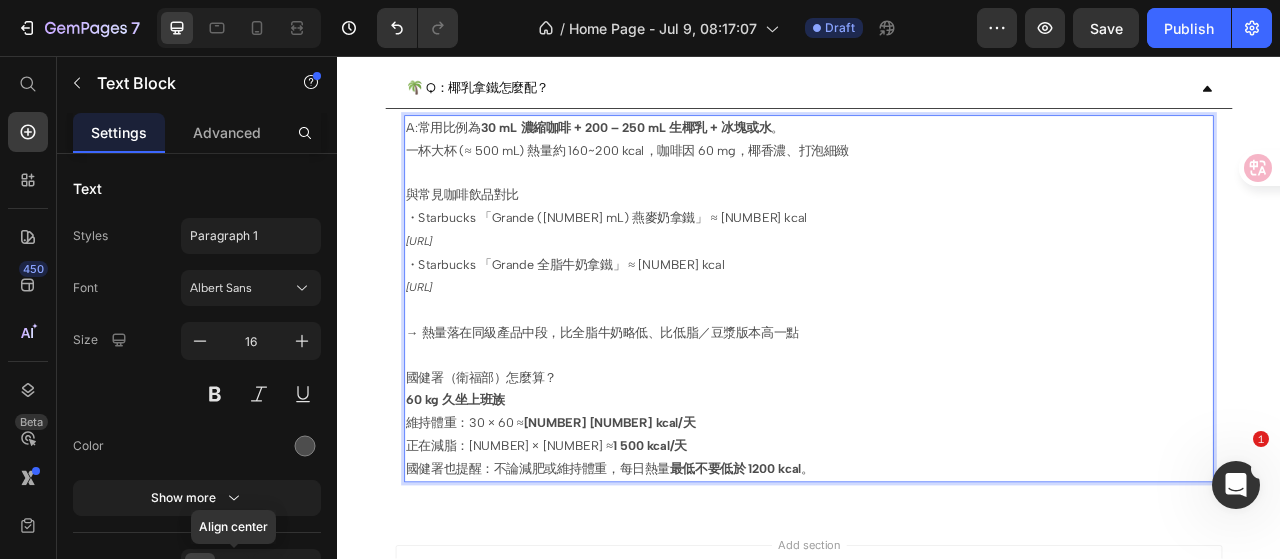 click on "正在減脂：25 × 60 ≈  1 500 kcal/天 國健署也提醒：不論減肥或維持體重，每日熱量 最低不要低於 1200 kcal 。" at bounding box center (937, 568) 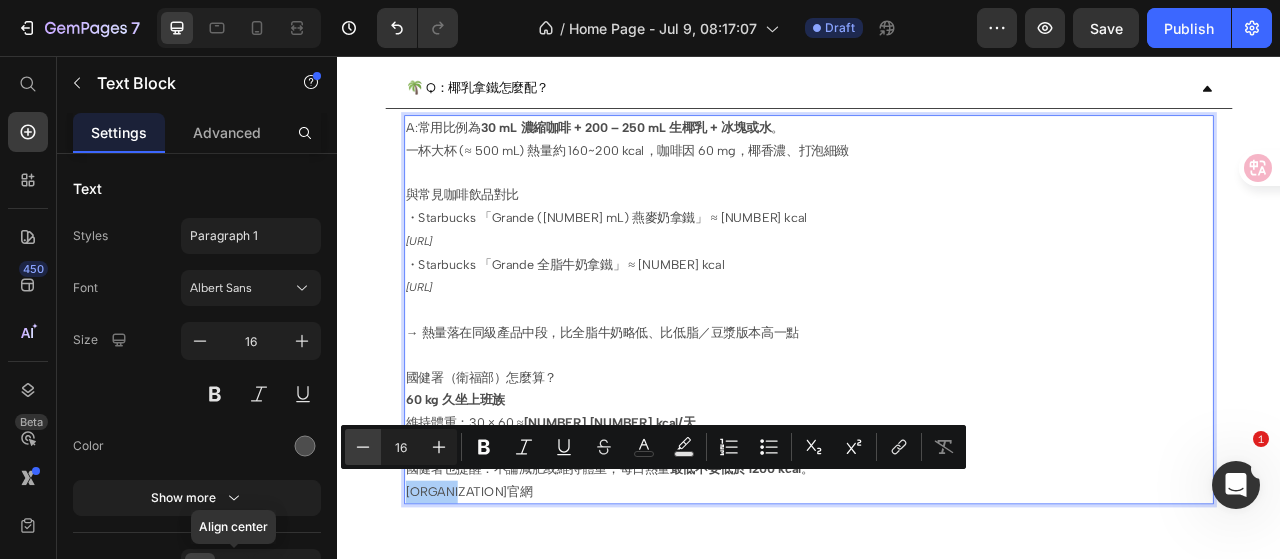 click 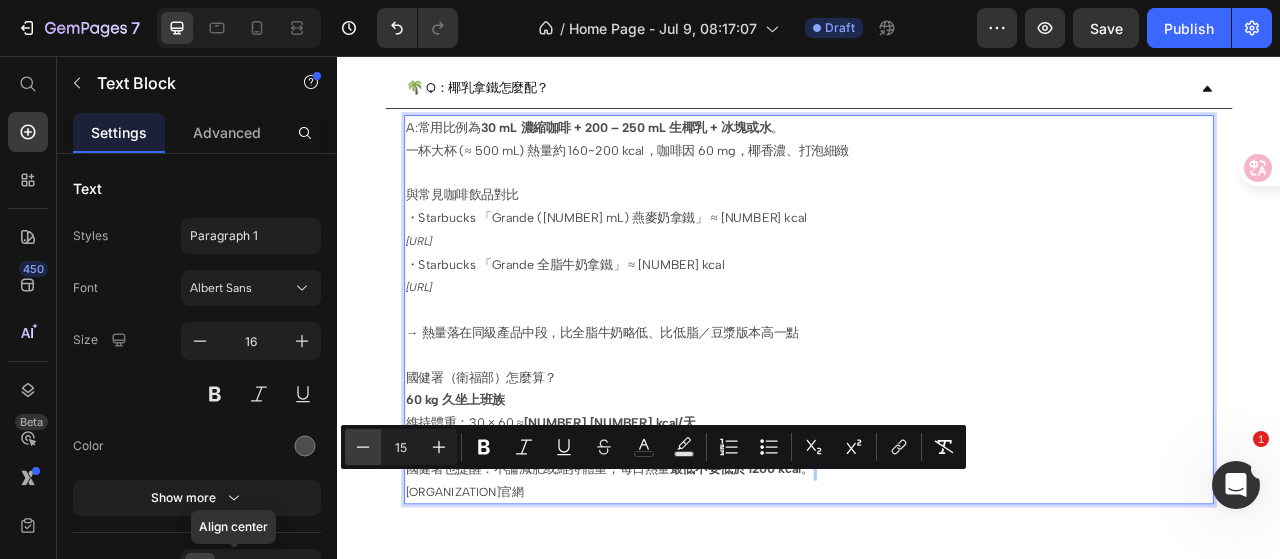 click 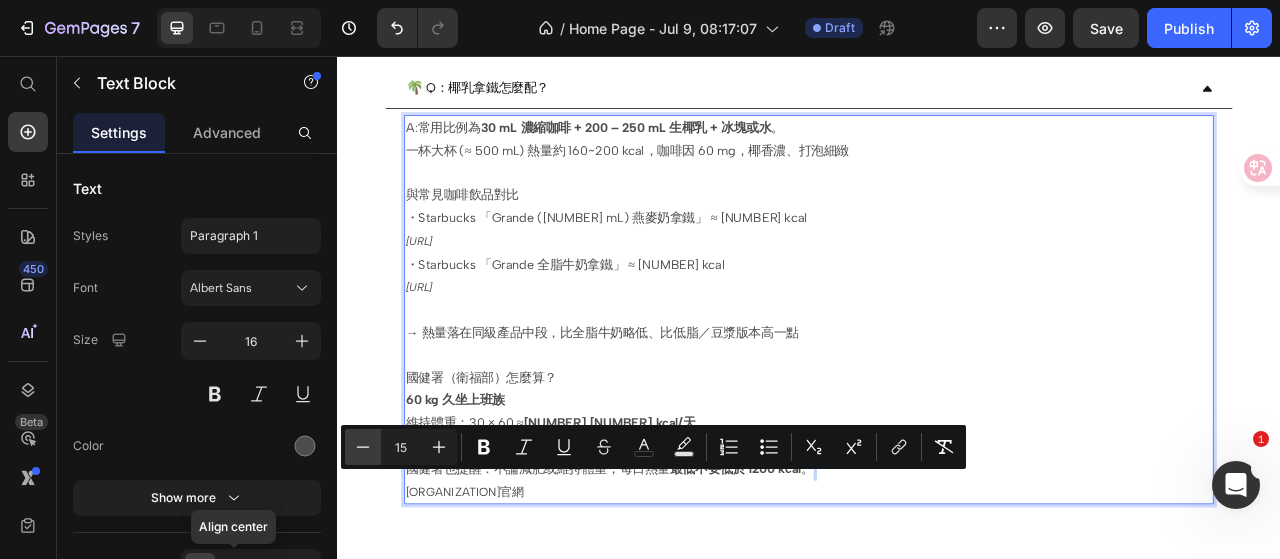 type on "14" 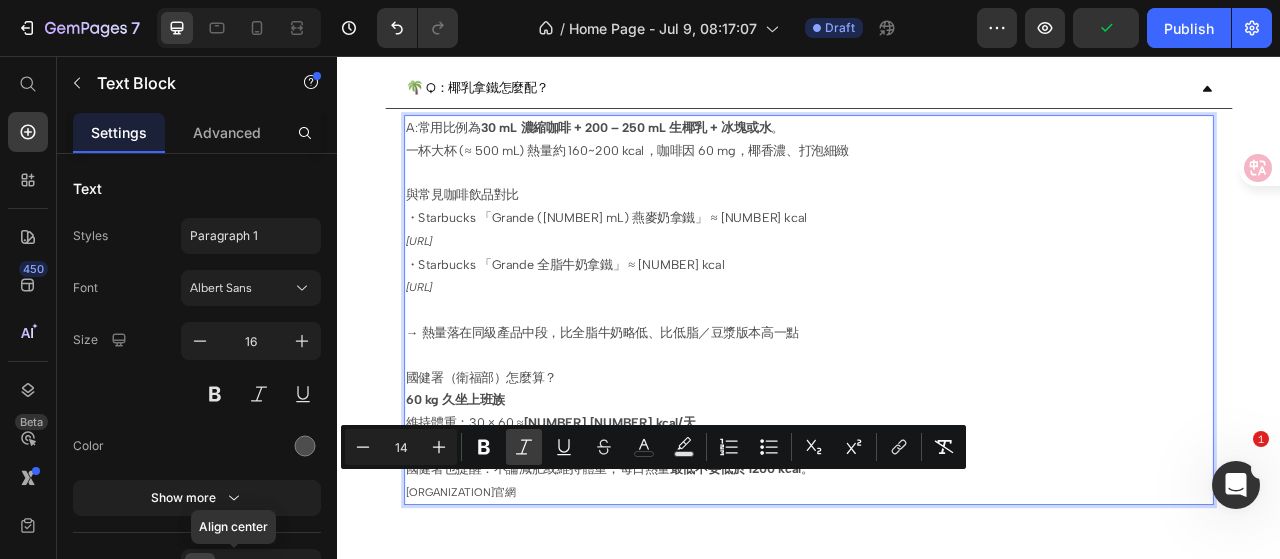 click 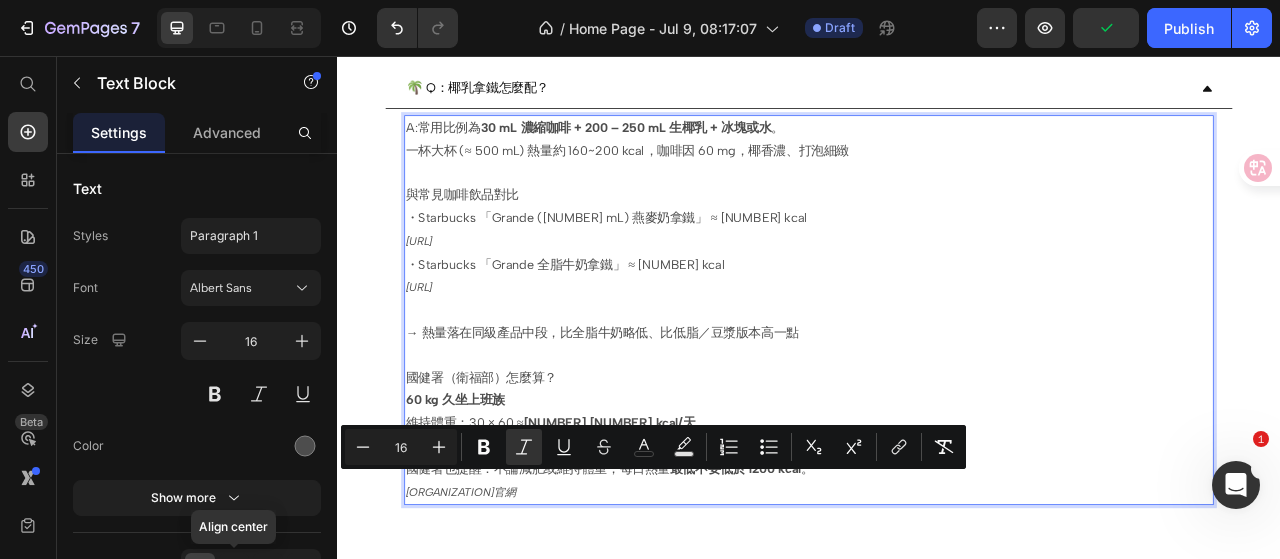click on "國健署（衛福部）怎麼算？ [NUMBER] kg 久坐上班族" at bounding box center (937, 482) 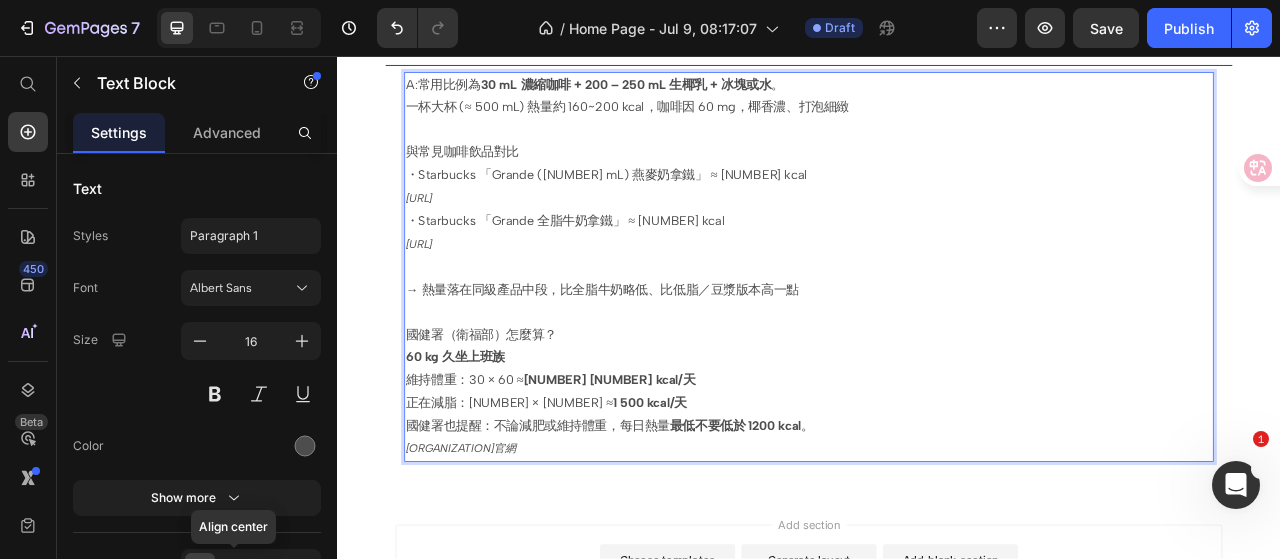 scroll, scrollTop: 1509, scrollLeft: 0, axis: vertical 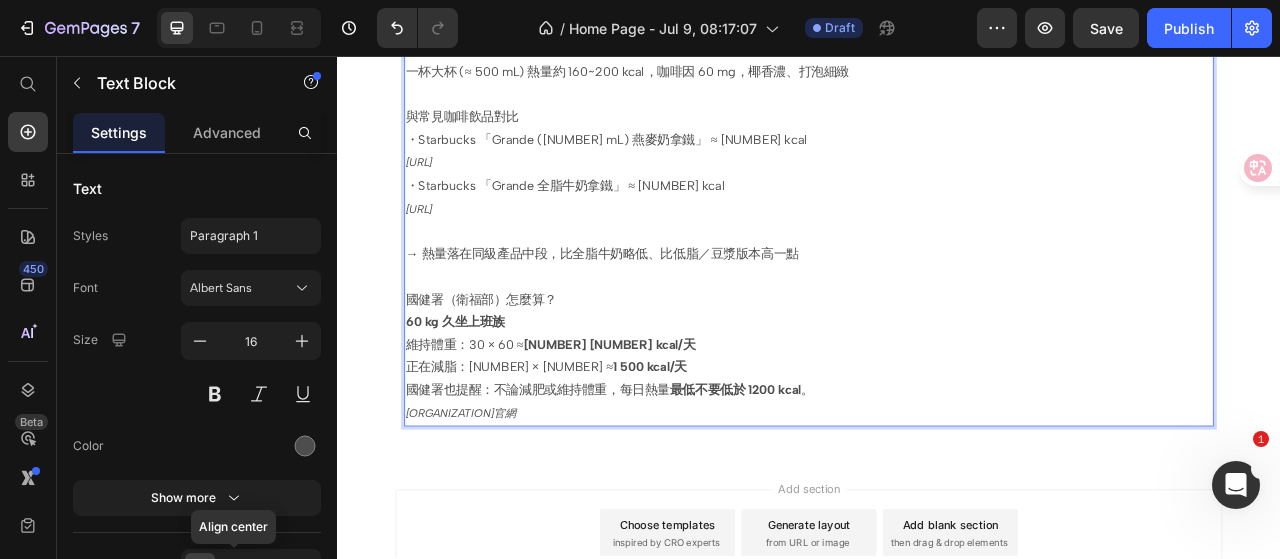 click on "正在減脂：25 × 60 ≈  1 500 kcal/天 國健署也提醒：不論減肥或維持體重，每日熱量 最低不要低於 1200 kcal 。 衛生福利部官網" at bounding box center (937, 482) 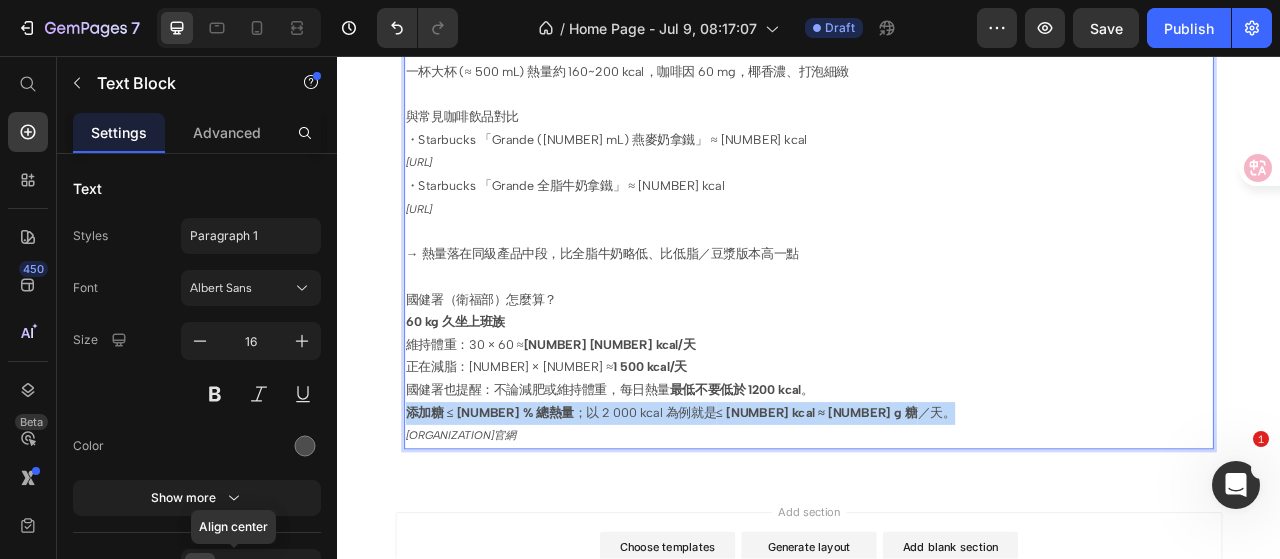 drag, startPoint x: 959, startPoint y: 495, endPoint x: 428, endPoint y: 484, distance: 531.11395 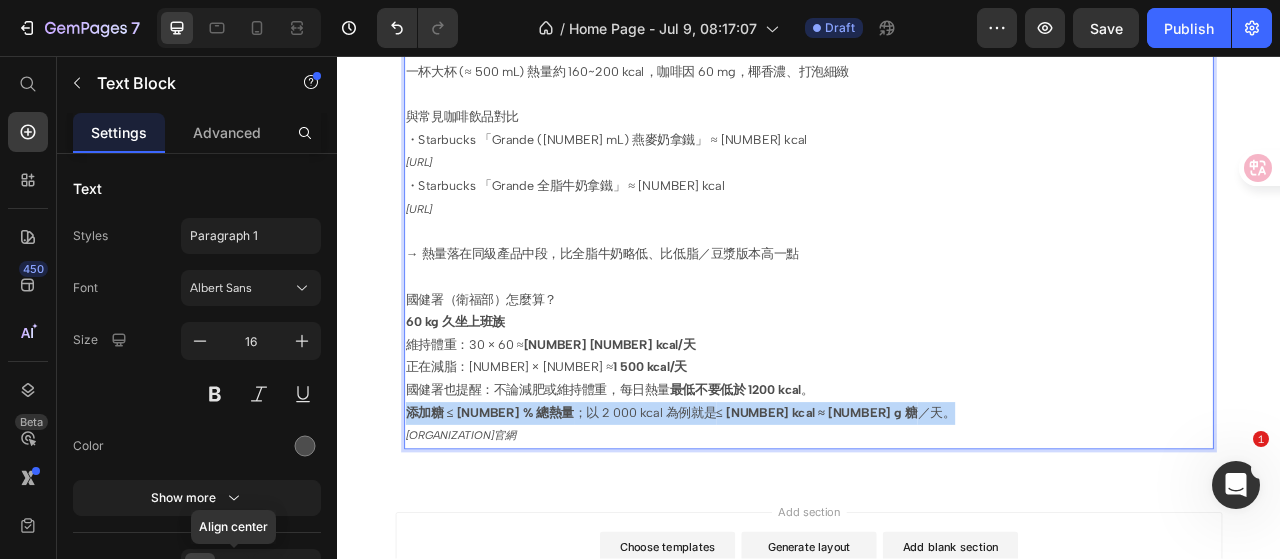 click on "正在減脂：25 × 60 ≈  1 500 kcal/天 國健署也提醒：不論減肥或維持體重，每日熱量 最低不要低於 1200 kcal 。 添加糖 ≤ 10 % 總熱量 ；以 2 000 kcal 為例就是  ≤ 200 kcal ≈ 50 g 糖 ／天。 衛生福利部官網" at bounding box center (937, 497) 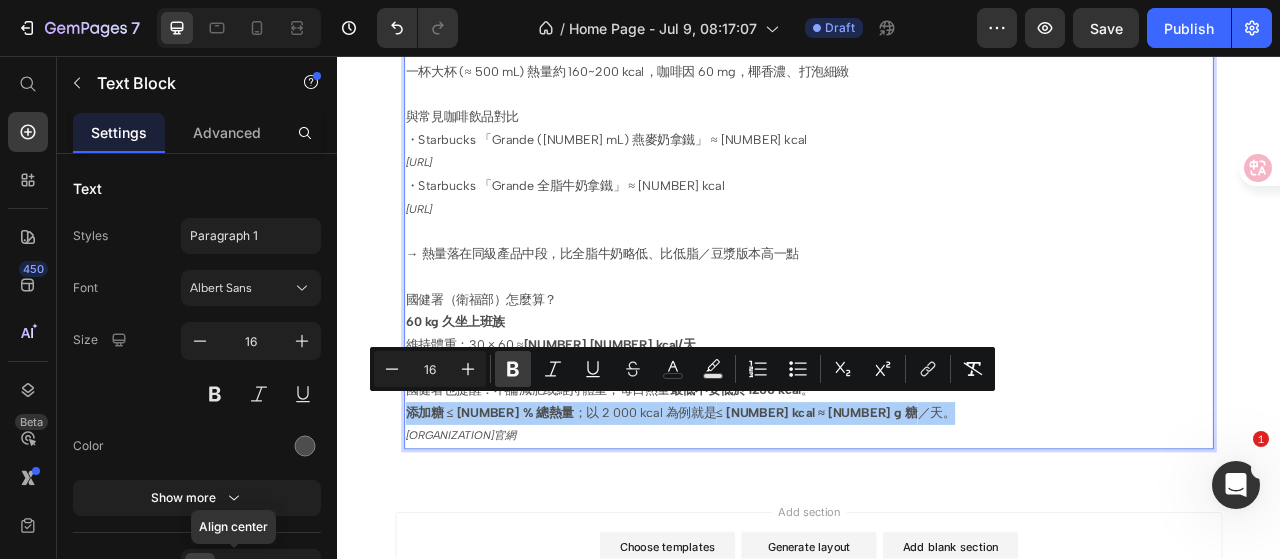 click on "Bold" at bounding box center (513, 369) 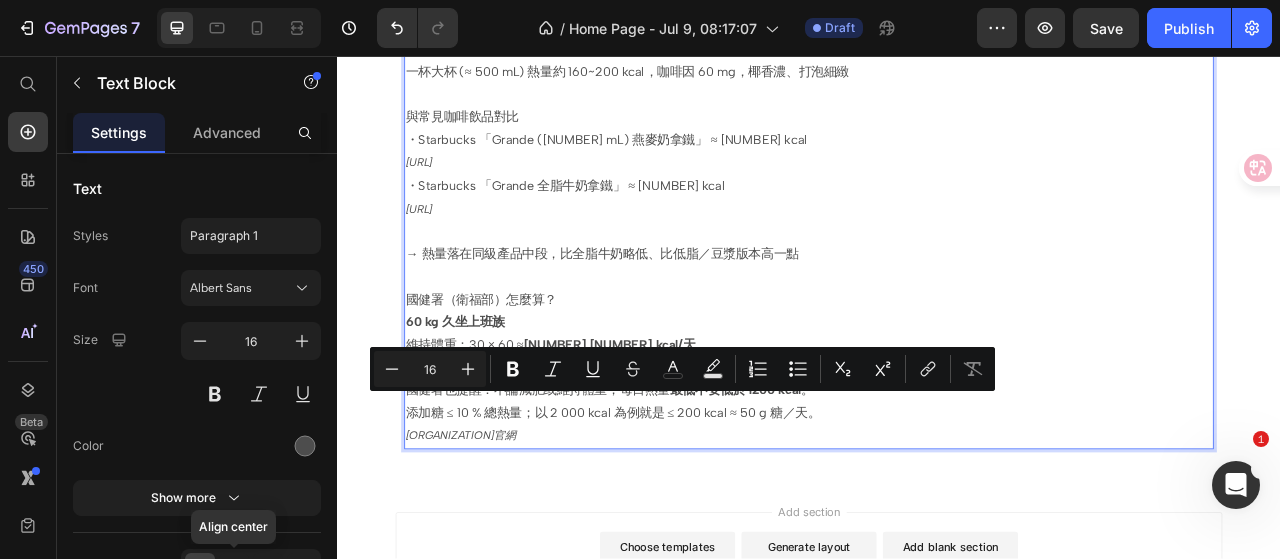 click on "每 100 ml ＝ 80 kcal、糖 4 g，日常咖啡、調飲沖飲都 OK。 正在減脂：25 × 60 ≈  1 500 kcal/天 國健署也提醒：不論減肥或維持體重，每日熱量 最低不要低於 1200 kcal 。 添加糖 ≤ 10 % 總熱量；以 2 000 kcal 為例就是 ≤ 200 kcal ≈ 50 g 糖／天。 衛生福利部官網" at bounding box center (937, 497) 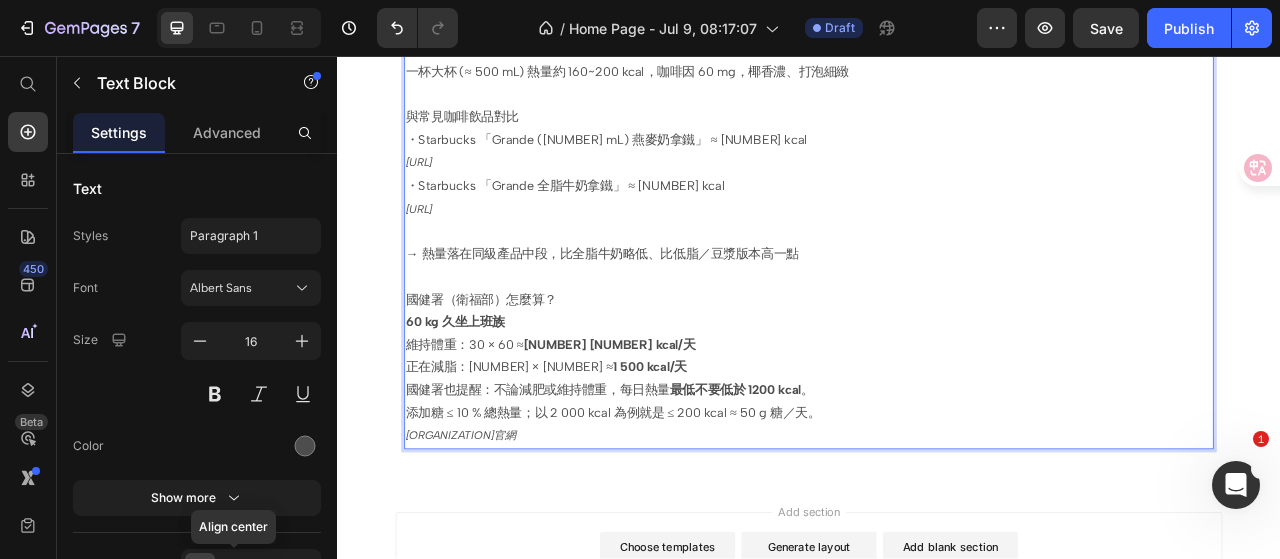 click on "每 100 ml ＝ 80 kcal、糖 4 g，日常咖啡、調飲沖飲都 OK。 正在減脂：25 × 60 ≈  1 500 kcal/天 國健署也提醒：不論減肥或維持體重，每日熱量 最低不要低於 1200 kcal 。 添加糖 ≤ 10 % 總熱量；以 2 000 kcal 為例就是 ≤ 200 kcal ≈ 50 g 糖／天。 衛生福利部官網" at bounding box center (937, 497) 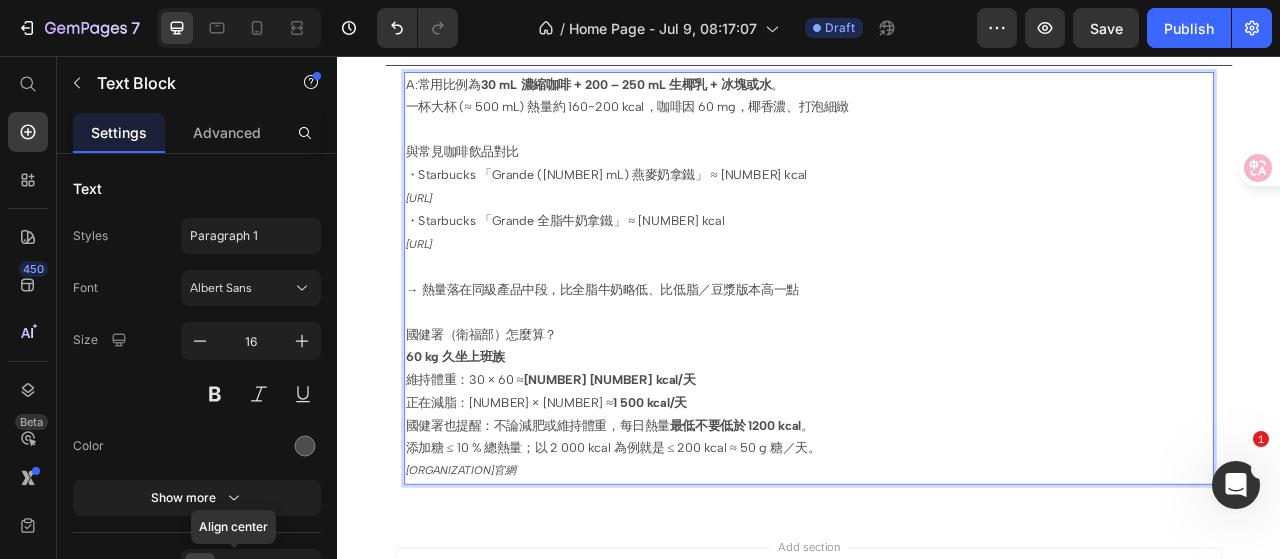 scroll, scrollTop: 1509, scrollLeft: 0, axis: vertical 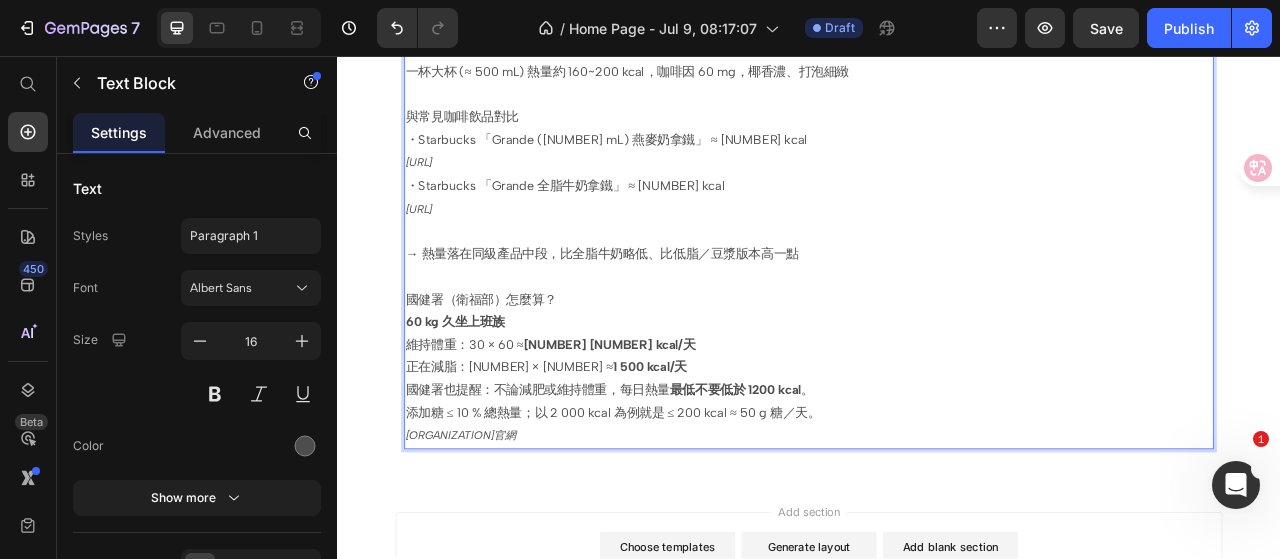 click on "最低不要低於 1200 kcal" at bounding box center [843, 481] 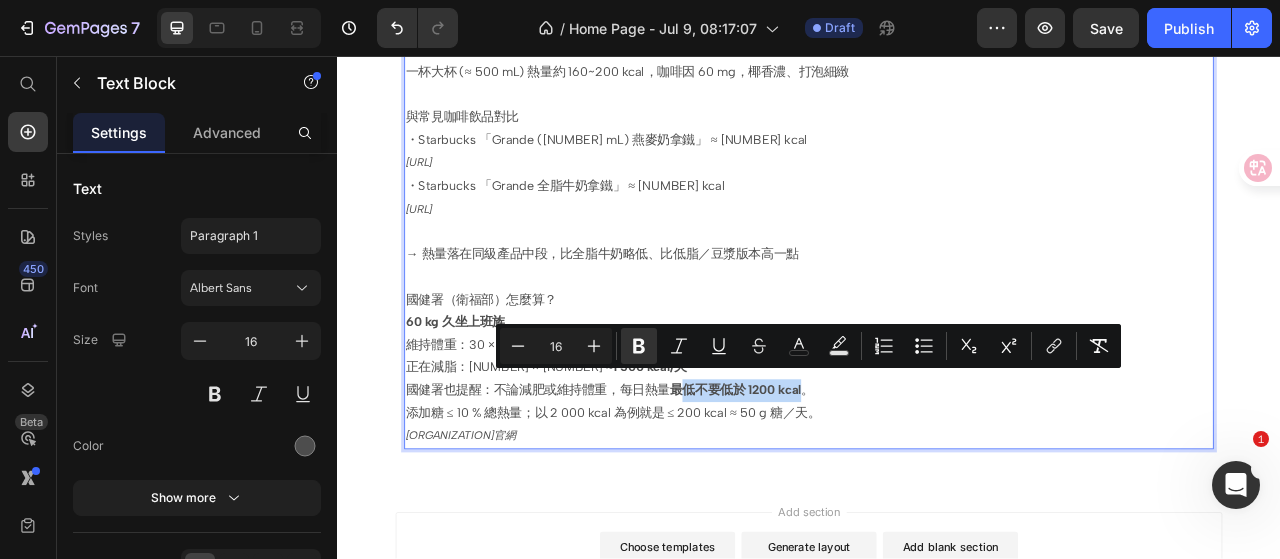 drag, startPoint x: 935, startPoint y: 465, endPoint x: 770, endPoint y: 467, distance: 165.01212 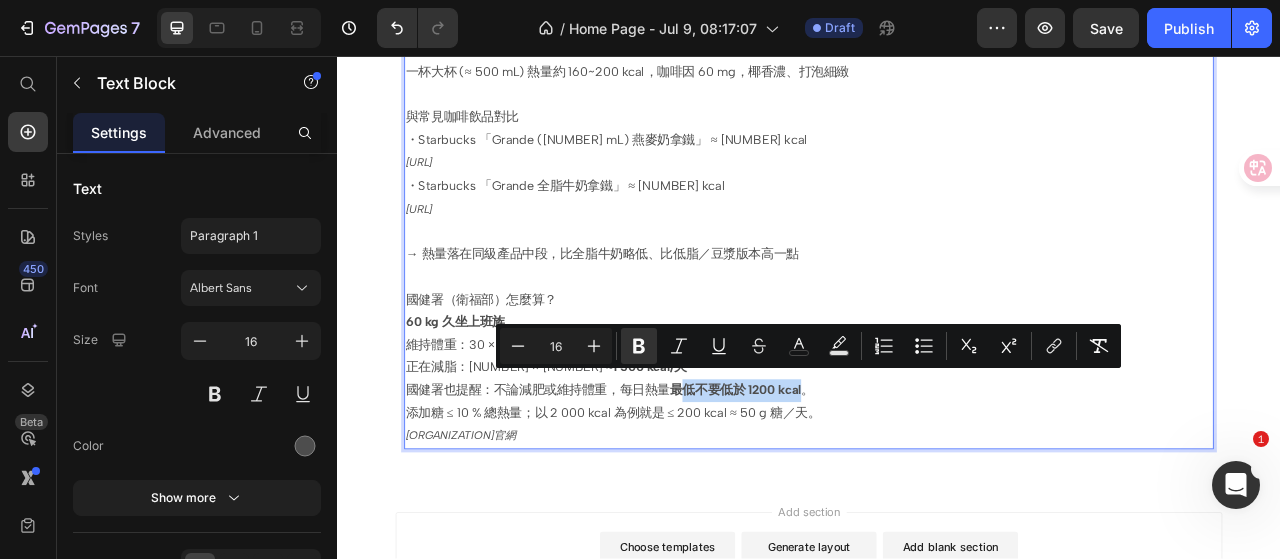 click on "每 100 ml ＝ 80 kcal、糖 4 g，日常咖啡、調飲沖飲都 OK。 正在減脂：25 × 60 ≈  1 500 kcal/天 國健署也提醒：不論減肥或維持體重，每日熱量 最低不要低於 1200 kcal 。 添加糖 ≤ 10 % 總熱量；以 2 000 kcal 為例就是 ≤ 200 kcal ≈ 50 g 糖／天。 衛生福利部官網" at bounding box center (937, 497) 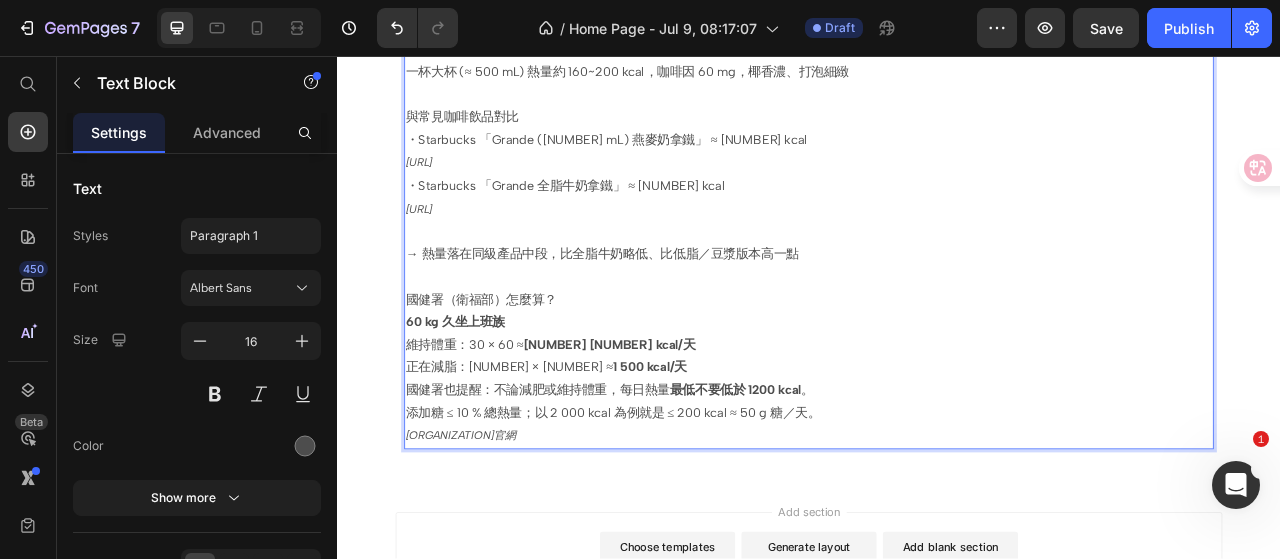 click on "每 100 ml ＝ 80 kcal、糖 4 g，日常咖啡、調飲沖飲都 OK。 正在減脂：25 × 60 ≈  1 500 kcal/天 國健署也提醒：不論減肥或維持體重，每日熱量 最低不要低於 1200 kcal 。 添加糖 ≤ 10 % 總熱量；以 2 000 kcal 為例就是 ≤ 200 kcal ≈ 50 g 糖／天。 衛生福利部官網" at bounding box center (937, 497) 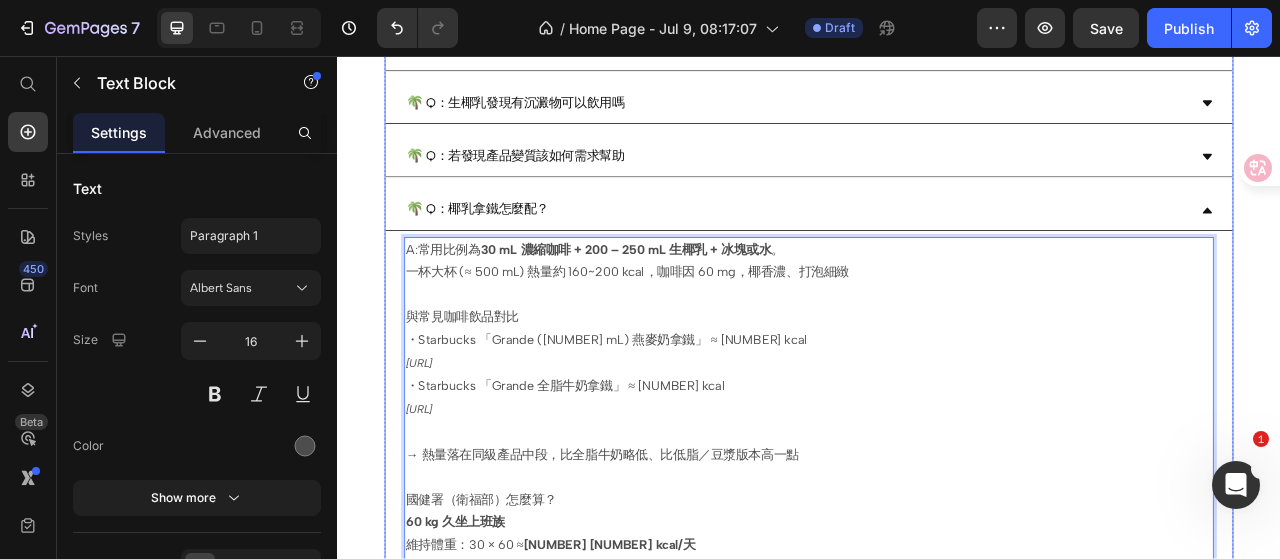 scroll, scrollTop: 1209, scrollLeft: 0, axis: vertical 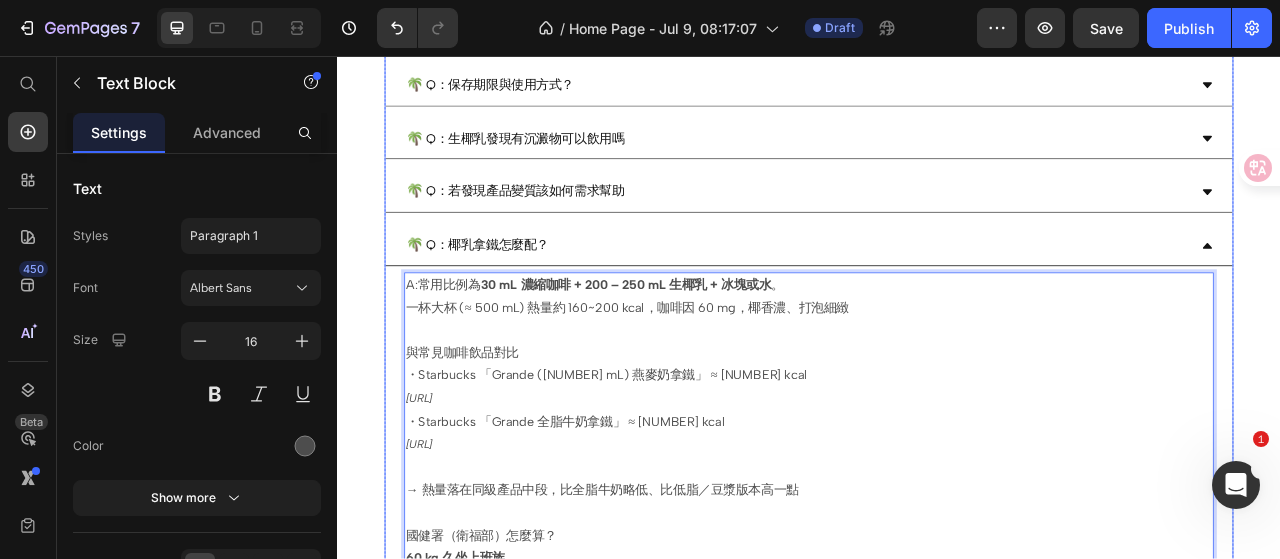 click on "🌴 Q：椰乳拿鐵怎麼配？" at bounding box center [515, 297] 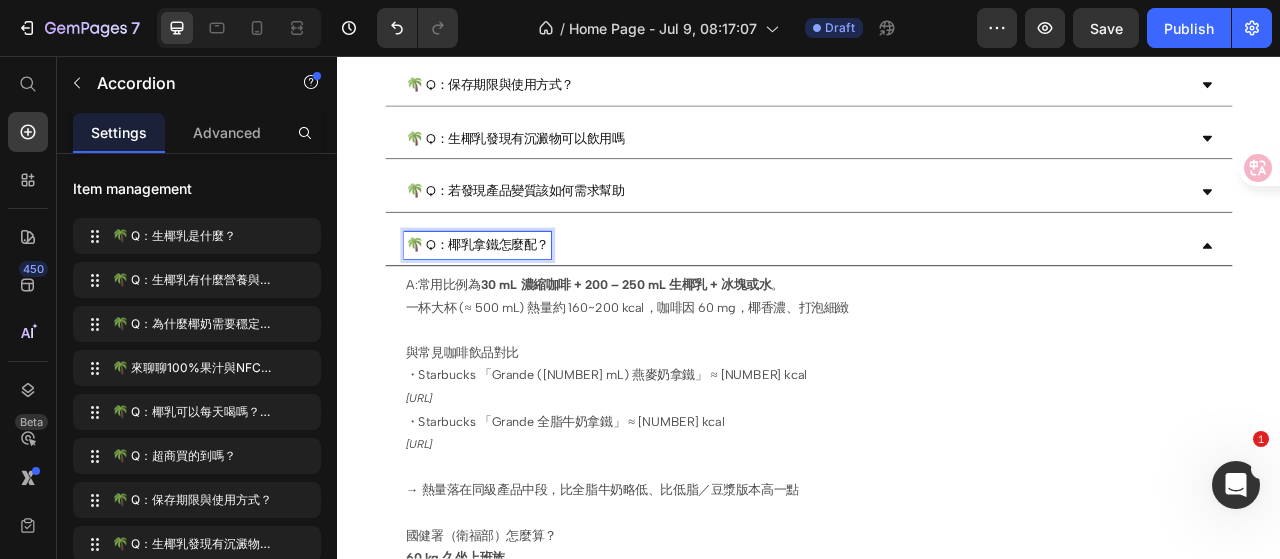 click on "🌴 Q：椰乳拿鐵怎麼配？" at bounding box center [515, 297] 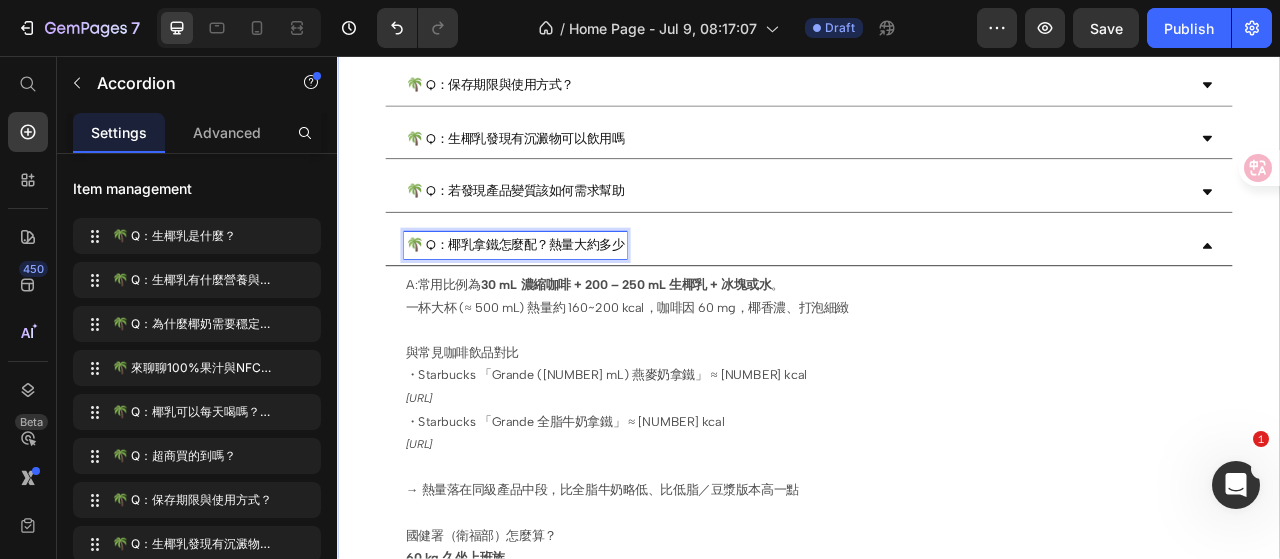 click on "🌴 Q：椰乳可以每天喝嗎？會胖嗎？ A: 生椰乳的脂肪主要是中鏈脂肪酸 (MCT)，代謝快、不易囤積。 每 [NUMBER] ml ＝ [NUMBER] kcal、糖 [NUMBER] g，日常咖啡、調飲沖飲搭配都 OK。 MCT 特性 - 快速代謝，不易變體脂 ¹ - 直接在肝臟轉為能量 - [NUMBER] 反式脂肪 ¹ St-Onge ＆ Jones, J. Nutr., [NUMBER]  — MCT 代謝機制     全果配方(椰子肉+椰子水)，適合每日安心飲用。 相關文獻 ¹ St-Onge ＆ Jones, J. Nutr., [NUMBER]  — MCT 代謝機制    EFSA Journal [NUMBER]；JECFA Monograph — EFSA（歐洲食品安全局）與JECFA（聯合國食品專家委員會）未將椰子油或椰子脂肪列為不安全脂肪來源。" at bounding box center (937, -108) 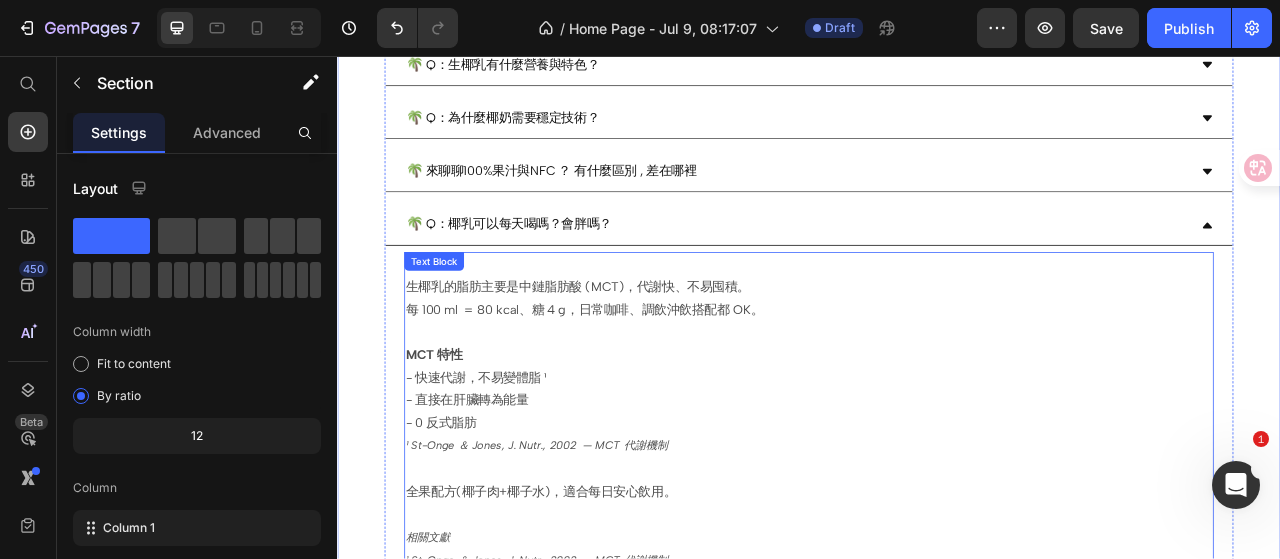 scroll, scrollTop: 409, scrollLeft: 0, axis: vertical 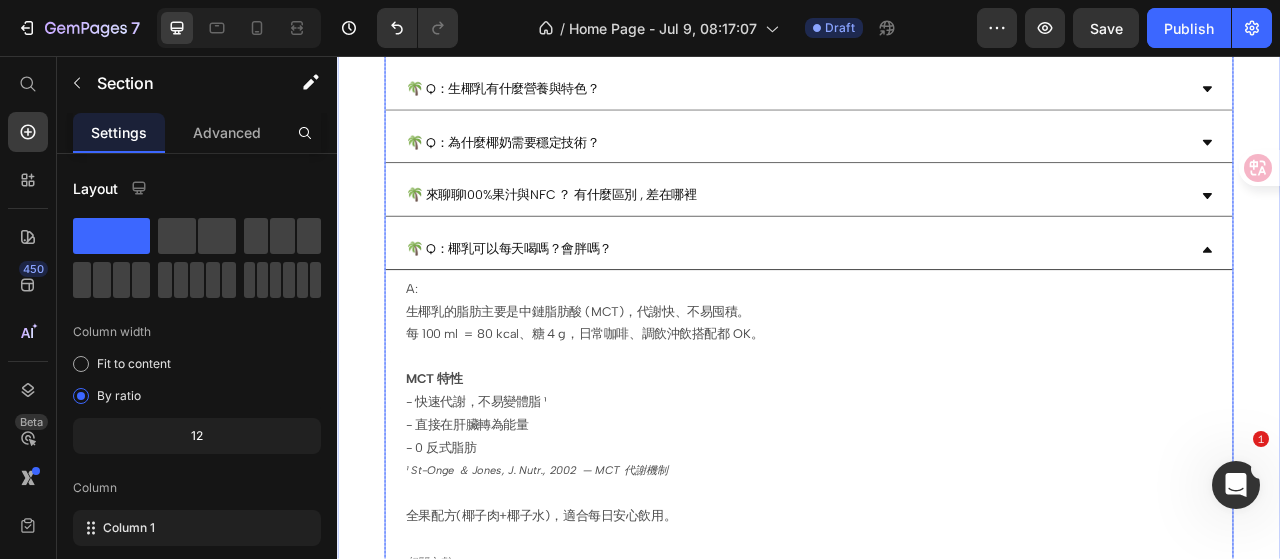 click on "🌴 Q：椰乳可以每天喝嗎？會胖嗎？" at bounding box center [555, 302] 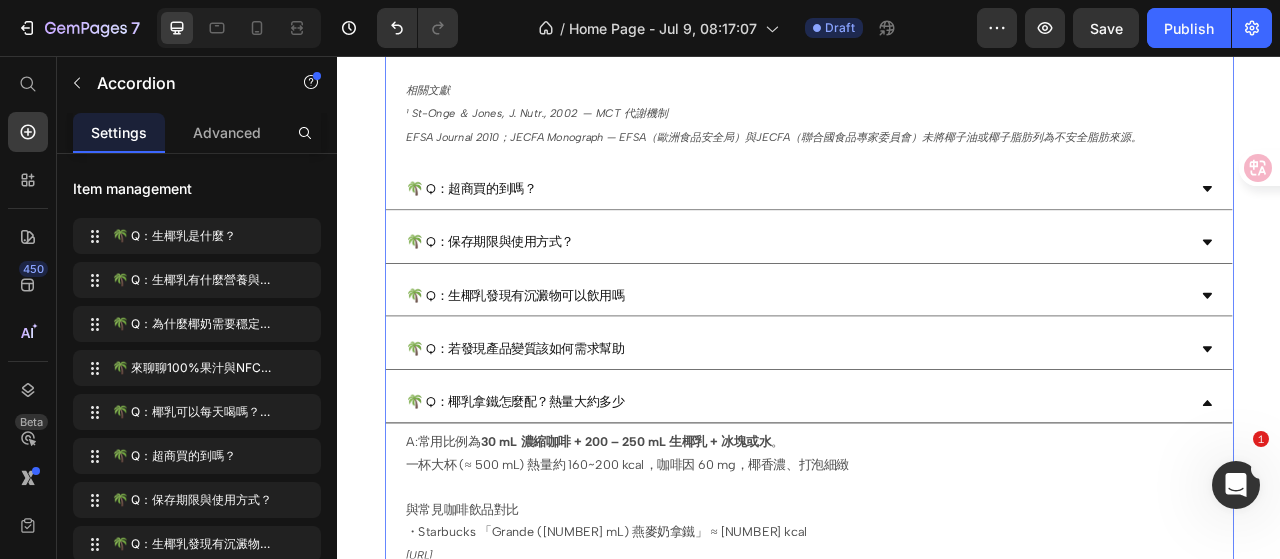 scroll, scrollTop: 1109, scrollLeft: 0, axis: vertical 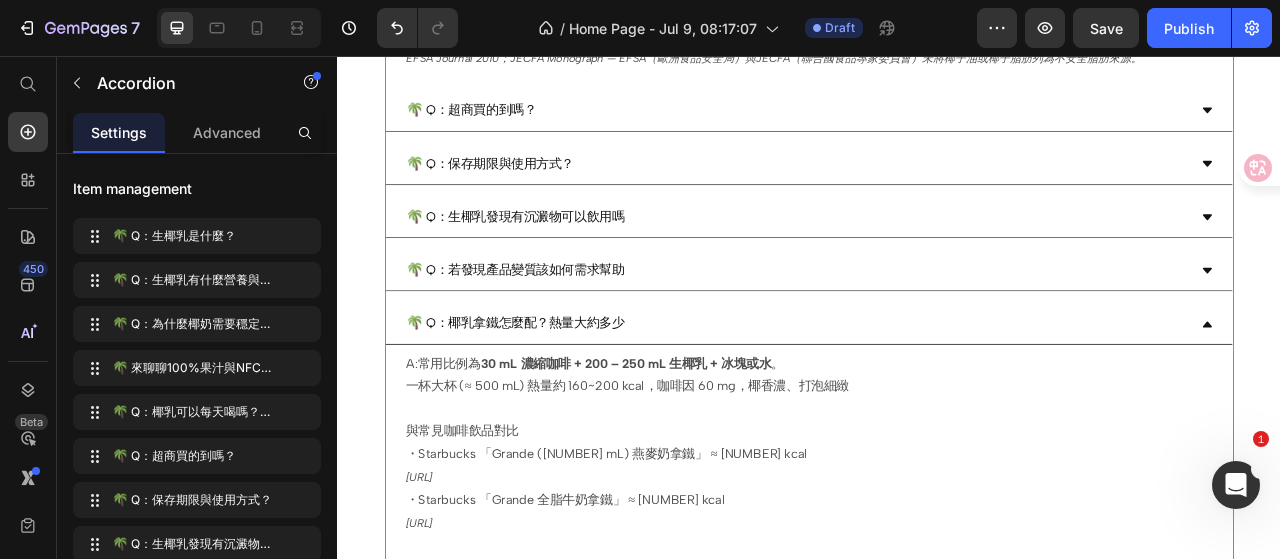 click on "🌴 Q：椰乳拿鐵怎麼配？熱量大約多少" at bounding box center [921, 397] 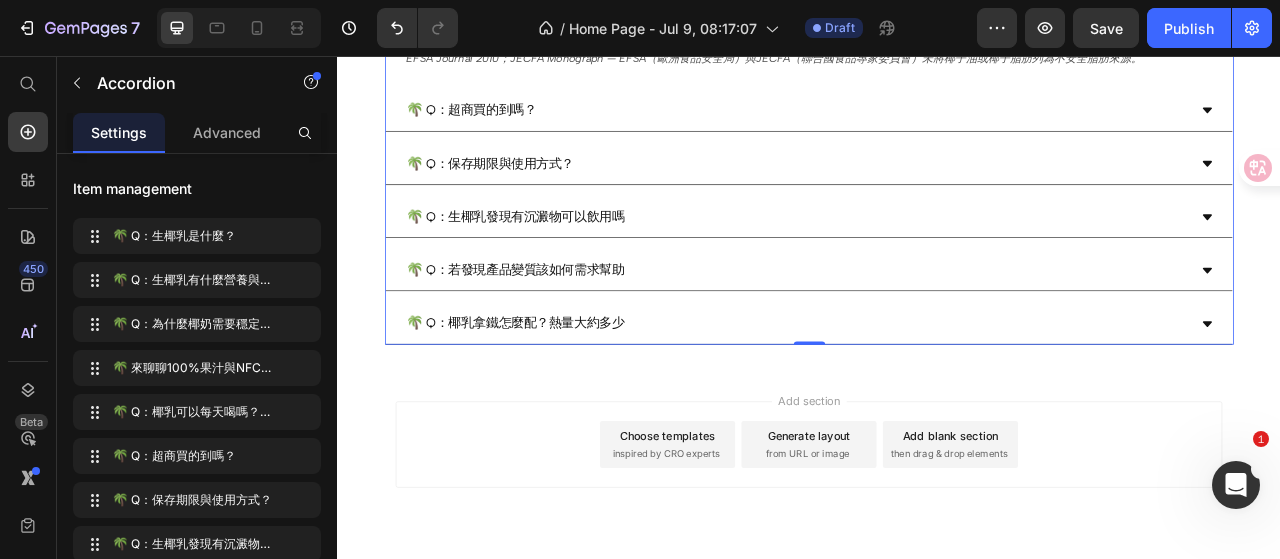 click on "🌴 Q：椰乳拿鐵怎麼配？熱量大約多少" at bounding box center [921, 397] 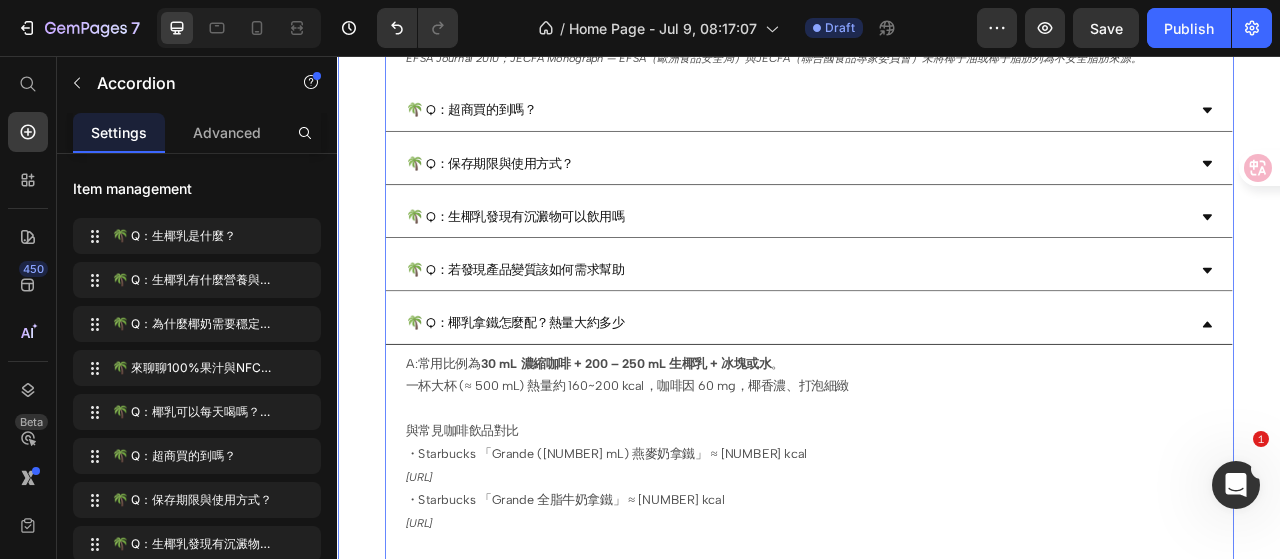 scroll, scrollTop: 1209, scrollLeft: 0, axis: vertical 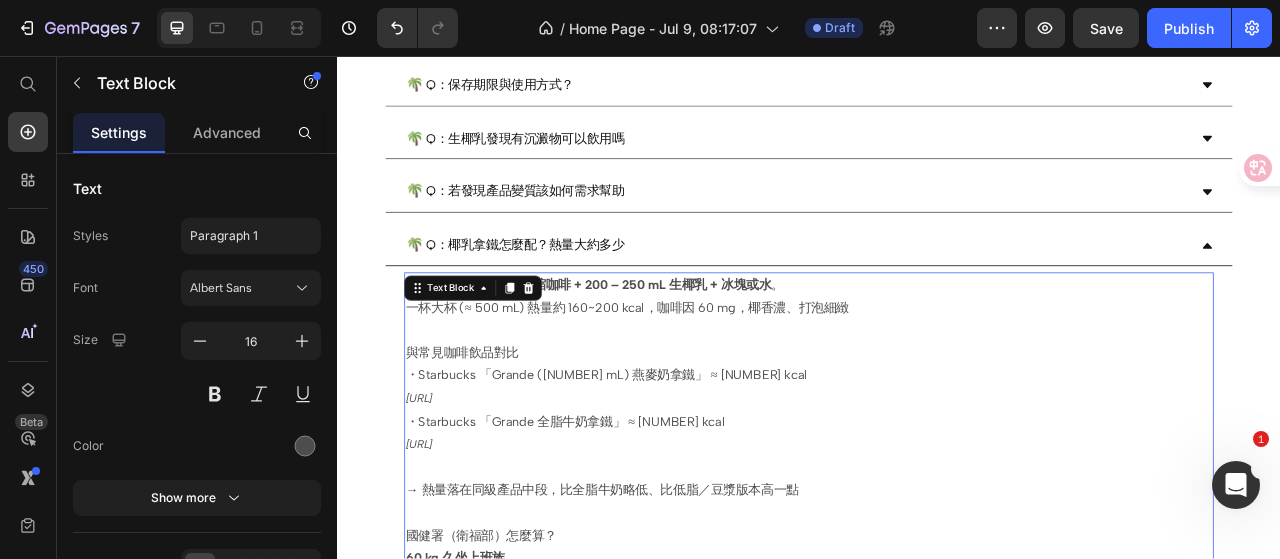 click on "A:常用比例為  30 mL 濃縮咖啡 + 200 – 250 mL 生椰乳 + 冰塊或水 。 一杯大杯 (≈ 500 mL) 熱量約 160~200 kcal，咖啡因 60 mg，椰香濃、打泡細緻 與常見咖啡飲品對比 ・Starbucks 「Grande (473 mL) 燕麥奶拿鐵」 ≈ 190 kcal  starbucks.ca ・Starbucks 「Grande 全脂牛奶拿鐵」 ≈ 220 kcal  FastFoodNutrition.org → 熱量落在同級產品中段，比全脂牛奶略低、比低脂／豆漿版本高一點   國健署（衛福部）怎麼算？ 60 kg 久坐上班族 維持體重：30 × 60 ≈  1 800 kcal/天 正在減脂：25 × 60 ≈  1 500 kcal/天 國健署也提醒：不論減肥或維持體重，每日熱量 最低不要低於 1200 kcal 。 添加糖 ≤ 10 % 總熱量；以 2 000 kcal 為例就是 ≤ 200 kcal ≈ 50 g 糖／天。 衛生福利部官網" at bounding box center (937, 594) 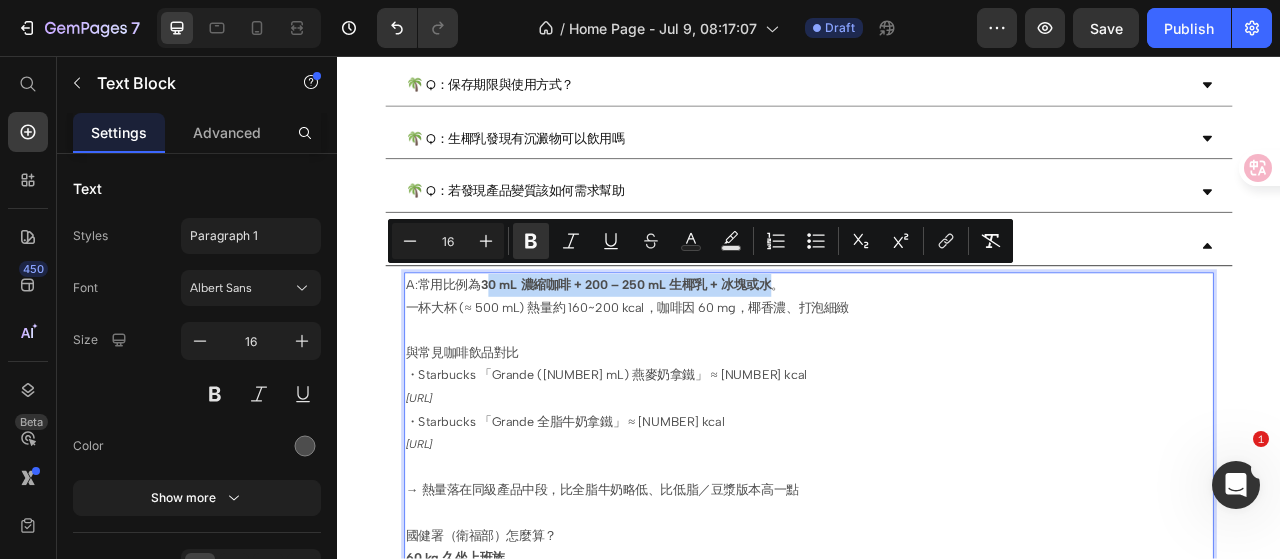 drag, startPoint x: 894, startPoint y: 333, endPoint x: 532, endPoint y: 330, distance: 362.01242 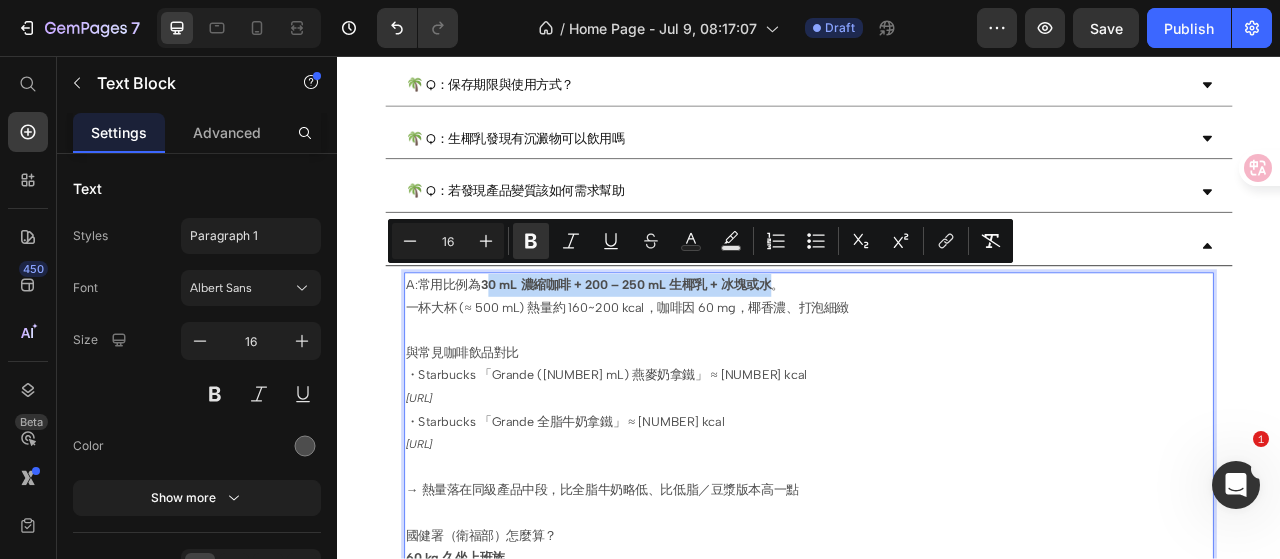 click on "30 mL 濃縮咖啡 + 200 – 250 mL 生椰乳 + 冰塊或水" at bounding box center (704, 347) 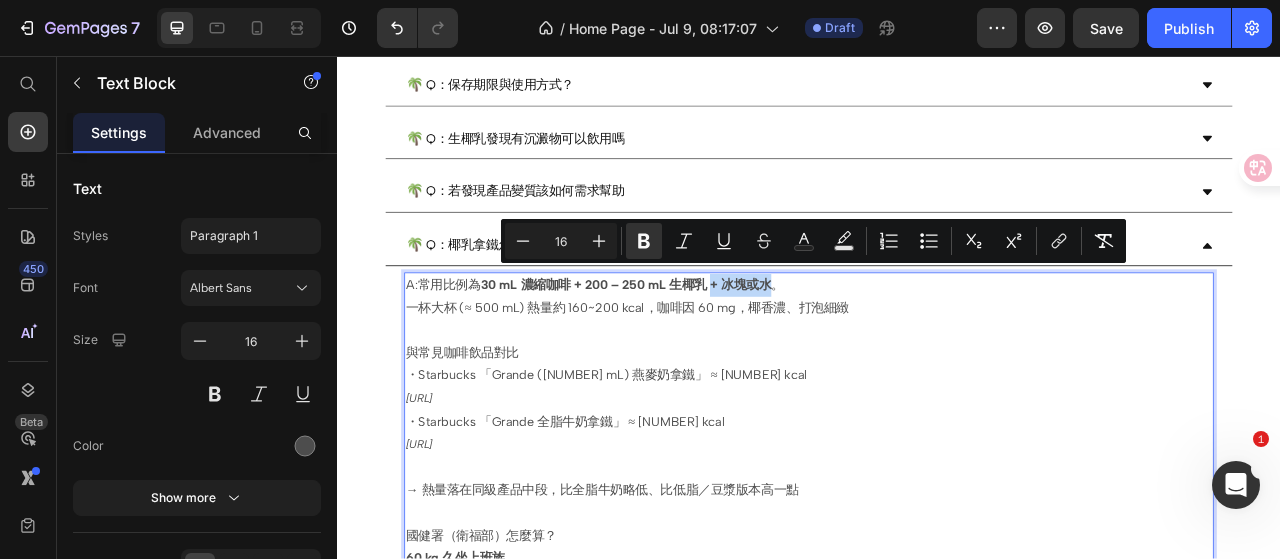 drag, startPoint x: 900, startPoint y: 337, endPoint x: 821, endPoint y: 341, distance: 79.101204 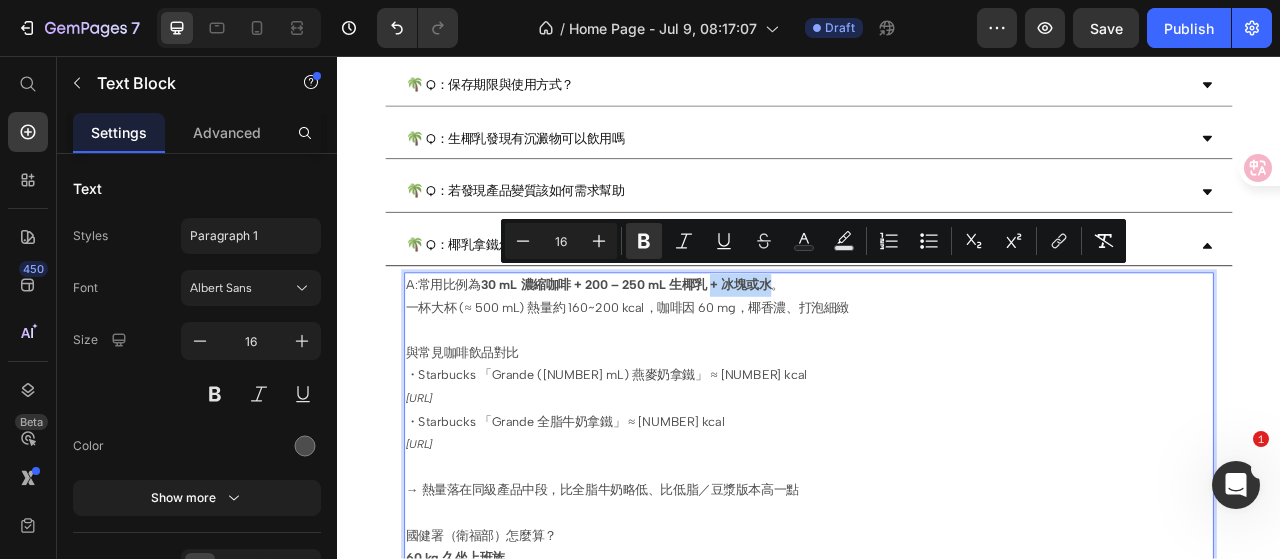 click on "A:常用比例為  [NUMBER] mL 濃縮咖啡 + [NUMBER] – [NUMBER] mL 生椰乳 + 冰塊或水 。" at bounding box center (937, 348) 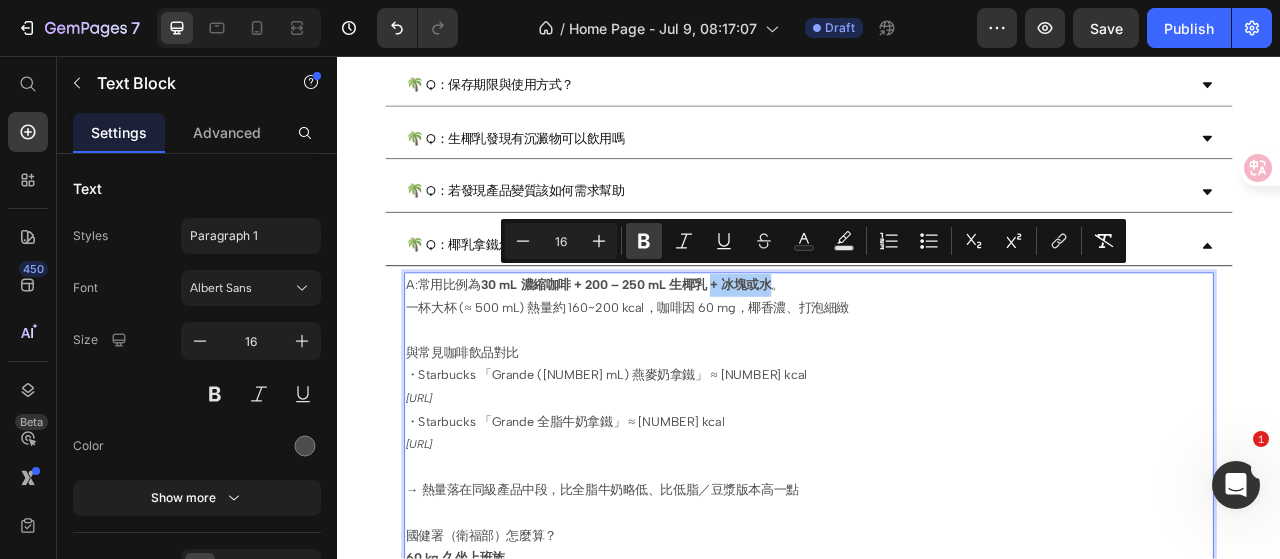 click 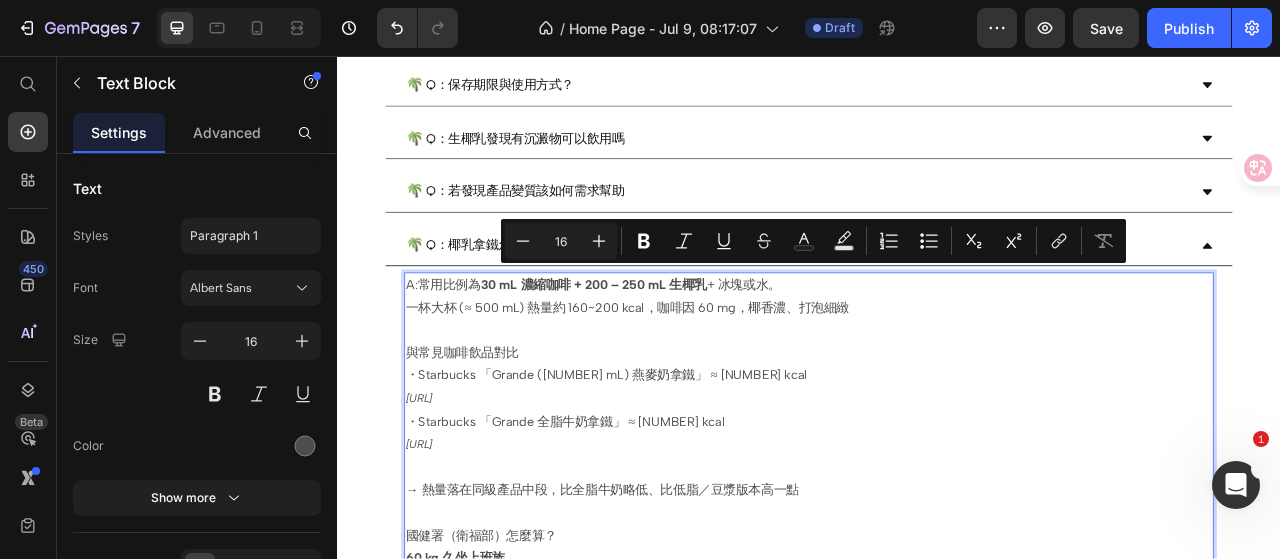 click on "與常見咖啡飲品對比" at bounding box center [937, 421] 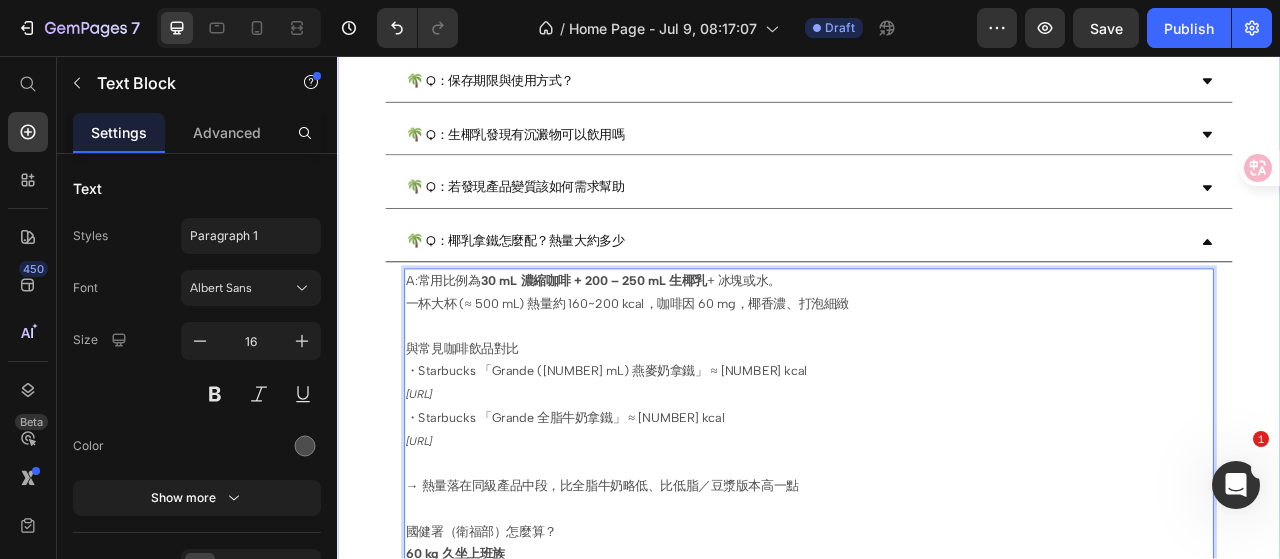 scroll, scrollTop: 1209, scrollLeft: 0, axis: vertical 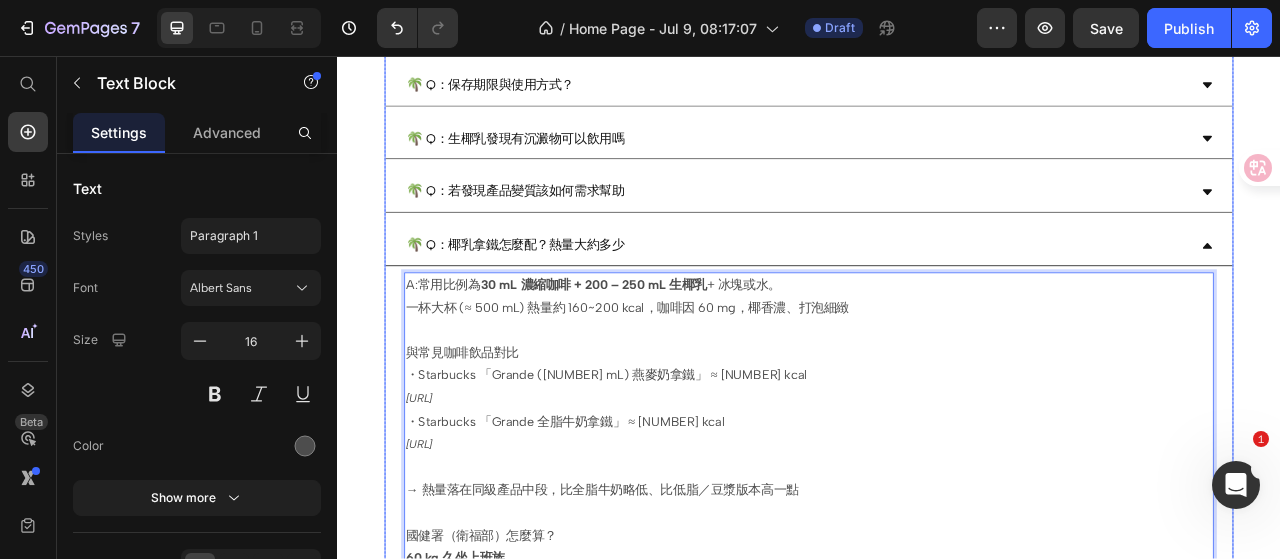 click on "🌴 Q：椰乳拿鐵怎麼配？熱量大約多少" at bounding box center (921, 297) 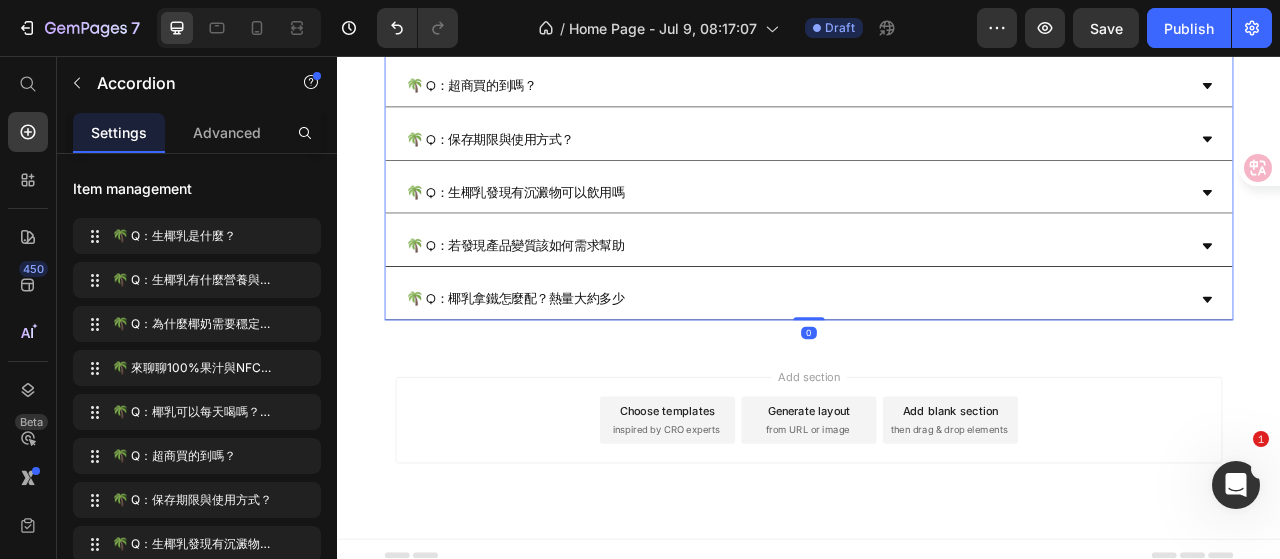 click on "🌴 Q：椰乳拿鐵怎麼配？熱量大約多少" at bounding box center (921, 366) 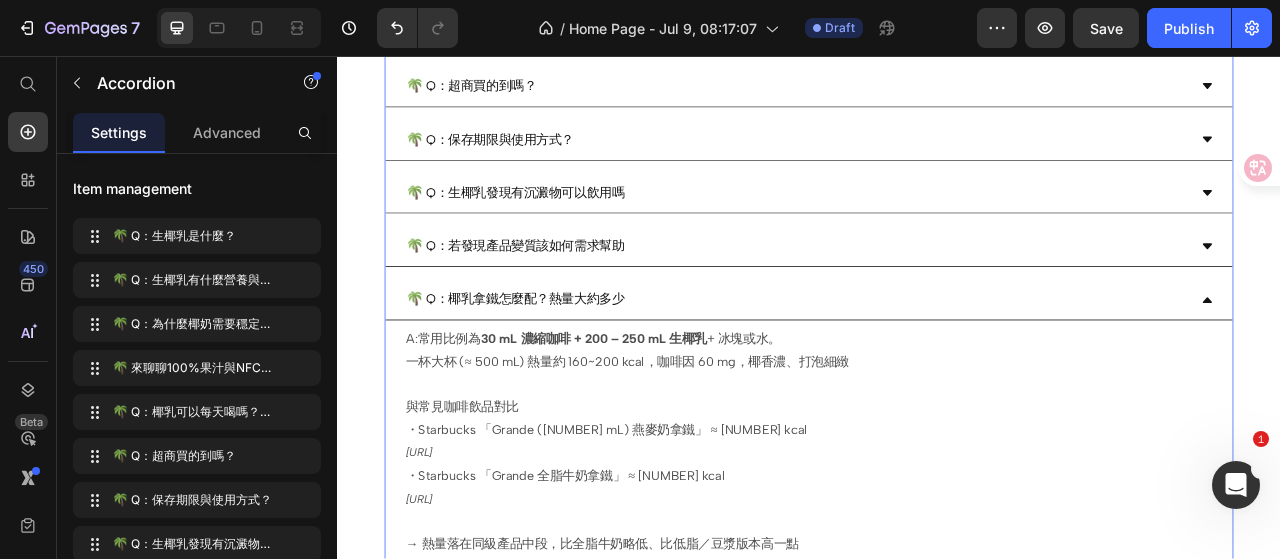 scroll, scrollTop: 1209, scrollLeft: 0, axis: vertical 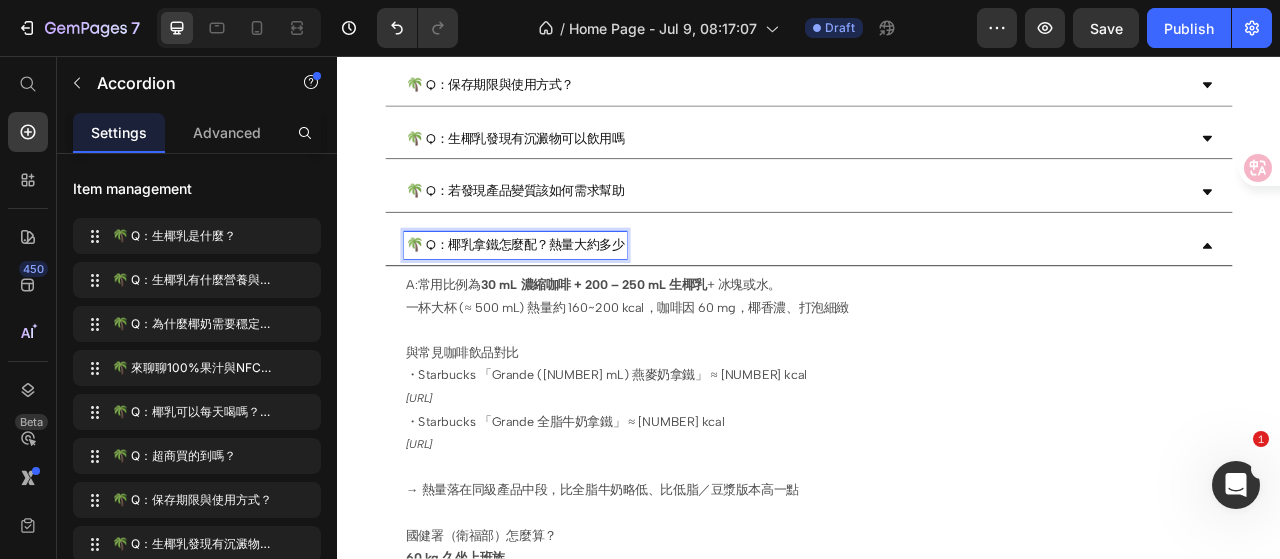 click on "🌴 Q：椰乳拿鐵怎麼配？熱量大約多少" at bounding box center (563, 297) 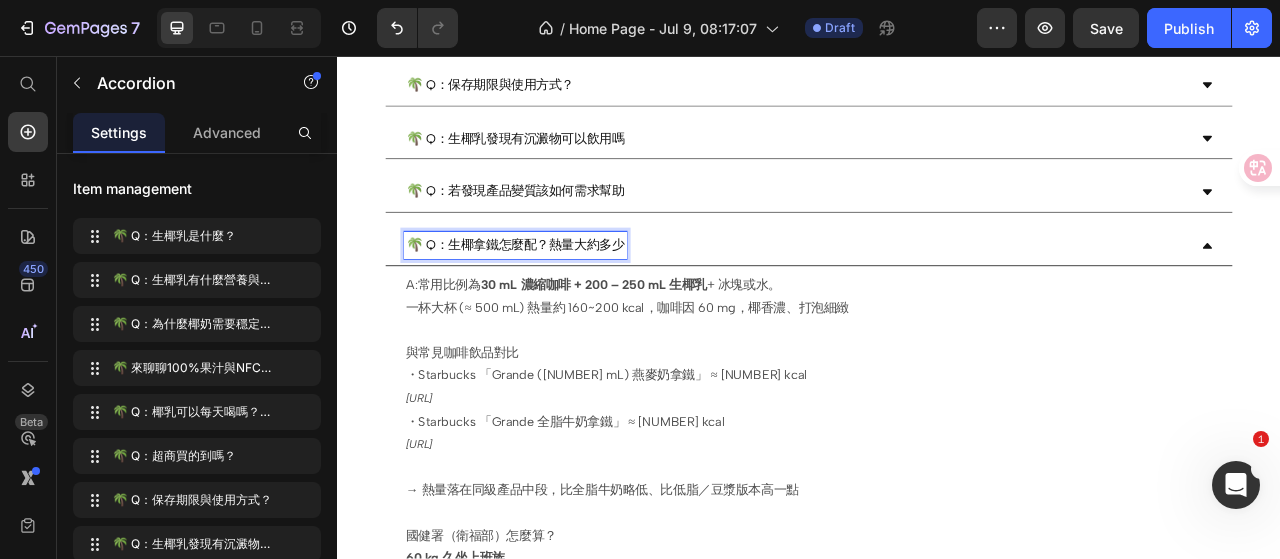 scroll, scrollTop: 1109, scrollLeft: 0, axis: vertical 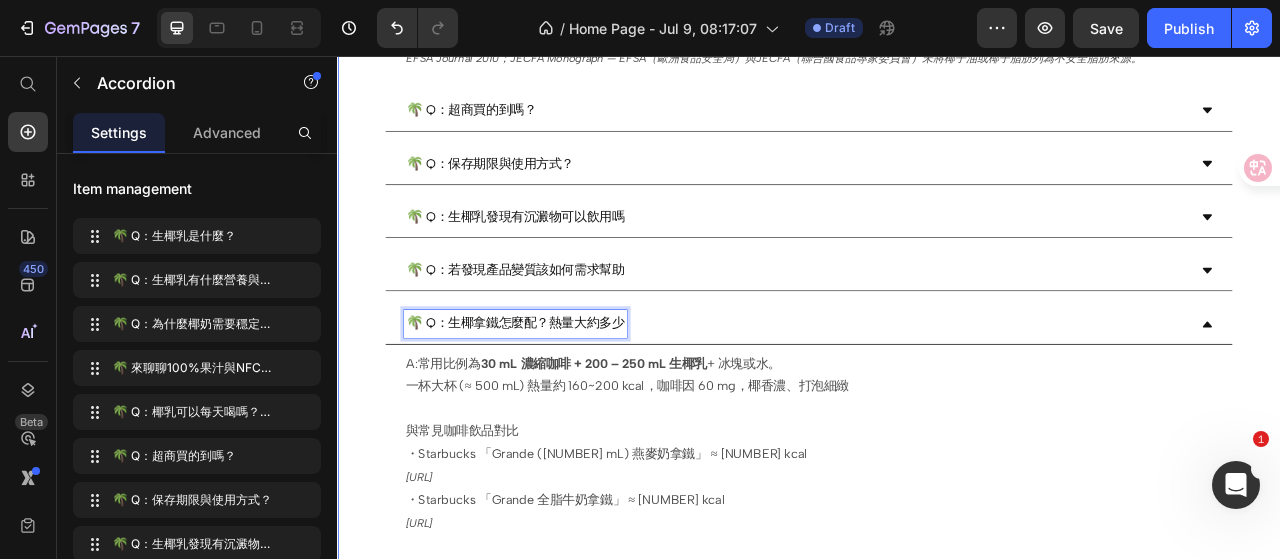 click on "🌴 Q：椰乳可以每天喝嗎？會胖嗎？ A: 生椰乳的脂肪主要是中鏈脂肪酸 (MCT)，代謝快、不易囤積。 每 [NUMBER] ml ＝ [NUMBER] kcal、糖 [NUMBER] g，日常咖啡、調飲沖飲搭配都 OK。 MCT 特性 - 快速代謝，不易變體脂 ¹ - 直接在肝臟轉為能量 - [NUMBER] 反式脂肪 ¹ St-Onge ＆ Jones, J. Nutr., [NUMBER]  — MCT 代謝機制     全果配方(椰子肉+椰子水)，適合每日安心飲用。 相關文獻 ¹ St-Onge ＆ Jones, J. Nutr., [NUMBER]  — MCT 代謝機制    EFSA Journal [NUMBER]；JECFA Monograph — EFSA（歐洲食品安全局）與JECFA（聯合國食品專家委員會）未將椰子油或椰子脂肪列為不安全脂肪來源。" at bounding box center [937, -8] 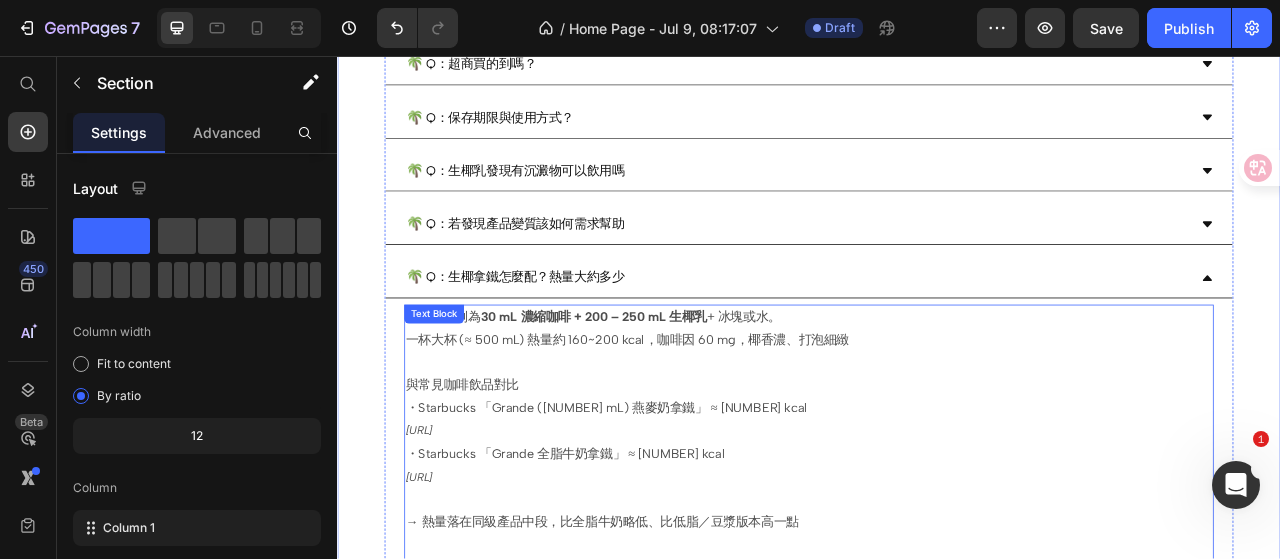 scroll, scrollTop: 1209, scrollLeft: 0, axis: vertical 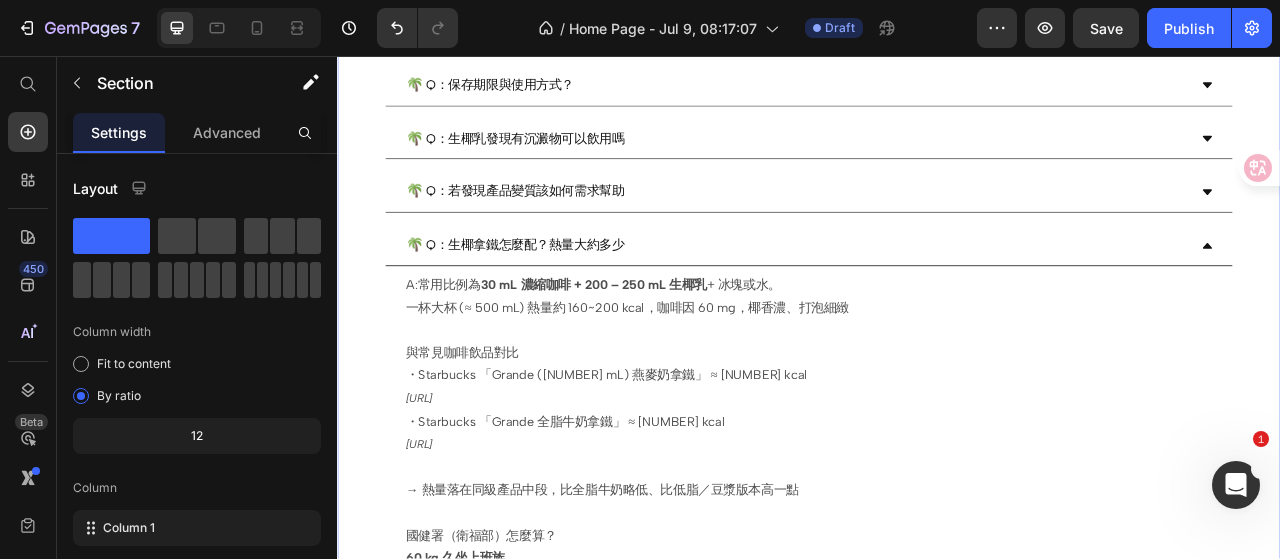 click on "🌴 Q：椰乳可以每天喝嗎？會胖嗎？ A: 生椰乳的脂肪主要是中鏈脂肪酸 (MCT)，代謝快、不易囤積。 每 [NUMBER] ml ＝ [NUMBER] kcal、糖 [NUMBER] g，日常咖啡、調飲沖飲搭配都 OK。 MCT 特性 - 快速代謝，不易變體脂 ¹ - 直接在肝臟轉為能量 - [NUMBER] 反式脂肪 ¹ St-Onge ＆ Jones, J. Nutr., [NUMBER]  — MCT 代謝機制     全果配方(椰子肉+椰子水)，適合每日安心飲用。 相關文獻 ¹ St-Onge ＆ Jones, J. Nutr., [NUMBER]  — MCT 代謝機制    EFSA Journal [NUMBER]；JECFA Monograph — EFSA（歐洲食品安全局）與JECFA（聯合國食品專家委員會）未將椰子油或椰子脂肪列為不安全脂肪來源。" at bounding box center [937, -108] 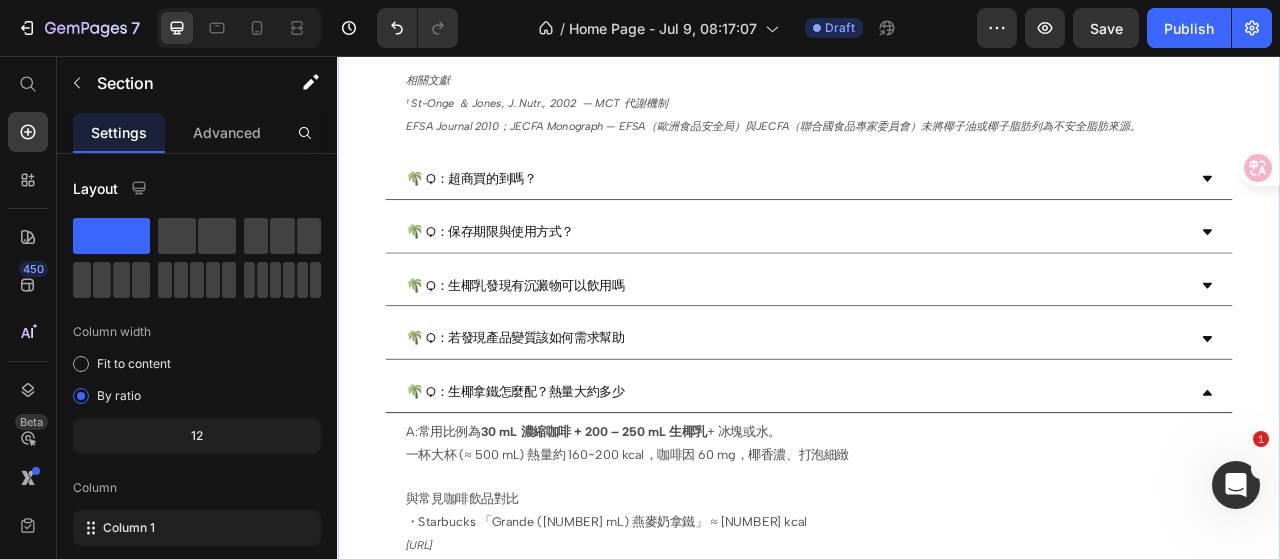 scroll, scrollTop: 1009, scrollLeft: 0, axis: vertical 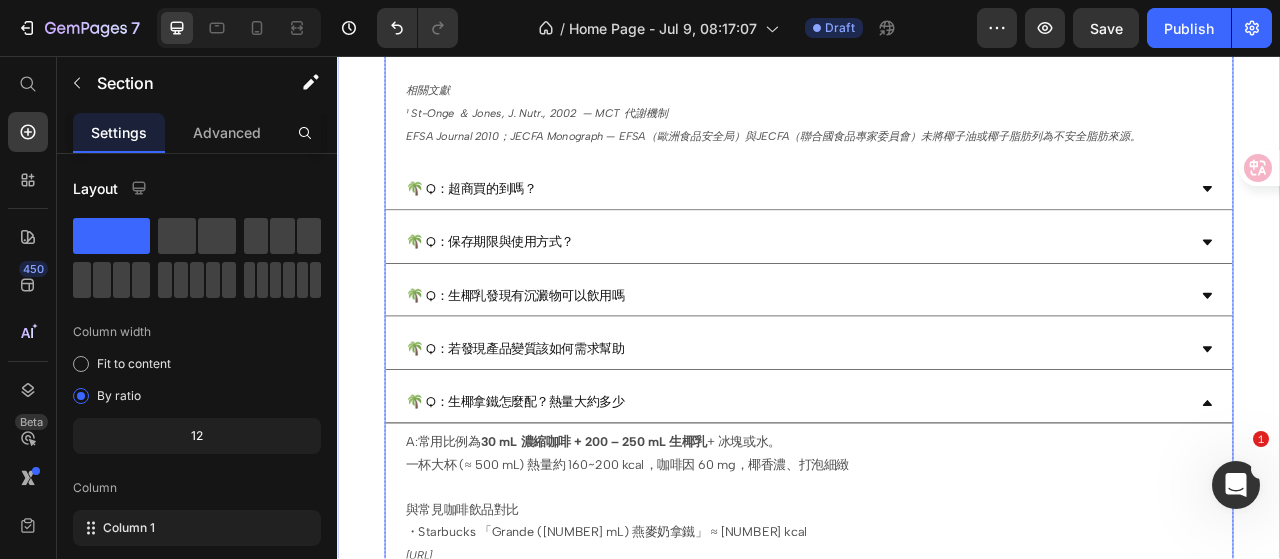 click on "🌴 Q：生椰拿鐵怎麼配？熱量大約多少" at bounding box center (921, 497) 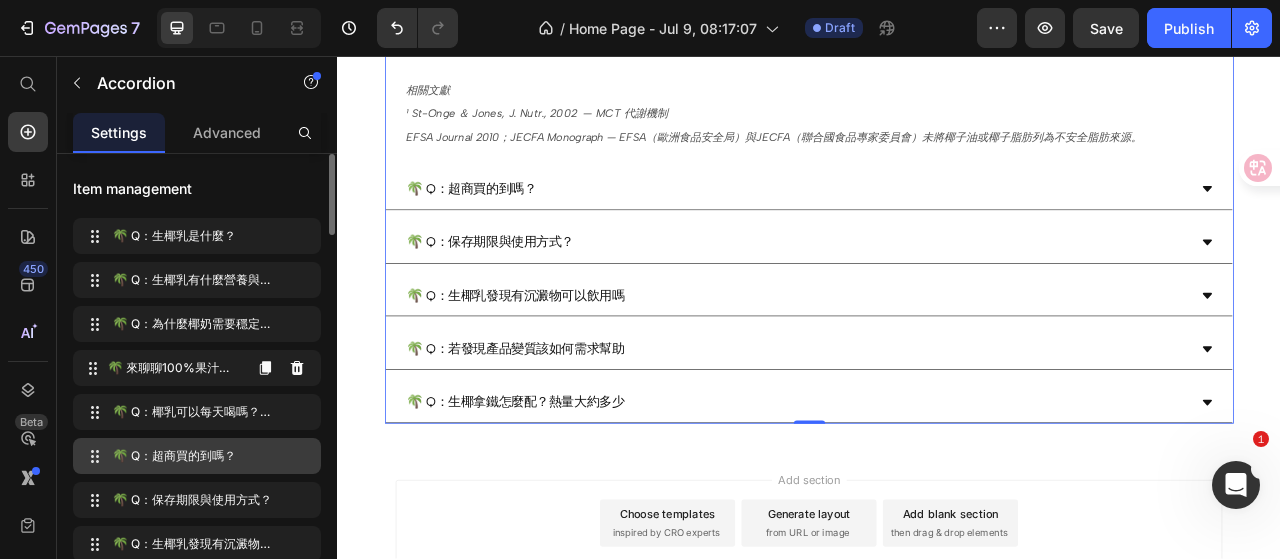 scroll, scrollTop: 200, scrollLeft: 0, axis: vertical 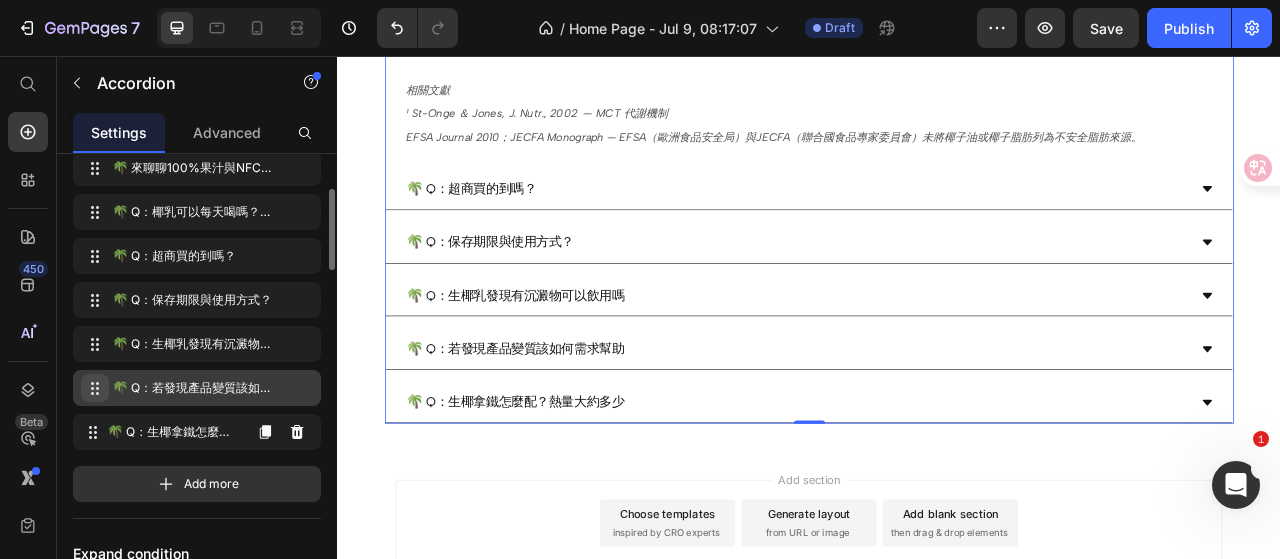 type 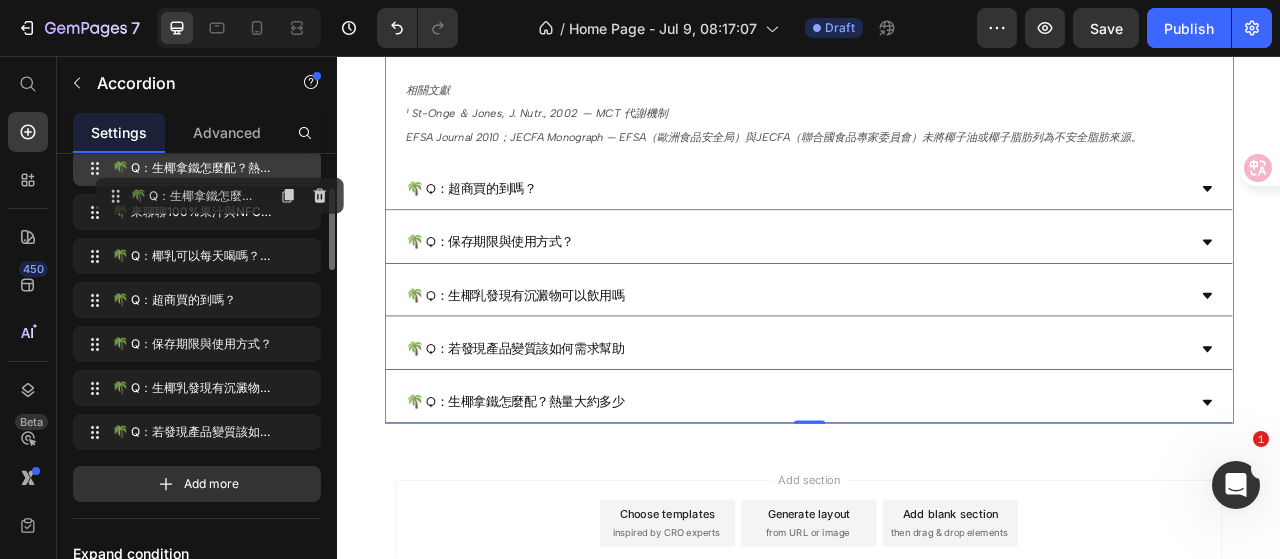 drag, startPoint x: 100, startPoint y: 427, endPoint x: 122, endPoint y: 191, distance: 237.02321 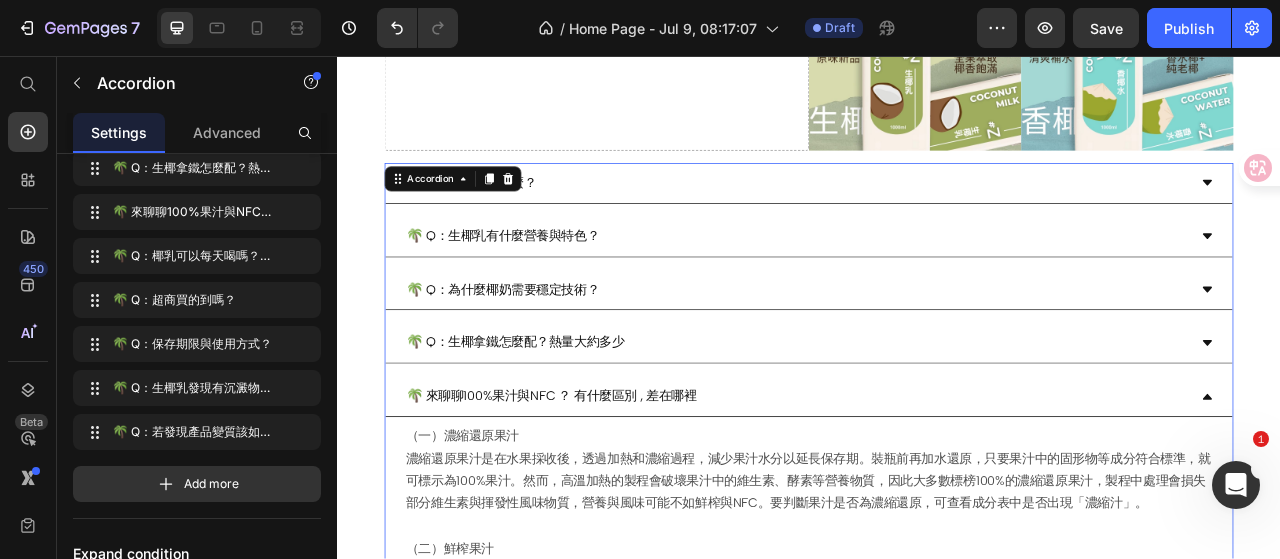 scroll, scrollTop: 253, scrollLeft: 0, axis: vertical 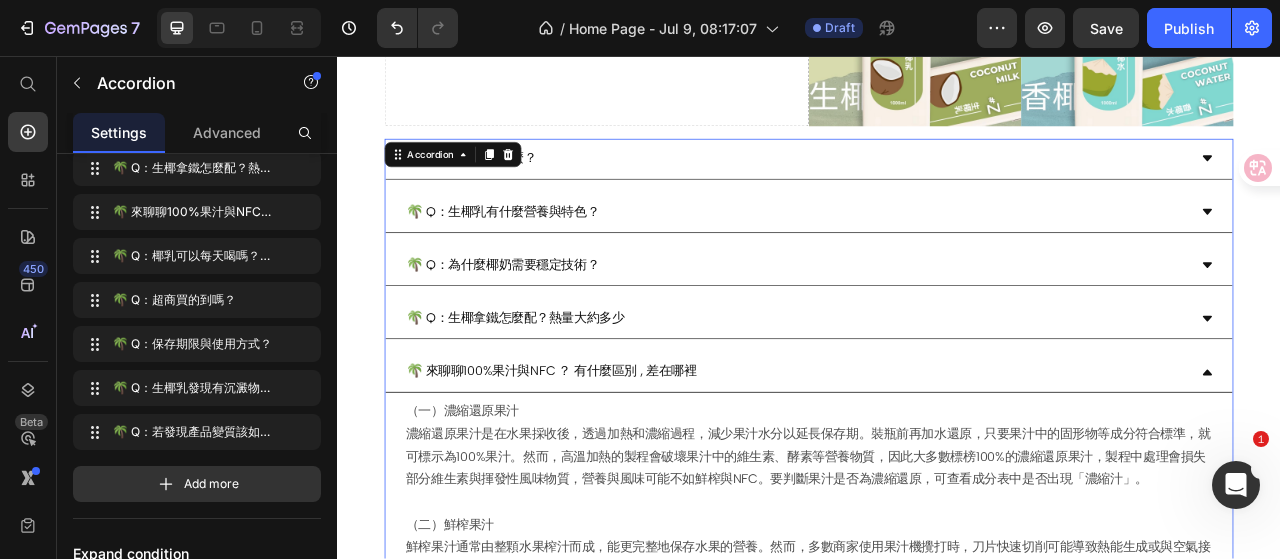 click on "🌴 來聊聊100%果汁與NFC ？ 有什麼區別 , 差在哪裡" at bounding box center [921, 458] 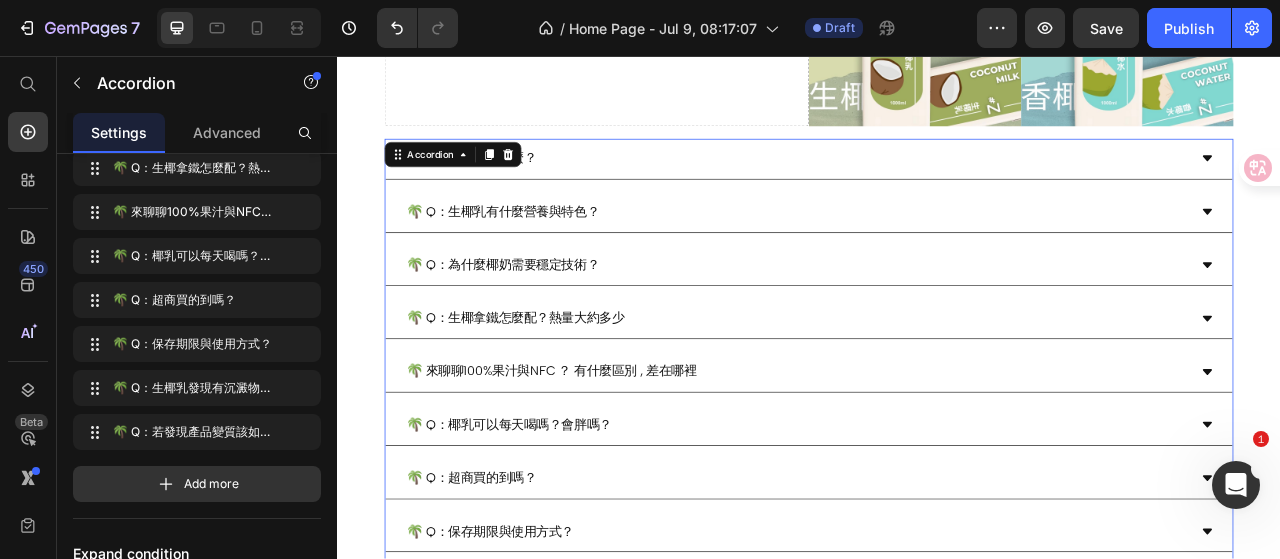 click on "🌴 Q：生椰拿鐵怎麼配？熱量大約多少" at bounding box center (921, 390) 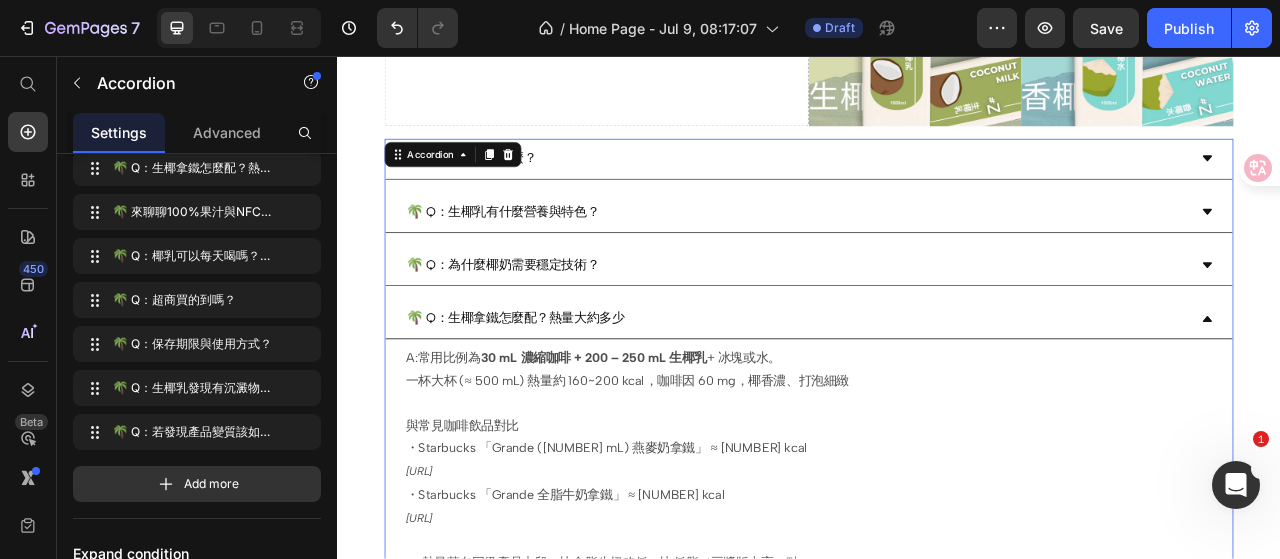 click on "🌴 Q：生椰拿鐵怎麼配？熱量大約多少" at bounding box center (921, 390) 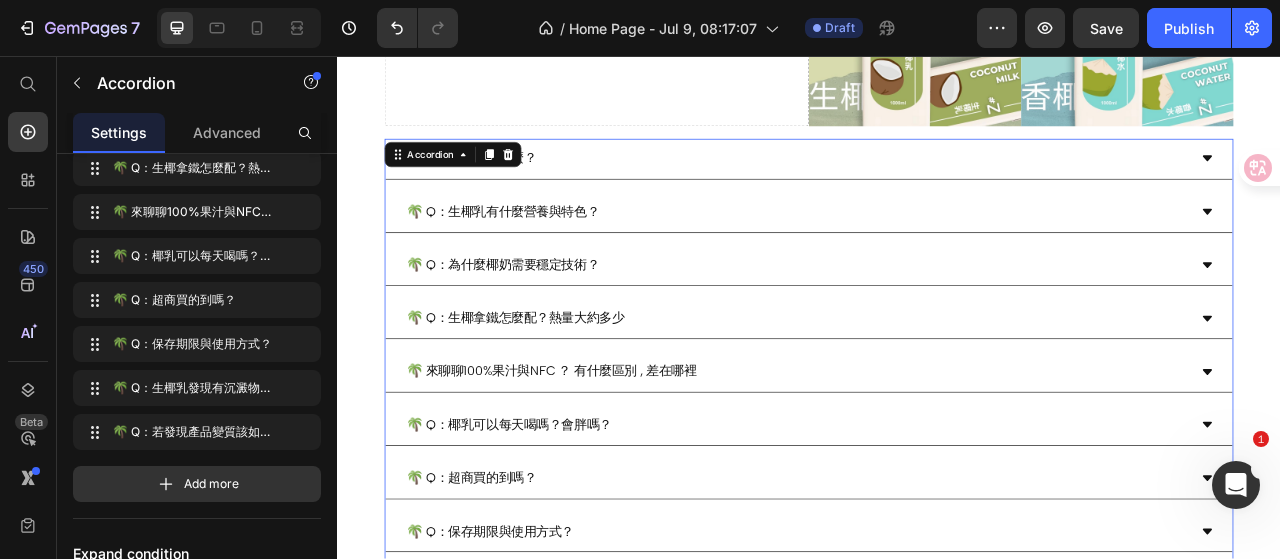 click on "🌴 Q：椰乳可以每天喝嗎？會胖嗎？" at bounding box center [921, 526] 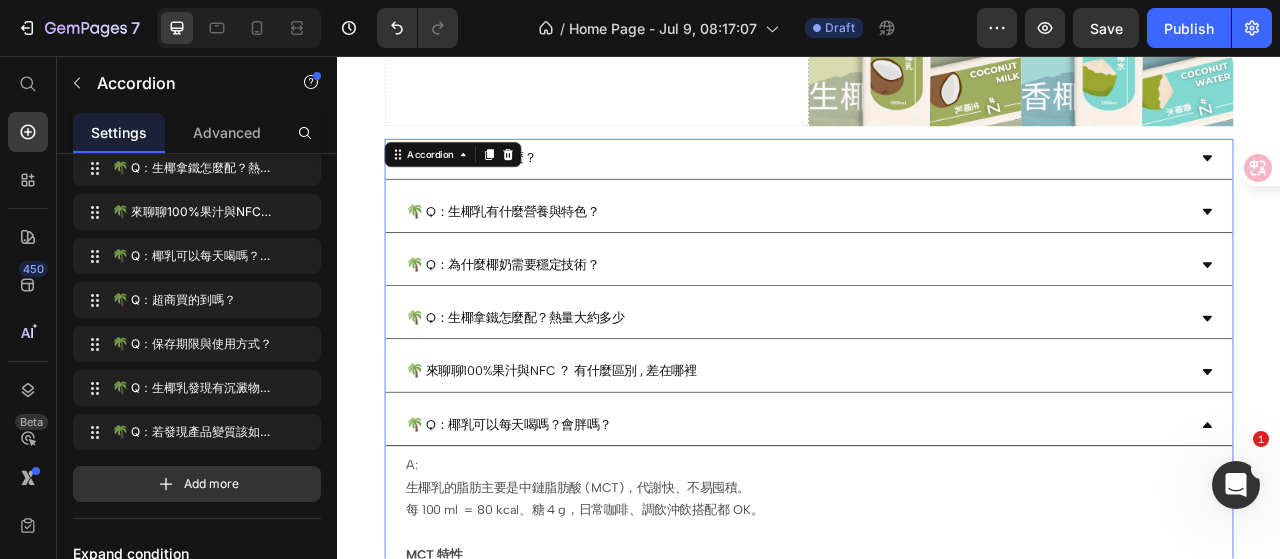 scroll, scrollTop: 353, scrollLeft: 0, axis: vertical 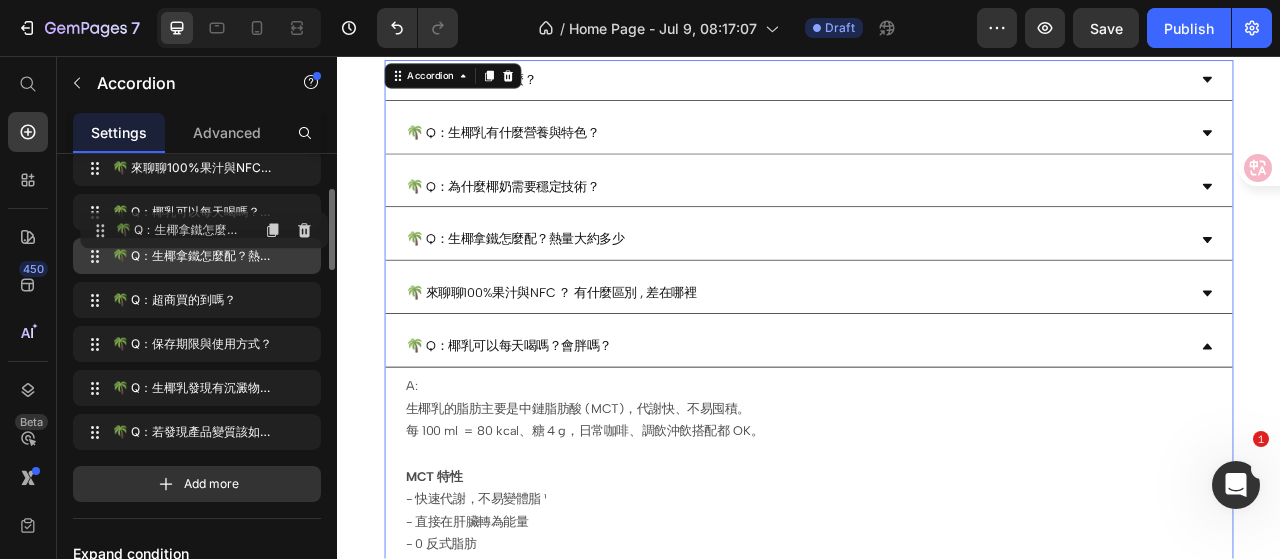 drag, startPoint x: 92, startPoint y: 169, endPoint x: 99, endPoint y: 233, distance: 64.381676 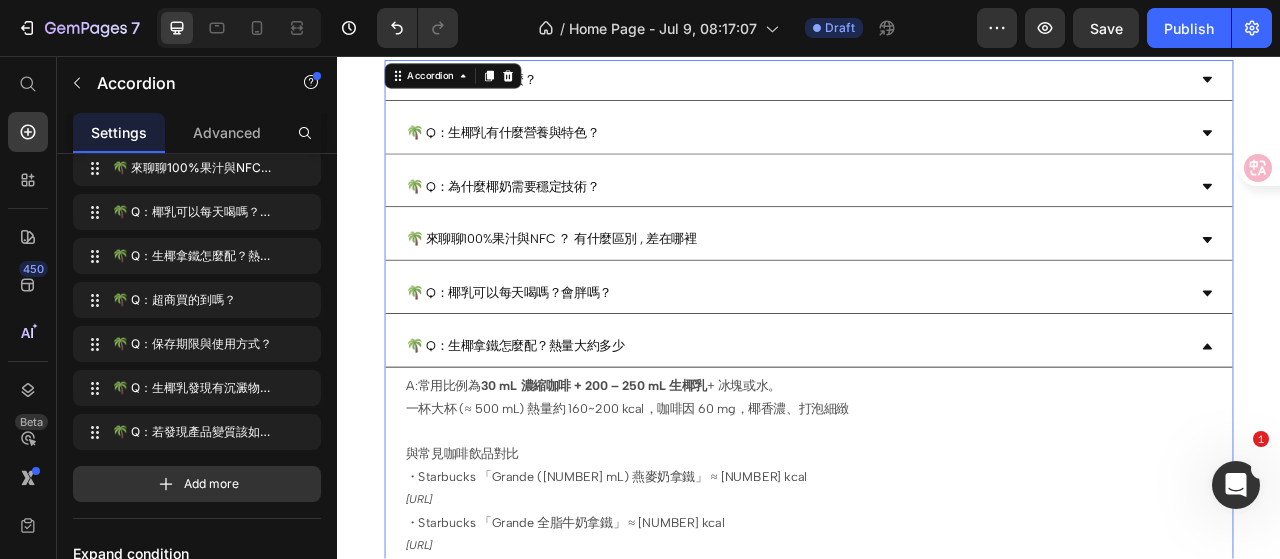 click on "🌴 Q：生椰拿鐵怎麼配？熱量大約多少" at bounding box center [921, 426] 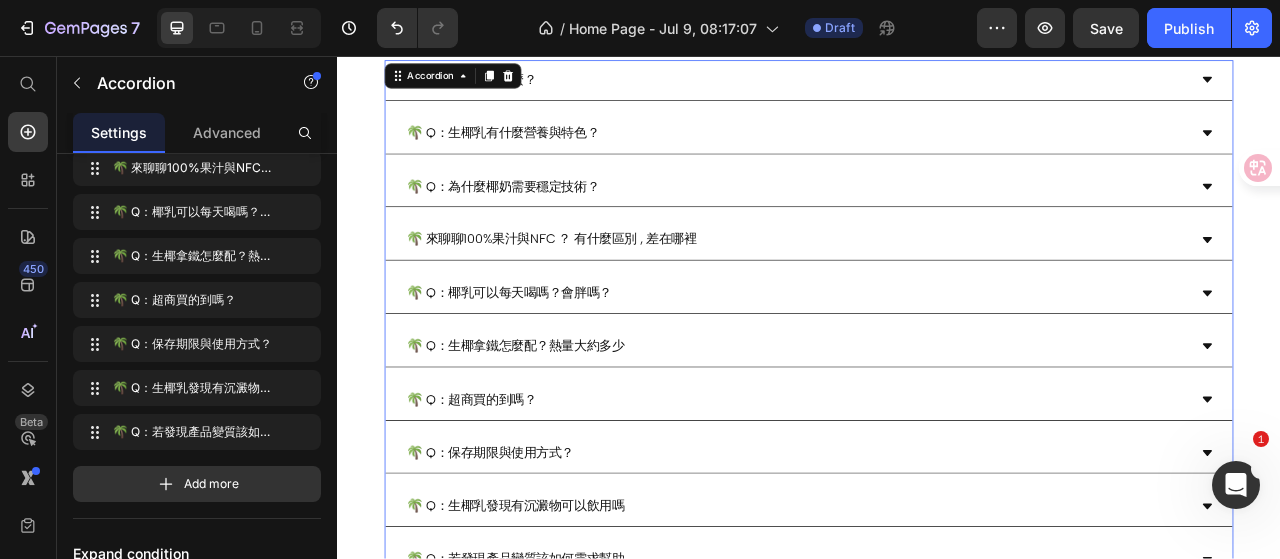 click on "🌴 Q：椰乳可以每天喝嗎？會胖嗎？" at bounding box center [921, 358] 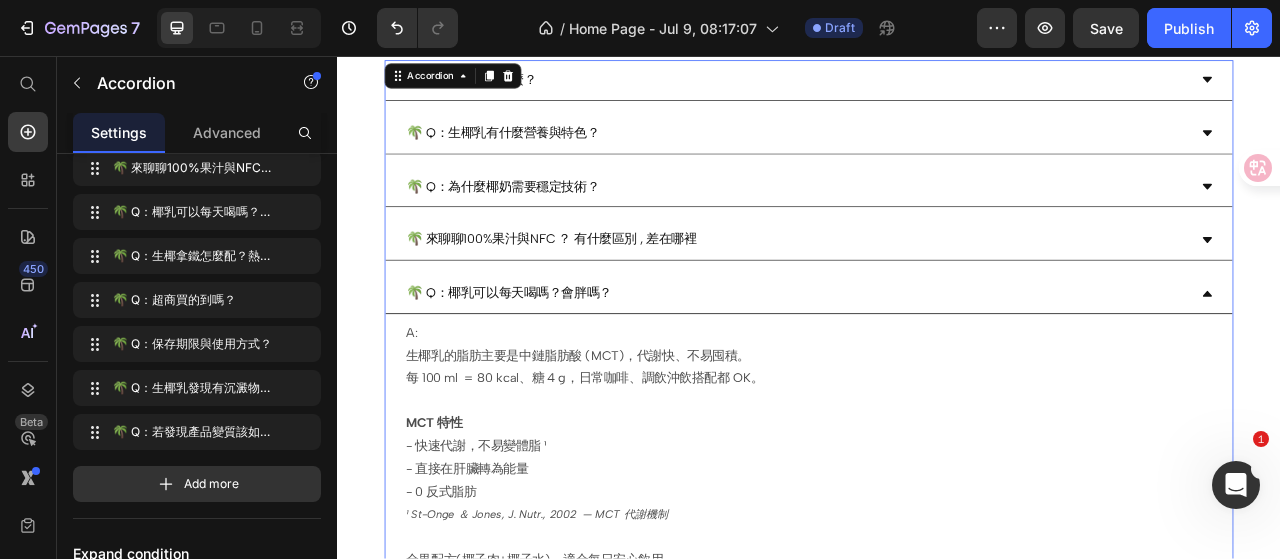 click on "🌴 Q：椰乳可以每天喝嗎？會胖嗎？" at bounding box center (921, 358) 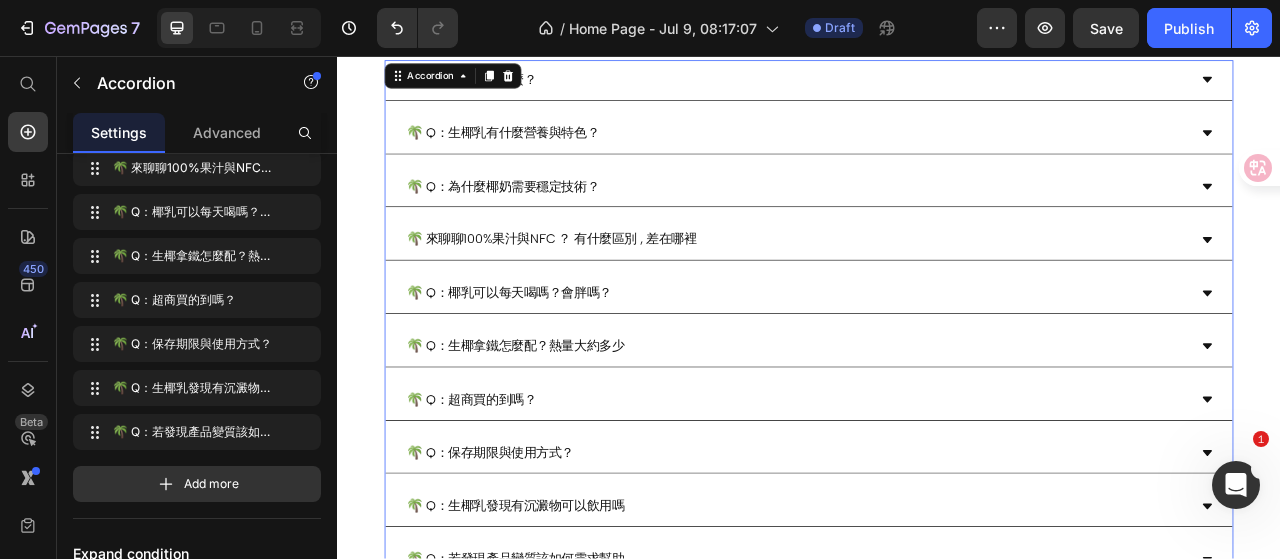 click on "🌴 Q：生椰拿鐵怎麼配？熱量大約多少" at bounding box center (921, 426) 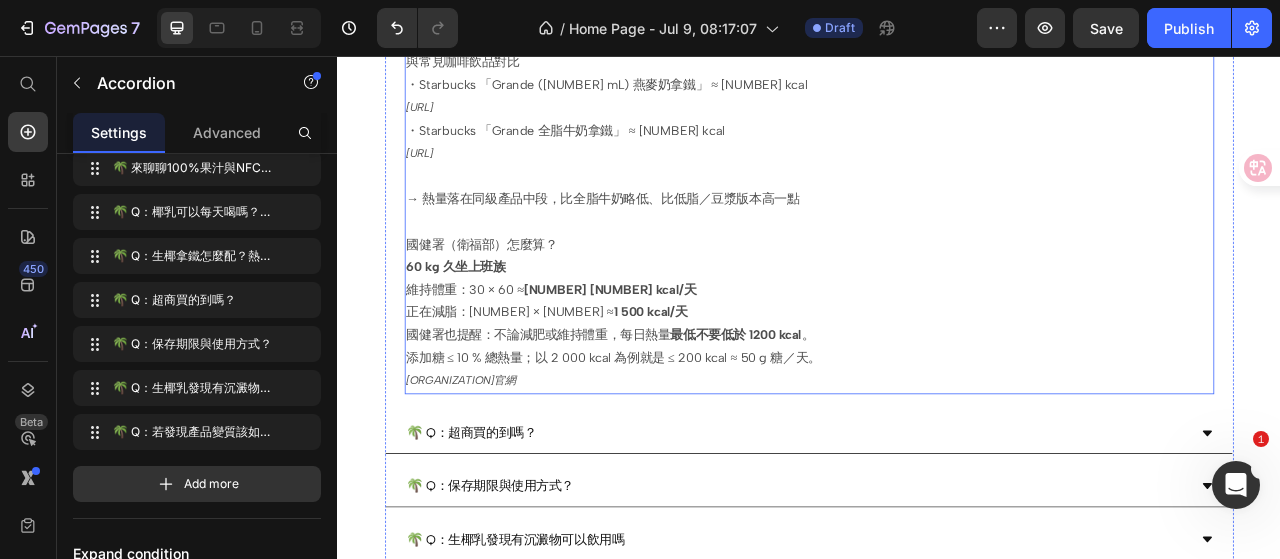 scroll, scrollTop: 853, scrollLeft: 0, axis: vertical 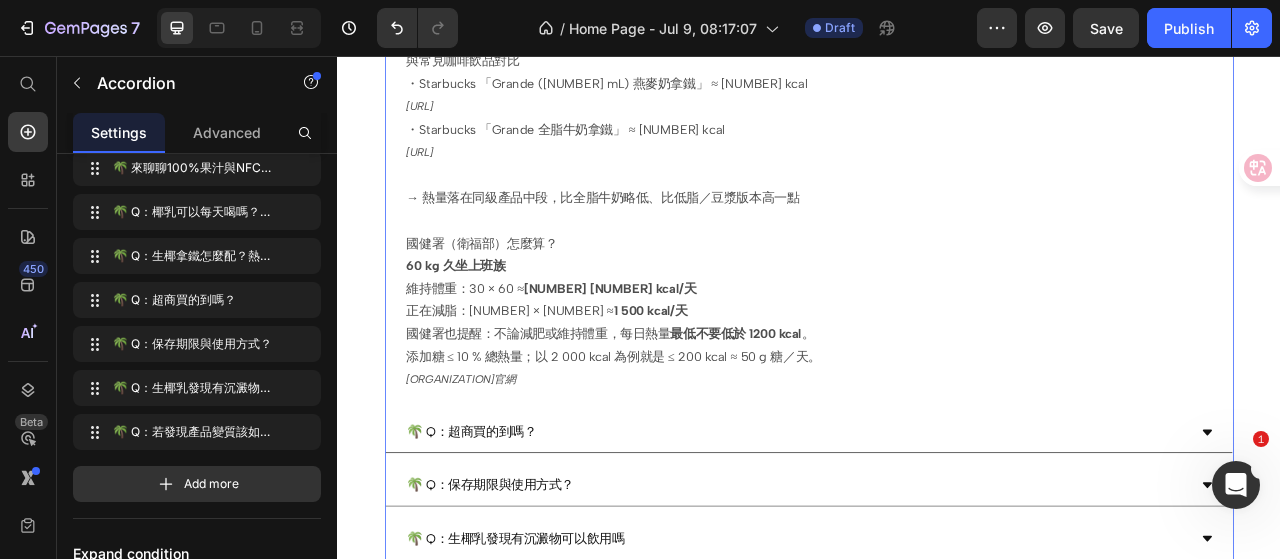 click on "🌴 Q：超商買的到嗎？" at bounding box center [921, 535] 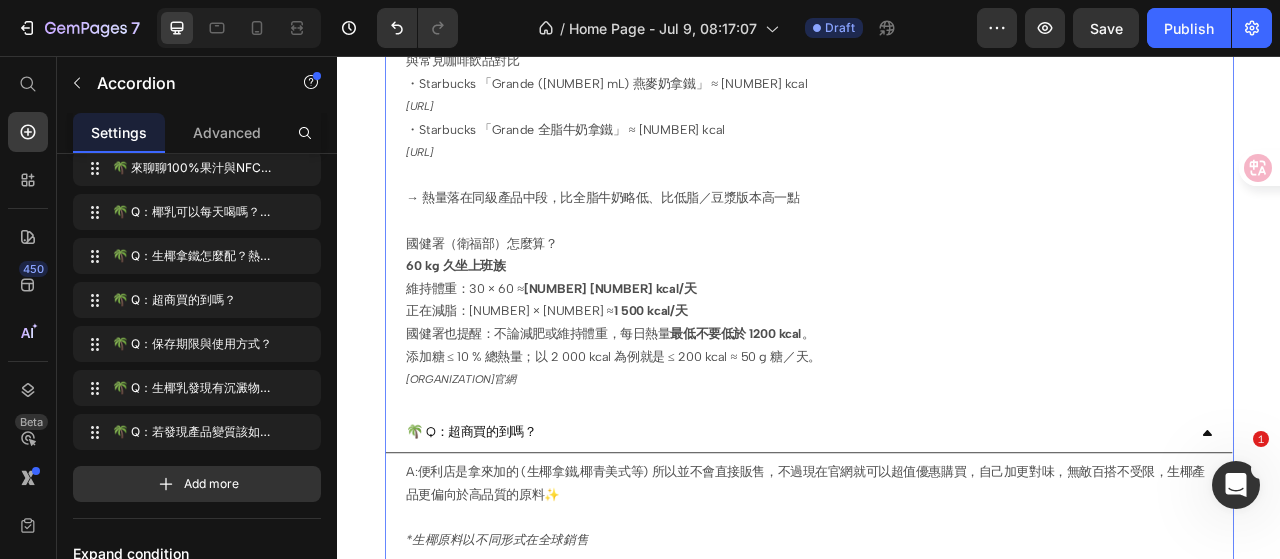 click on "🌴 Q：超商買的到嗎？" at bounding box center [921, 535] 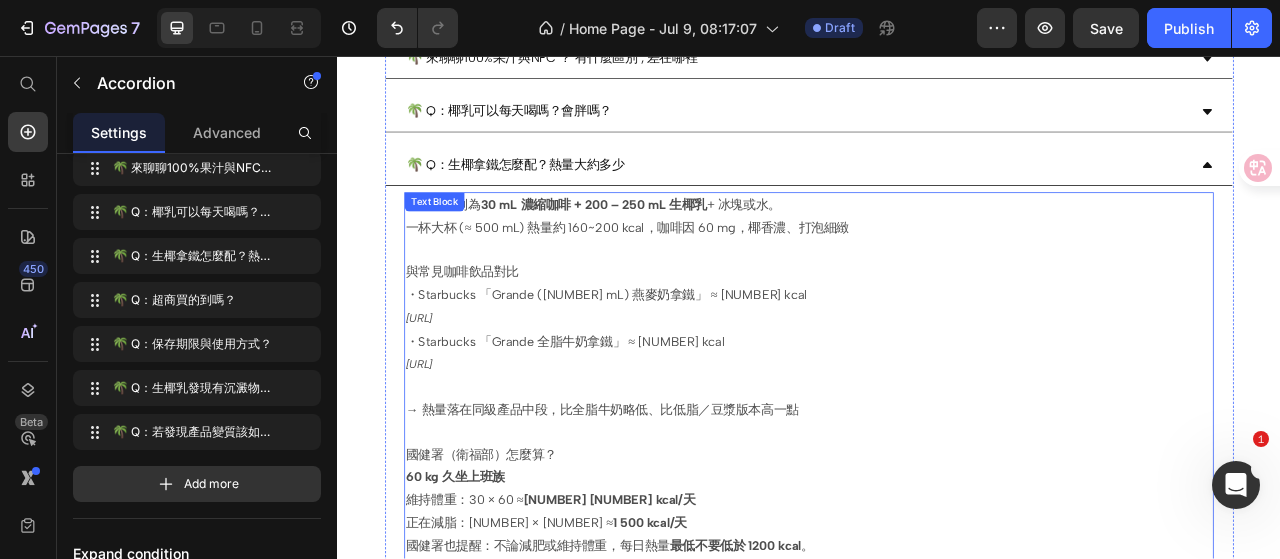 scroll, scrollTop: 553, scrollLeft: 0, axis: vertical 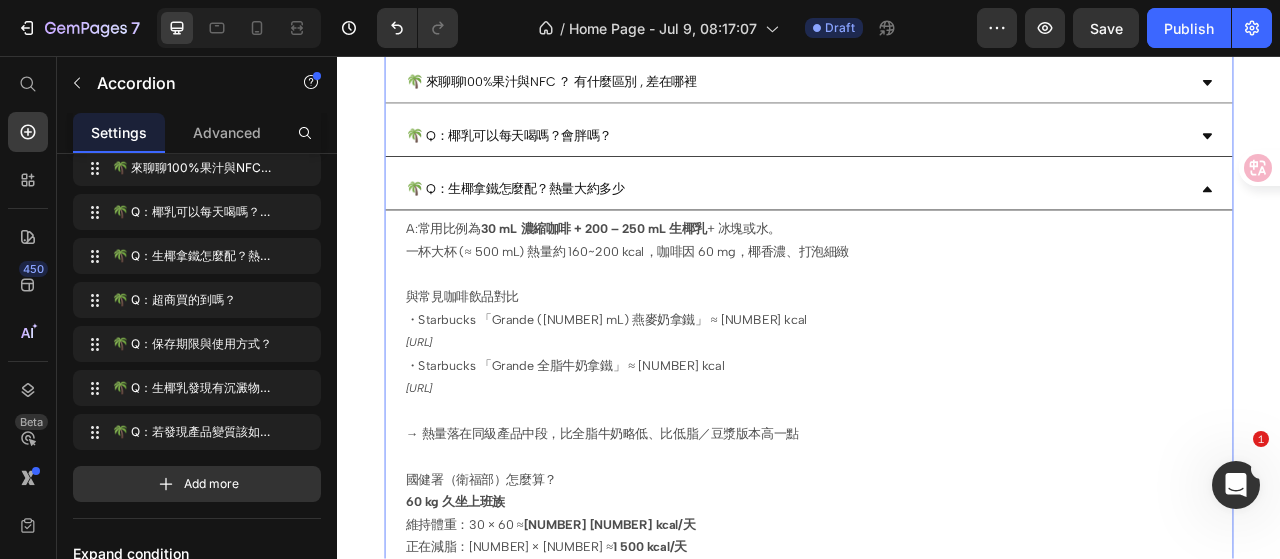 click on "🌴 Q：椰乳可以每天喝嗎？會胖嗎？" at bounding box center (921, 158) 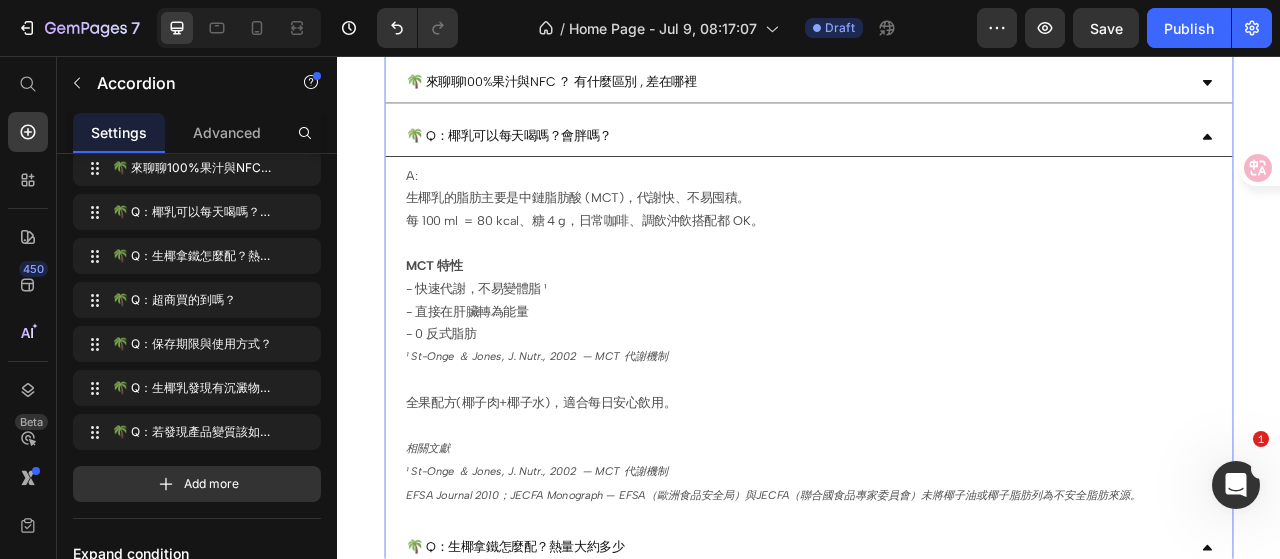 click on "🌴 Q：椰乳可以每天喝嗎？會胖嗎？" at bounding box center (921, 158) 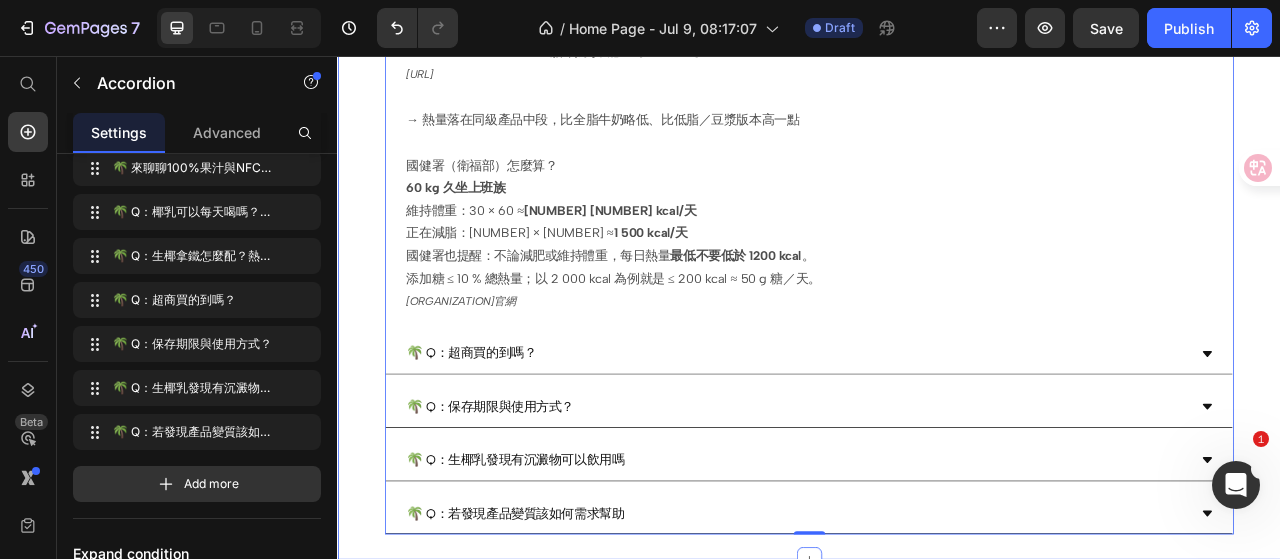 scroll, scrollTop: 1053, scrollLeft: 0, axis: vertical 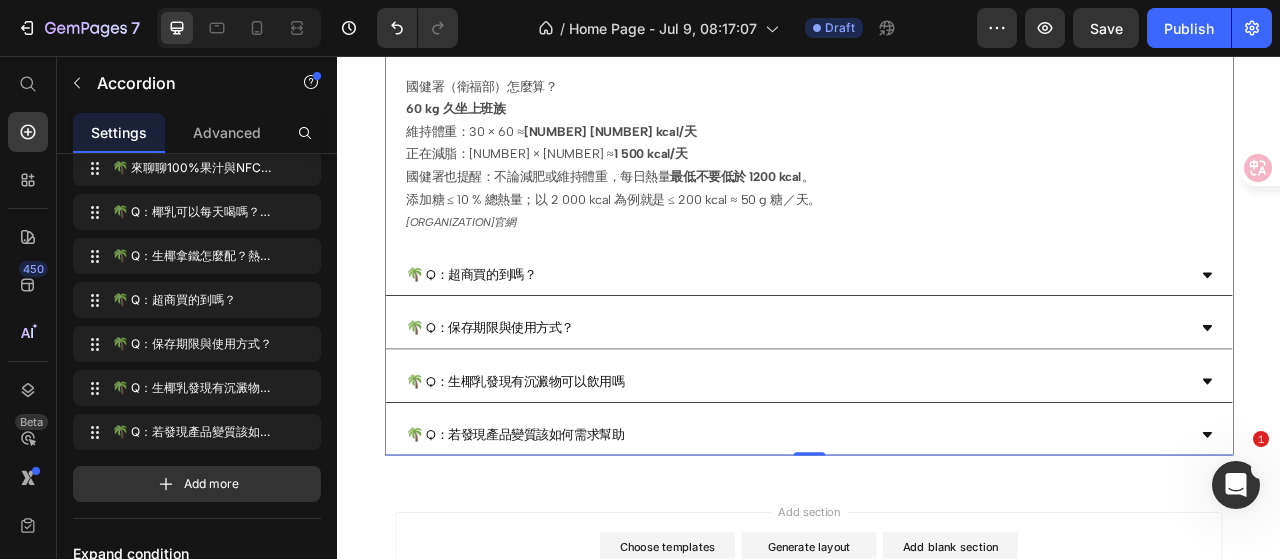 click on "🌴 Q：超商買的到嗎？" at bounding box center (921, 335) 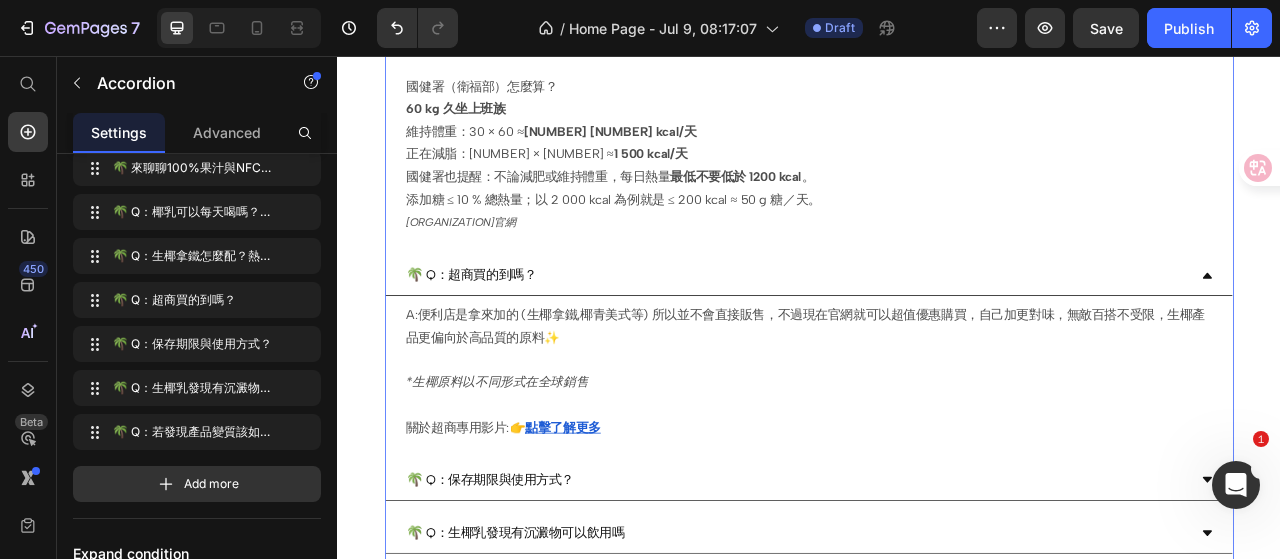 click on "🌴 Q：超商買的到嗎？" at bounding box center [921, 335] 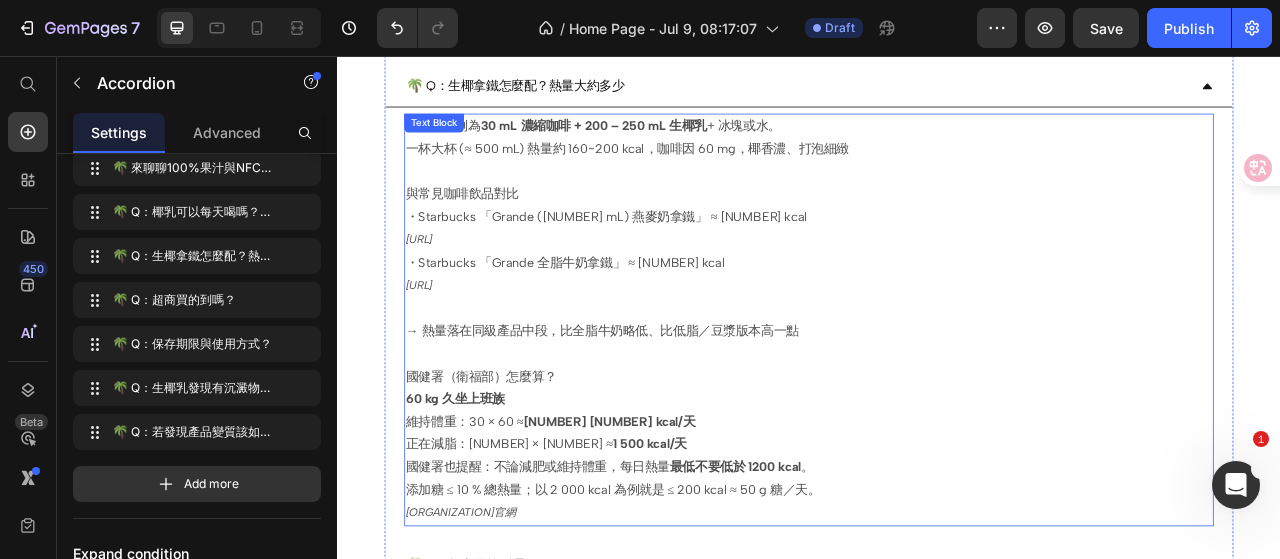 scroll, scrollTop: 653, scrollLeft: 0, axis: vertical 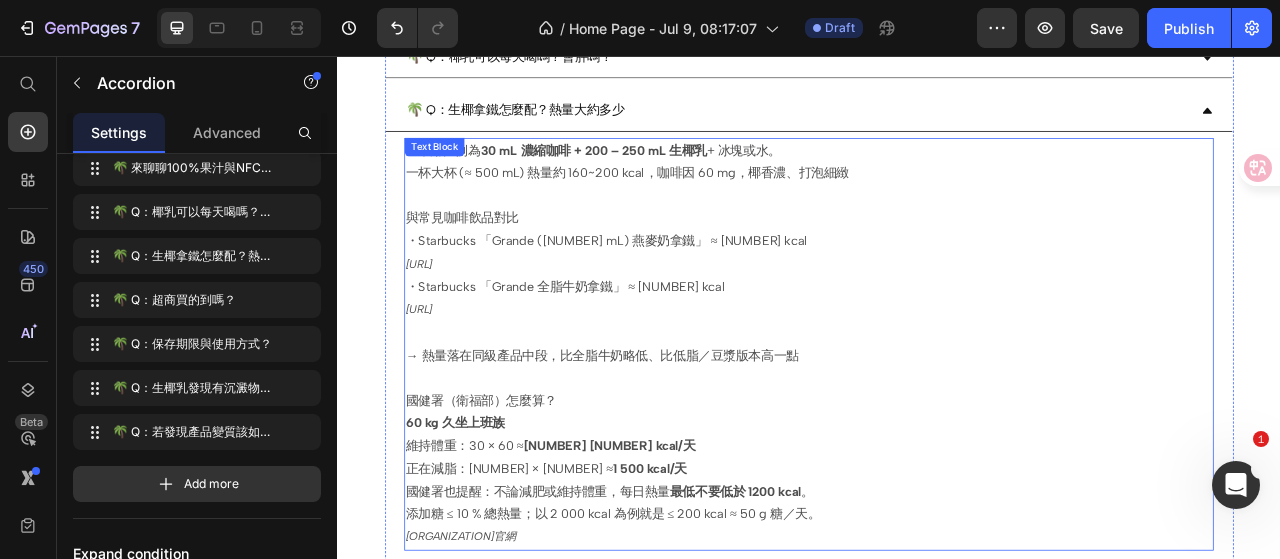 click on "・Starbucks 「Grande 全脂牛奶拿鐵」 ≈ 220 kcal  [URL] → 熱量落在同級產品中段，比全脂牛奶略低、比低脂／豆漿版本高一點" at bounding box center (937, 395) 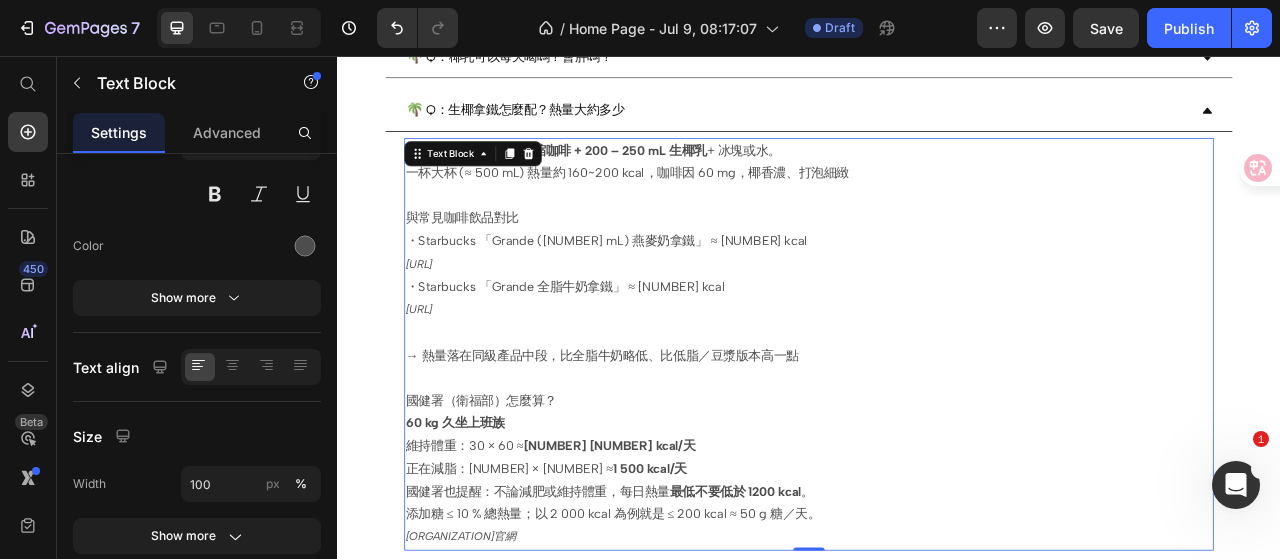 scroll, scrollTop: 0, scrollLeft: 0, axis: both 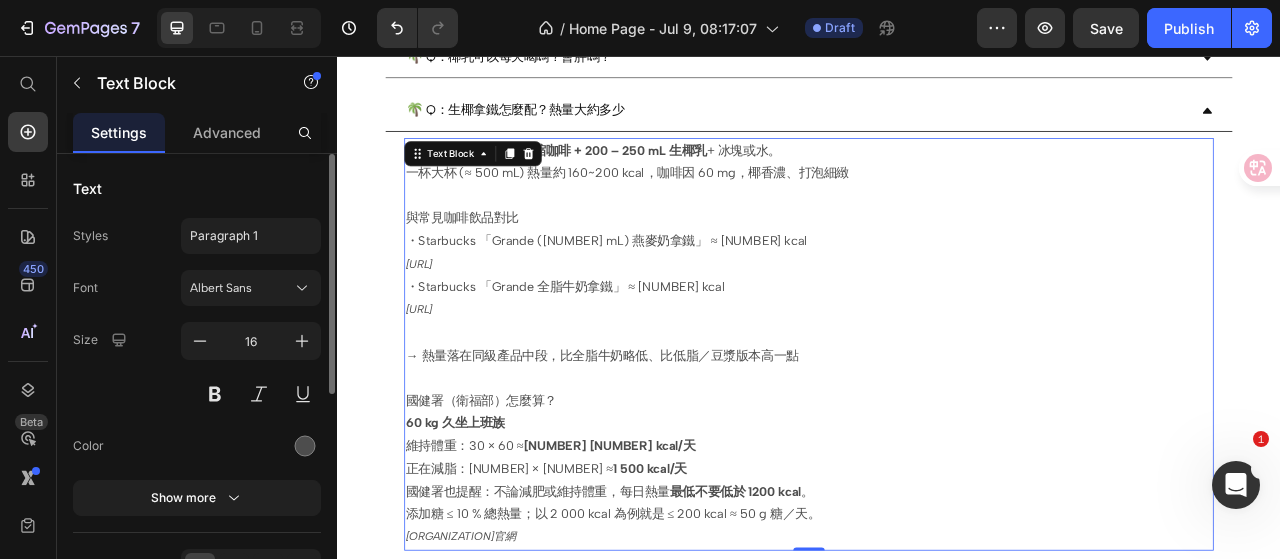 click on "・Starbucks 「Grande 全脂牛奶拿鐵」 ≈ 220 kcal  [URL] → 熱量落在同級產品中段，比全脂牛奶略低、比低脂／豆漿版本高一點" at bounding box center [937, 395] 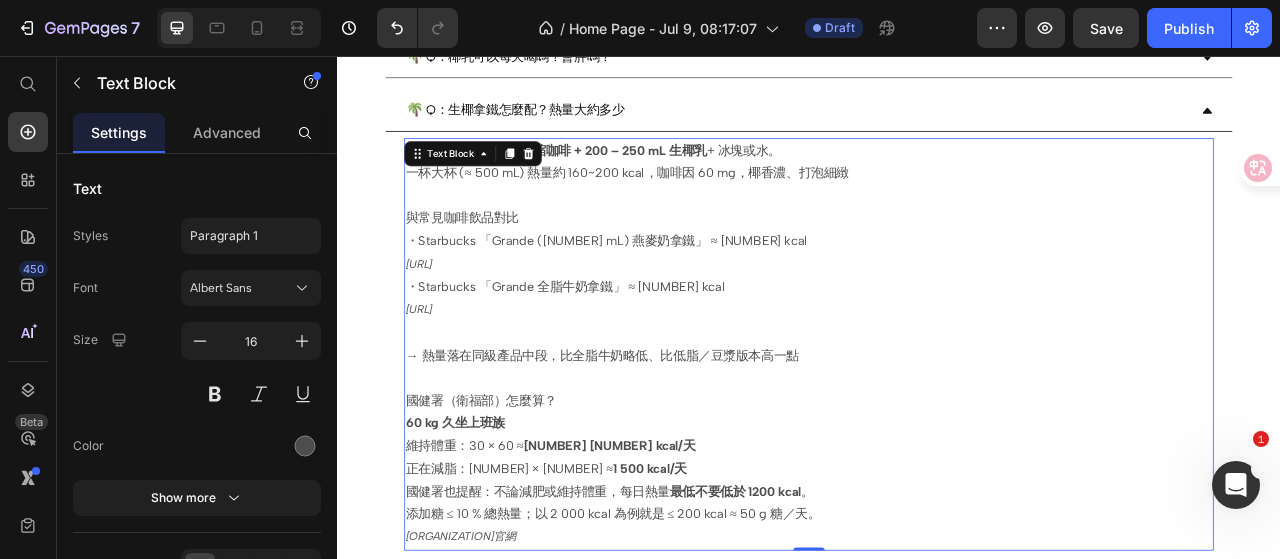 scroll, scrollTop: 553, scrollLeft: 0, axis: vertical 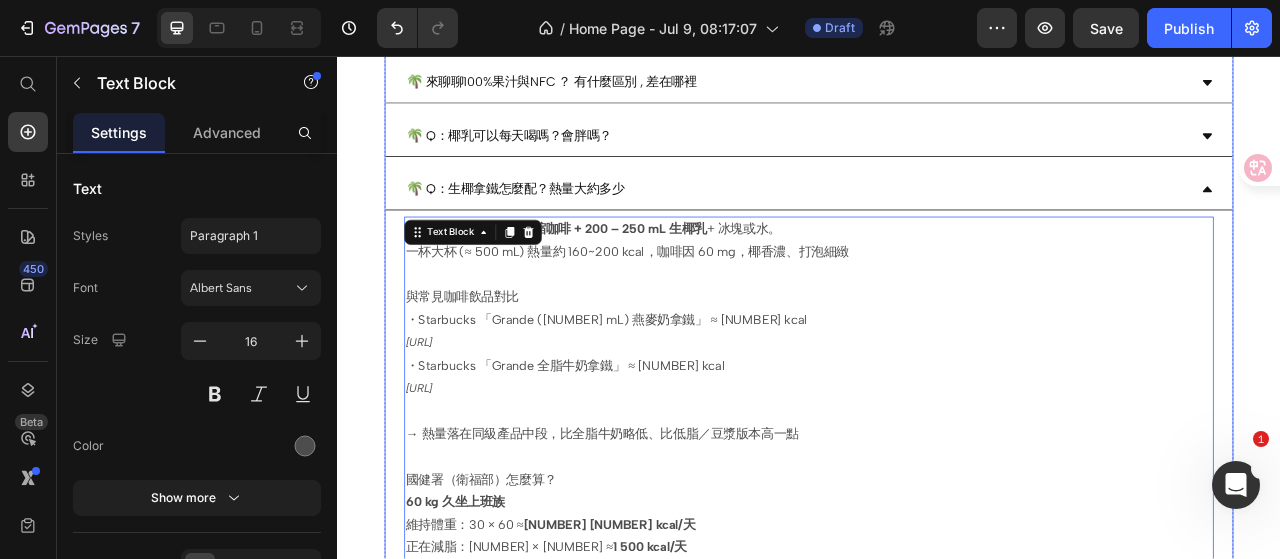 click on "🌴 Q：生椰拿鐵怎麼配？熱量大約多少" at bounding box center (921, 226) 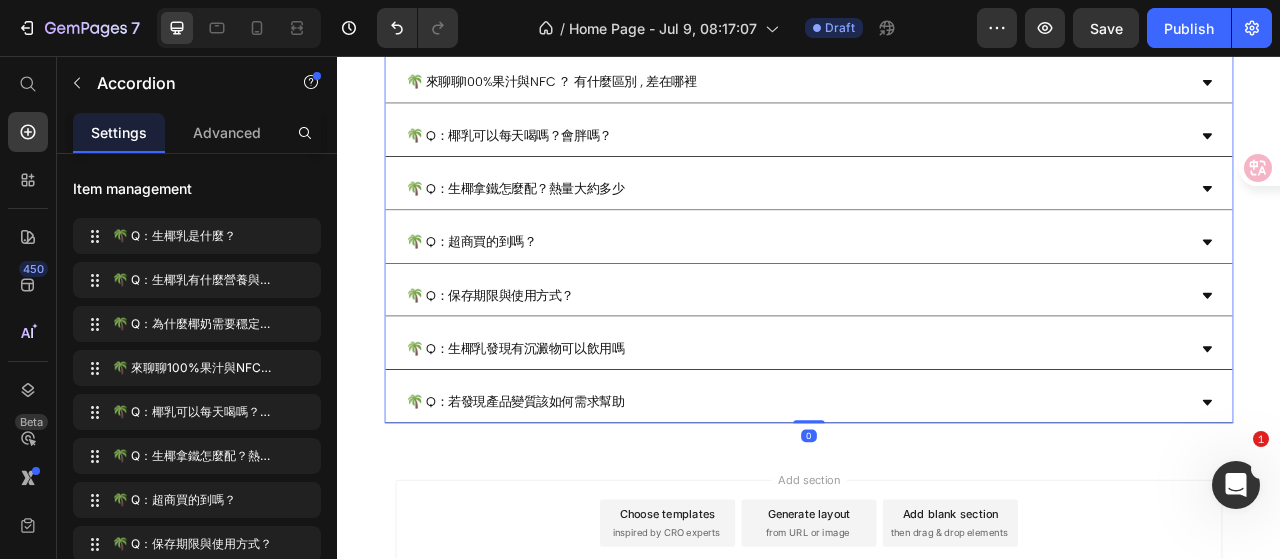 click on "🌴 Q：椰乳可以每天喝嗎？會胖嗎？" at bounding box center [921, 158] 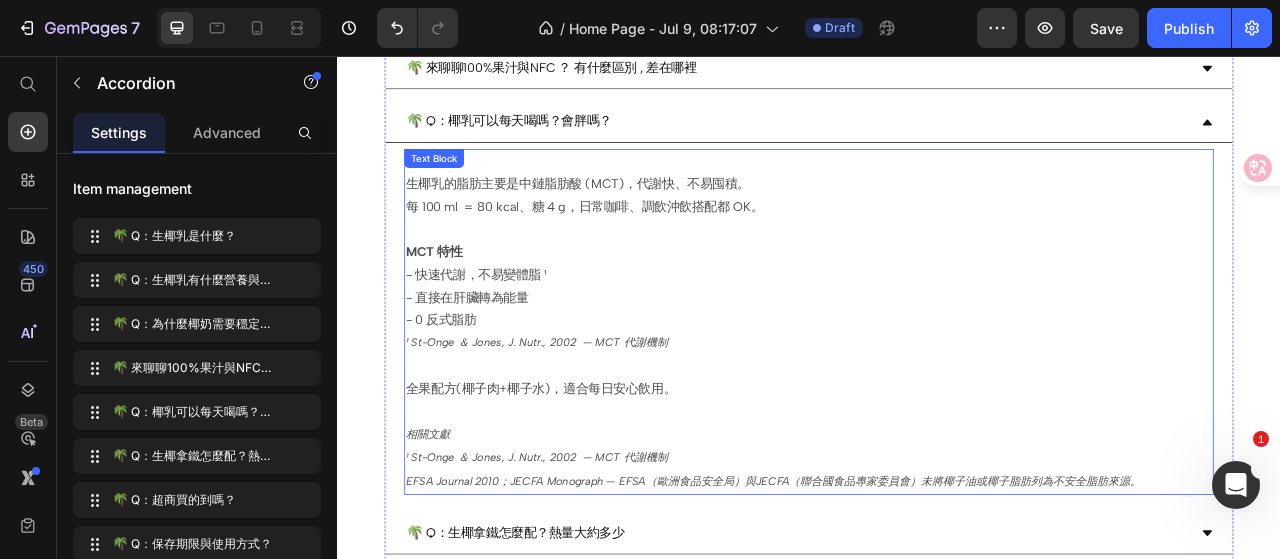 scroll, scrollTop: 553, scrollLeft: 0, axis: vertical 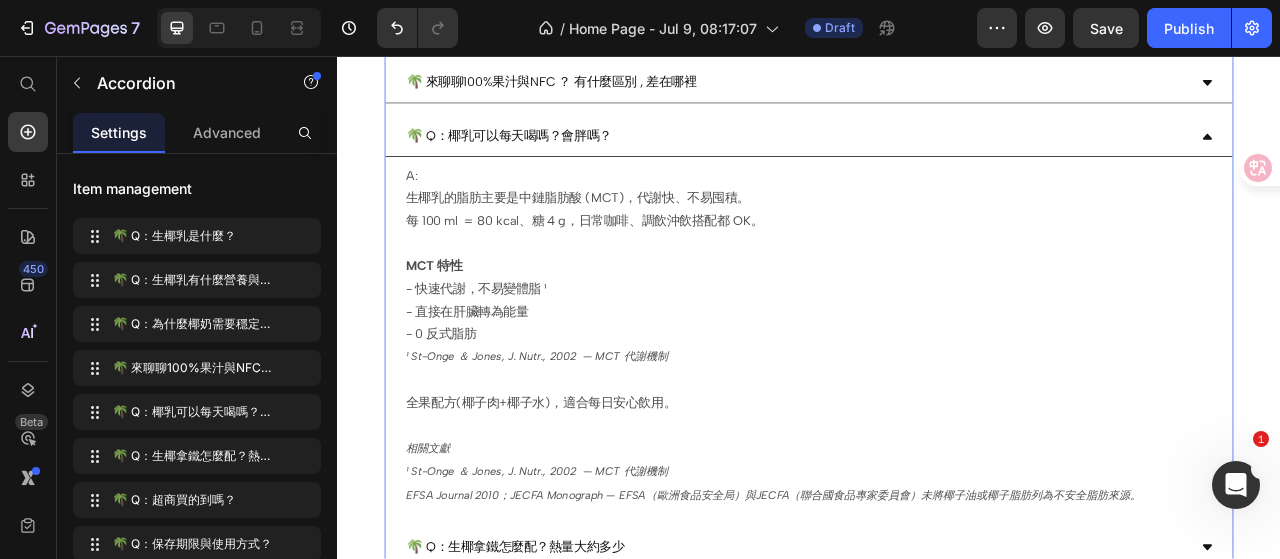 click on "🌴 Q：椰乳可以每天喝嗎？會胖嗎？" at bounding box center (921, 158) 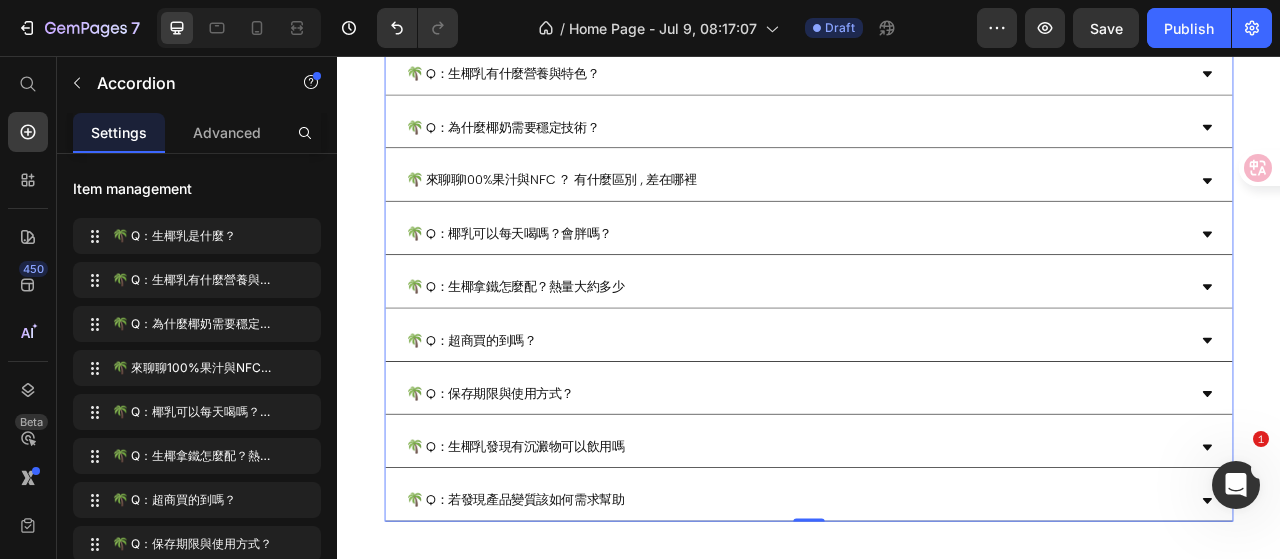 scroll, scrollTop: 353, scrollLeft: 0, axis: vertical 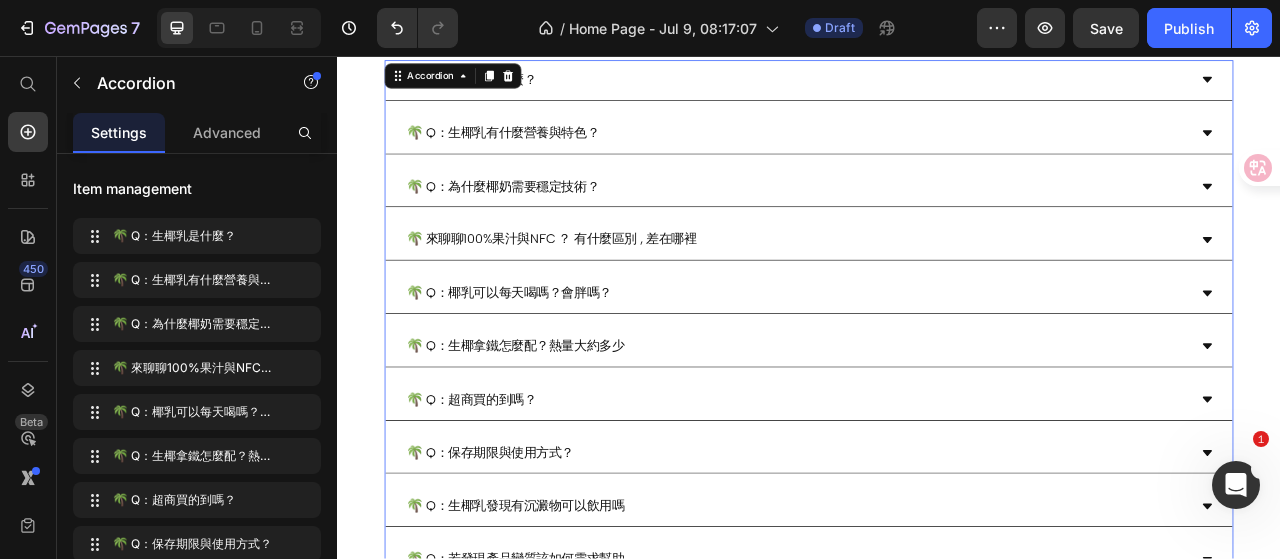 click on "🌴 Q：為什麼椰奶需要穩定技術？" at bounding box center (921, 223) 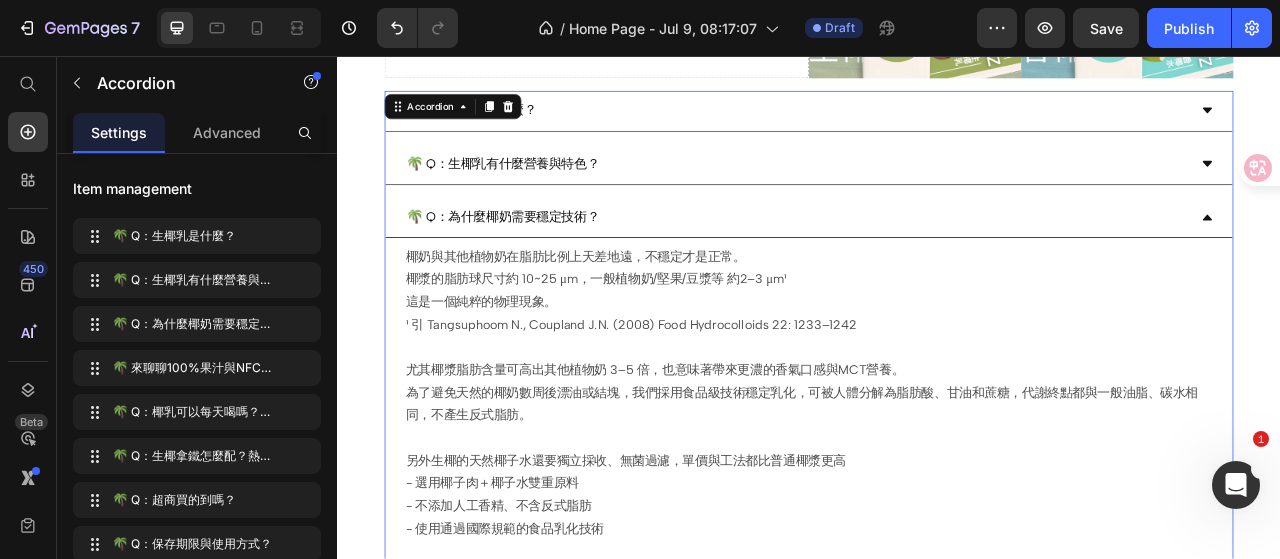 scroll, scrollTop: 253, scrollLeft: 0, axis: vertical 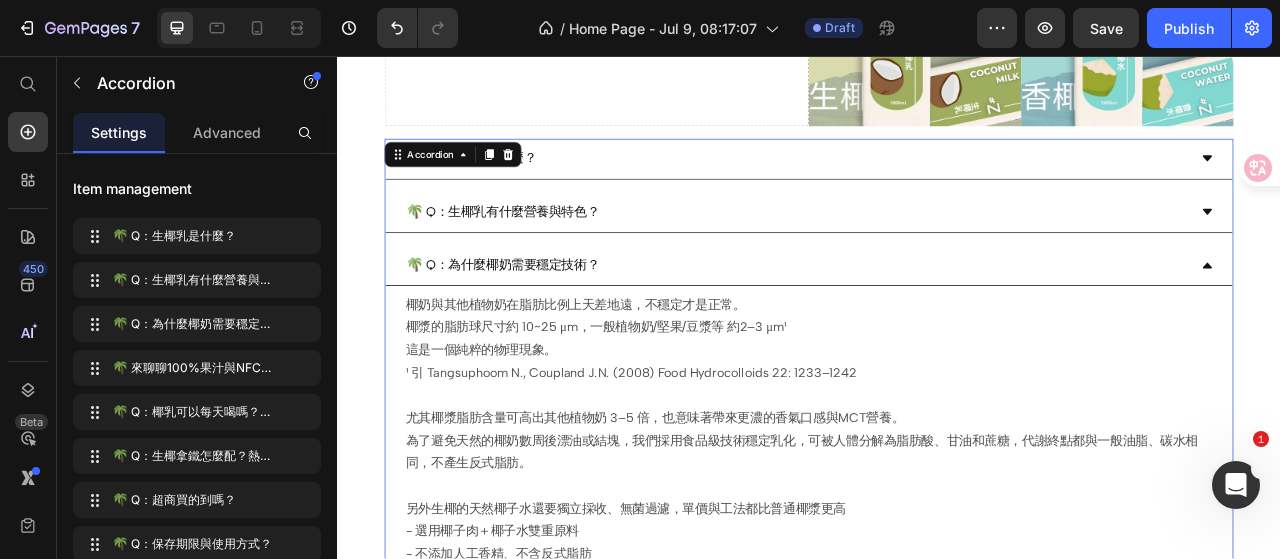 click on "🌴 Q：生椰乳有什麼營養與特色？" at bounding box center (921, 255) 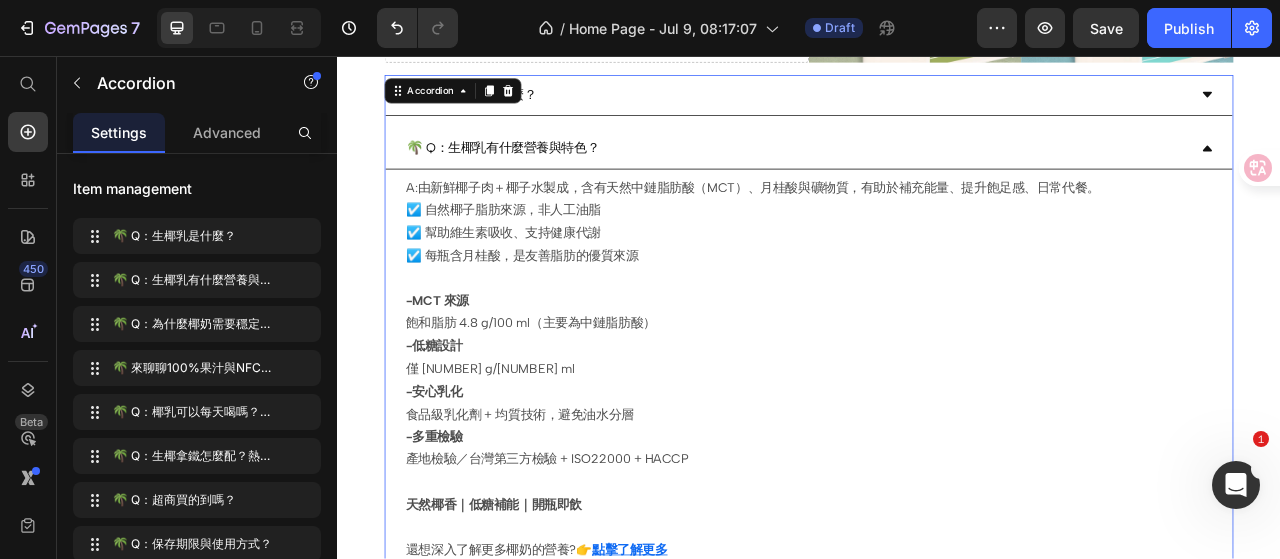 scroll, scrollTop: 353, scrollLeft: 0, axis: vertical 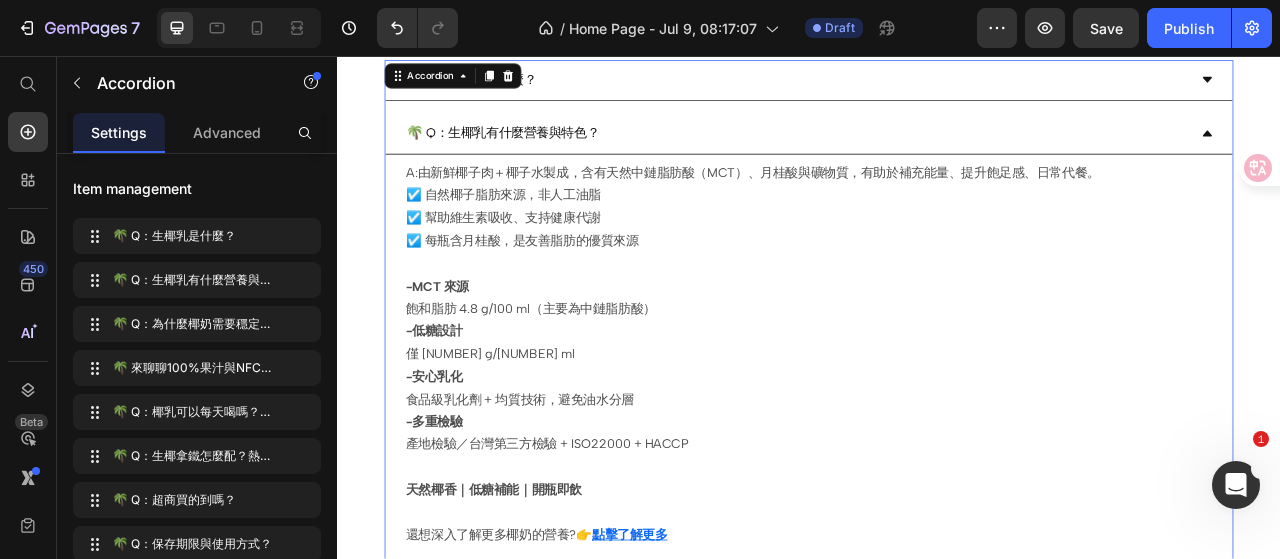 click on "🌴 Q：生椰乳有什麼營養與特色？" at bounding box center [921, 155] 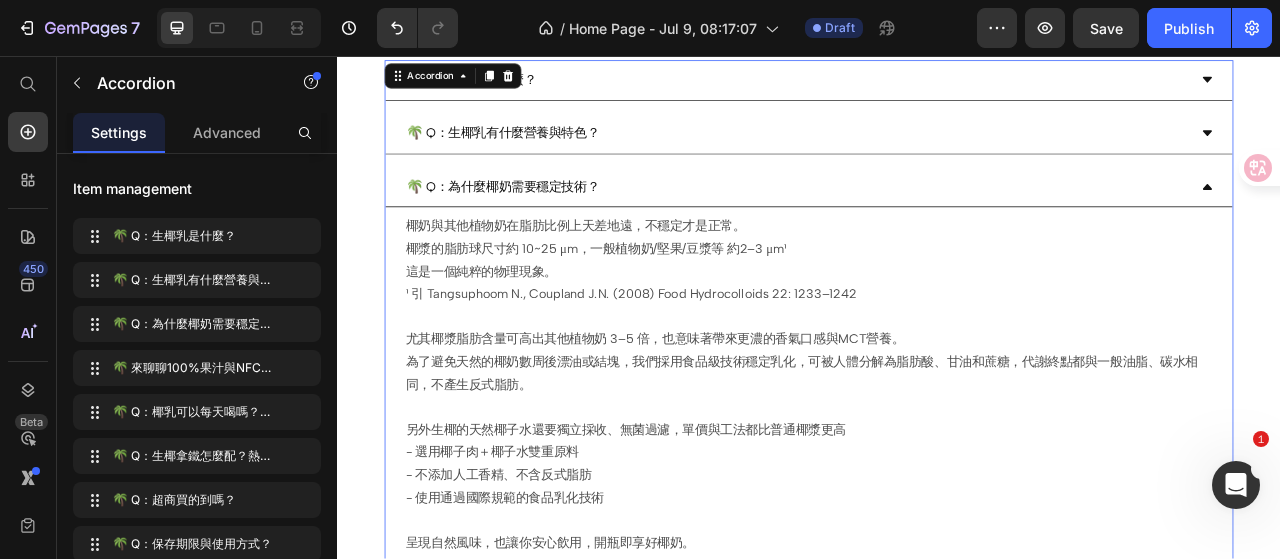 click on "🌴 Q：為什麼椰奶需要穩定技術？" at bounding box center [921, 223] 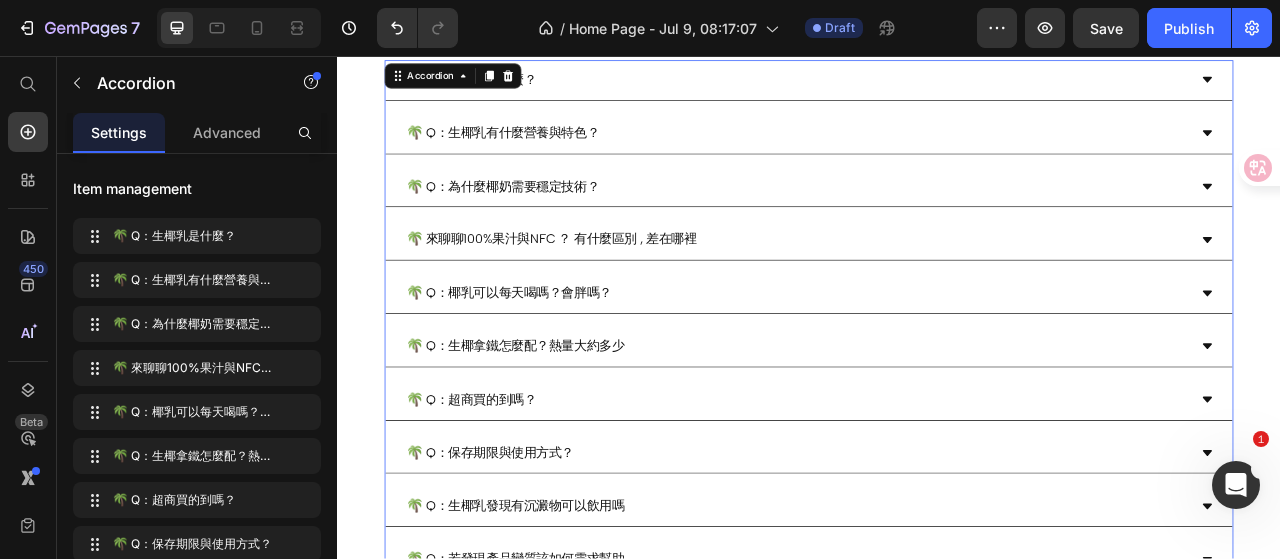 click on "🌴 來聊聊100%果汁與NFC ？ 有什麼區別 , 差在哪裡" at bounding box center [921, 290] 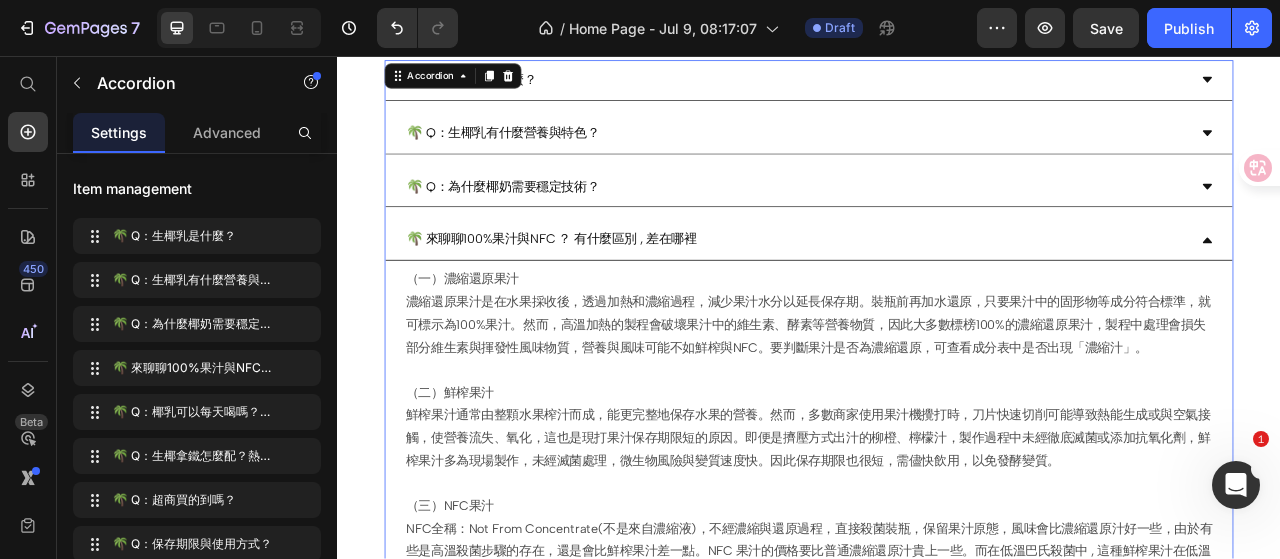 click on "🌴 來聊聊100%果汁與NFC ？ 有什麼區別 , 差在哪裡" at bounding box center [921, 290] 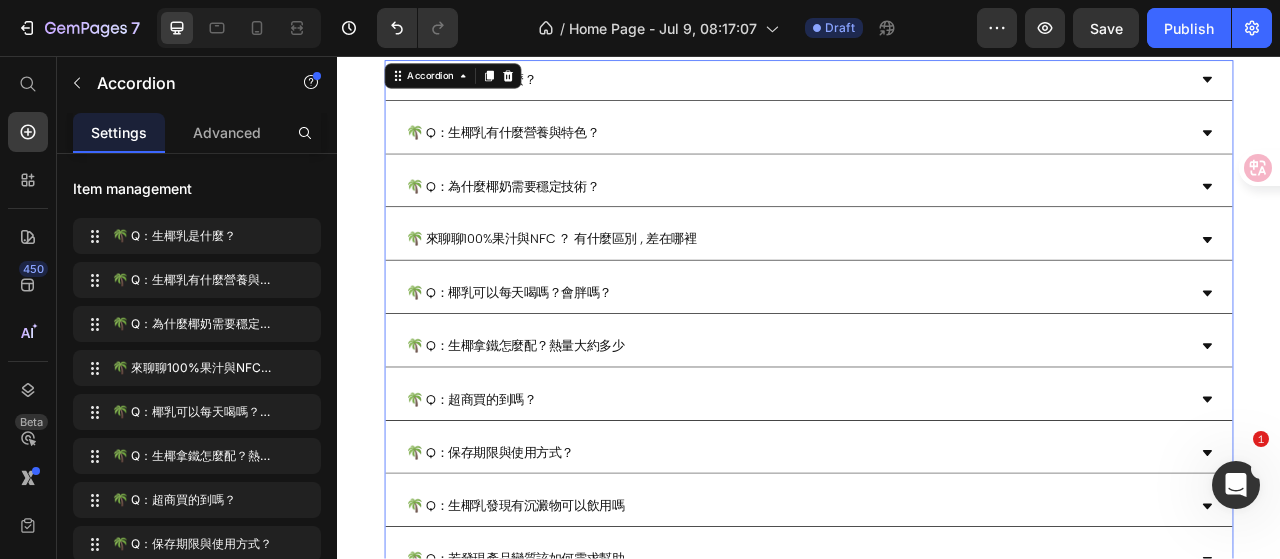 click on "🌴 Q：椰乳可以每天喝嗎？會胖嗎？" at bounding box center (921, 358) 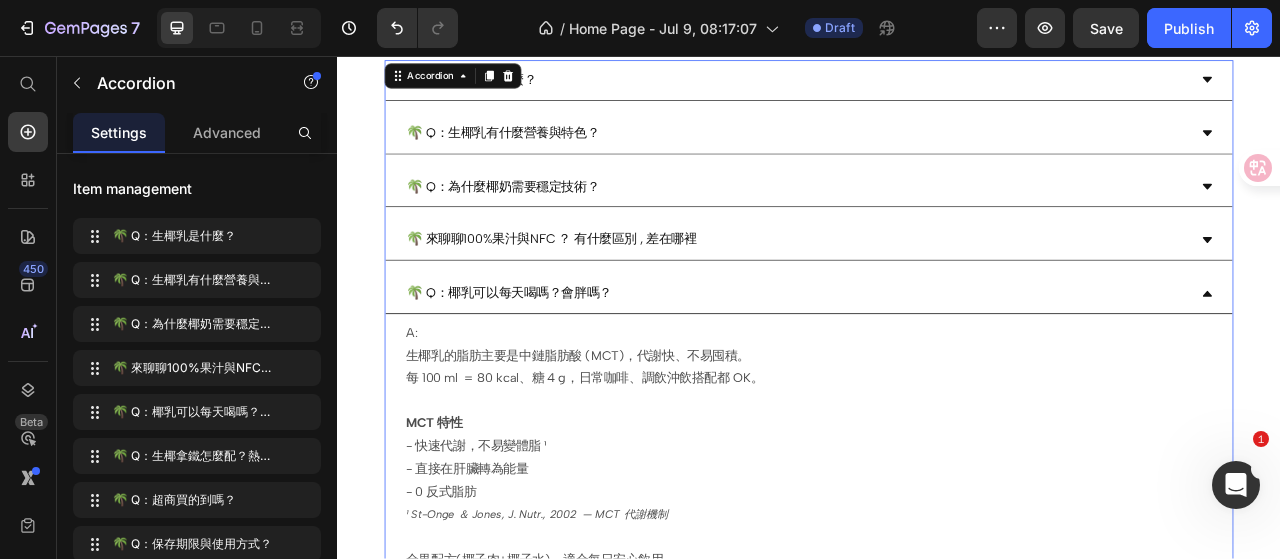 click on "🌴 Q：椰乳可以每天喝嗎？會胖嗎？" at bounding box center [921, 358] 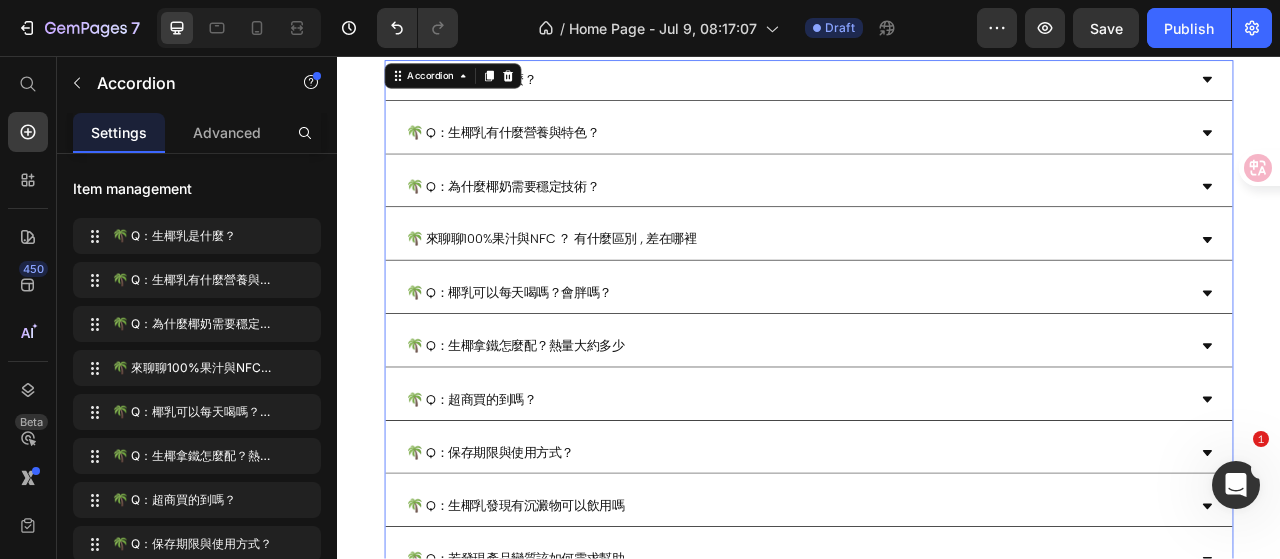 click on "🌴 Q：生椰拿鐵怎麼配？熱量大約多少" at bounding box center (921, 426) 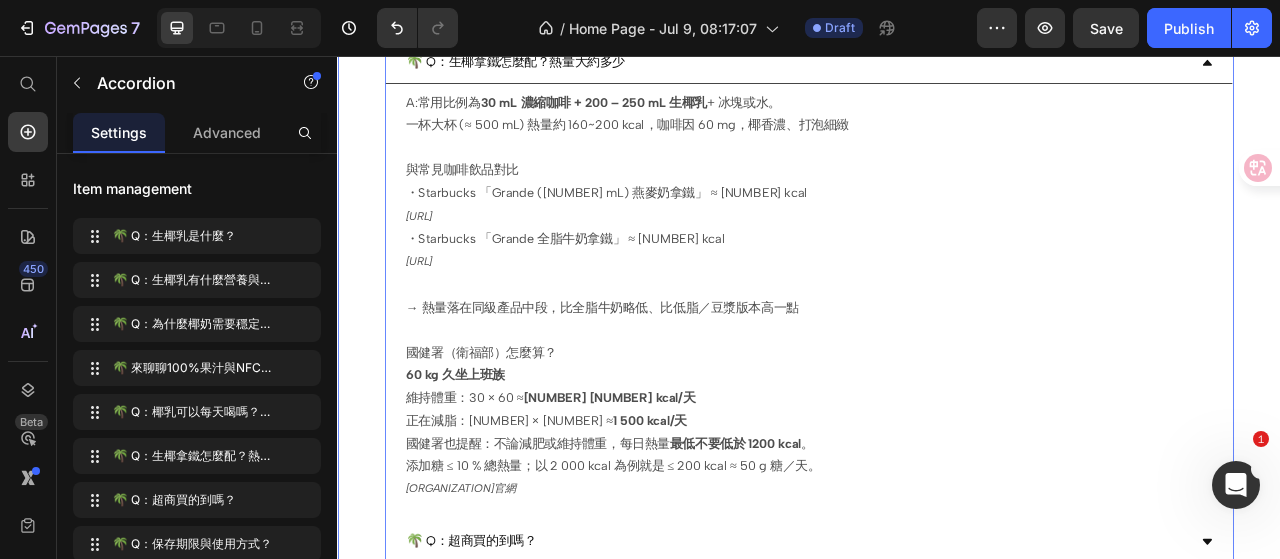 scroll, scrollTop: 753, scrollLeft: 0, axis: vertical 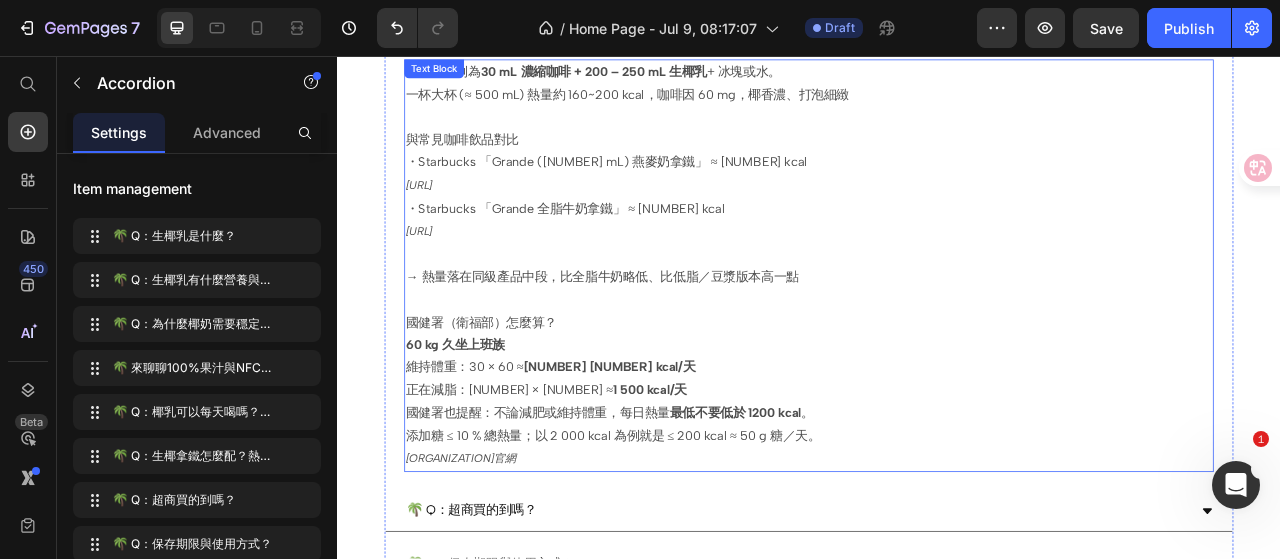 click on "國健署（衛福部）怎麼算？ [NUMBER] kg 久坐上班族" at bounding box center [937, 411] 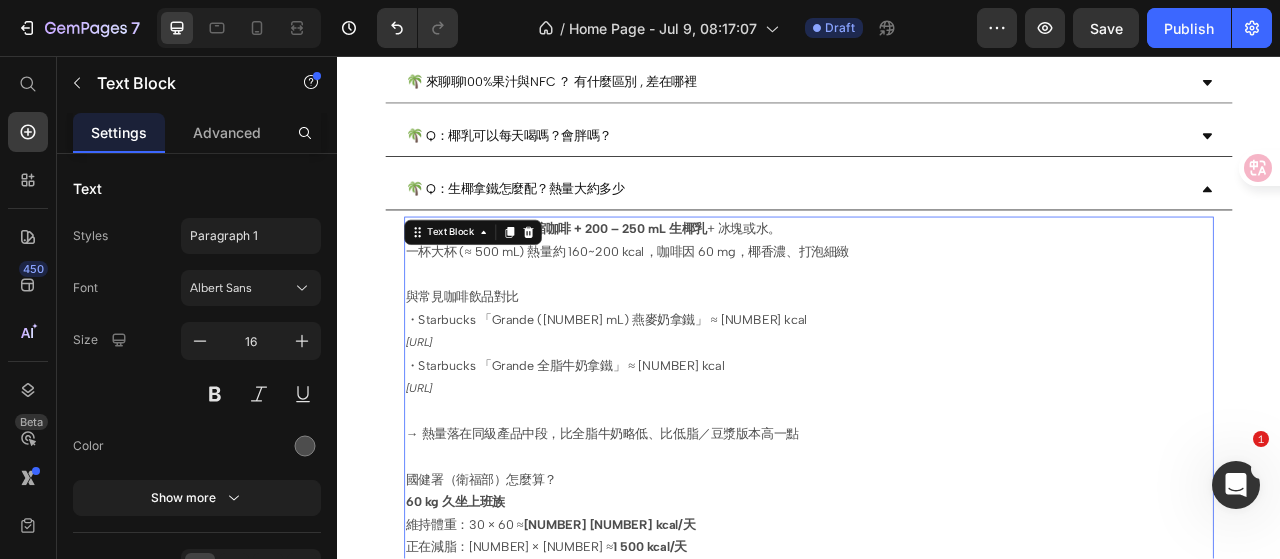 scroll, scrollTop: 453, scrollLeft: 0, axis: vertical 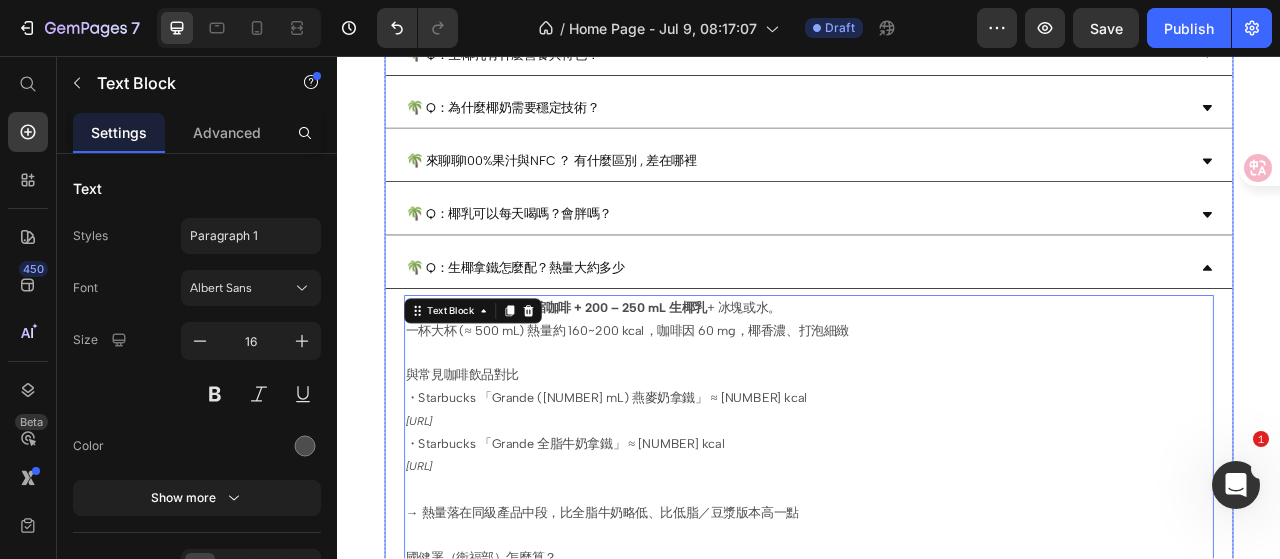 click on "🌴 Q：椰乳可以每天喝嗎？會胖嗎？" at bounding box center [921, 258] 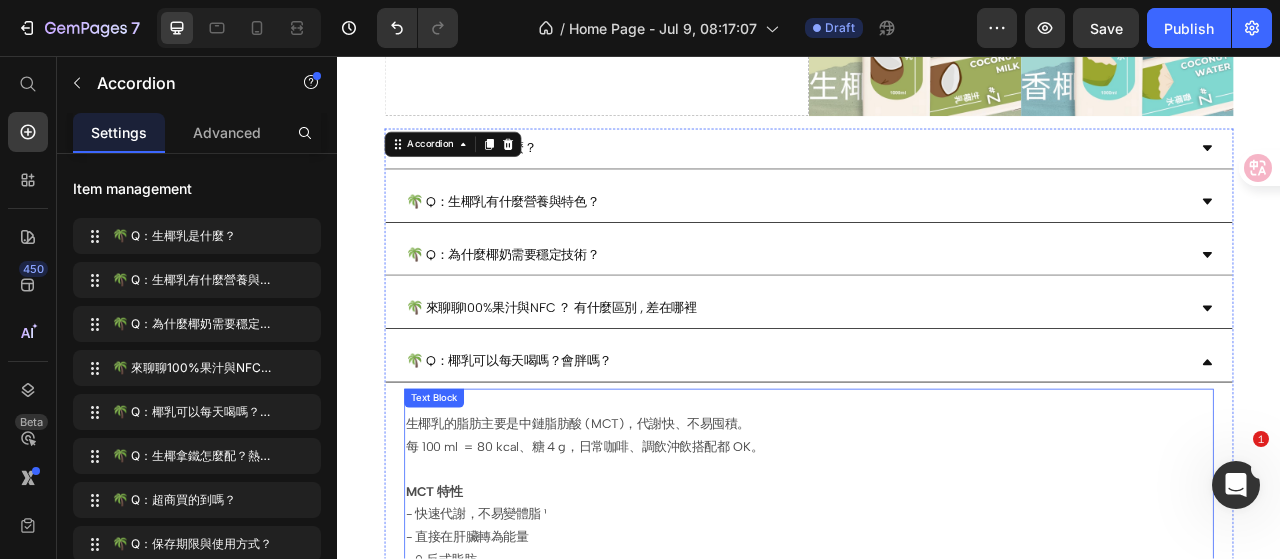 scroll, scrollTop: 253, scrollLeft: 0, axis: vertical 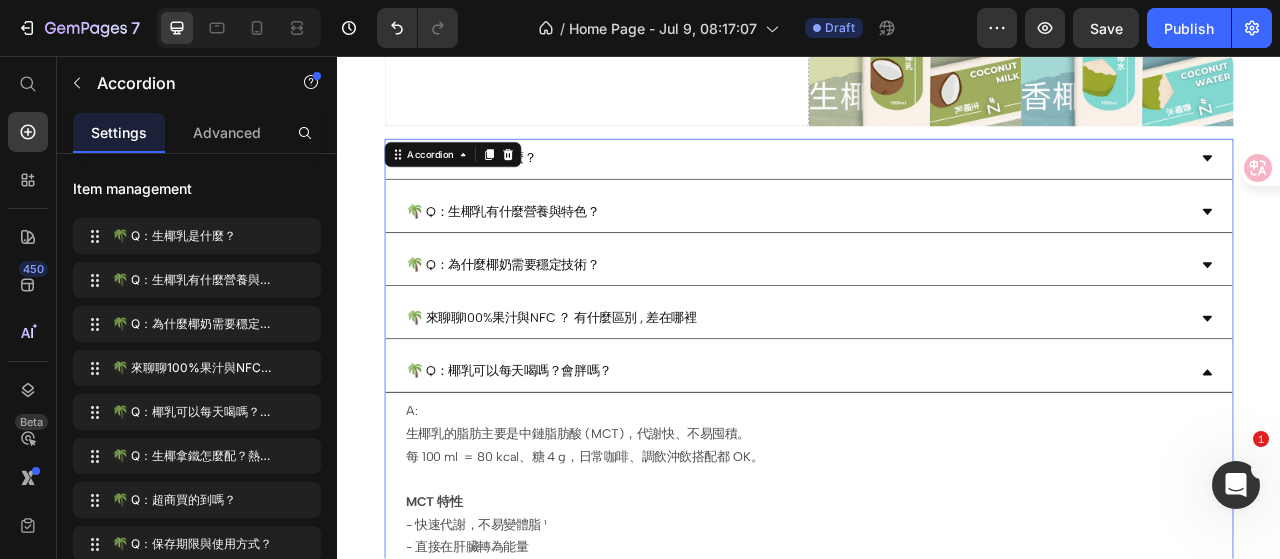 click on "🌴 Q：為什麼椰奶需要穩定技術？" at bounding box center (921, 323) 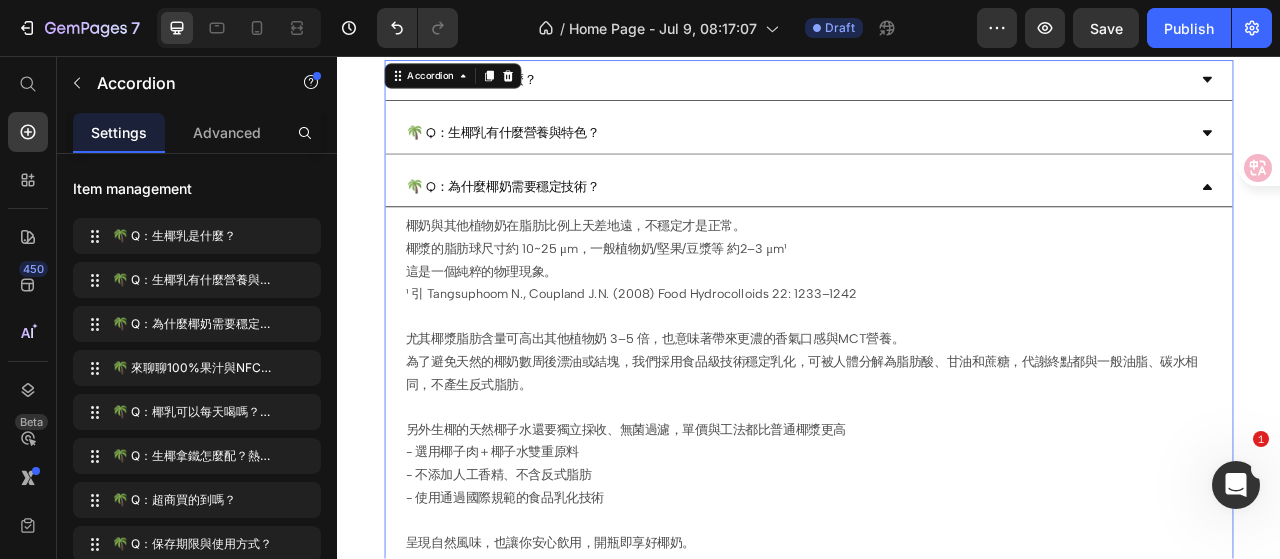 scroll, scrollTop: 253, scrollLeft: 0, axis: vertical 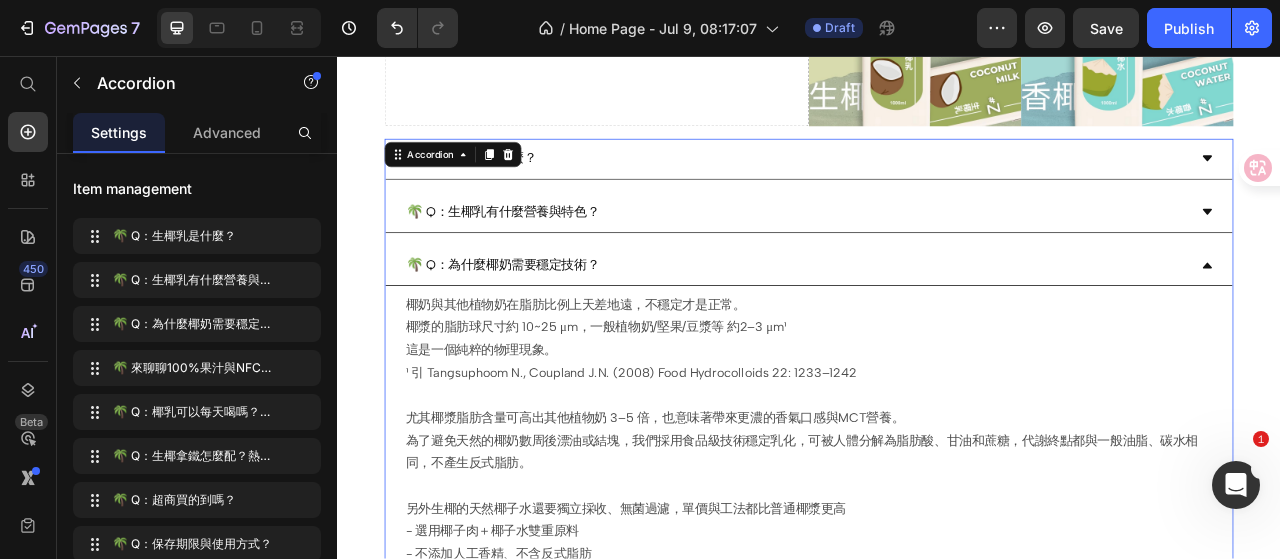 click on "🌴 Q：生椰乳有什麼營養與特色？" at bounding box center (921, 255) 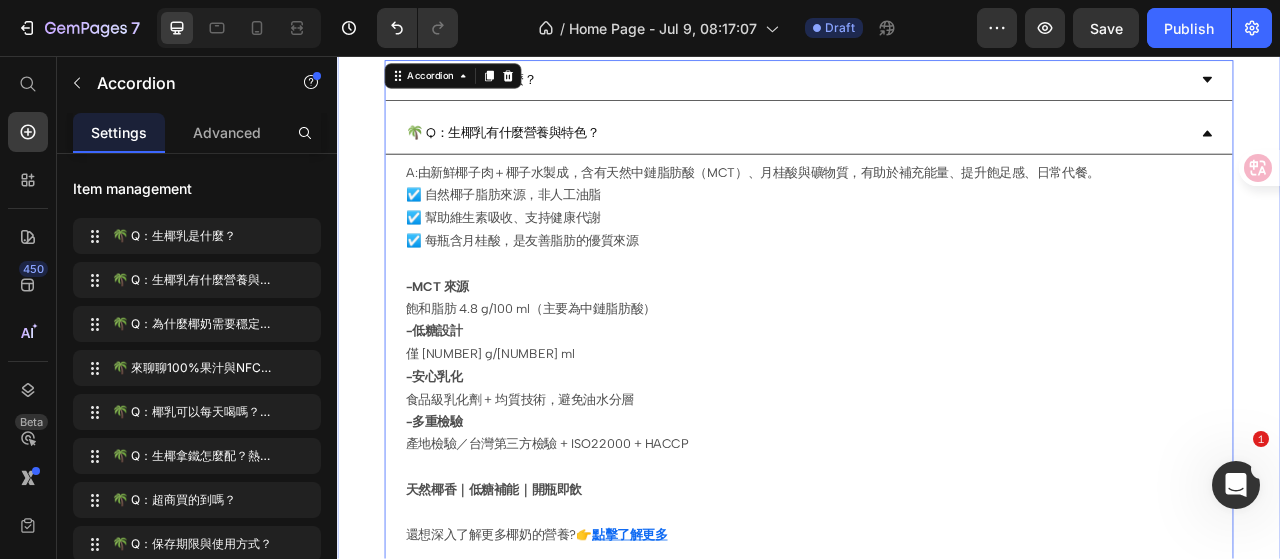 scroll, scrollTop: 453, scrollLeft: 0, axis: vertical 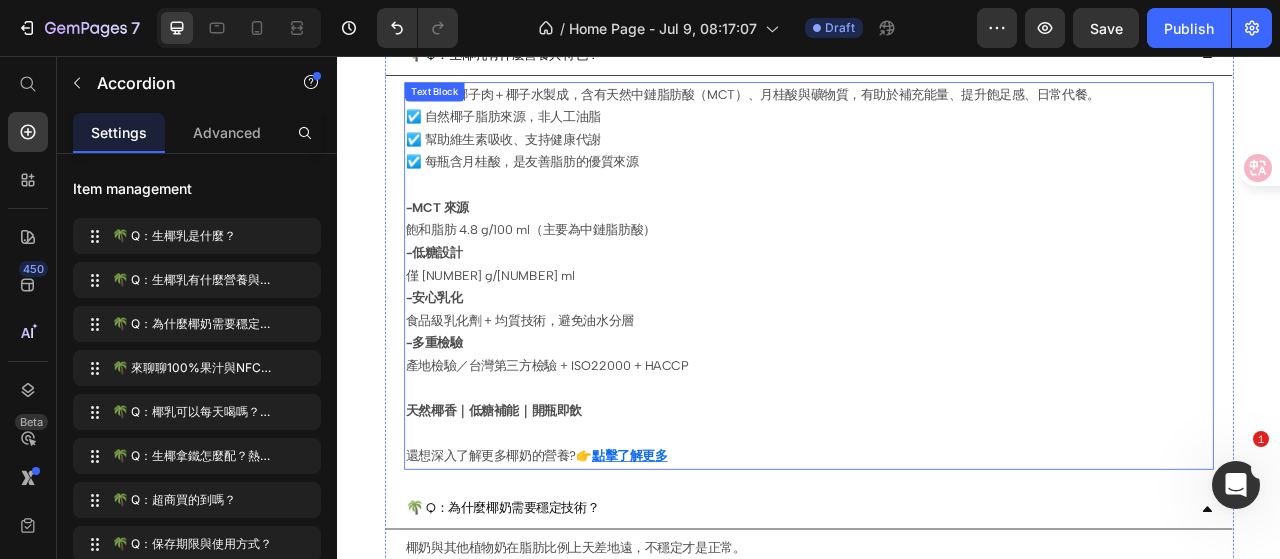 click on "產地檢驗／台灣第三方檢驗 + ISO22000 + HACCP   天然椰香｜低糖補能｜開瓶即飲 還想深入了解更多椰奶的營養?  👉  點擊了解更多" at bounding box center (937, 509) 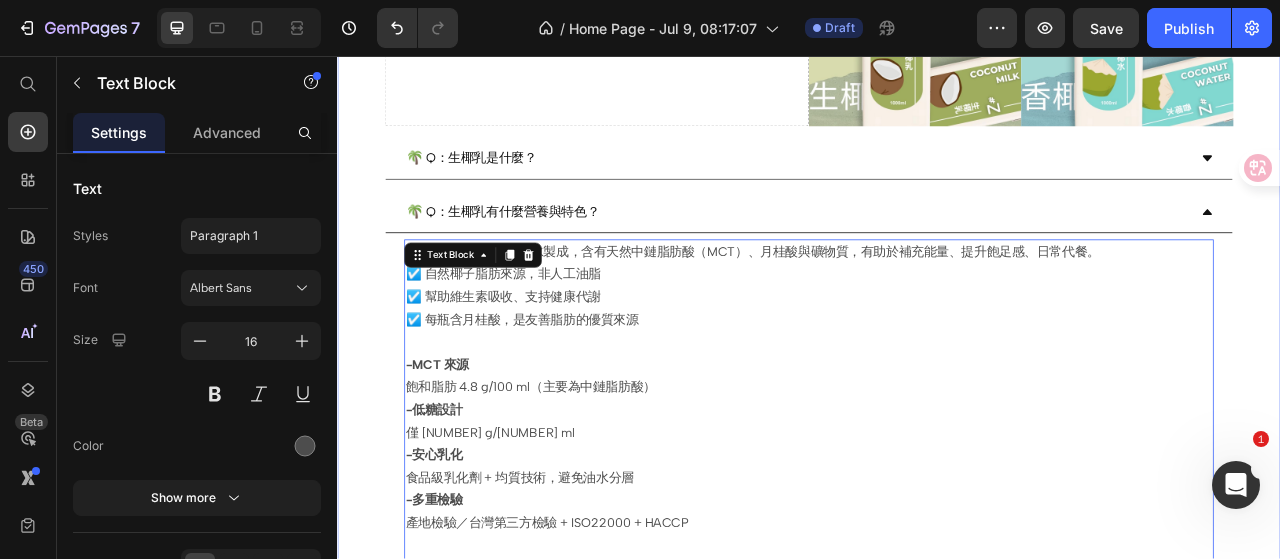 scroll, scrollTop: 153, scrollLeft: 0, axis: vertical 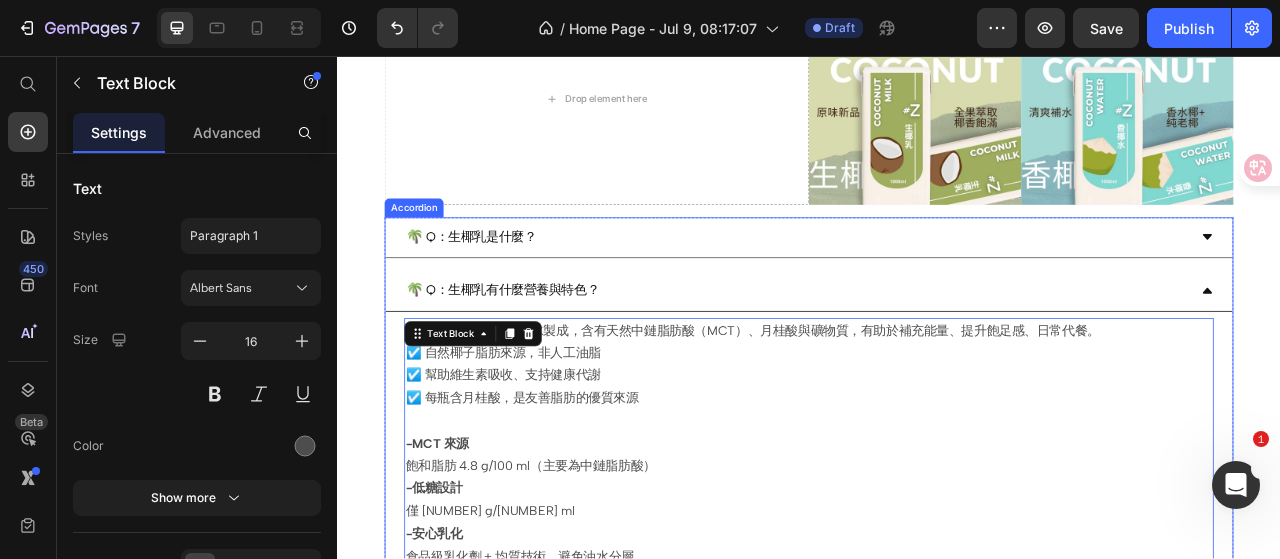 click on "🌴 Q：生椰乳是什麼？" at bounding box center (921, 287) 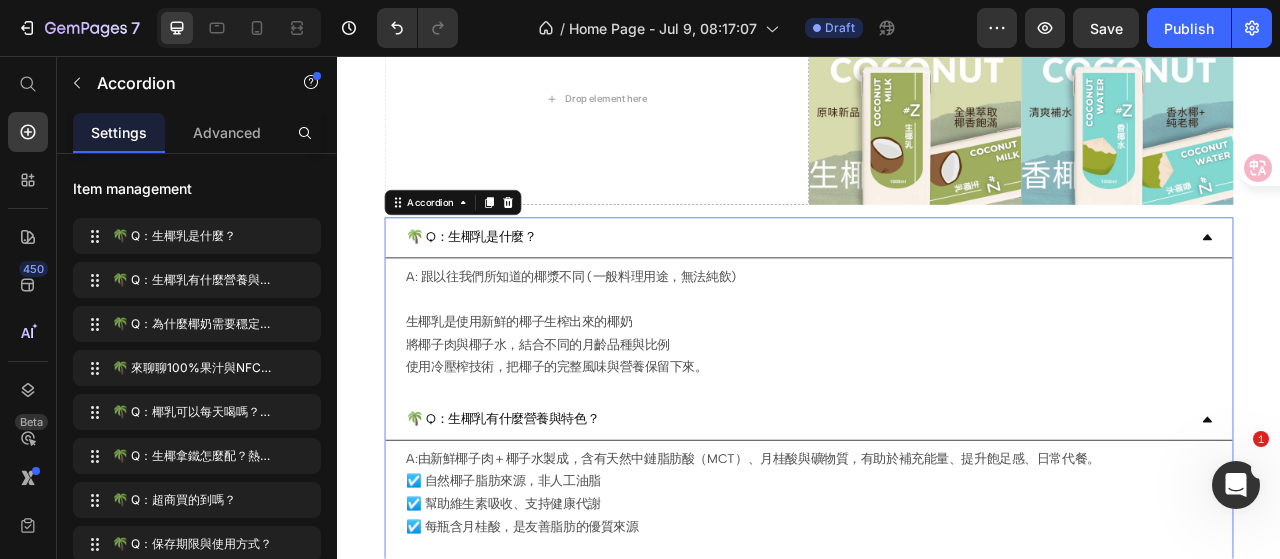 click on "🌴 Q：生椰乳是什麼？" at bounding box center (921, 287) 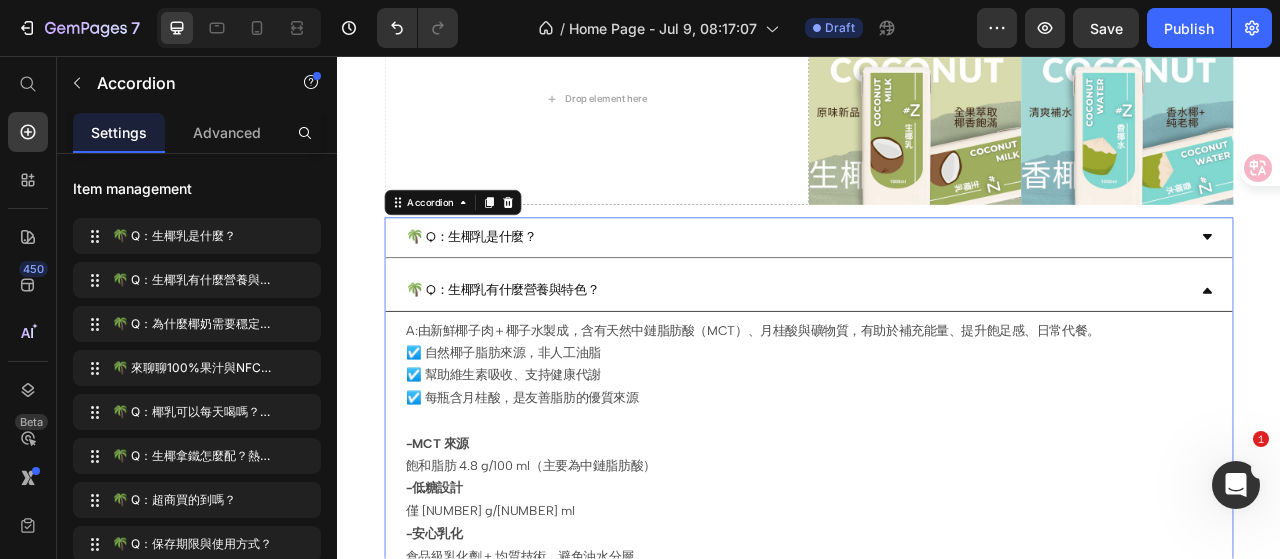 click on "🌴 Q：生椰乳有什麼營養與特色？" at bounding box center [921, 355] 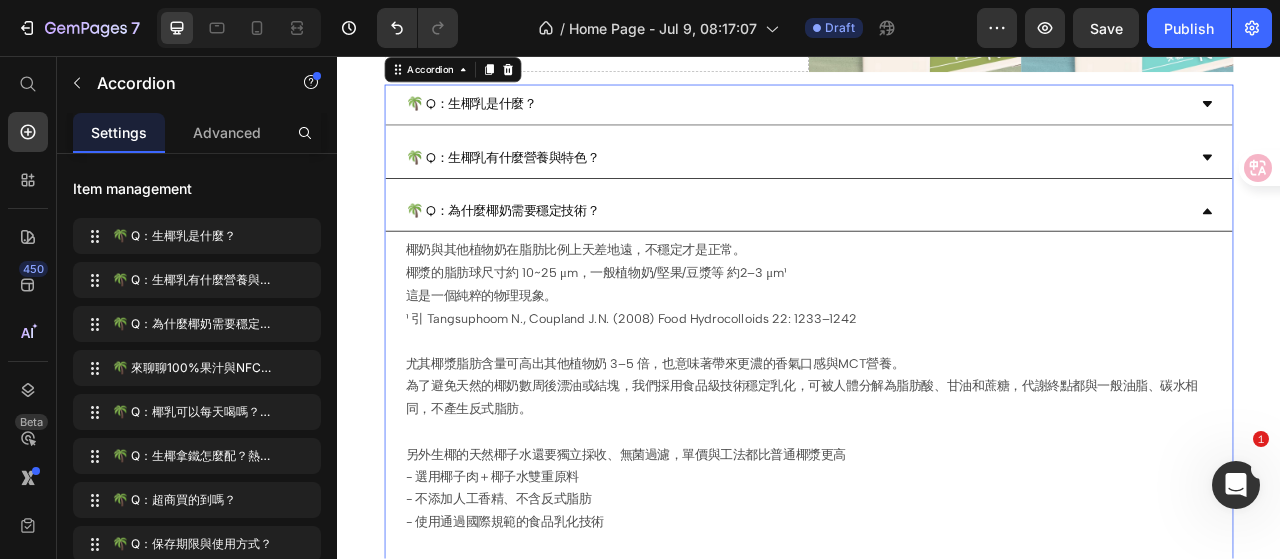 scroll, scrollTop: 353, scrollLeft: 0, axis: vertical 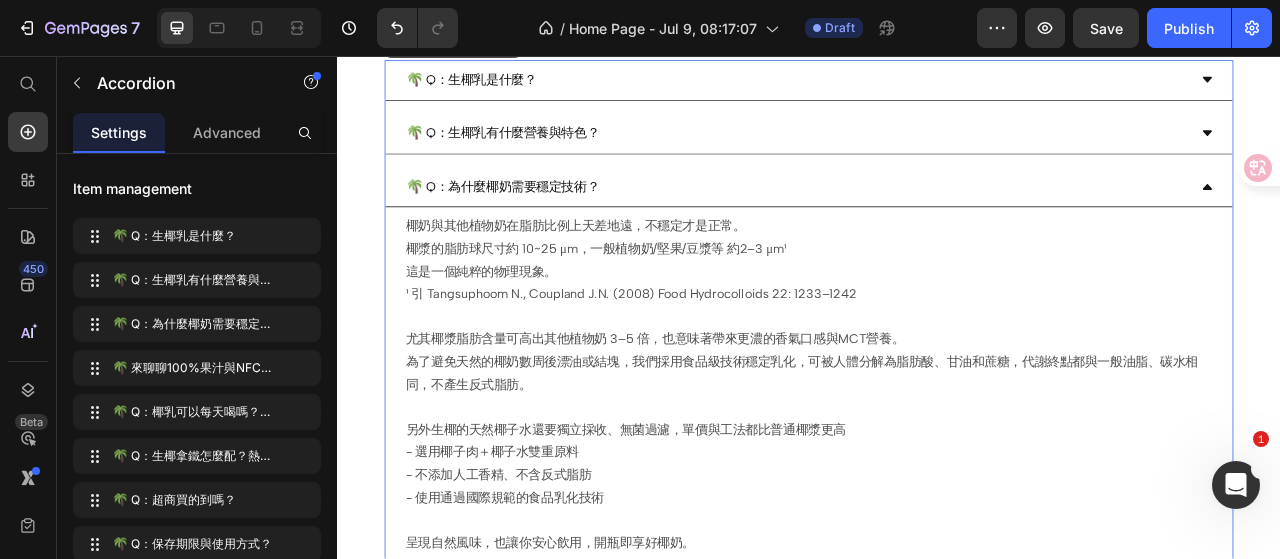 click on "🌴 Q：為什麼椰奶需要穩定技術？" at bounding box center (921, 223) 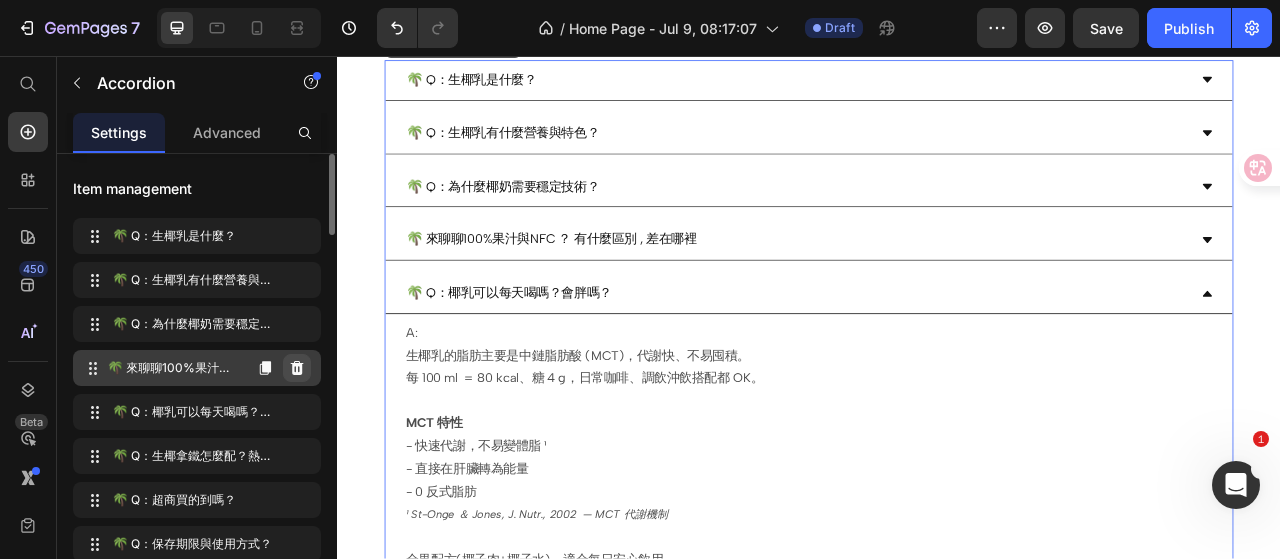 click 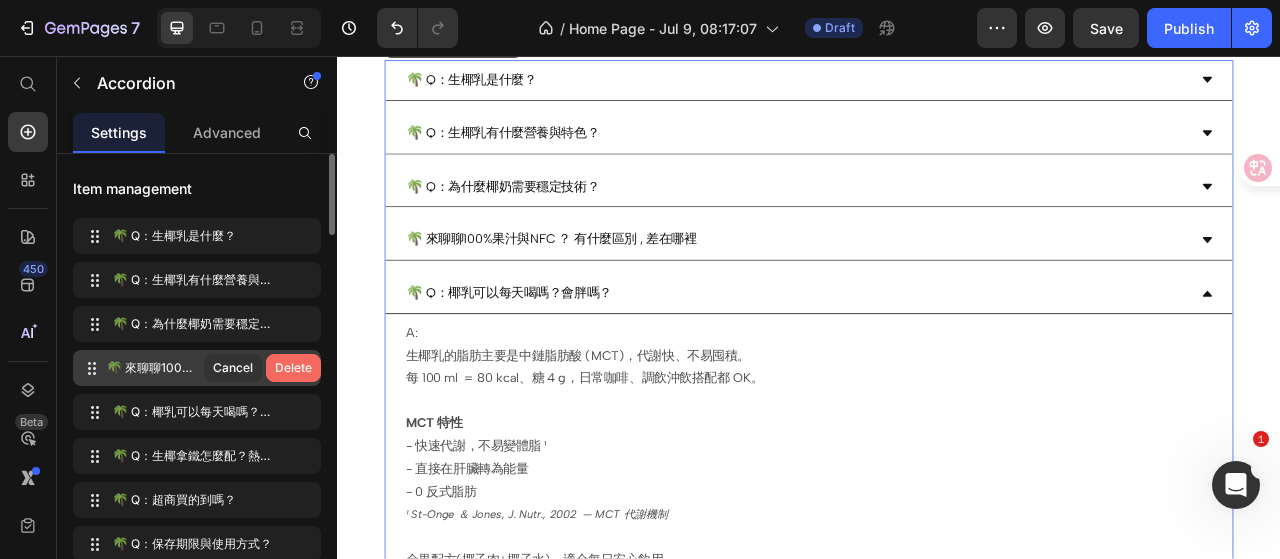 click on "Delete" at bounding box center (293, 368) 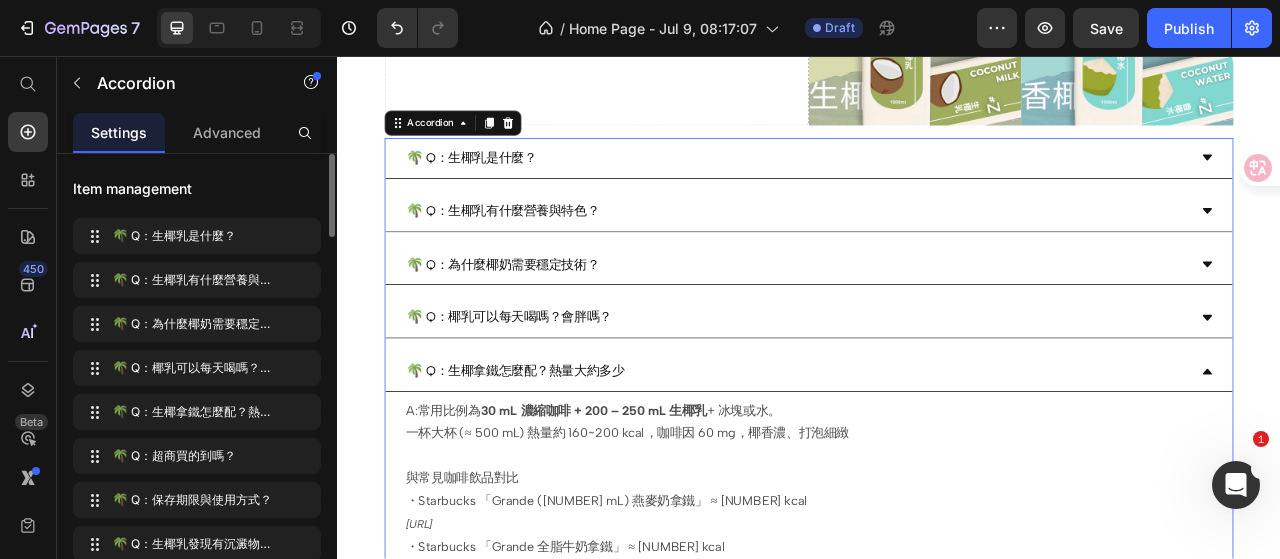 scroll, scrollTop: 353, scrollLeft: 0, axis: vertical 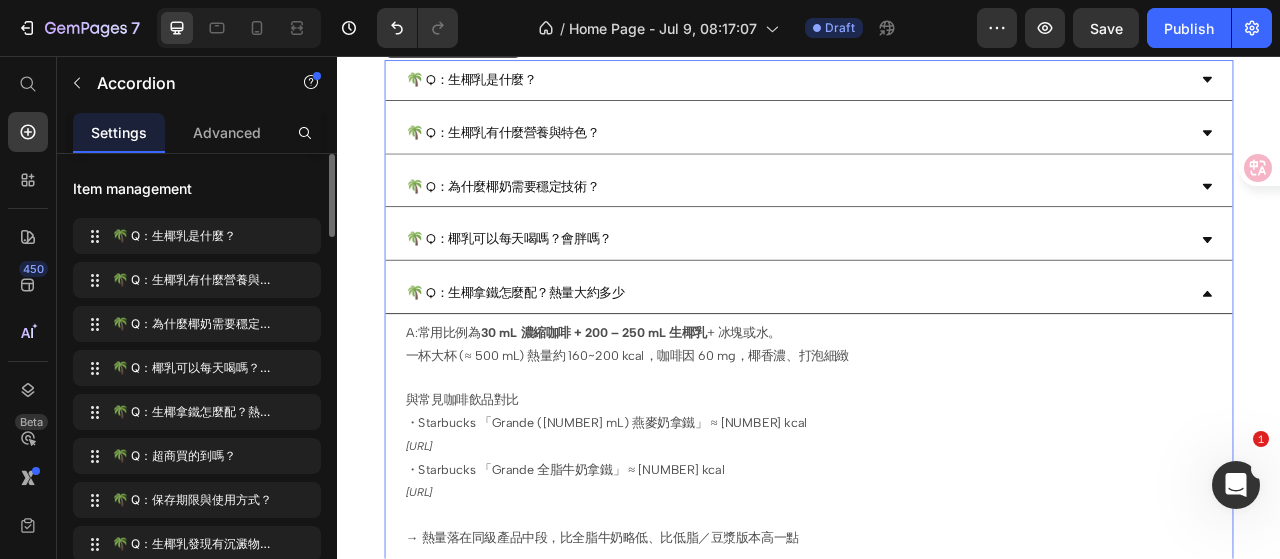 click on "🌴 Q：生椰拿鐵怎麼配？熱量大約多少" at bounding box center (921, 358) 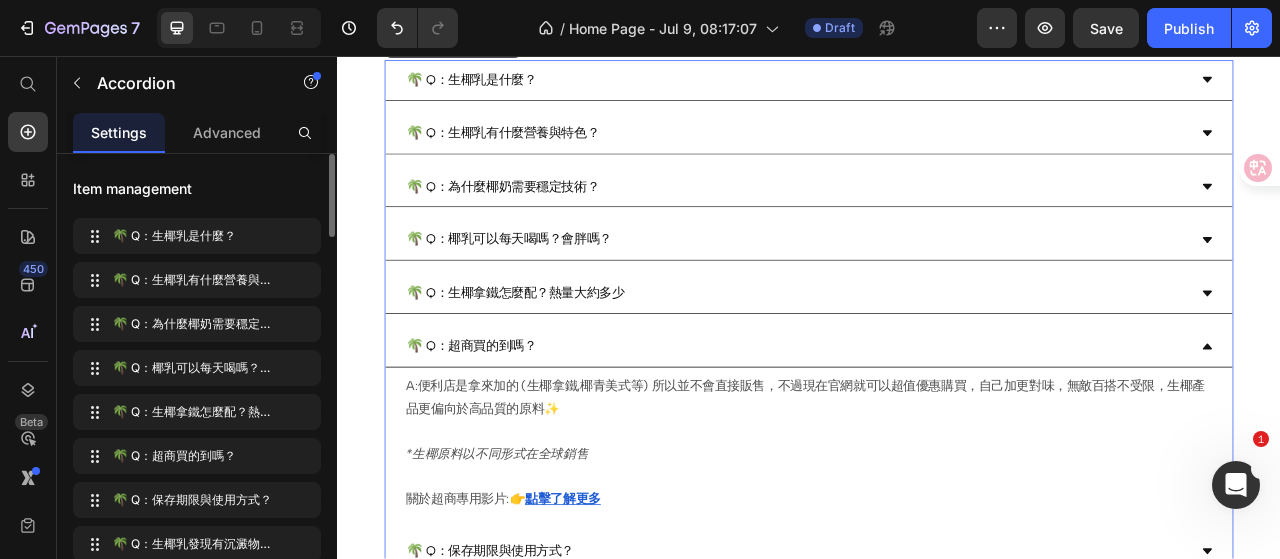 click on "🌴 Q：超商買的到嗎？" at bounding box center [921, 426] 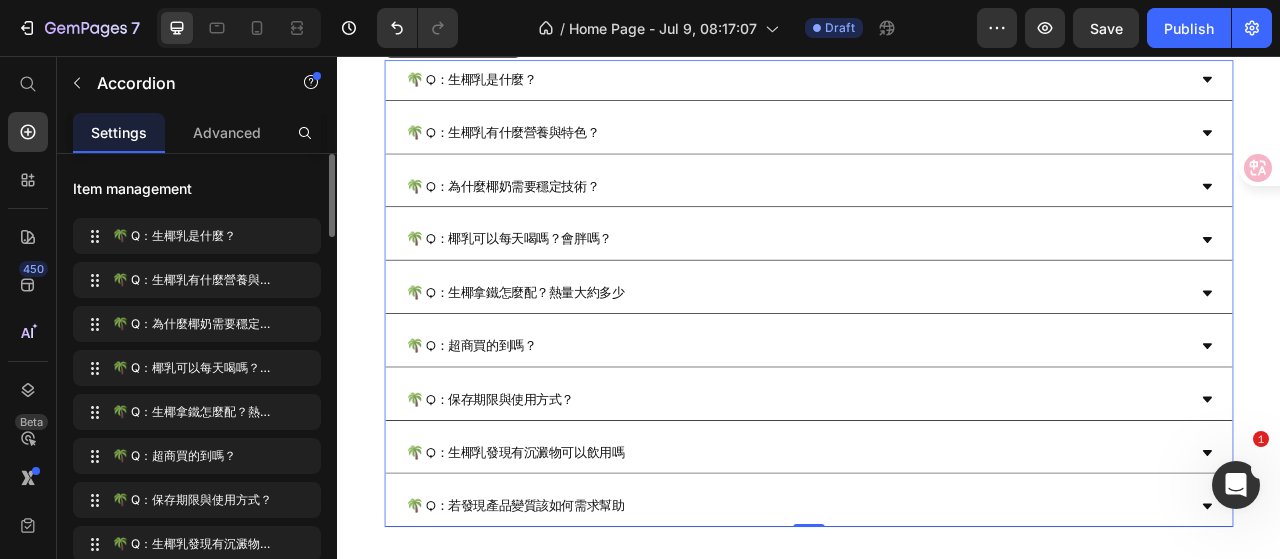 click on "🌴 Q：超商買的到嗎？" at bounding box center (921, 426) 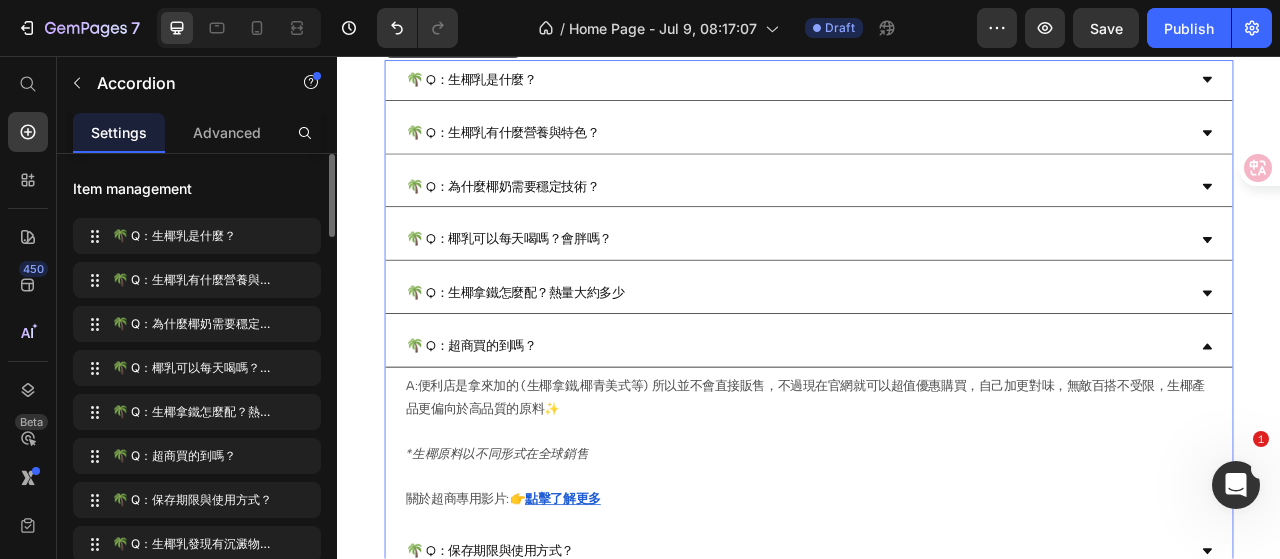 click on "🌴 Q：超商買的到嗎？" at bounding box center (921, 426) 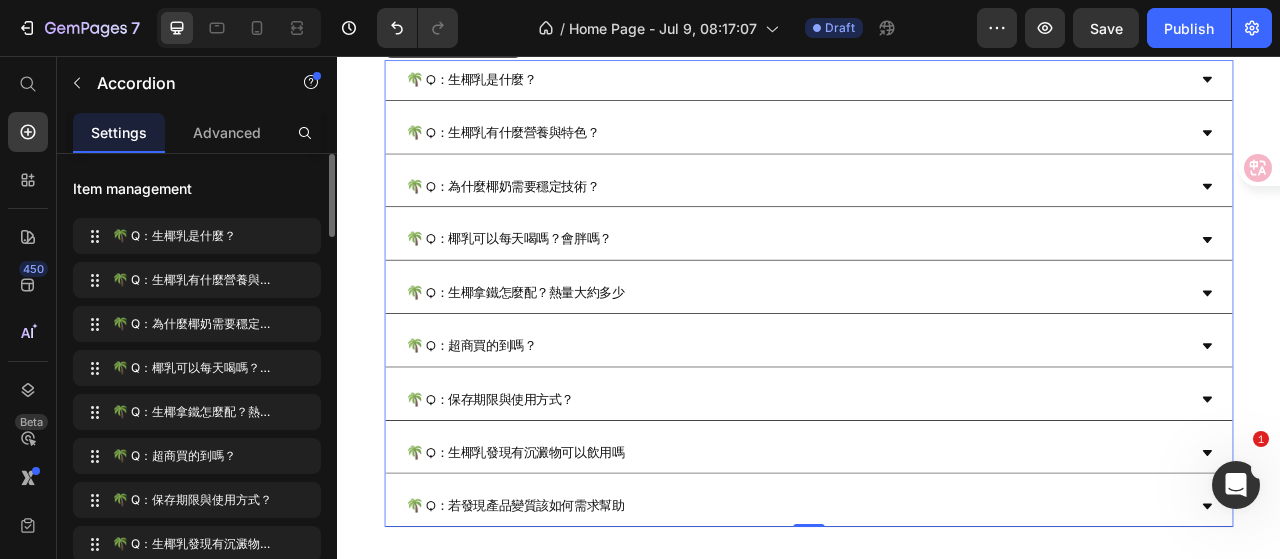 click on "🌴 Q：生椰拿鐵怎麼配？熱量大約多少" at bounding box center (921, 358) 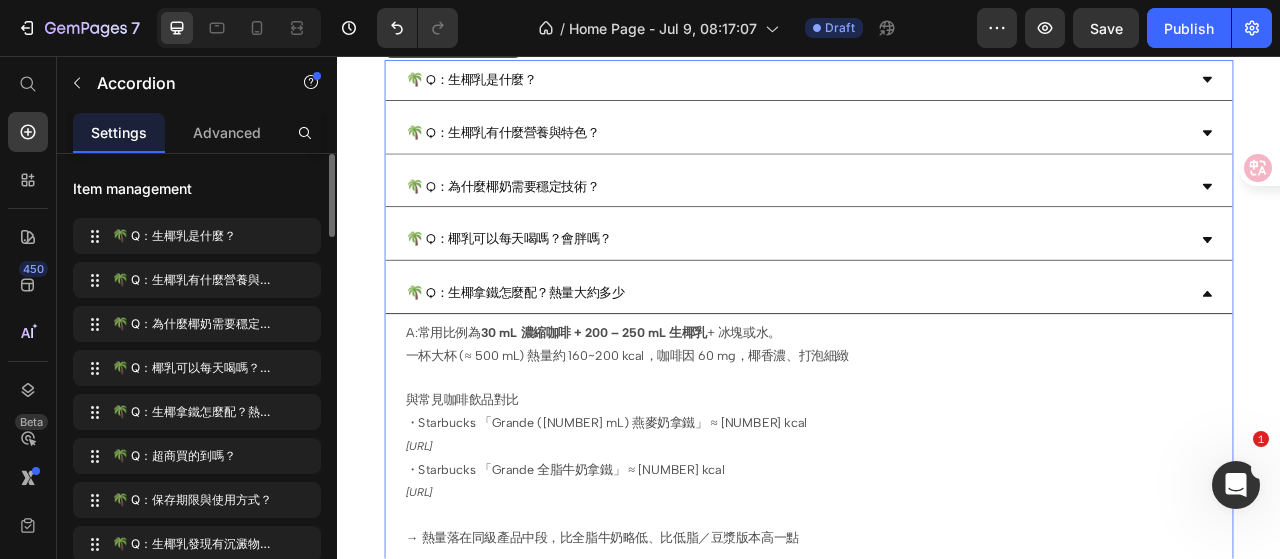 click on "🌴 Q：生椰拿鐵怎麼配？熱量大約多少" at bounding box center (921, 358) 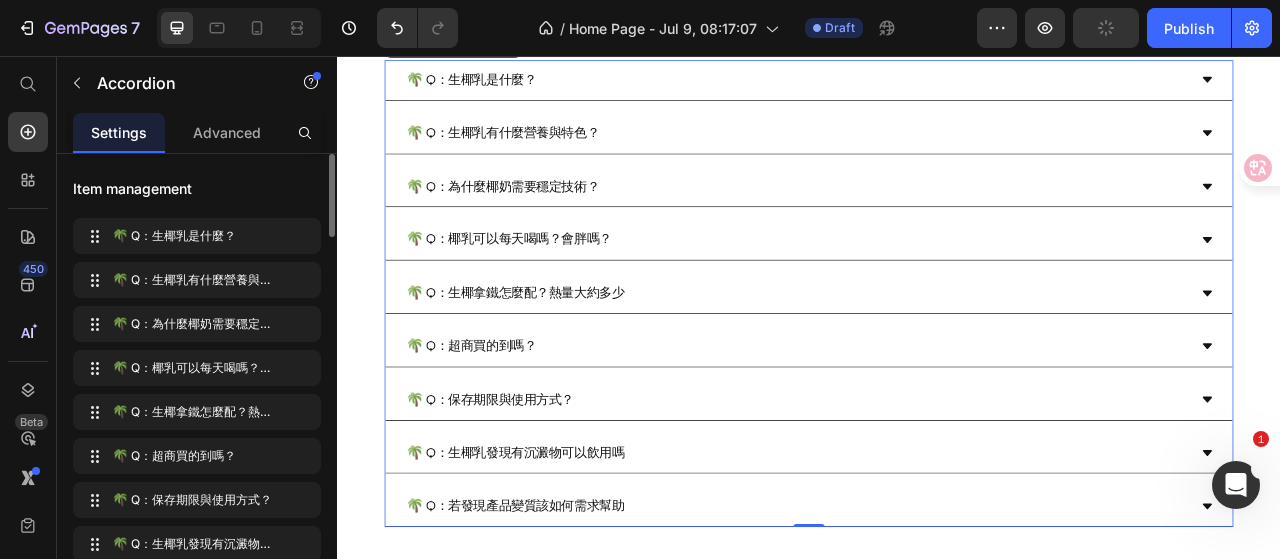 click on "🌴 Q：生椰拿鐵怎麼配？熱量大約多少" at bounding box center (921, 358) 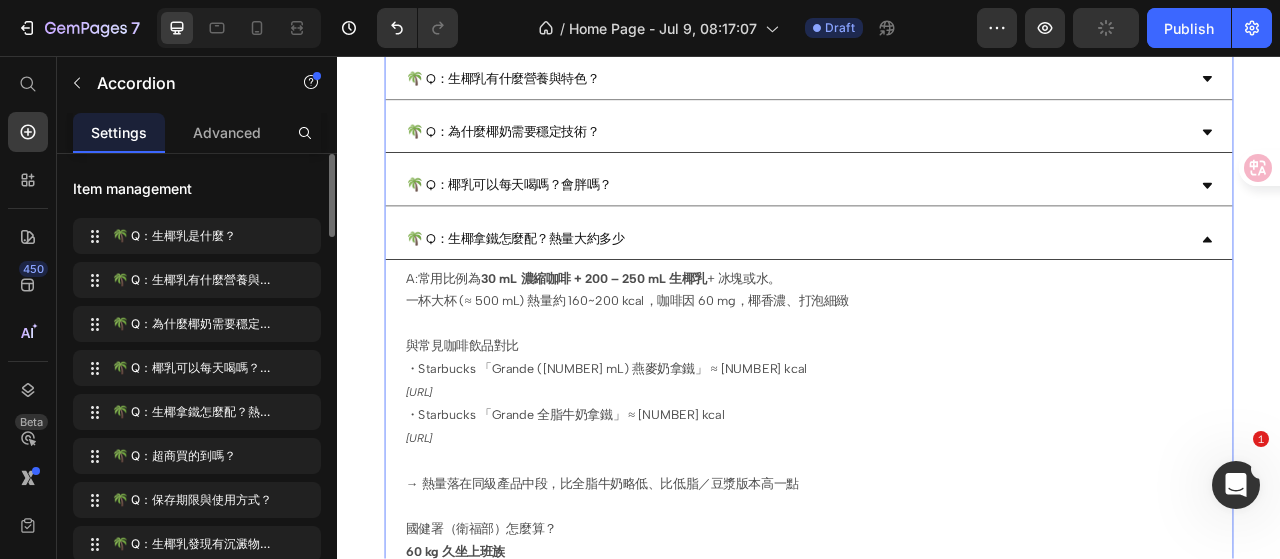 scroll, scrollTop: 453, scrollLeft: 0, axis: vertical 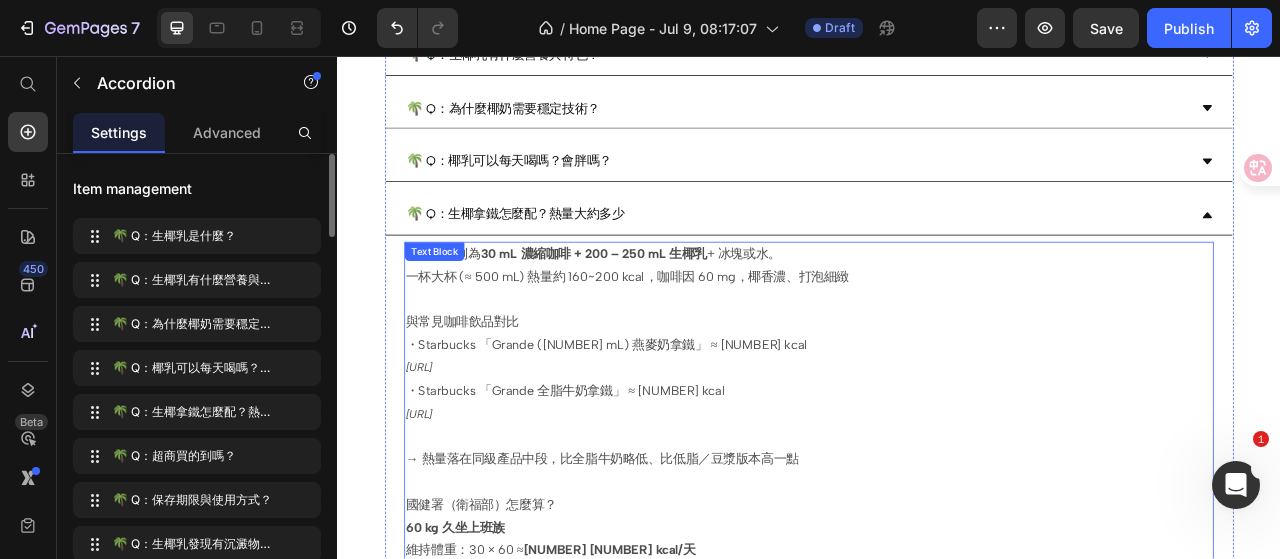 click on "A:常用比例為  30 mL 濃縮咖啡 + 200 – 250 mL 生椰乳 + 冰塊或水。" at bounding box center [937, 309] 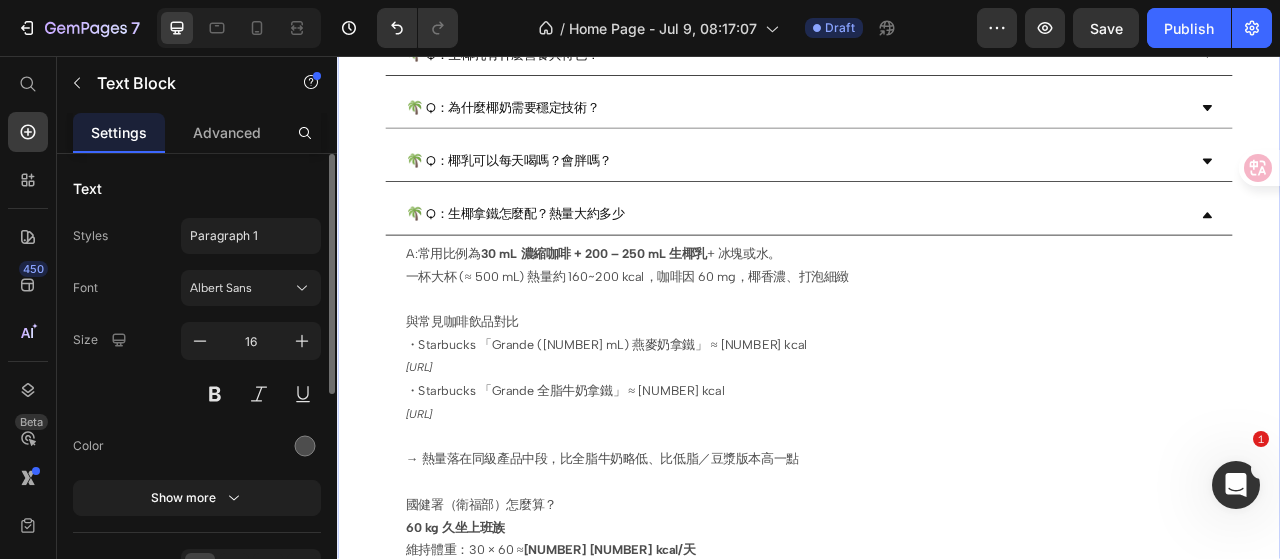 click on "Drop element here Image Image Row
🌴 Q：生椰乳是什麼？
🌴 Q：生椰乳有什麼營養與特色？
🌴 Q：為什麼椰奶需要穩定技術？
🌴 Q：椰乳可以每天喝嗎？會胖嗎？
🌴 Q：生椰拿鐵怎麼配？熱量大約多少 A:常用比例為  30 mL 濃縮咖啡 + 200 – 250 mL 生椰乳  + 冰塊或水。 一杯大杯 (≈ 500 mL) 熱量約 160~200 kcal，咖啡因 60 mg，椰香濃、打泡細緻 與常見咖啡飲品對比 ・Starbucks 「Grande (473 mL) 燕麥奶拿鐵」 ≈ 190 kcal  starbucks.ca ・Starbucks 「Grande 全脂牛奶拿鐵」 ≈ 220 kcal  FastFoodNutrition.org → 熱量落在同級產品中段，比全脂牛奶略低、比低脂／豆漿版本高一點   國健署（衛福部）怎麼算？ 60 kg 久坐上班族 維持體重：30 × 60 ≈  。" at bounding box center [937, 387] 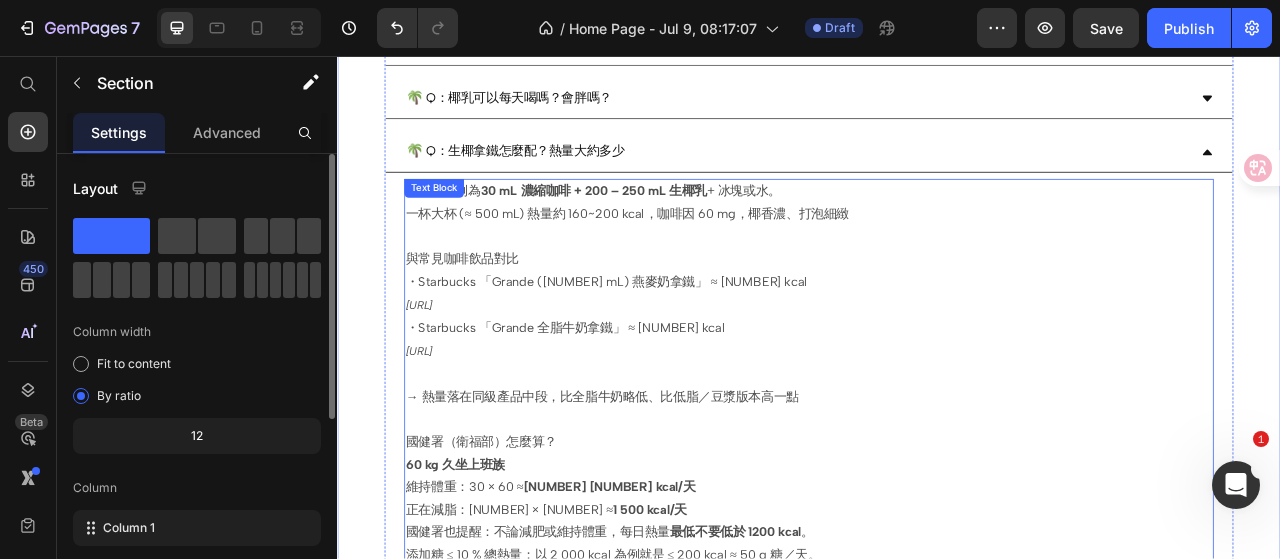 scroll, scrollTop: 453, scrollLeft: 0, axis: vertical 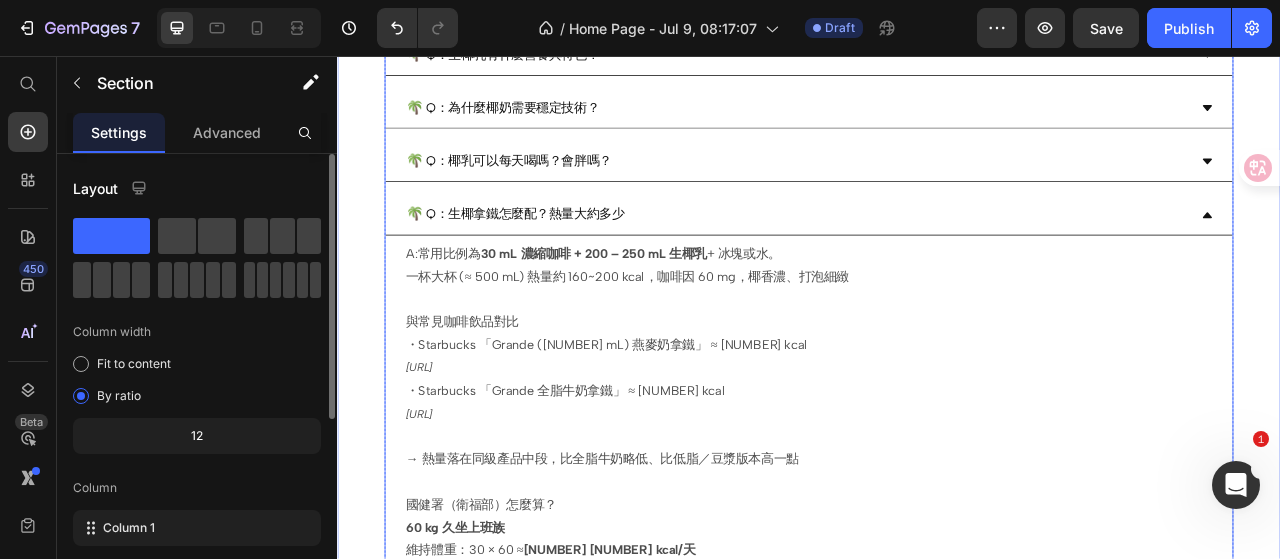 click on "🌴 Q：椰乳可以每天喝嗎？會胖嗎？" at bounding box center [921, 190] 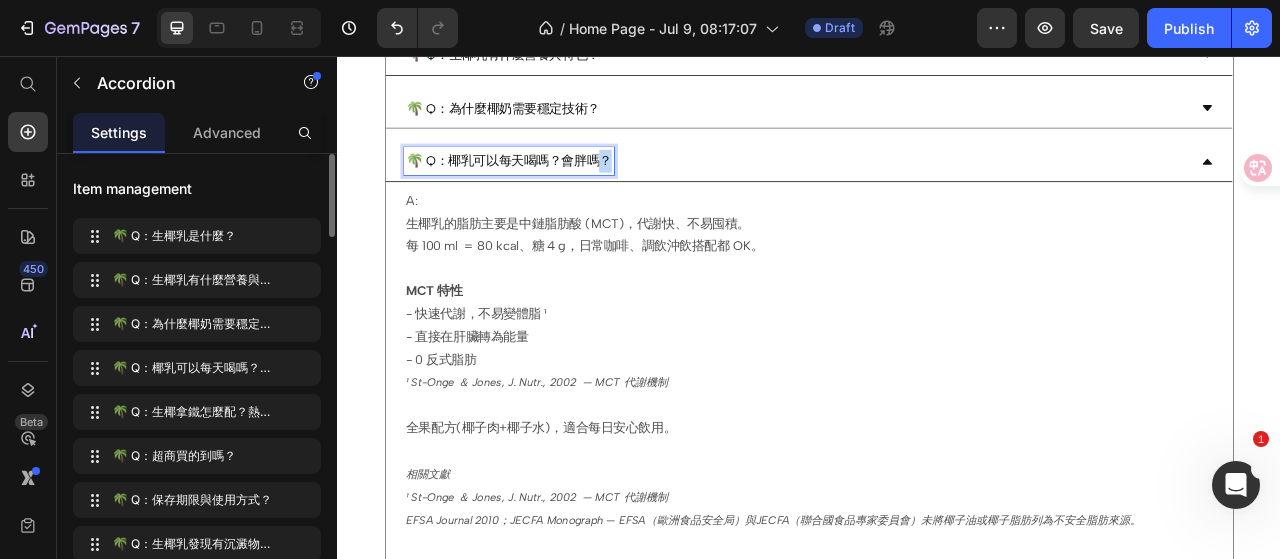 click on "🌴 Q：椰乳可以每天喝嗎？會胖嗎？" at bounding box center [555, 190] 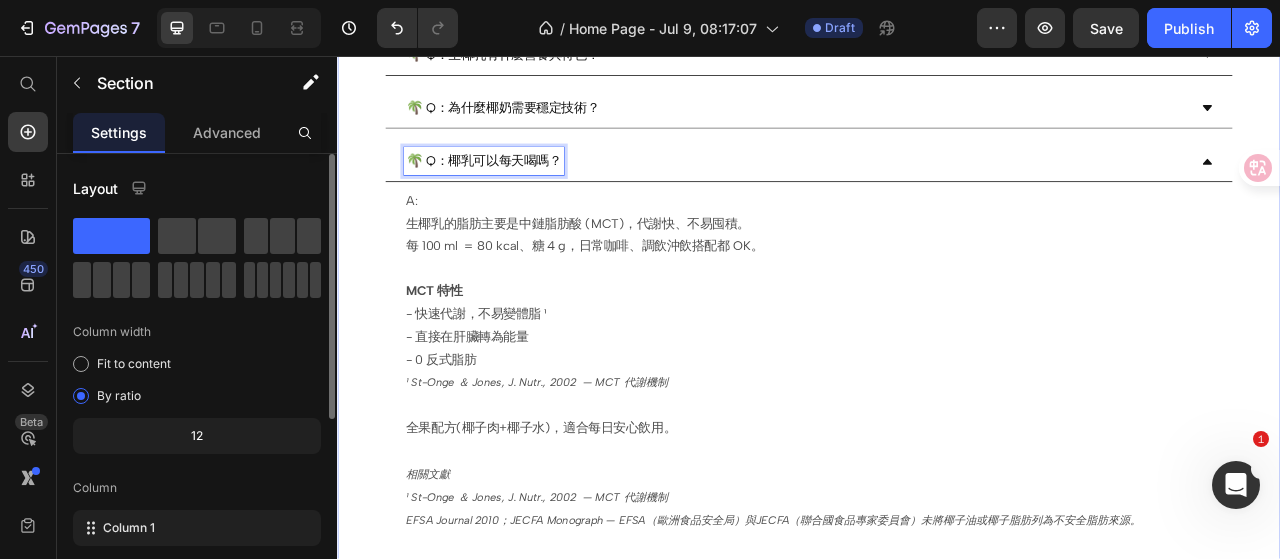 click on "🌴 Q：椰乳可以每天喝嗎？ A: 生椰乳的脂肪主要是中鏈脂肪酸 (MCT)，代謝快、不易囤積。 每 [NUMBER] ml ＝ [NUMBER] kcal、糖 [NUMBER] g，日常咖啡、調飲沖飲搭配都 OK。 MCT 特性 - 快速代謝，不易變體脂 ¹ - 直接在肝臟轉為能量 - [NUMBER] 反式脂肪 ¹ St-Onge ＆ Jones, J. Nutr., [NUMBER]  — MCT 代謝機制     全果配方(椰子肉+椰子水)，適合每日安心飲用。 相關文獻 ¹ St-Onge ＆ Jones, J. Nutr., [NUMBER]  — MCT 代謝機制    EFSA Journal [NUMBER]；JECFA Monograph — EFSA（歐洲食品安全局）與JECFA（聯合國食品專家委員會）未將椰子油或椰子脂肪列為不安全脂肪來源。 Text Block" at bounding box center [937, 614] 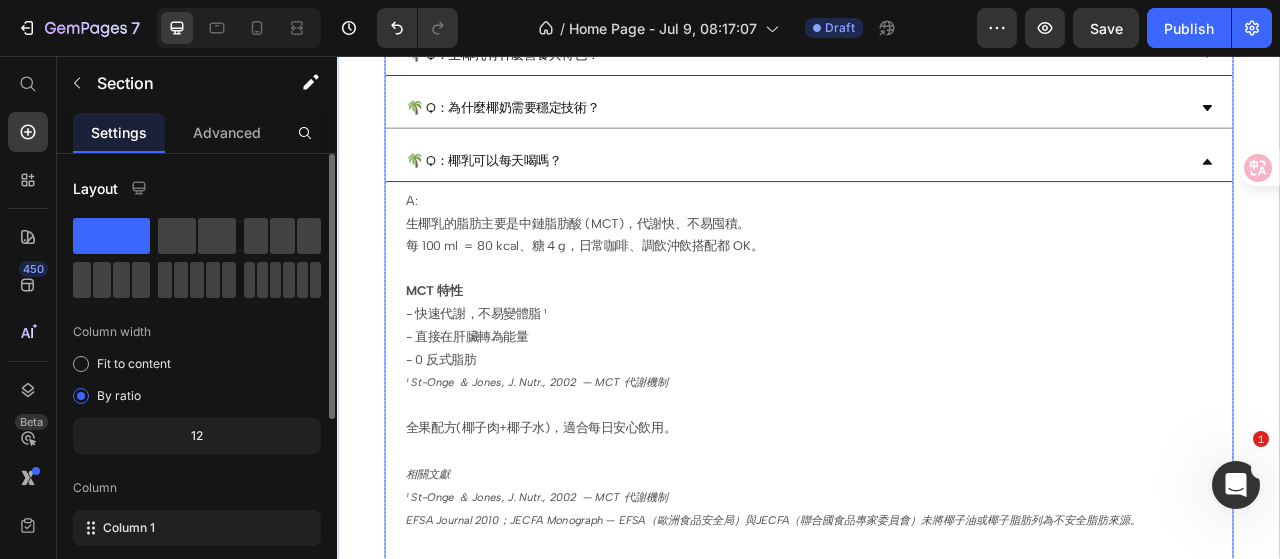 click on "🌴 Q：椰乳可以每天喝嗎？" at bounding box center (921, 190) 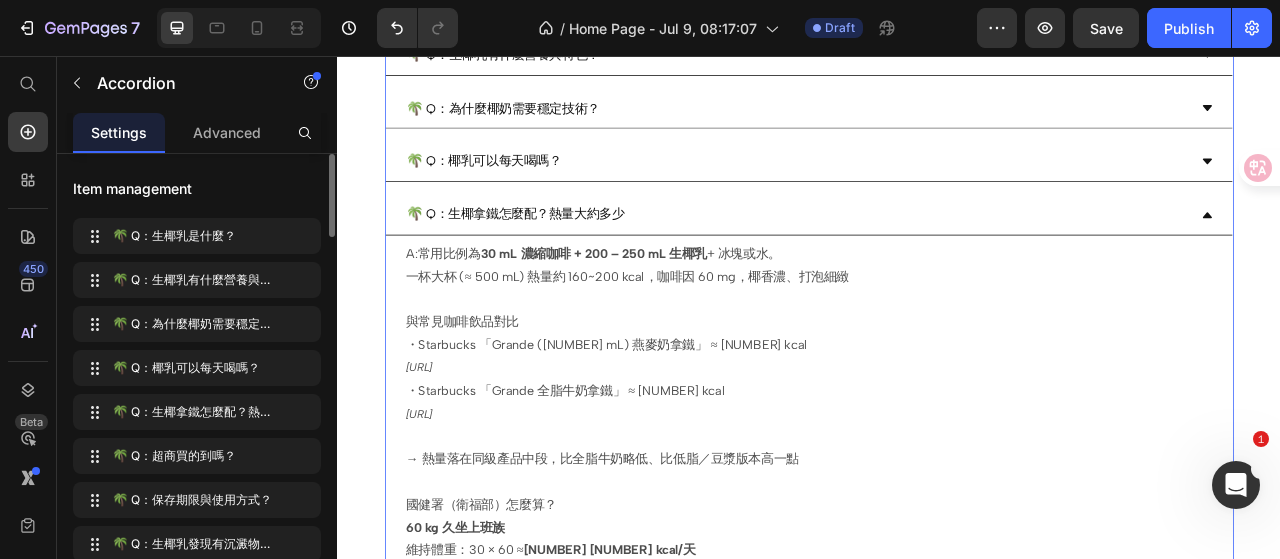click on "🌴 Q：椰乳可以每天喝嗎？" at bounding box center [921, 190] 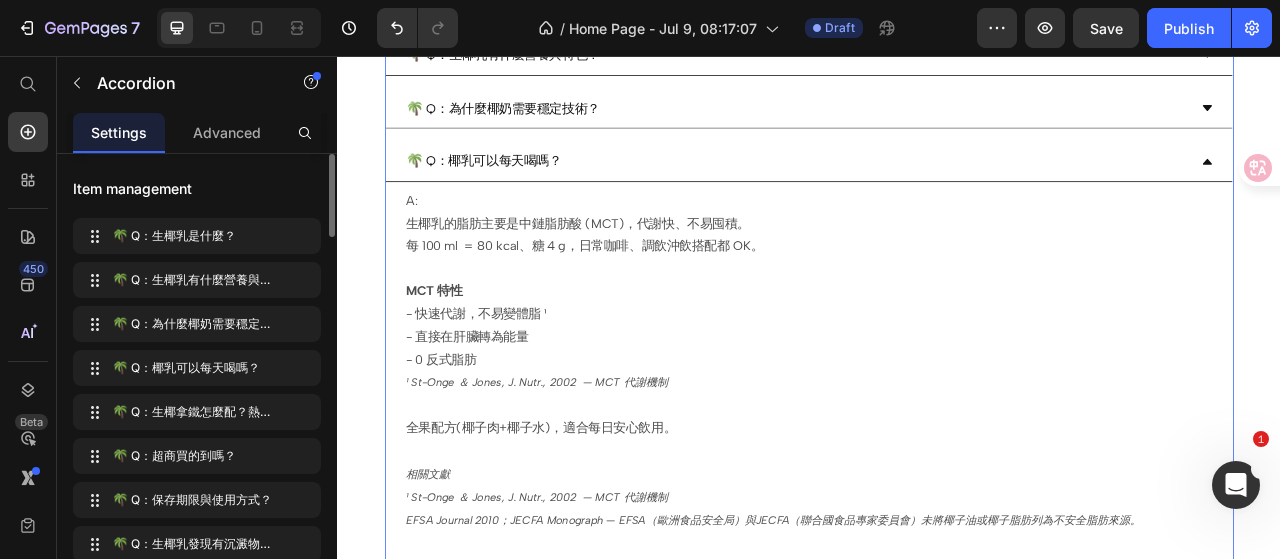 click on "🌴 Q：椰乳可以每天喝嗎？" at bounding box center [921, 190] 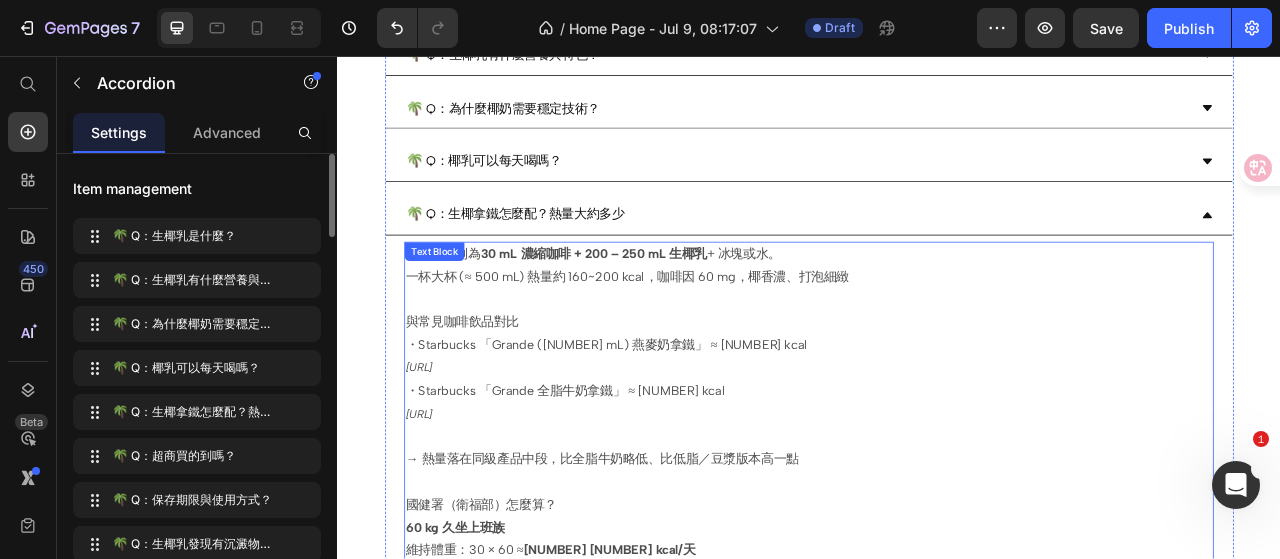 scroll, scrollTop: 353, scrollLeft: 0, axis: vertical 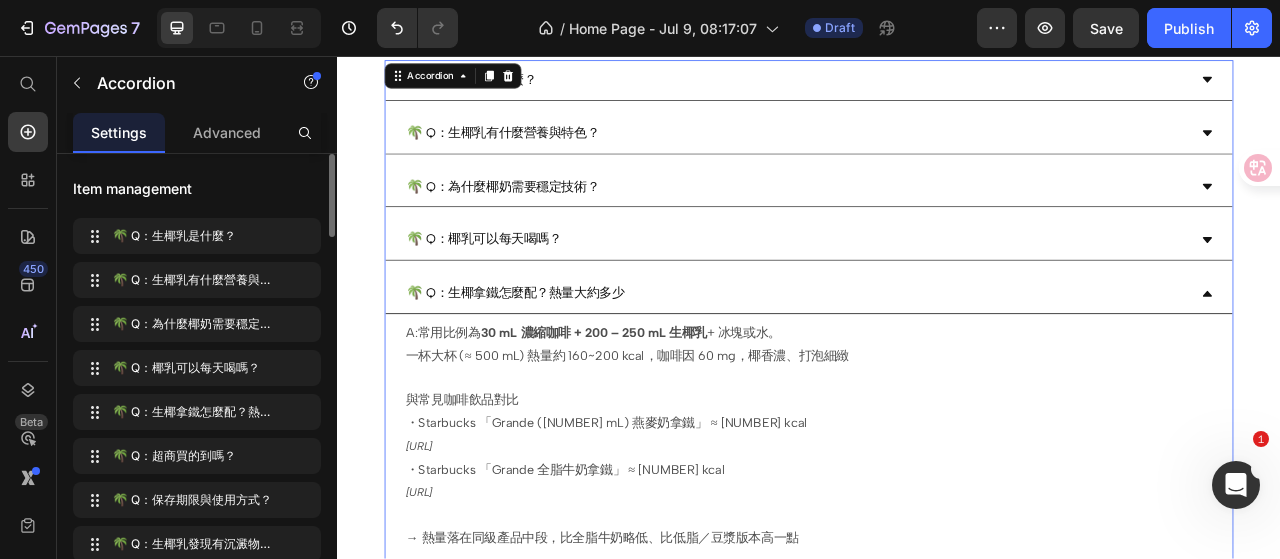 click on "🌴 Q：生椰拿鐵怎麼配？熱量大約多少" at bounding box center (921, 358) 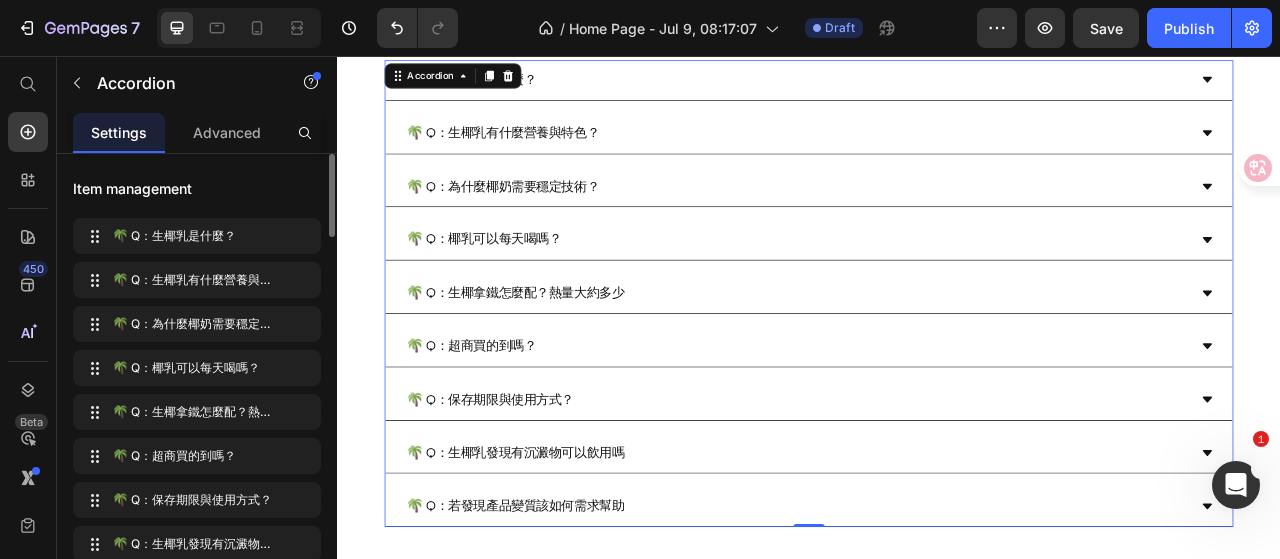 click on "🌴 Q：超商買的到嗎？" at bounding box center [921, 426] 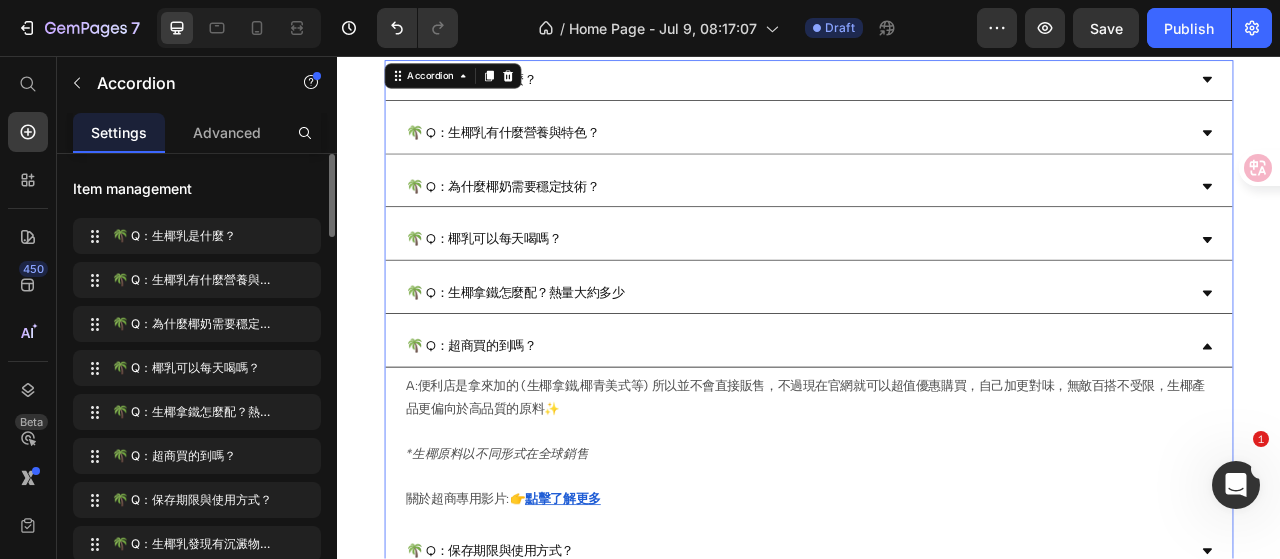 click on "🌴 Q：超商買的到嗎？" at bounding box center (921, 426) 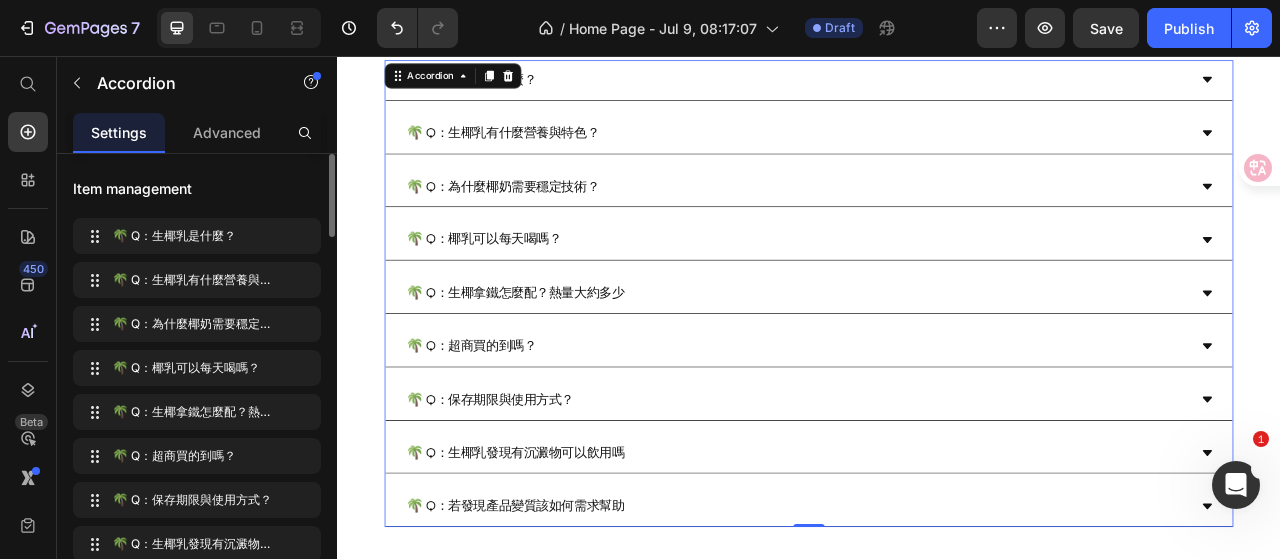 click on "🌴 Q：保存期限與使用方式？" at bounding box center (921, 494) 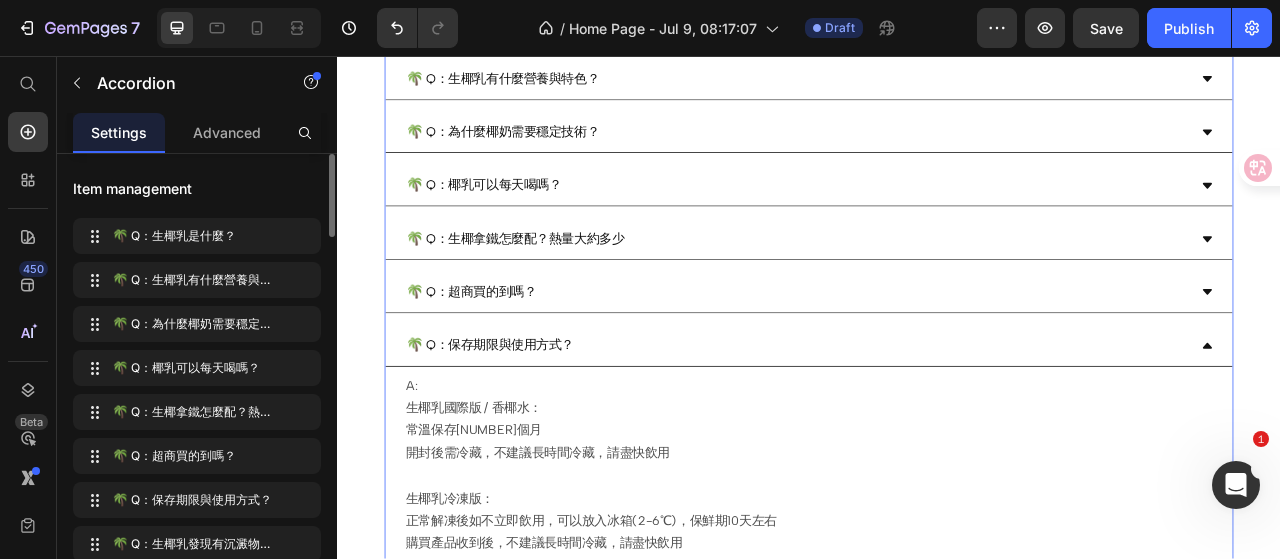 scroll, scrollTop: 453, scrollLeft: 0, axis: vertical 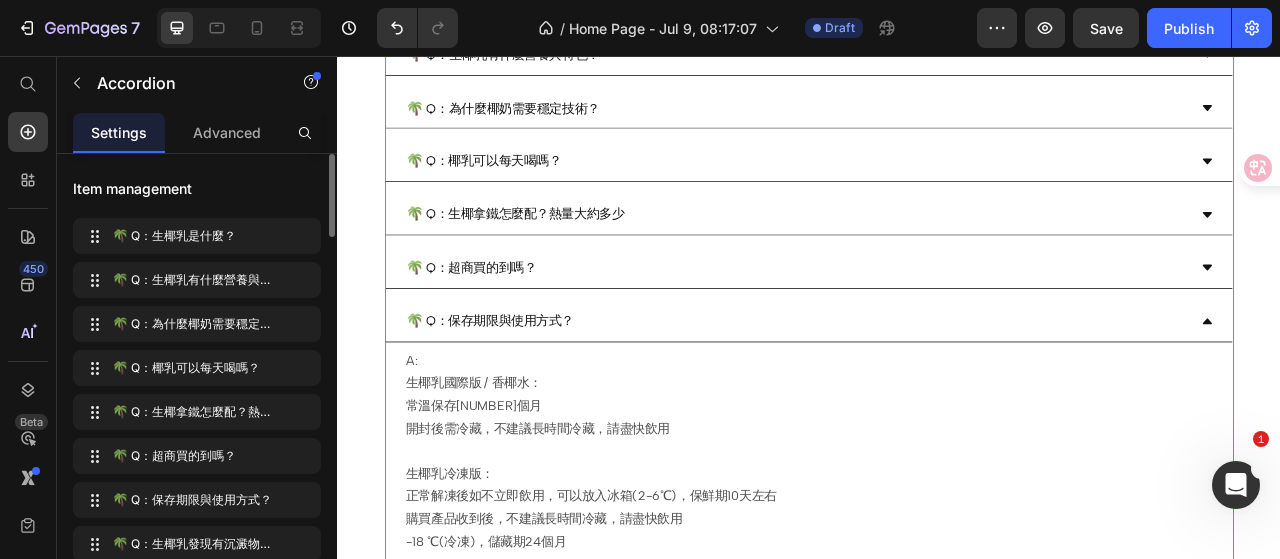 click on "🌴 Q：保存期限與使用方式？" at bounding box center (921, 394) 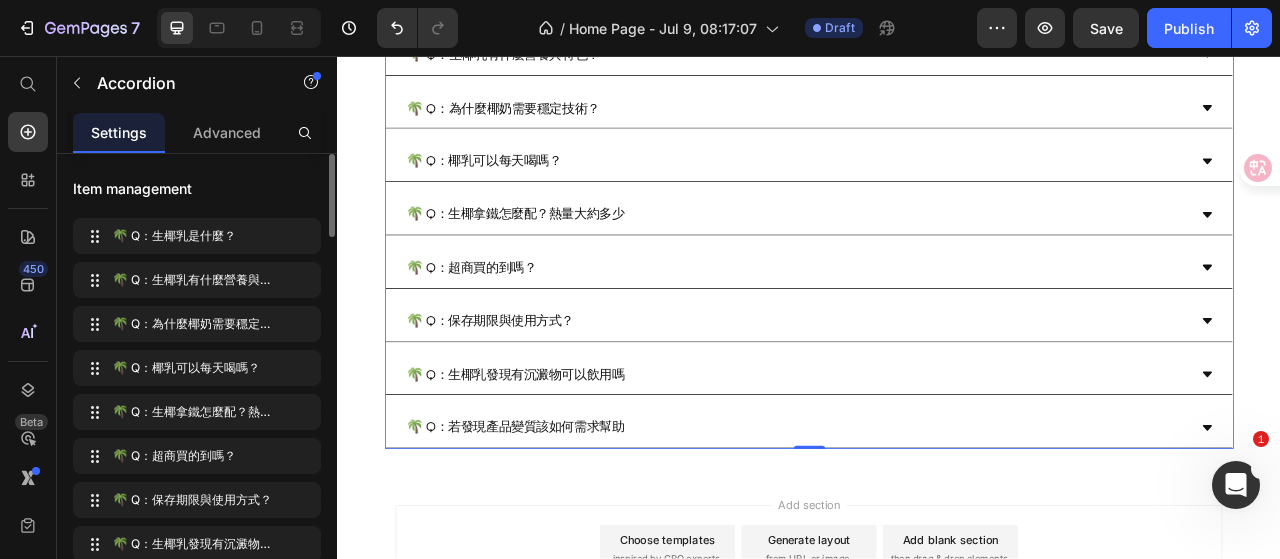 click on "🌴 Q：保存期限與使用方式？" at bounding box center [921, 394] 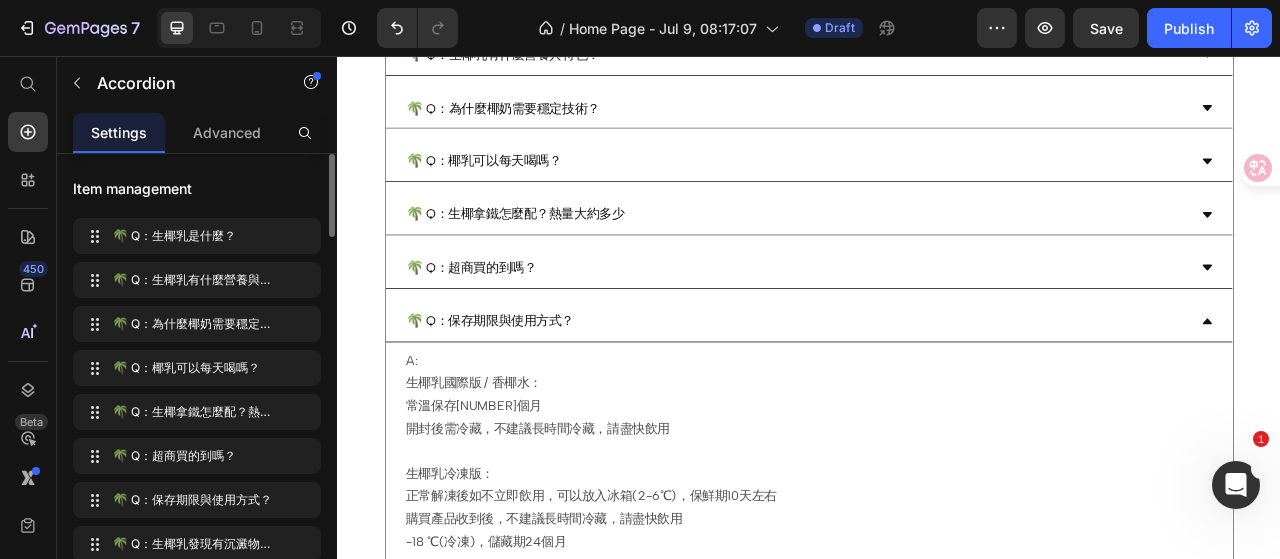 click on "🌴 Q：保存期限與使用方式？" at bounding box center [921, 394] 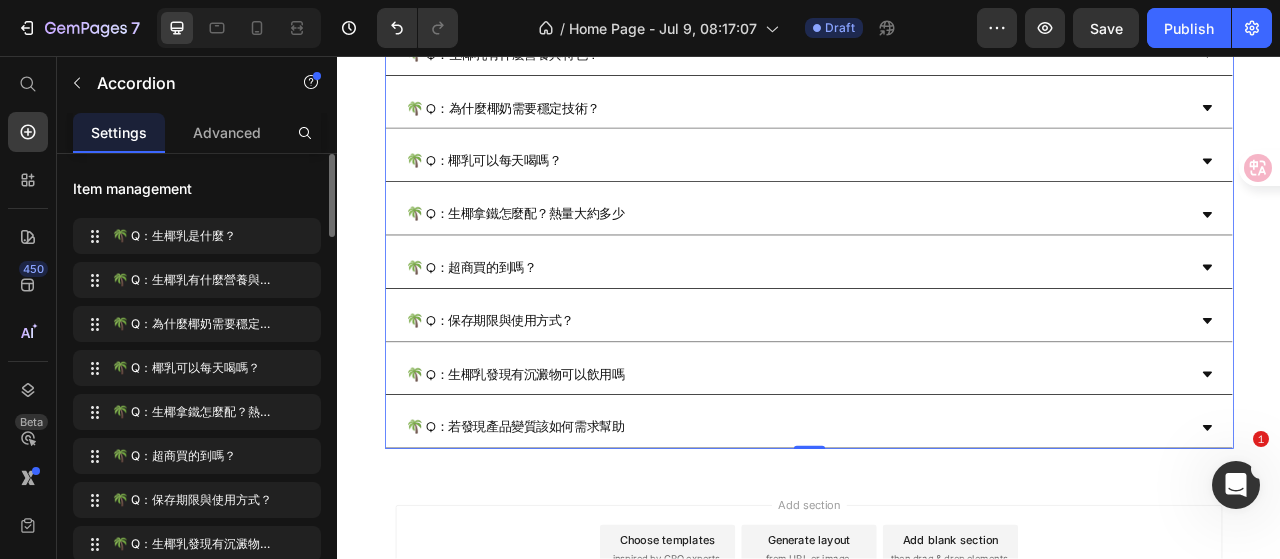 click on "🌴 Q：生椰乳發現有沉澱物可以飲用嗎" at bounding box center (921, 462) 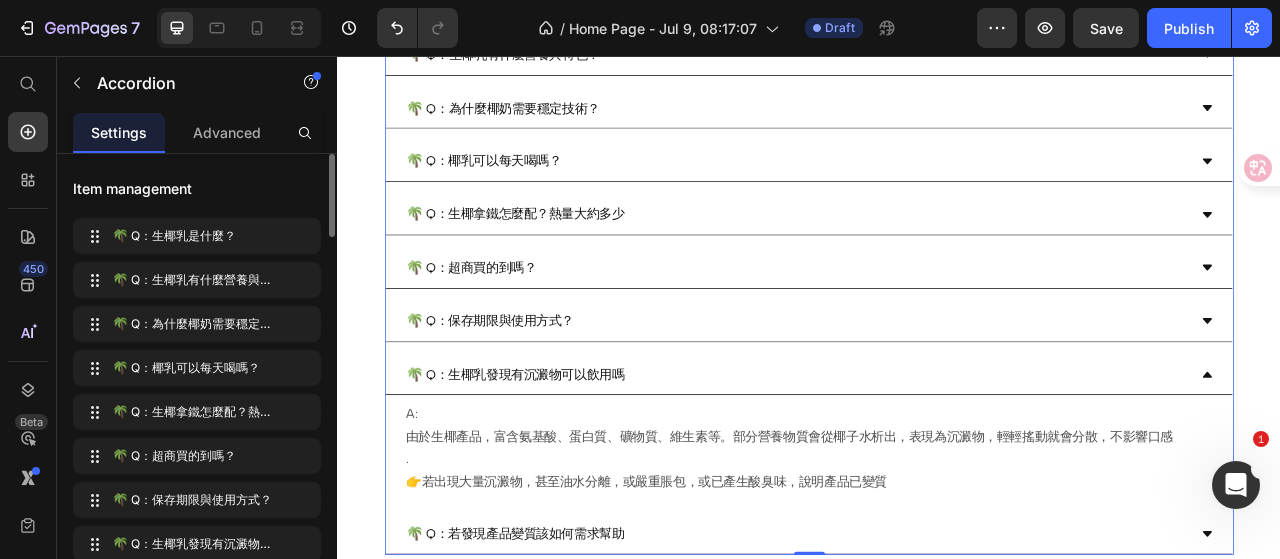 click on "🌴 Q：生椰乳發現有沉澱物可以飲用嗎" at bounding box center (921, 462) 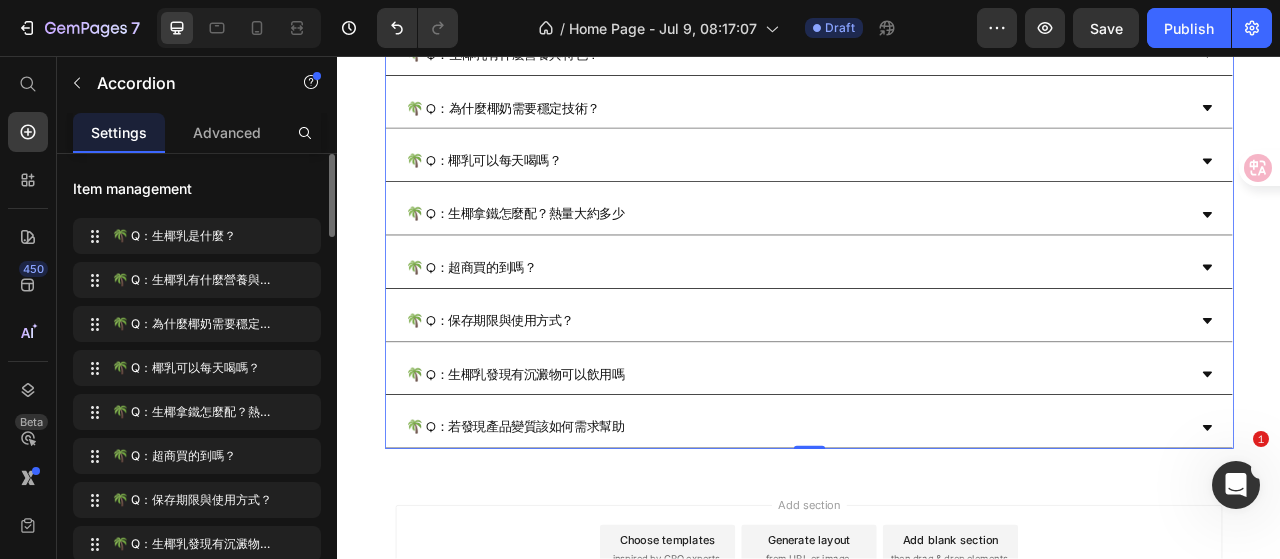 click on "🌴 Q：若發現產品變質該如何需求幫助" at bounding box center [921, 529] 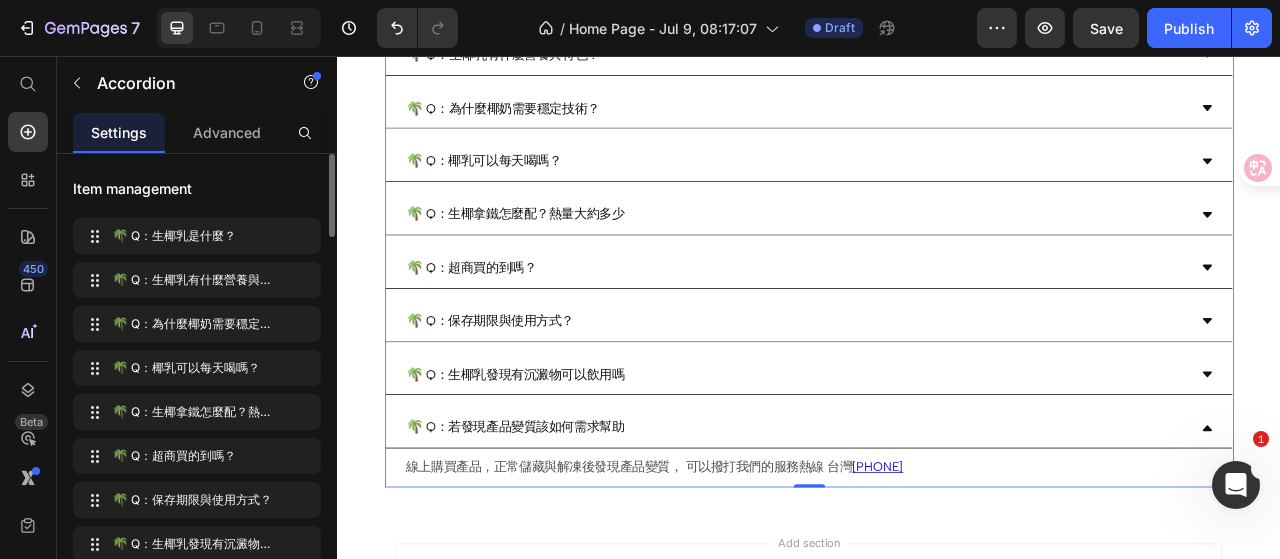 click on "🌴 Q：若發現產品變質該如何需求幫助" at bounding box center (921, 529) 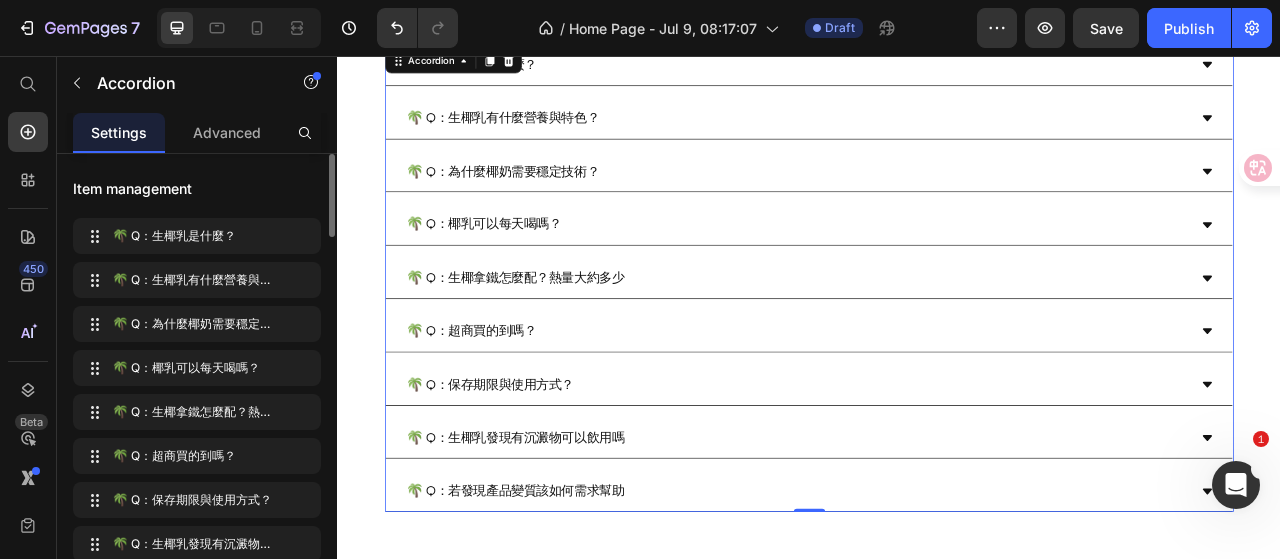 scroll, scrollTop: 353, scrollLeft: 0, axis: vertical 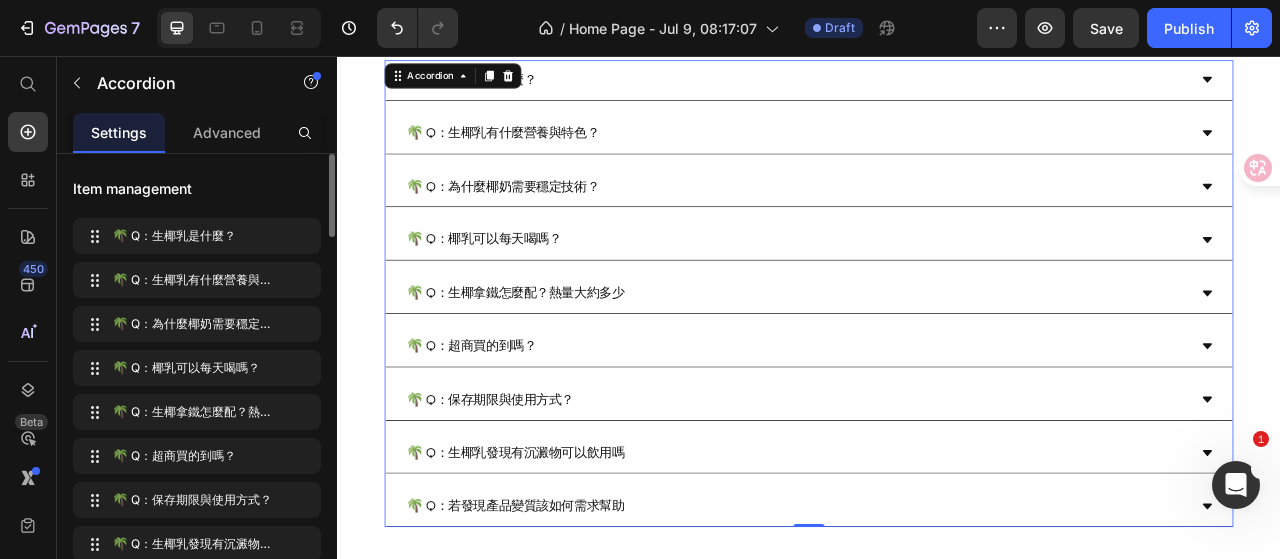 click on "🌴 Q：為什麼椰奶需要穩定技術？" at bounding box center [921, 223] 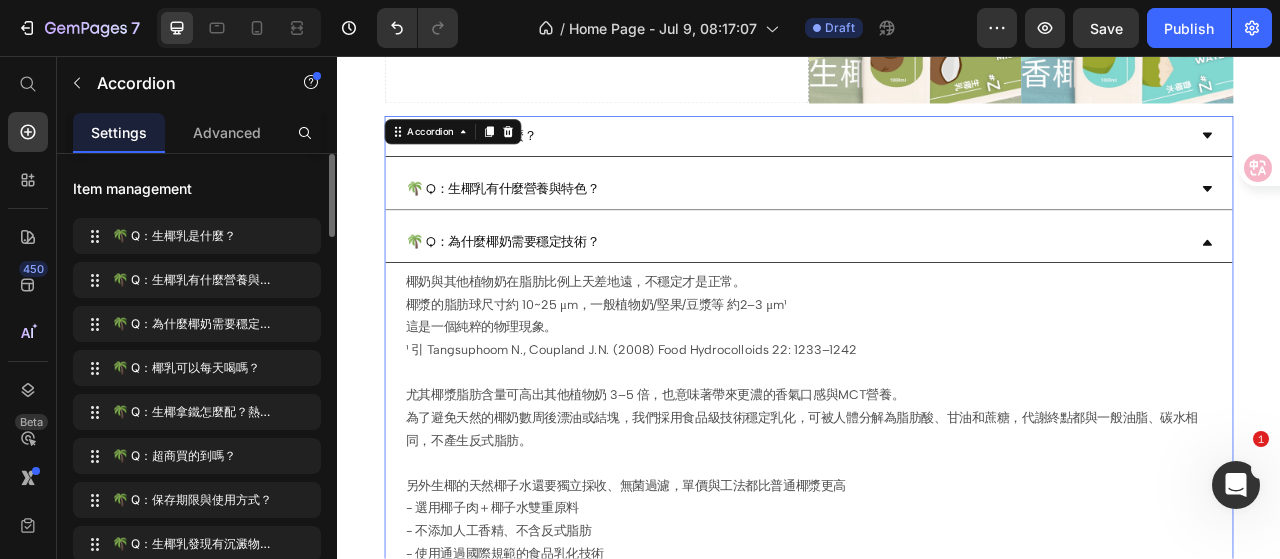 scroll, scrollTop: 253, scrollLeft: 0, axis: vertical 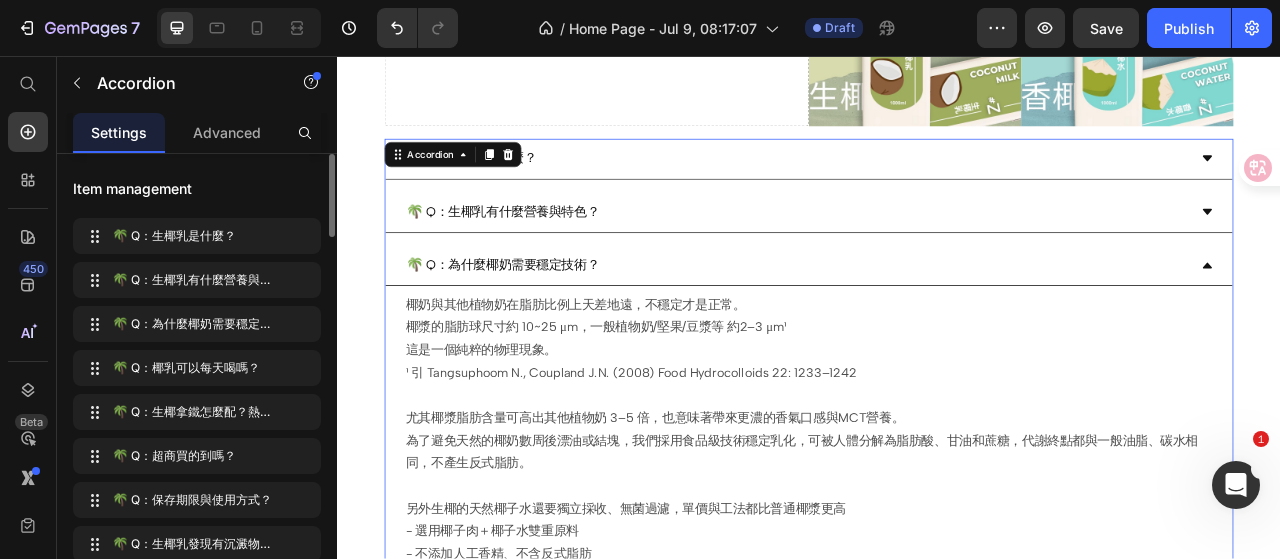 click on "🌴 Q：生椰乳有什麼營養與特色？" at bounding box center [921, 255] 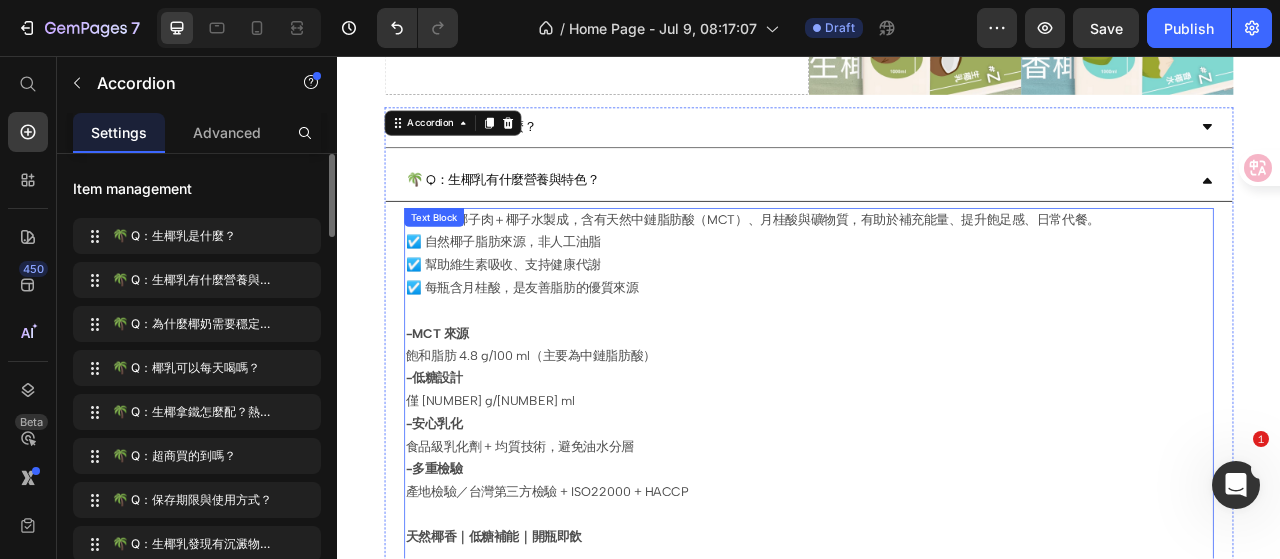 scroll, scrollTop: 253, scrollLeft: 0, axis: vertical 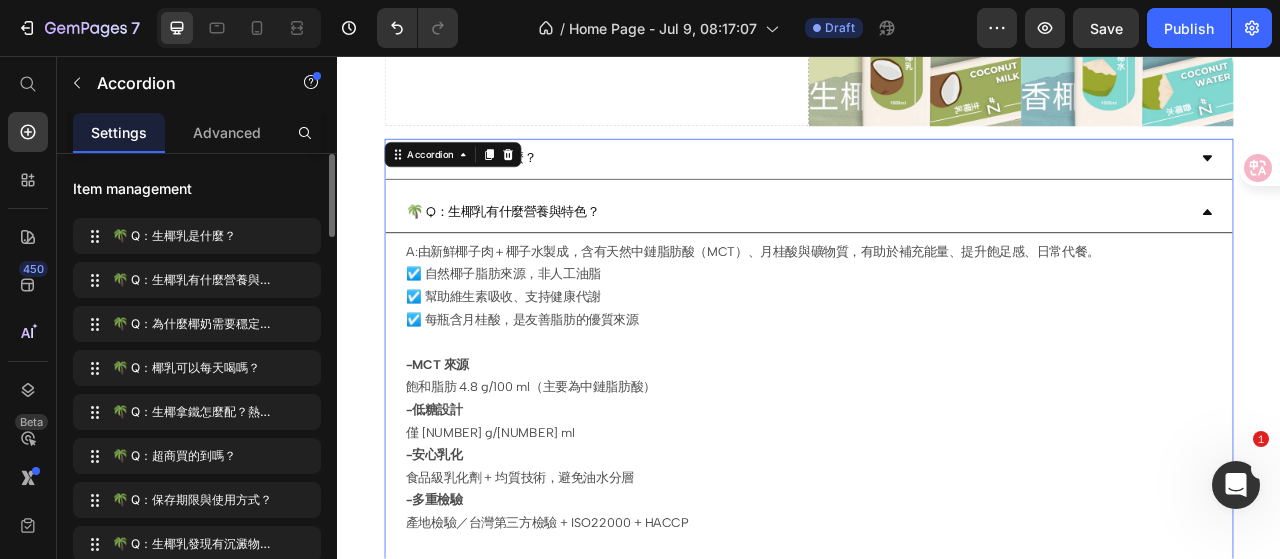 click on "🌴 Q：生椰乳有什麼營養與特色？" at bounding box center (921, 255) 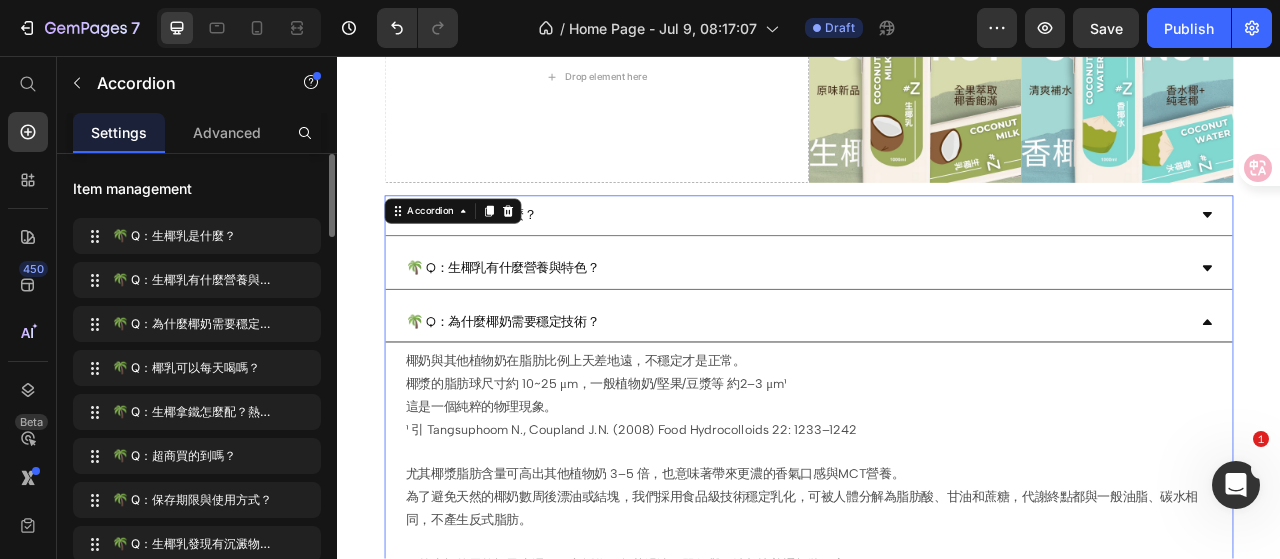 scroll, scrollTop: 0, scrollLeft: 0, axis: both 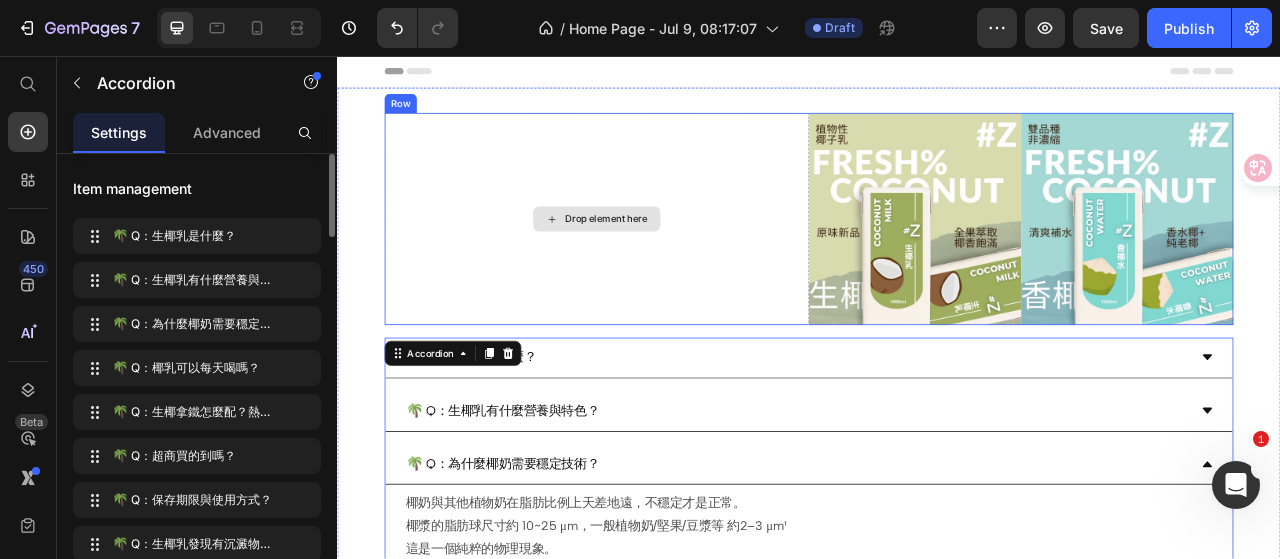click on "Drop element here" at bounding box center [667, 264] 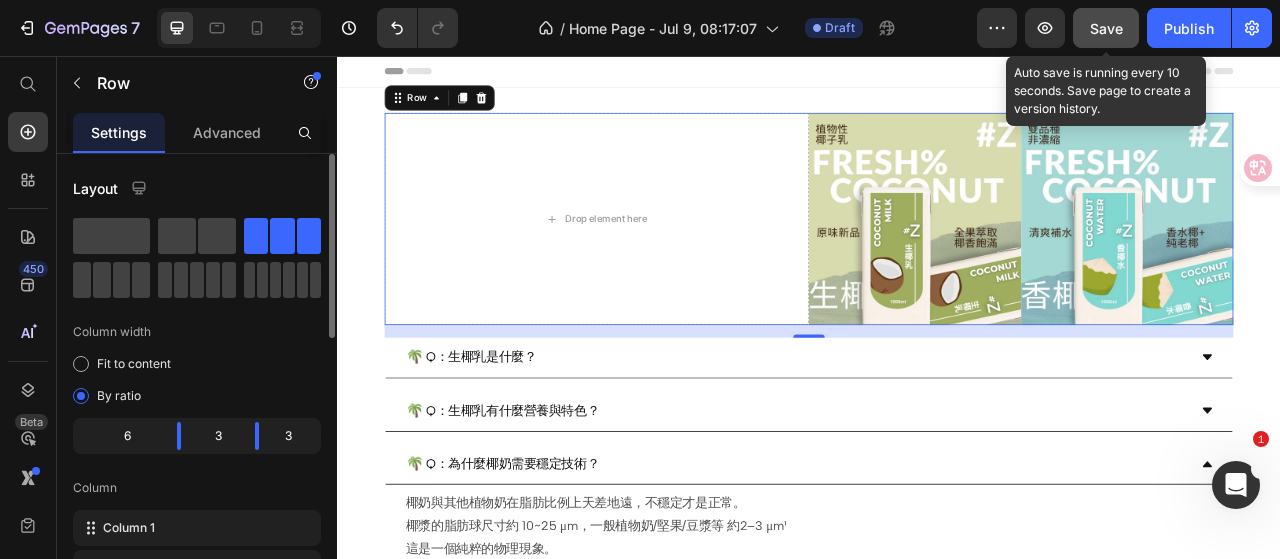 click on "Save" 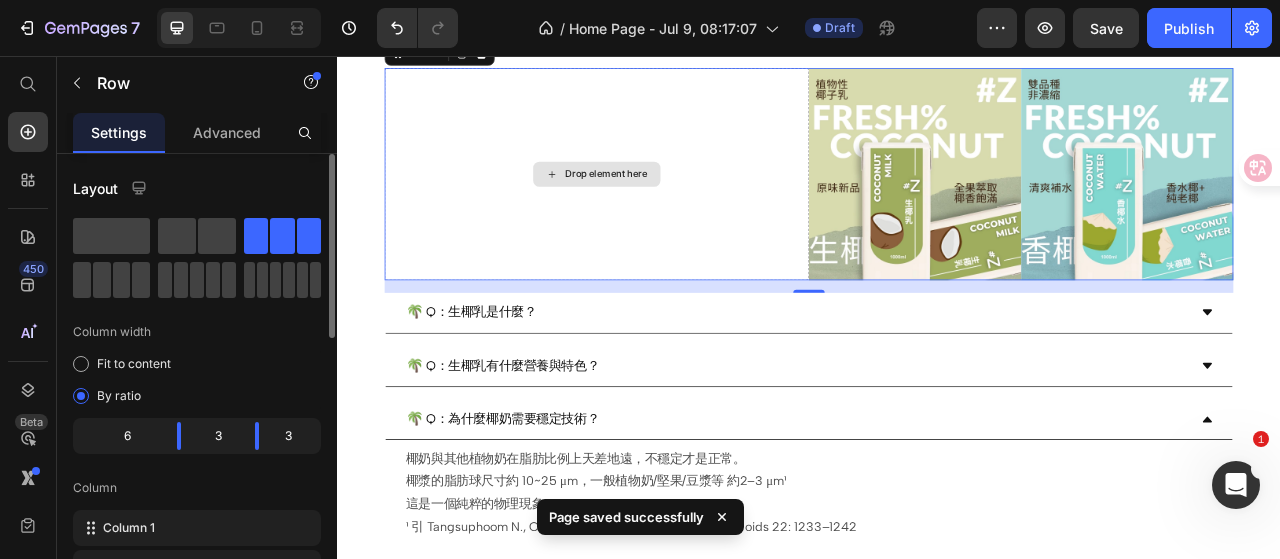 scroll, scrollTop: 100, scrollLeft: 0, axis: vertical 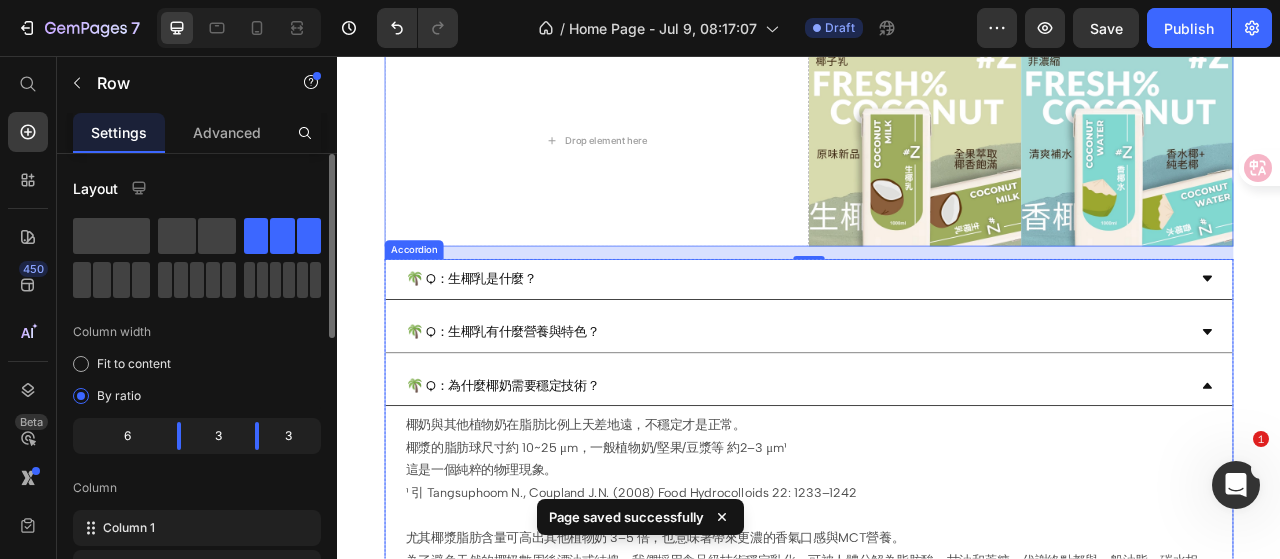click on "🌴 Q：生椰乳是什麼？" at bounding box center (921, 340) 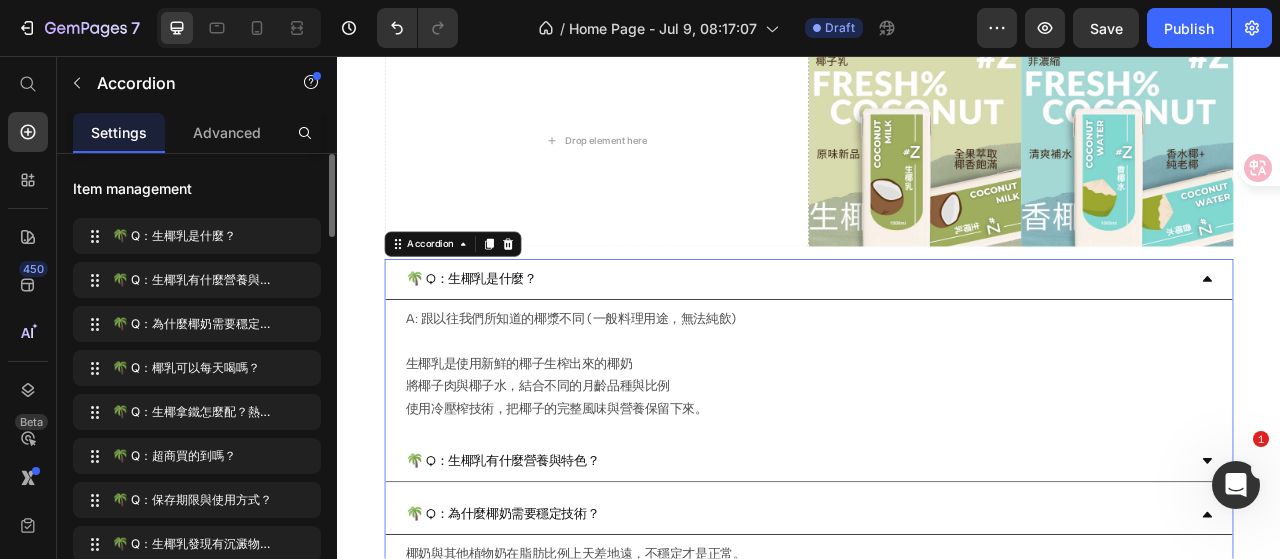 click on "🌴 Q：生椰乳是什麼？" at bounding box center [921, 340] 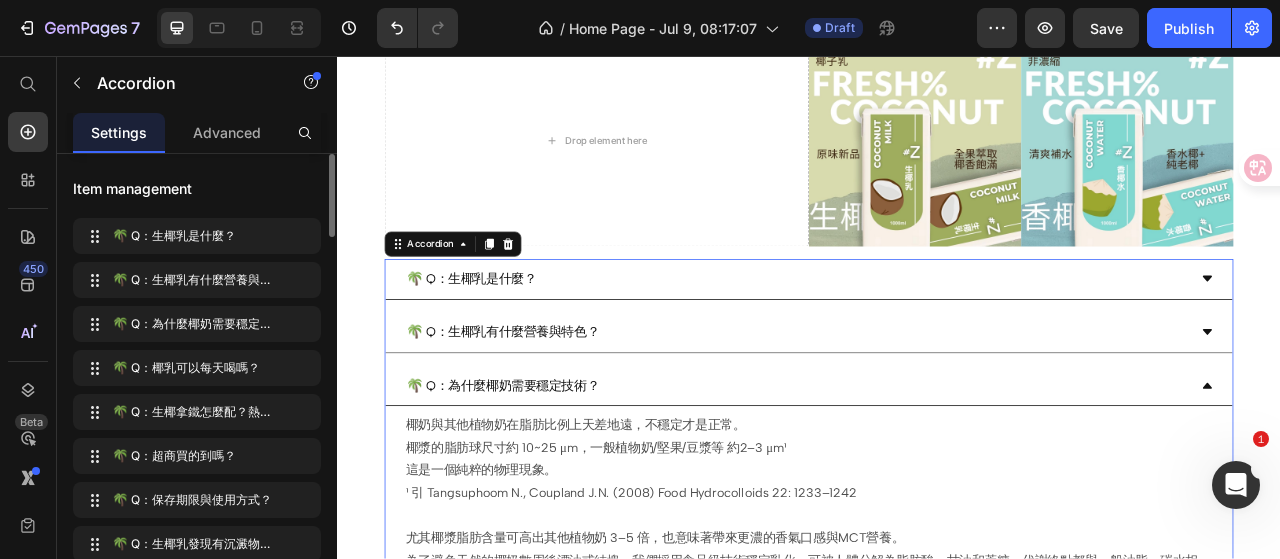 click on "🌴 Q：生椰乳有什麼營養與特色？" at bounding box center [921, 408] 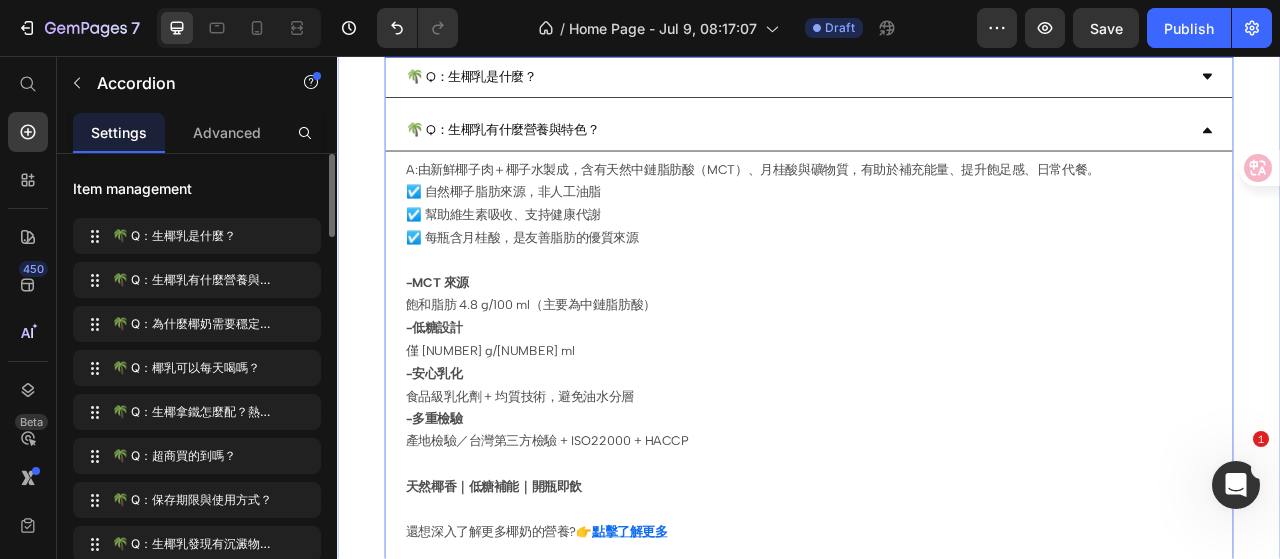 scroll, scrollTop: 400, scrollLeft: 0, axis: vertical 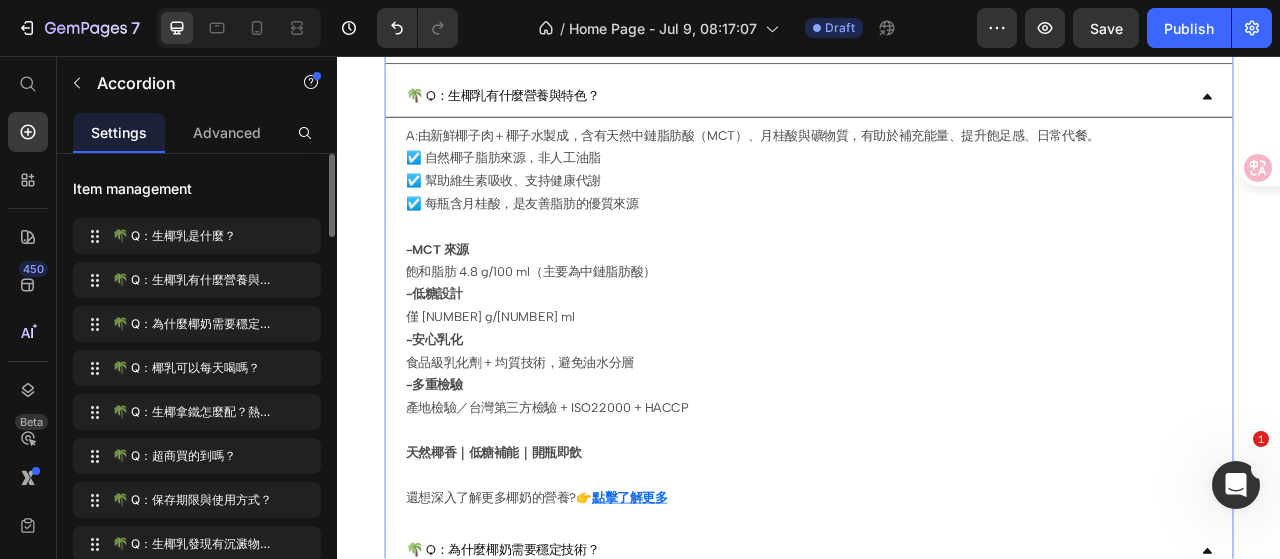 click on "🌴 Q：生椰乳有什麼營養與特色？" at bounding box center (921, 108) 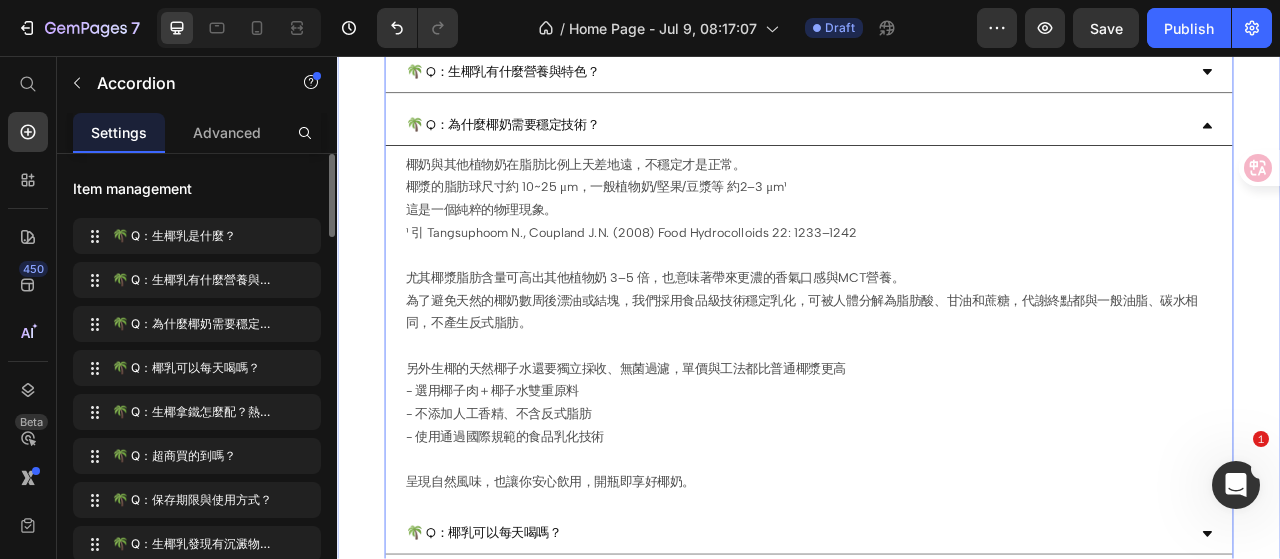 scroll, scrollTop: 400, scrollLeft: 0, axis: vertical 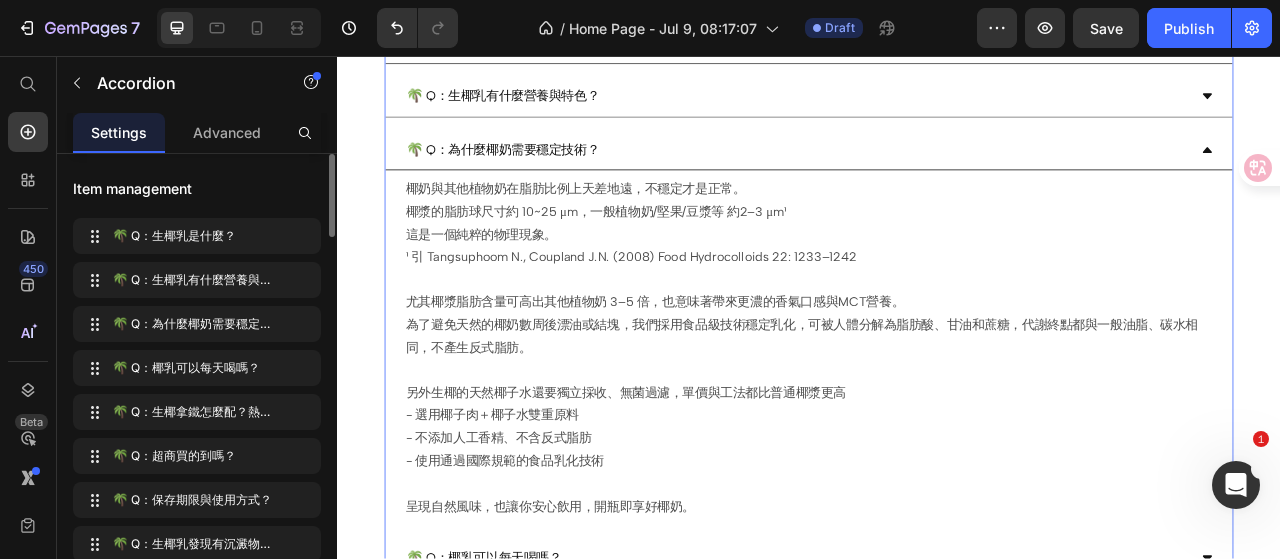 click on "🌴 Q：為什麼椰奶需要穩定技術？" at bounding box center (921, 176) 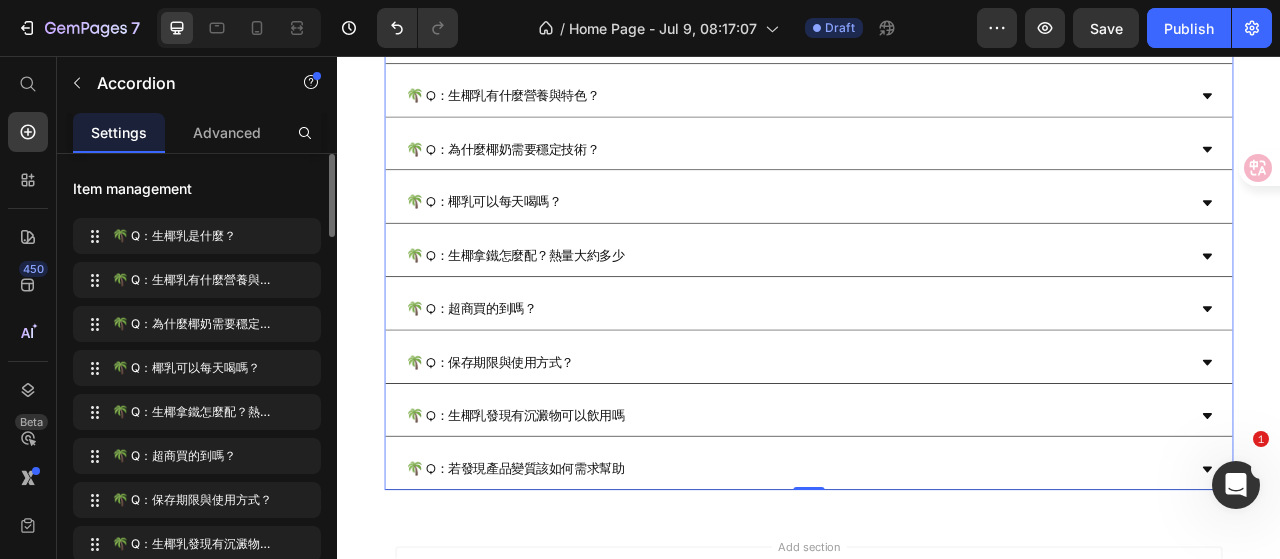click on "🌴 Q：椰乳可以每天喝嗎？" at bounding box center (921, 243) 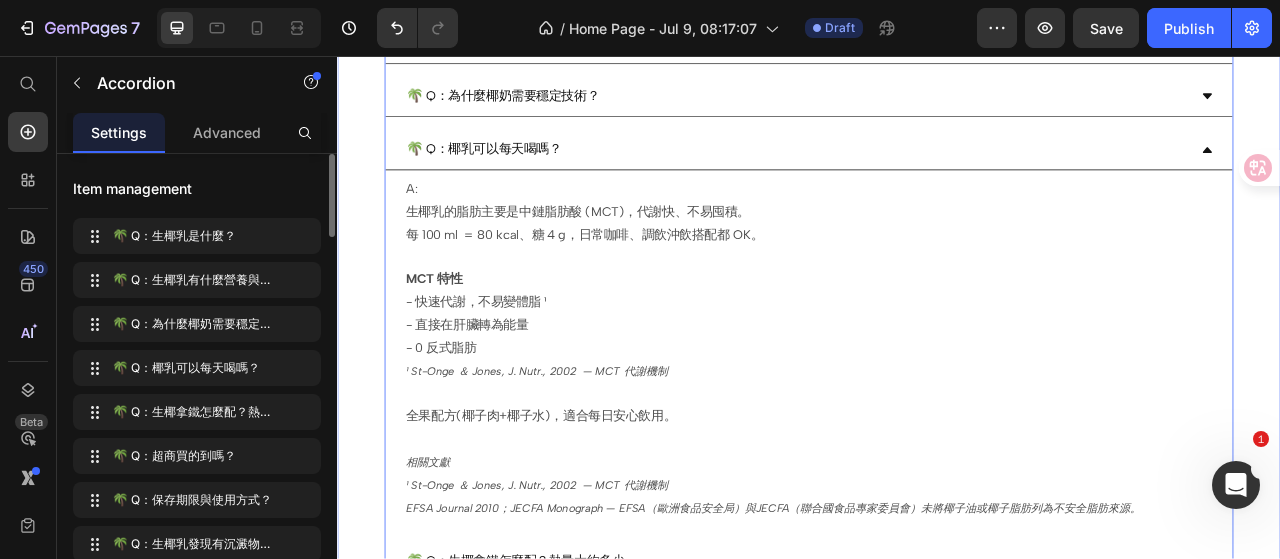 scroll, scrollTop: 500, scrollLeft: 0, axis: vertical 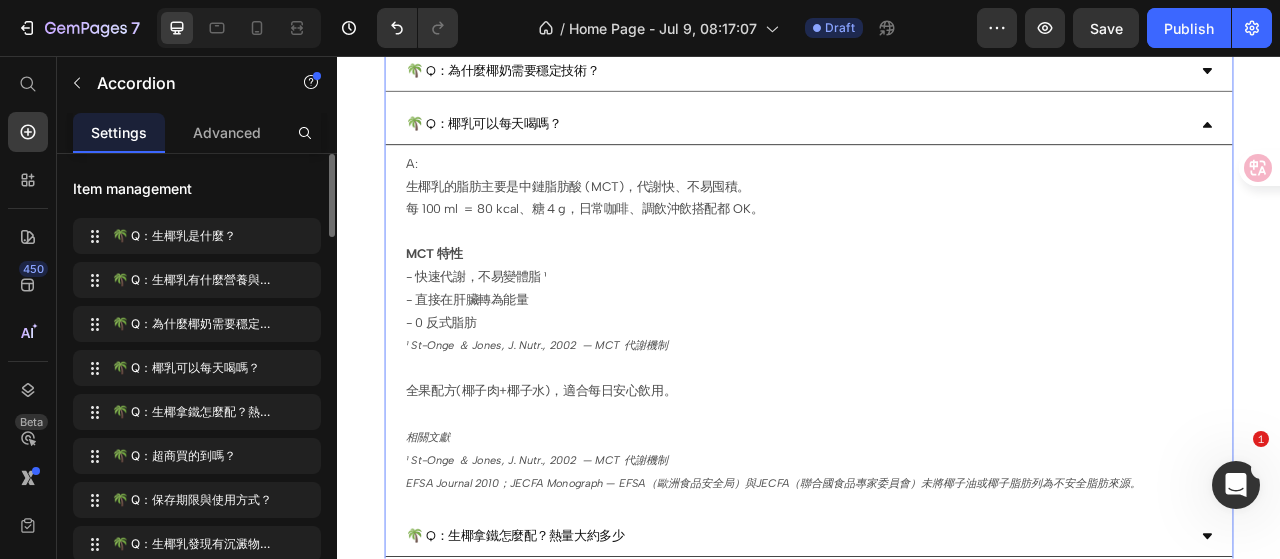 click on "🌴 Q：椰乳可以每天喝嗎？" at bounding box center (921, 143) 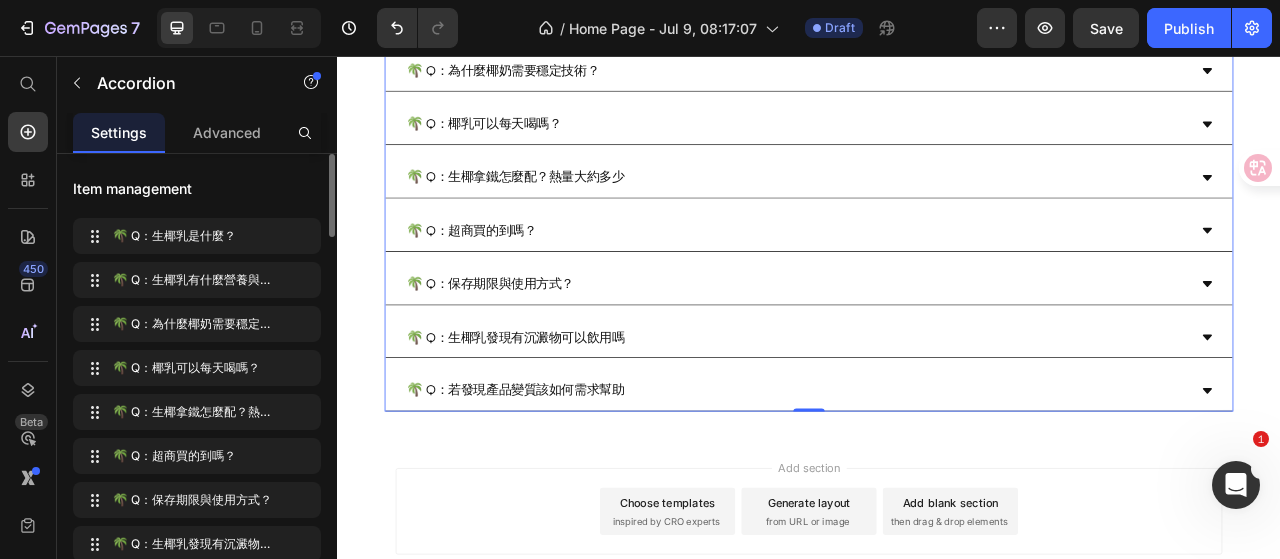 click on "🌴 Q：生椰拿鐵怎麼配？熱量大約多少" at bounding box center (921, 211) 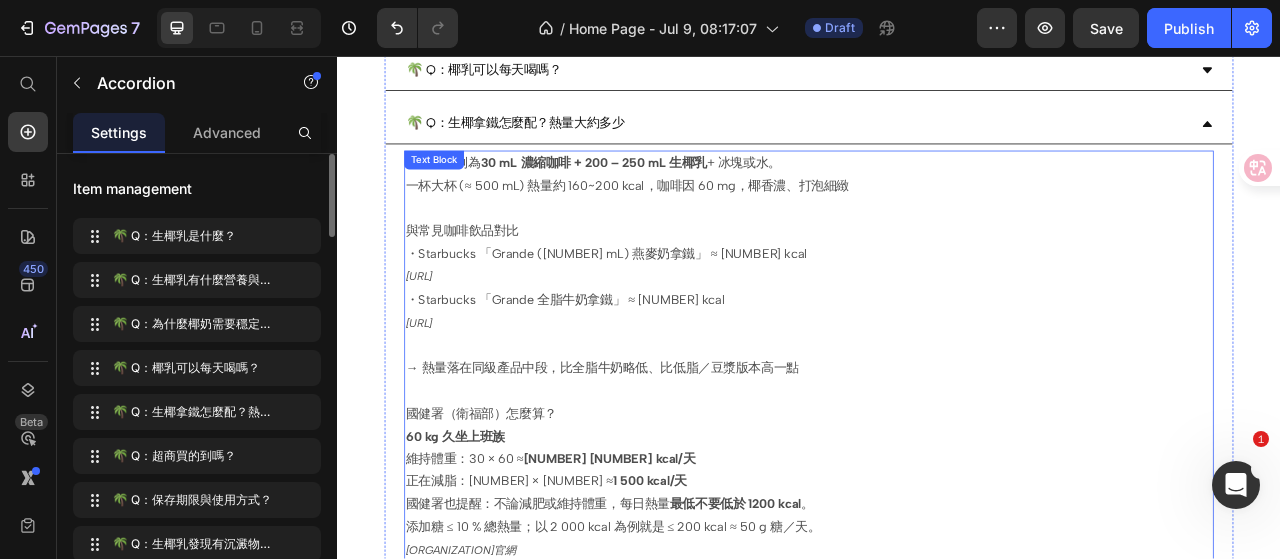 scroll, scrollTop: 600, scrollLeft: 0, axis: vertical 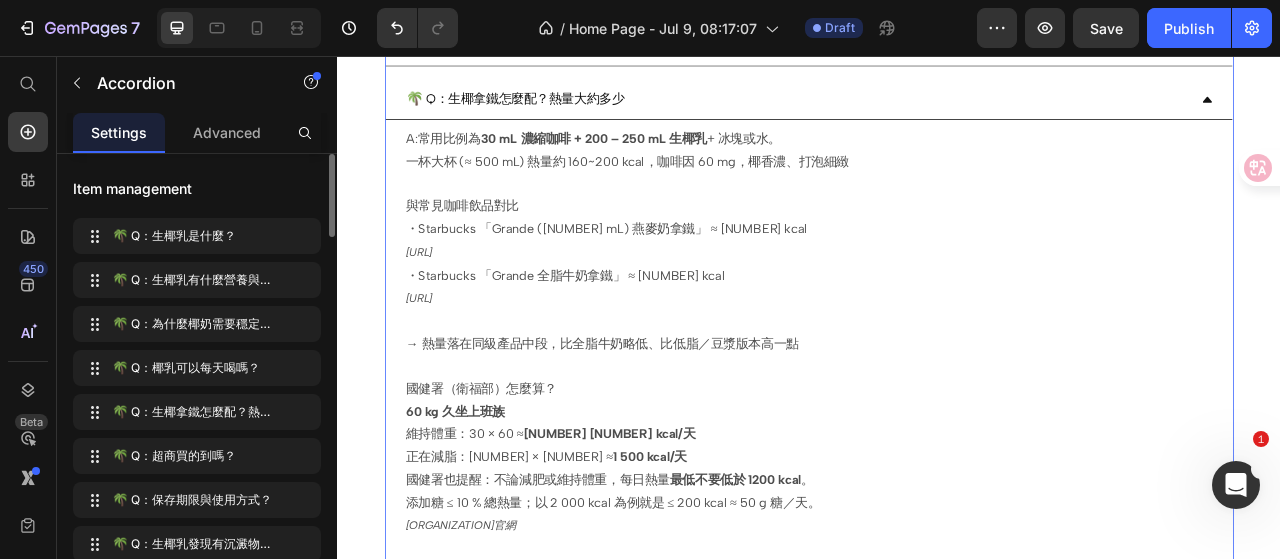 click on "🌴 Q：生椰拿鐵怎麼配？熱量大約多少" at bounding box center [921, 111] 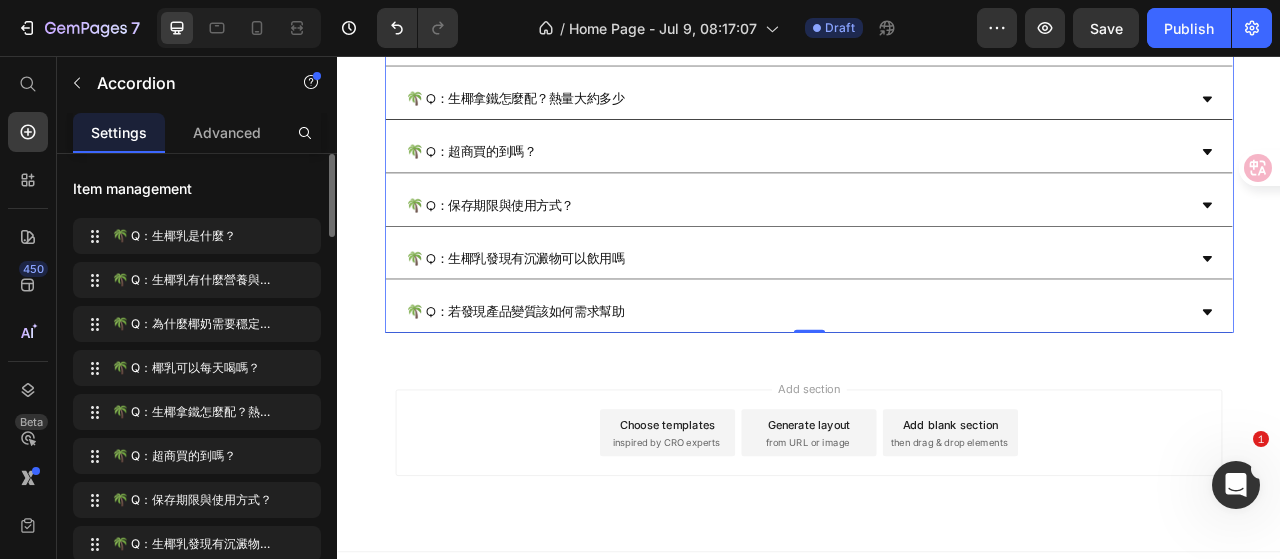 click on "🌴 Q：超商買的到嗎？" at bounding box center (921, 179) 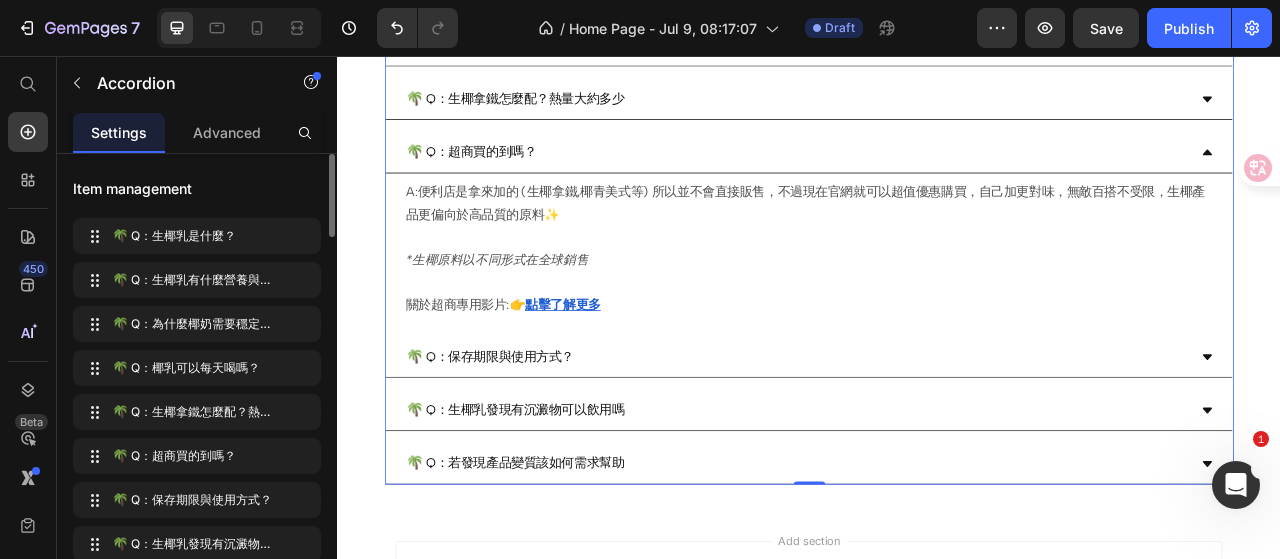 click on "🌴 Q：超商買的到嗎？" at bounding box center (937, 180) 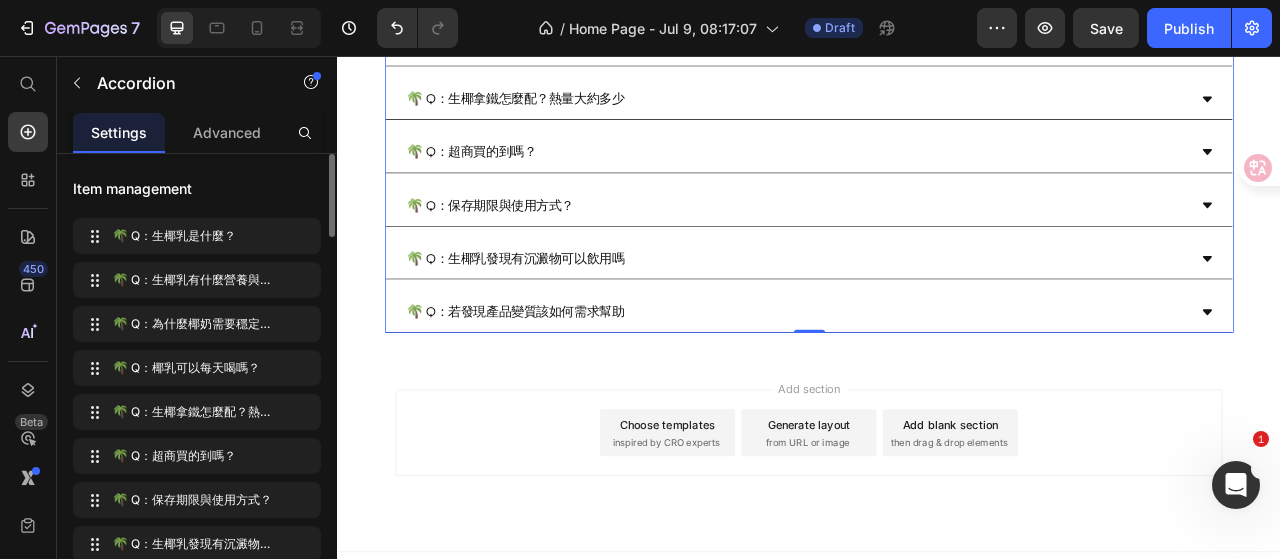 click on "🌴 Q：保存期限與使用方式？" at bounding box center [921, 247] 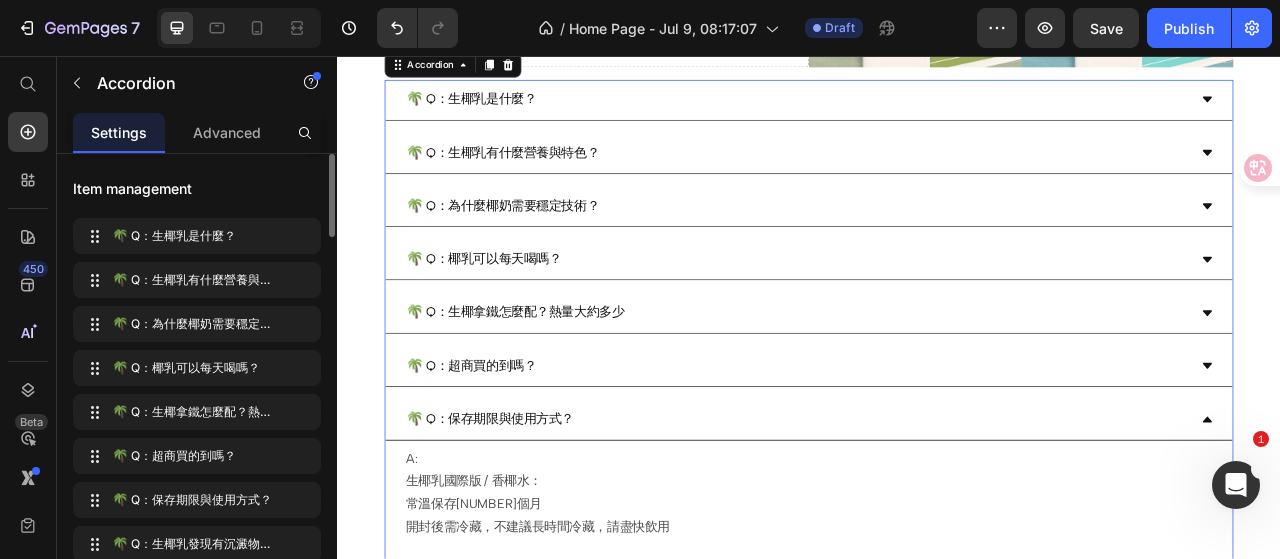 scroll, scrollTop: 300, scrollLeft: 0, axis: vertical 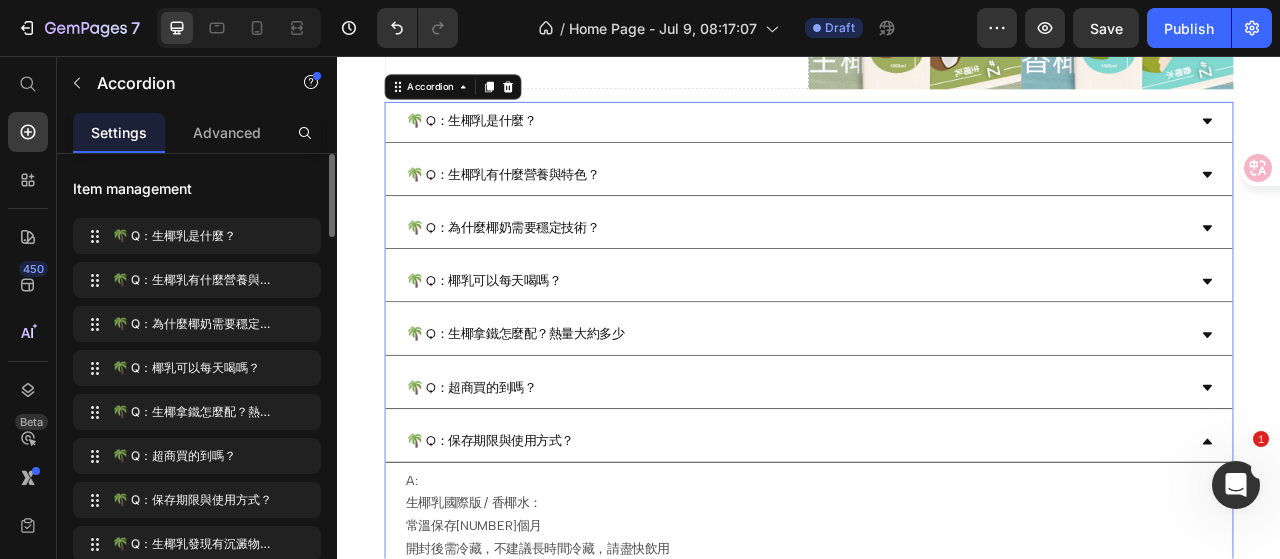 click on "🌴 Q：為什麼椰奶需要穩定技術？" at bounding box center [921, 276] 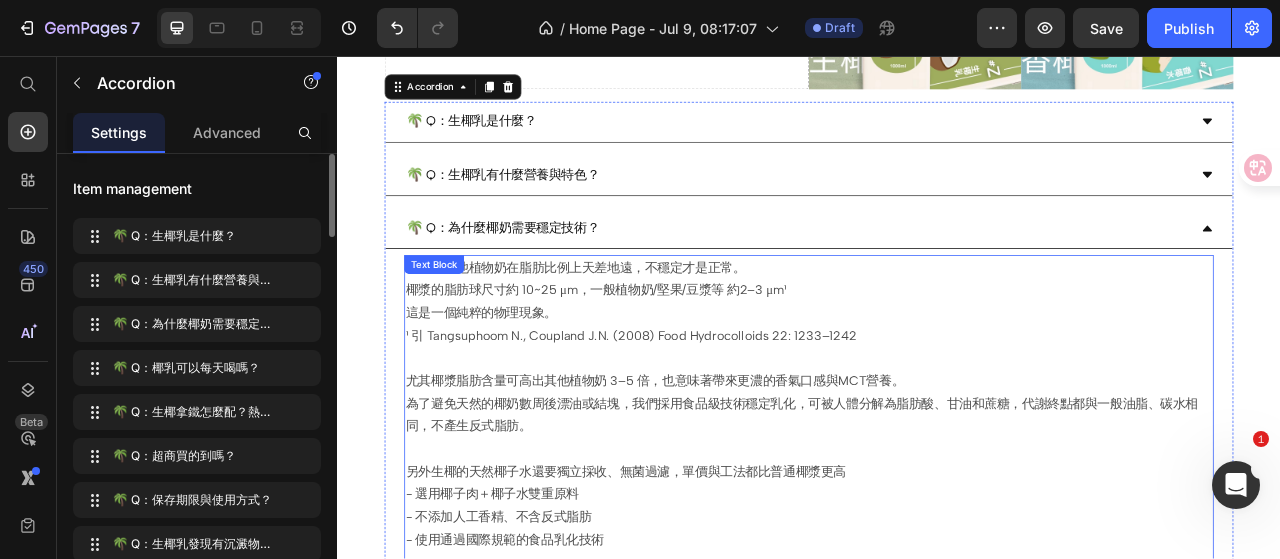 click on "椰奶與其他植物奶在脂肪比例上天差地遠，不穩定才是正常。 椰漿的脂肪球尺寸約 10~25 μm，一般植物奶/堅果/豆漿等 約2–3 μm¹ 這是一個純粹的物理現象。 ¹ 引 Tangsuphoom N., Coupland J.N. (2008) Food Hydrocolloids 22: 1233–1242" at bounding box center (937, 384) 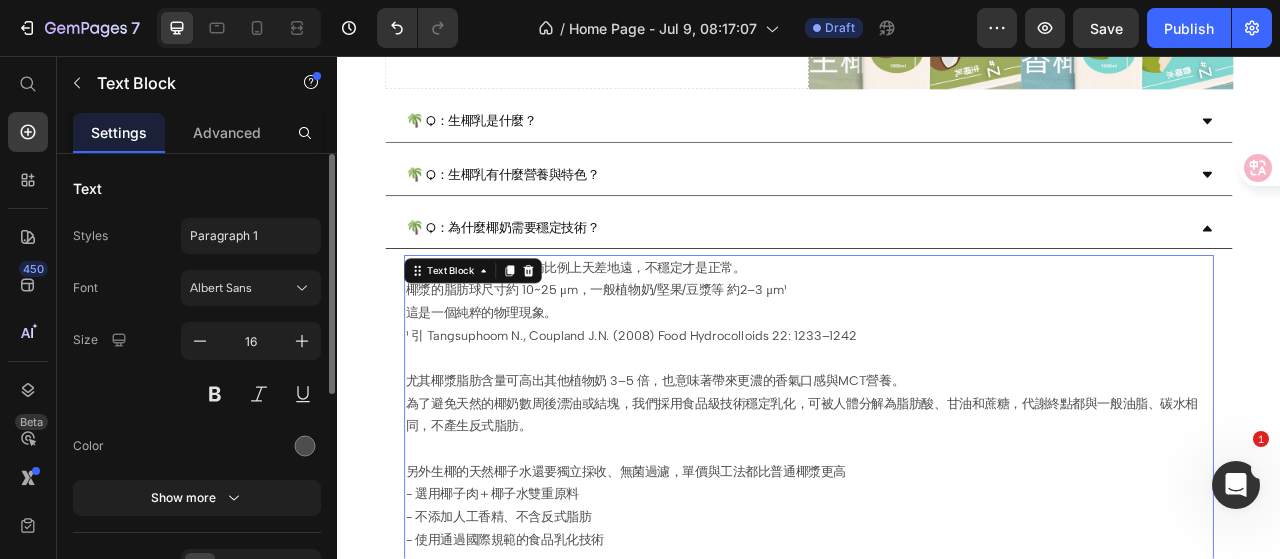 click on "椰奶與其他植物奶在脂肪比例上天差地遠，不穩定才是正常。 椰漿的脂肪球尺寸約 10~25 μm，一般植物奶/堅果/豆漿等 約2–3 μm¹ 這是一個純粹的物理現象。 ¹ 引 Tangsuphoom N., Coupland J.N. (2008) Food Hydrocolloids 22: 1233–1242" at bounding box center [937, 384] 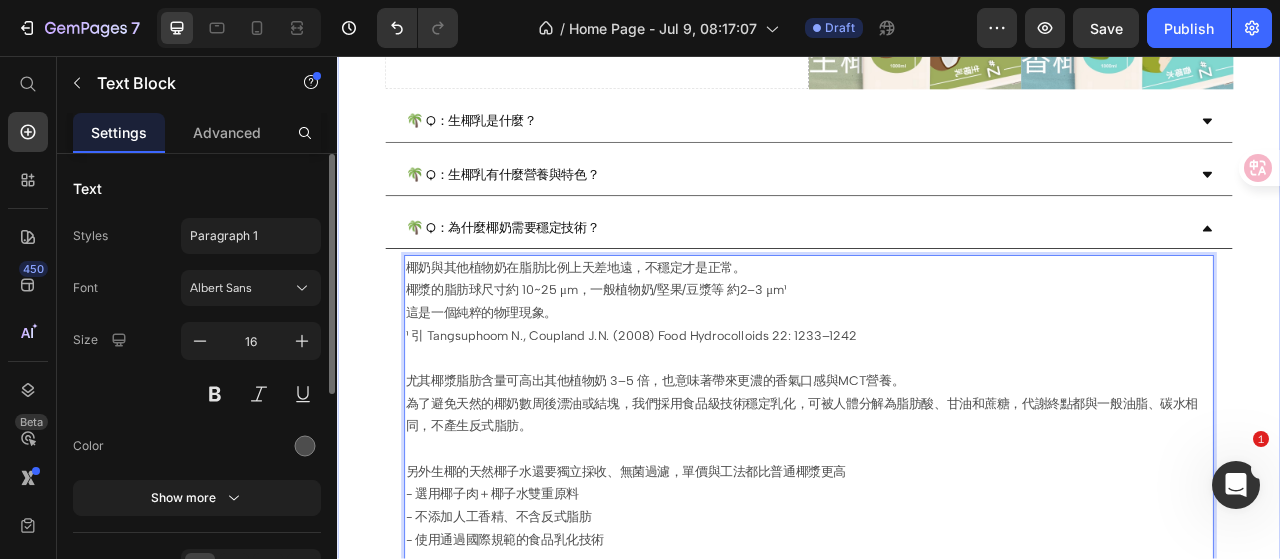 click on "椰漿的脂肪球尺寸約 [NUMBER]~[NUMBER] μm，一般植物奶/堅果/豆漿等 約[NUMBER]–[NUMBER] μm¹ 這是一個純粹的物理現象。 ¹ 引 Tangsuphoom N., Coupland J.N. ( [NUMBER] ) Food Hydrocolloids [NUMBER]: [NUMBER]–[NUMBER]   尤其椰漿脂肪含量可高出其他植物奶 [NUMBER]–[NUMBER] 倍，也意味著帶來更濃的香氣口感與MCT營養。 為了避免天然的椰奶數周後漂油或結塊，我們採用食品級技術穩定乳化，可被人體分解為脂肪酸、甘油和蔗糖，代謝終點都與一般油脂、碳水相同，不產生反式脂肪。 另外生椰的天然椰子水還要獨立採收、無菌過濾，單價與工法都比普通椰漿更高     [NUMBER] A:" at bounding box center [937, 634] 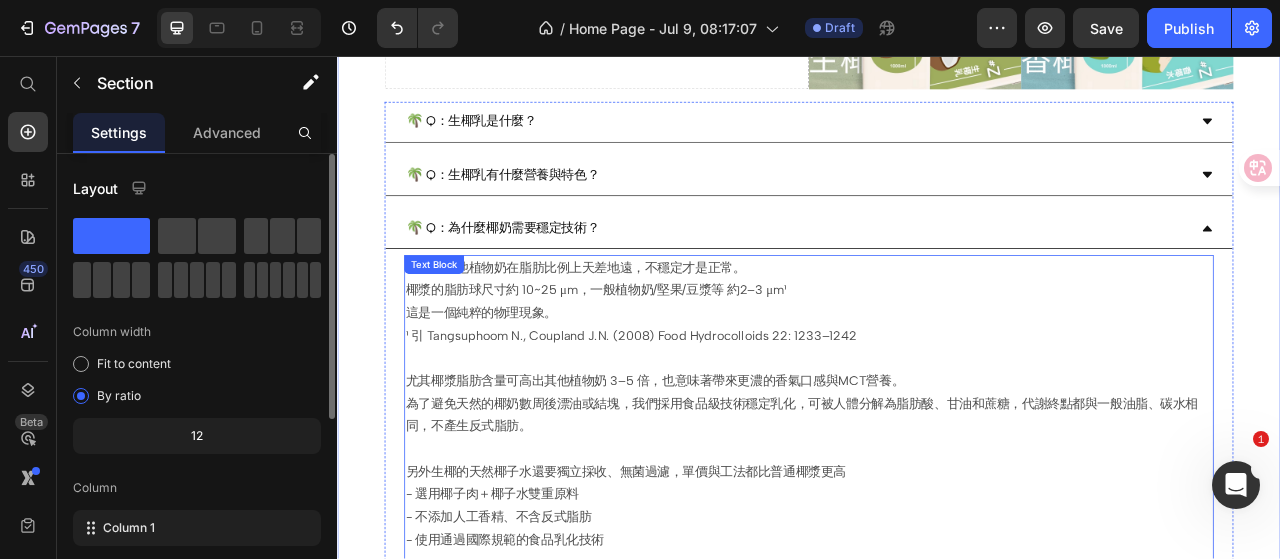 click on "椰奶與其他植物奶在脂肪比例上天差地遠，不穩定才是正常。 椰漿的脂肪球尺寸約 10~25 μm，一般植物奶/堅果/豆漿等 約2–3 μm¹ 這是一個純粹的物理現象。 ¹ 引 Tangsuphoom N., Coupland J.N. (2008) Food Hydrocolloids 22: 1233–1242" at bounding box center [937, 384] 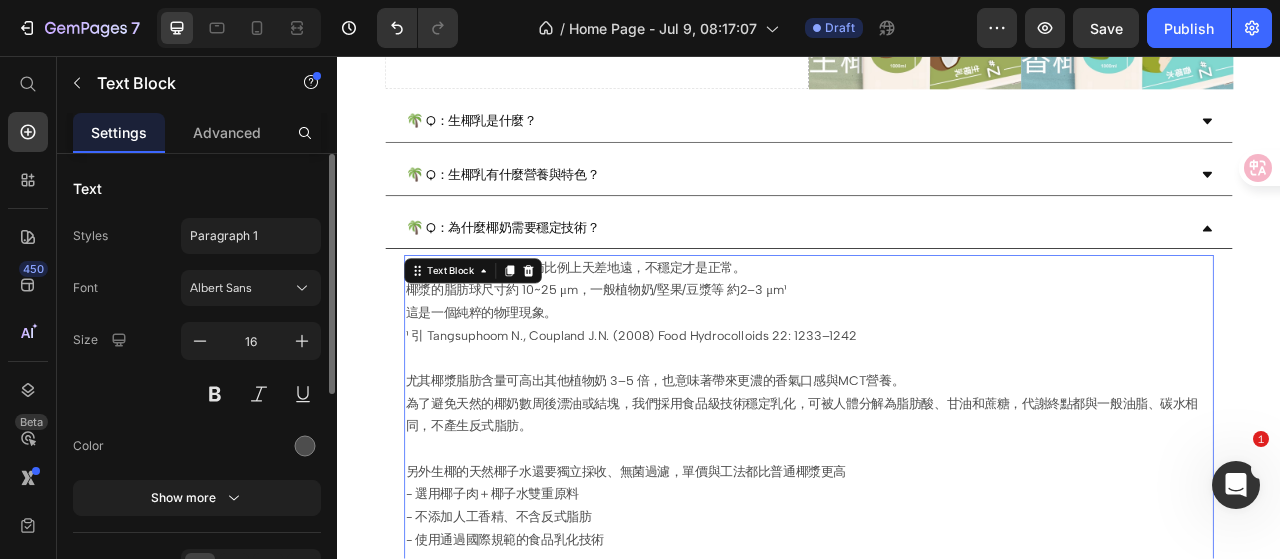 click 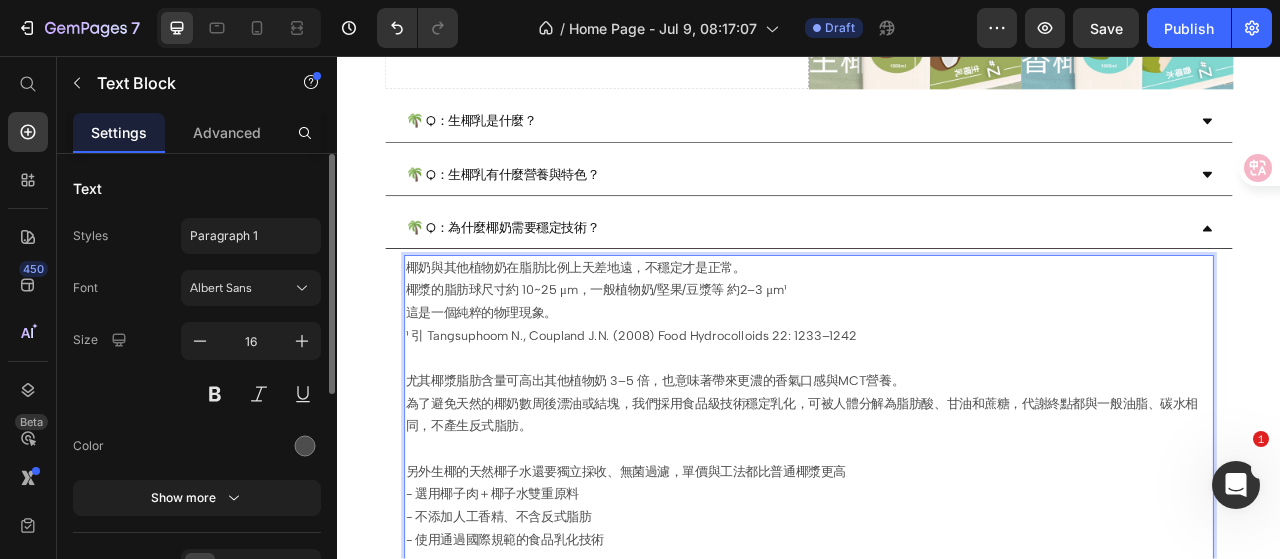 type 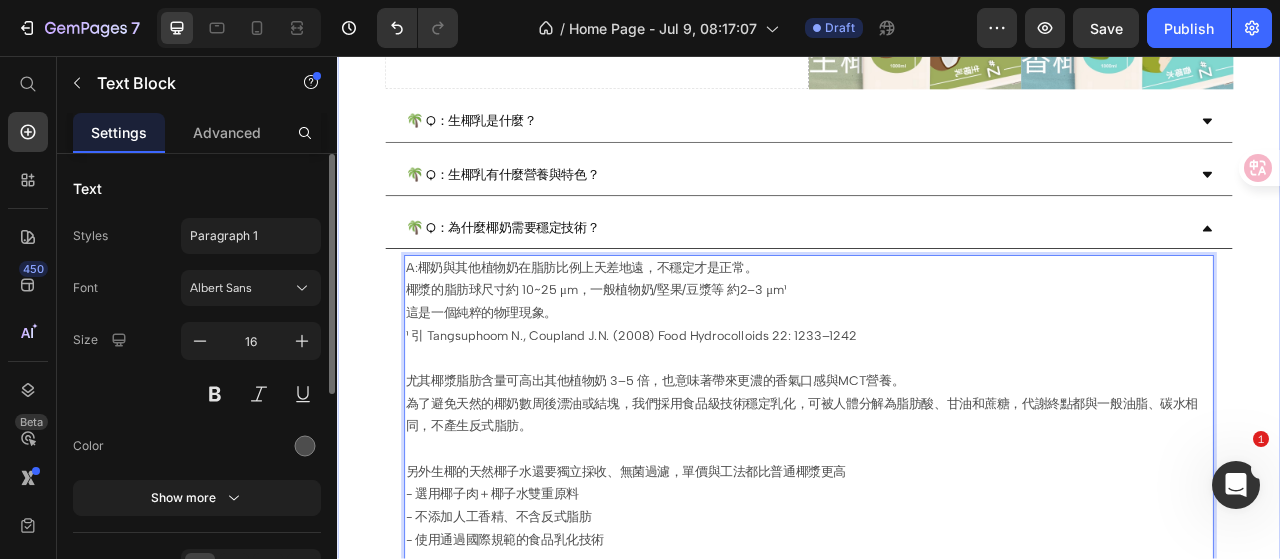 click on "Drop element here Image Image Row
🌴 Q：生椰乳是什麼？
🌴 Q：生椰乳有什麼營養與特色？
🌴 Q：為什麼椰奶需要穩定技術？ A:椰奶與其他植物奶在脂肪比例上天差地遠，不穩定才是正常。 椰漿的脂肪球尺寸約 10~25 μm，一般植物奶/堅果/豆漿等 約2–3 μm¹ 這是一個純粹的物理現象。 ¹ 引 Tangsuphoom N., Coupland J.N. (2008) Food Hydrocolloids 22: 1233–1242   尤其椰漿脂肪含量可高出其他植物奶 3–5 倍，也意味著帶來更濃的香氣口感與MCT營養。 為了避免天然的椰奶數周後漂油或結塊，我們採用食品級技術穩定乳化，可被人體分解為脂肪酸、甘油和蔗糖，代謝終點都與一般油脂、碳水相同，不產生反式脂肪。 另外生椰的天然椰子水還要獨立採收、無菌過濾，單價與工法都比普通椰漿更高     0" at bounding box center (937, 634) 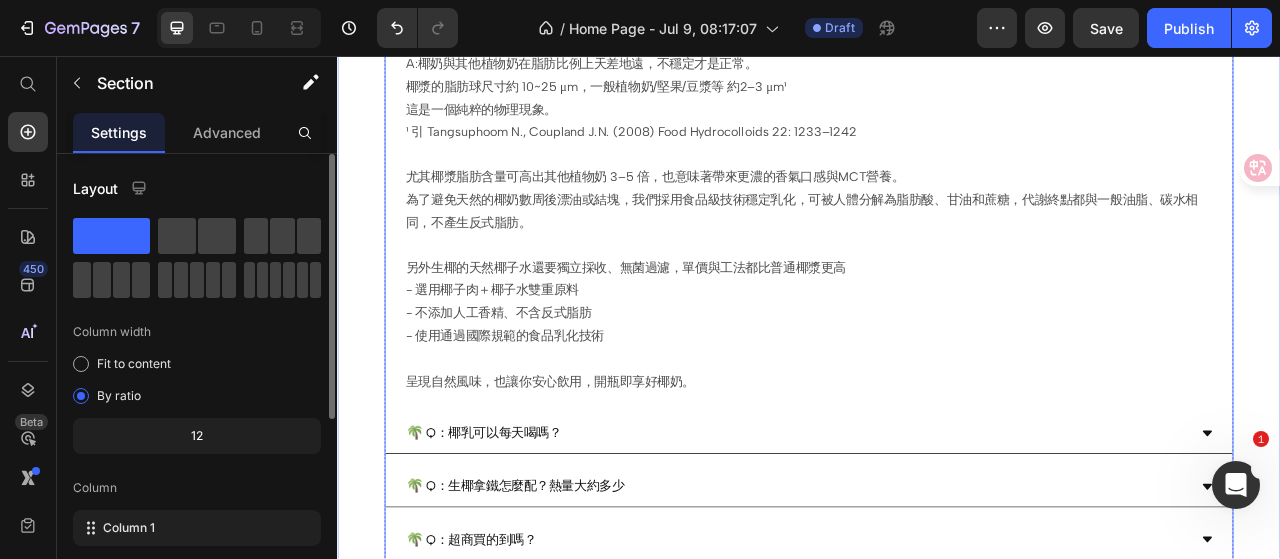 scroll, scrollTop: 600, scrollLeft: 0, axis: vertical 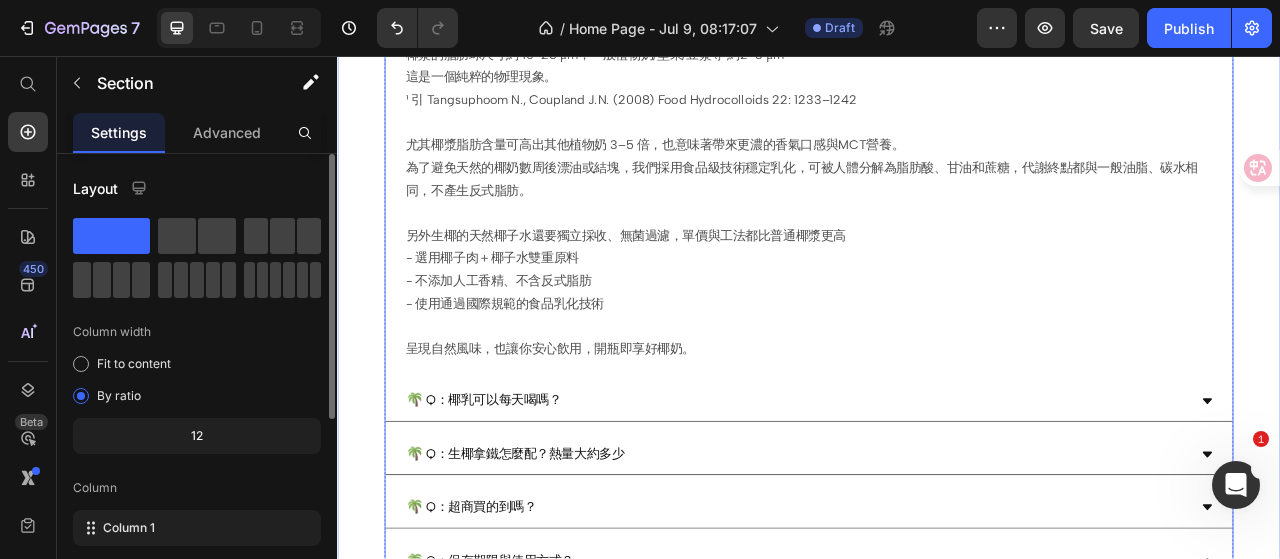 click on "🌴 Q：椰乳可以每天喝嗎？" at bounding box center (921, 495) 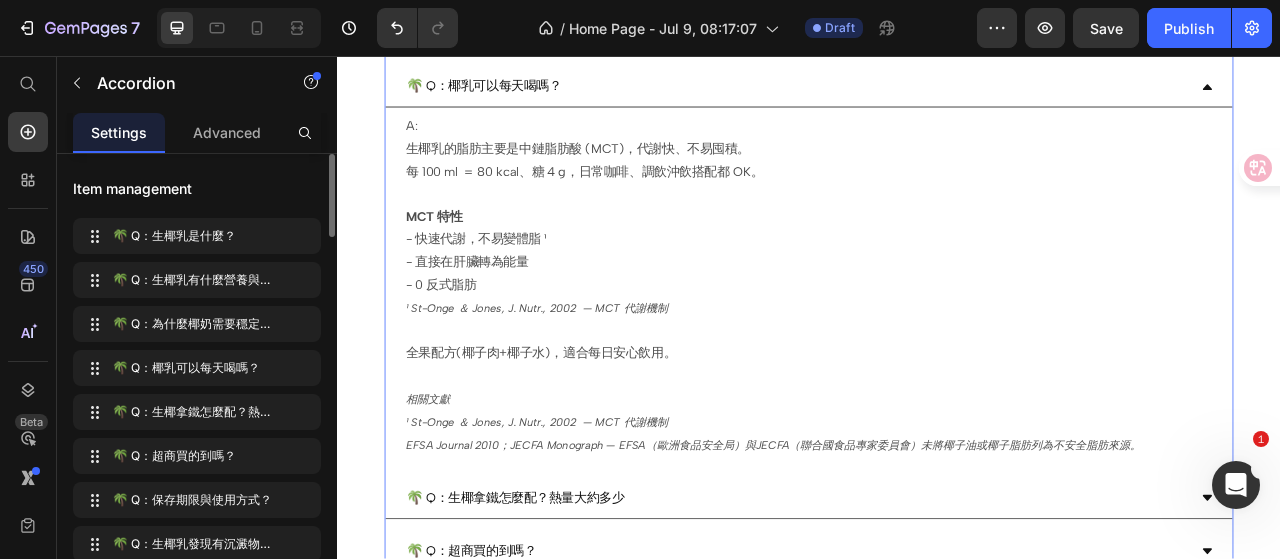 scroll, scrollTop: 1100, scrollLeft: 0, axis: vertical 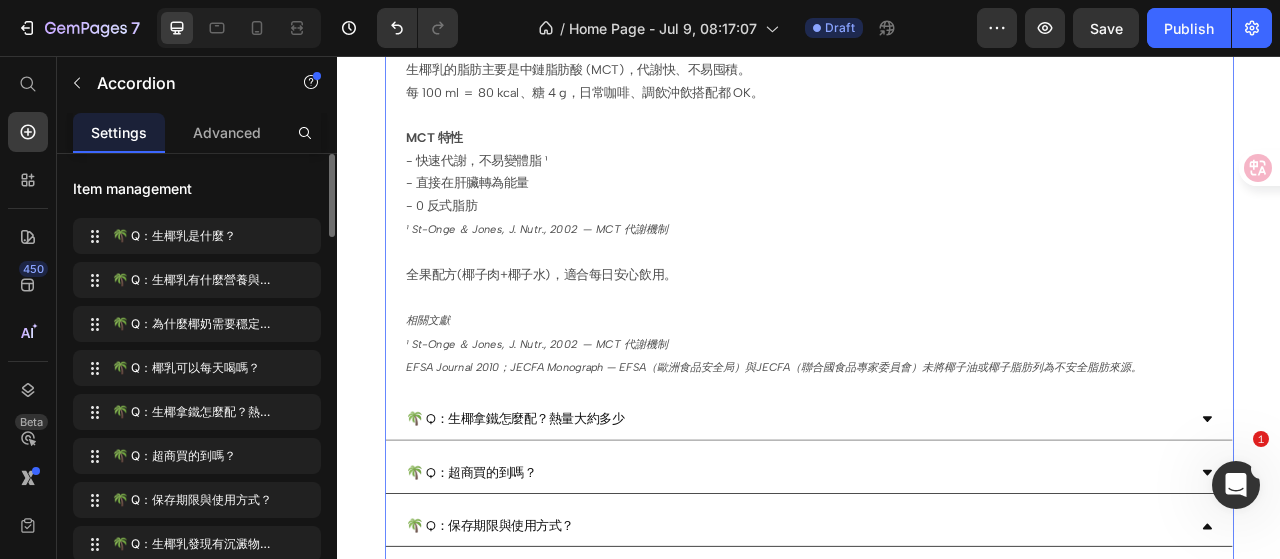 click on "🌴 Q：生椰拿鐵怎麼配？熱量大約多少" at bounding box center (921, 519) 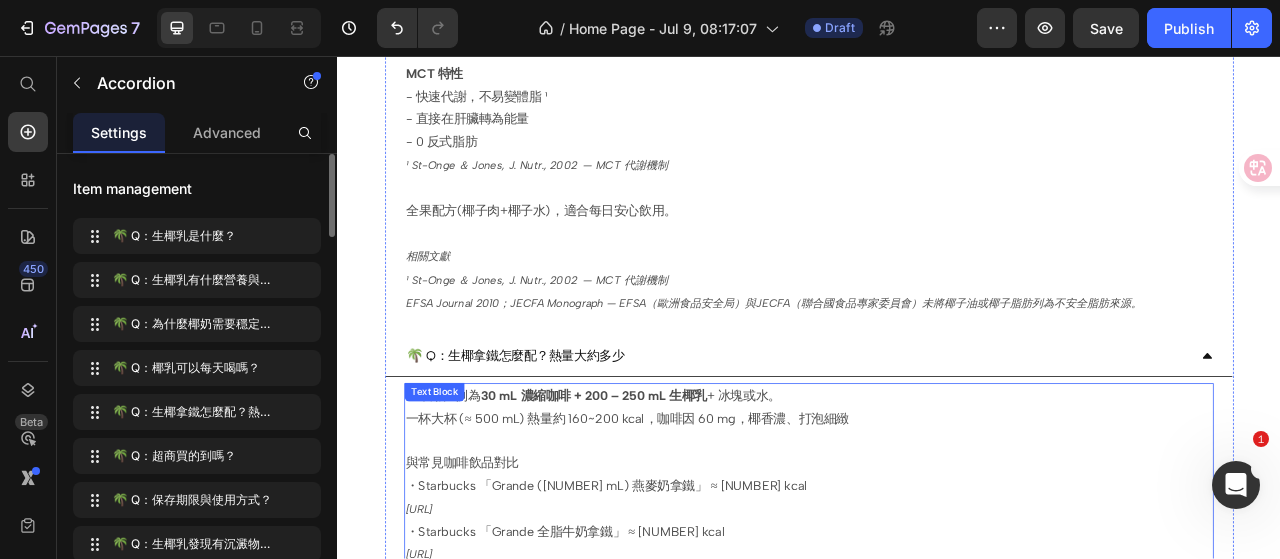 scroll, scrollTop: 1200, scrollLeft: 0, axis: vertical 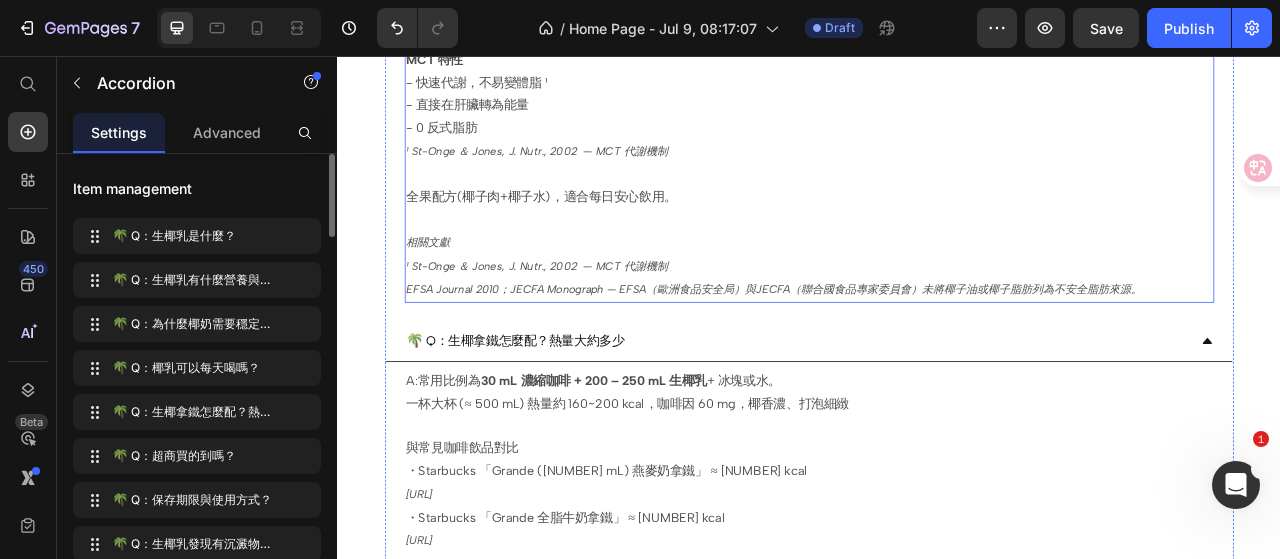 click at bounding box center [937, 206] 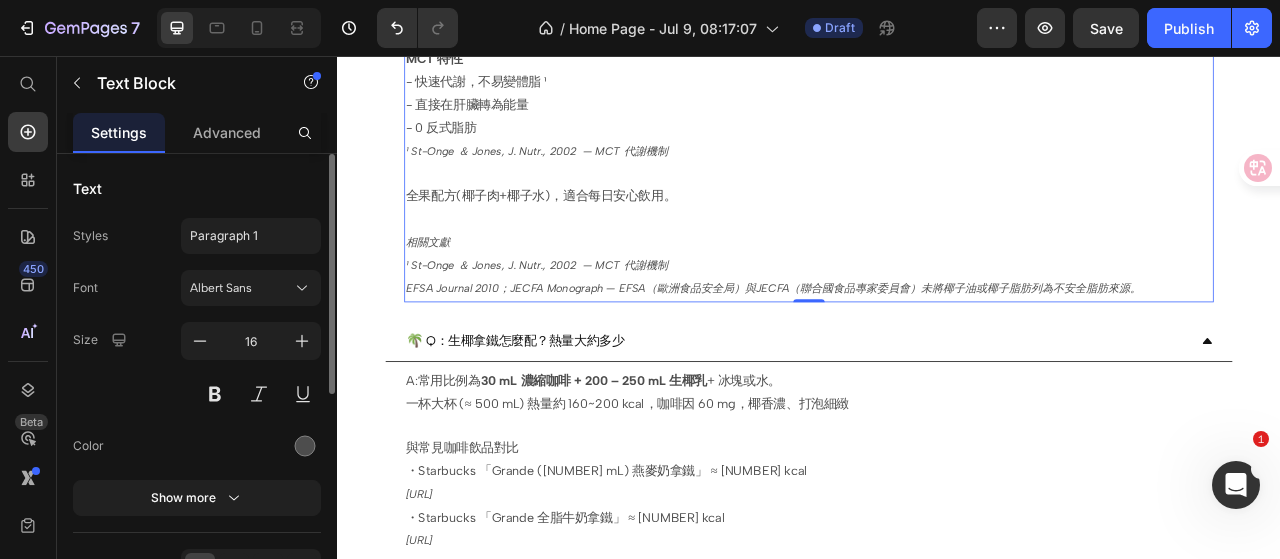 scroll, scrollTop: 1100, scrollLeft: 0, axis: vertical 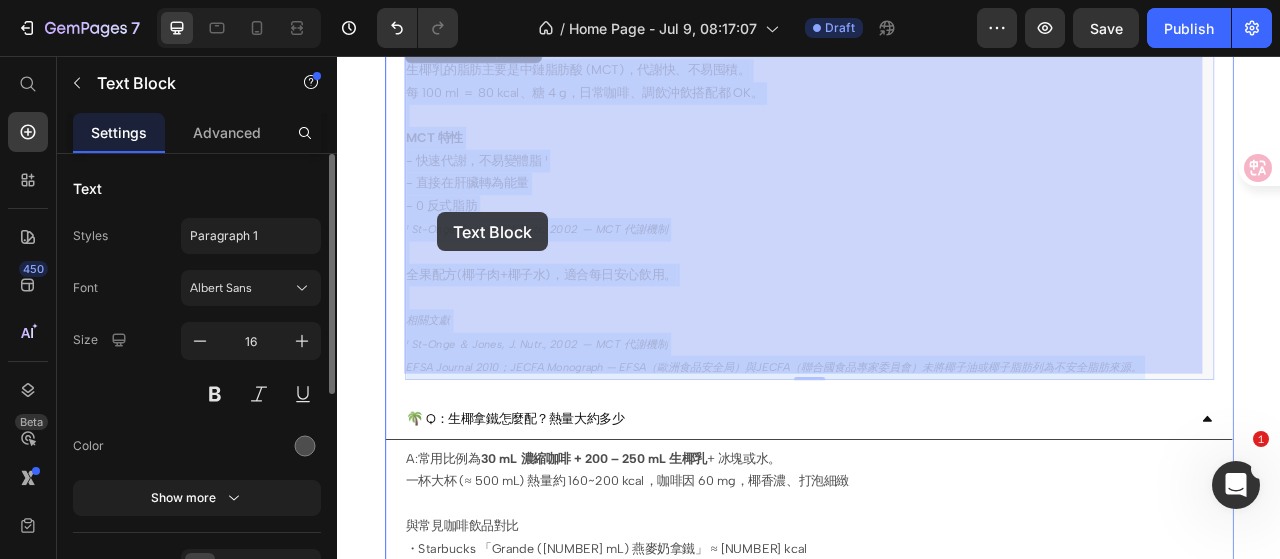 drag, startPoint x: 782, startPoint y: 265, endPoint x: 510, endPoint y: 265, distance: 272 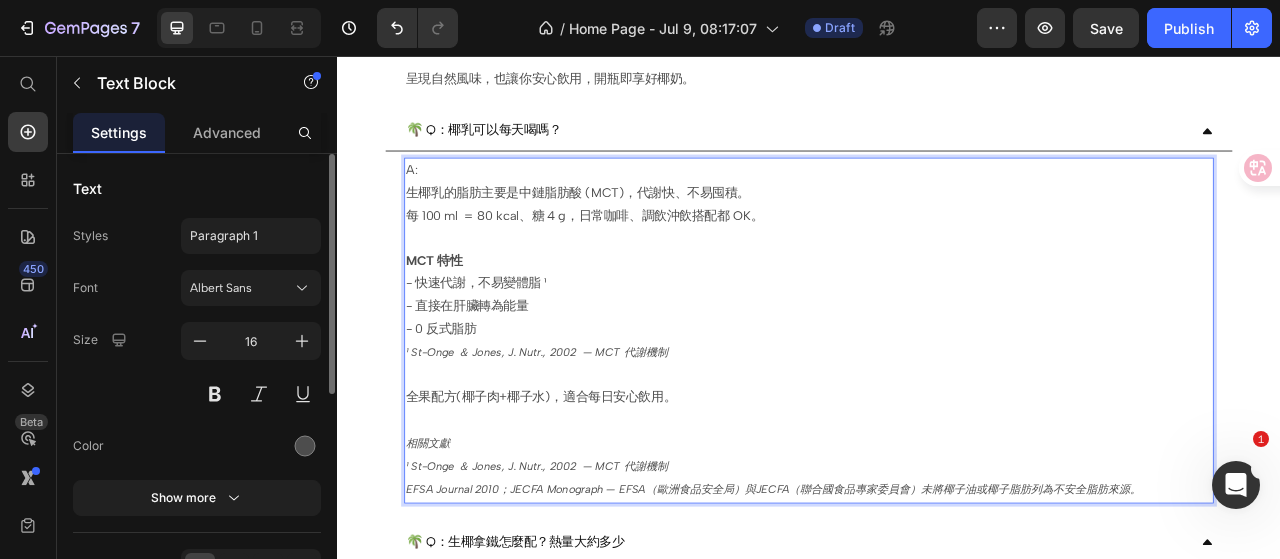 scroll, scrollTop: 962, scrollLeft: 0, axis: vertical 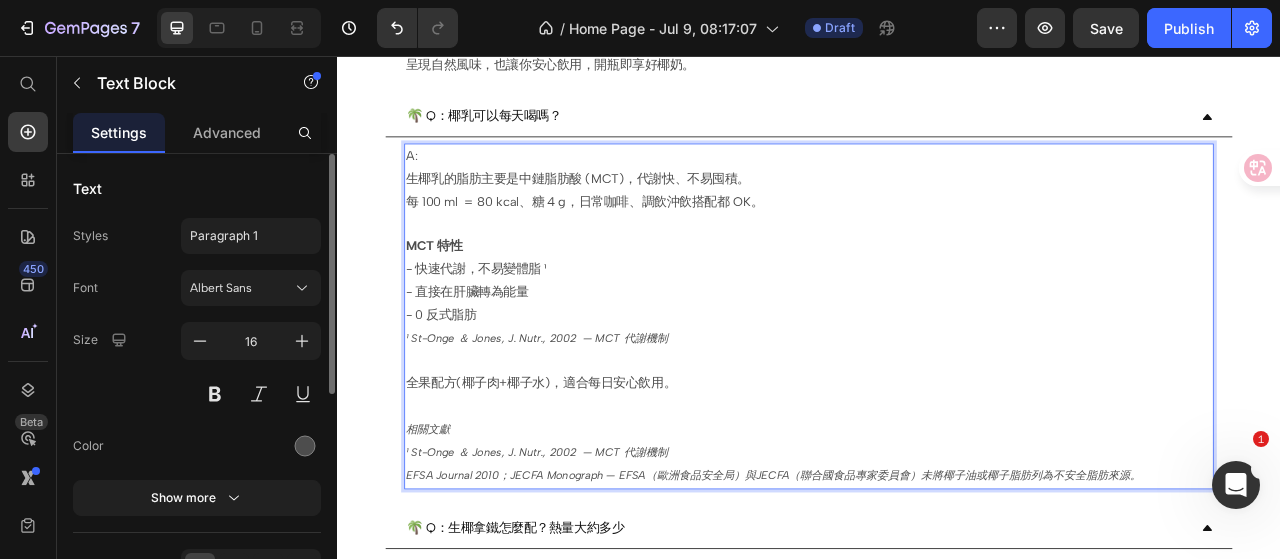 click on "- [NUMBER] 反式脂肪 ¹ St-Onge ＆ Jones, J. Nutr., [NUMBER]  — MCT 代謝機制" at bounding box center (937, 401) 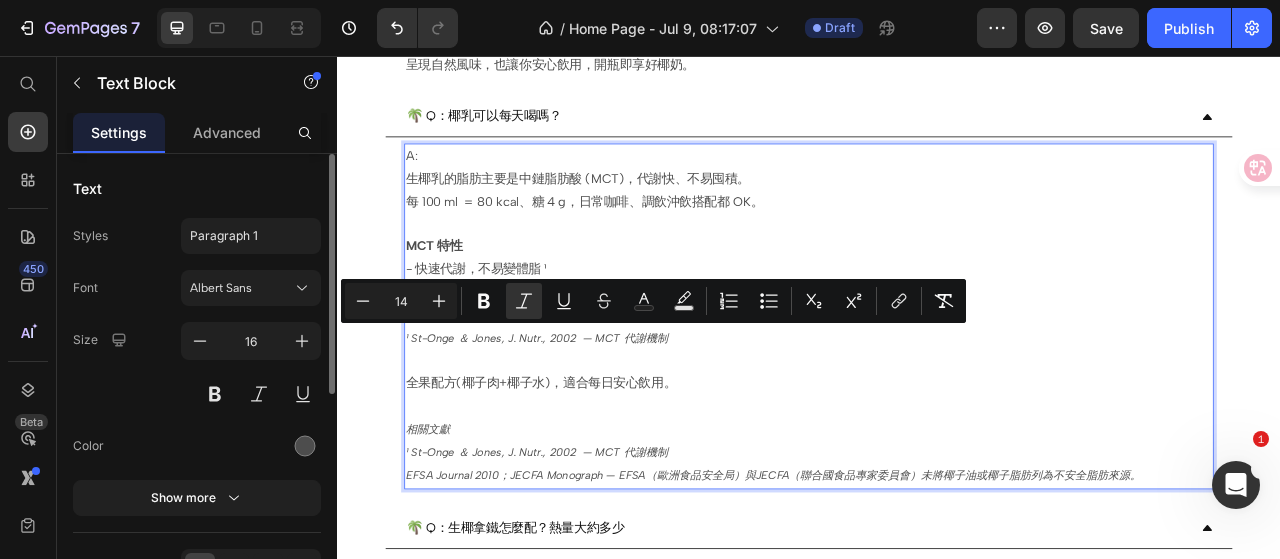 drag, startPoint x: 769, startPoint y: 403, endPoint x: 429, endPoint y: 416, distance: 340.24844 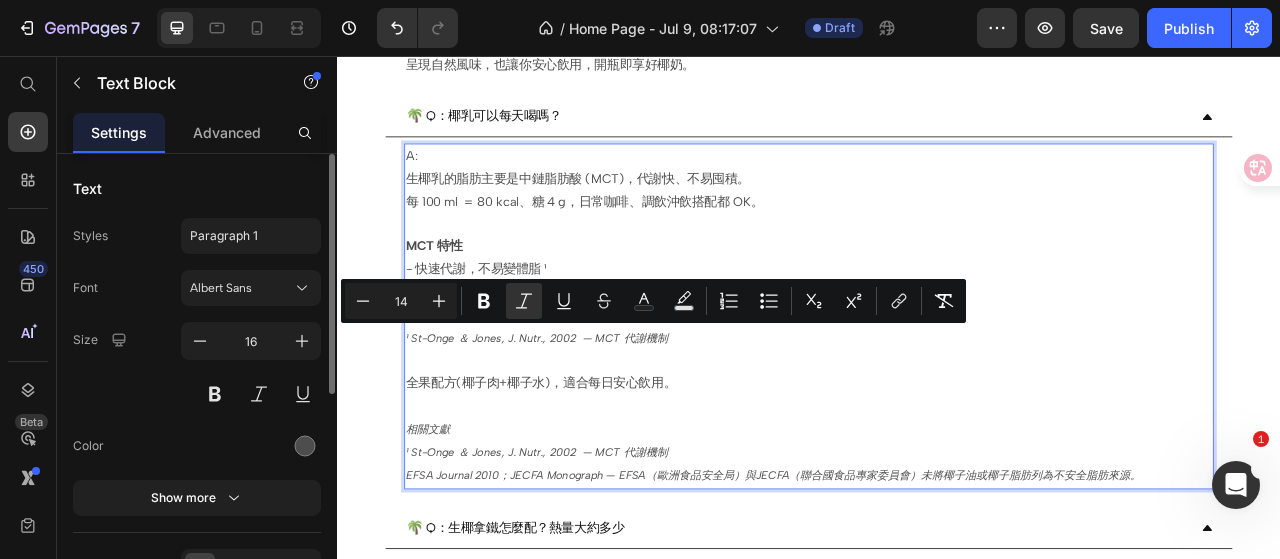 click on "- [NUMBER] 反式脂肪 ¹ St-Onge ＆ Jones, J. Nutr., [NUMBER]  — MCT 代謝機制" at bounding box center [937, 401] 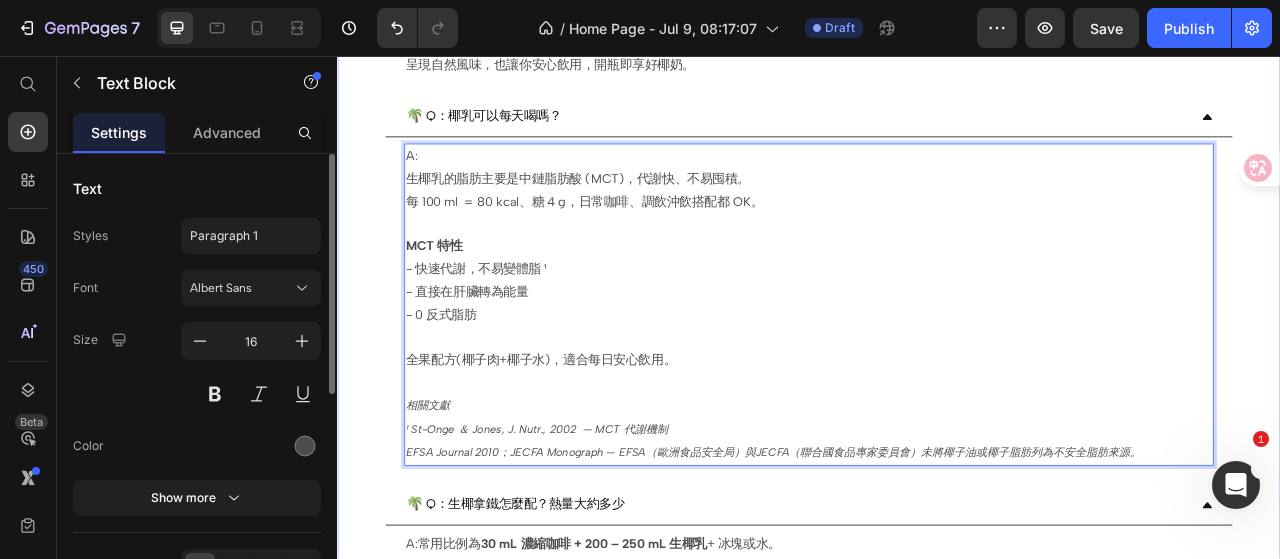 click on "Drop element here Image Image Row
🌴 Q：生椰乳是什麼？
🌴 Q：生椰乳有什麼營養與特色？
🌴 Q：為什麼椰奶需要穩定技術？ A:椰奶與其他植物奶在脂肪比例上天差地遠，不穩定才是正常。 椰漿的脂肪球尺寸約 10~25 μm，一般植物奶/堅果/豆漿等 約2–3 μm¹ 這是一個純粹的物理現象。 ¹ 引 Tangsuphoom N., Coupland J.N. (2008) Food Hydrocolloids 22: 1233–1242   尤其椰漿脂肪含量可高出其他植物奶 3–5 倍，也意味著帶來更濃的香氣口感與MCT營養。 為了避免天然的椰奶數周後漂油或結塊，我們採用食品級技術穩定乳化，可被人體分解為脂肪酸、甘油和蔗糖，代謝終點都與一般油脂、碳水相同，不產生反式脂肪。 另外生椰的天然椰子水還要獨立採收、無菌過濾，單價與工法都比普通椰漿更高   A:" at bounding box center (937, 456) 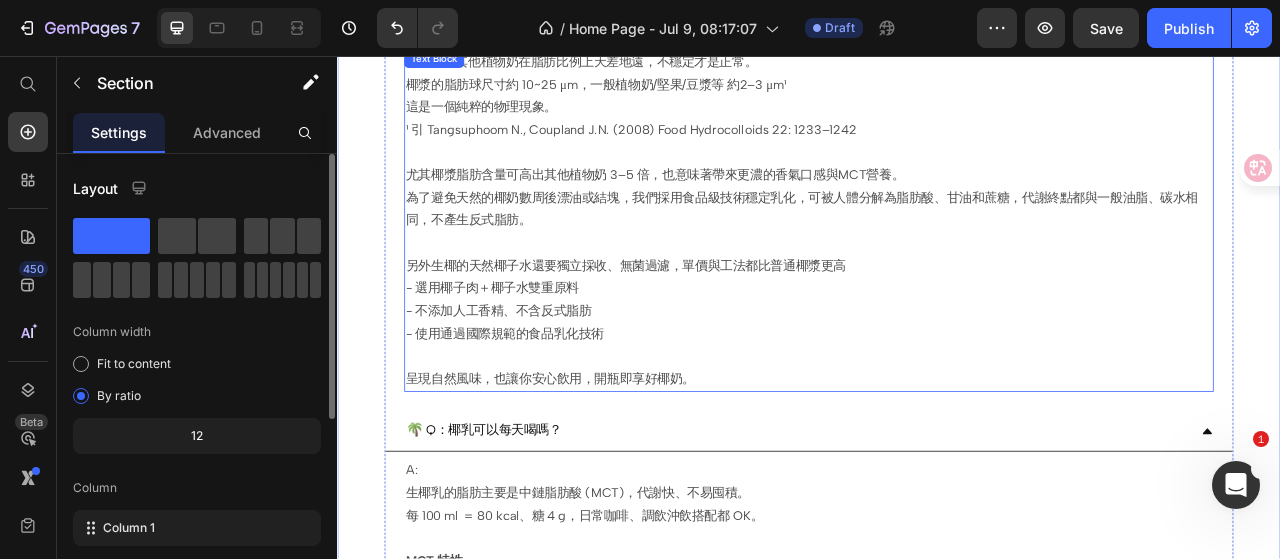scroll, scrollTop: 362, scrollLeft: 0, axis: vertical 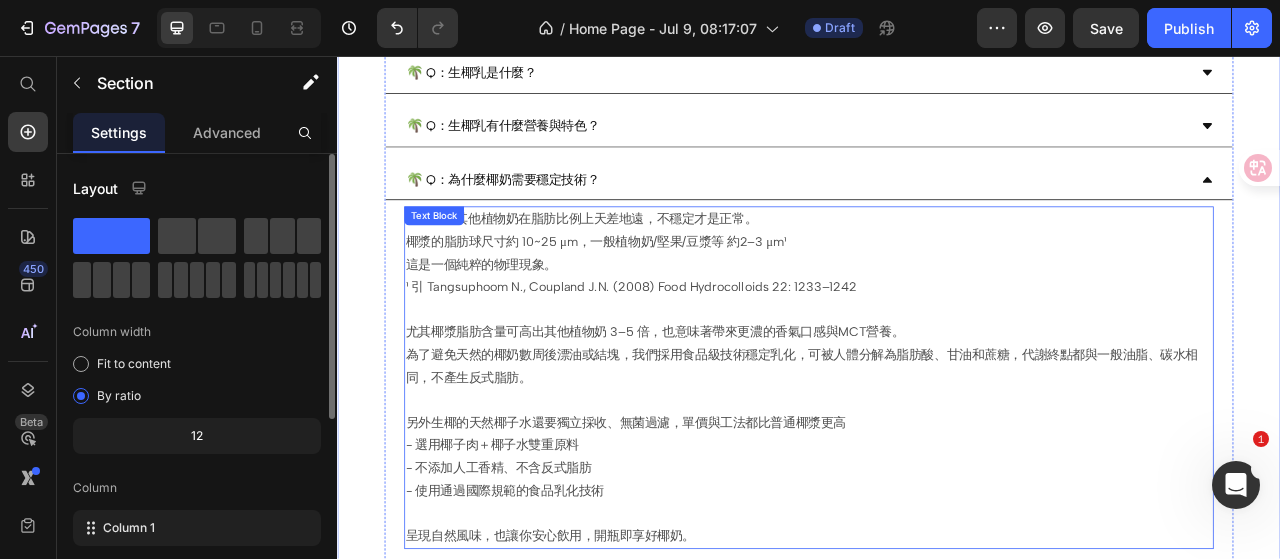click on "A:椰奶與其他植物奶在脂肪比例上天差地遠，不穩定才是正常。 椰漿的脂肪球尺寸約 10~25 μm，一般植物奶/堅果/豆漿等 約2–3 μm¹ 這是一個純粹的物理現象。 ¹ 引 Tangsuphoom N., Coupland J.N. (2008) Food Hydrocolloids 22: 1233–1242" at bounding box center (937, 322) 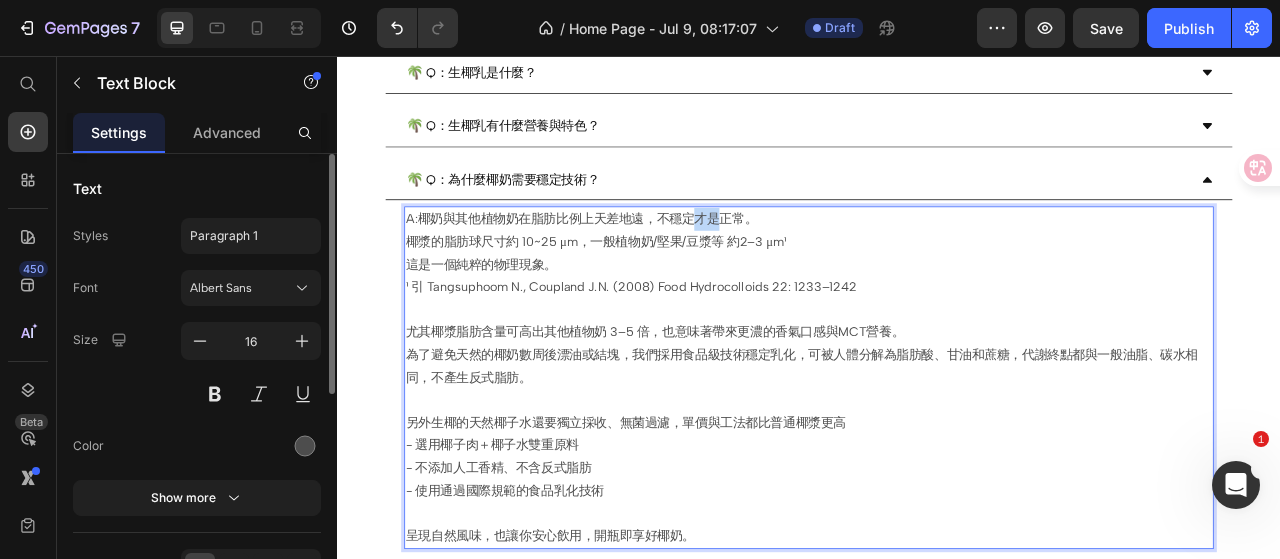 click on "A:椰奶與其他植物奶在脂肪比例上天差地遠，不穩定才是正常。 椰漿的脂肪球尺寸約 10~25 μm，一般植物奶/堅果/豆漿等 約2–3 μm¹ 這是一個純粹的物理現象。 ¹ 引 Tangsuphoom N., Coupland J.N. (2008) Food Hydrocolloids 22: 1233–1242" at bounding box center [937, 322] 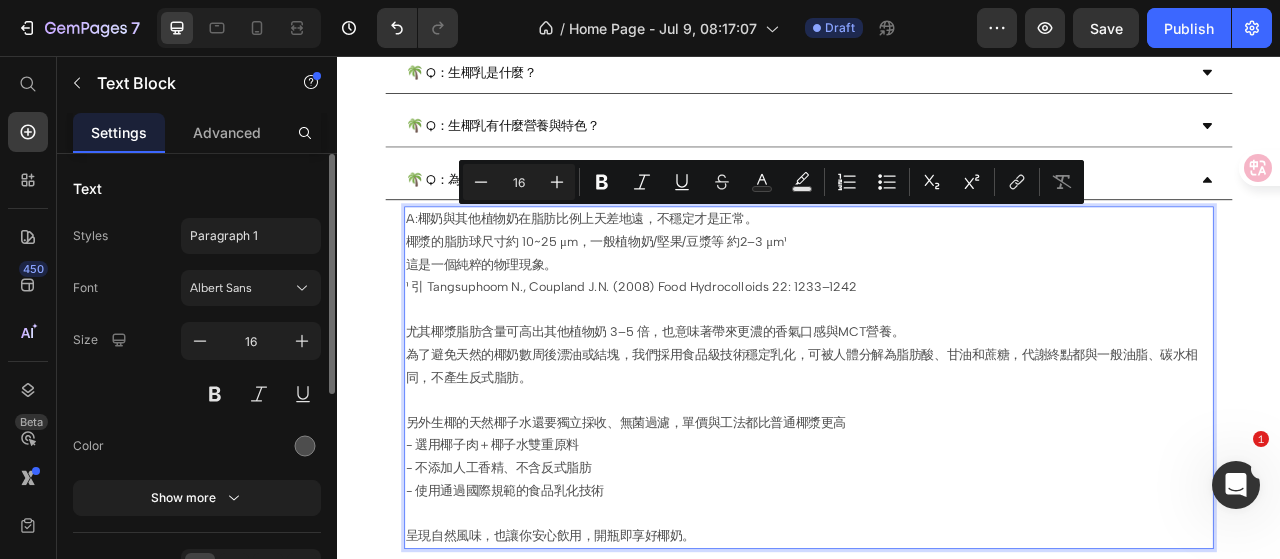 click on "A:椰奶與其他植物奶在脂肪比例上天差地遠，不穩定才是正常。 椰漿的脂肪球尺寸約 10~25 μm，一般植物奶/堅果/豆漿等 約2–3 μm¹ 這是一個純粹的物理現象。 ¹ 引 Tangsuphoom N., Coupland J.N. (2008) Food Hydrocolloids 22: 1233–1242" at bounding box center (937, 322) 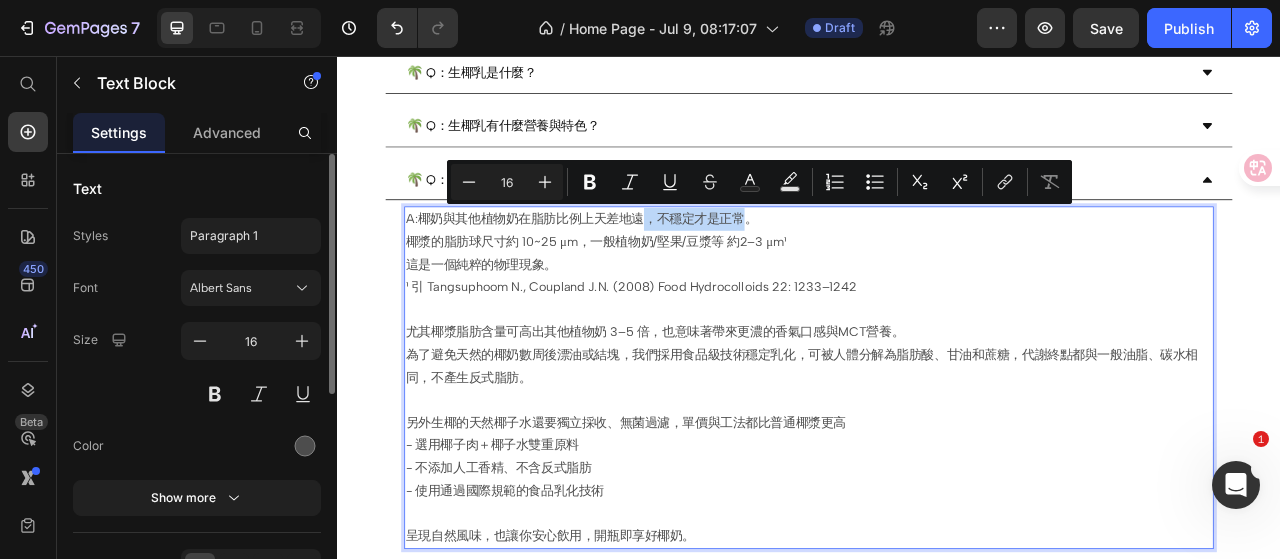 drag, startPoint x: 847, startPoint y: 256, endPoint x: 733, endPoint y: 261, distance: 114.1096 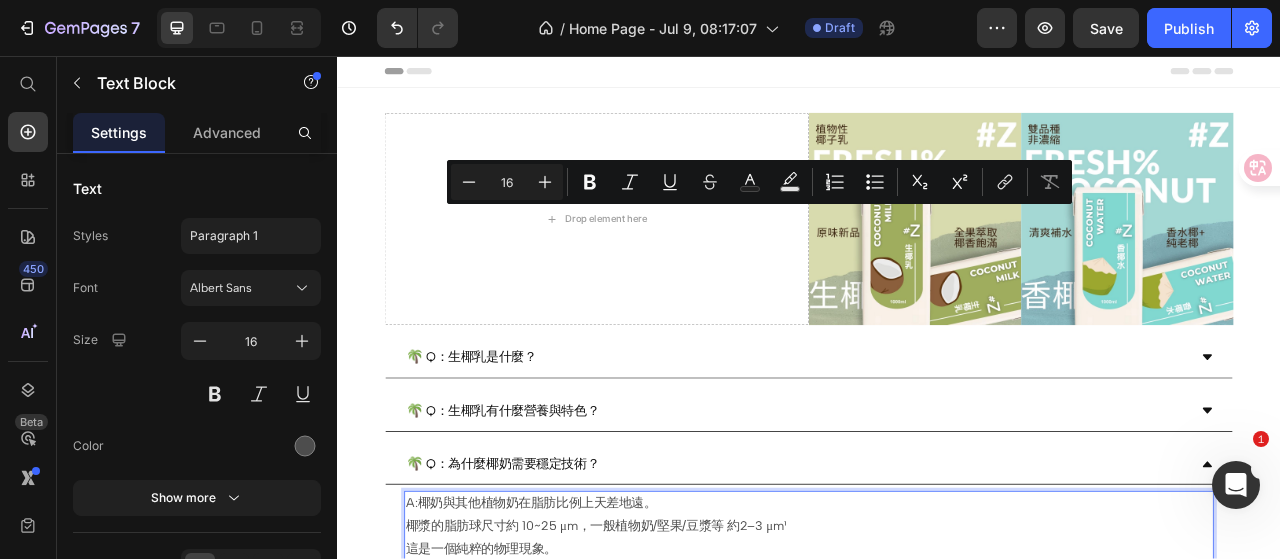 scroll, scrollTop: 362, scrollLeft: 0, axis: vertical 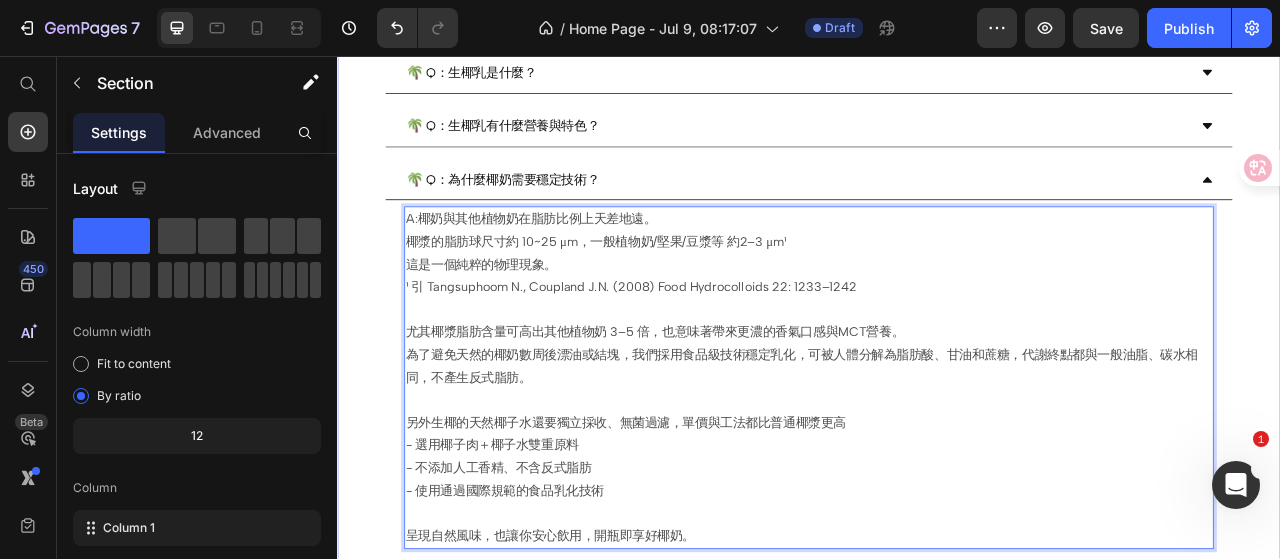 click on "Drop element here Image Image Row
🌴 Q：生椰乳是什麼？
🌴 Q：生椰乳有什麼營養與特色？
🌴 Q：為什麼椰奶需要穩定技術？ A:椰奶與其他植物奶在脂肪比例上天差地遠。 椰漿的脂肪球尺寸約 10~25 μm，一般植物奶/堅果/豆漿等 約2–3 μm¹ 這是一個純粹的物理現象。 ¹ 引 Tangsuphoom N., Coupland J.N. (2008) Food Hydrocolloids 22: 1233–1242   尤其椰漿脂肪含量可高出其他植物奶 3–5 倍，也意味著帶來更濃的香氣口感與MCT營養。 為了避免天然的椰奶數周後漂油或結塊，我們採用食品級技術穩定乳化，可被人體分解為脂肪酸、甘油和蔗糖，代謝終點都與一般油脂、碳水相同，不產生反式脂肪。 另外生椰的天然椰子水還要獨立採收、無菌過濾，單價與工法都比普通椰漿更高   Text Block   0
A:" at bounding box center [937, 1056] 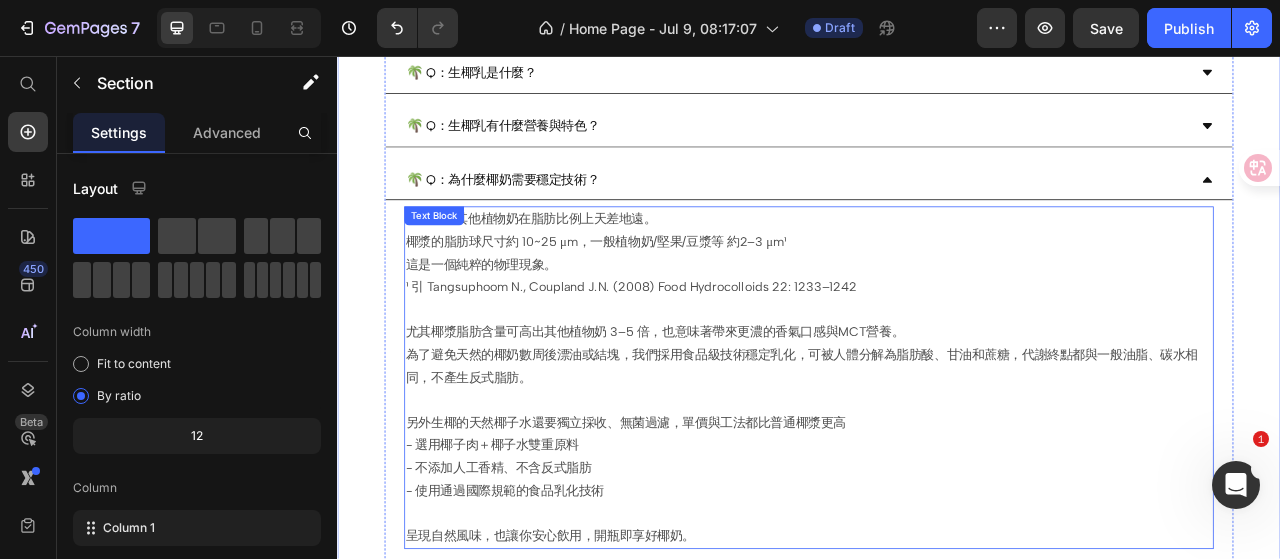 click on "尤其椰漿脂肪含量可高出其他植物奶 3–5 倍，也意味著帶來更濃的香氣口感與MCT營養。" at bounding box center [937, 408] 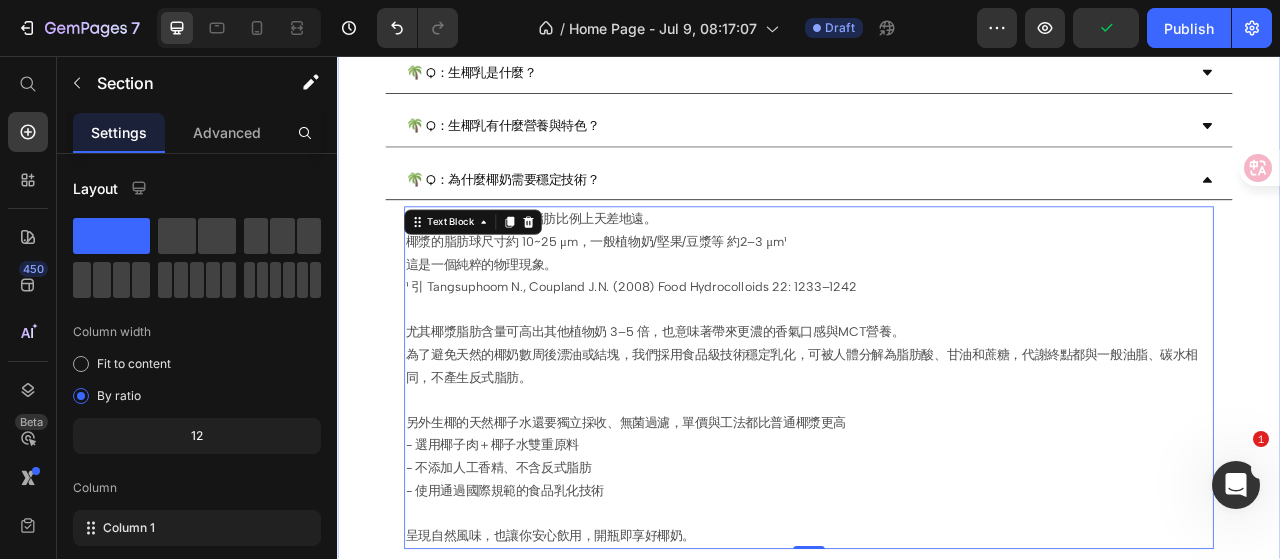 click on "Drop element here Image Image Row
🌴 Q：生椰乳是什麼？
🌴 Q：生椰乳有什麼營養與特色？
🌴 Q：為什麼椰奶需要穩定技術？ A:椰奶與其他植物奶在脂肪比例上天差地遠。 椰漿的脂肪球尺寸約 10~25 μm，一般植物奶/堅果/豆漿等 約2–3 μm¹ 這是一個純粹的物理現象。 ¹ 引 Tangsuphoom N., Coupland J.N. (2008) Food Hydrocolloids 22: 1233–1242   尤其椰漿脂肪含量可高出其他植物奶 3–5 倍，也意味著帶來更濃的香氣口感與MCT營養。 為了避免天然的椰奶數周後漂油或結塊，我們採用食品級技術穩定乳化，可被人體分解為脂肪酸、甘油和蔗糖，代謝終點都與一般油脂、碳水相同，不產生反式脂肪。 另外生椰的天然椰子水還要獨立採收、無菌過濾，單價與工法都比普通椰漿更高   Text Block   0
A:" at bounding box center (937, 1056) 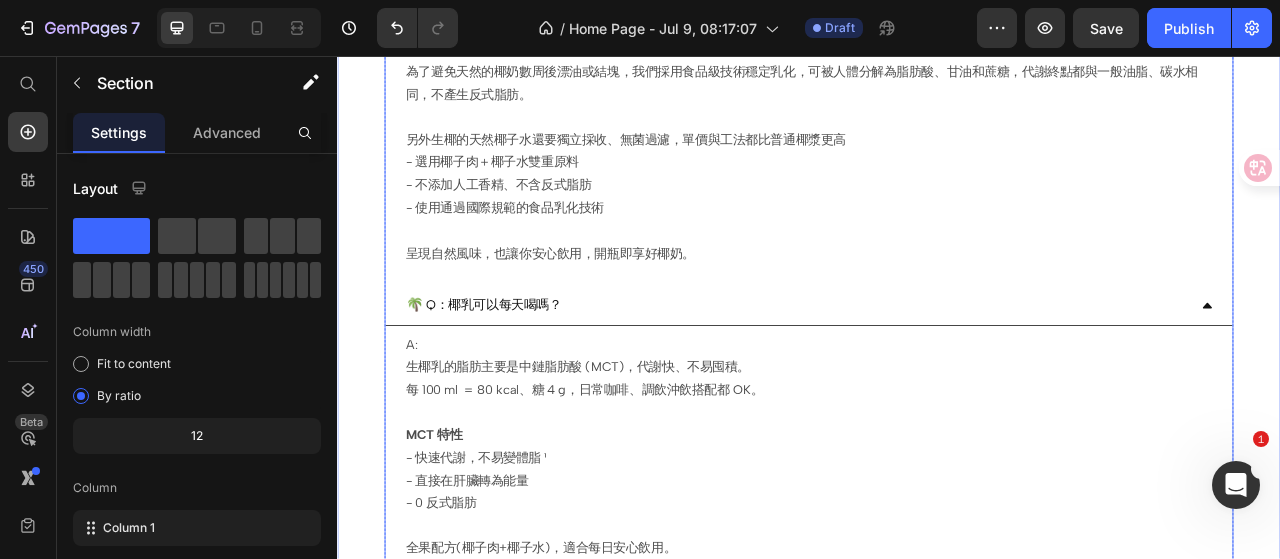 scroll, scrollTop: 762, scrollLeft: 0, axis: vertical 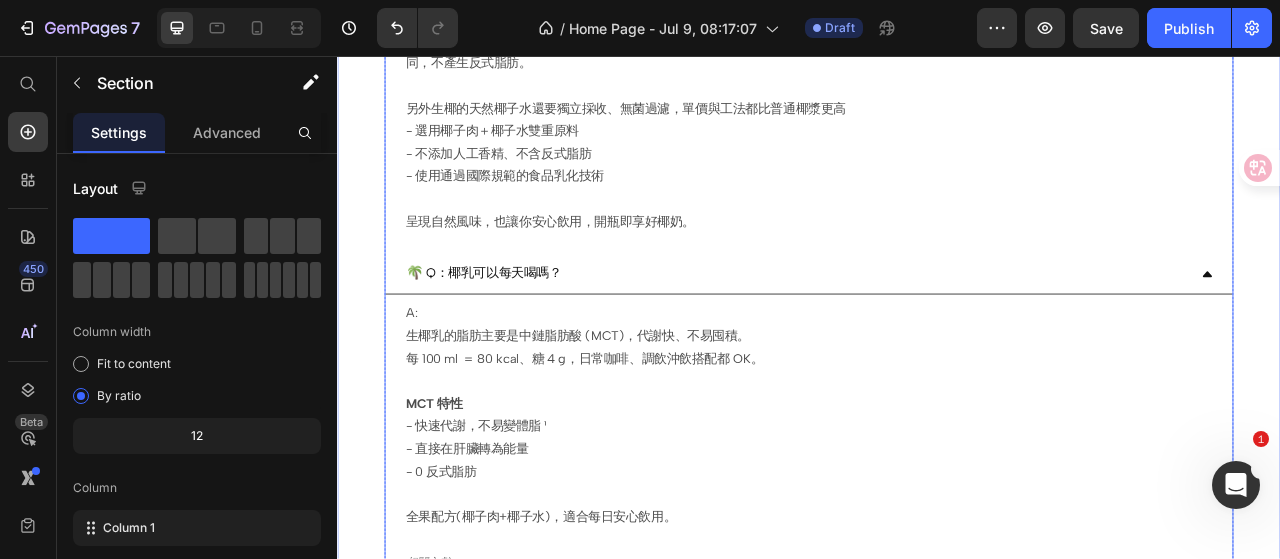 click on "🌴 Q：椰乳可以每天喝嗎？" at bounding box center (921, 333) 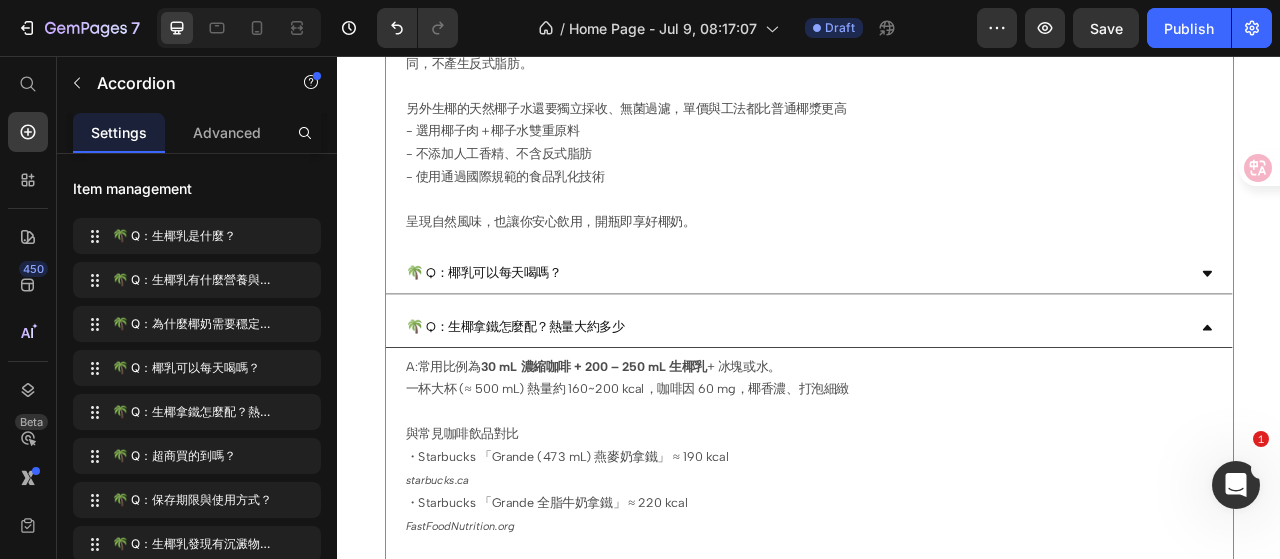 click on "🌴 Q：椰乳可以每天喝嗎？" at bounding box center (921, 333) 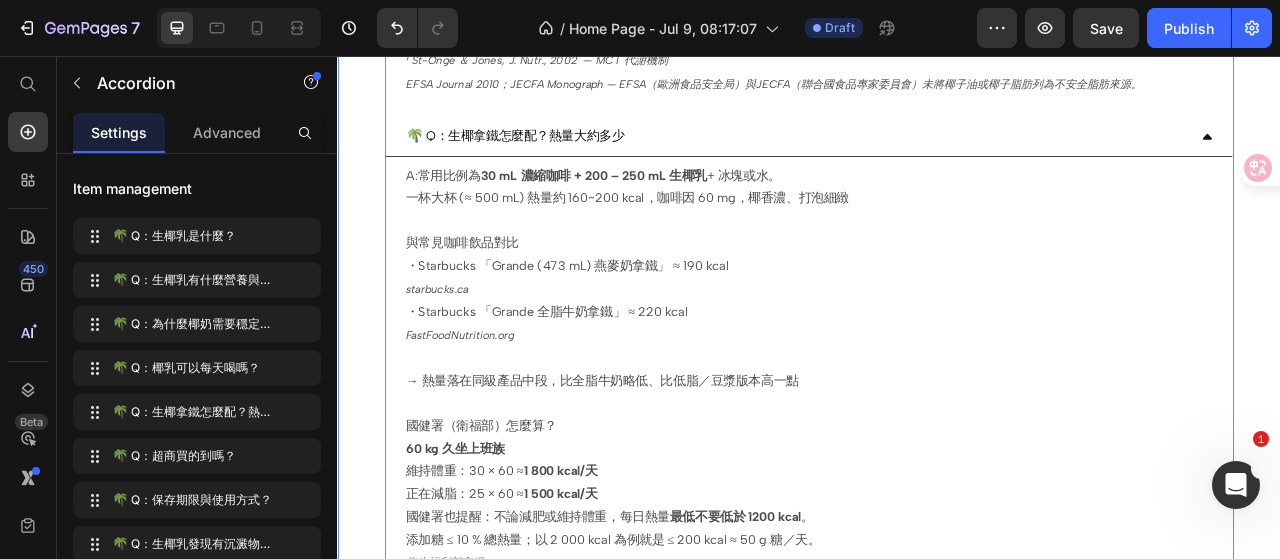 scroll, scrollTop: 1462, scrollLeft: 0, axis: vertical 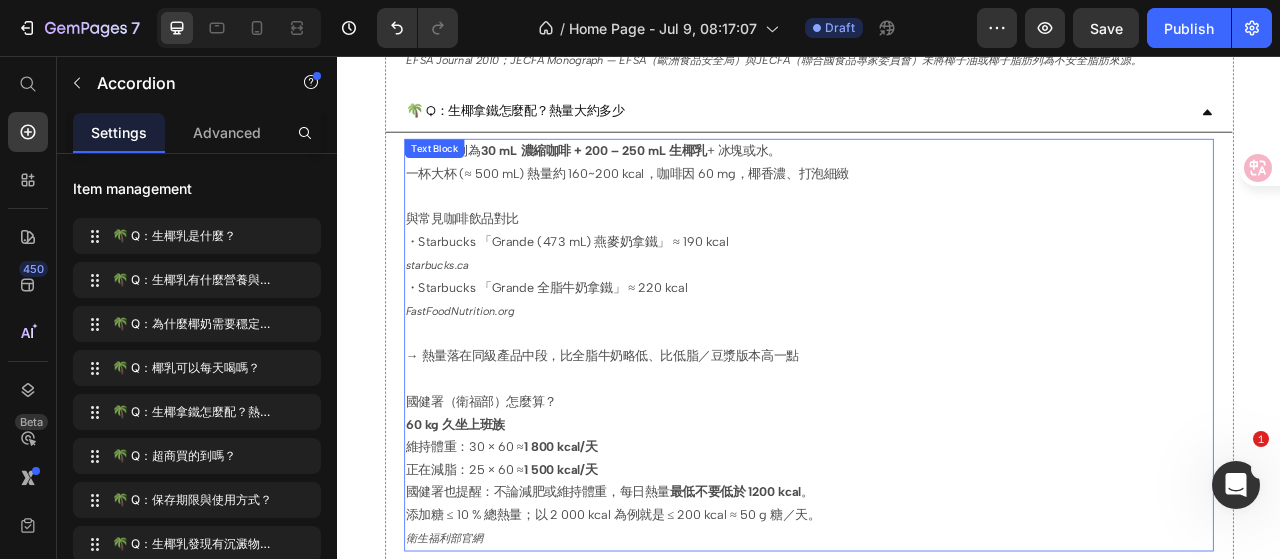 click on "國健署（衛福部）怎麼算？ [NUMBER] kg 久坐上班族" at bounding box center [937, 512] 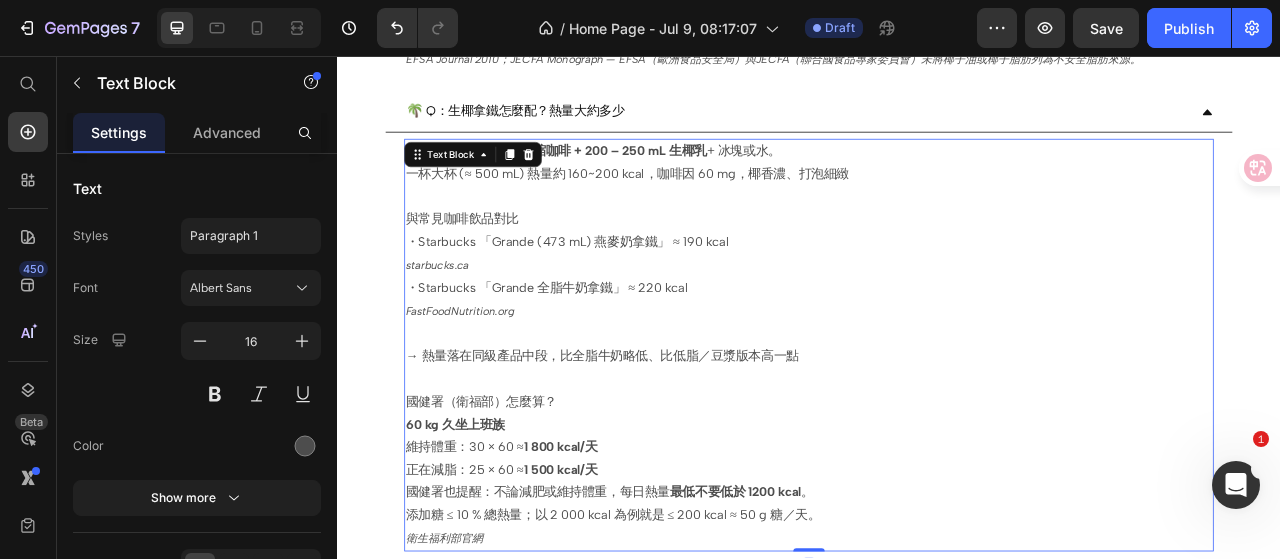 click on "國健署（衛福部）怎麼算？ [NUMBER] kg 久坐上班族" at bounding box center [937, 512] 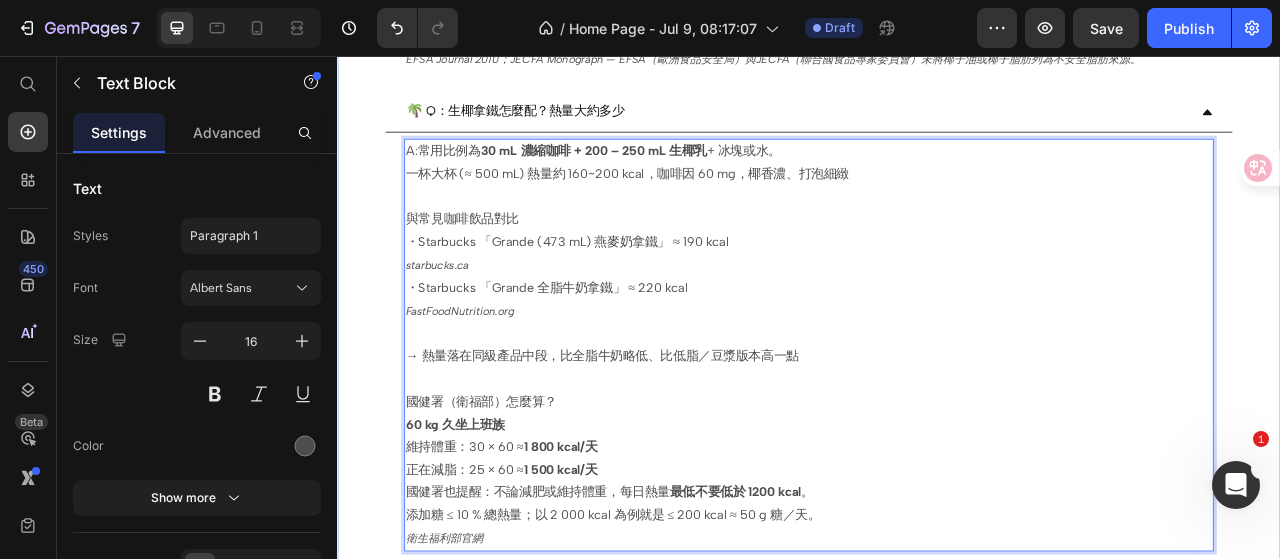 click on "Drop element here Image Image Row
🌴 Q：生椰乳是什麼？
🌴 Q：生椰乳有什麼營養與特色？
🌴 Q：為什麼椰奶需要穩定技術？ A:椰奶與其他植物奶在脂肪比例上天差地遠。 椰漿的脂肪球尺寸約 10~25 μm，一般植物奶/堅果/豆漿等 約2–3 μm¹ 這是一個純粹的物理現象。 ¹ 引 Tangsuphoom N., Coupland J.N. (2008) Food Hydrocolloids 22: 1233–1242   尤其椰漿脂肪含量可高出其他植物奶 3–5 倍，也意味著帶來更濃的香氣口感與MCT營養。 為了避免天然的椰奶數周後漂油或結塊，我們採用食品級技術穩定乳化，可被人體分解為脂肪酸、甘油和蔗糖，代謝終點都與一般油脂、碳水相同，不產生反式脂肪。 另外生椰的天然椰子水還要獨立採收、無菌過濾，單價與工法都比普通椰漿更高   Text Block
A:" at bounding box center (937, -44) 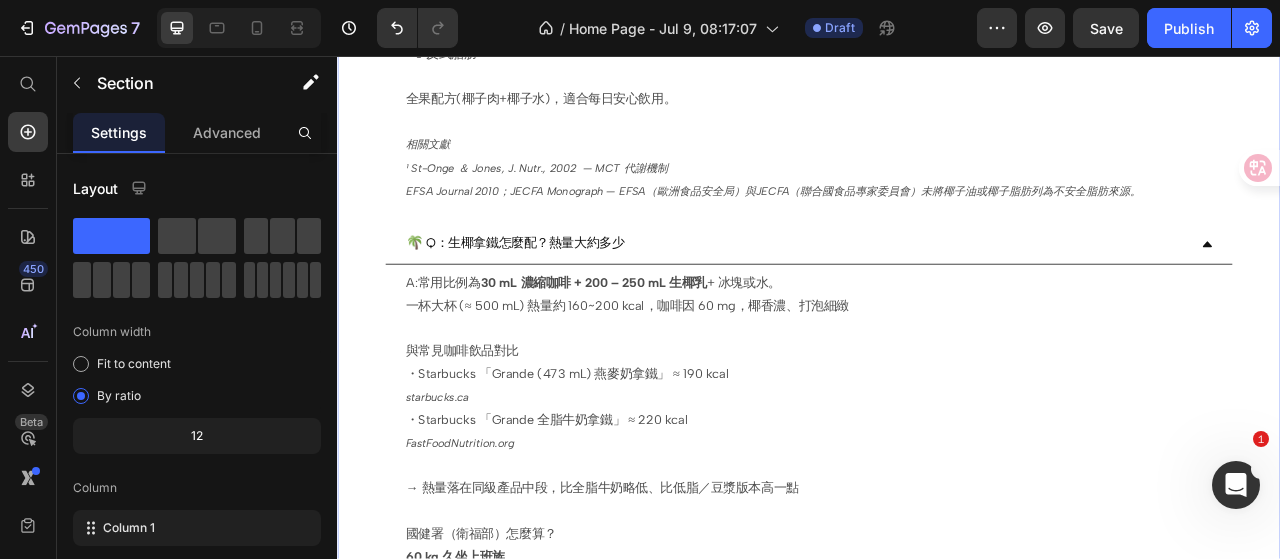 scroll, scrollTop: 1262, scrollLeft: 0, axis: vertical 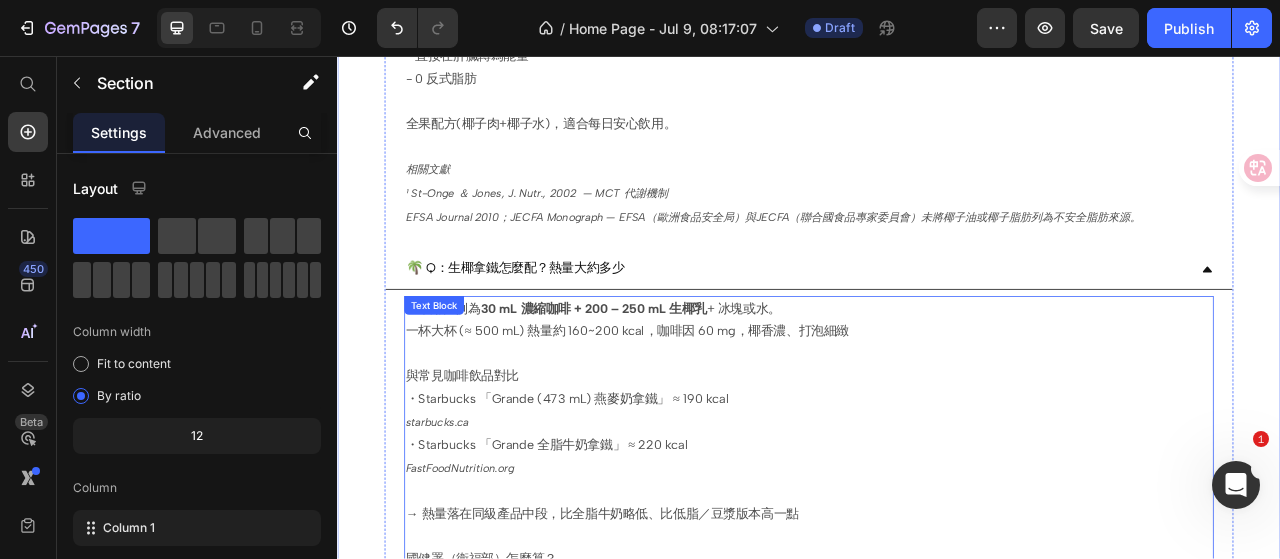 click on "[URL]" at bounding box center [464, 522] 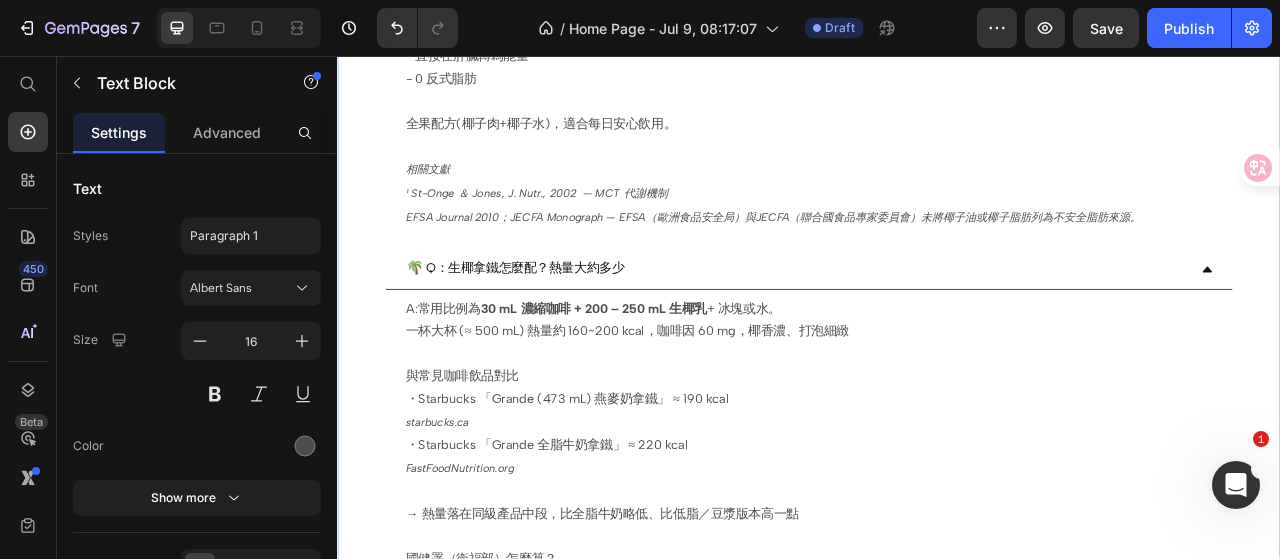 click on "Drop element here Image Image Row
🌴 Q：生椰乳是什麼？
🌴 Q：生椰乳有什麼營養與特色？
🌴 Q：為什麼椰奶需要穩定技術？ A:椰奶與其他植物奶在脂肪比例上天差地遠。 椰漿的脂肪球尺寸約 10~25 μm，一般植物奶/堅果/豆漿等 約2–3 μm¹ 這是一個純粹的物理現象。 ¹ 引 Tangsuphoom N., Coupland J.N. (2008) Food Hydrocolloids 22: 1233–1242   尤其椰漿脂肪含量可高出其他植物奶 3–5 倍，也意味著帶來更濃的香氣口感與MCT營養。 為了避免天然的椰奶數周後漂油或結塊，我們採用食品級技術穩定乳化，可被人體分解為脂肪酸、甘油和蔗糖，代謝終點都與一般油脂、碳水相同，不產生反式脂肪。 另外生椰的天然椰子水還要獨立採收、無菌過濾，單價與工法都比普通椰漿更高   Text Block
A:" at bounding box center [937, 156] 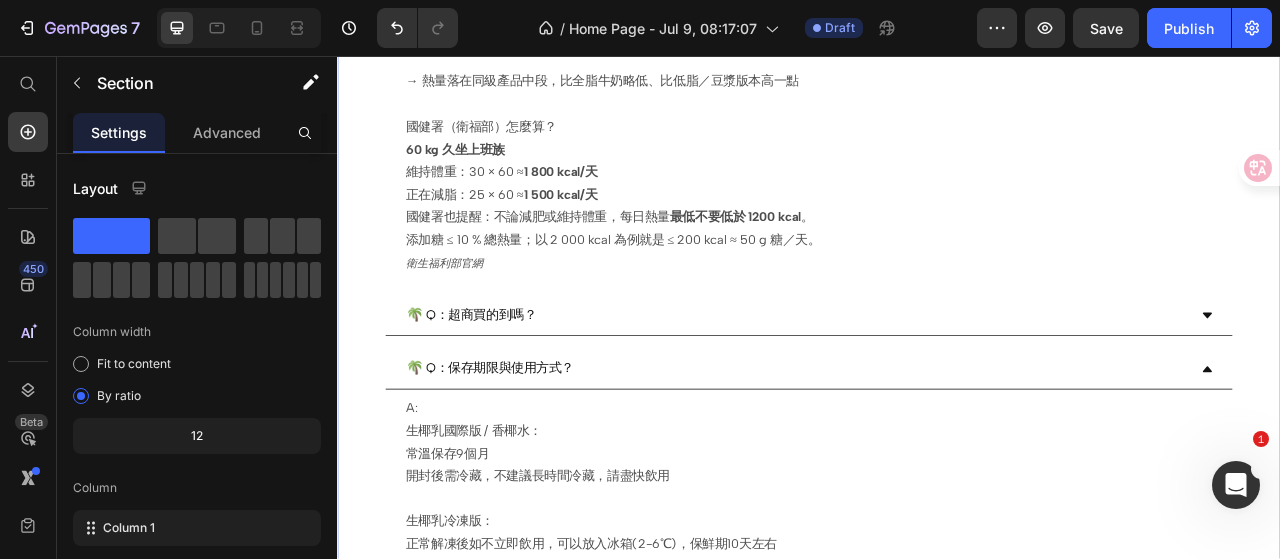 scroll, scrollTop: 1862, scrollLeft: 0, axis: vertical 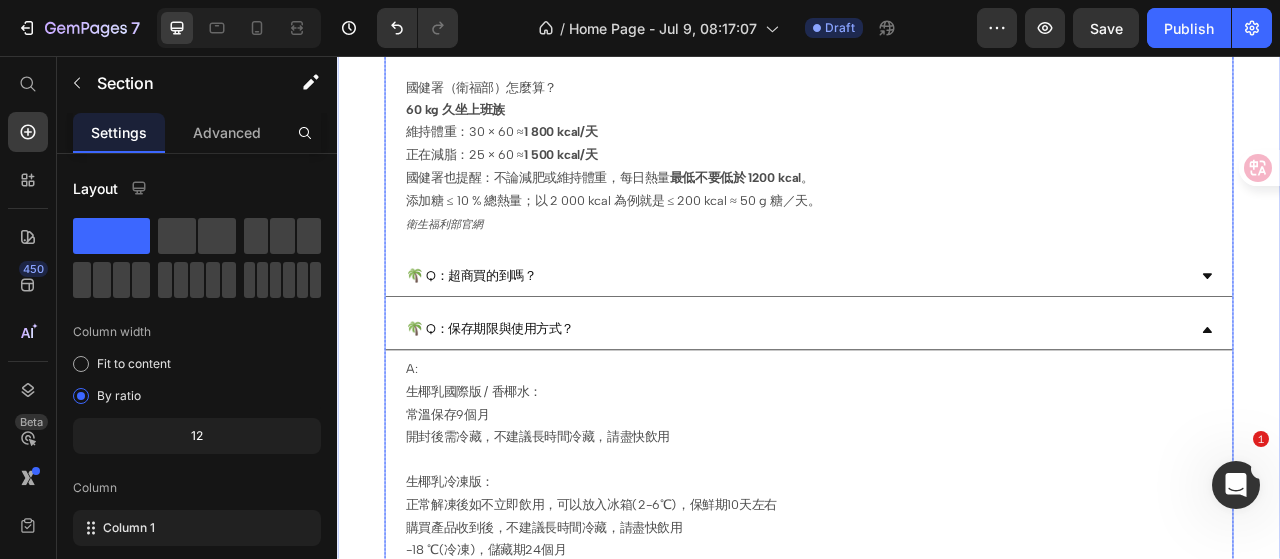 click on "🌴 Q：超商買的到嗎？" at bounding box center (921, 336) 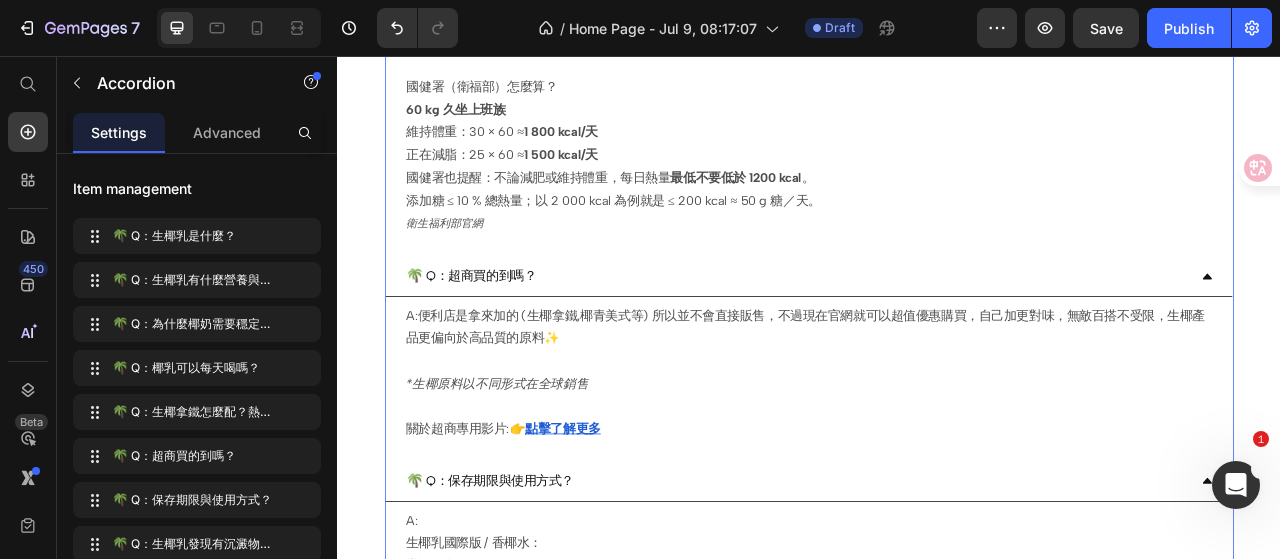 click on "🌴 Q：超商買的到嗎？" at bounding box center (921, 336) 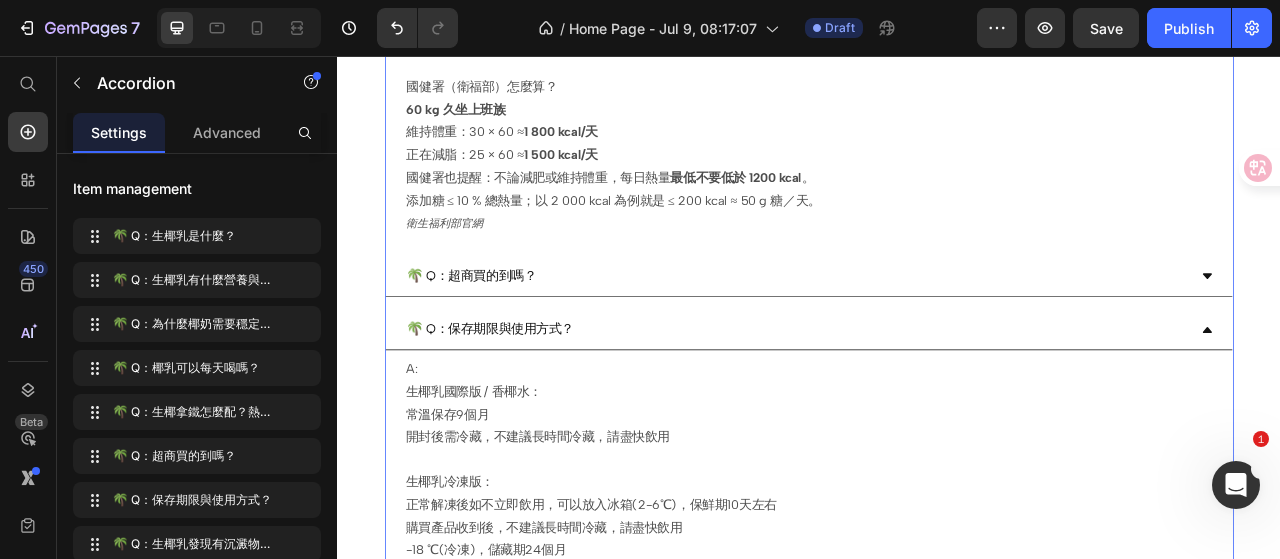 click on "🌴 Q：超商買的到嗎？" at bounding box center [921, 336] 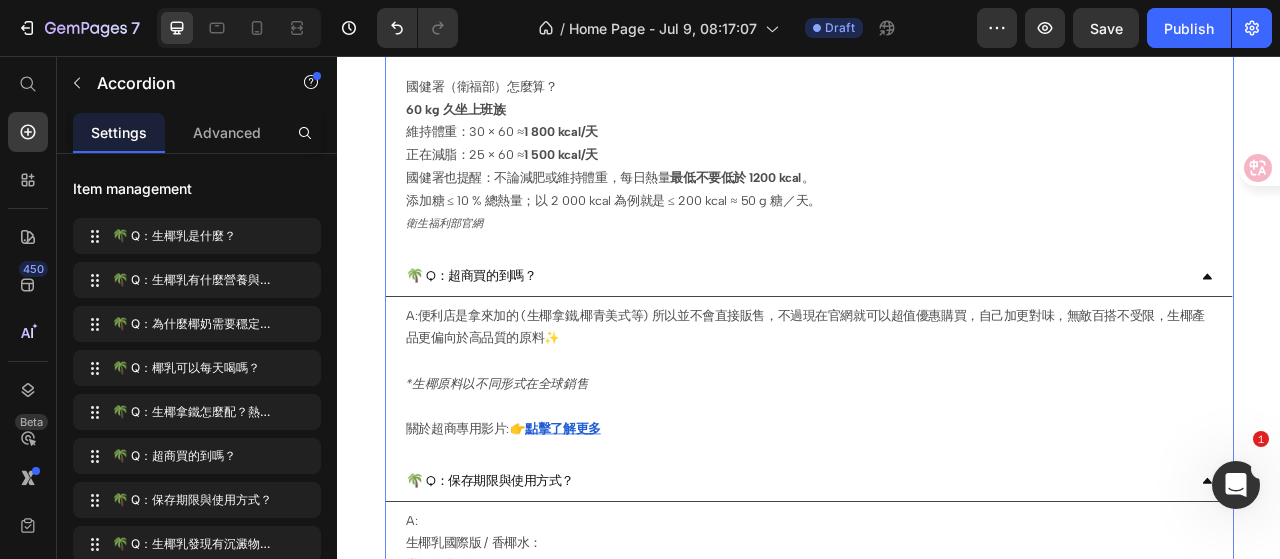click on "🌴 Q：超商買的到嗎？" at bounding box center [921, 336] 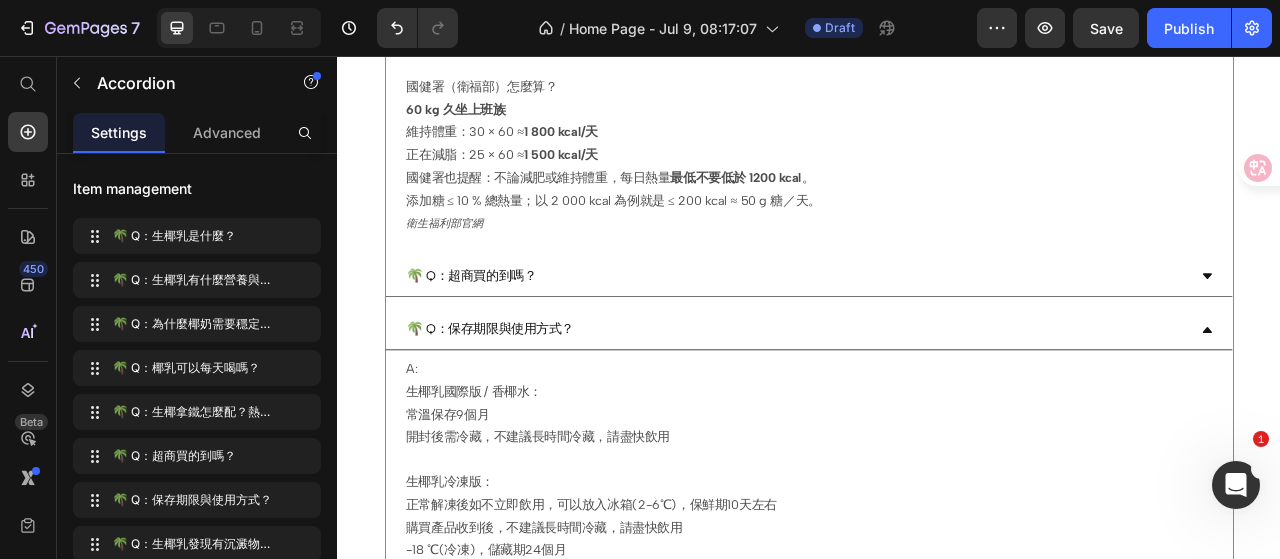 click on "🌴 Q：保存期限與使用方式？" at bounding box center (921, 404) 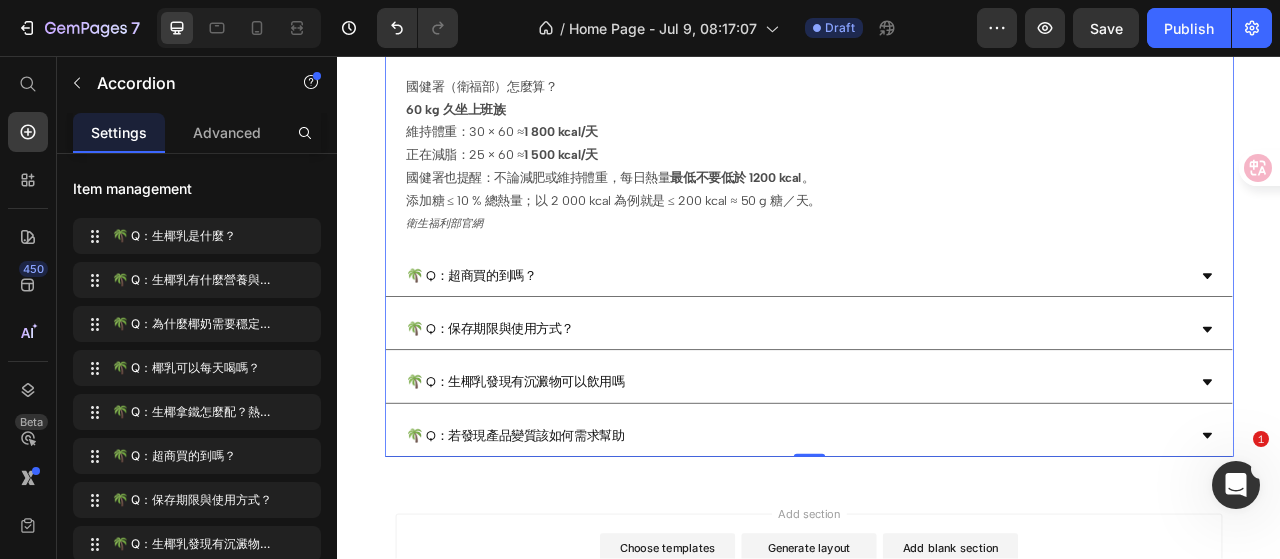 click on "🌴 Q：保存期限與使用方式？" at bounding box center [921, 404] 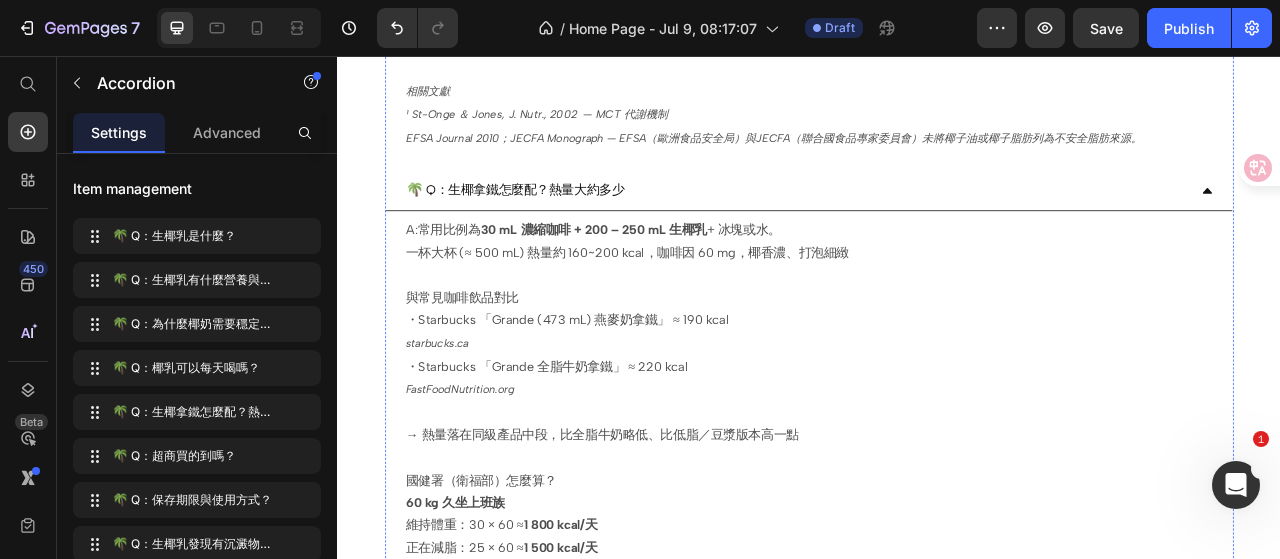 scroll, scrollTop: 1262, scrollLeft: 0, axis: vertical 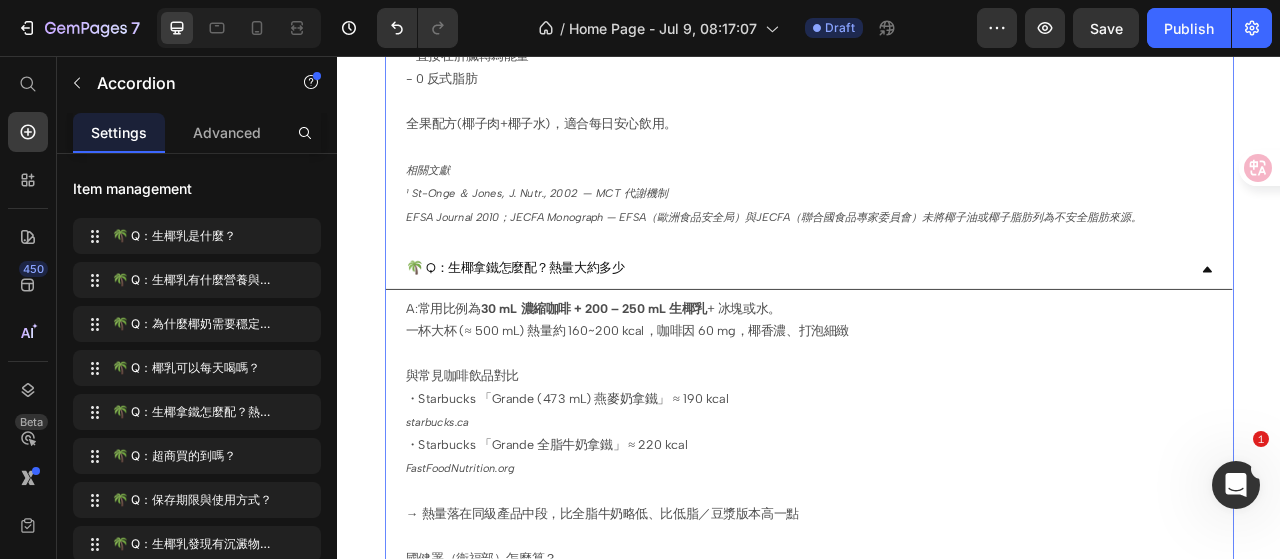 click on "🌴 Q：生椰拿鐵怎麼配？熱量大約多少" at bounding box center [921, 327] 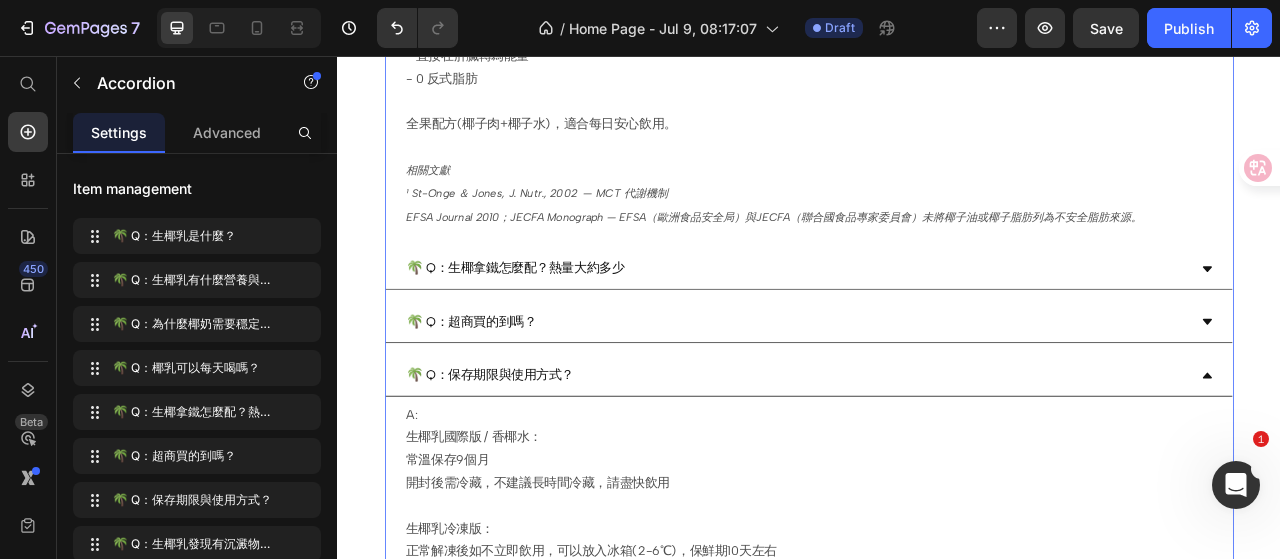 click on "🌴 Q：生椰拿鐵怎麼配？熱量大約多少" at bounding box center [921, 327] 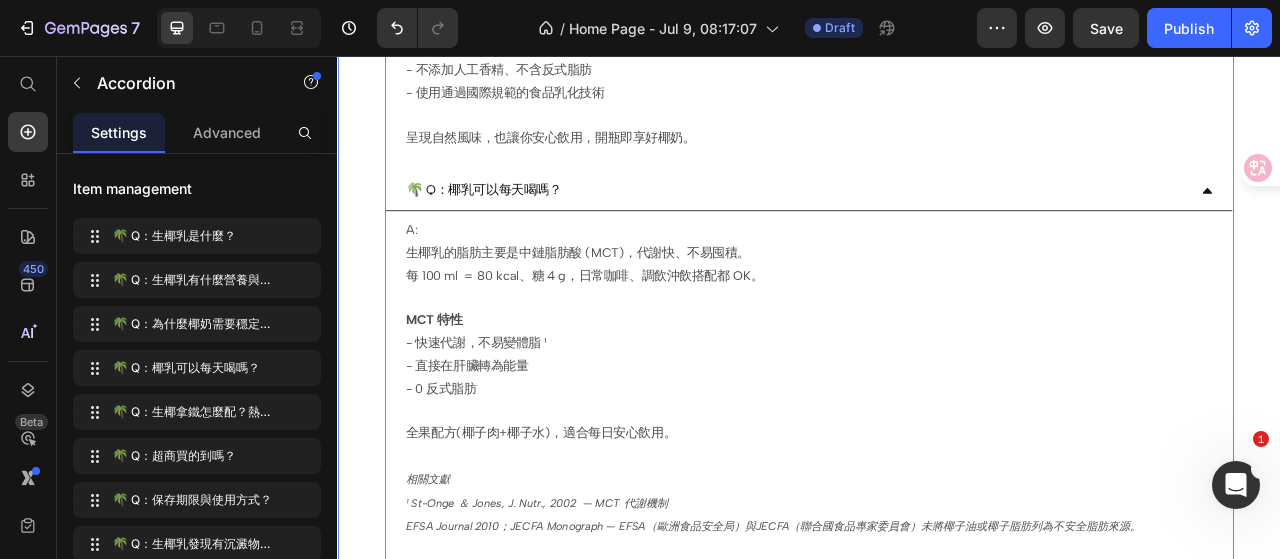 scroll, scrollTop: 862, scrollLeft: 0, axis: vertical 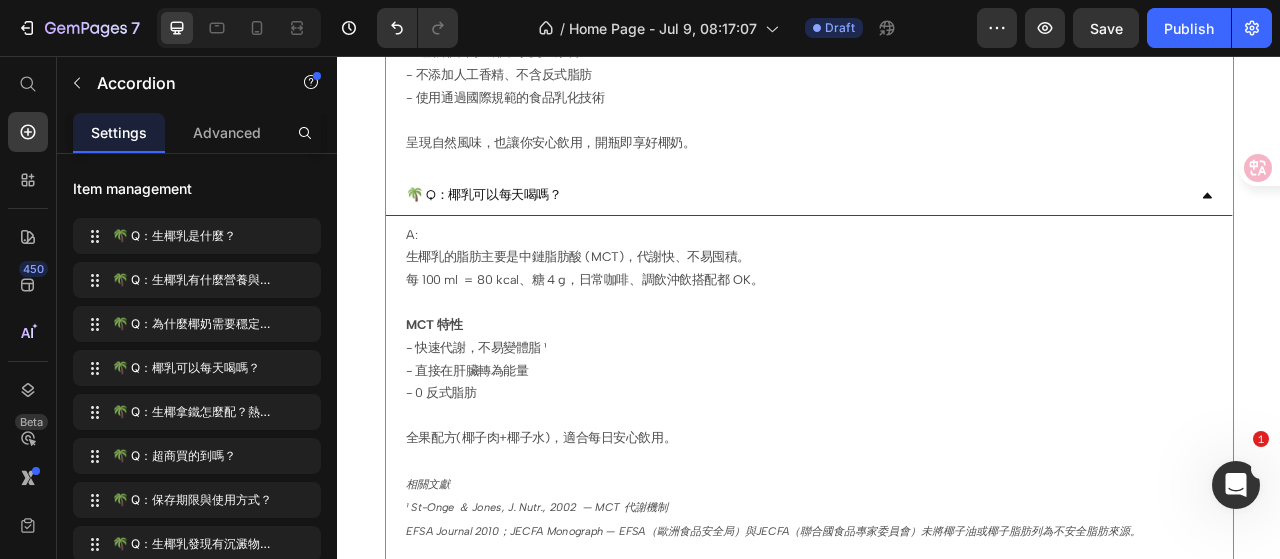 click on "🌴 Q：椰乳可以每天喝嗎？" at bounding box center [921, 233] 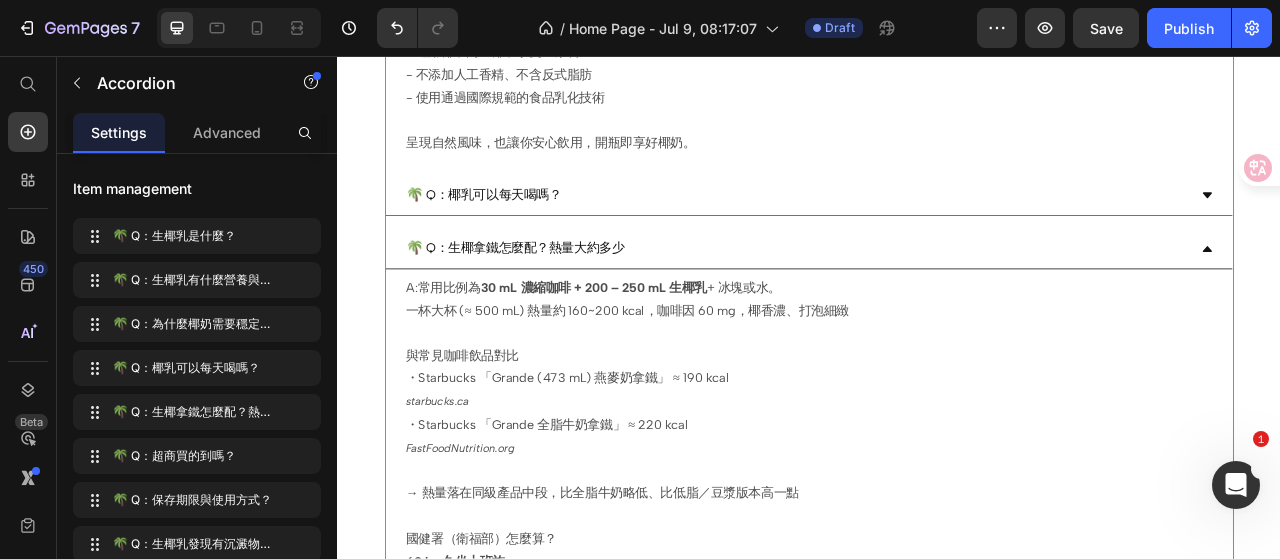 click on "🌴 Q：椰乳可以每天喝嗎？" at bounding box center (921, 233) 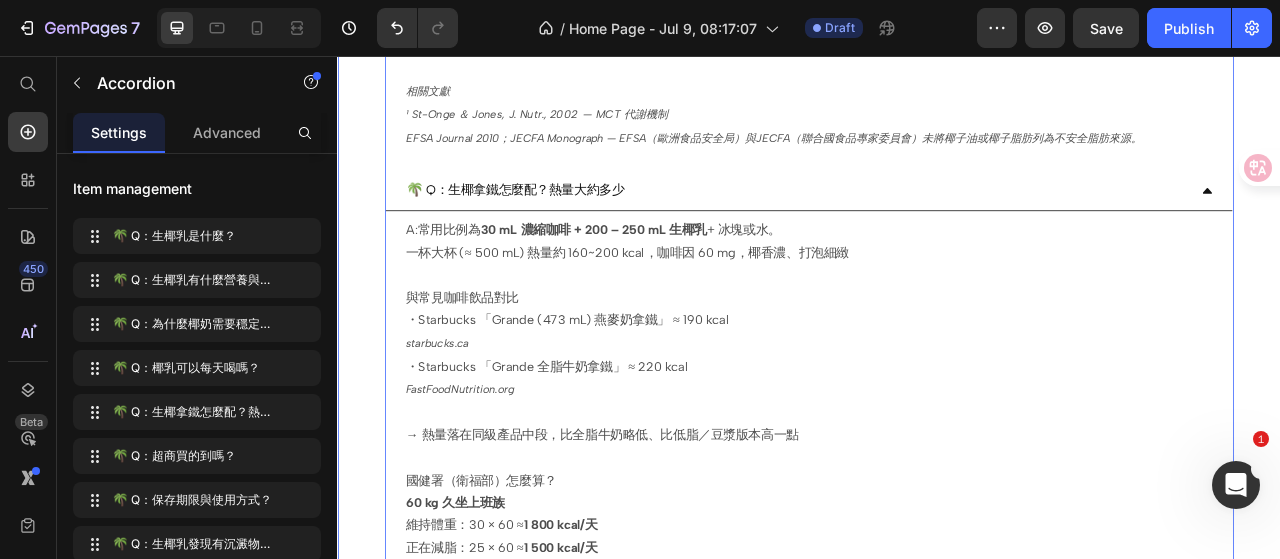 scroll, scrollTop: 1262, scrollLeft: 0, axis: vertical 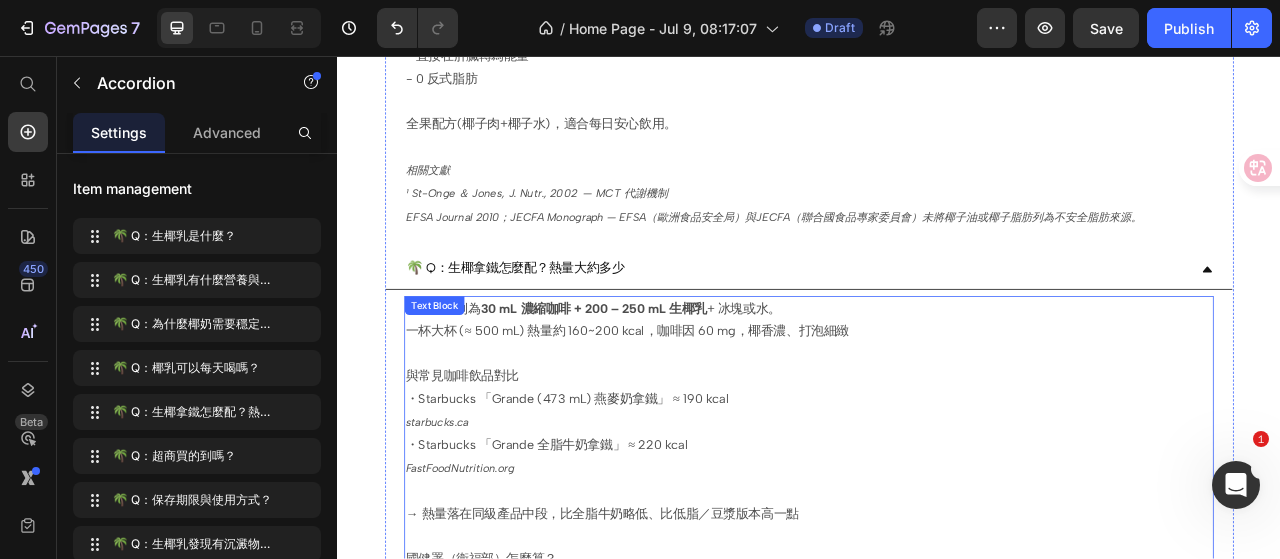 click on "一杯大杯 (≈ 500 mL) 熱量約 160~200 kcal，咖啡因 60 mg，椰香濃、打泡細緻" at bounding box center (937, 407) 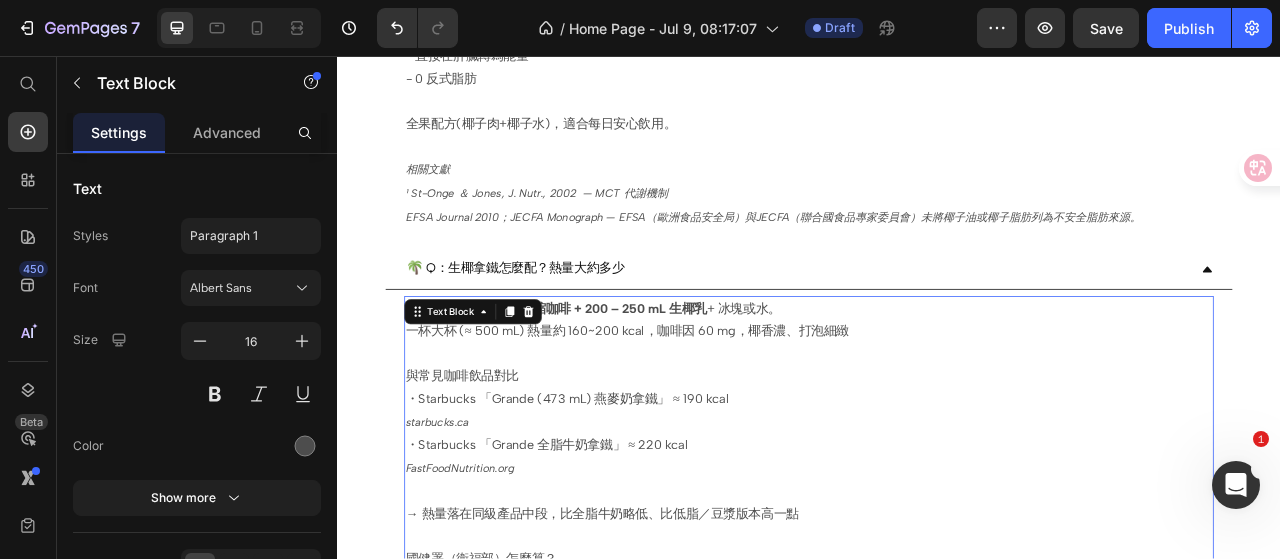 click on "一杯大杯 (≈ 500 mL) 熱量約 160~200 kcal，咖啡因 60 mg，椰香濃、打泡細緻" at bounding box center (937, 407) 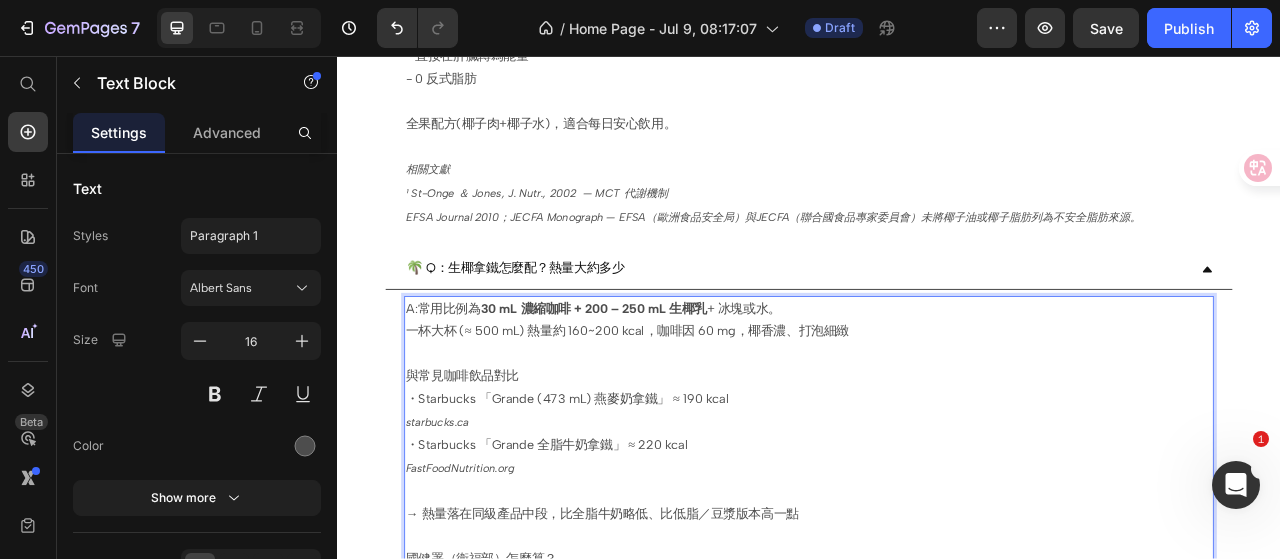 click on "A:常用比例為  30 mL 濃縮咖啡 + 200 – 250 mL 生椰乳 + 冰塊或水。" at bounding box center [937, 378] 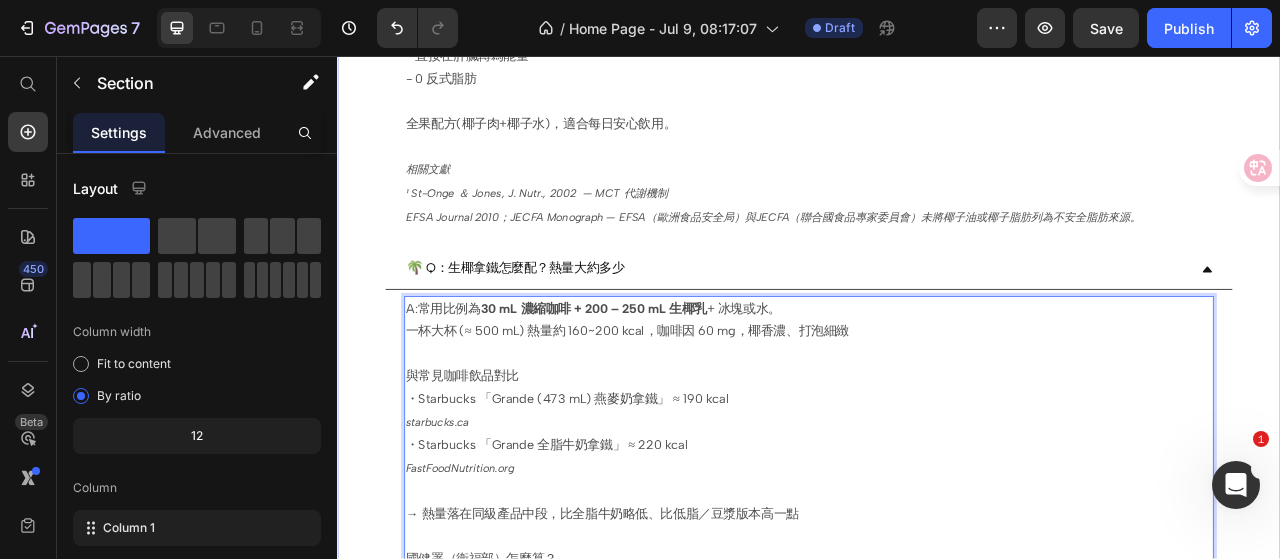 click on "Drop element here Image Image Row
🌴 Q：生椰乳是什麼？
🌴 Q：生椰乳有什麼營養與特色？
🌴 Q：為什麼椰奶需要穩定技術？ A:椰奶與其他植物奶在脂肪比例上天差地遠。 椰漿的脂肪球尺寸約 10~25 μm，一般植物奶/堅果/豆漿等 約2–3 μm¹ 這是一個純粹的物理現象。 ¹ 引 Tangsuphoom N., Coupland J.N. (2008) Food Hydrocolloids 22: 1233–1242   尤其椰漿脂肪含量可高出其他植物奶 3–5 倍，也意味著帶來更濃的香氣口感與MCT營養。 為了避免天然的椰奶數周後漂油或結塊，我們採用食品級技術穩定乳化，可被人體分解為脂肪酸、甘油和蔗糖，代謝終點都與一般油脂、碳水相同，不產生反式脂肪。 另外生椰的天然椰子水還要獨立採收、無菌過濾，單價與工法都比普通椰漿更高   Text Block
A:" at bounding box center [937, 156] 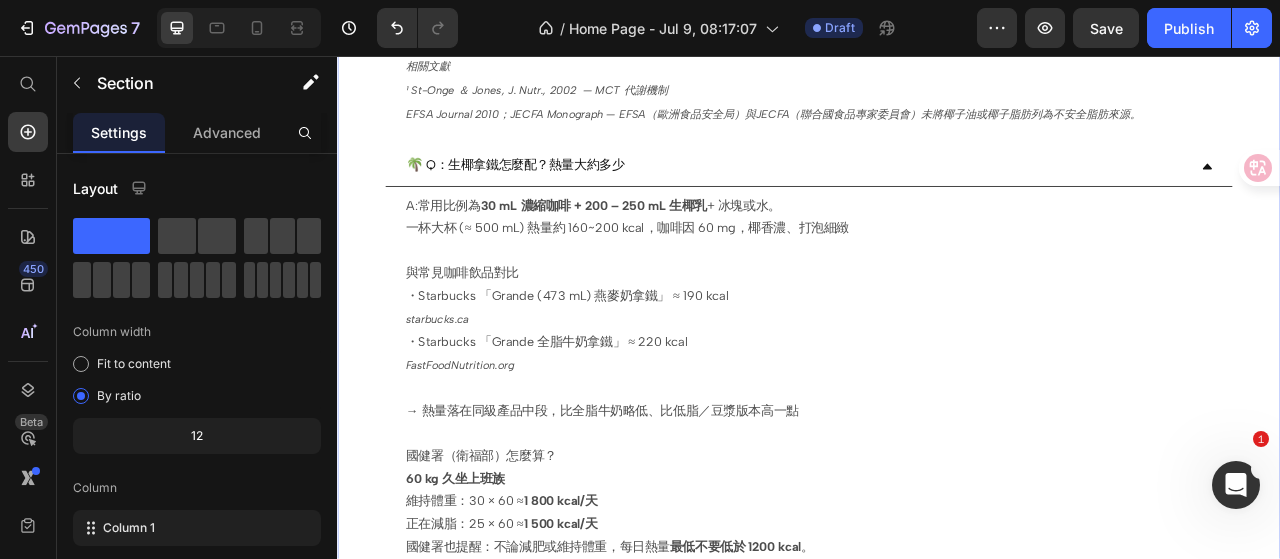 scroll, scrollTop: 1362, scrollLeft: 0, axis: vertical 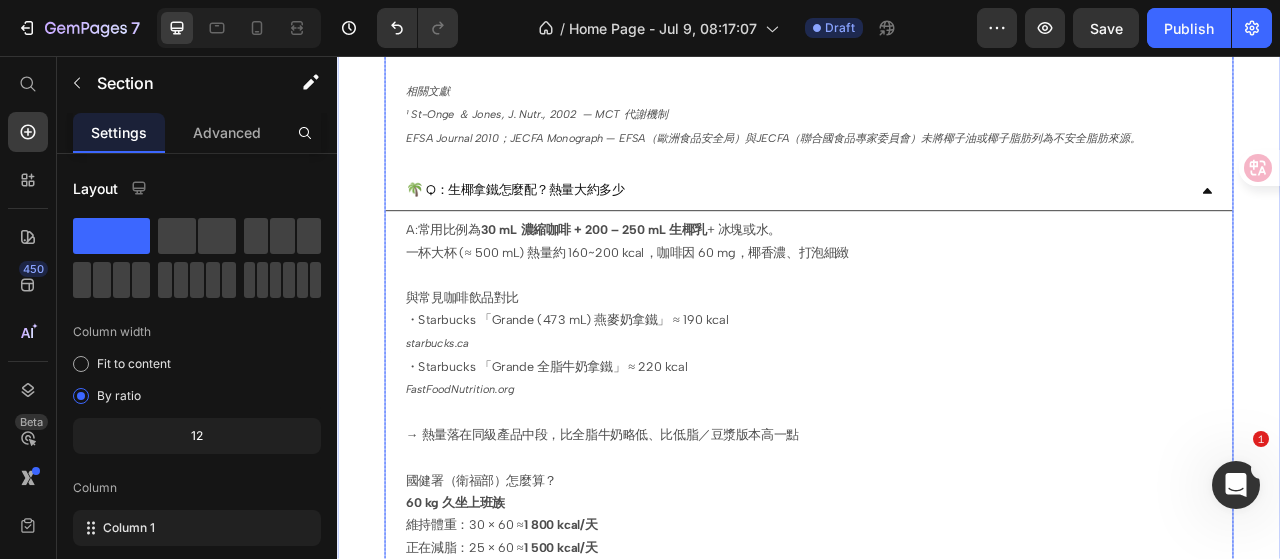 click on "🌴 Q：生椰拿鐵怎麼配？熱量大約多少" at bounding box center [921, 227] 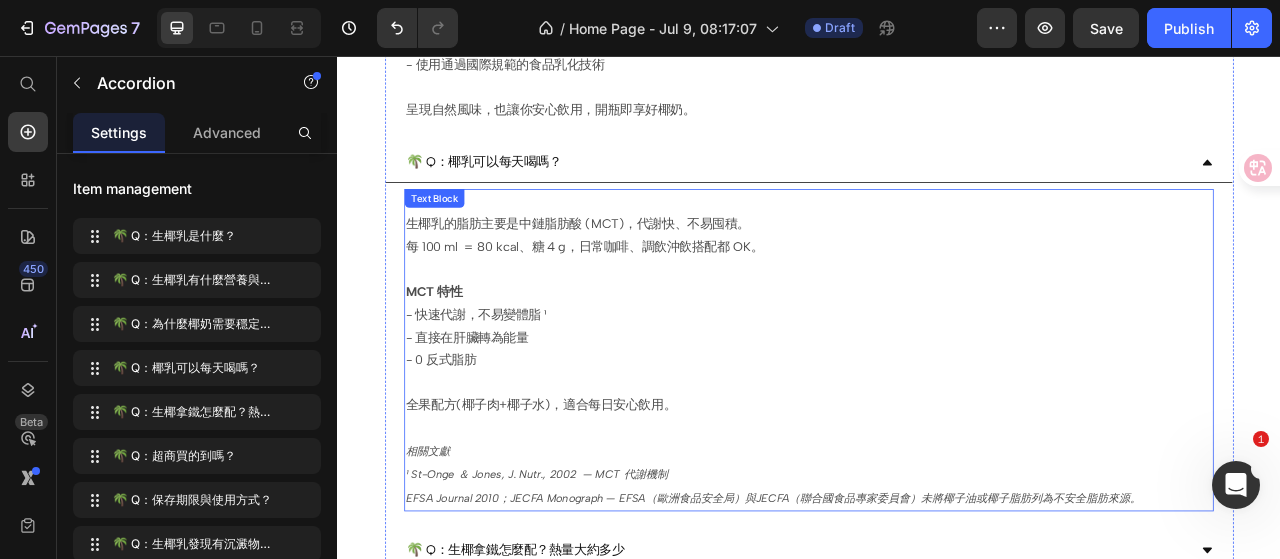 scroll, scrollTop: 862, scrollLeft: 0, axis: vertical 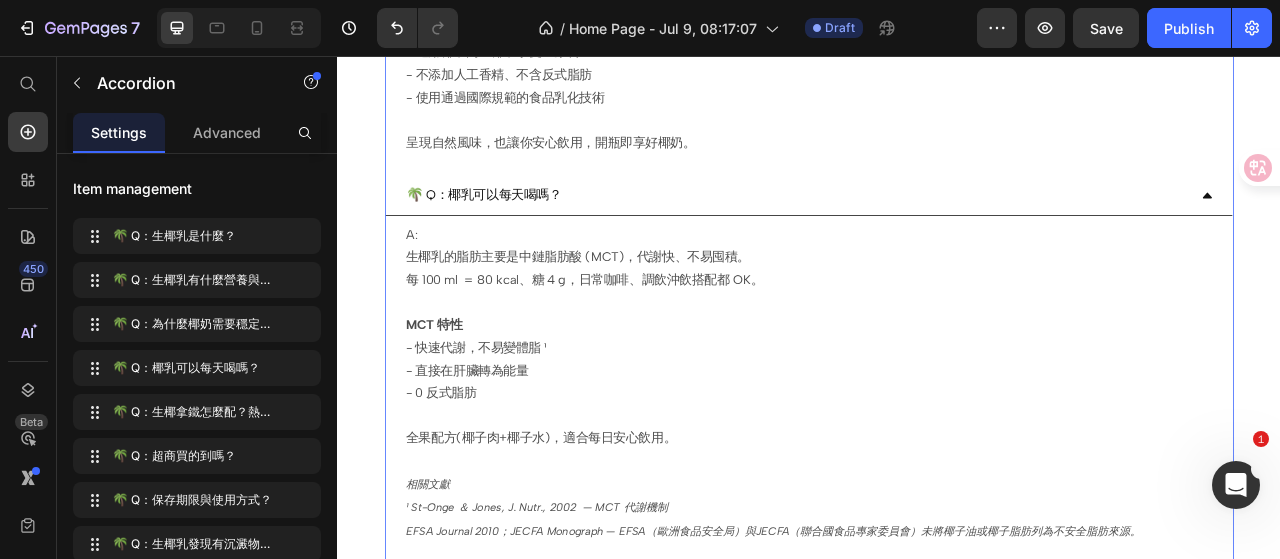 click on "🌴 Q：椰乳可以每天喝嗎？" at bounding box center (921, 233) 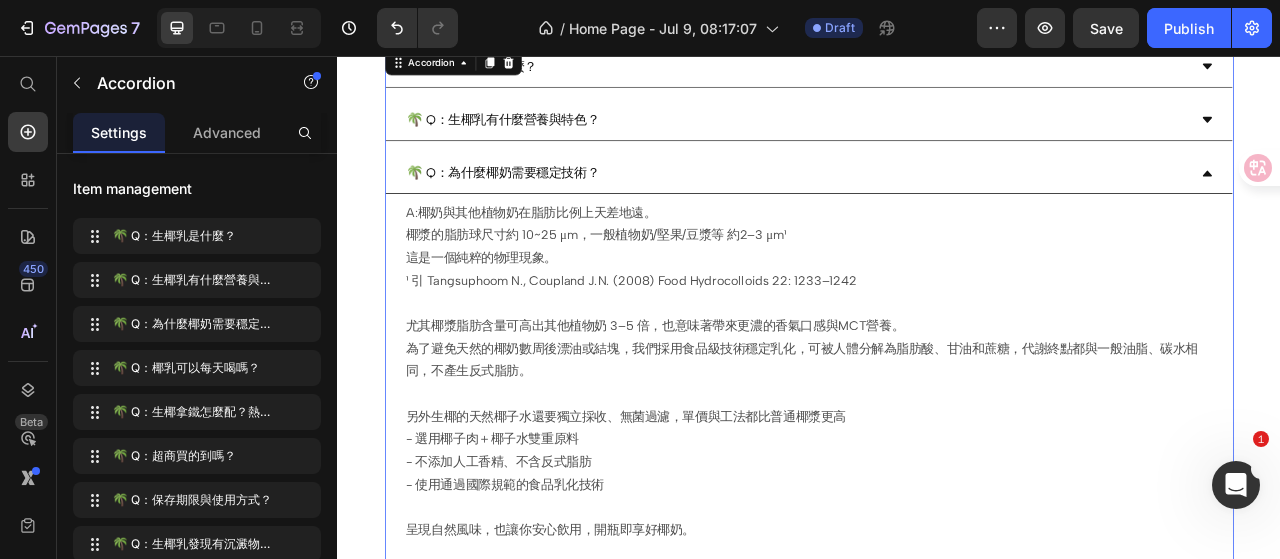scroll, scrollTop: 362, scrollLeft: 0, axis: vertical 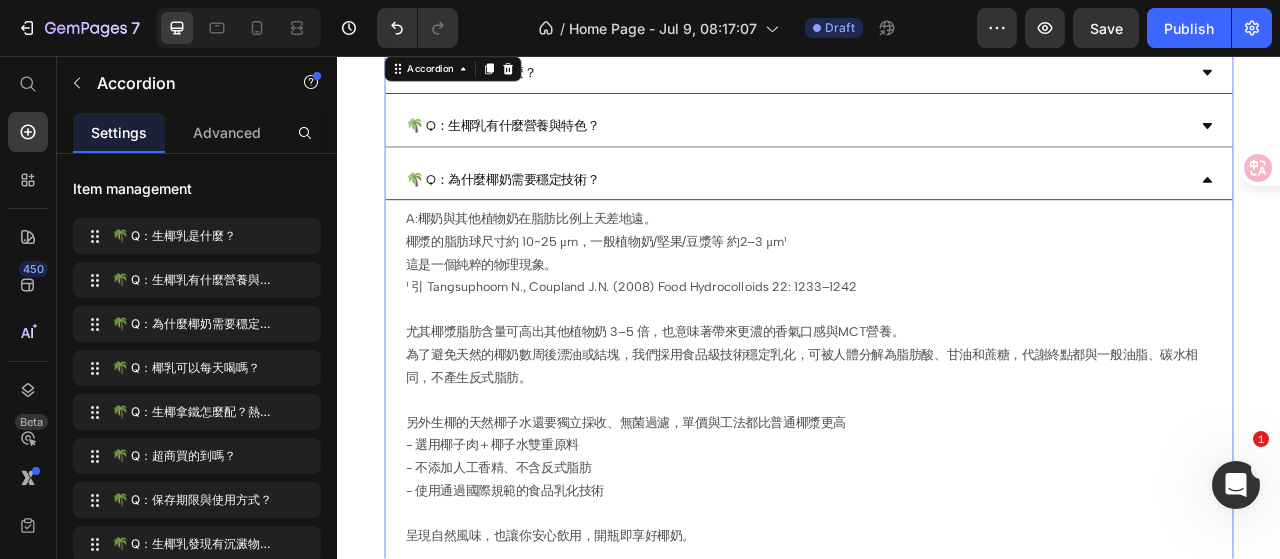 click on "🌴 Q：為什麼椰奶需要穩定技術？" at bounding box center (921, 214) 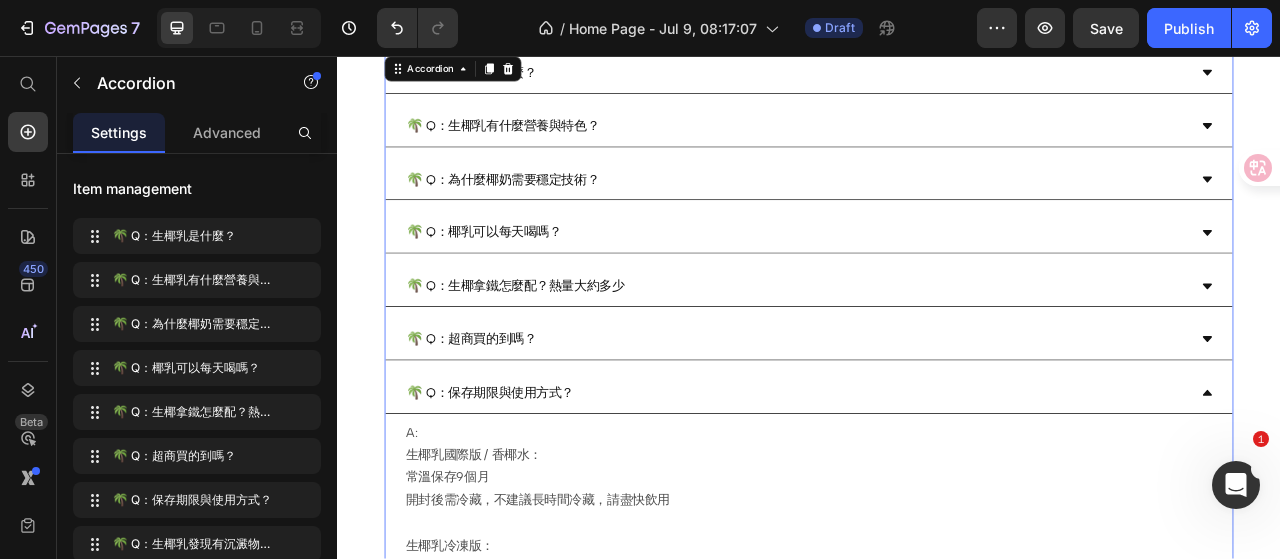click on "🌴 Q：保存期限與使用方式？" at bounding box center [921, 485] 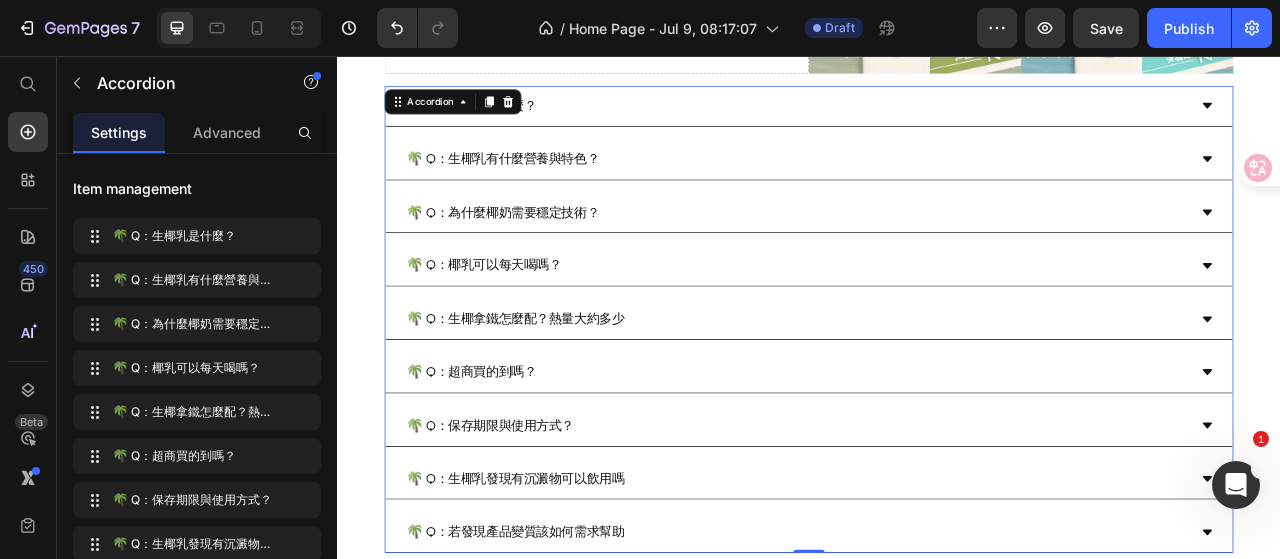 scroll, scrollTop: 362, scrollLeft: 0, axis: vertical 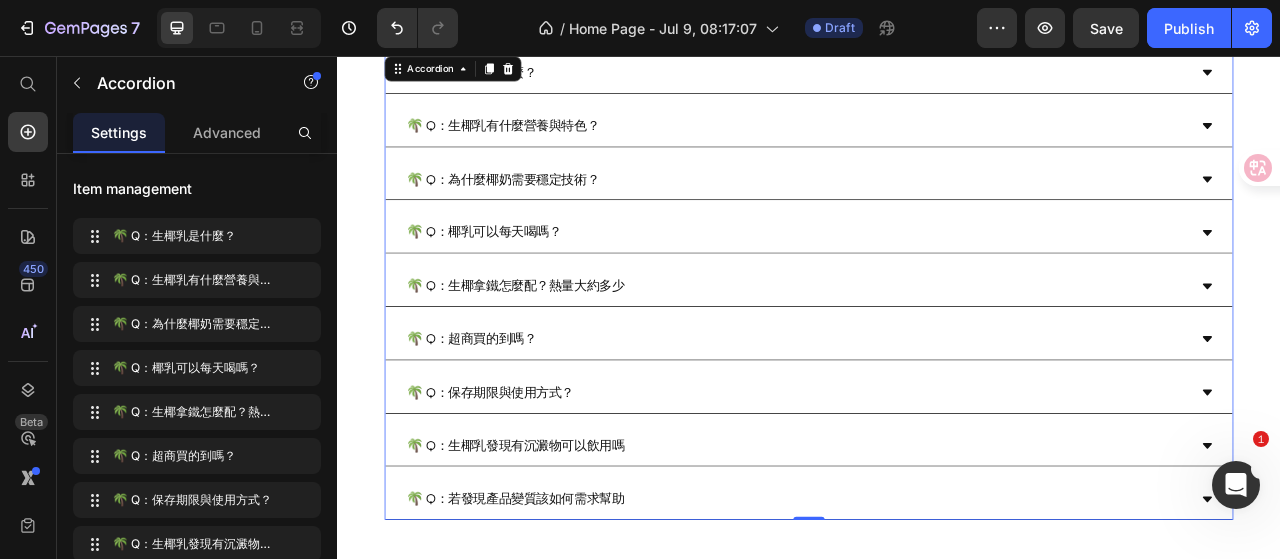 click on "🌴 Q：生椰拿鐵怎麼配？熱量大約多少" at bounding box center (921, 349) 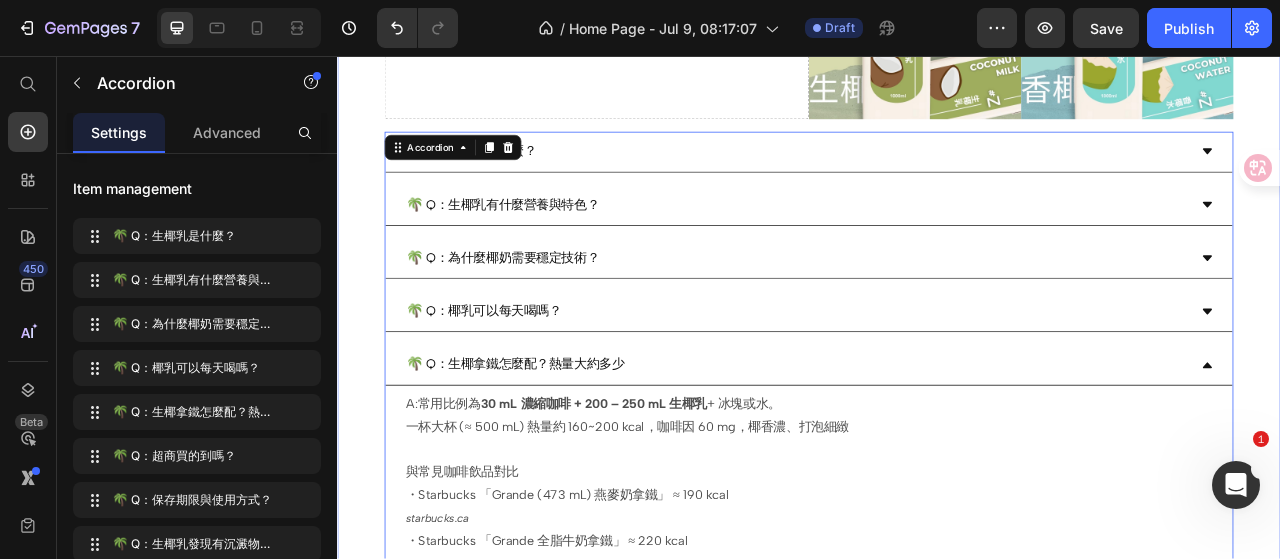 scroll, scrollTop: 362, scrollLeft: 0, axis: vertical 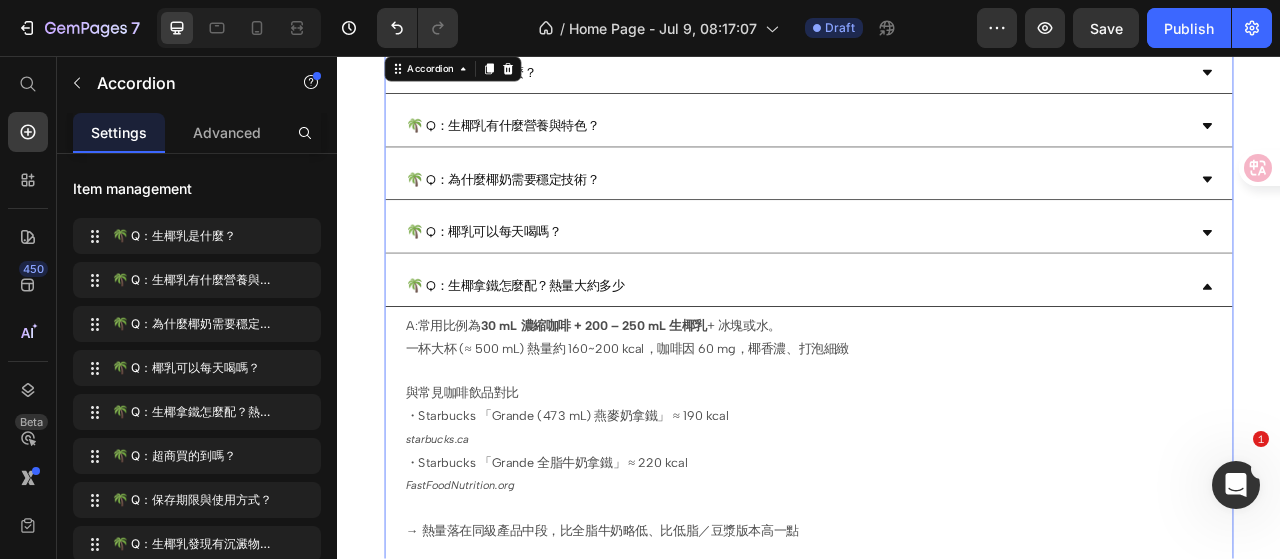 click on "🌴 Q：生椰拿鐵怎麼配？熱量大約多少" at bounding box center [921, 349] 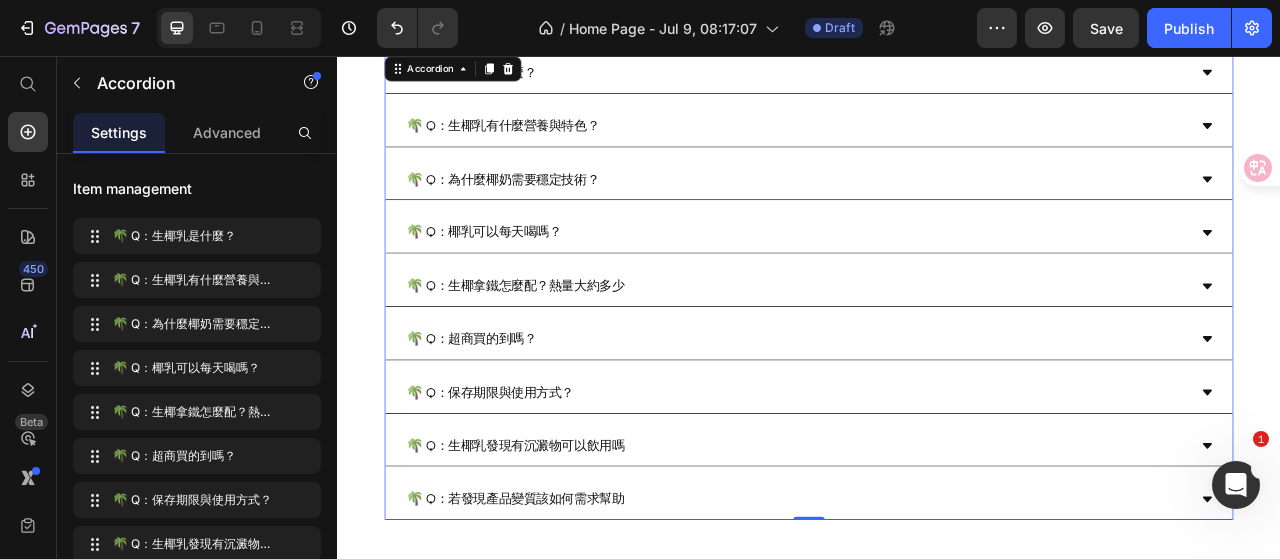 click on "🌴 Q：生椰拿鐵怎麼配？熱量大約多少" at bounding box center [921, 349] 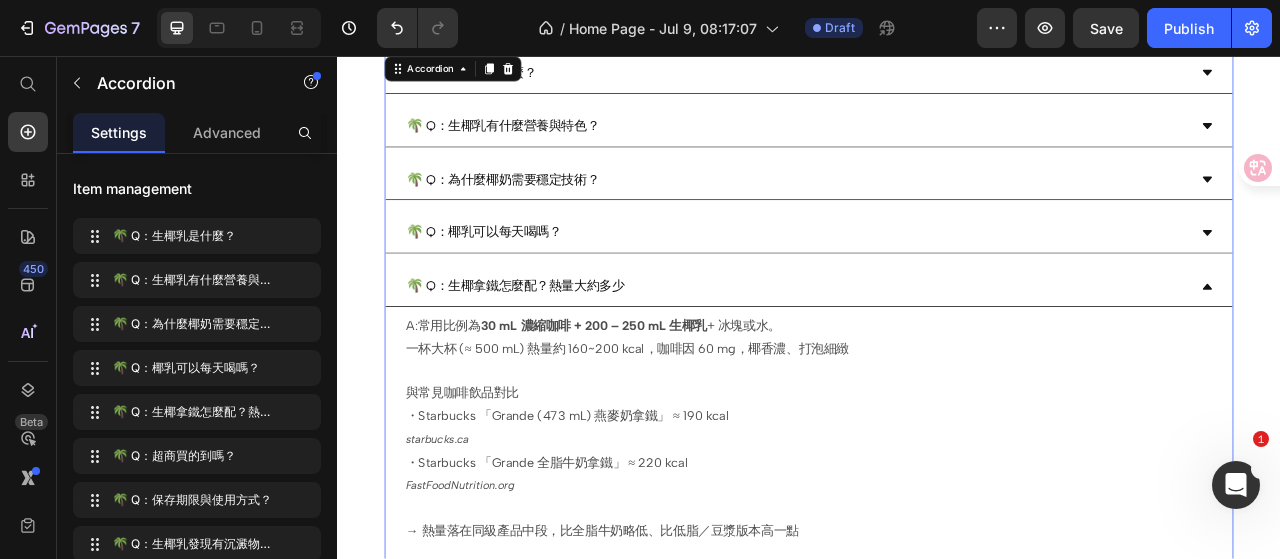 click on "🌴 Q：生椰拿鐵怎麼配？熱量大約多少" at bounding box center (921, 349) 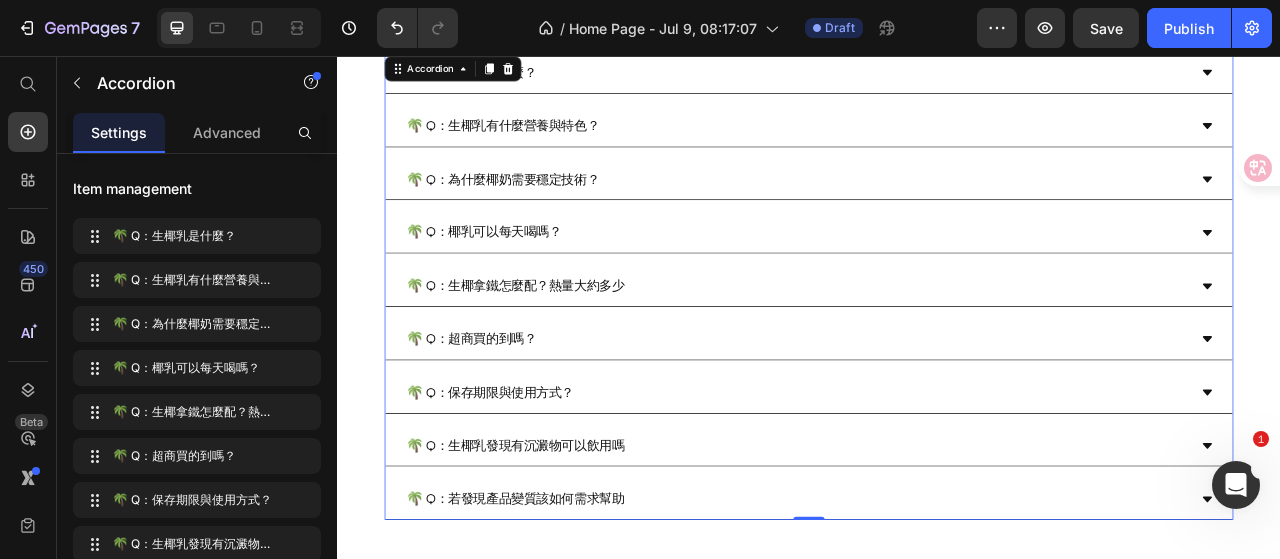 click on "🌴 Q：生椰拿鐵怎麼配？熱量大約多少" at bounding box center [921, 349] 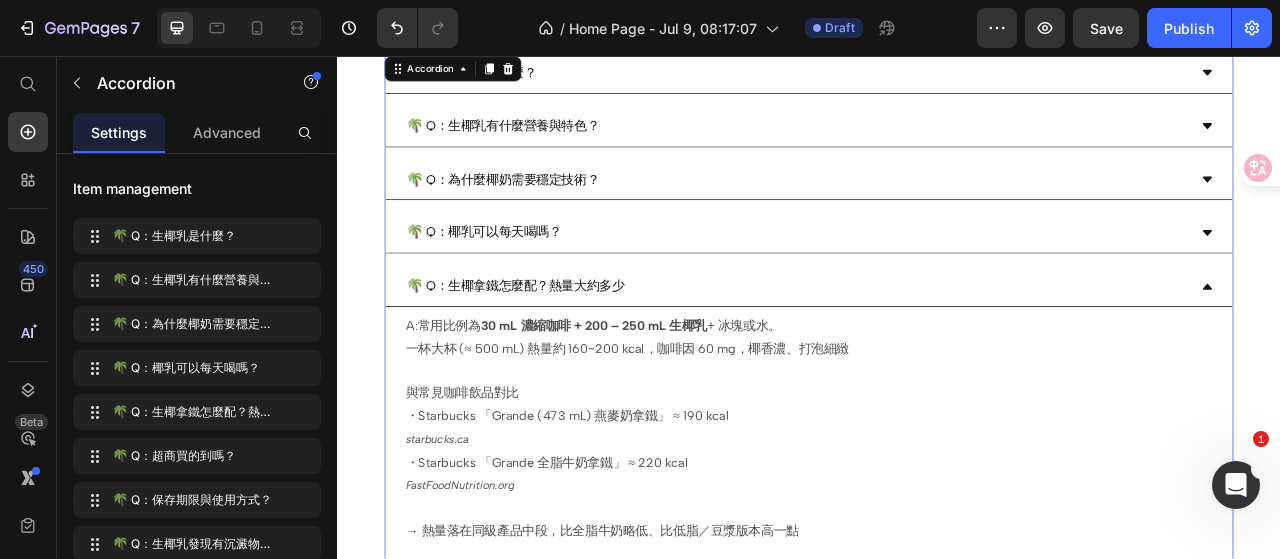click on "🌴 Q：為什麼椰奶需要穩定技術？" at bounding box center [921, 214] 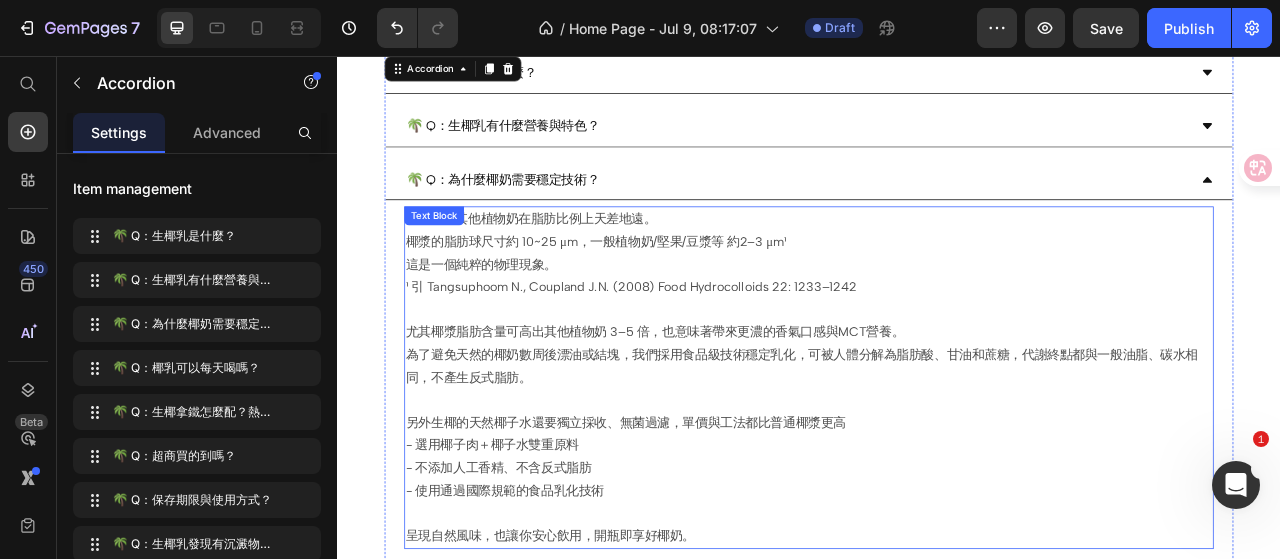 click on "為了避免天然的椰奶數周後漂油或結塊，我們採用食品級技術穩定乳化，可被人體分解為脂肪酸、甘油和蔗糖，代謝終點都與一般油脂、碳水相同，不產生反式脂肪。 另外生椰的天然椰子水還要獨立採收、無菌過濾，單價與工法都比普通椰漿更高" at bounding box center [937, 480] 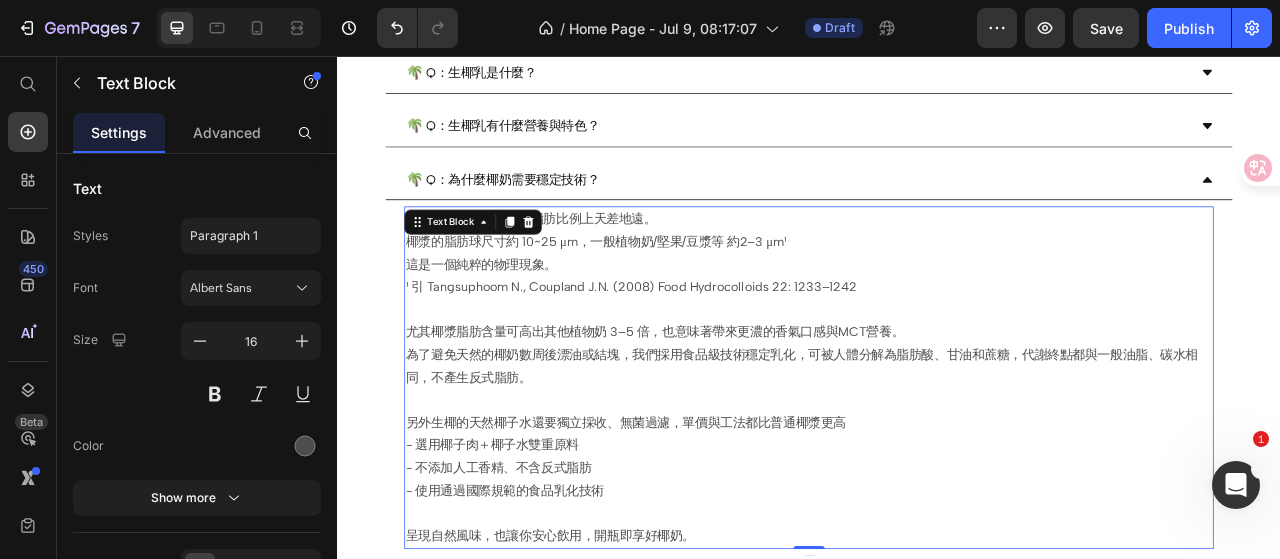 click on "為了避免天然的椰奶數周後漂油或結塊，我們採用食品級技術穩定乳化，可被人體分解為脂肪酸、甘油和蔗糖，代謝終點都與一般油脂、碳水相同，不產生反式脂肪。 另外生椰的天然椰子水還要獨立採收、無菌過濾，單價與工法都比普通椰漿更高" at bounding box center (937, 480) 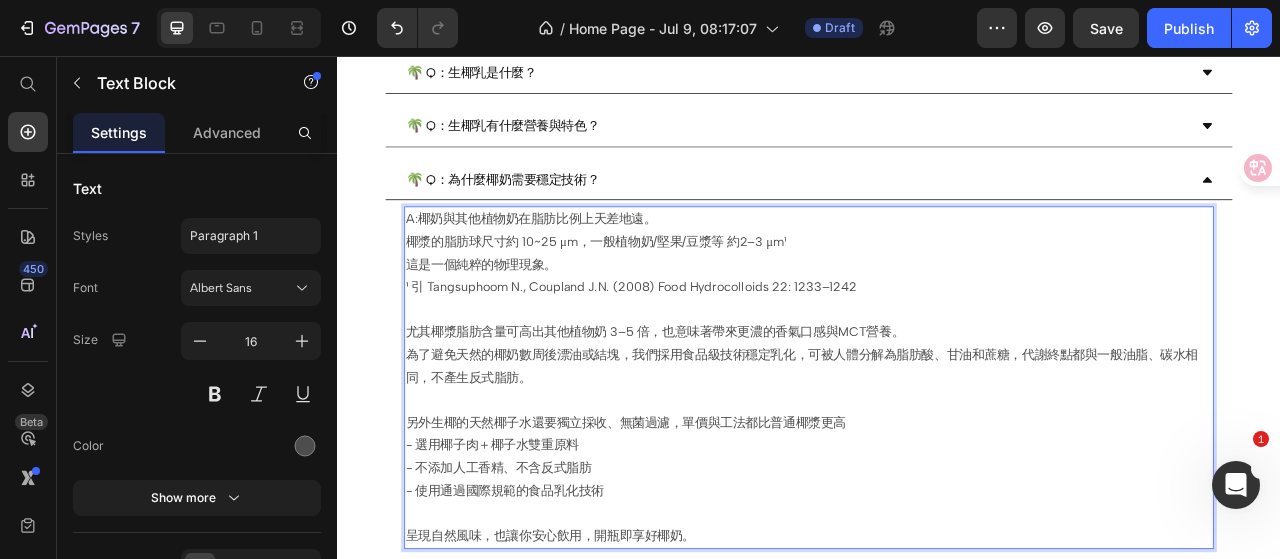 click on "為了避免天然的椰奶數周後漂油或結塊，我們採用食品級技術穩定乳化，可被人體分解為脂肪酸、甘油和蔗糖，代謝終點都與一般油脂、碳水相同，不產生反式脂肪。 另外生椰的天然椰子水還要獨立採收、無菌過濾，單價與工法都比普通椰漿更高" at bounding box center [937, 480] 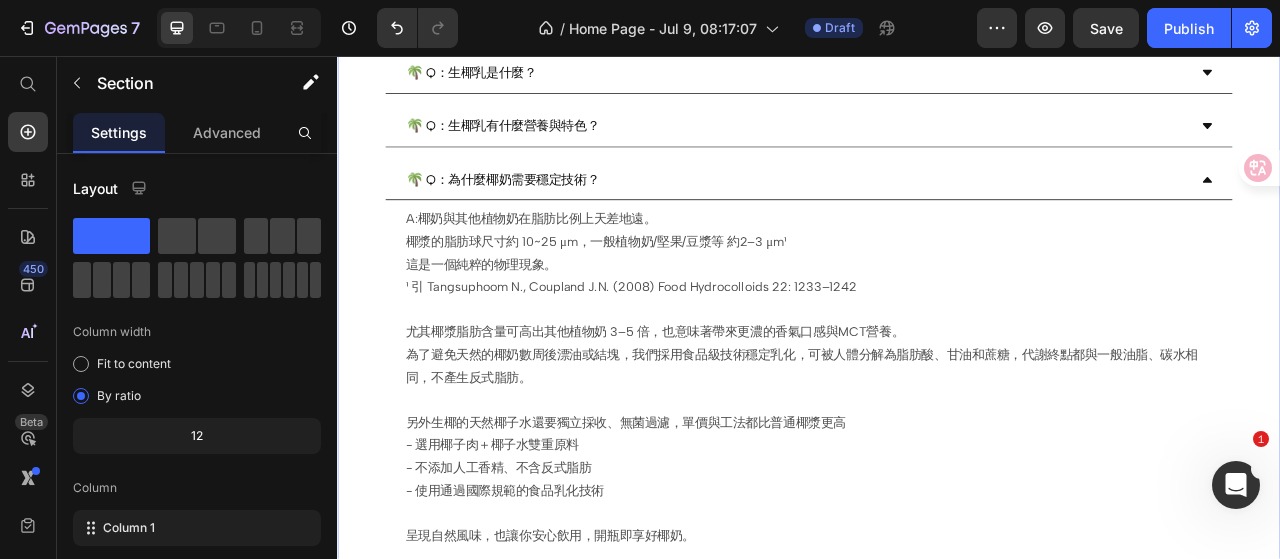 click on "Drop element here Image Image Row
🌴 Q：生椰乳是什麼？
🌴 Q：生椰乳有什麼營養與特色？
🌴 Q：為什麼椰奶需要穩定技術？ A:椰奶與其他植物奶在脂肪比例上天差地遠。 椰漿的脂肪球尺寸約 10~25 μm，一般植物奶/堅果/豆漿等 約2–3 μm¹ 這是一個純粹的物理現象。 ¹ 引 Tangsuphoom N., Coupland J.N. (2008) Food Hydrocolloids 22: 1233–1242   尤其椰漿脂肪含量可高出其他植物奶 3–5 倍，也意味著帶來更濃的香氣口感與MCT營養。 為了避免天然的椰奶數周後漂油或結塊，我們採用食品級技術穩定乳化，可被人體分解為脂肪酸、甘油和蔗糖，代謝終點都與一般油脂、碳水相同，不產生反式脂肪。 另外生椰的天然椰子水還要獨立採收、無菌過濾，單價與工法都比普通椰漿更高   Text Block
。" at bounding box center [937, 703] 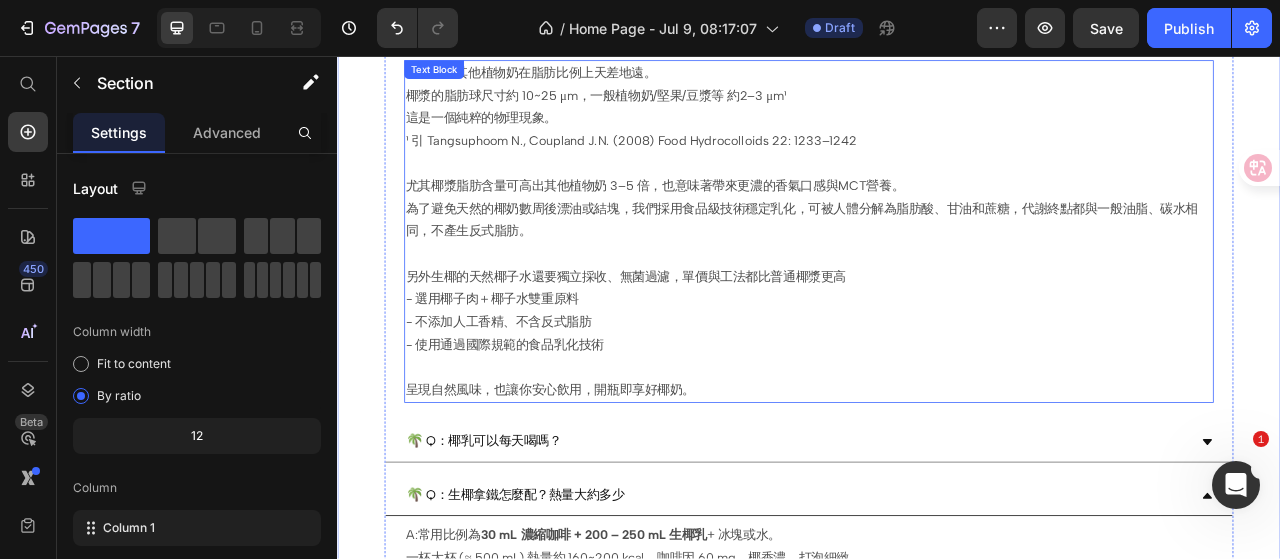 scroll, scrollTop: 362, scrollLeft: 0, axis: vertical 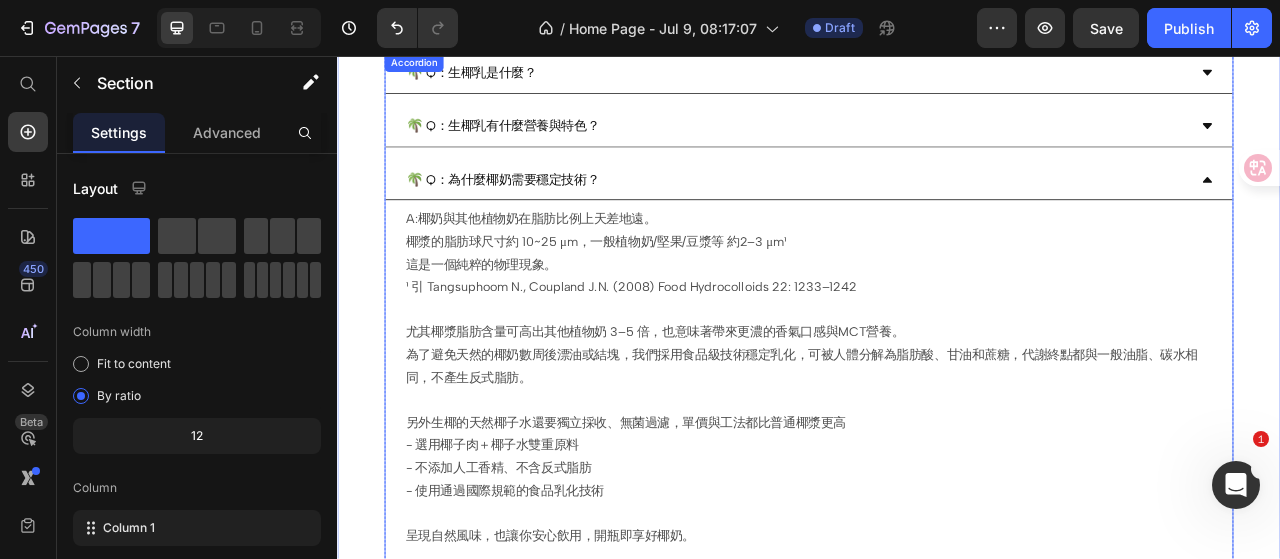 click on "🌴 Q：為什麼椰奶需要穩定技術？" at bounding box center [921, 214] 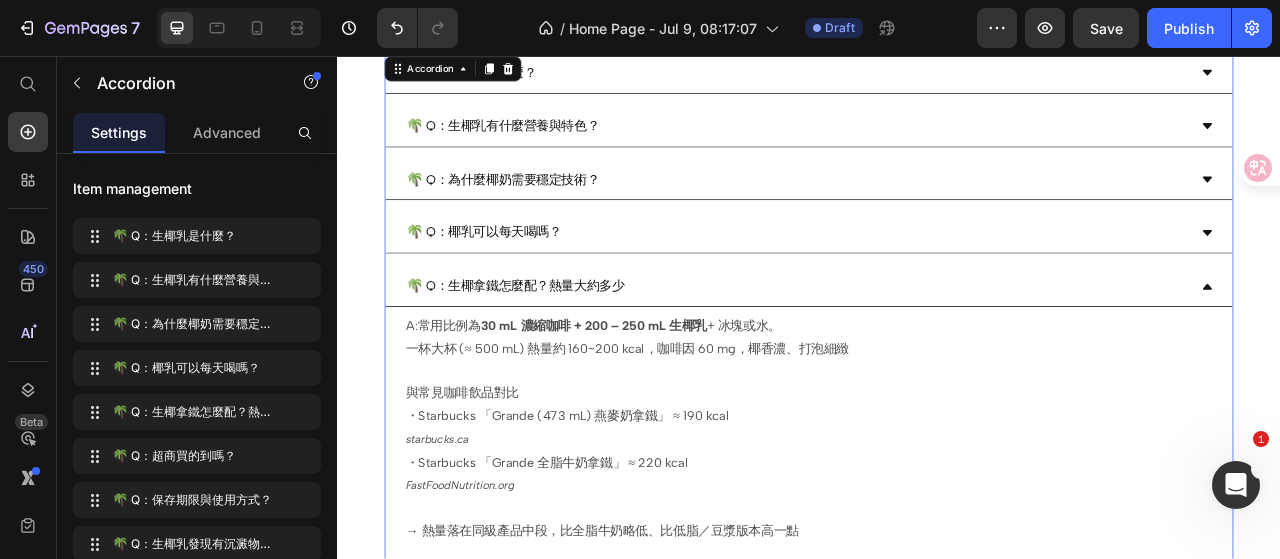 click on "🌴 Q：為什麼椰奶需要穩定技術？" at bounding box center [921, 214] 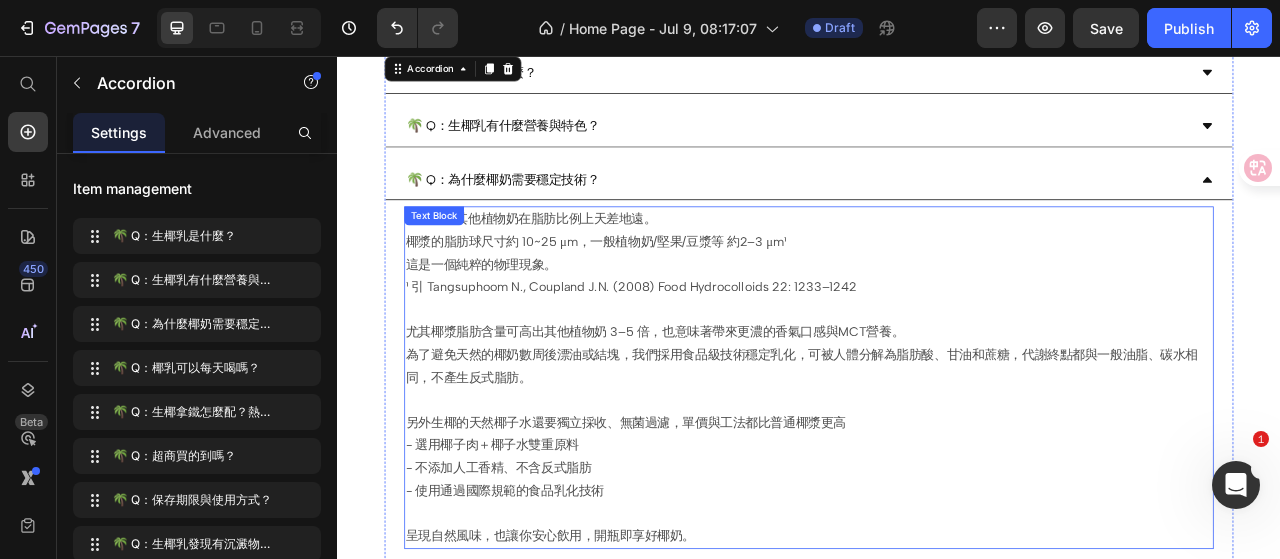 click on "為了避免天然的椰奶數周後漂油或結塊，我們採用食品級技術穩定乳化，可被人體分解為脂肪酸、甘油和蔗糖，代謝終點都與一般油脂、碳水相同，不產生反式脂肪。 另外生椰的天然椰子水還要獨立採收、無菌過濾，單價與工法都比普通椰漿更高" at bounding box center [937, 480] 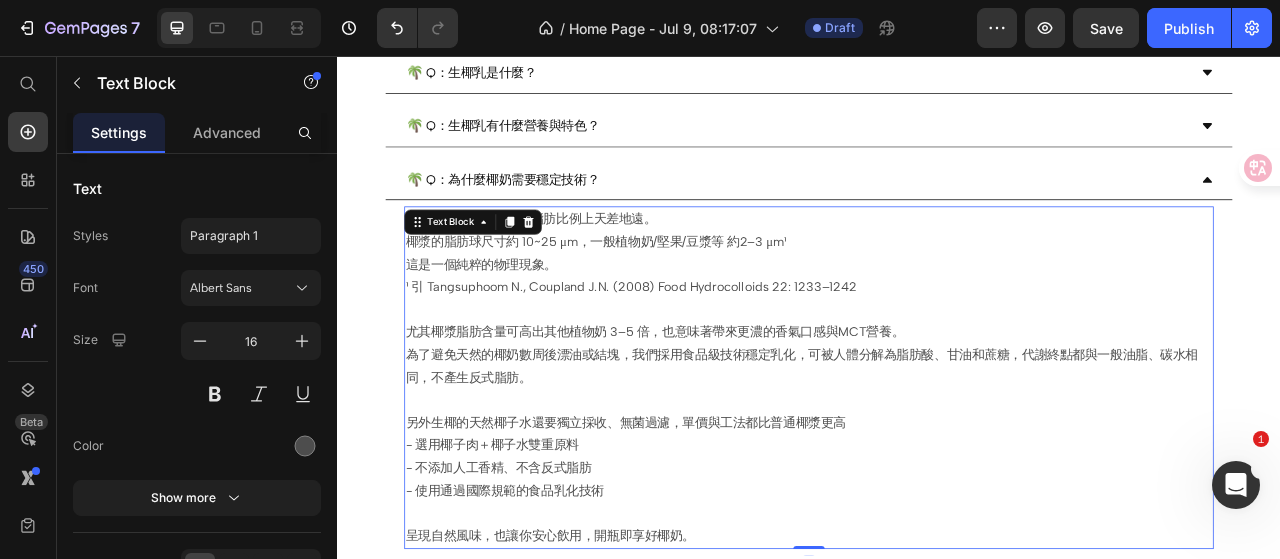 click on "為了避免天然的椰奶數周後漂油或結塊，我們採用食品級技術穩定乳化，可被人體分解為脂肪酸、甘油和蔗糖，代謝終點都與一般油脂、碳水相同，不產生反式脂肪。 另外生椰的天然椰子水還要獨立採收、無菌過濾，單價與工法都比普通椰漿更高" at bounding box center [937, 480] 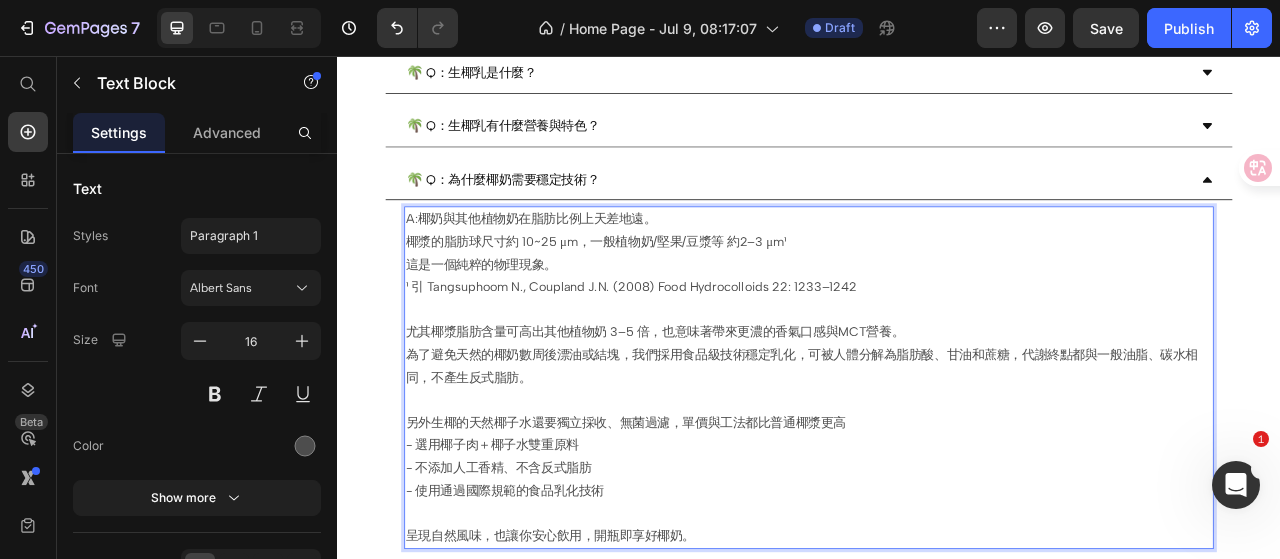 type 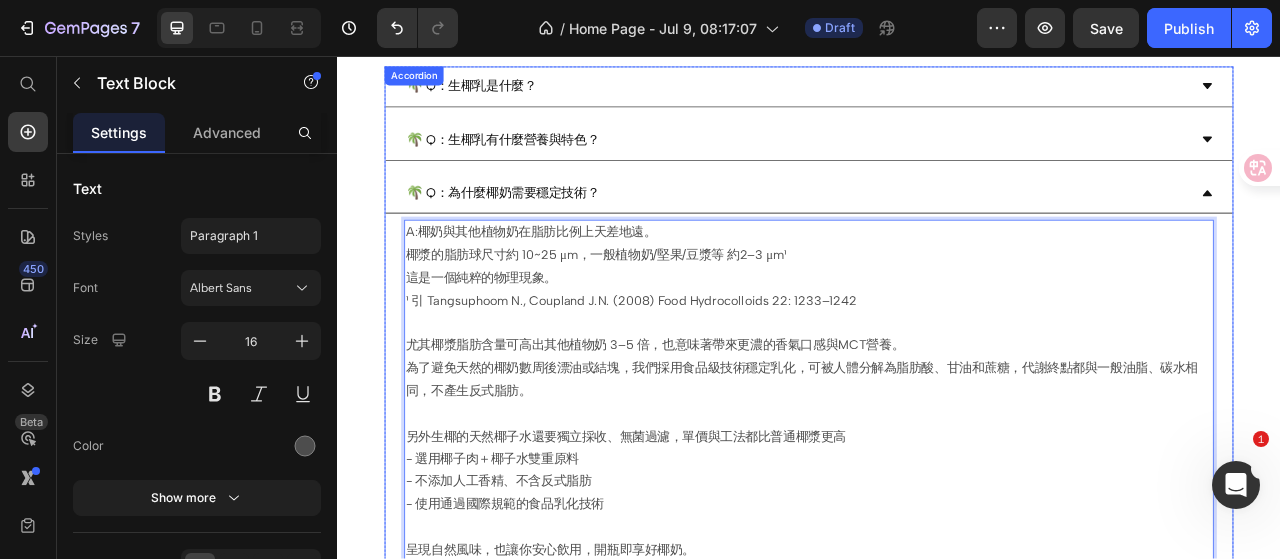 scroll, scrollTop: 262, scrollLeft: 0, axis: vertical 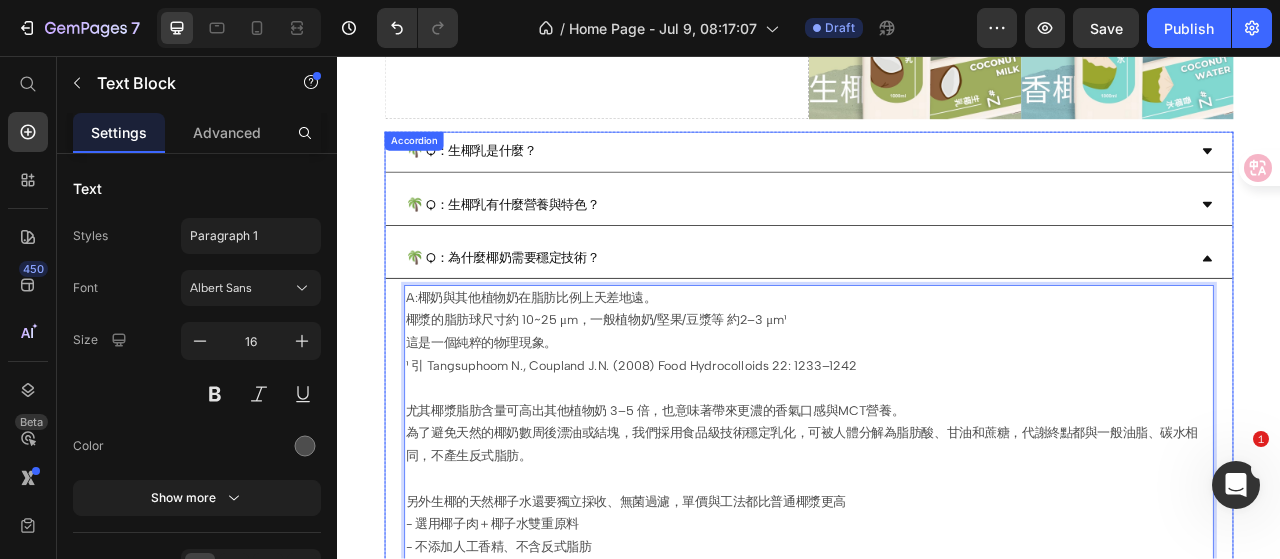 click on "🌴 Q：為什麼椰奶需要穩定技術？" at bounding box center [921, 314] 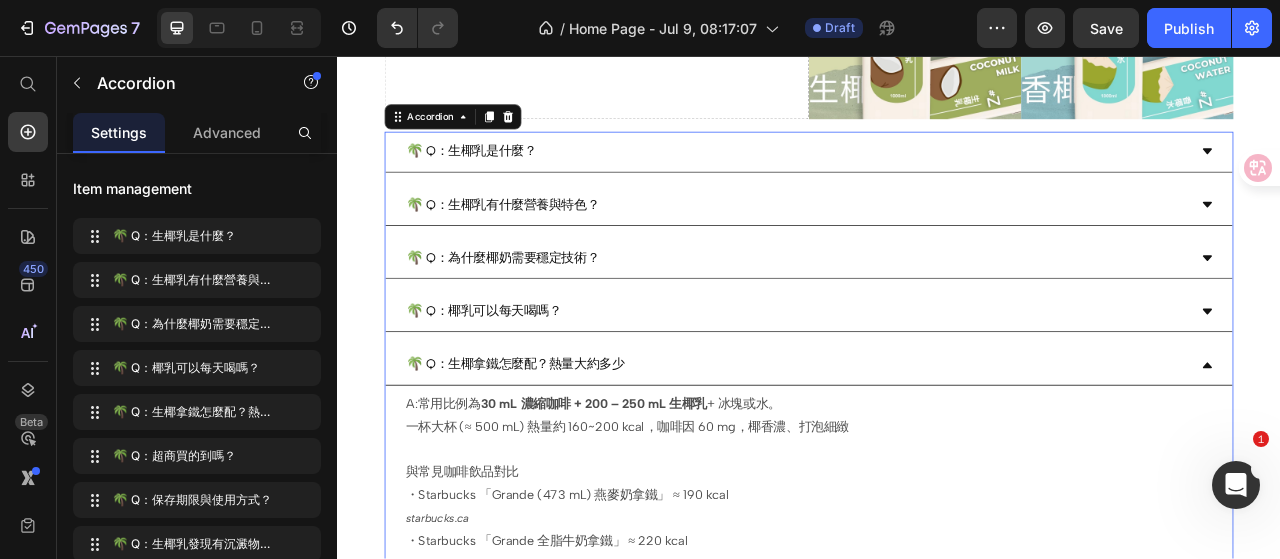 click on "🌴 Q：椰乳可以每天喝嗎？" at bounding box center (921, 381) 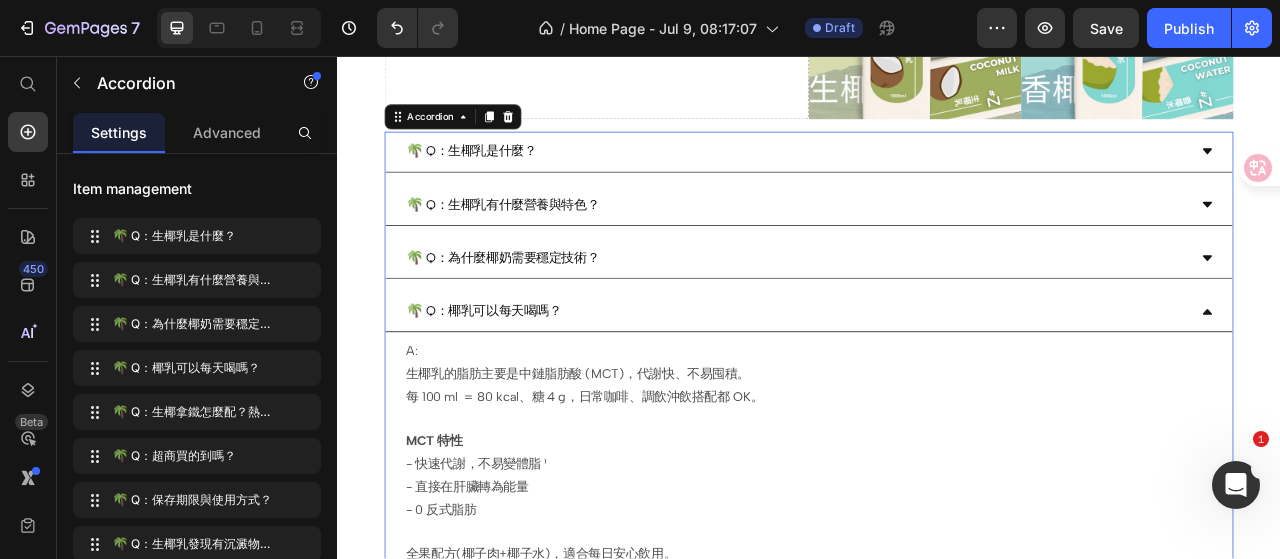 click on "🌴 Q：椰乳可以每天喝嗎？" at bounding box center (921, 381) 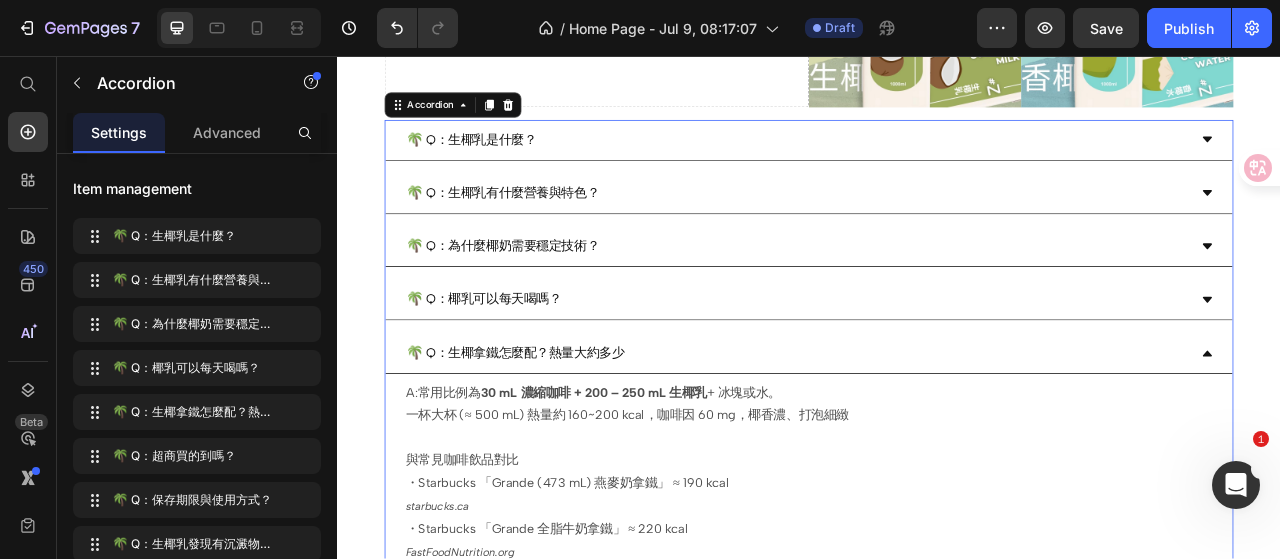 scroll, scrollTop: 362, scrollLeft: 0, axis: vertical 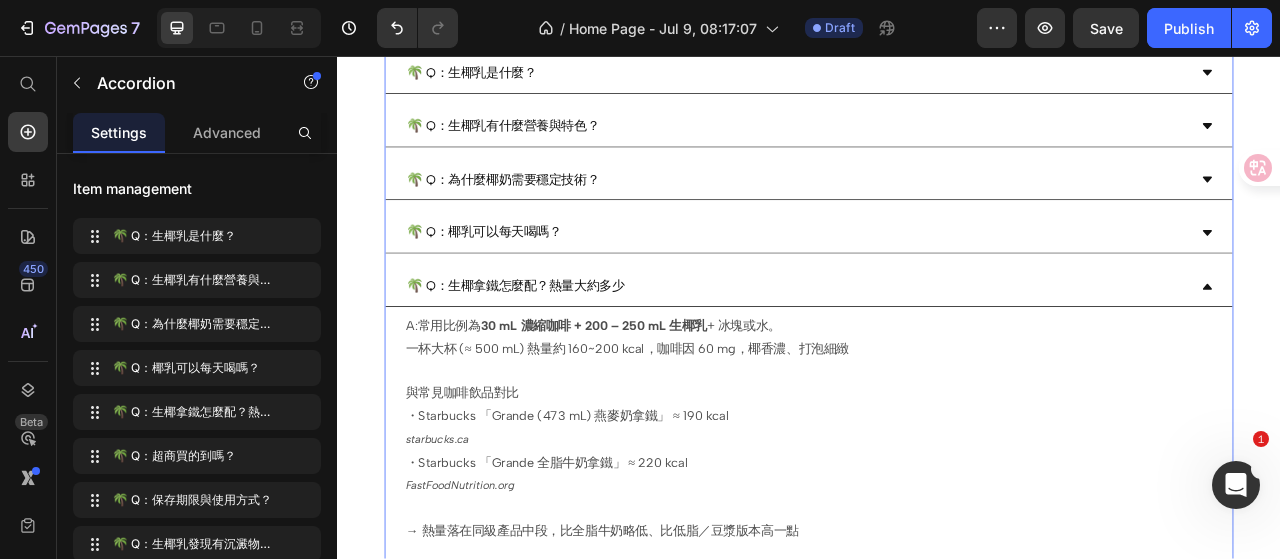 click on "🌴 Q：生椰拿鐵怎麼配？熱量大約多少" at bounding box center [921, 349] 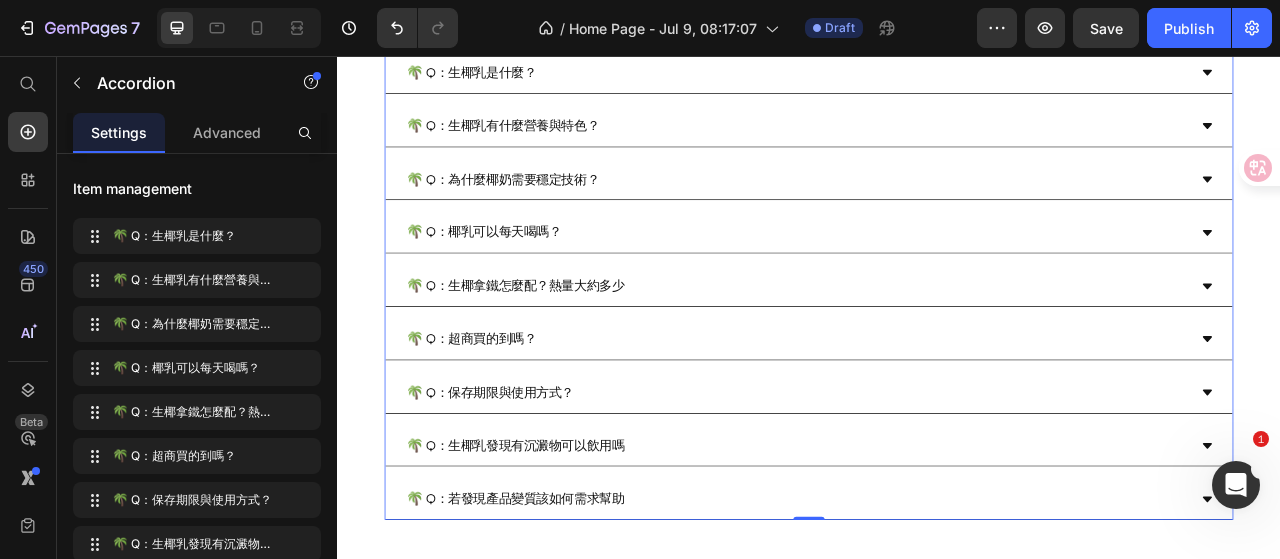 click on "🌴 Q：生椰拿鐵怎麼配？熱量大約多少" at bounding box center (921, 349) 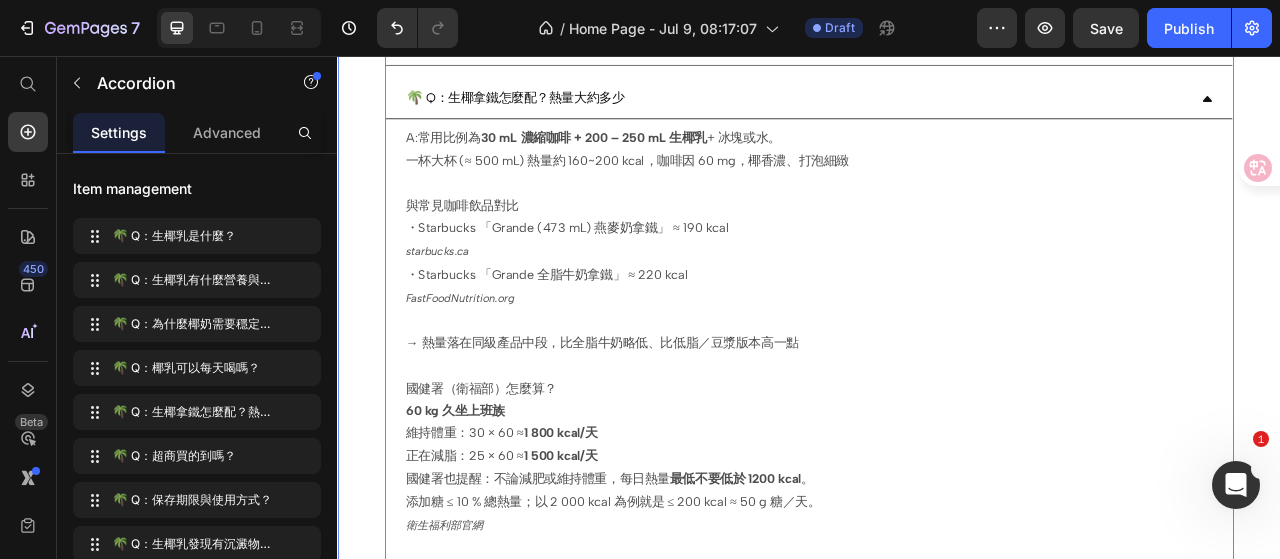 scroll, scrollTop: 562, scrollLeft: 0, axis: vertical 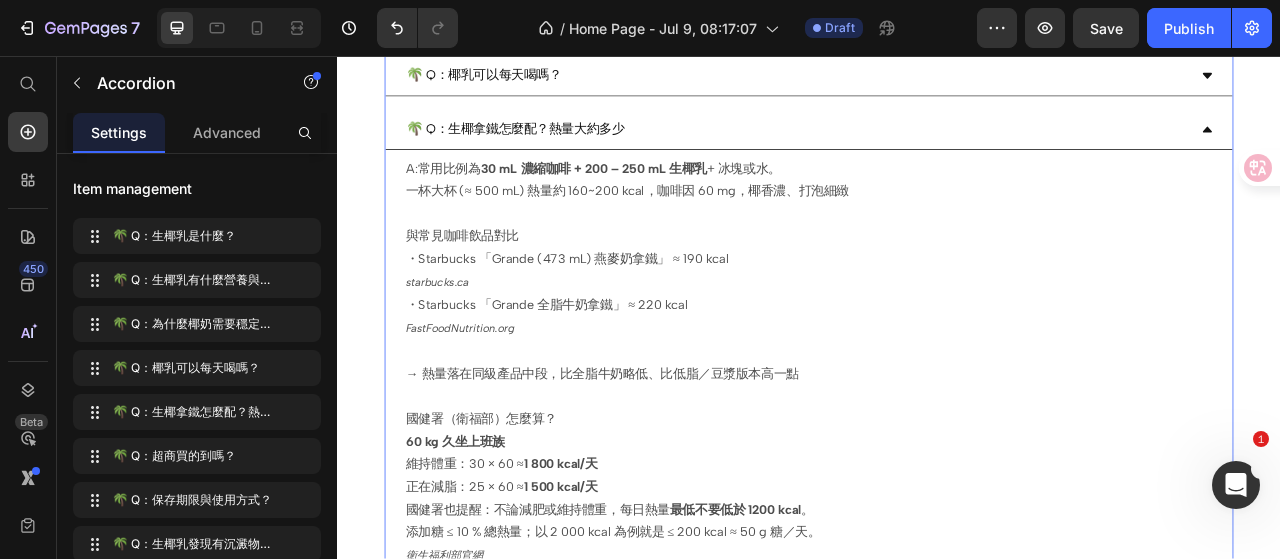 click on "🌴 Q：生椰拿鐵怎麼配？熱量大約多少" at bounding box center (921, 149) 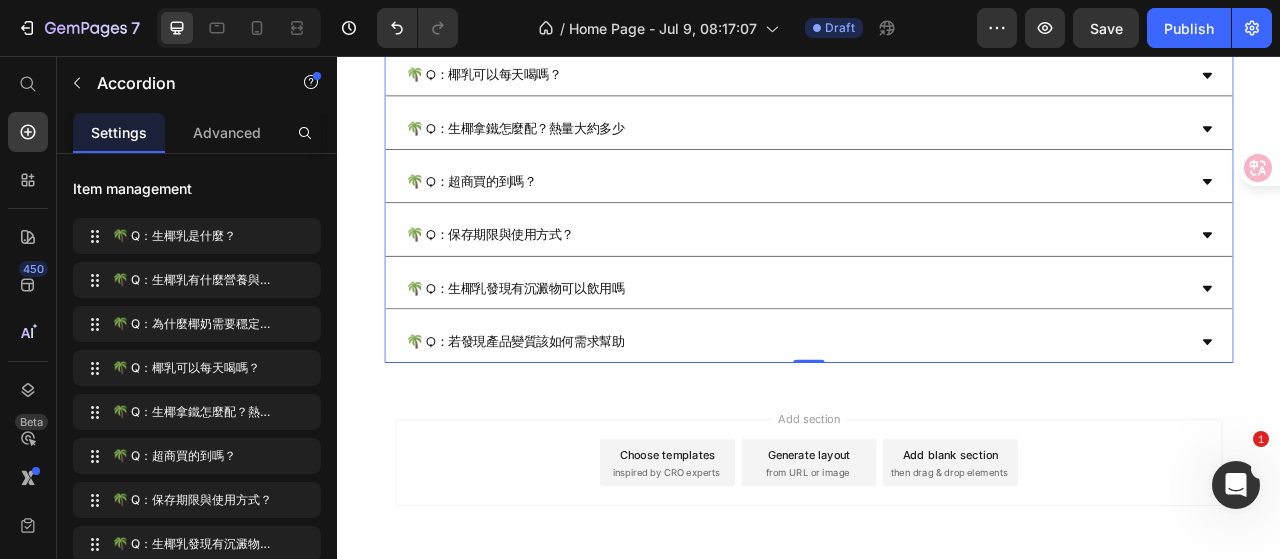 click on "🌴 Q：生椰拿鐵怎麼配？熱量大約多少" at bounding box center [921, 149] 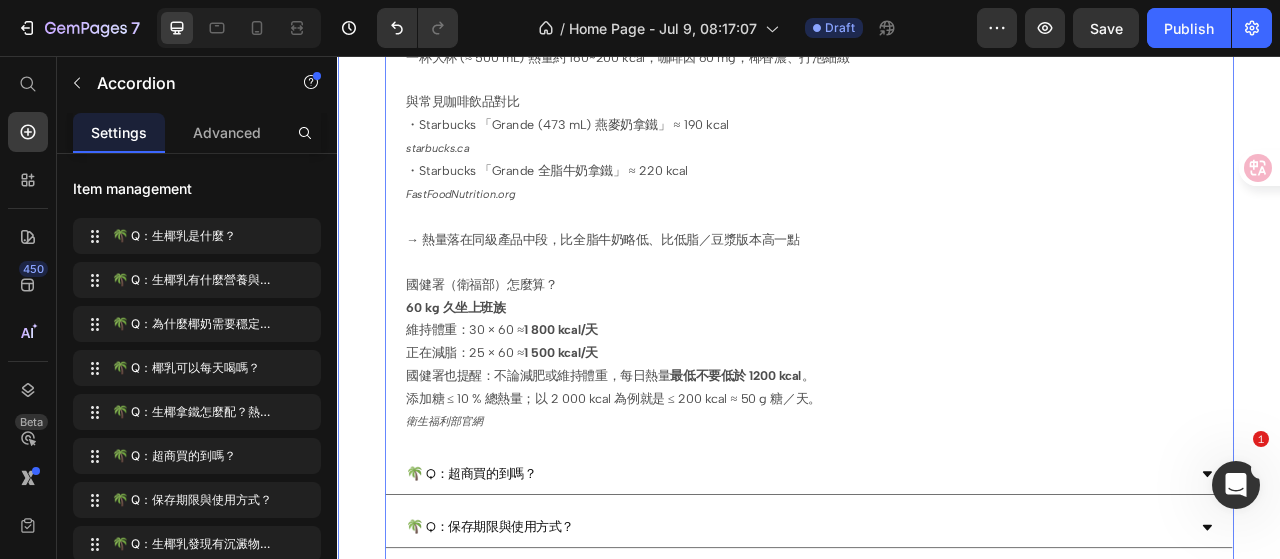 scroll, scrollTop: 762, scrollLeft: 0, axis: vertical 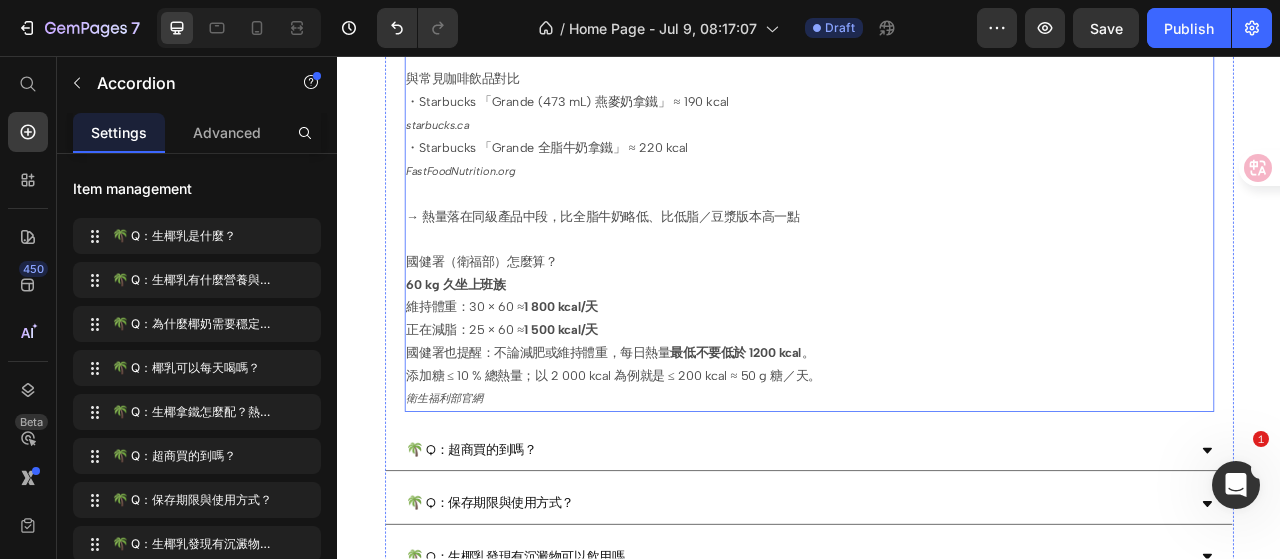 click on "每 100 ml ＝ 80 kcal、糖 4 g，日常咖啡、調飲沖飲都 OK。 正在減脂：25 × 60 ≈  1 500 kcal/天 國健署也提醒：不論減肥或維持體重，每日熱量 最低不要低於 1200 kcal 。 添加糖 ≤ 10 % 總熱量；以 2 000 kcal 為例就是 ≤ 200 kcal ≈ 50 g 糖／天。 衛生福利部官網" at bounding box center [937, 449] 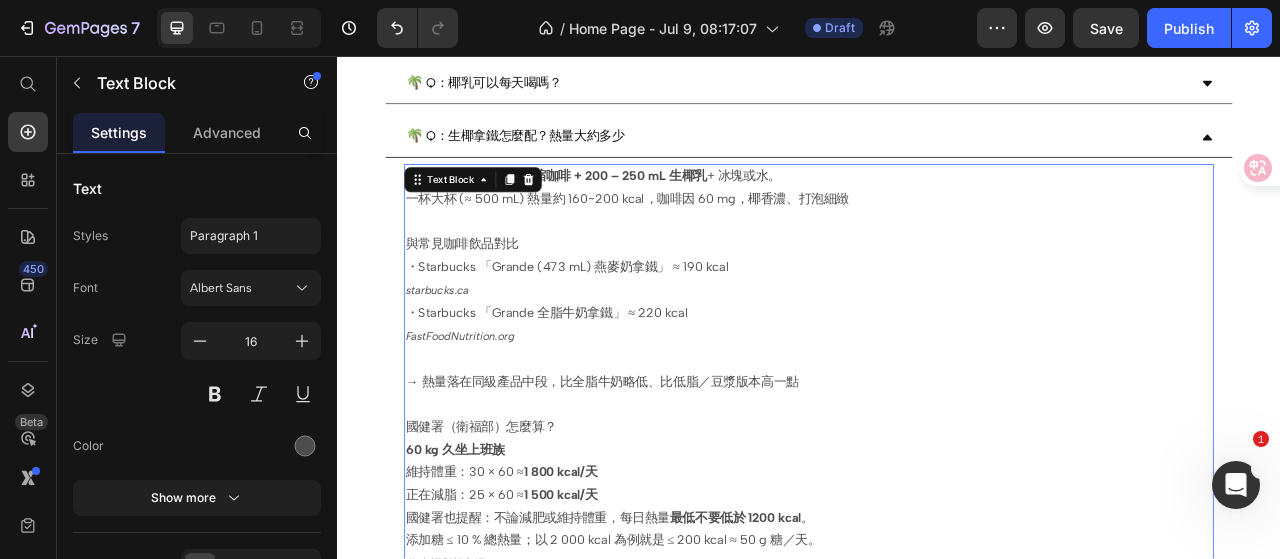 scroll, scrollTop: 462, scrollLeft: 0, axis: vertical 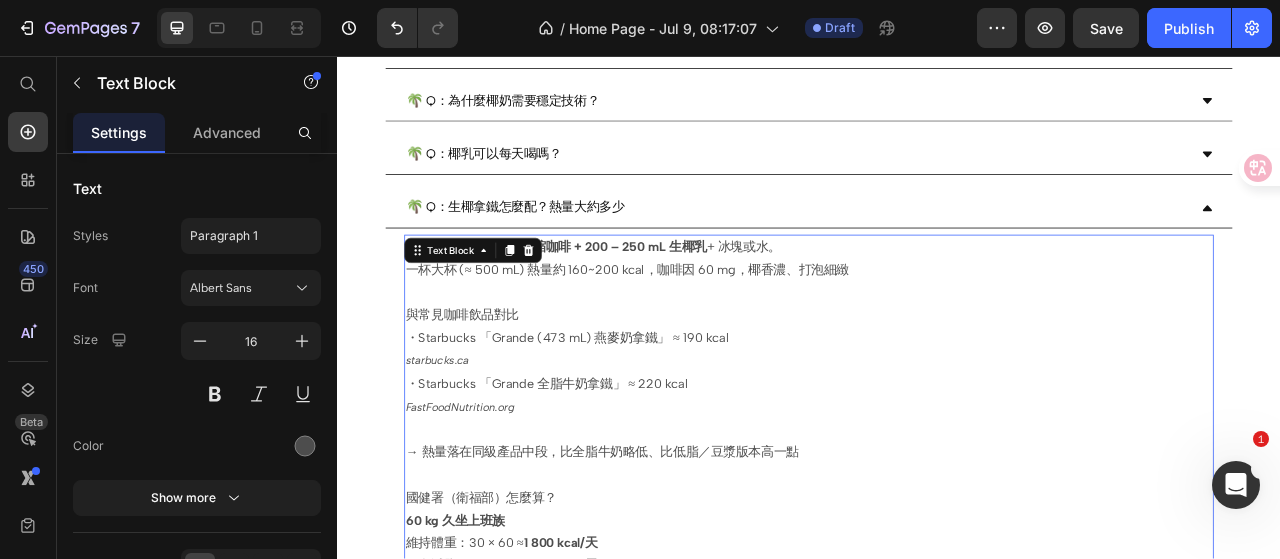 click on "A:常用比例為  30 mL 濃縮咖啡 + 200 – 250 mL 生椰乳 + 冰塊或水。" at bounding box center (937, 300) 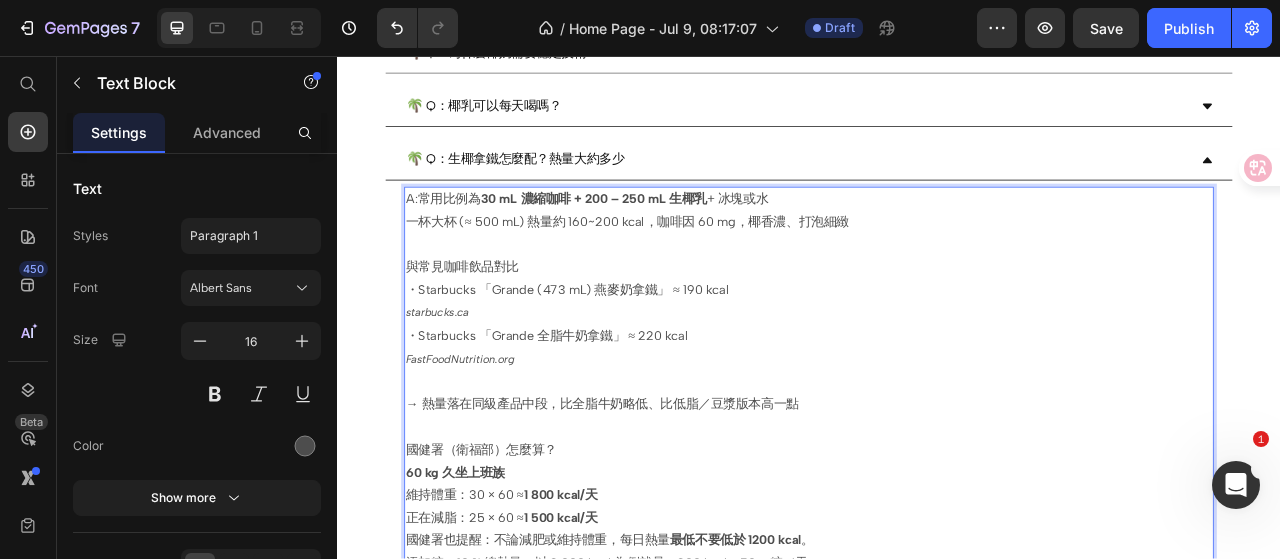 scroll, scrollTop: 562, scrollLeft: 0, axis: vertical 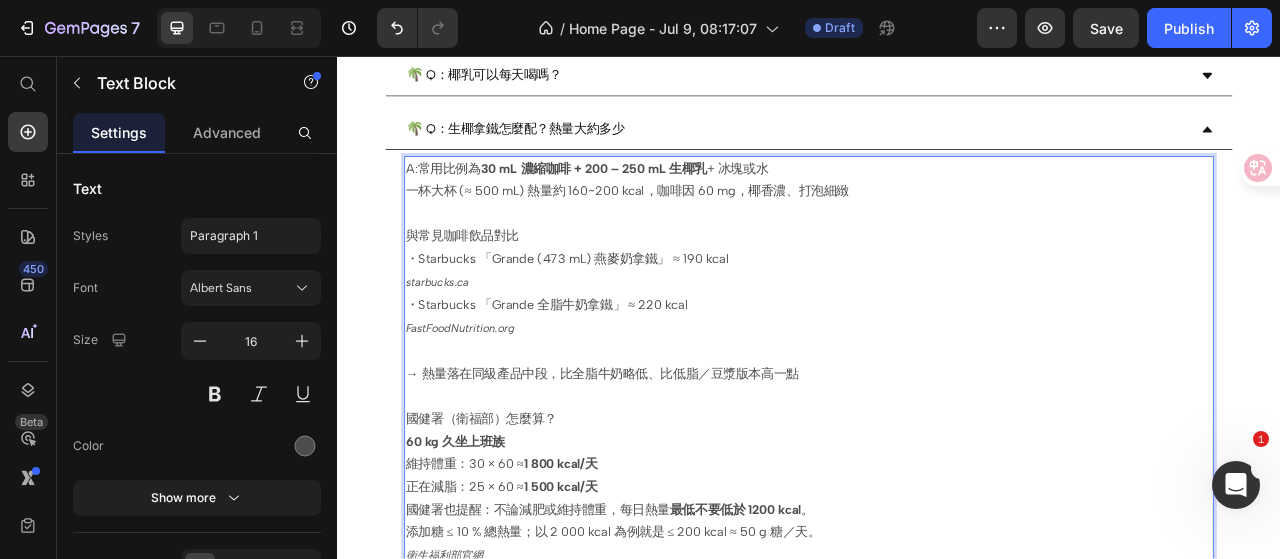 click on "・Starbucks 「Grande 全脂牛奶拿鐵」 ≈ 220 kcal  [URL] → 熱量落在同級產品中段，比全脂牛奶略低、比低脂／豆漿版本高一點" at bounding box center (937, 418) 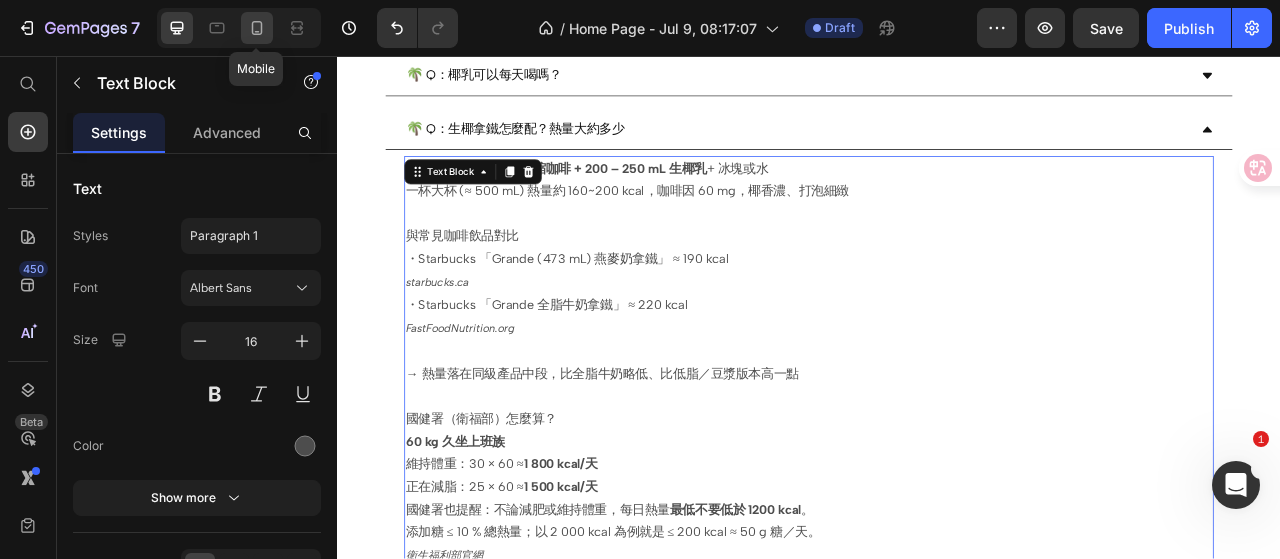 click 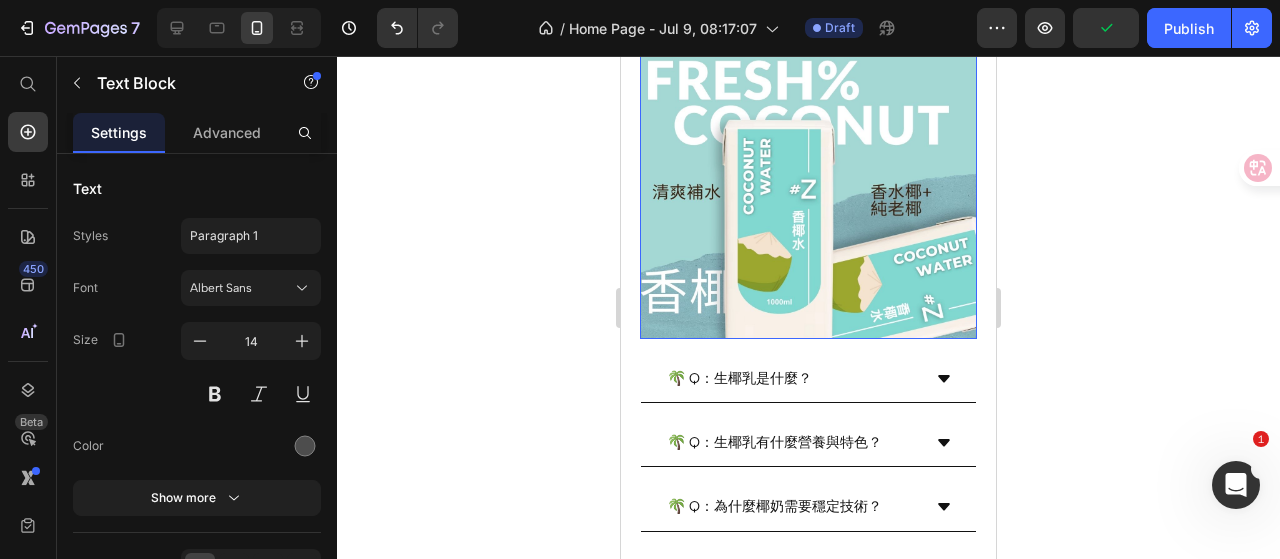 scroll, scrollTop: 600, scrollLeft: 0, axis: vertical 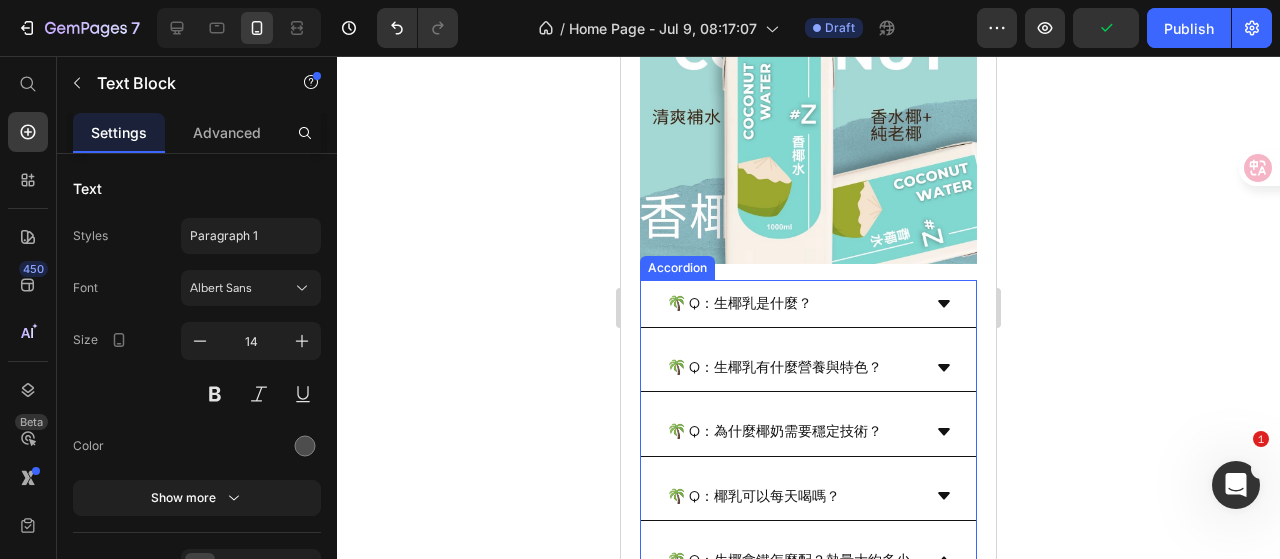 click on "🌴 Q：生椰乳是什麼？" at bounding box center (809, 304) 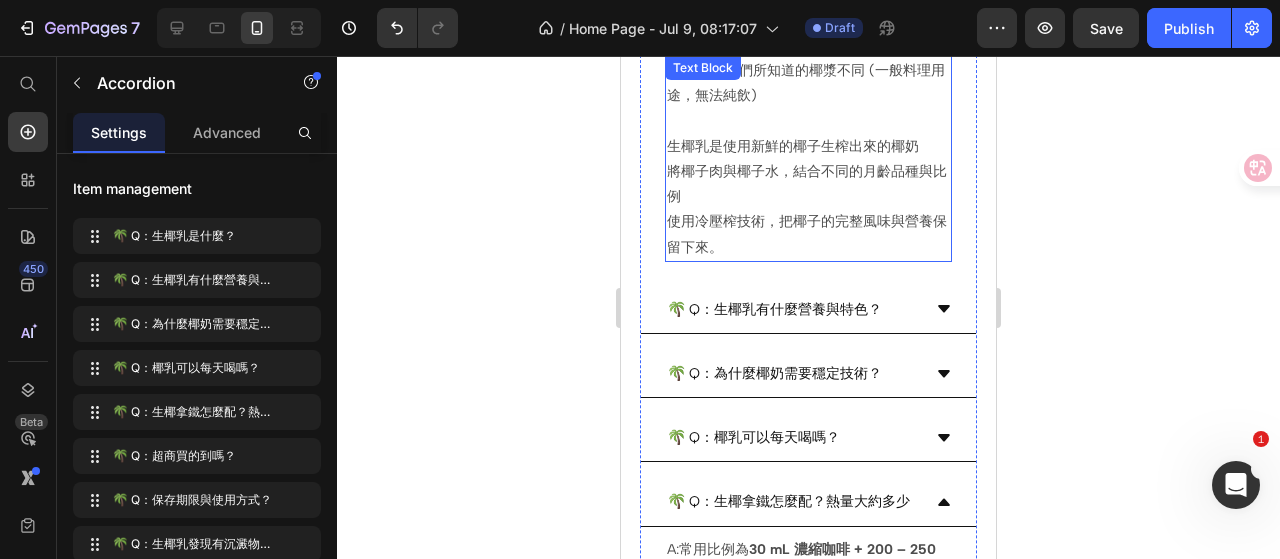 scroll, scrollTop: 900, scrollLeft: 0, axis: vertical 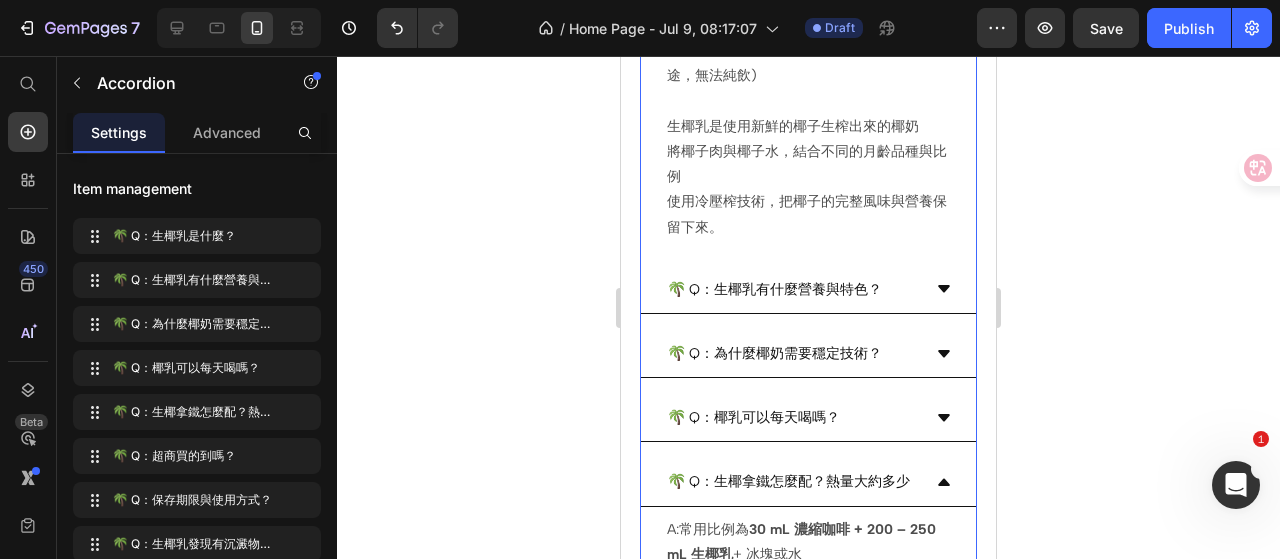 click on "🌴 Q：生椰乳有什麼營養與特色？" at bounding box center [793, 289] 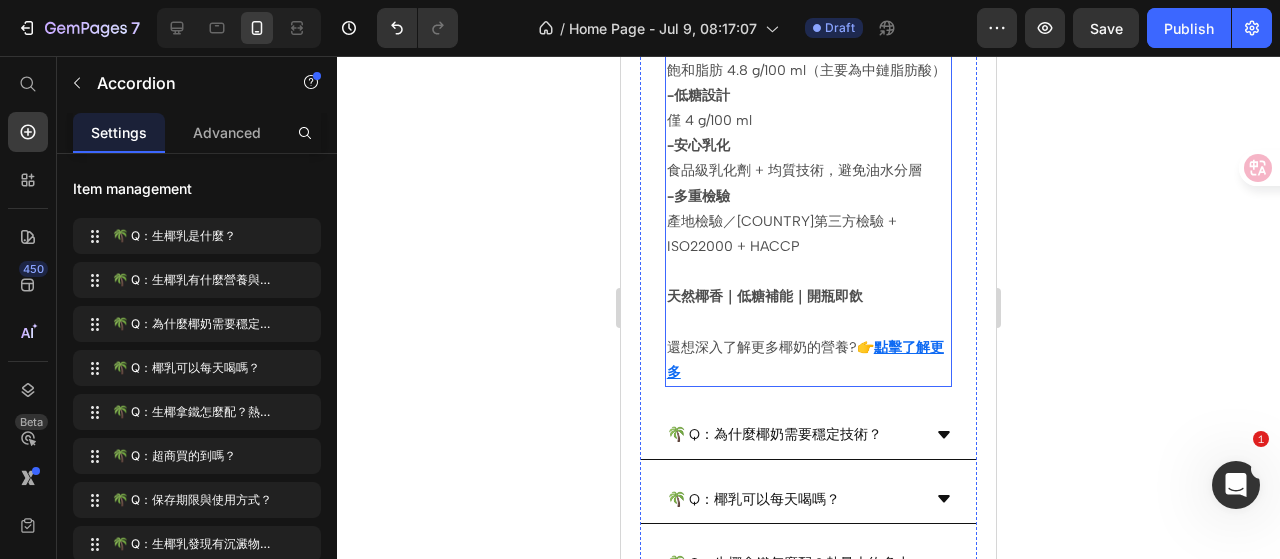 scroll, scrollTop: 1400, scrollLeft: 0, axis: vertical 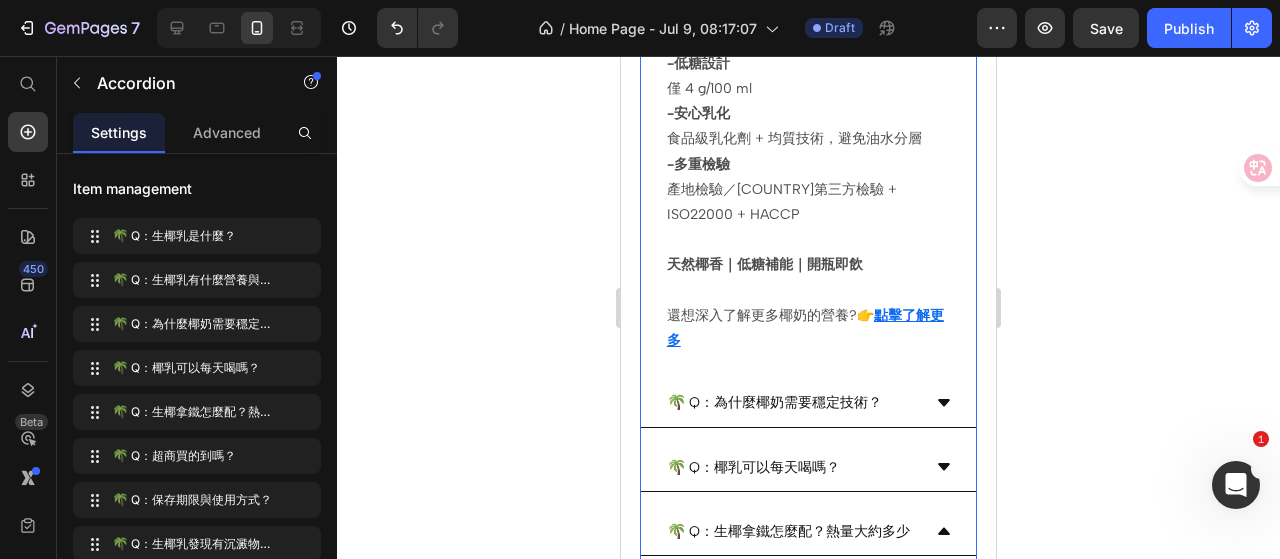click on "🌴 Q：為什麼椰奶需要穩定技術？" at bounding box center (793, 402) 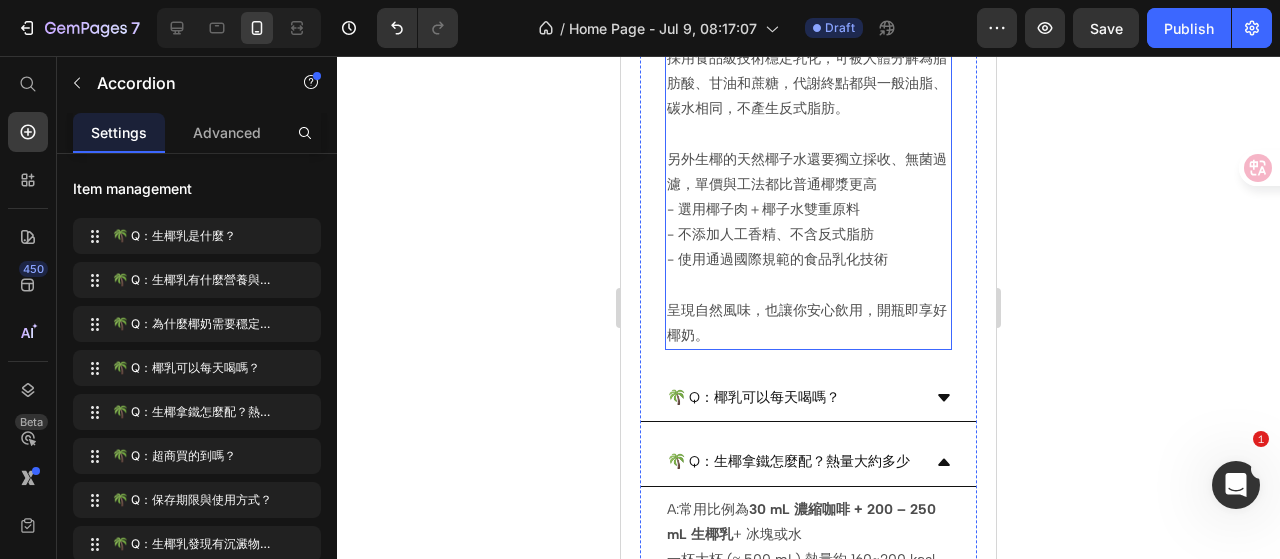 scroll, scrollTop: 2100, scrollLeft: 0, axis: vertical 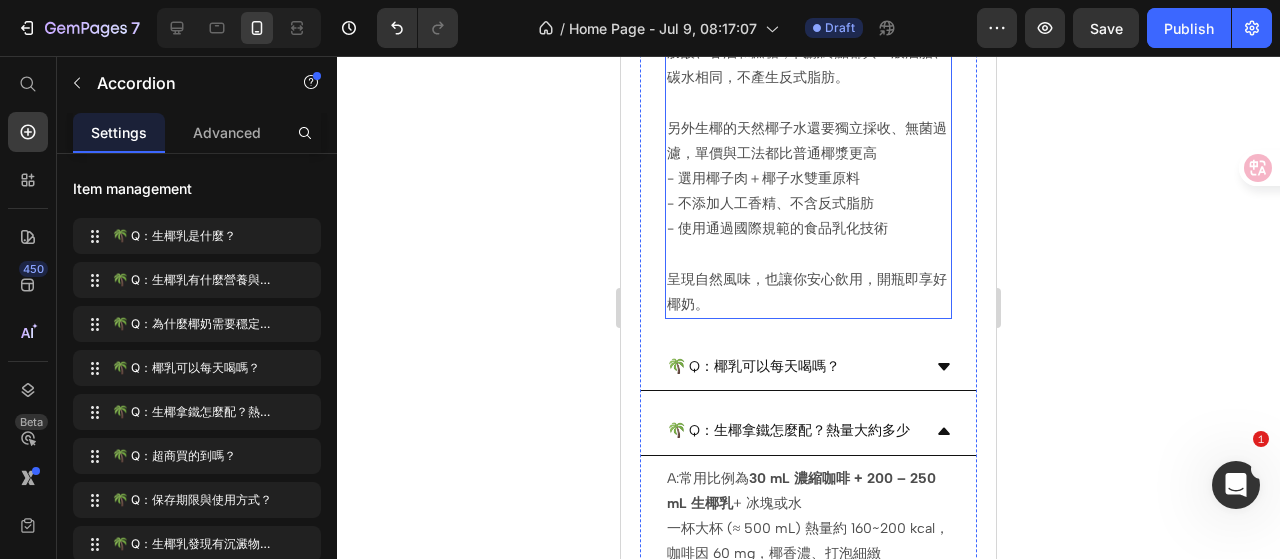 click on "為了避免天然的椰奶數周後漂油或結塊，我們採用食品級技術穩定乳化，可被人體分解為脂肪酸、甘油和蔗糖，代謝終點都與一般油脂、碳水相同，不產生反式脂肪。 另外生椰的天然椰子水還要獨立採收、無菌過濾，單價與工法都比普通椰漿更高" at bounding box center (809, 78) 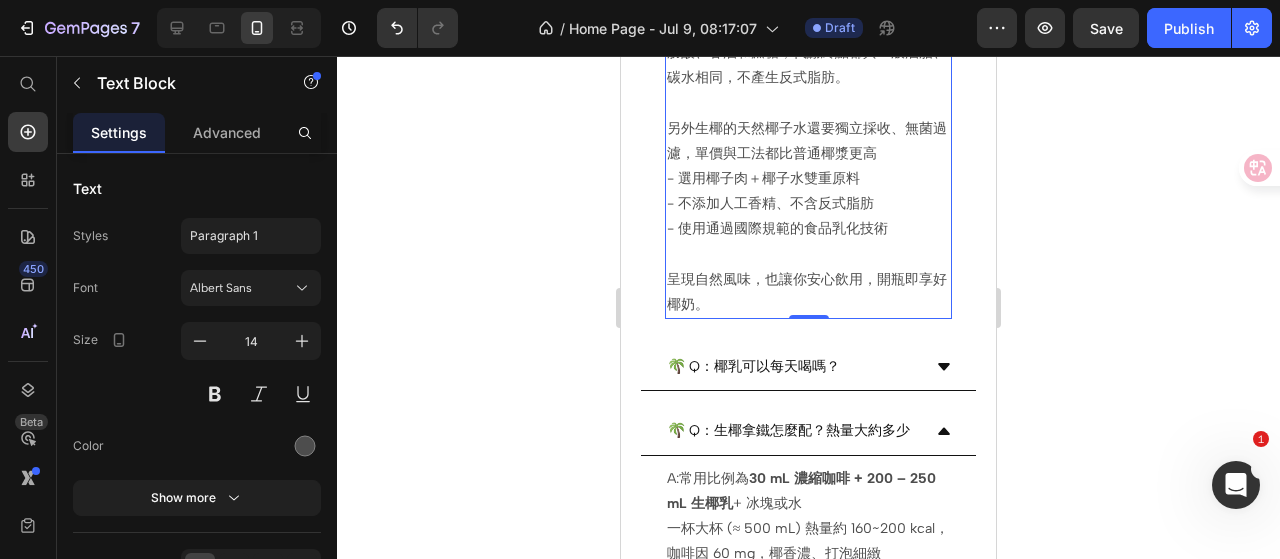 click on "為了避免天然的椰奶數周後漂油或結塊，我們採用食品級技術穩定乳化，可被人體分解為脂肪酸、甘油和蔗糖，代謝終點都與一般油脂、碳水相同，不產生反式脂肪。 另外生椰的天然椰子水還要獨立採收、無菌過濾，單價與工法都比普通椰漿更高" at bounding box center [809, 78] 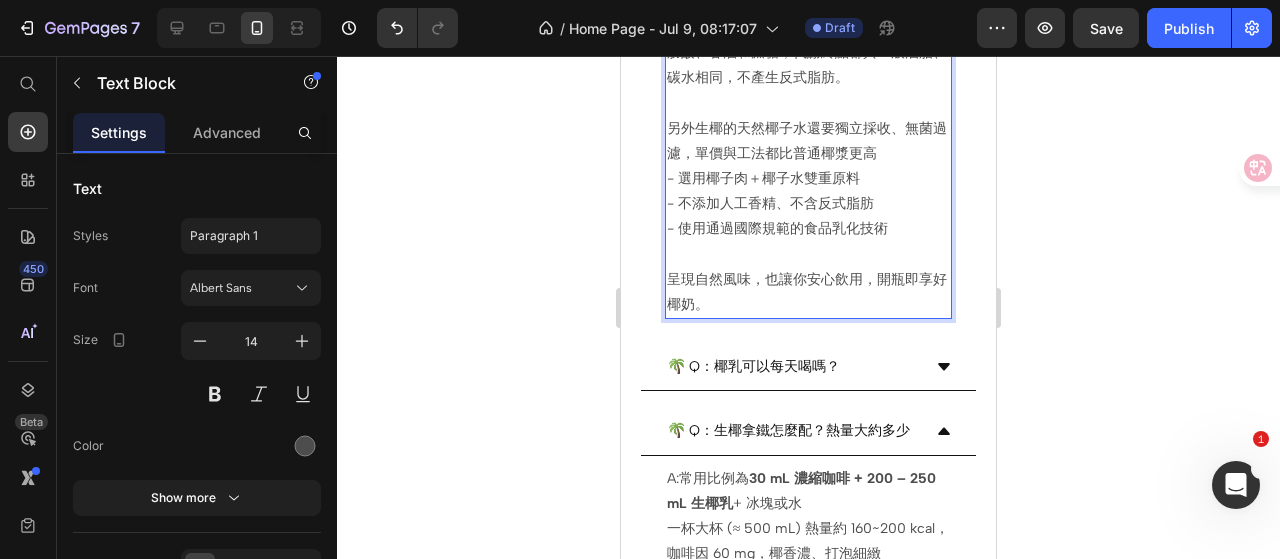 type 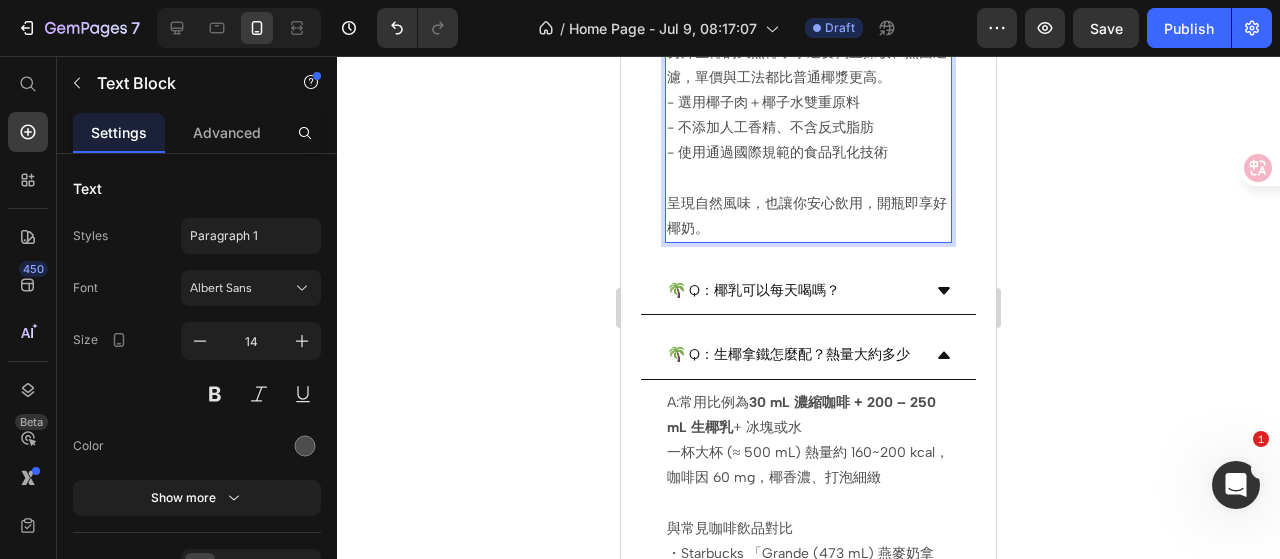 scroll, scrollTop: 2300, scrollLeft: 0, axis: vertical 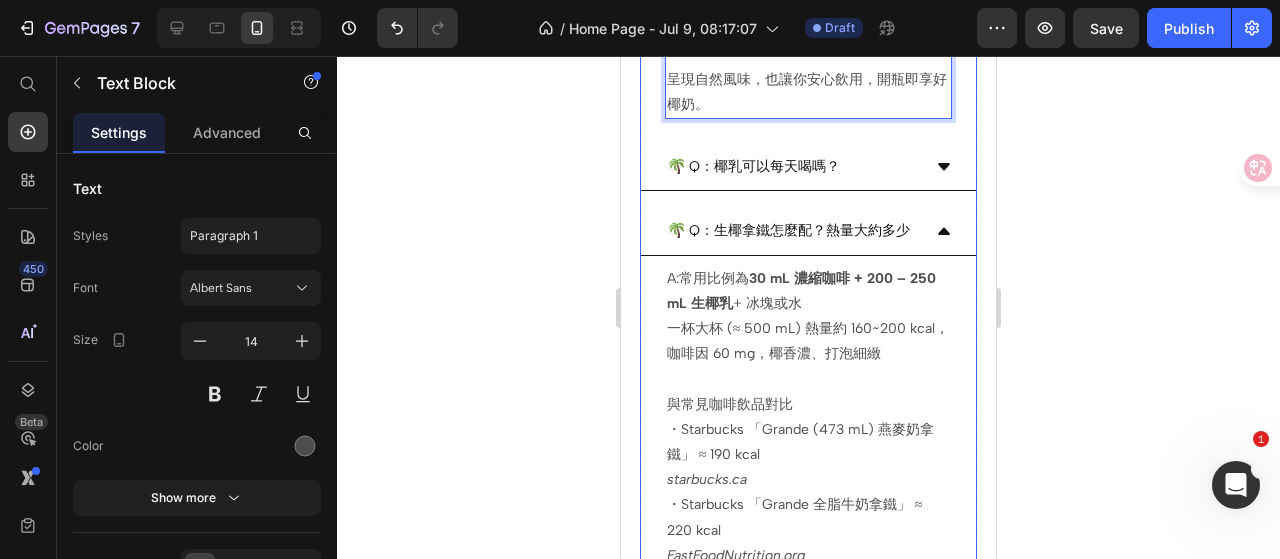 click on "🌴 Q：椰乳可以每天喝嗎？" at bounding box center (793, 166) 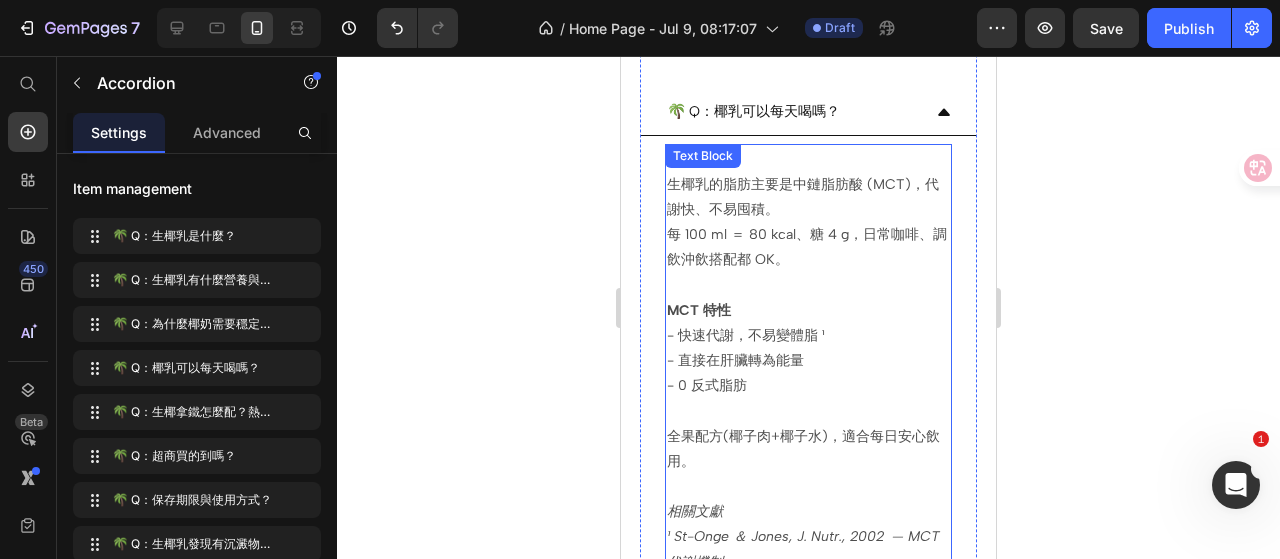 scroll, scrollTop: 2400, scrollLeft: 0, axis: vertical 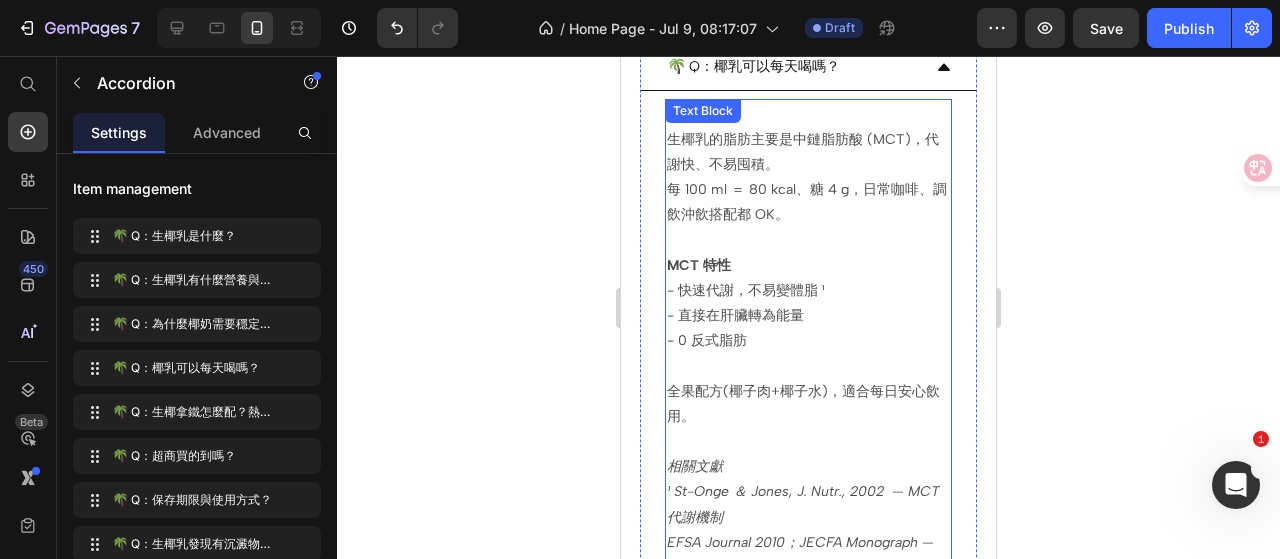 click on "A: 生椰乳的脂肪主要是中鏈脂肪酸 (MCT)，代謝快、不易囤積。 每 100 ml ＝ 80 kcal、糖 4 g，日常咖啡、調飲沖飲搭配都 OK。" at bounding box center [809, 164] 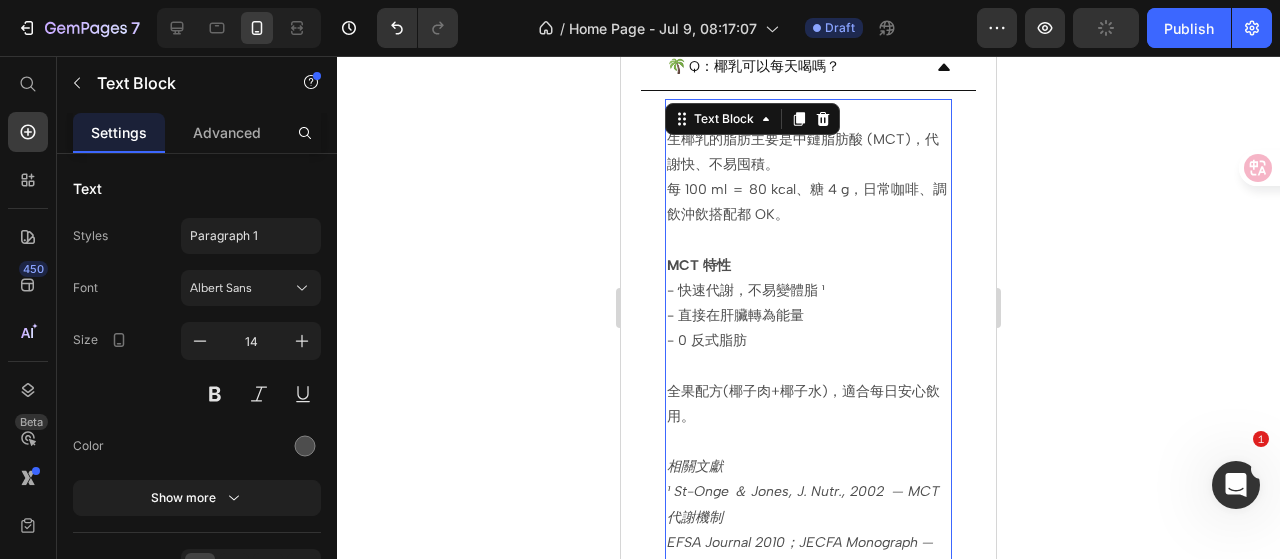click on "A: 生椰乳的脂肪主要是中鏈脂肪酸 (MCT)，代謝快、不易囤積。 每 100 ml ＝ 80 kcal、糖 4 g，日常咖啡、調飲沖飲搭配都 OK。" at bounding box center [809, 164] 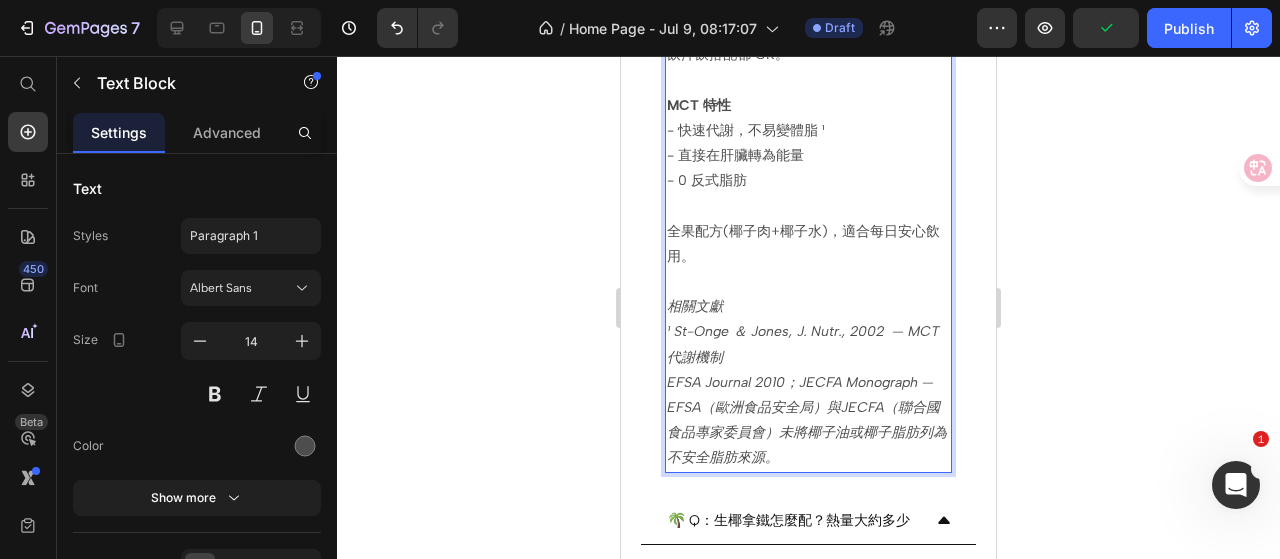 scroll, scrollTop: 2600, scrollLeft: 0, axis: vertical 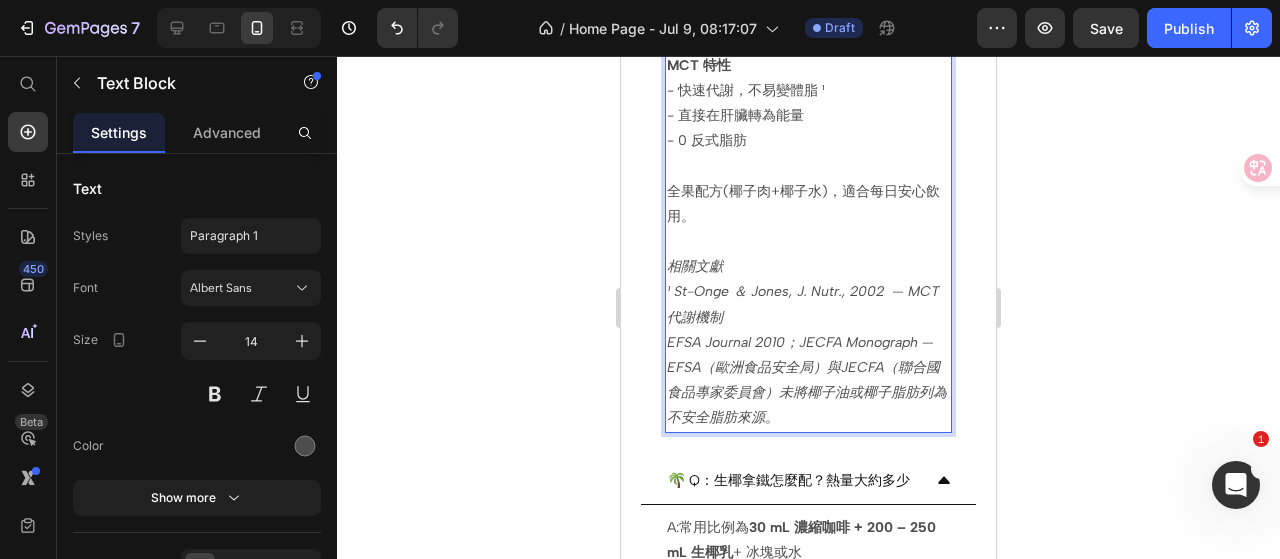 click on "相關文獻" at bounding box center (695, 266) 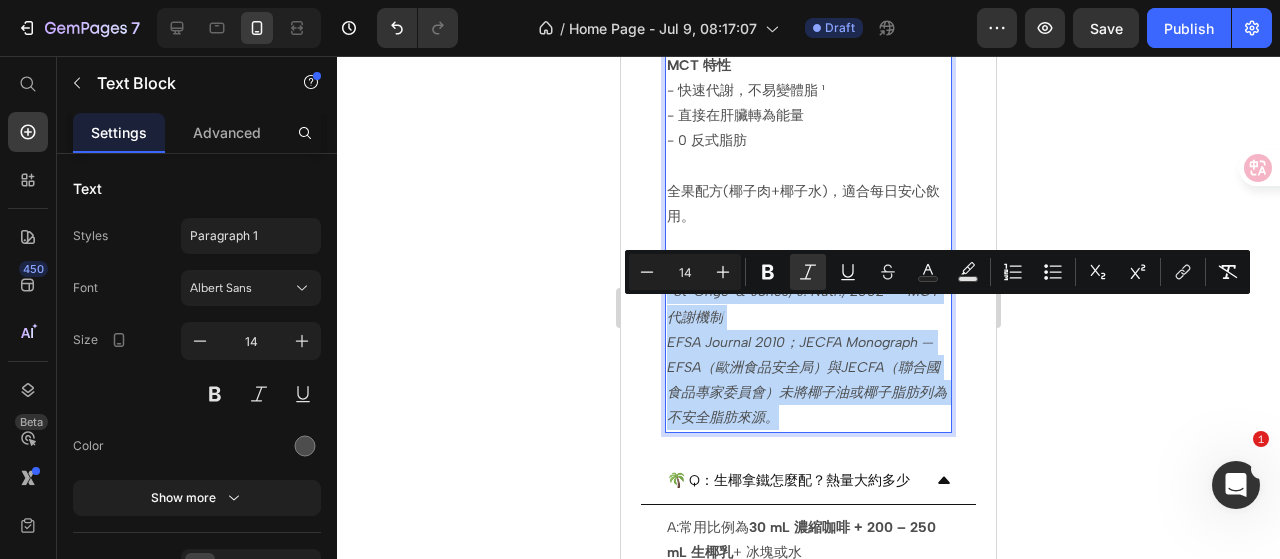 drag, startPoint x: 670, startPoint y: 309, endPoint x: 810, endPoint y: 464, distance: 208.86598 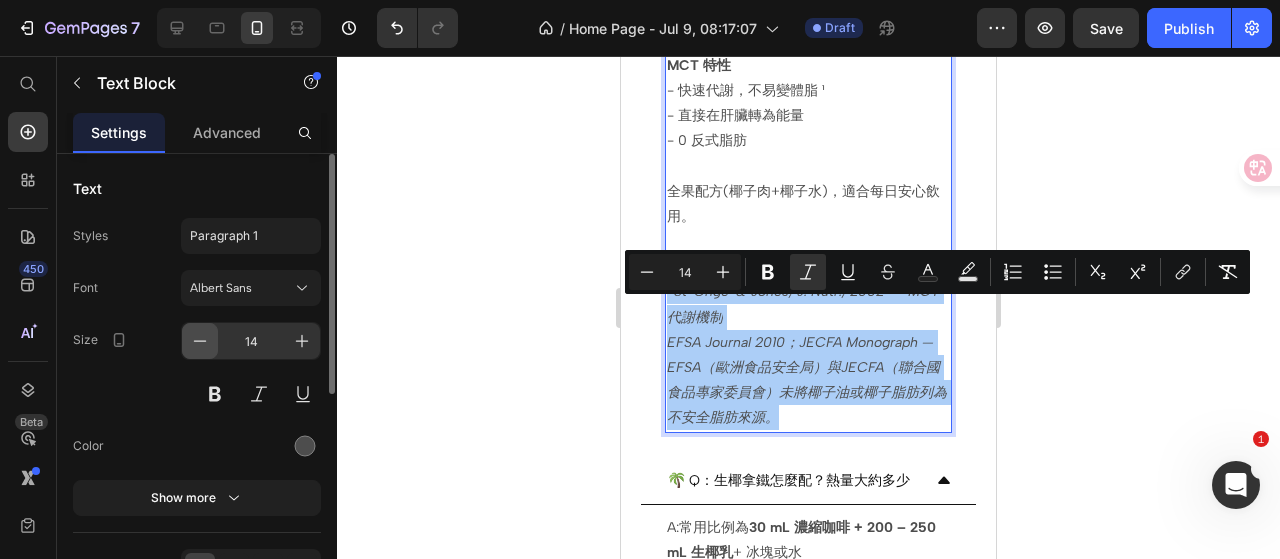 click at bounding box center (200, 341) 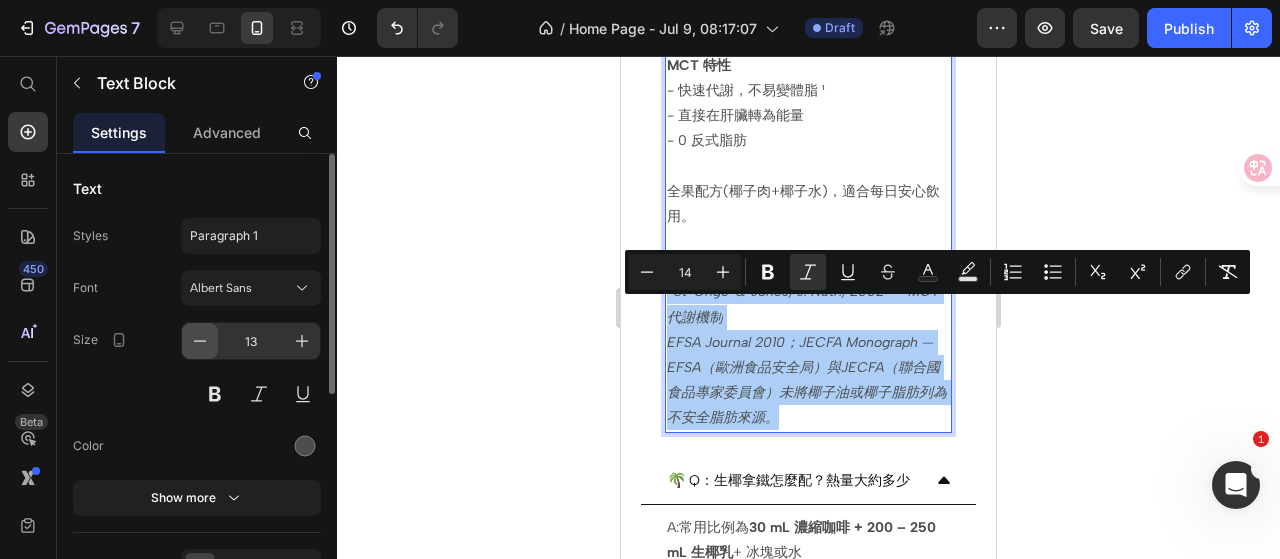 scroll, scrollTop: 2594, scrollLeft: 0, axis: vertical 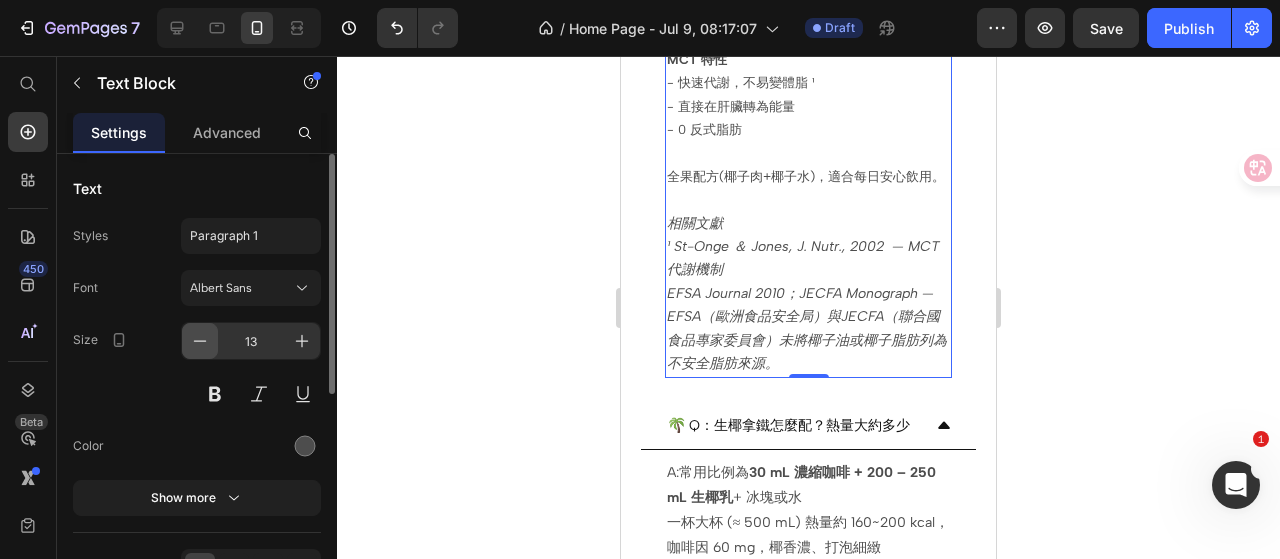 click at bounding box center (200, 341) 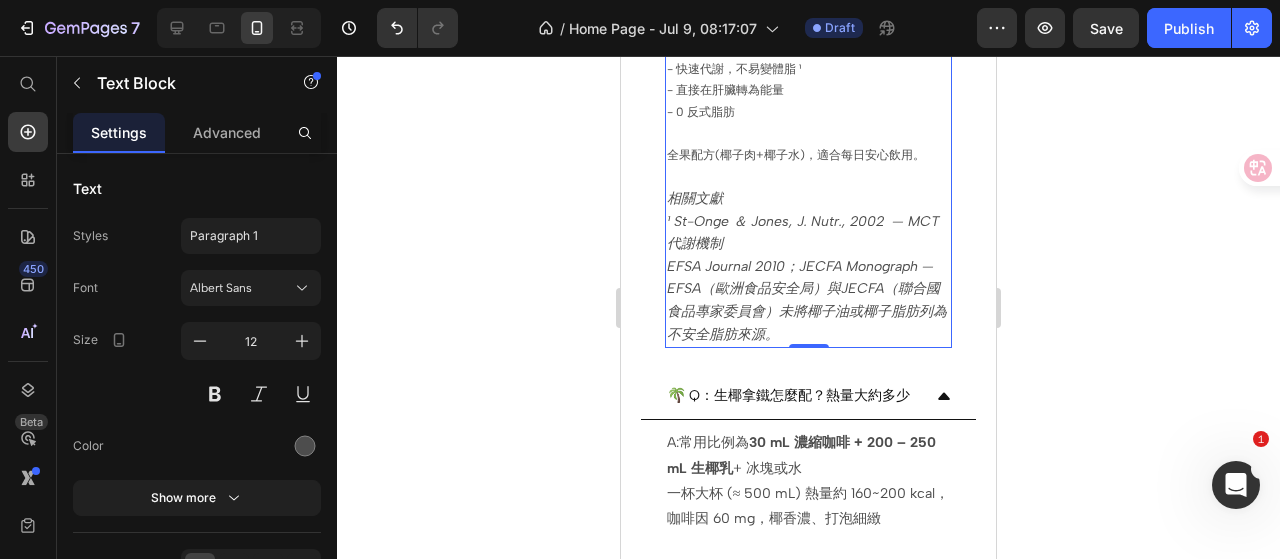 click on "¹ St-Onge ＆ Jones, J. Nutr., 2002  — MCT 代謝機制" at bounding box center (803, 233) 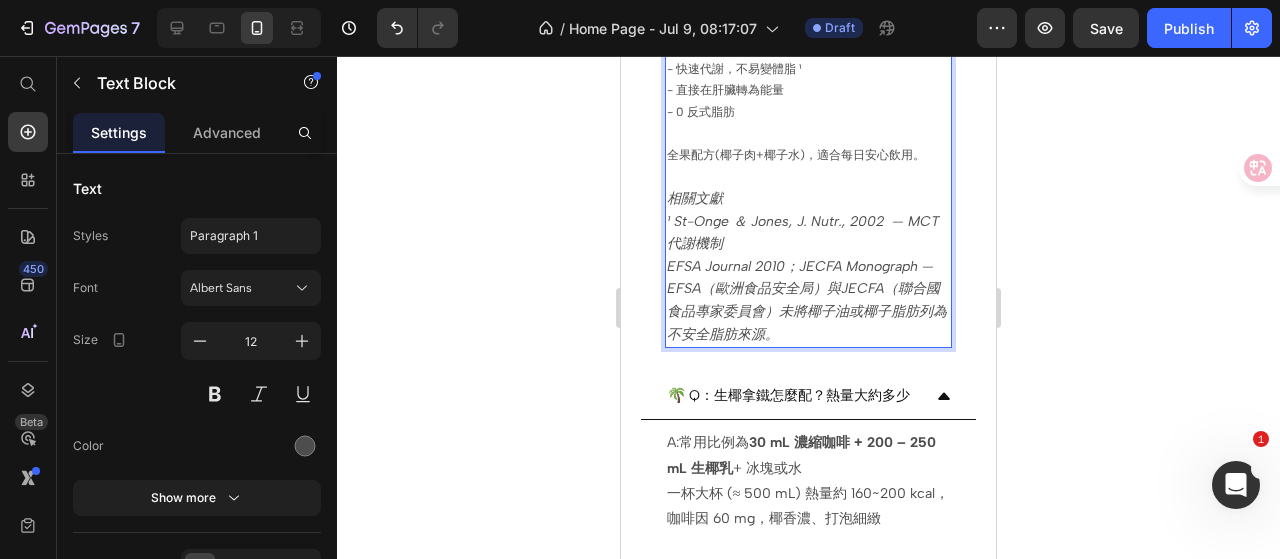 click on "¹ St-Onge ＆ Jones, J. Nutr., 2002  — MCT 代謝機制" at bounding box center (803, 233) 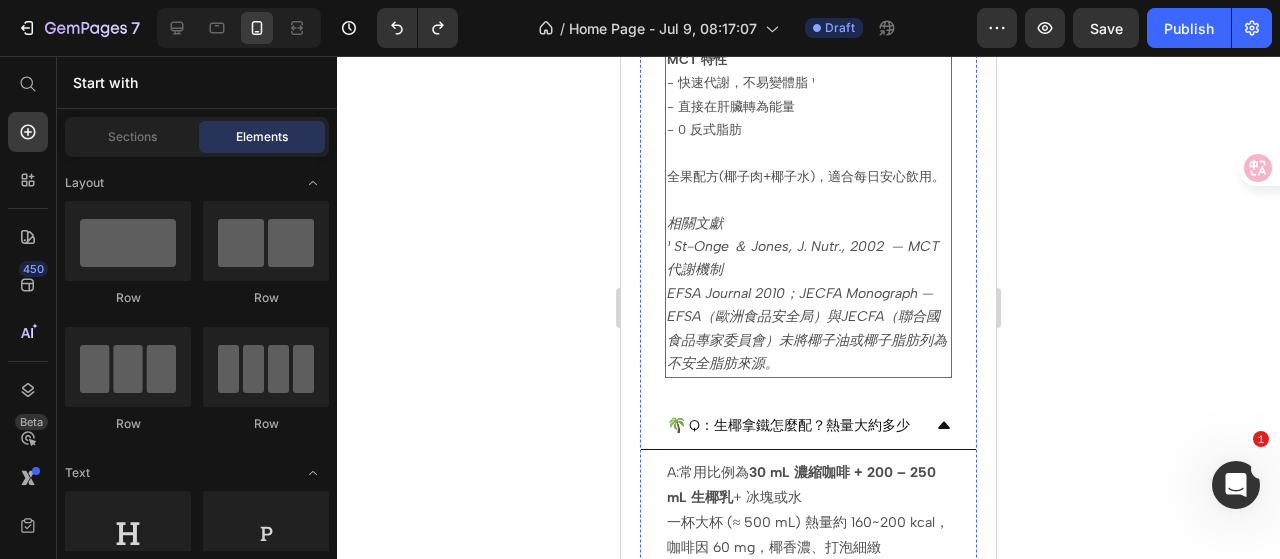 click on "全果配方(椰子肉+椰子水)，適合每日安心飲用。 相關文獻 ¹ St-Onge ＆ Jones, J. Nutr., 2002  — MCT 代謝機制    EFSA Journal 2010；JECFA Monograph — EFSA（歐洲食品安全局）與JECFA（聯合國食品專家委員會）未將椰子油或椰子脂肪列為不安全脂肪來源。" at bounding box center [809, 270] 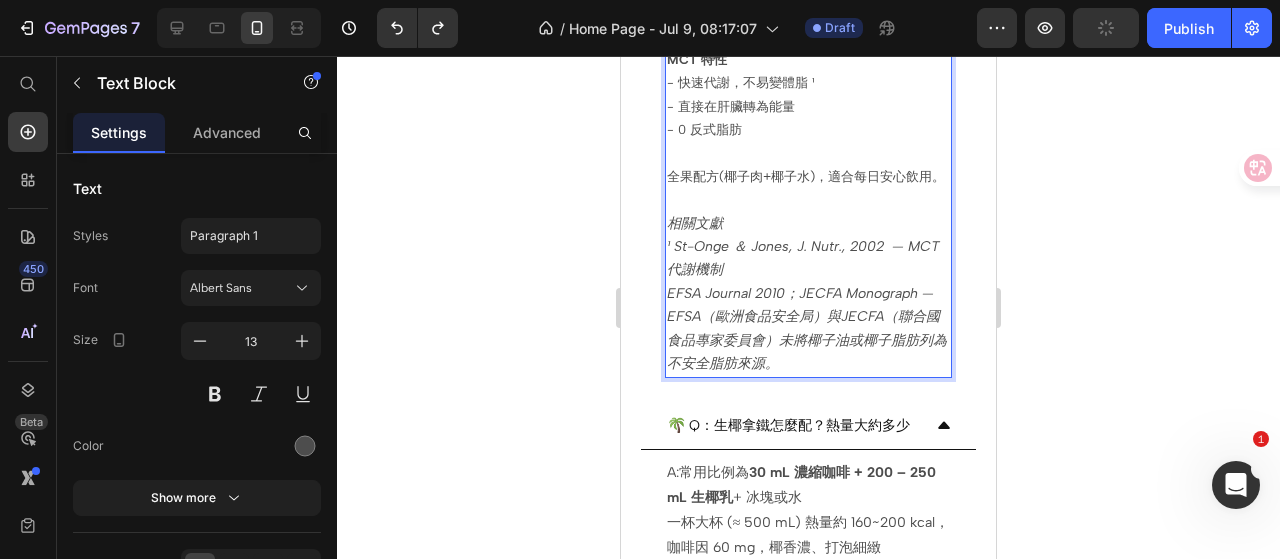 click on "全果配方(椰子肉+椰子水)，適合每日安心飲用。 相關文獻 ¹ St-Onge ＆ Jones, J. Nutr., 2002  — MCT 代謝機制    EFSA Journal 2010；JECFA Monograph — EFSA（歐洲食品安全局）與JECFA（聯合國食品專家委員會）未將椰子油或椰子脂肪列為不安全脂肪來源。" at bounding box center [809, 270] 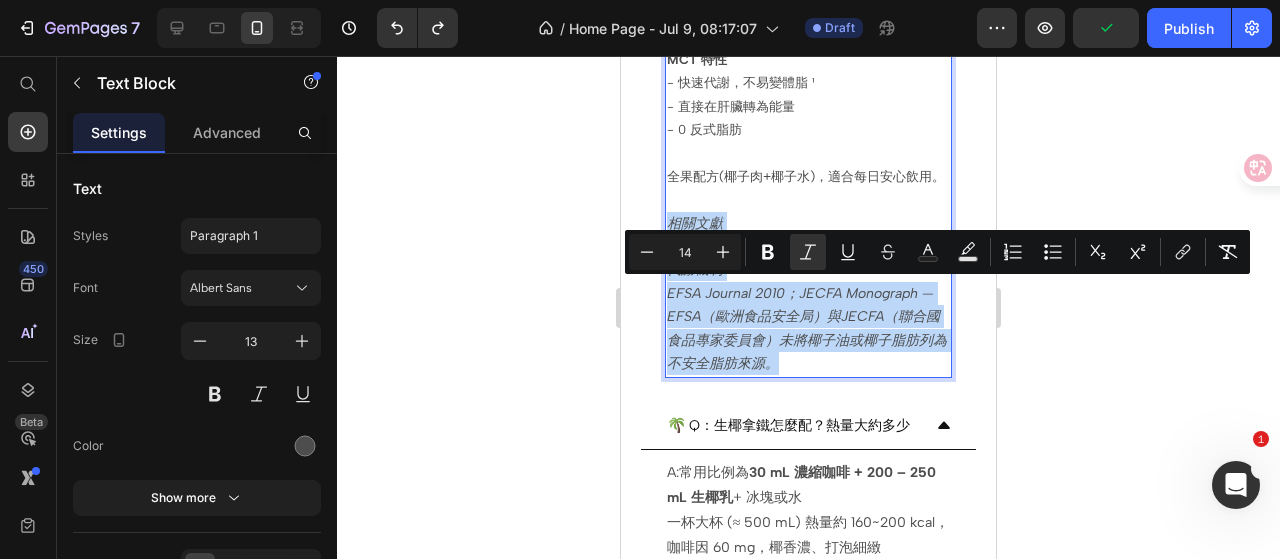 drag, startPoint x: 671, startPoint y: 292, endPoint x: 802, endPoint y: 427, distance: 188.11166 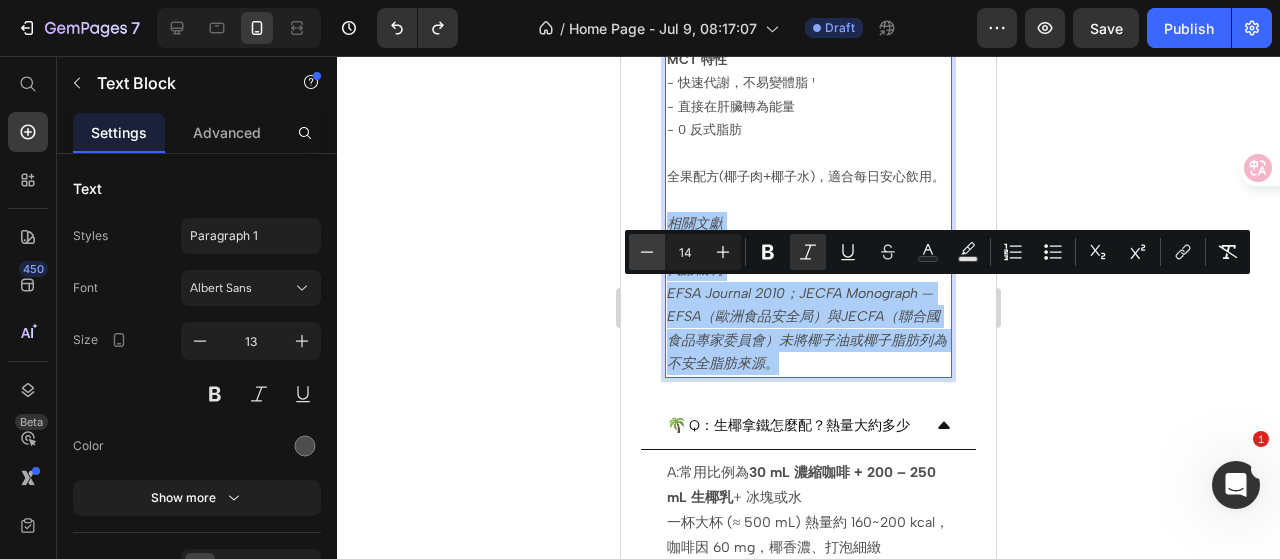 click 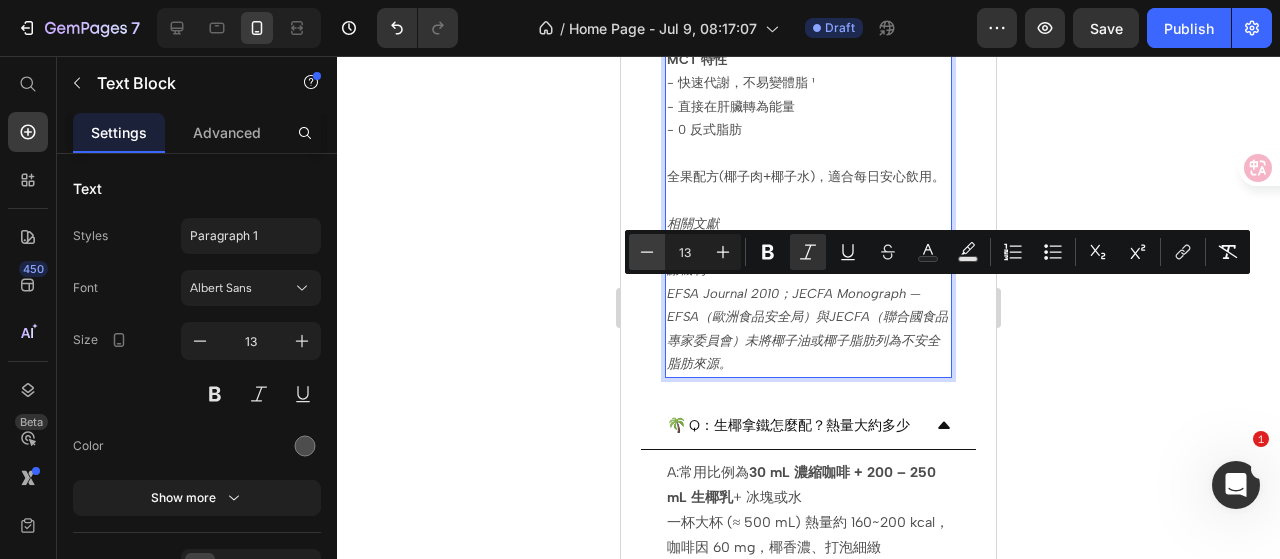 click 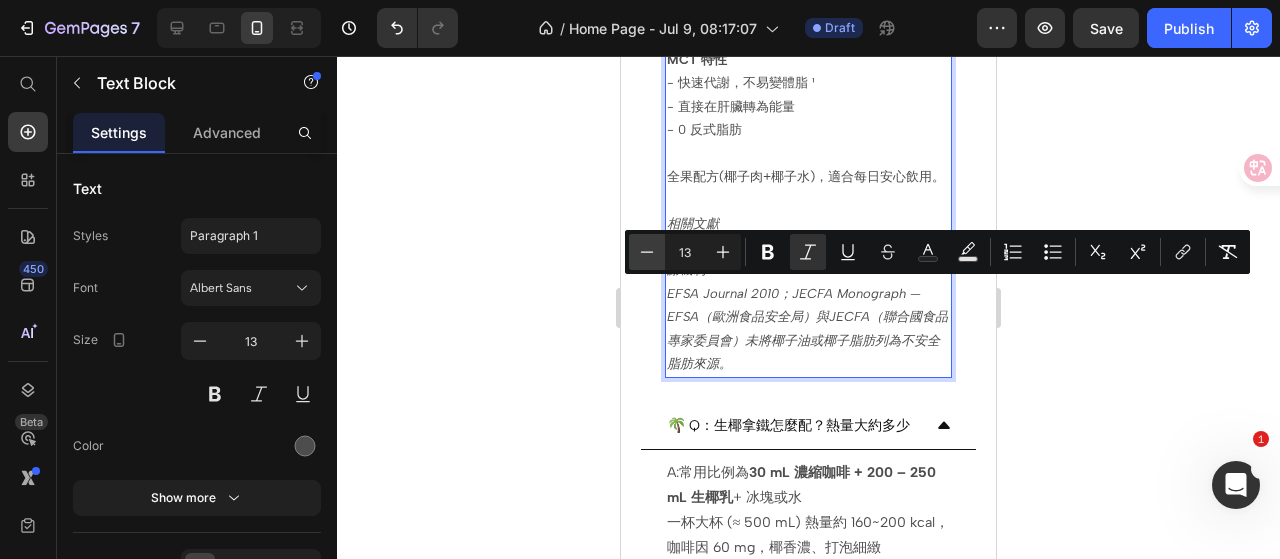 type on "12" 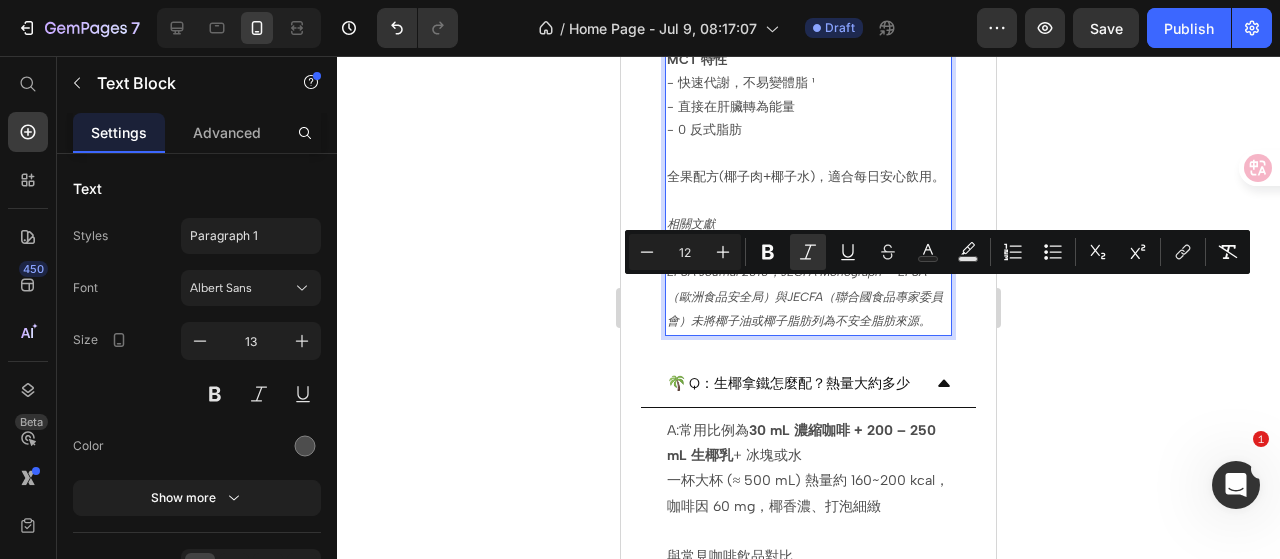 click on "全果配方(椰子肉+椰子水)，適合每日安心飲用。 相關文獻 ¹ St-Onge ＆ Jones, J. Nutr., 2002  — MCT 代謝機制    EFSA Journal 2010；JECFA Monograph — EFSA（歐洲食品安全局）與JECFA（聯合國食品專家委員會）未將椰子油或椰子脂肪列為不安全脂肪來源。" at bounding box center [809, 249] 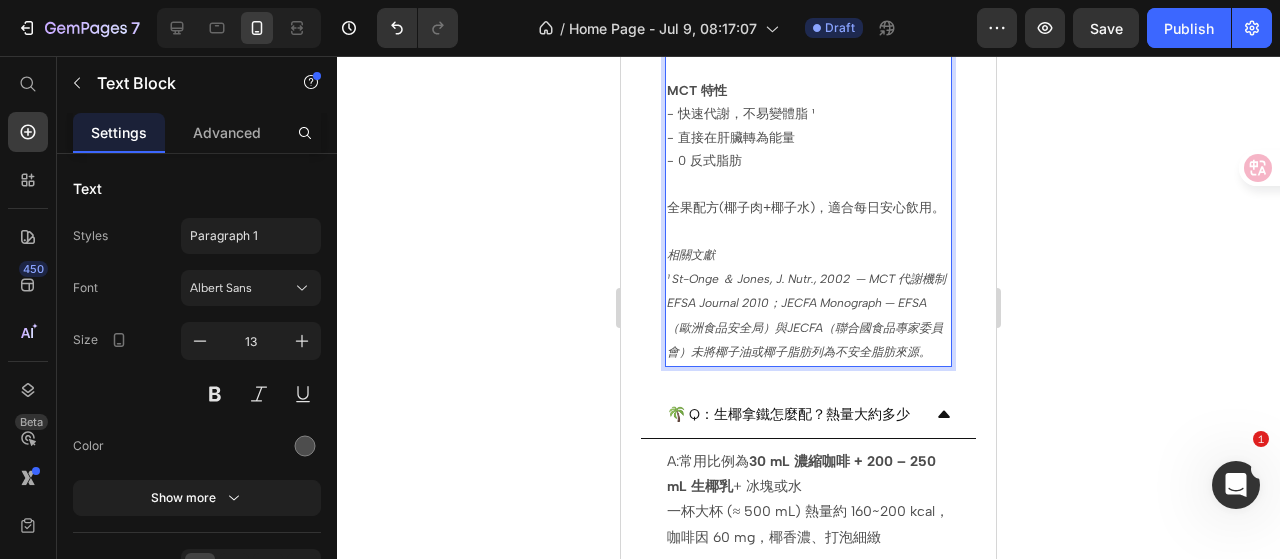 scroll, scrollTop: 2594, scrollLeft: 0, axis: vertical 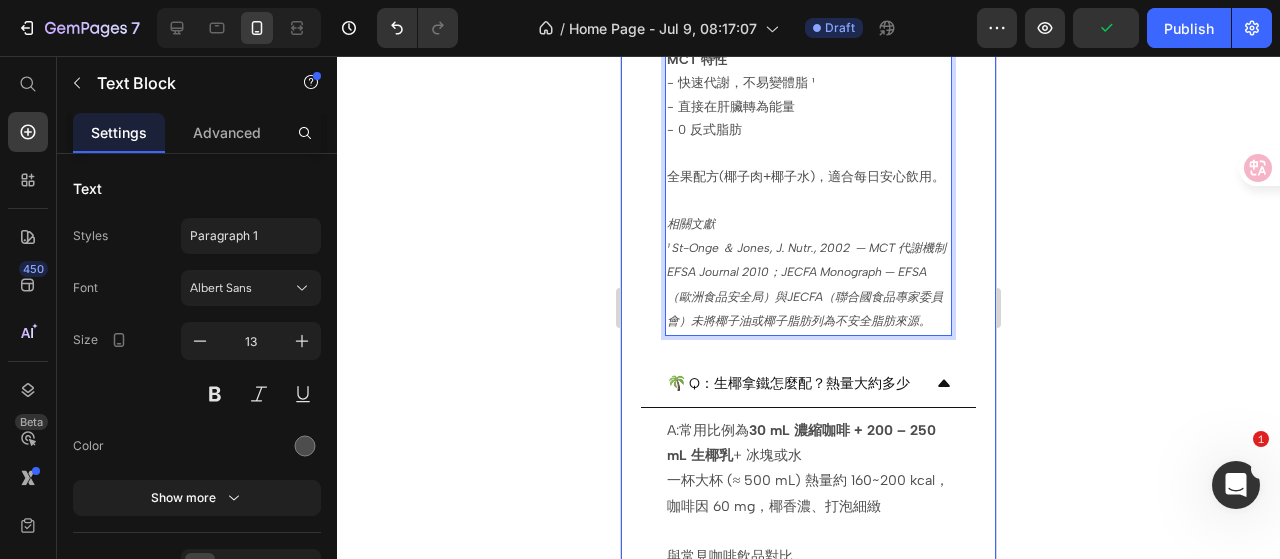 click on "Drop element here Image Image Row
🌴 Q：生椰乳是什麼？ A: 跟以往我們所知道的椰漿不同 (一般料理用途，無法純飲) 生椰乳是使用新鮮的椰子生榨出來的椰奶 將椰子肉與椰子水，結合不同的月齡品種與比例 使用冷壓榨技術，把椰子的完整風味與營養保留下來。 Text Block
🌴 Q：生椰乳有什麼營養與特色？ A:由新鮮椰子肉＋椰子水製成，含有天然中鏈脂肪酸（MCT）、月桂酸與礦物質，有助於補充能量、提升飽足感、日常代餐。 ☑️ 自然椰子脂肪來源，非人工油脂 ☑️ 幫助維生素吸收、支持健康代謝 ☑️ 每瓶含月桂酸，是友善脂肪的優質來源   -MCT 來源 飽和脂肪 4.8 g/100 ml（主要為中鏈脂肪酸） -低糖設計 僅 4 g/100 ml -安心乳化 食品級乳化劑 + 均質技術，避免油水分層 -多重檢驗   天然椰香｜低糖補能｜開瓶即飲  👉" at bounding box center (808, -575) 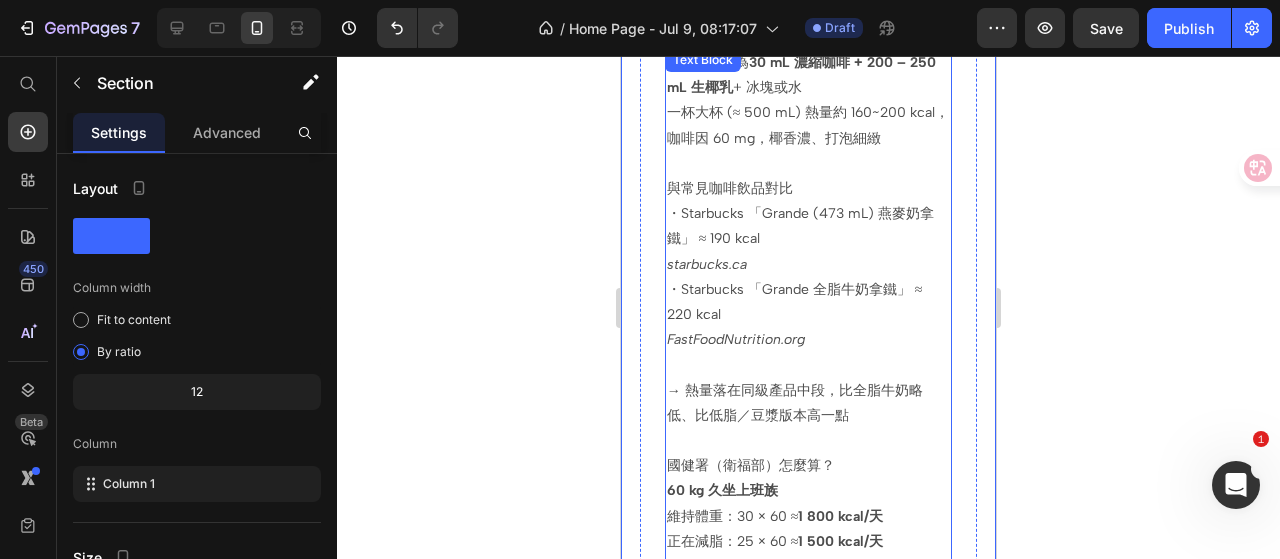 scroll, scrollTop: 2994, scrollLeft: 0, axis: vertical 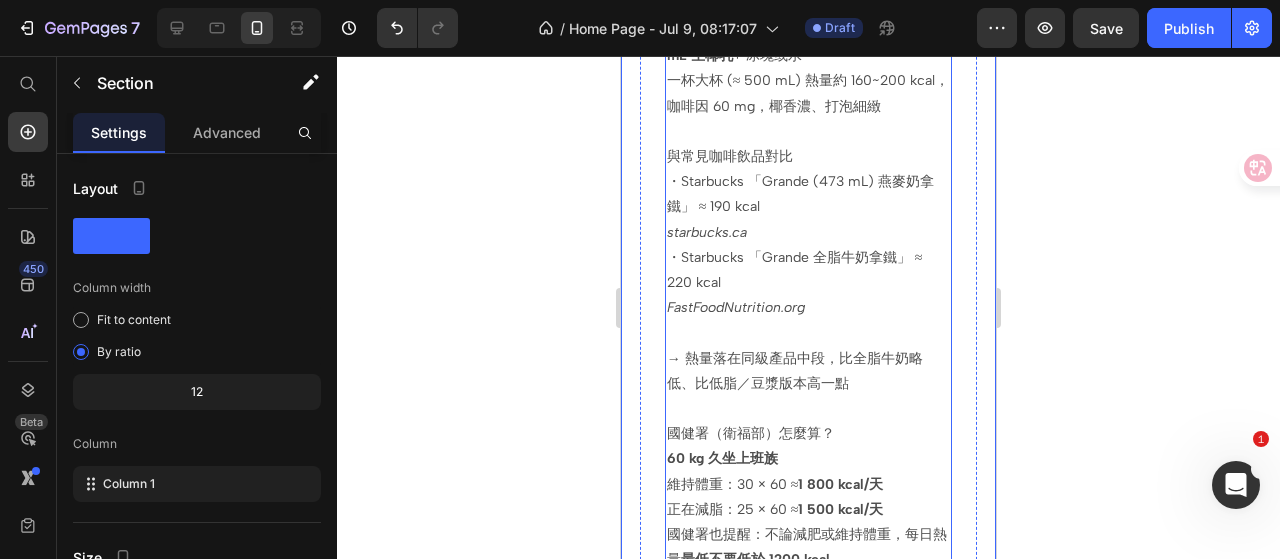 click on "・Starbucks 「Grande ([NUMBER] mL) 燕麥奶拿鐵」 ≈ [NUMBER] kcal" at bounding box center [809, 194] 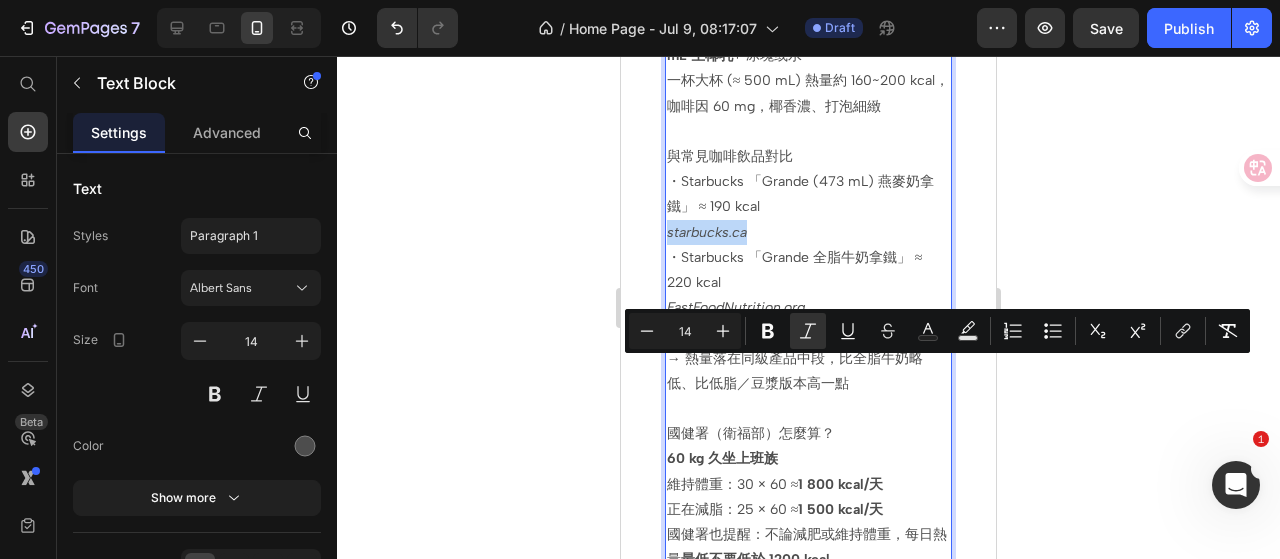 drag, startPoint x: 755, startPoint y: 372, endPoint x: 668, endPoint y: 375, distance: 87.05171 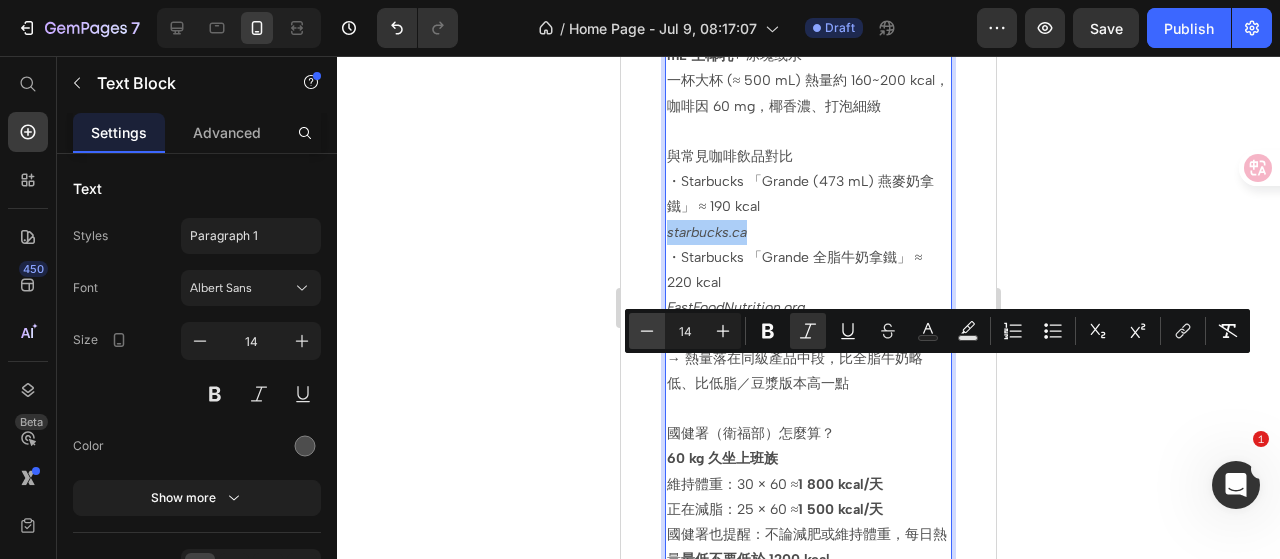 click 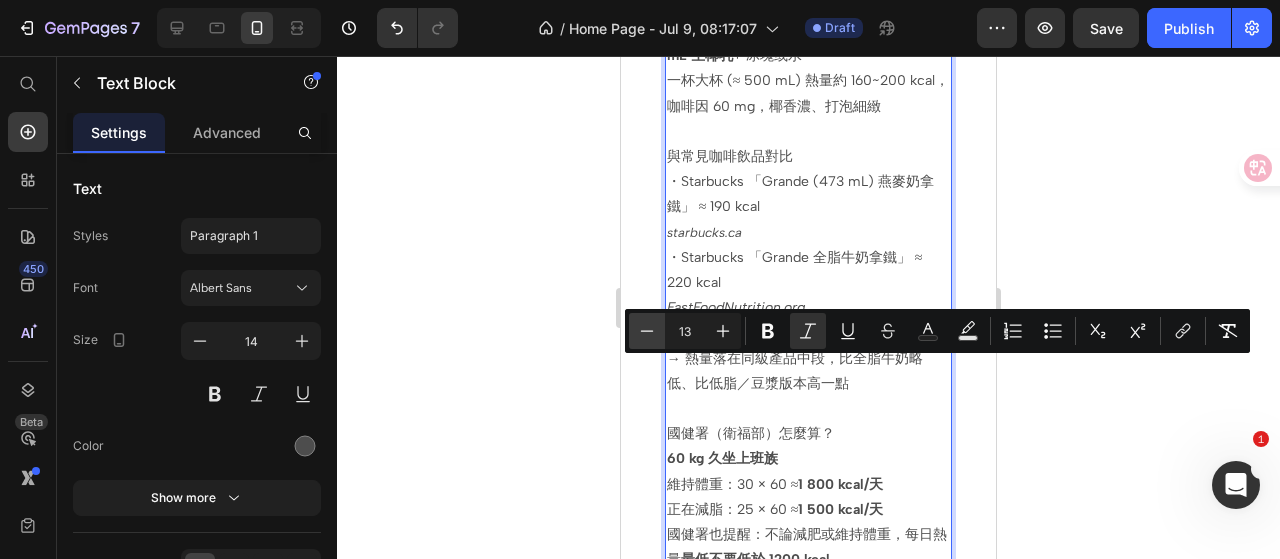 click 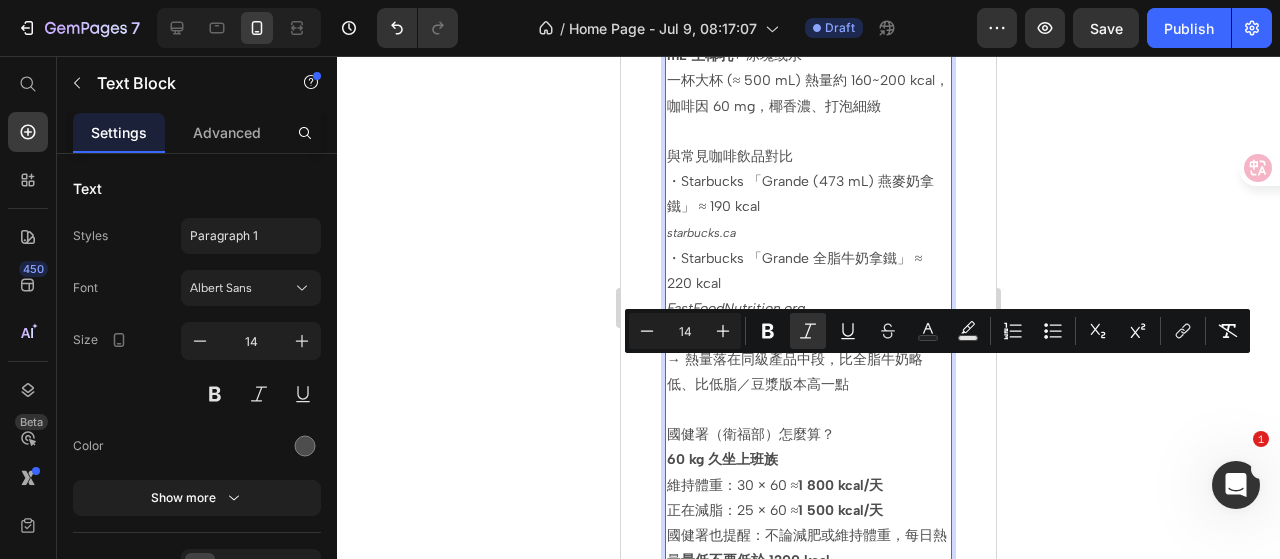 click on "・Starbucks 「Grande 全脂牛奶拿鐵」 ≈ 220 kcal  [URL] → 熱量落在同級產品中段，比全脂牛奶略低、比低脂／豆漿版本高一點" at bounding box center [809, 321] 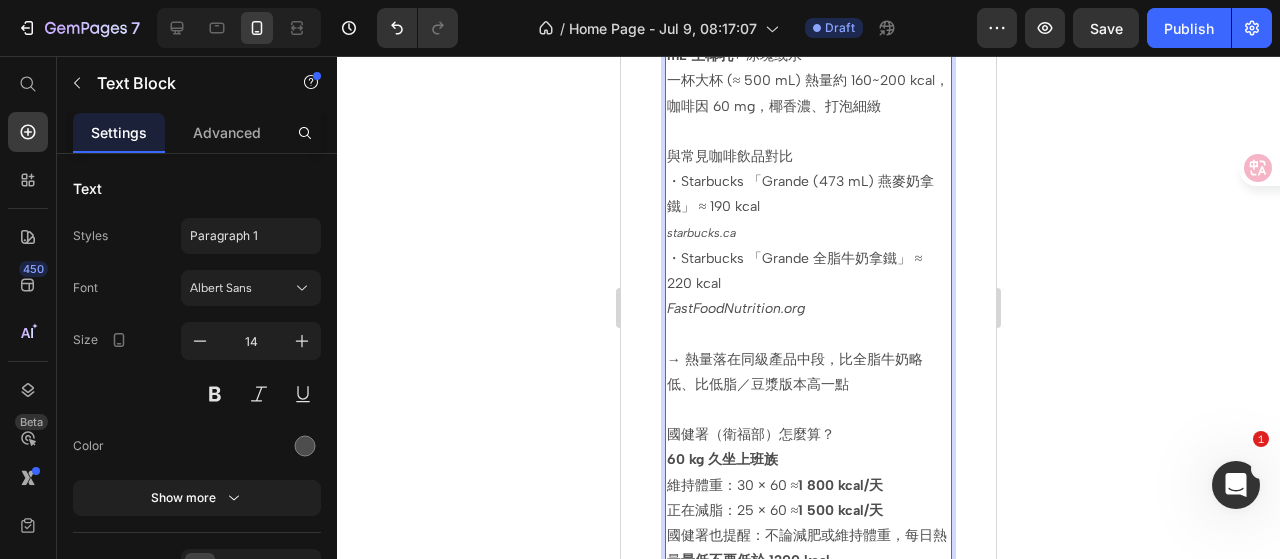 drag, startPoint x: 729, startPoint y: 422, endPoint x: 698, endPoint y: 428, distance: 31.575306 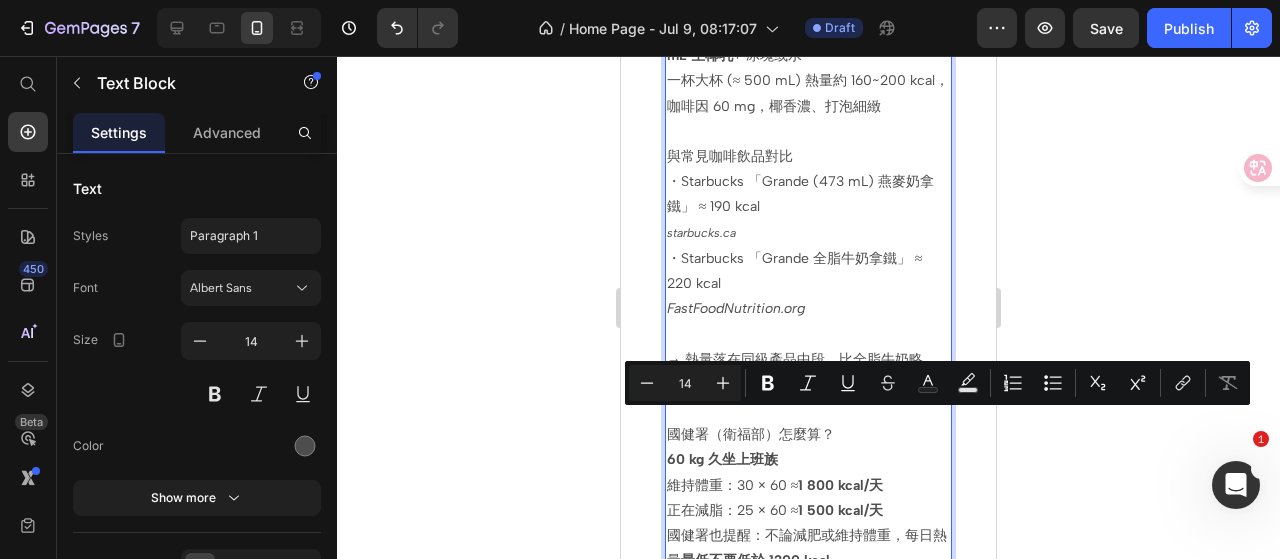 click on "[URL]" at bounding box center [736, 308] 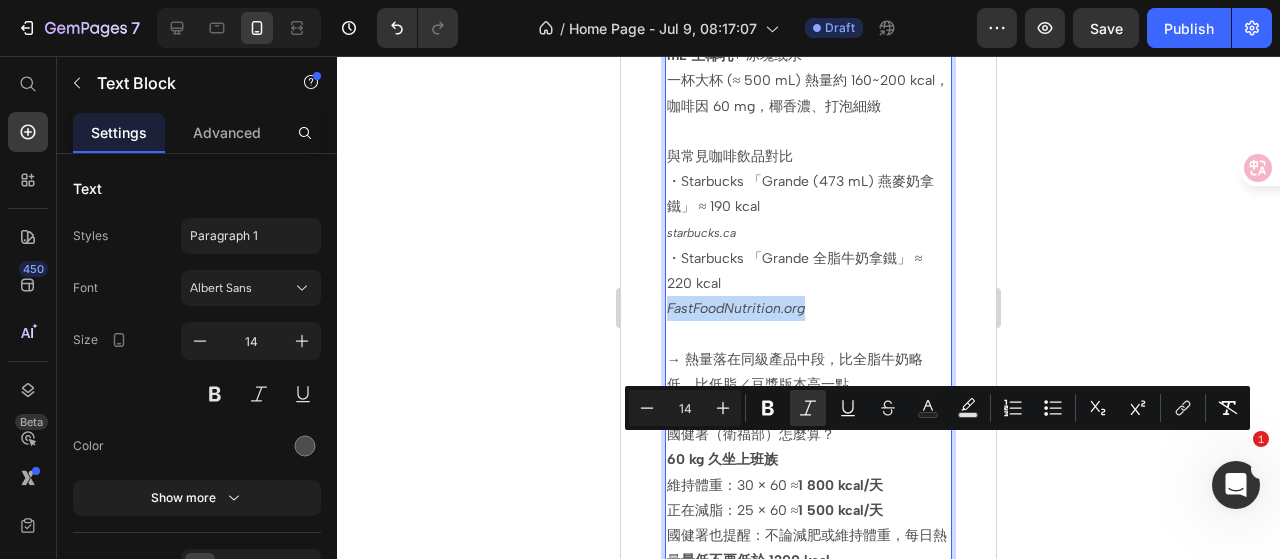 drag, startPoint x: 808, startPoint y: 444, endPoint x: 669, endPoint y: 449, distance: 139.0899 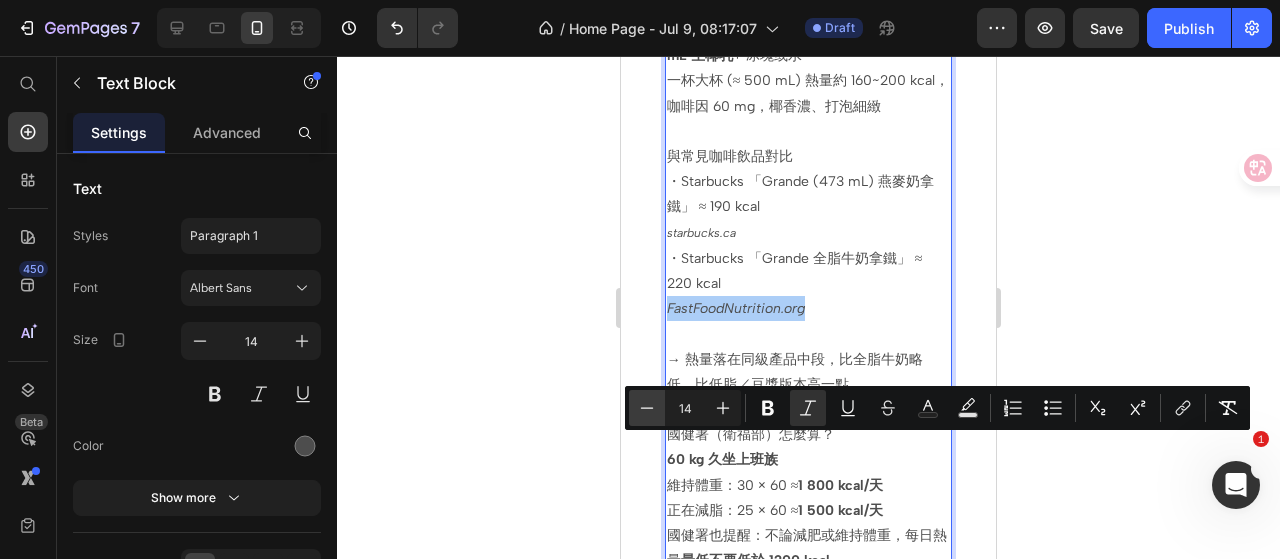 click 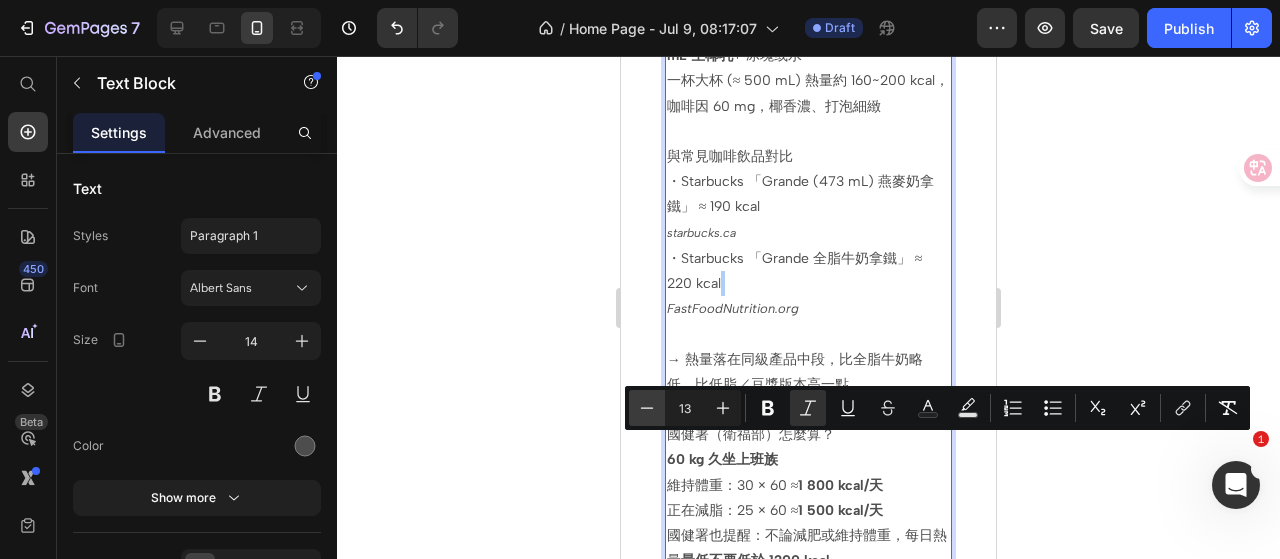 click 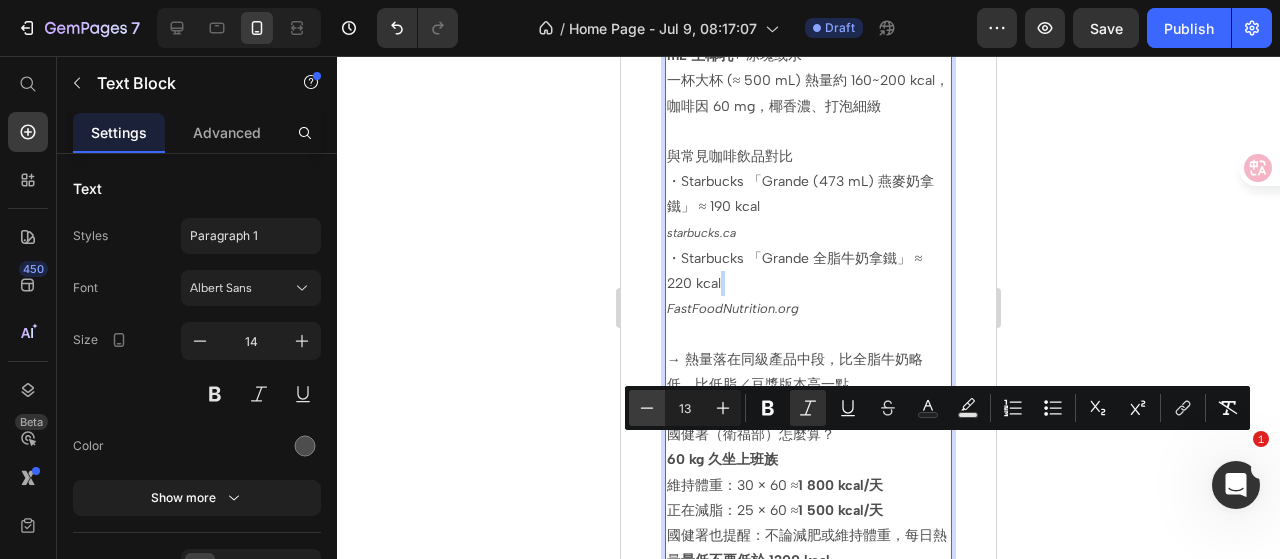 type on "12" 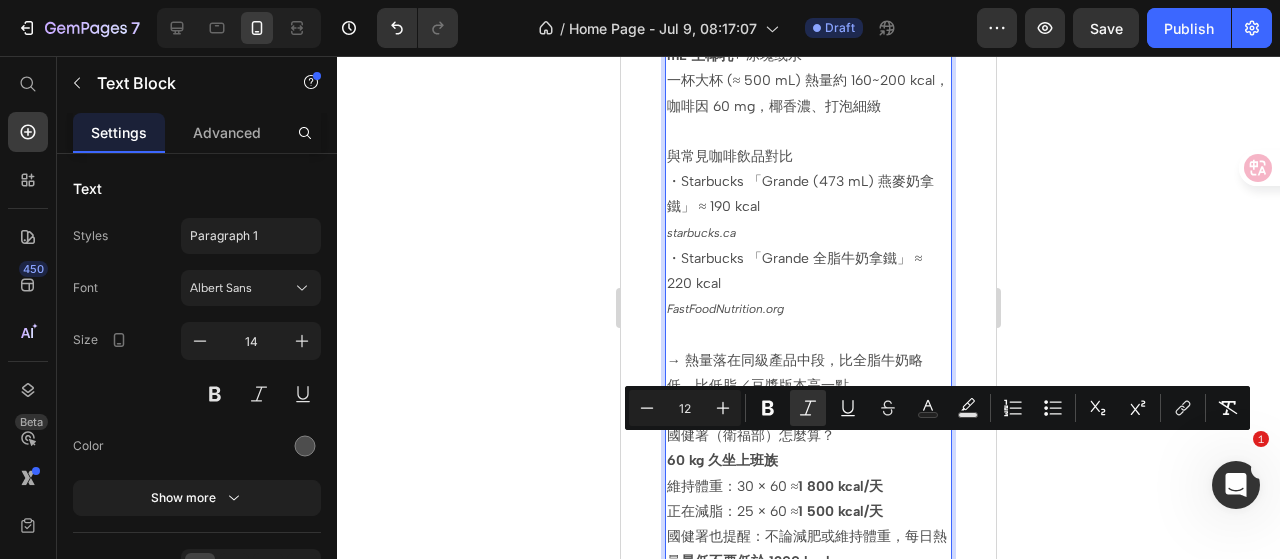 click on "[URL]" at bounding box center [809, 233] 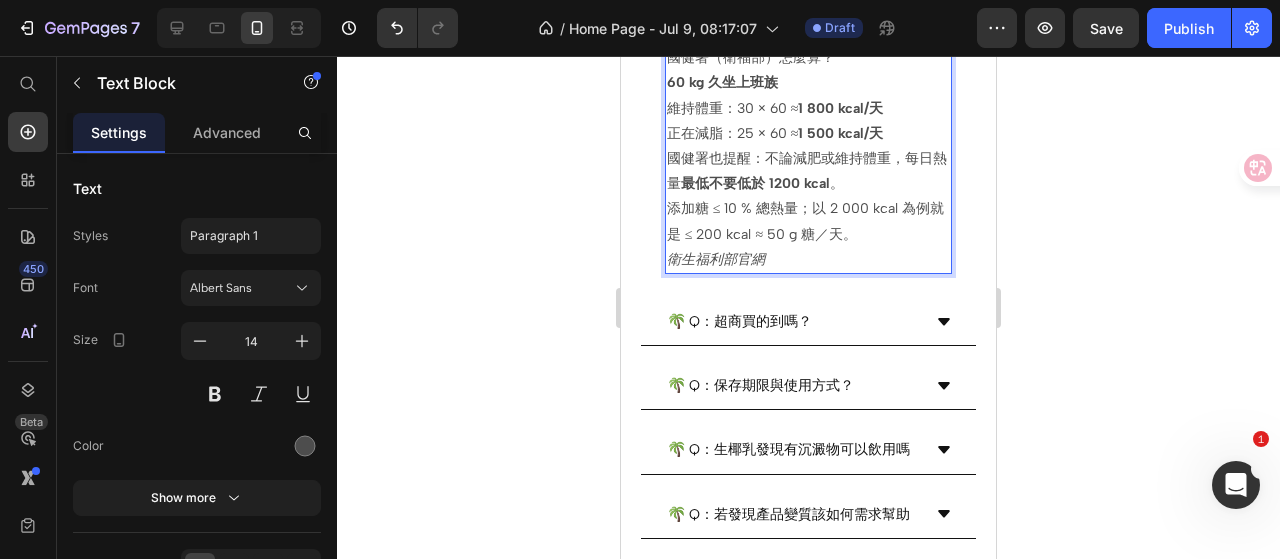 scroll, scrollTop: 3494, scrollLeft: 0, axis: vertical 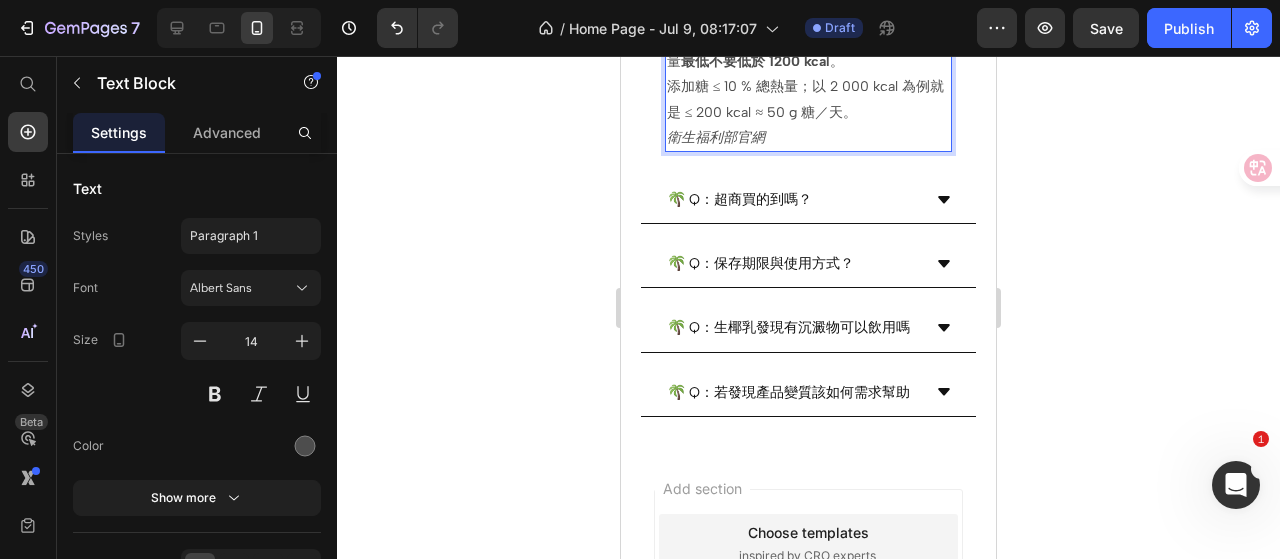 click on "每 100 ml ＝ 80 kcal、糖 4 g，日常咖啡、調飲沖飲都 OK。 正在減脂：25 × 60 ≈  1 500 kcal/天 國健署也提醒：不論減肥或維持體重，每日熱量 最低不要低於 1200 kcal 。 添加糖 ≤ 10 % 總熱量；以 2 000 kcal 為例就是 ≤ 200 kcal ≈ 50 g 糖／天。 衛生福利部官網" at bounding box center [809, 74] 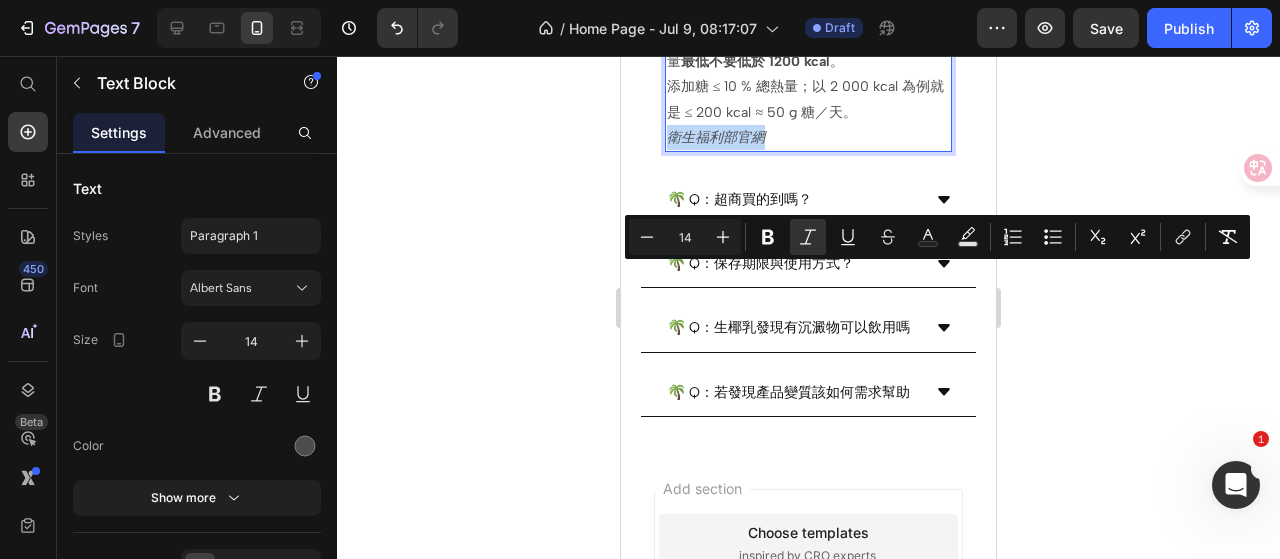 drag, startPoint x: 776, startPoint y: 276, endPoint x: 672, endPoint y: 280, distance: 104.0769 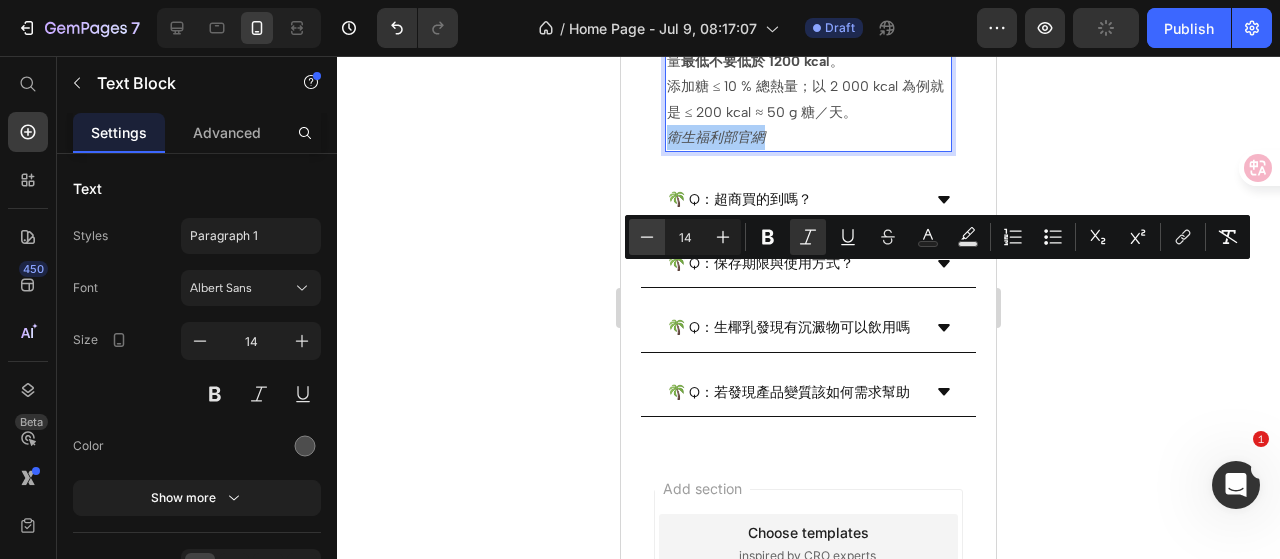 click 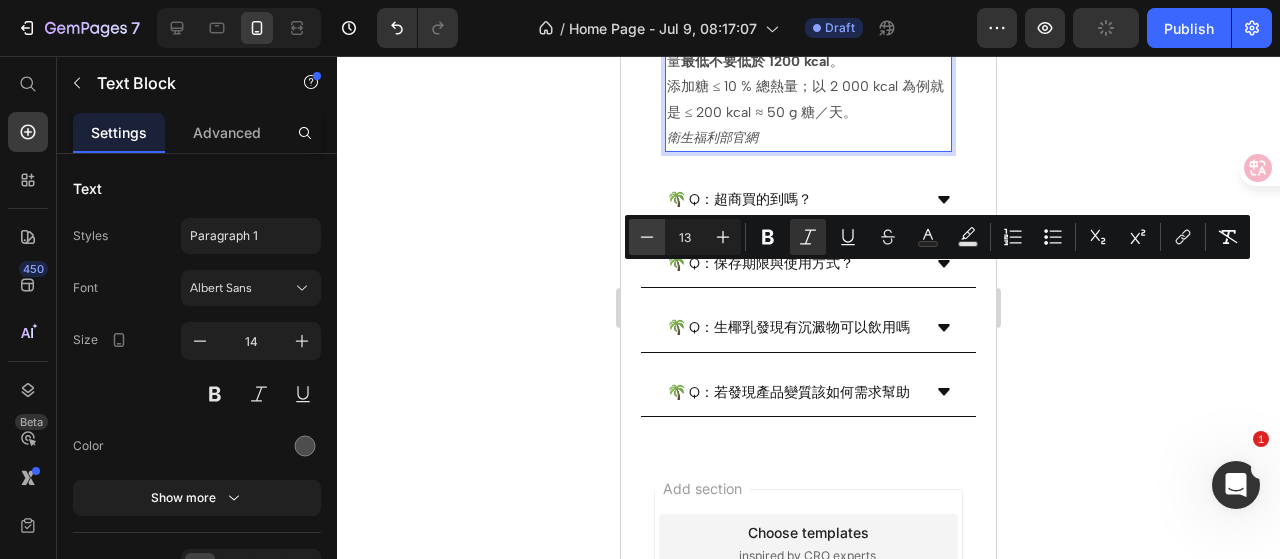 click 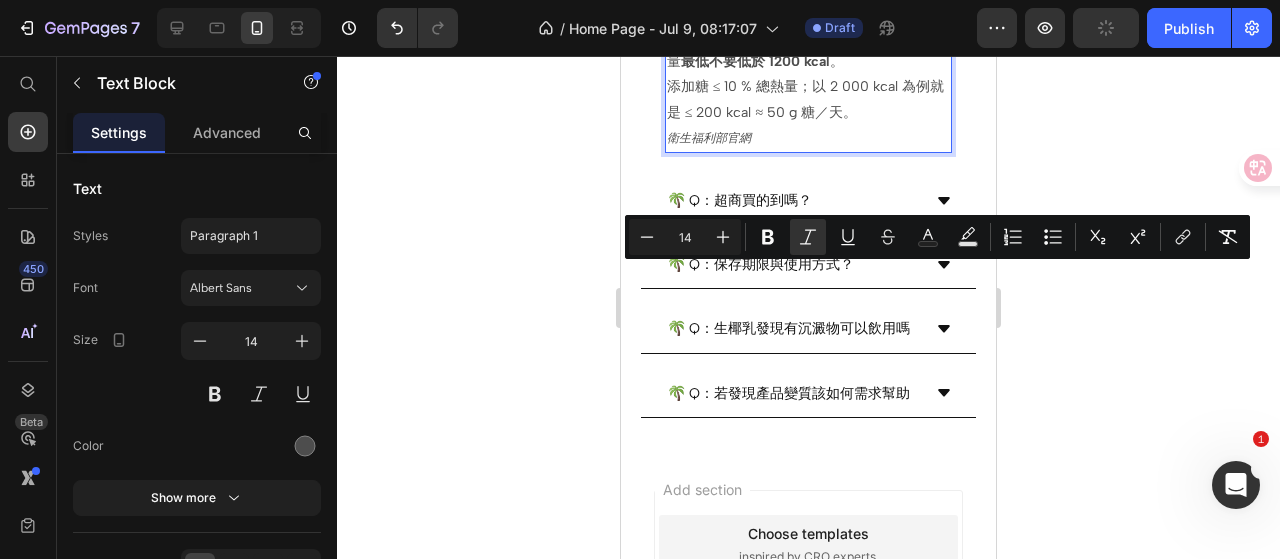 click on "每 100 ml ＝ 80 kcal、糖 4 g，日常咖啡、調飲沖飲都 OK。 正在減脂：25 × 60 ≈  1 500 kcal/天 國健署也提醒：不論減肥或維持體重，每日熱量 最低不要低於 1200 kcal 。 添加糖 ≤ 10 % 總熱量；以 2 000 kcal 為例就是 ≤ 200 kcal ≈ 50 g 糖／天。 衛生福利部官網" at bounding box center [809, 75] 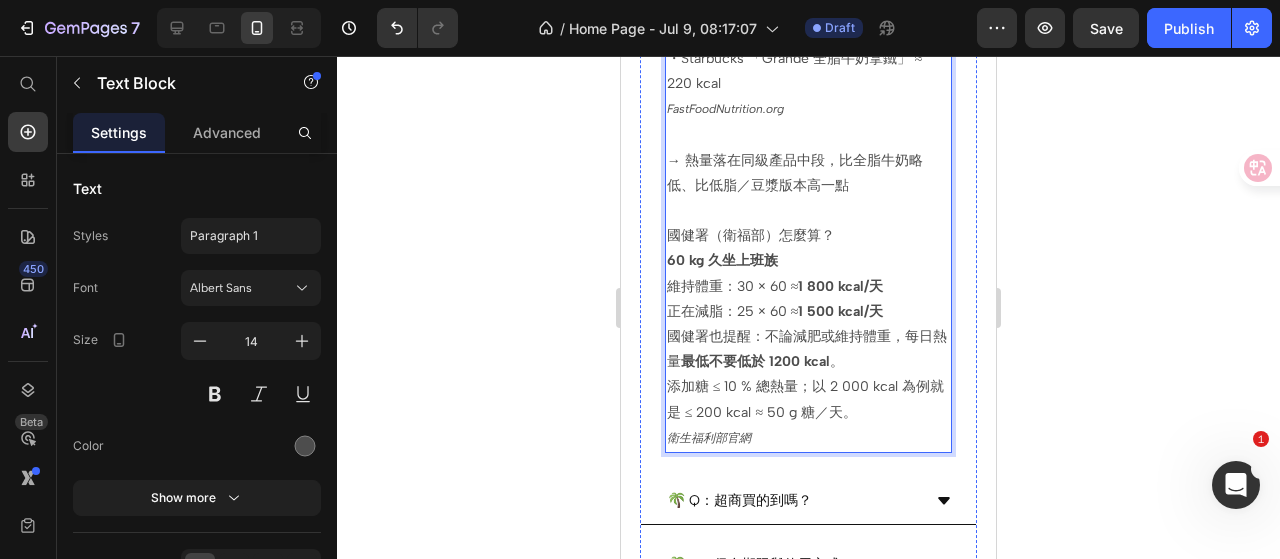 scroll, scrollTop: 3594, scrollLeft: 0, axis: vertical 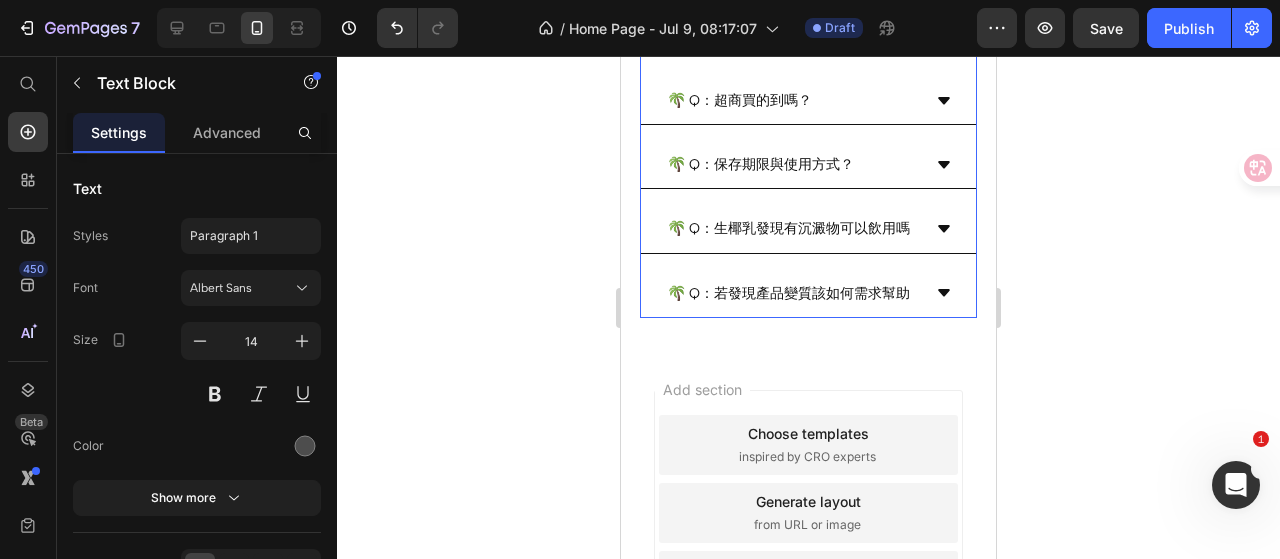 click on "🌴 Q：超商買的到嗎？" at bounding box center (793, 100) 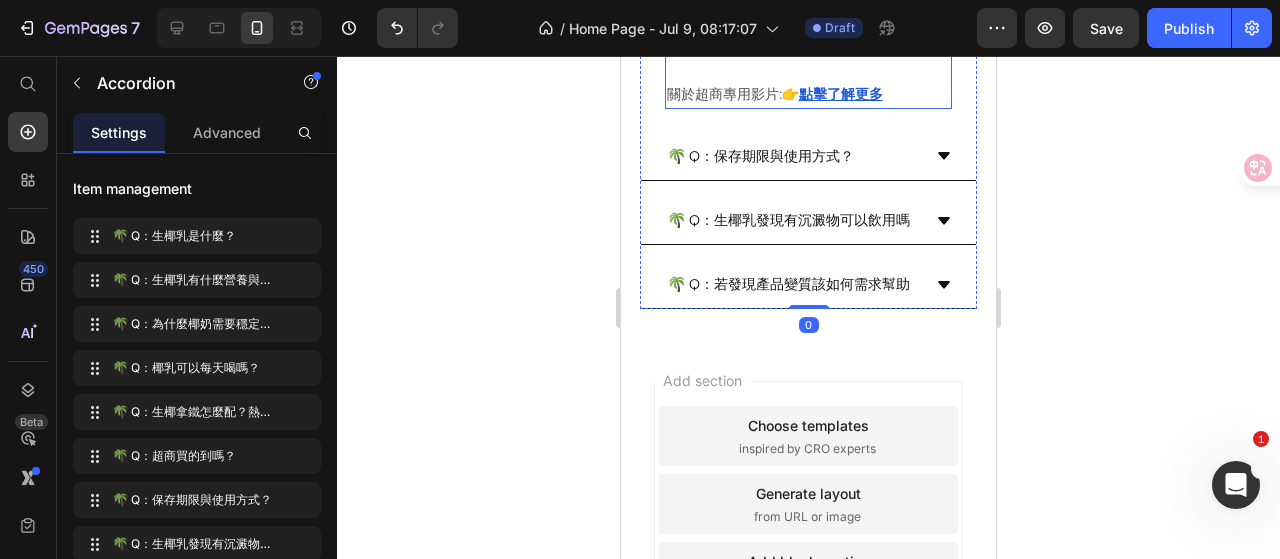 scroll, scrollTop: 3894, scrollLeft: 0, axis: vertical 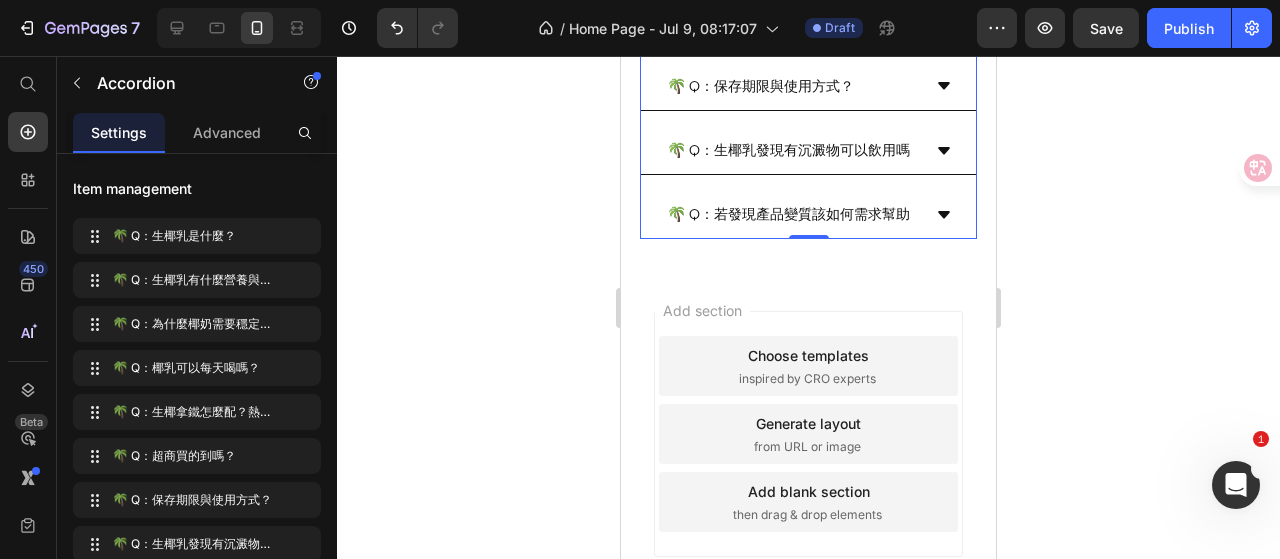click on "🌴 Q：保存期限與使用方式？" at bounding box center [793, 86] 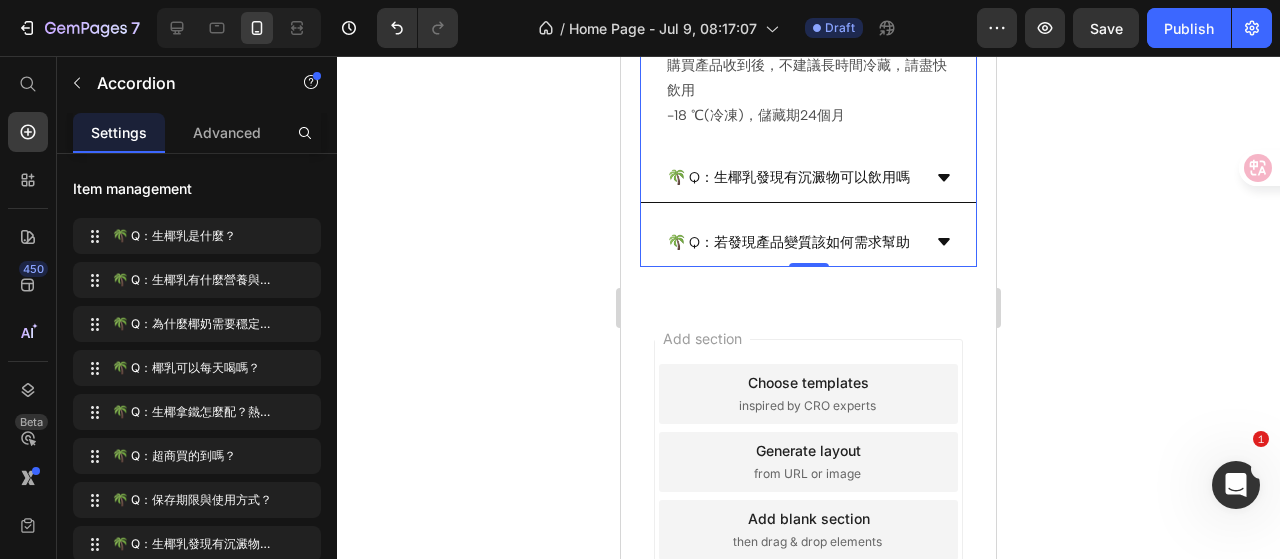 scroll, scrollTop: 4194, scrollLeft: 0, axis: vertical 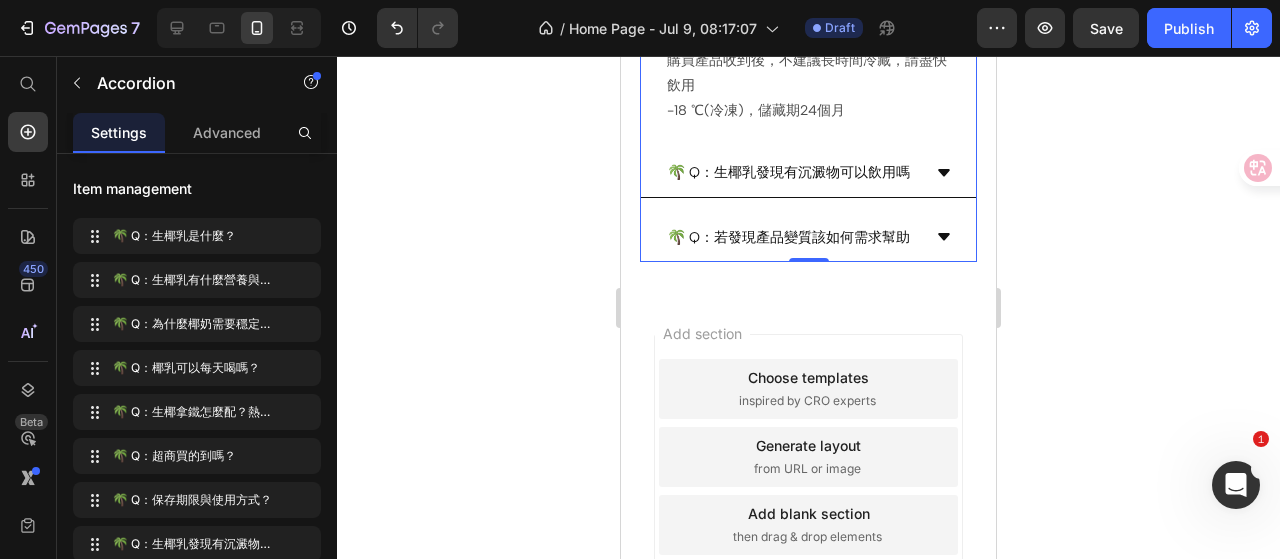 click on "🌴 Q：生椰乳發現有沉澱物可以飲用嗎" at bounding box center [809, 173] 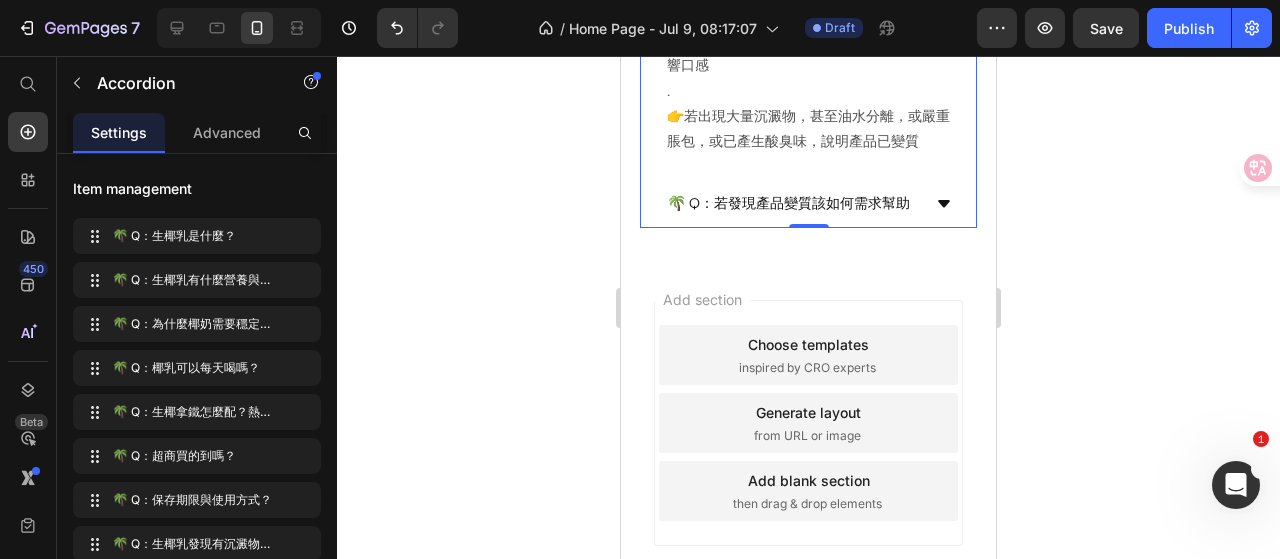 scroll, scrollTop: 4494, scrollLeft: 0, axis: vertical 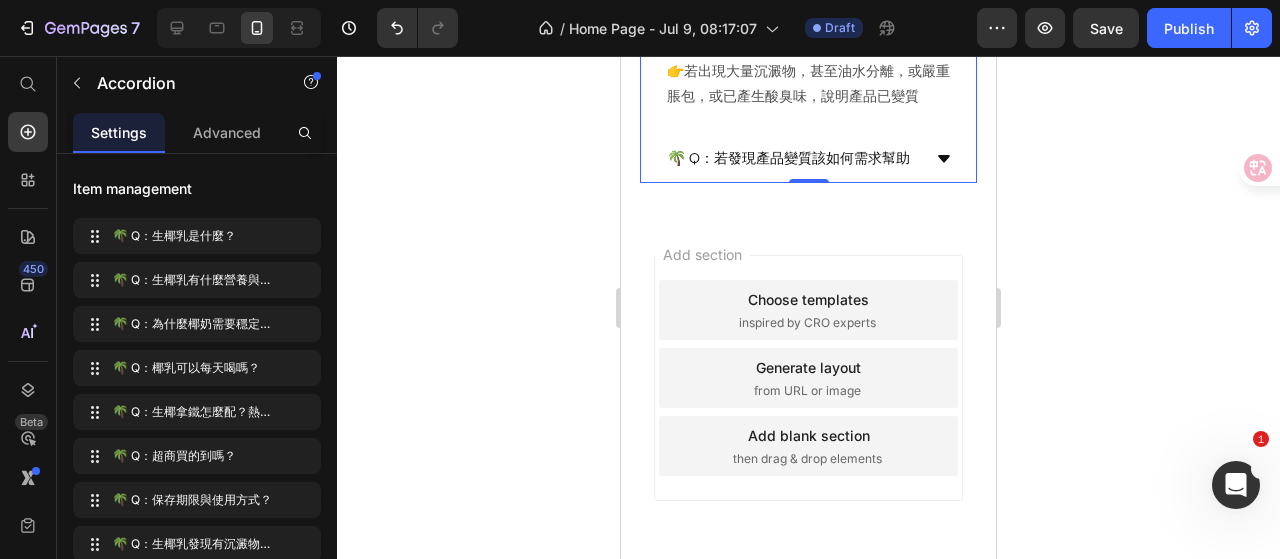 click 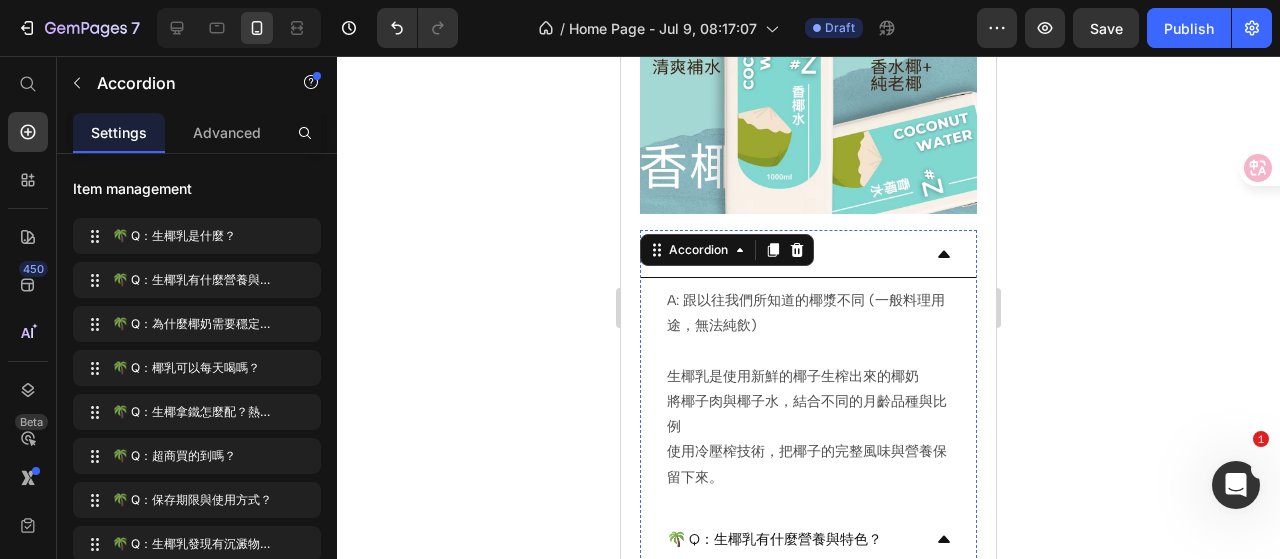 scroll, scrollTop: 694, scrollLeft: 0, axis: vertical 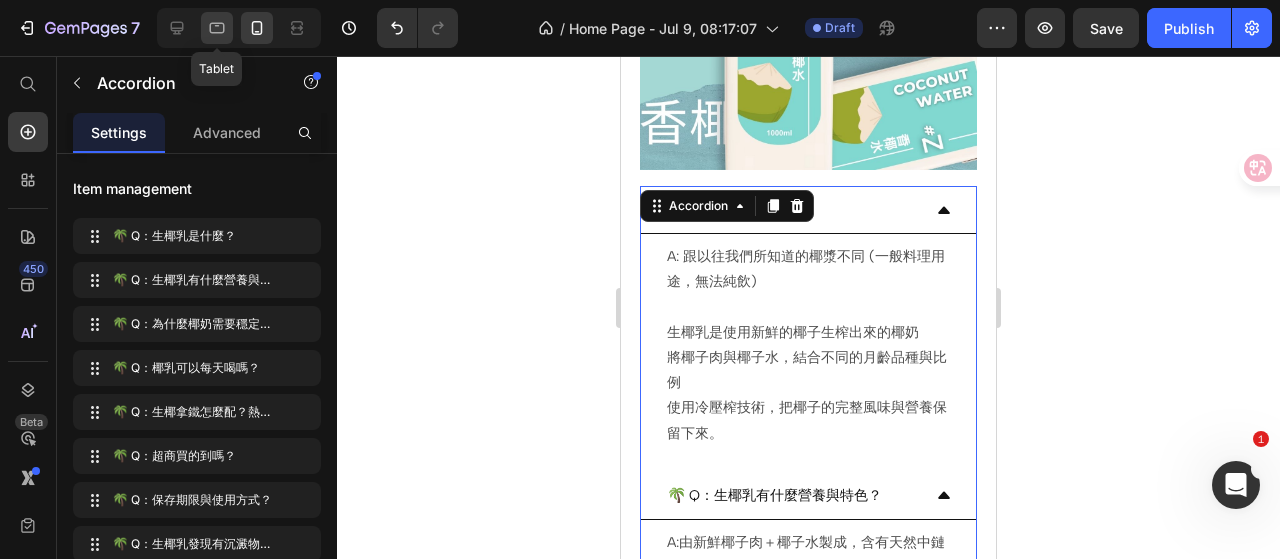 click 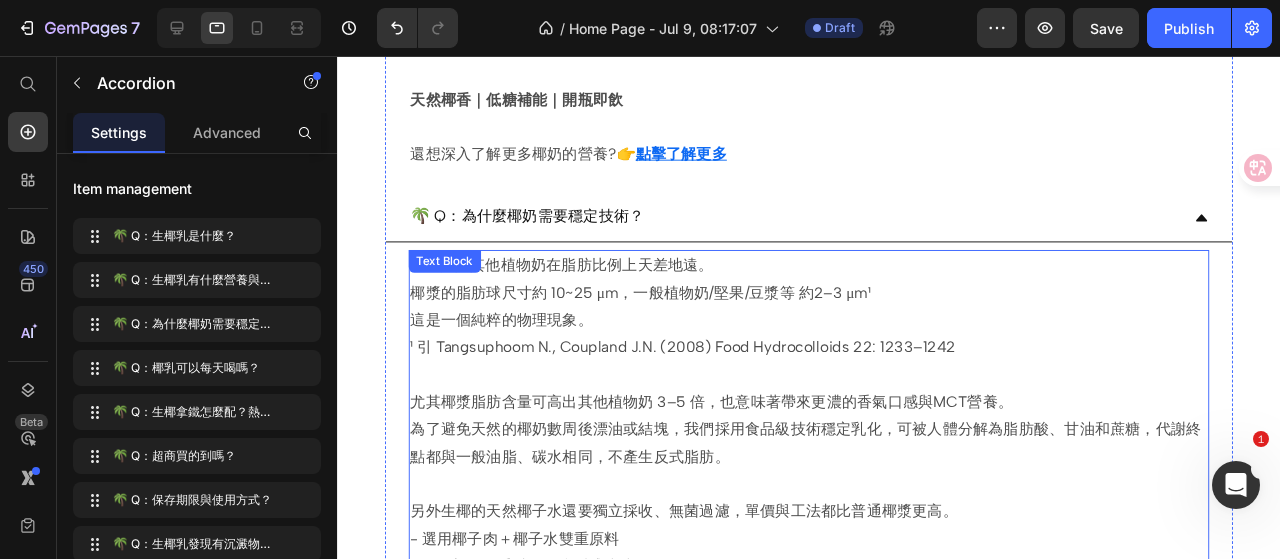 scroll, scrollTop: 1138, scrollLeft: 0, axis: vertical 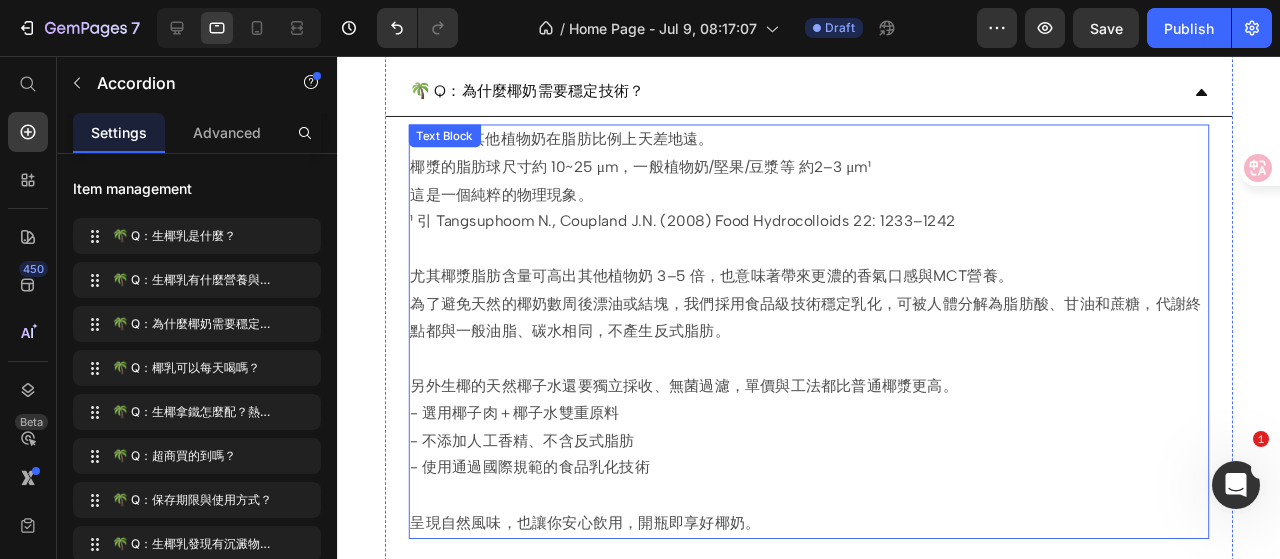 click on "A:椰奶與其他植物奶在脂肪比例上天差地遠。 椰漿的脂肪球尺寸約 10~25 μm，一般植物奶/堅果/豆漿等 約2–3 μm¹ 這是一個純粹的物理現象。 ¹ 引 Tangsuphoom N., Coupland J.N. (2008) Food Hydrocolloids 22: 1233–1242" at bounding box center [833, 202] 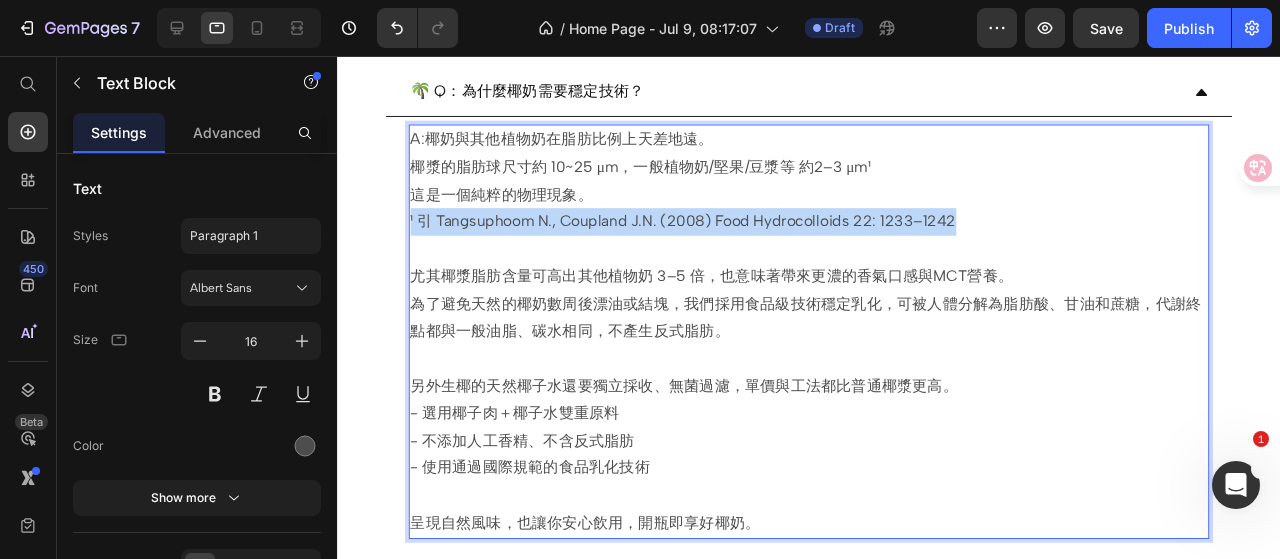 drag, startPoint x: 990, startPoint y: 221, endPoint x: 413, endPoint y: 219, distance: 577.0035 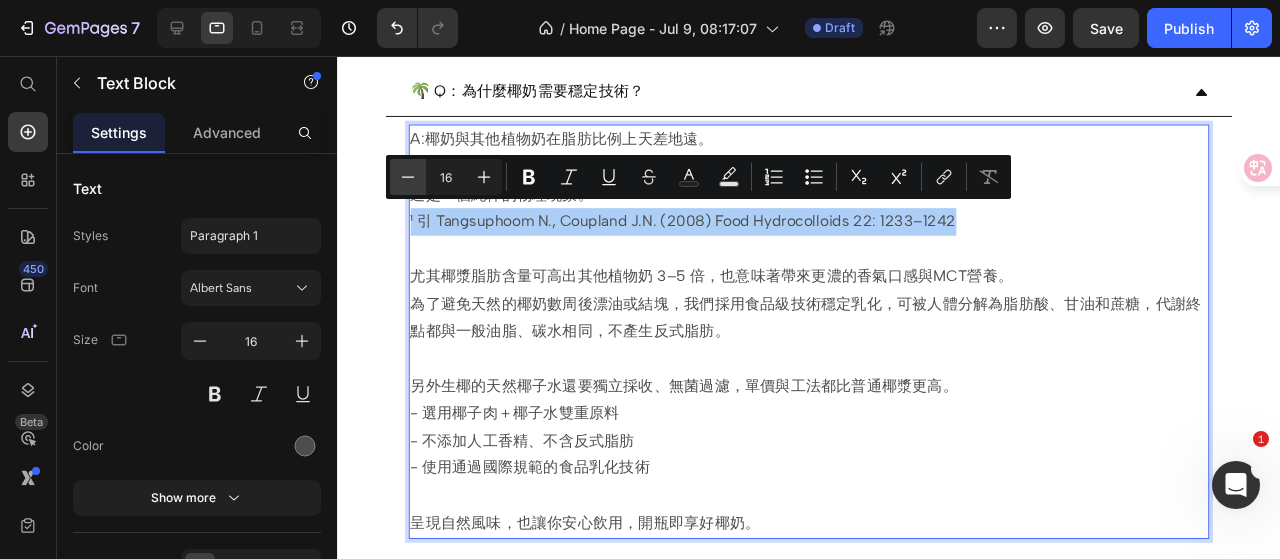 click 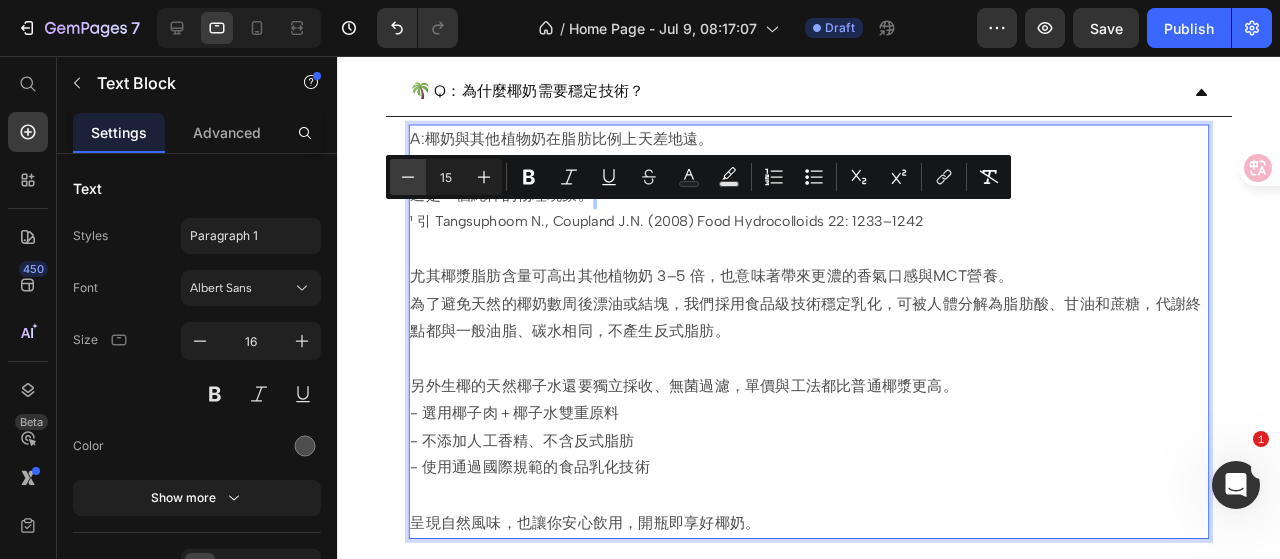 click 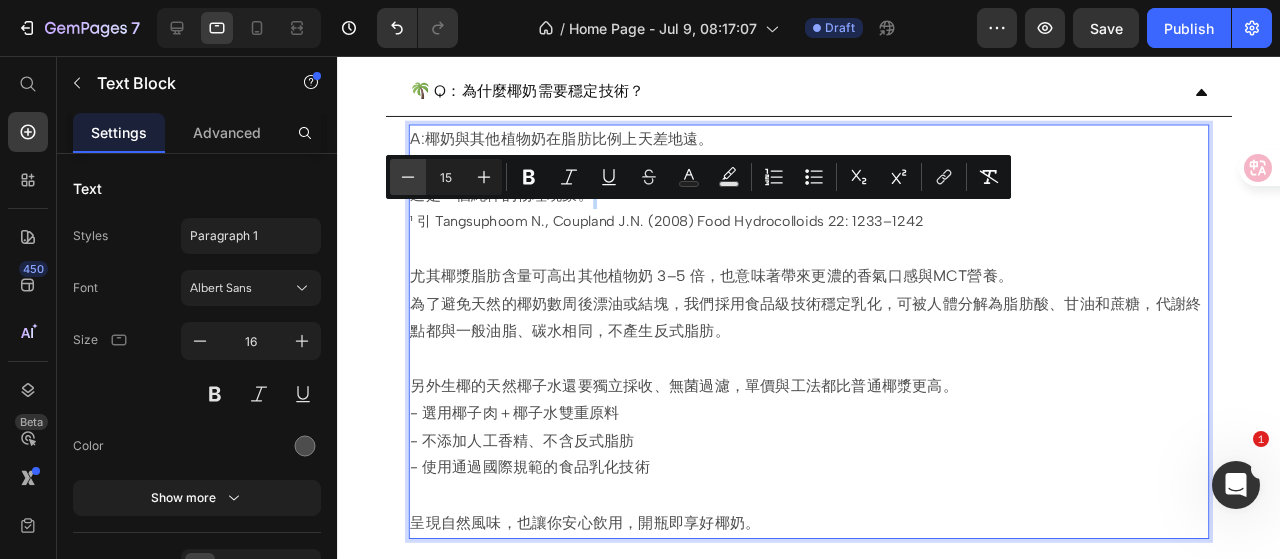 type on "14" 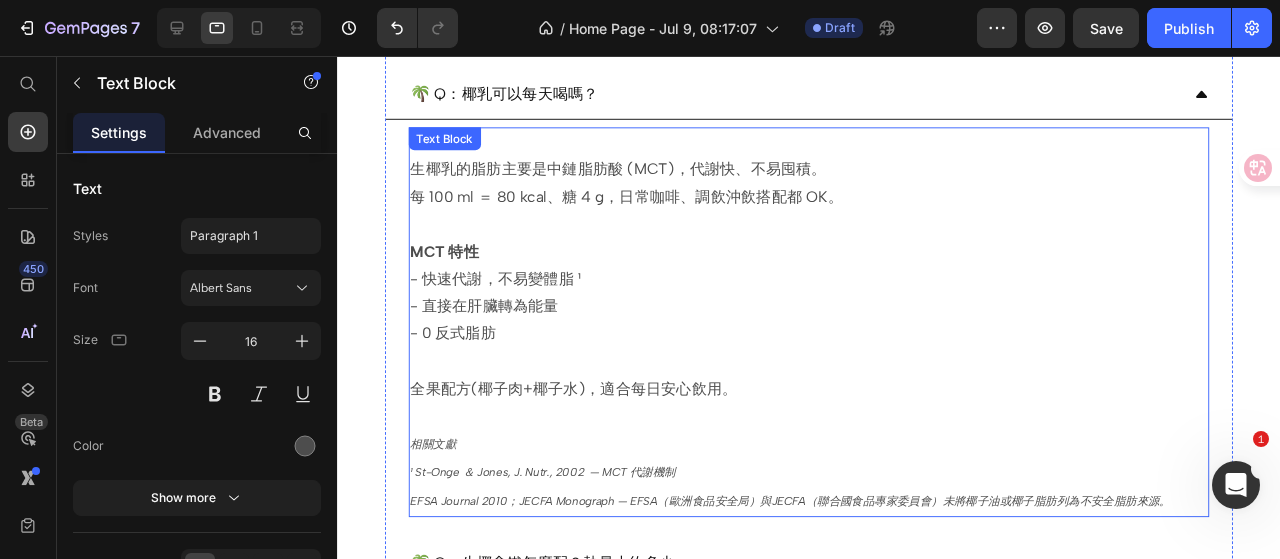 scroll, scrollTop: 1700, scrollLeft: 0, axis: vertical 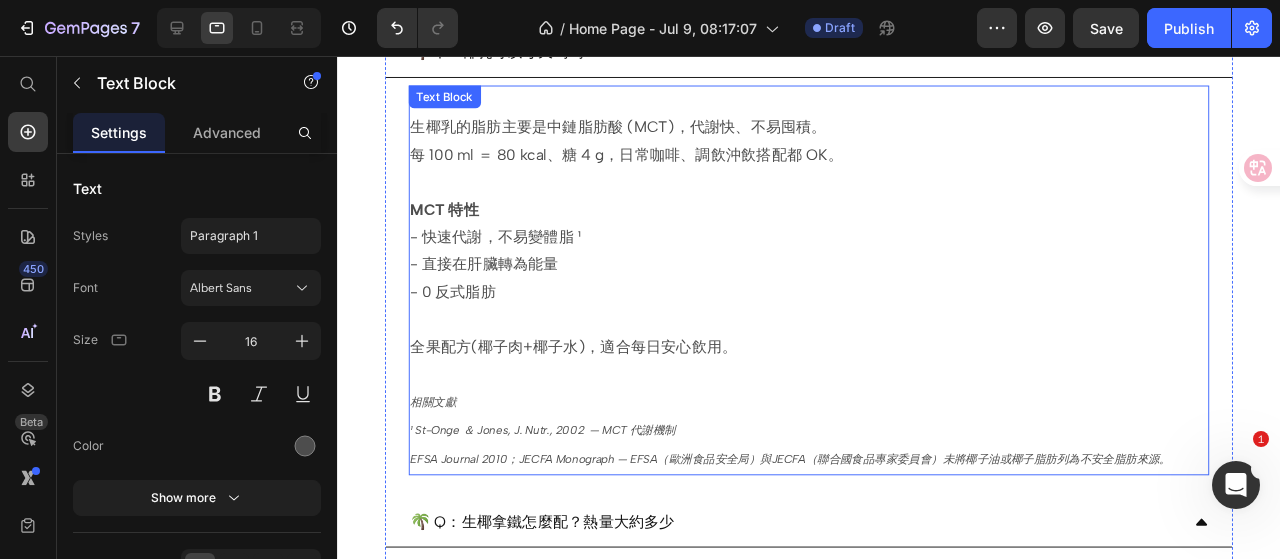 click on "全果配方(椰子肉+椰子水)，適合每日安心飲用。 相關文獻 ¹ St-Onge ＆ Jones, J. Nutr., 2002  — MCT 代謝機制    EFSA Journal 2010；JECFA Monograph — EFSA（歐洲食品安全局）與JECFA（聯合國食品專家委員會）未將椰子油或椰子脂肪列為不安全脂肪來源。" at bounding box center [833, 421] 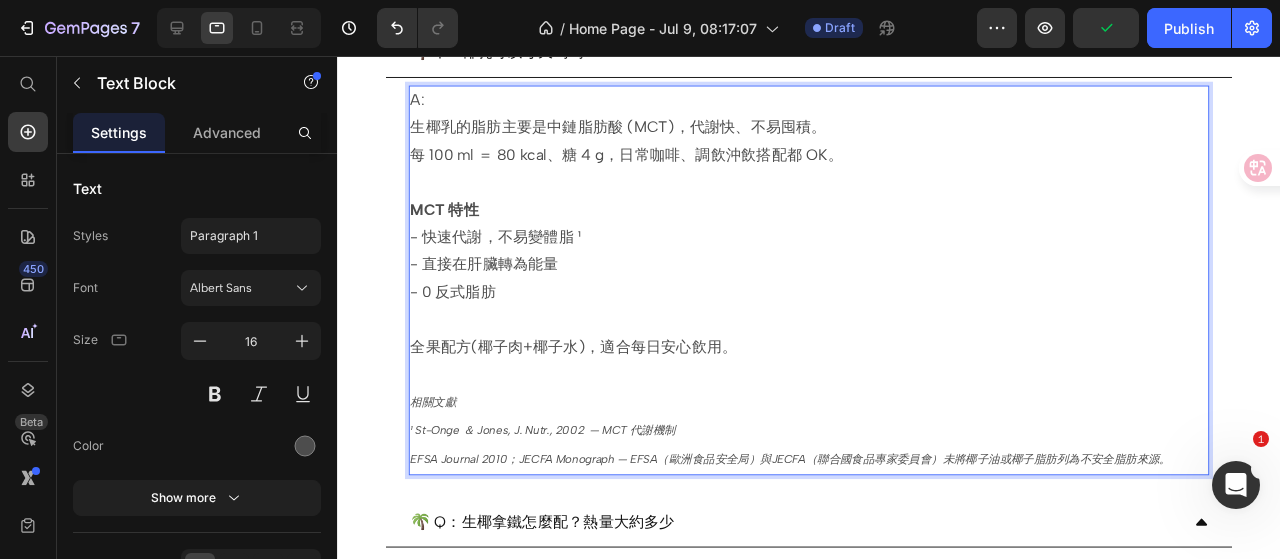 click on "¹ St-Onge ＆ Jones, J. Nutr., 2002  — MCT 代謝機制" at bounding box center (553, 450) 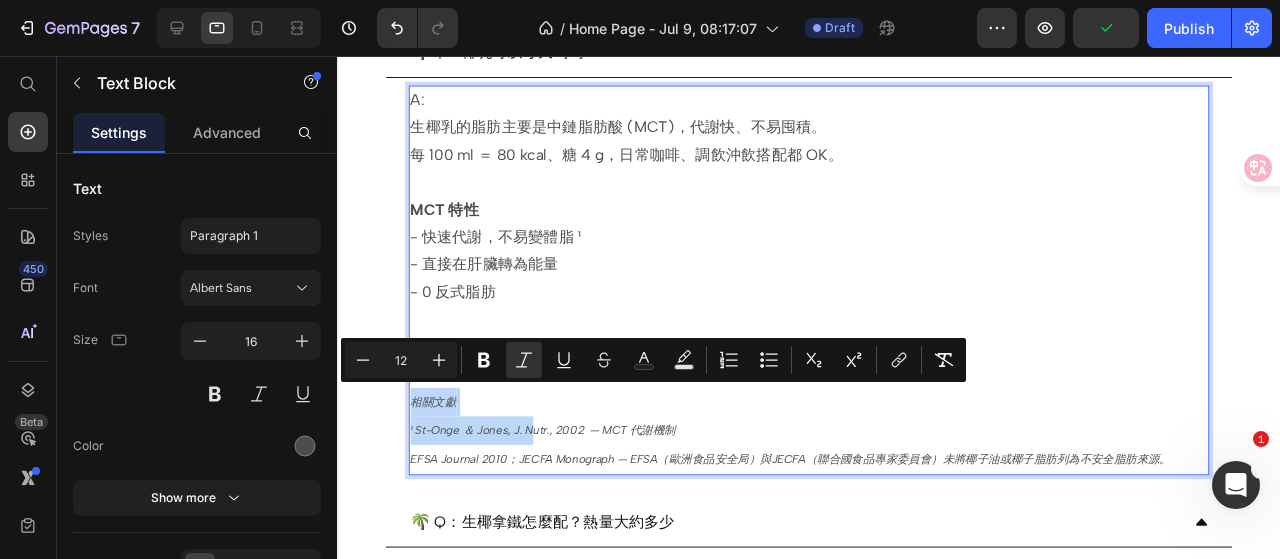 drag, startPoint x: 543, startPoint y: 453, endPoint x: 798, endPoint y: 397, distance: 261.07663 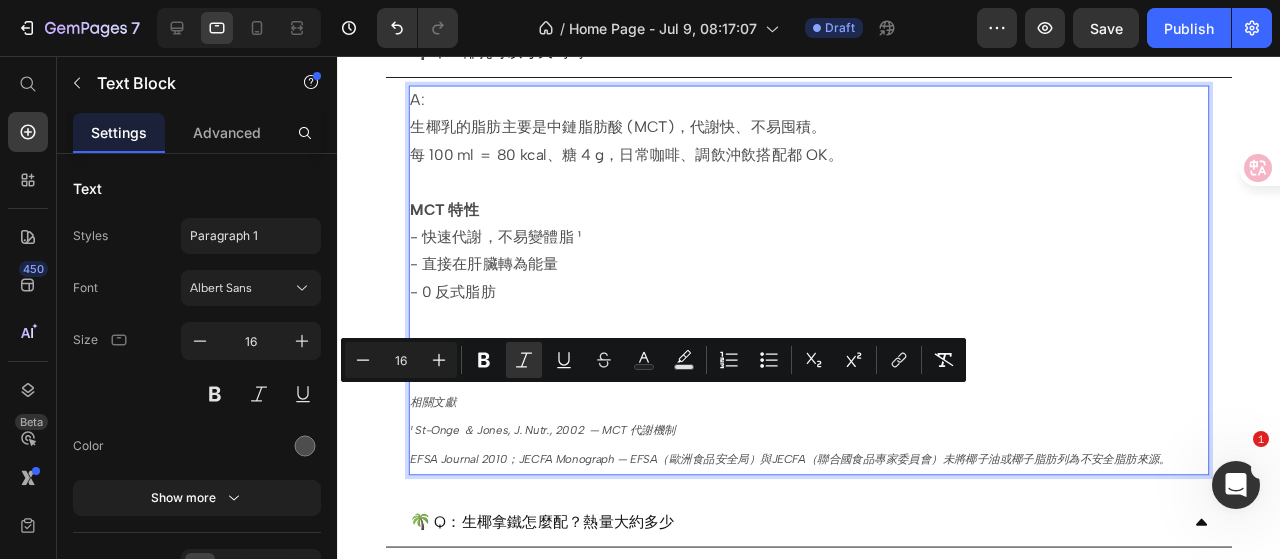 click on "- 0 反式脂肪" at bounding box center (833, 304) 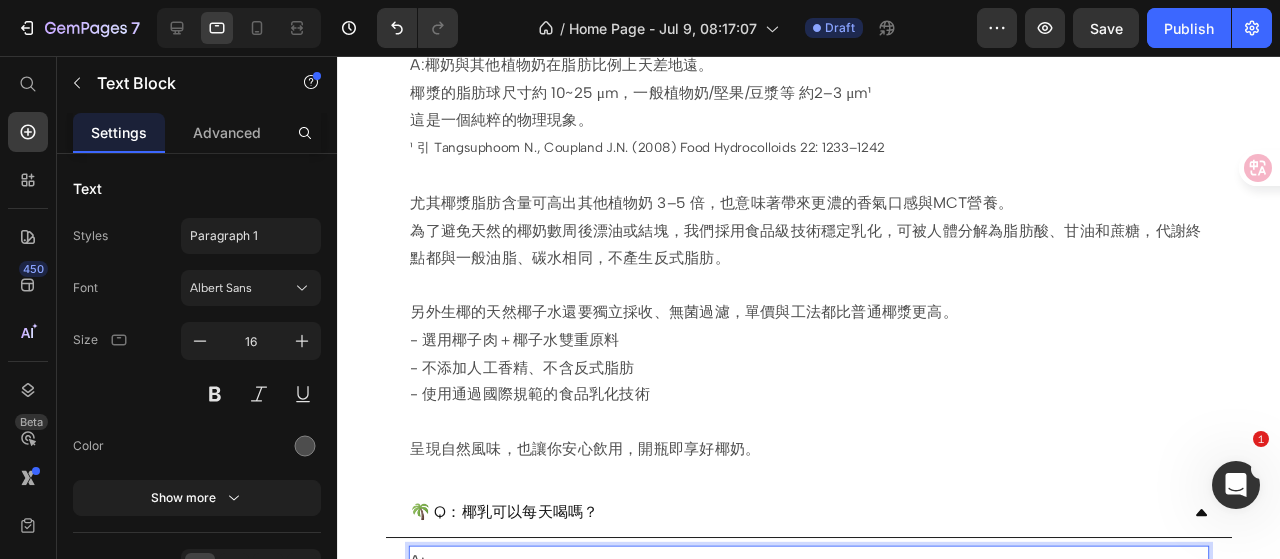 scroll, scrollTop: 1100, scrollLeft: 0, axis: vertical 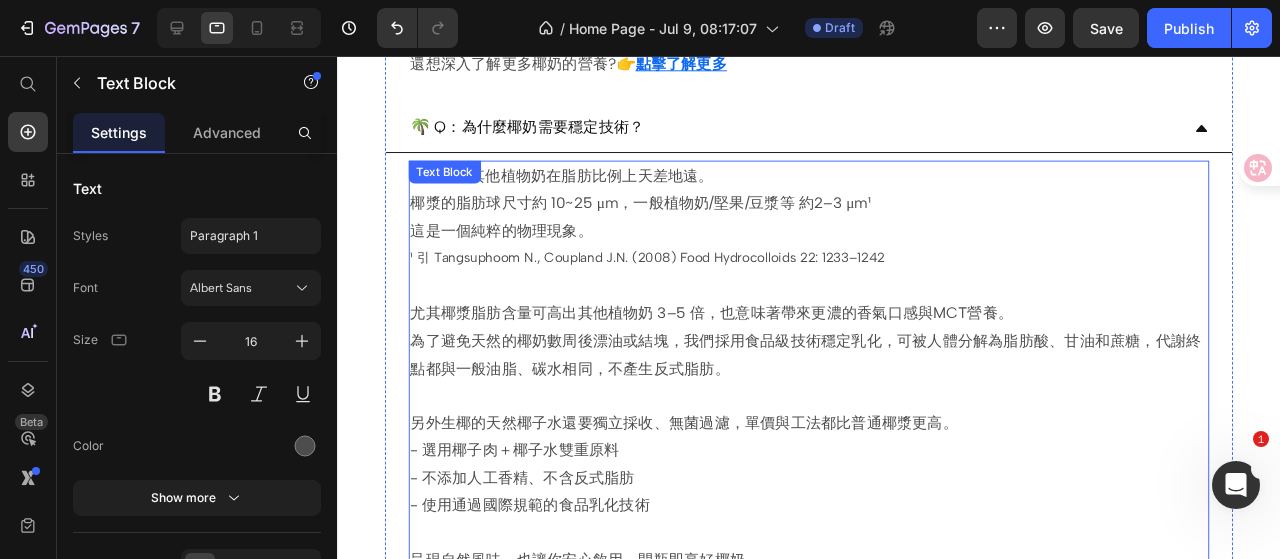 click on "¹ 引 Tangsuphoom N., Coupland J.N. (2008) Food Hydrocolloids 22: 1233–1242" at bounding box center [663, 268] 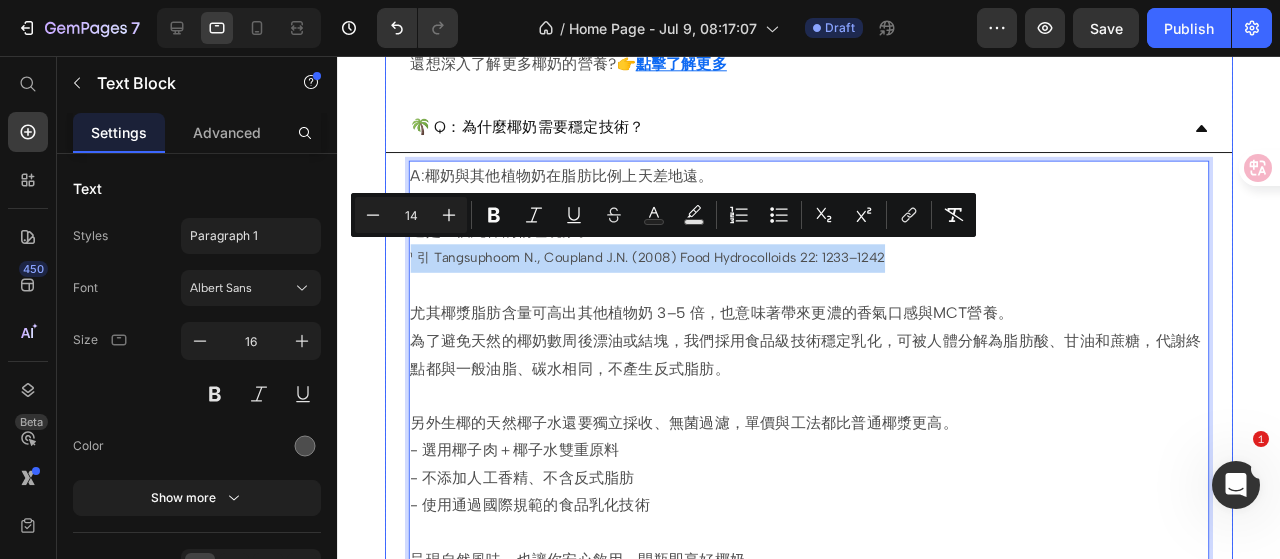 drag, startPoint x: 924, startPoint y: 263, endPoint x: 403, endPoint y: 271, distance: 521.0614 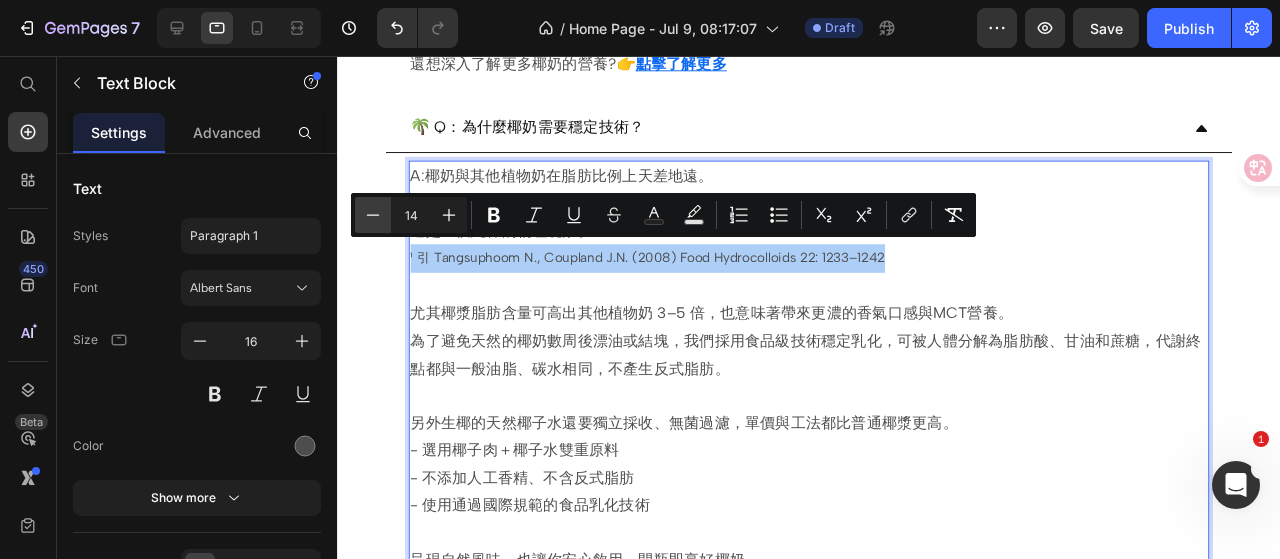 click on "Minus" at bounding box center [373, 215] 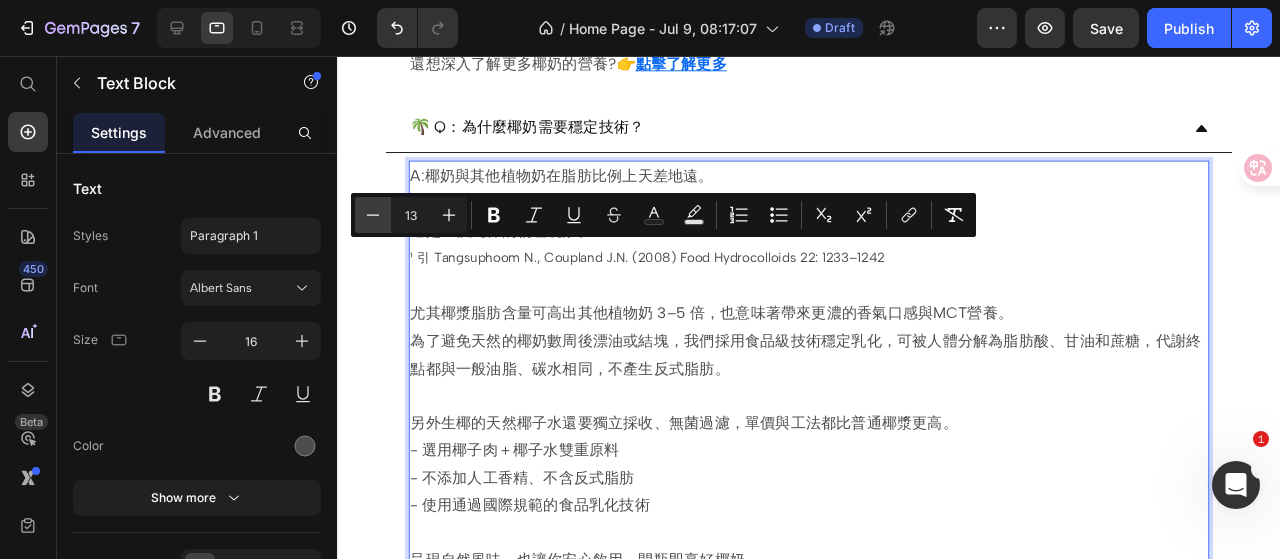 click on "Minus" at bounding box center (373, 215) 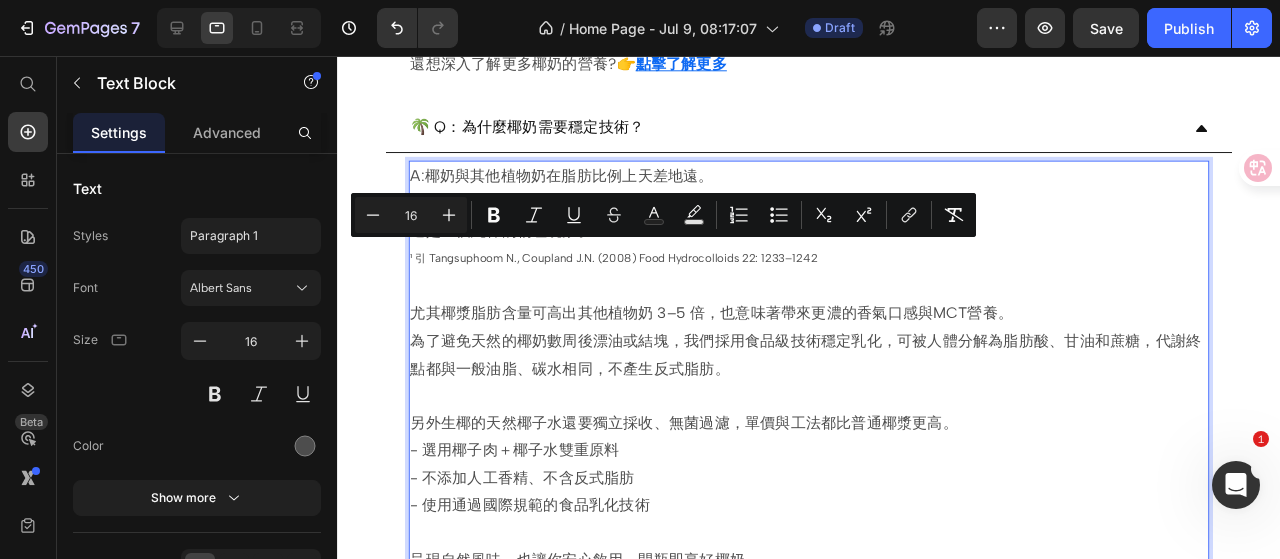 click on "A:椰奶與其他植物奶在脂肪比例上天差地遠。 椰漿的脂肪球尺寸約 10~25 μm，一般植物奶/堅果/豆漿等 約2–3 μm¹ 這是一個純粹的物理現象。 ¹ 引 Tangsuphoom N., Coupland J.N. (2008) Food Hydrocolloids 22: 1233–1242" at bounding box center [833, 240] 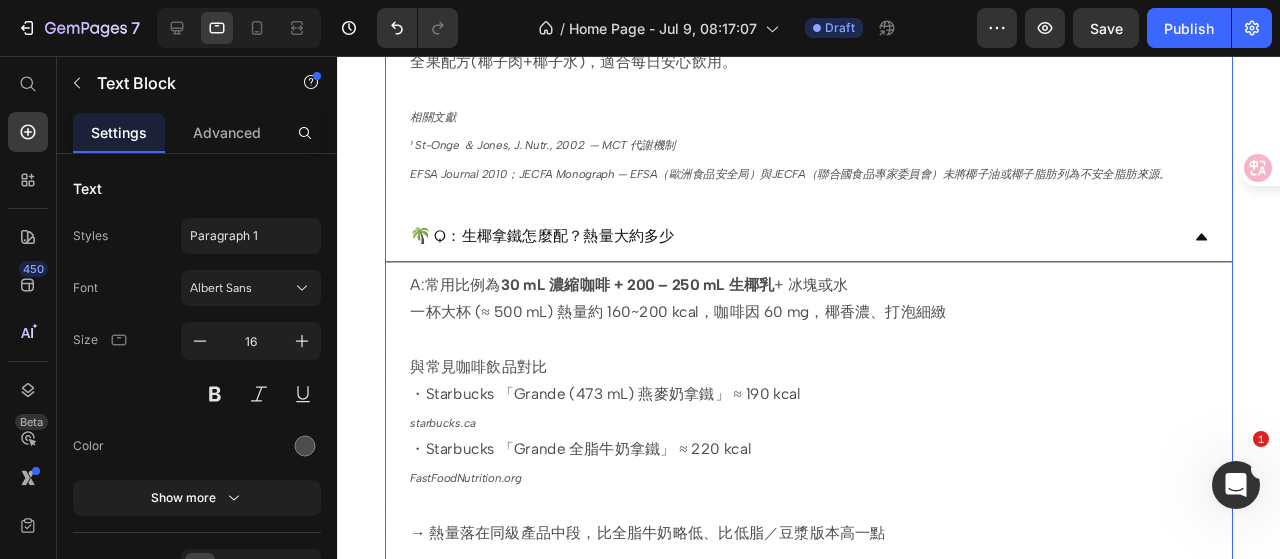 scroll, scrollTop: 2100, scrollLeft: 0, axis: vertical 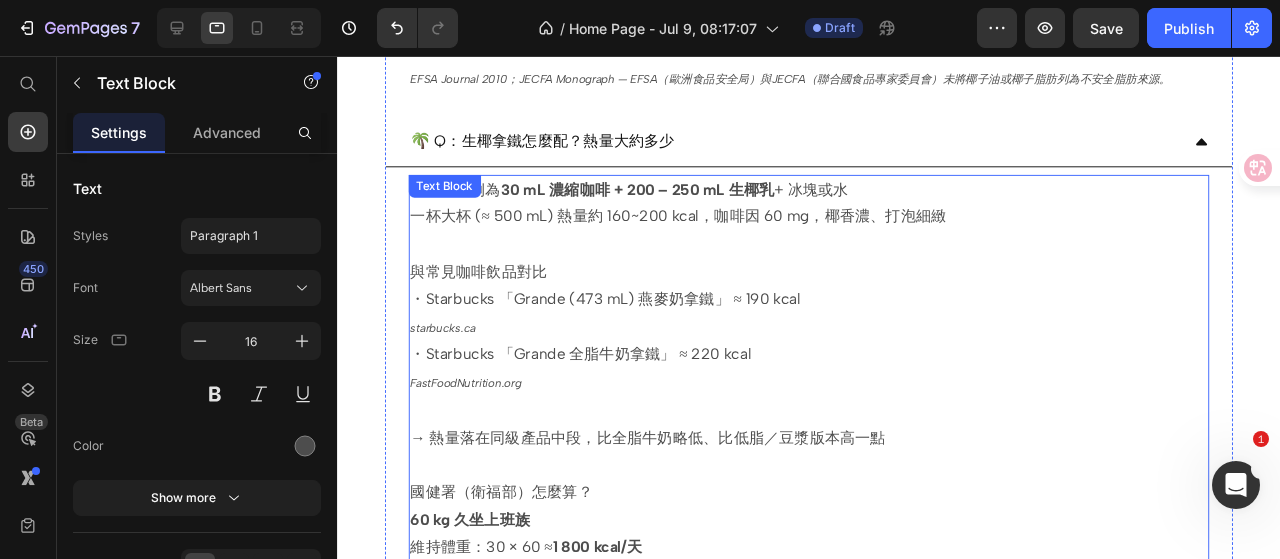 click on "[URL]" at bounding box center (833, 342) 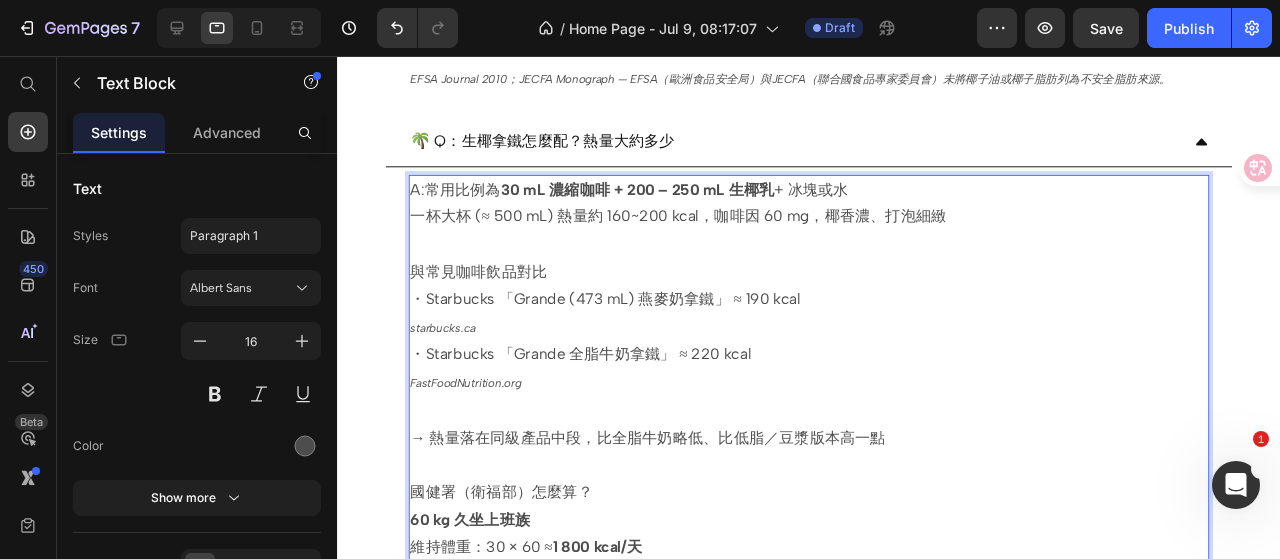 click on "[URL]" at bounding box center (833, 342) 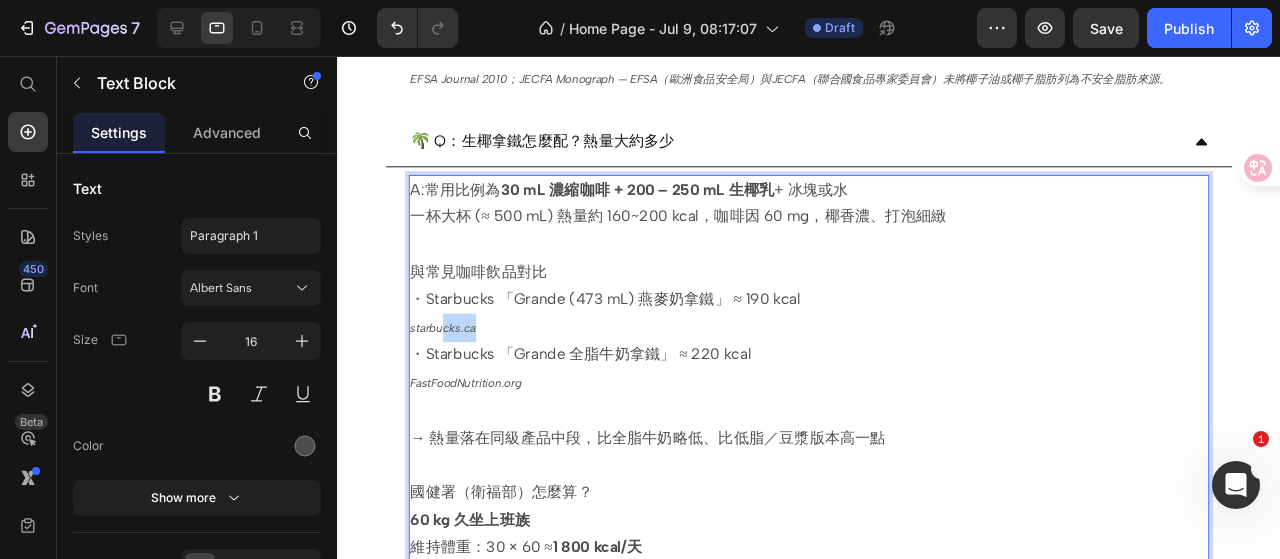drag, startPoint x: 485, startPoint y: 337, endPoint x: 448, endPoint y: 331, distance: 37.48333 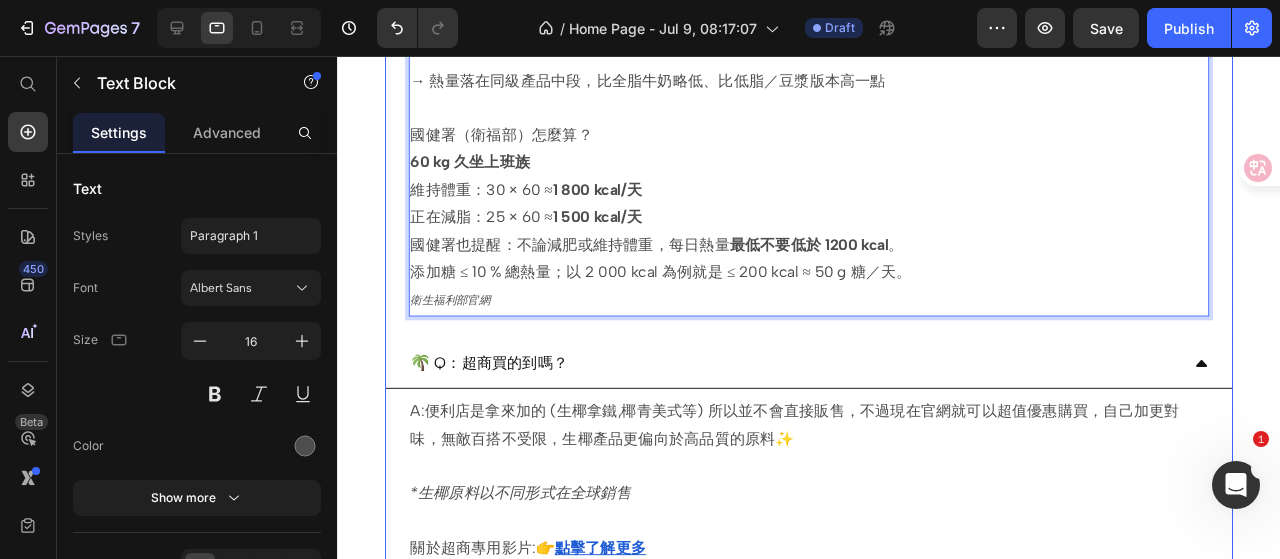 scroll, scrollTop: 2500, scrollLeft: 0, axis: vertical 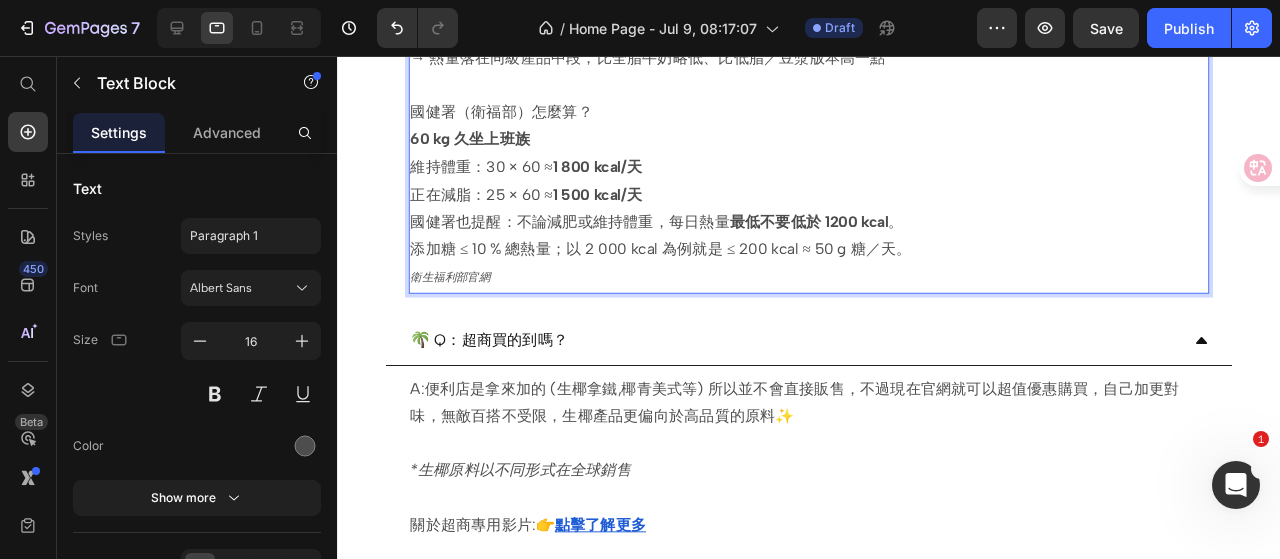 click on "每 100 ml ＝ 80 kcal、糖 4 g，日常咖啡、調飲沖飲都 OK。 正在減脂：25 × 60 ≈  1 500 kcal/天 國健署也提醒：不論減肥或維持體重，每日熱量 最低不要低於 1200 kcal 。 添加糖 ≤ 10 % 總熱量；以 2 000 kcal 為例就是 ≤ 200 kcal ≈ 50 g 糖／天。 衛生福利部官網" at bounding box center [833, 246] 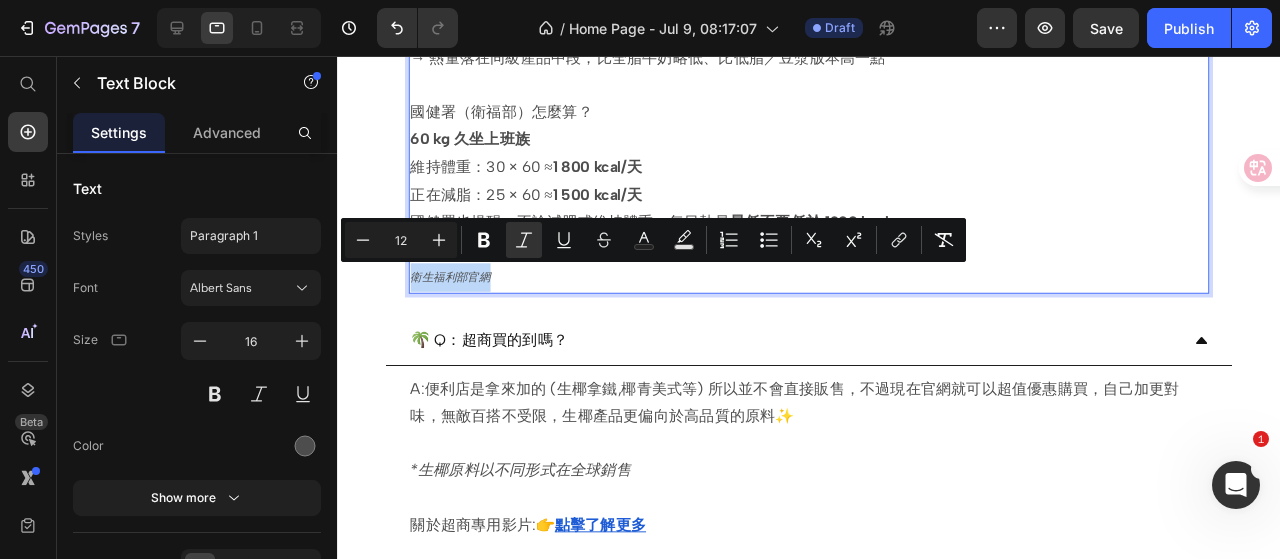 drag, startPoint x: 514, startPoint y: 288, endPoint x: 410, endPoint y: 288, distance: 104 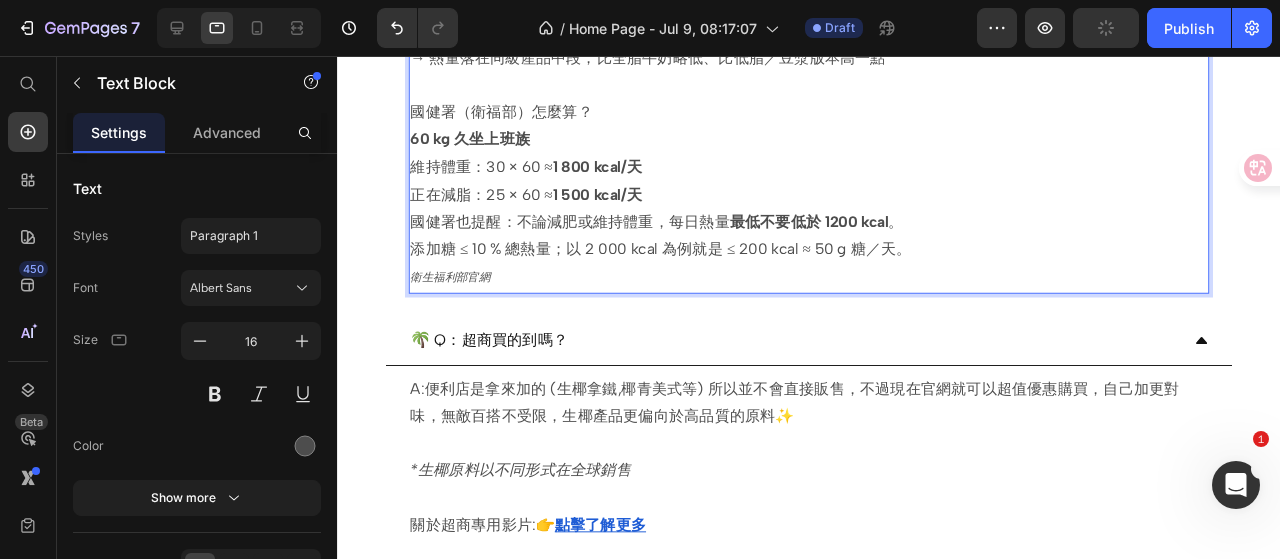 click on "維持體重：30 × 60 ≈  1 800 kcal/天" at bounding box center [833, 173] 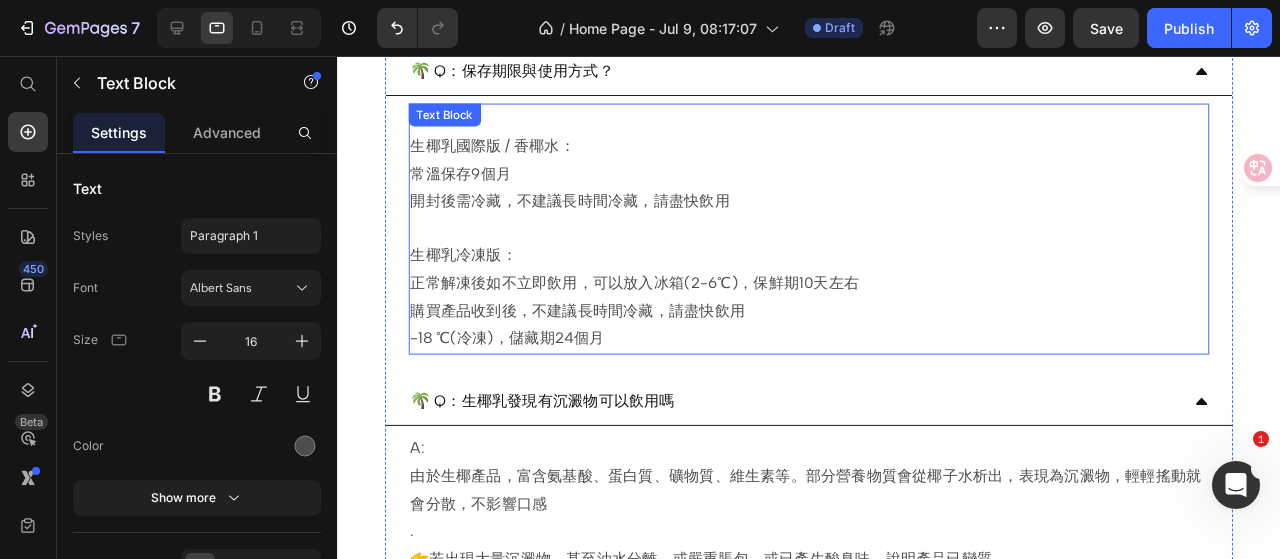 scroll, scrollTop: 2898, scrollLeft: 0, axis: vertical 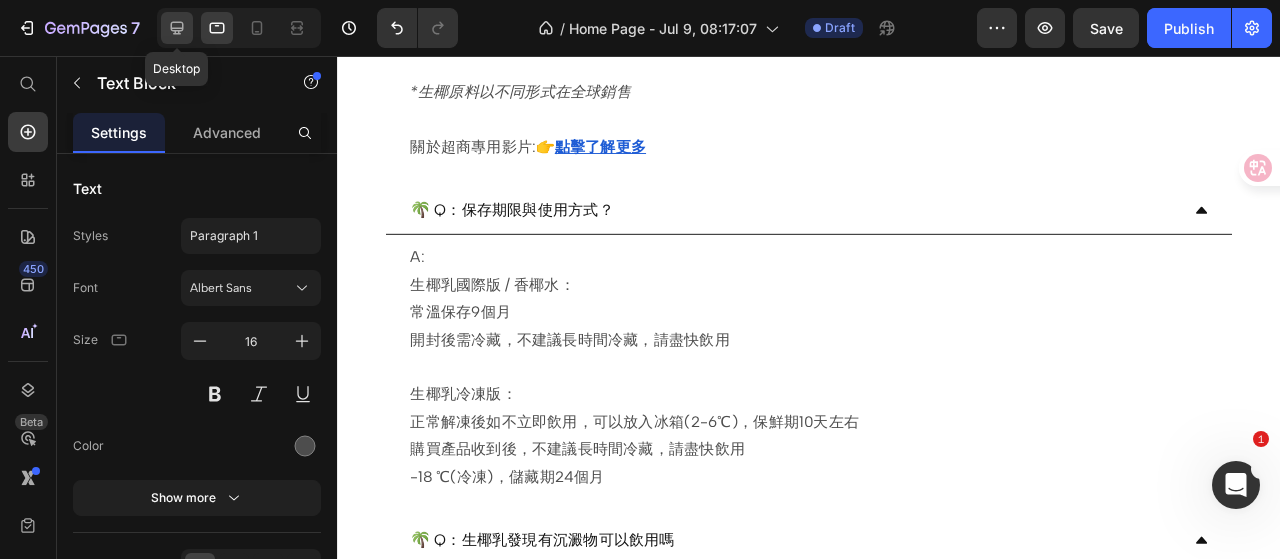 click 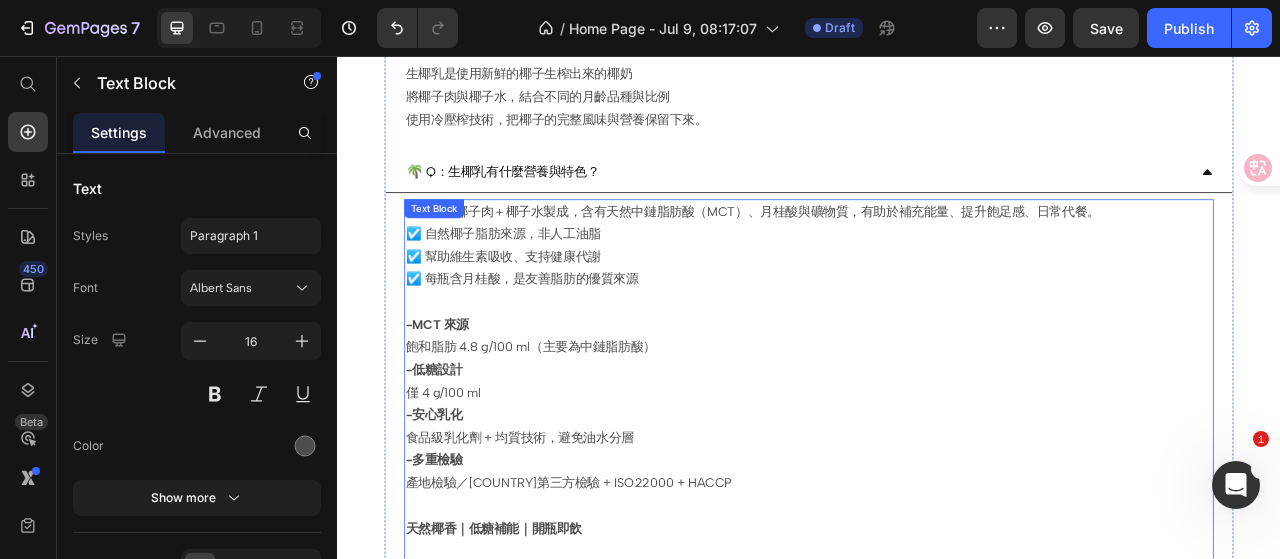 scroll, scrollTop: 568, scrollLeft: 0, axis: vertical 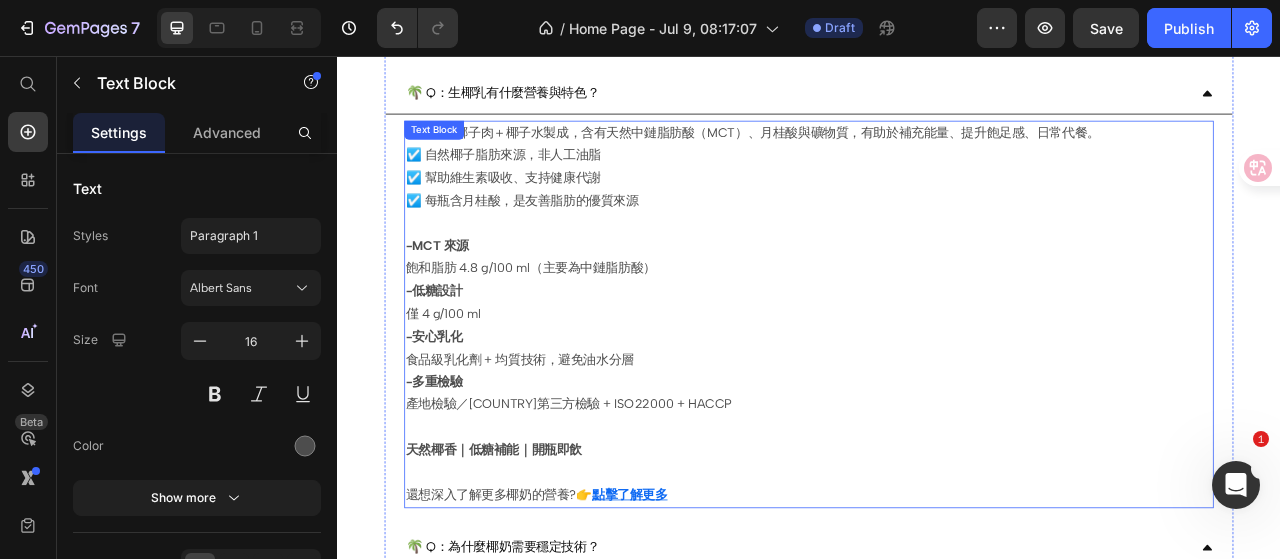 click on "僅 [NUMBER] g/[NUMBER] ml" at bounding box center (937, 385) 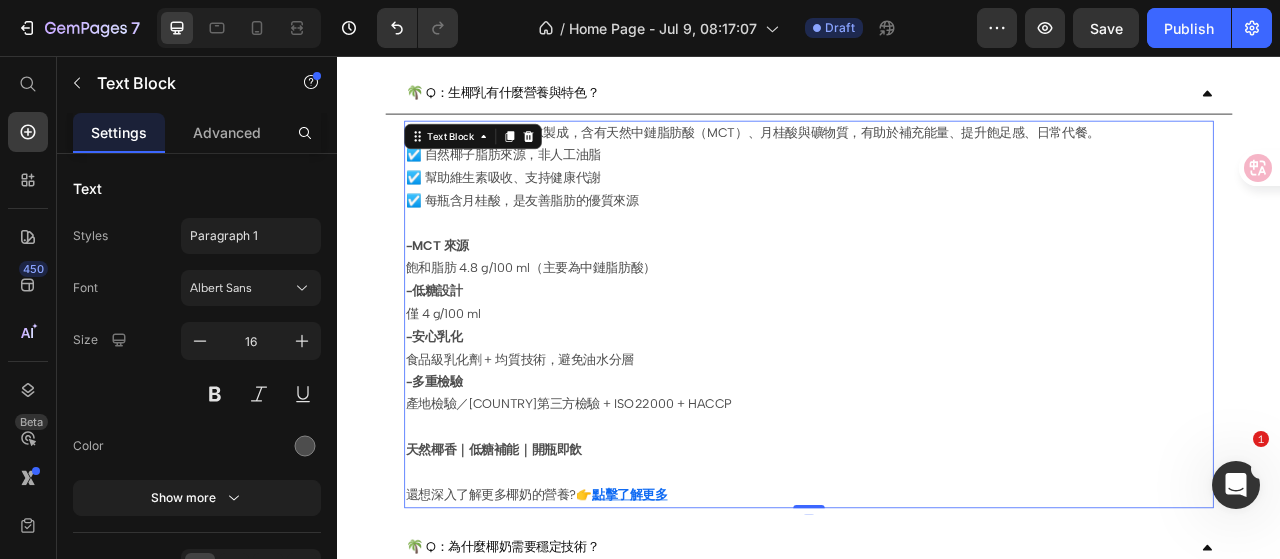 click on "僅 [NUMBER] g/[NUMBER] ml" at bounding box center (937, 385) 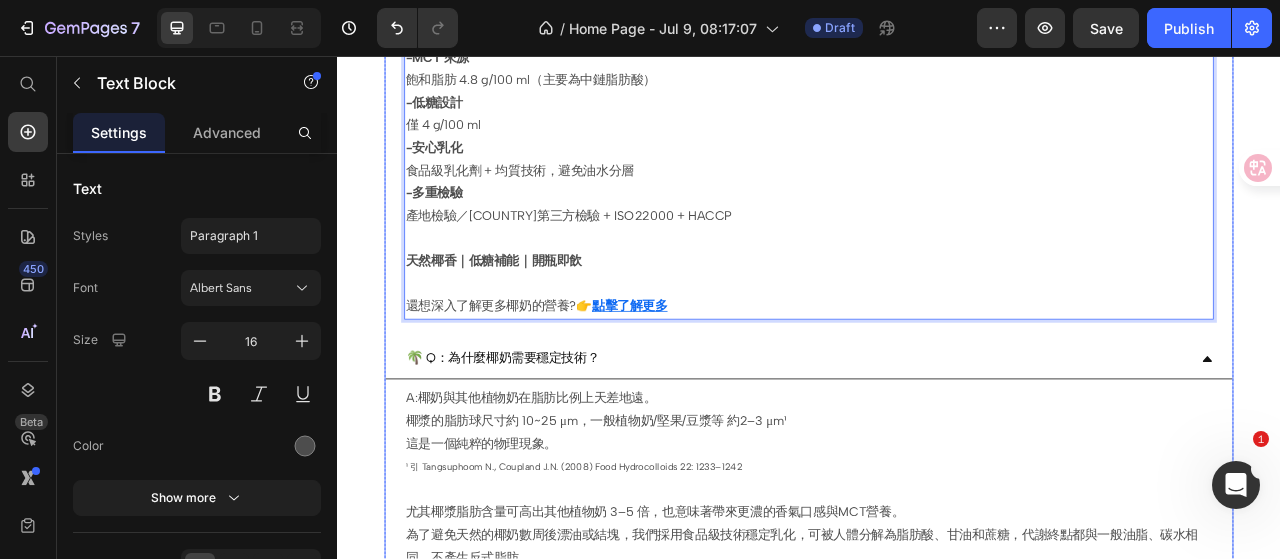 scroll, scrollTop: 768, scrollLeft: 0, axis: vertical 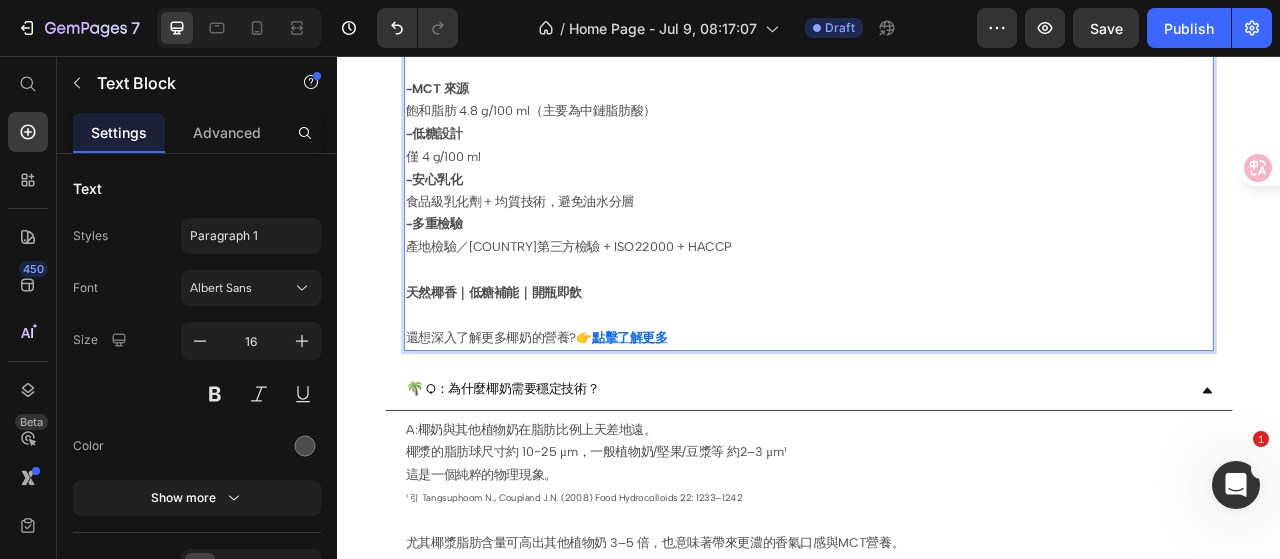 click on "食品級乳化劑 + 均質技術，避免油水分層" at bounding box center (937, 243) 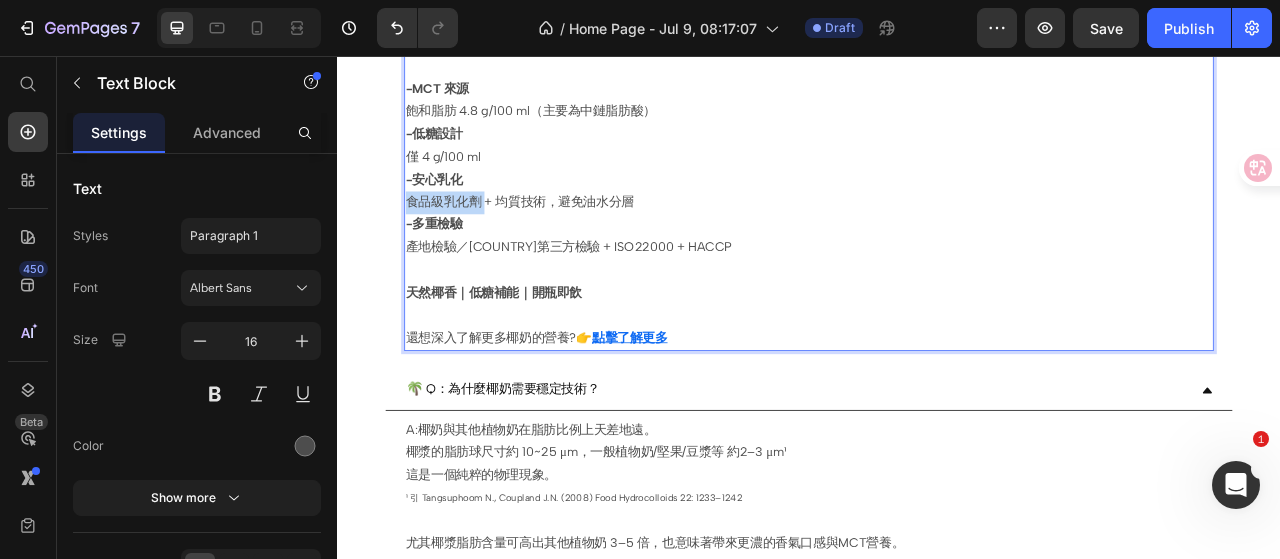 drag, startPoint x: 523, startPoint y: 242, endPoint x: 426, endPoint y: 243, distance: 97.00516 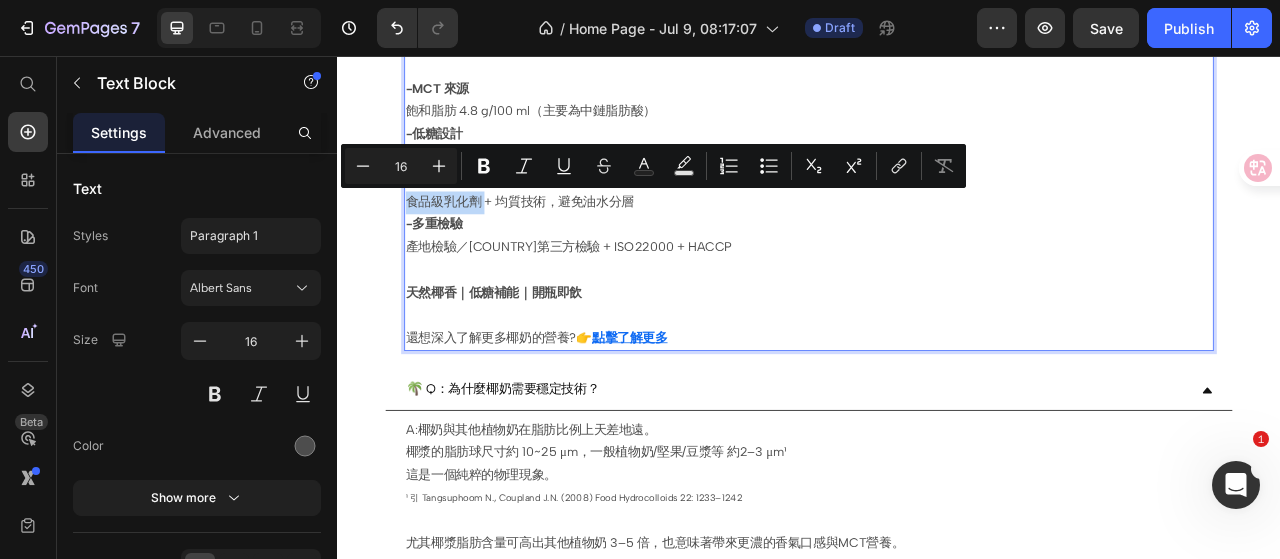 type 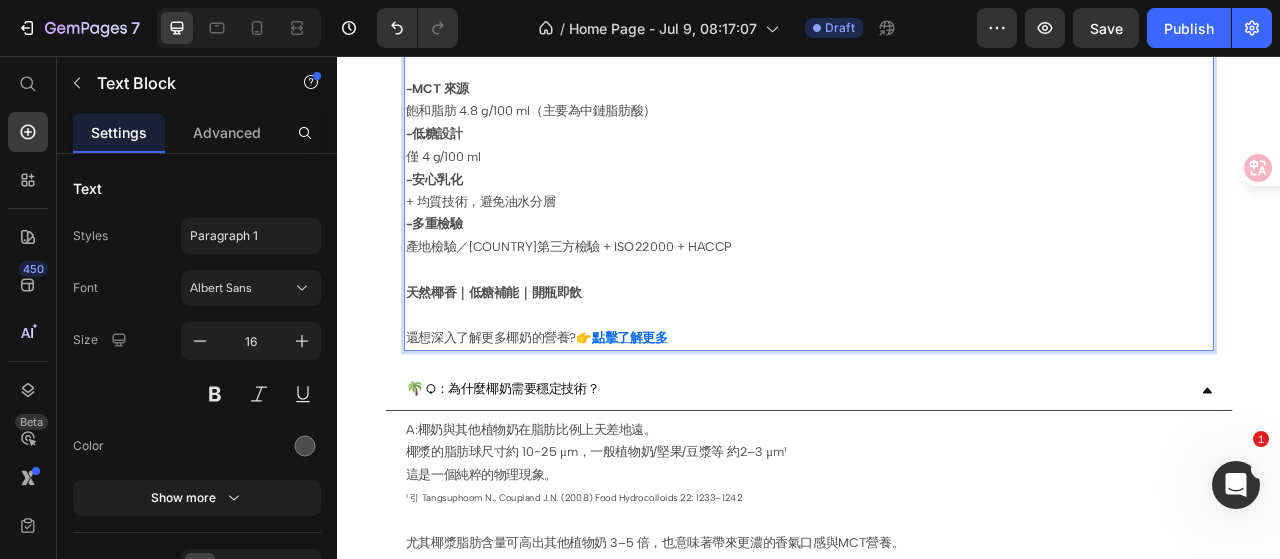 scroll, scrollTop: 651, scrollLeft: 0, axis: vertical 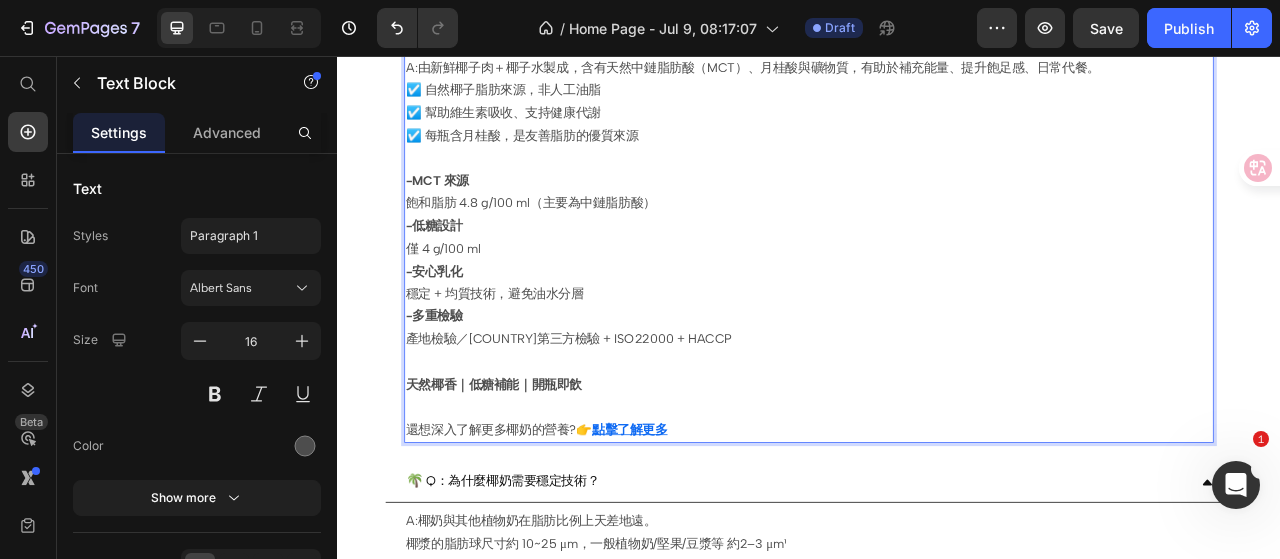 click on "產地檢驗／台灣第三方檢驗 + ISO22000 + HACCP   天然椰香｜低糖補能｜開瓶即飲 還想深入了解更多椰奶的營養?  👉  點擊了解更多" at bounding box center (937, 475) 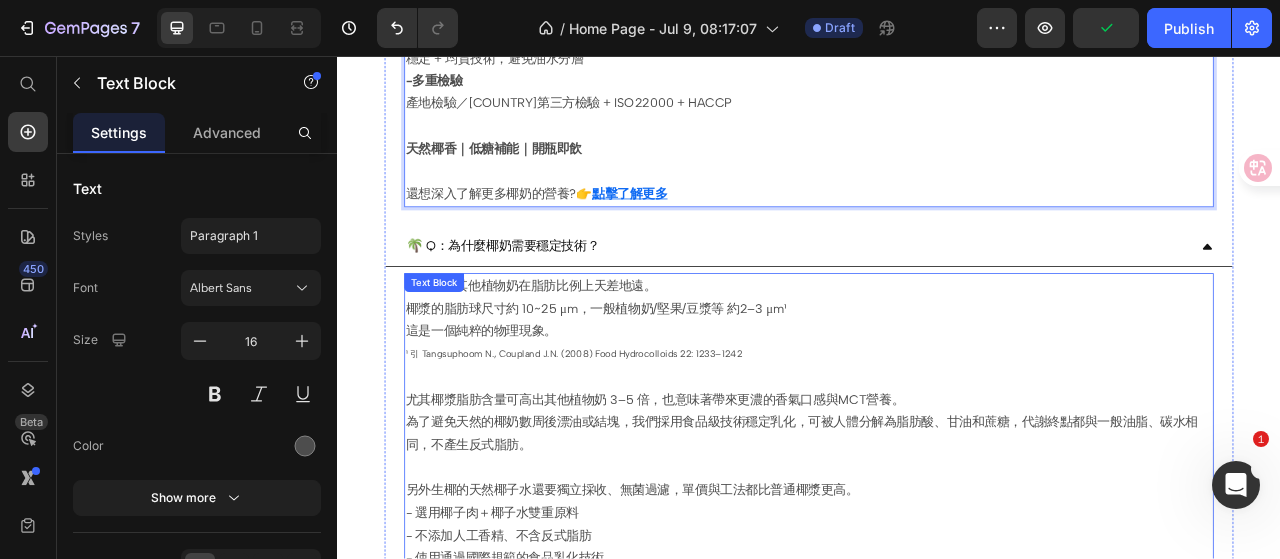 scroll, scrollTop: 1051, scrollLeft: 0, axis: vertical 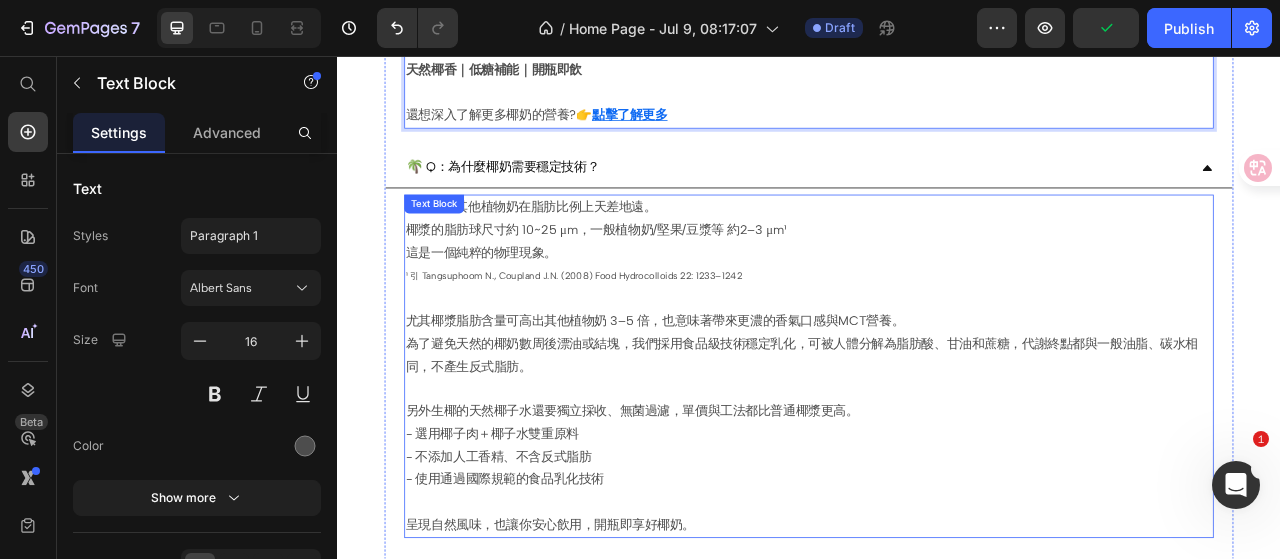 click on "尤其椰漿脂肪含量可高出其他植物奶 3–5 倍，也意味著帶來更濃的香氣口感與MCT營養。" at bounding box center [937, 394] 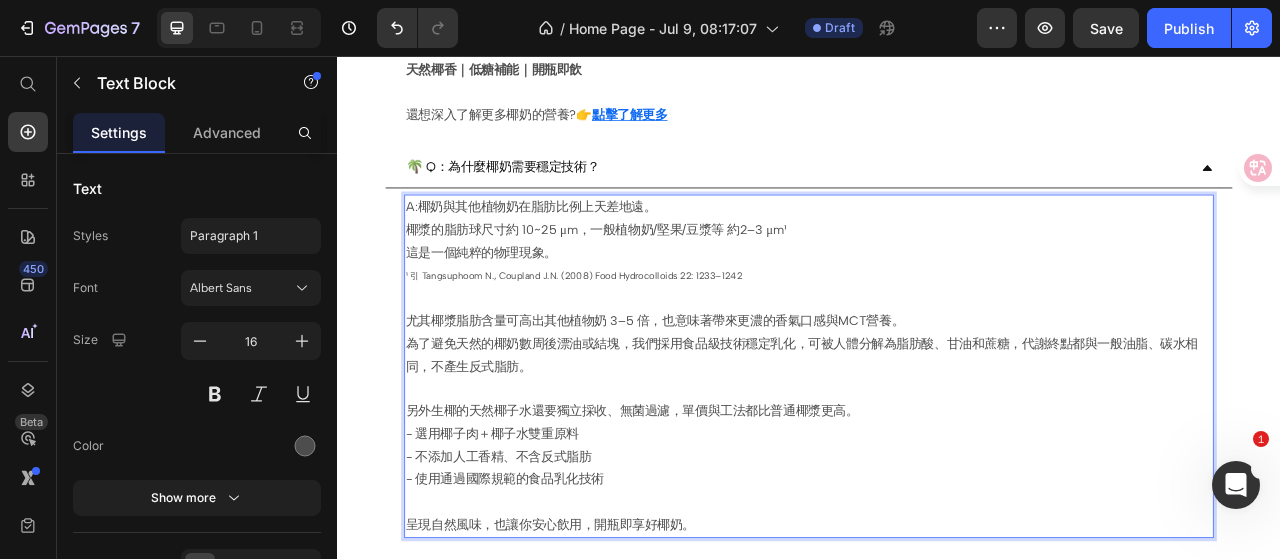 click on "A:椰奶與其他植物奶在脂肪比例上天差地遠。 椰漿的脂肪球尺寸約 10~25 μm，一般植物奶/堅果/豆漿等 約2–3 μm¹ 這是一個純粹的物理現象。 ¹ 引 Tangsuphoom N., Coupland J.N. (2008) Food Hydrocolloids 22: 1233–1242" at bounding box center (937, 307) 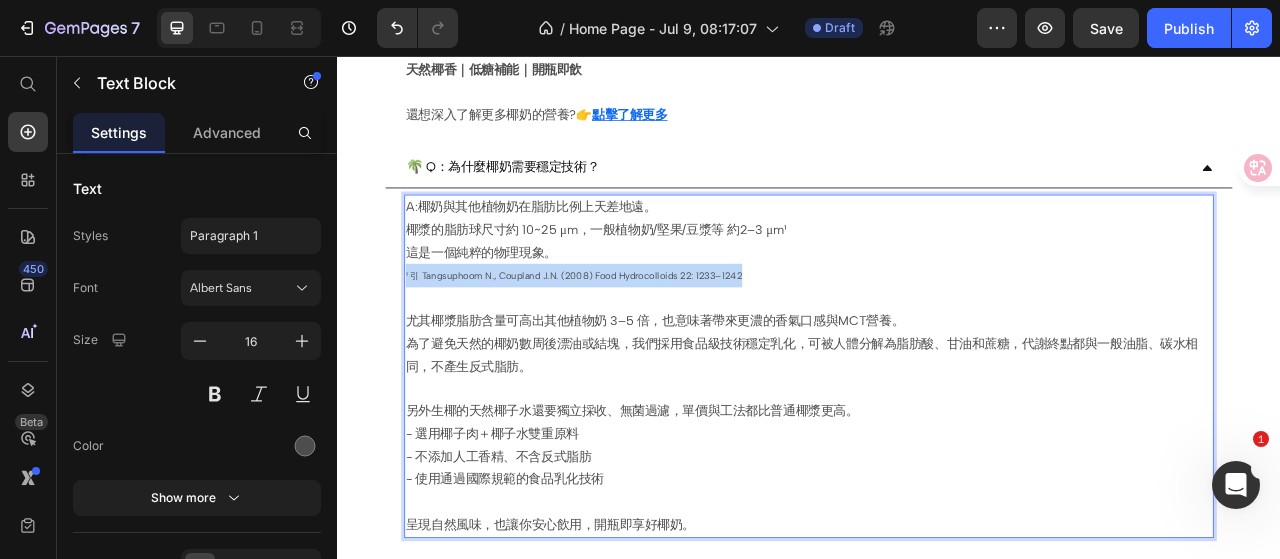 drag, startPoint x: 857, startPoint y: 326, endPoint x: 423, endPoint y: 336, distance: 434.1152 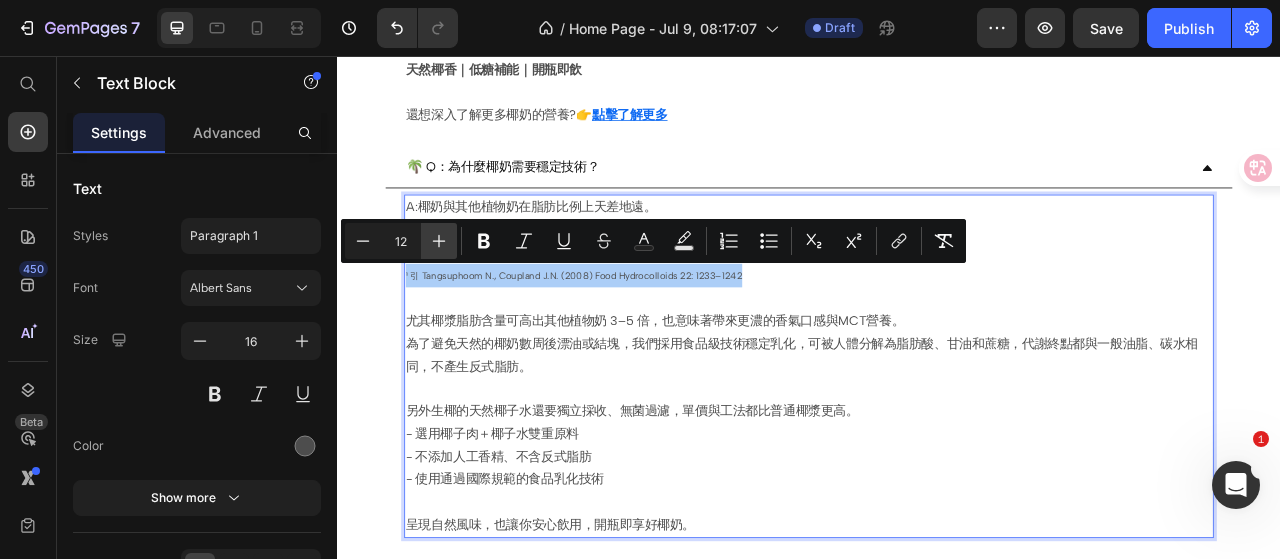 click 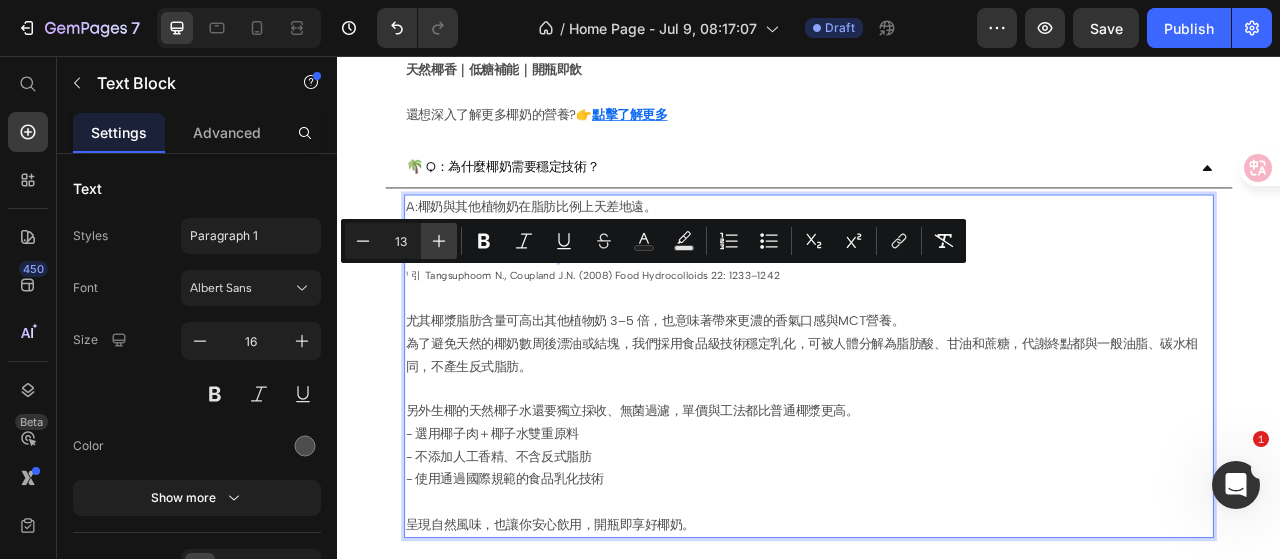 click 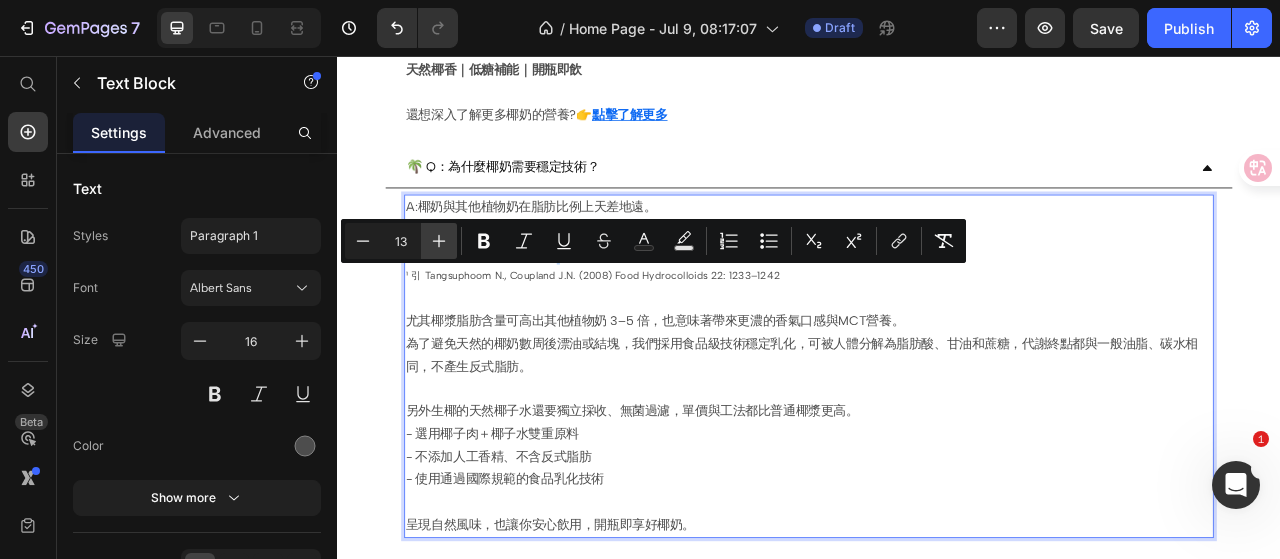 type on "14" 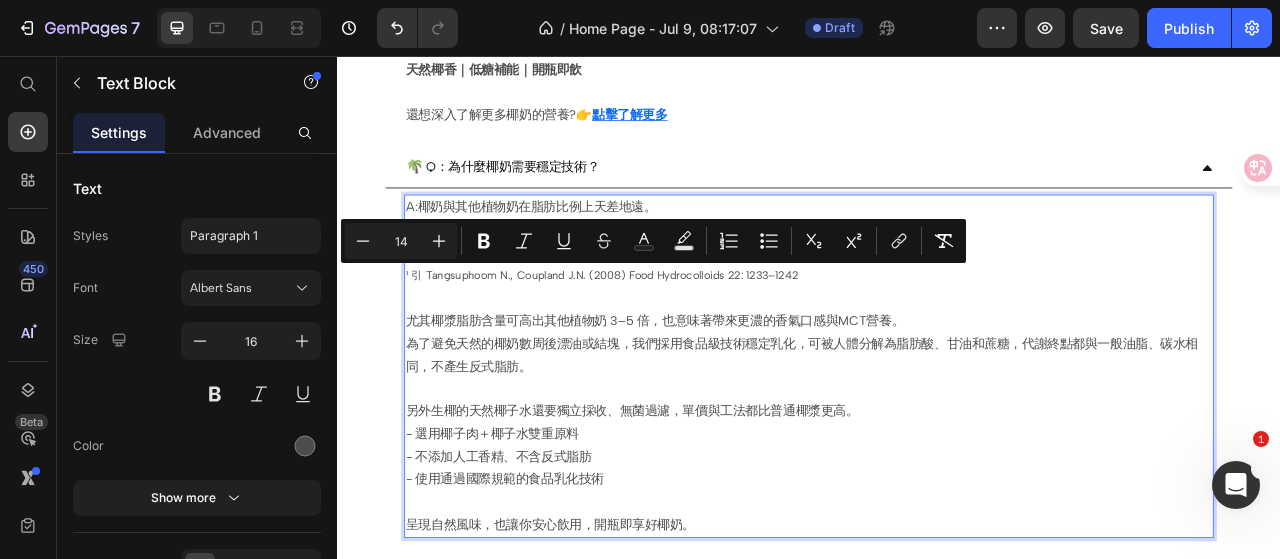 click on "¹ 引 Tangsuphoom N., Coupland J.N. (2008) Food Hydrocolloids 22: 1233–1242" at bounding box center [673, 335] 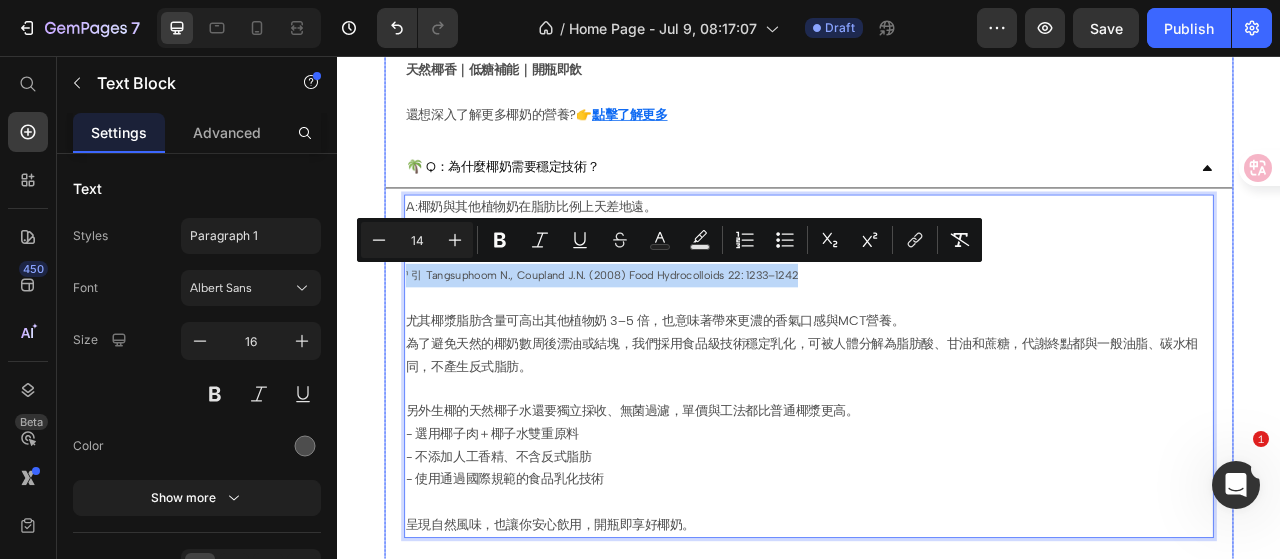 drag, startPoint x: 938, startPoint y: 335, endPoint x: 419, endPoint y: 329, distance: 519.03467 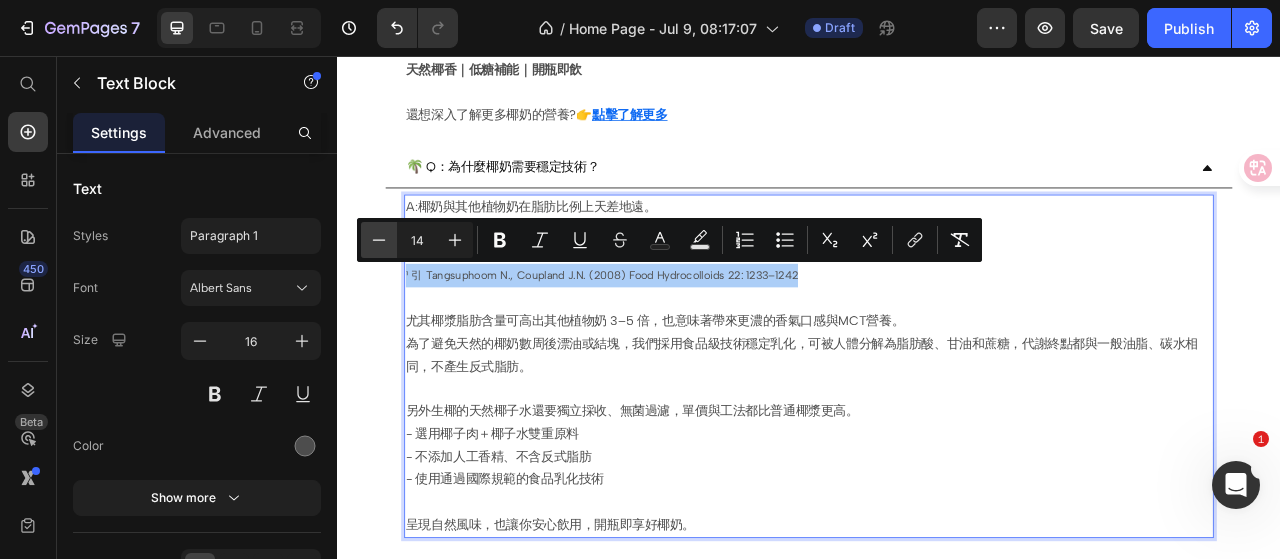 click on "Minus" at bounding box center (379, 240) 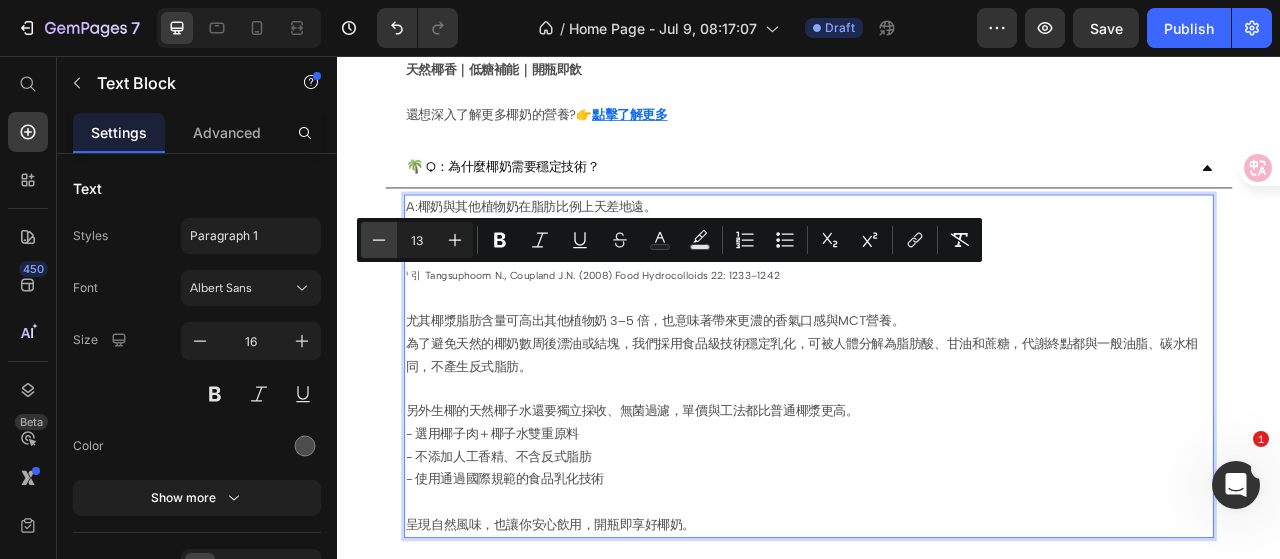 click on "Minus" at bounding box center (379, 240) 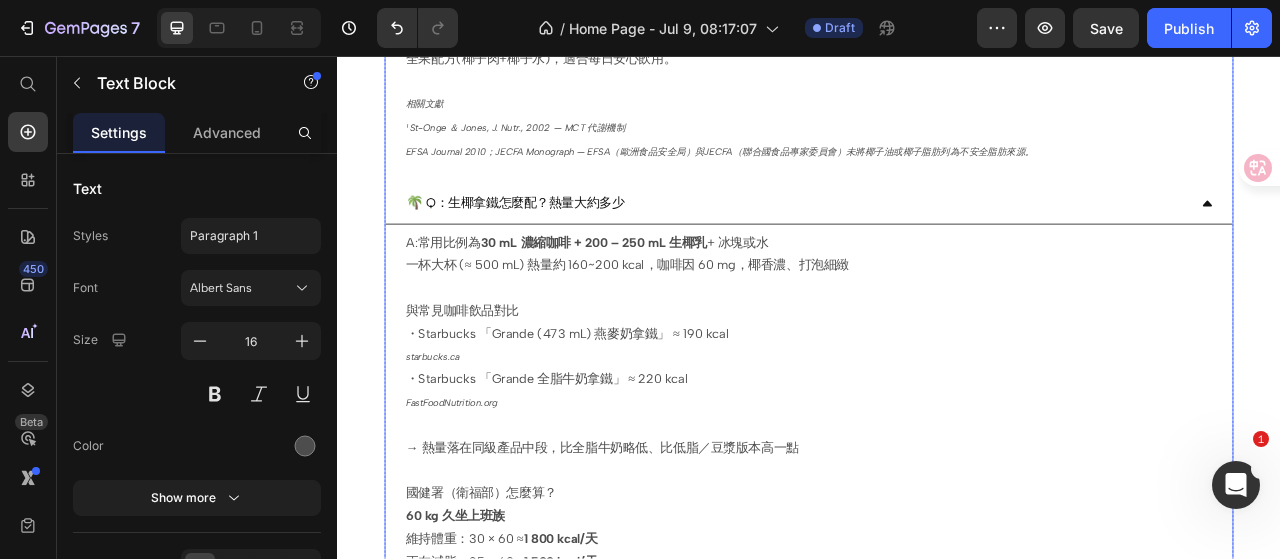 scroll, scrollTop: 2051, scrollLeft: 0, axis: vertical 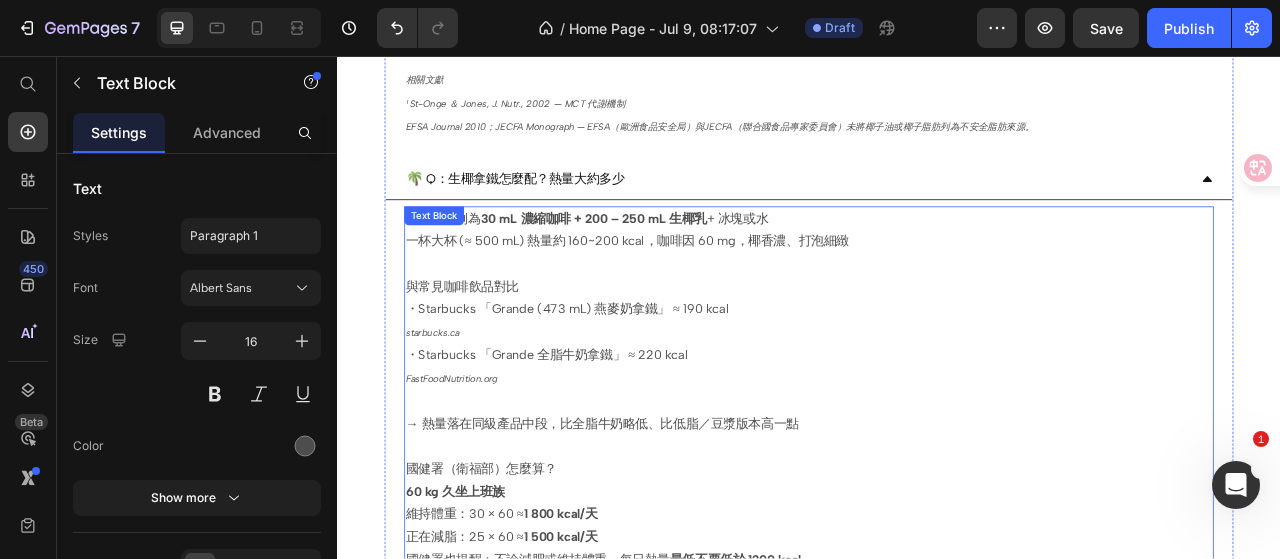 click on "・Starbucks 「Grande 全脂牛奶拿鐵」 ≈ 220 kcal  [URL] → 熱量落在同級產品中段，比全脂牛奶略低、比低脂／豆漿版本高一點" at bounding box center [937, 481] 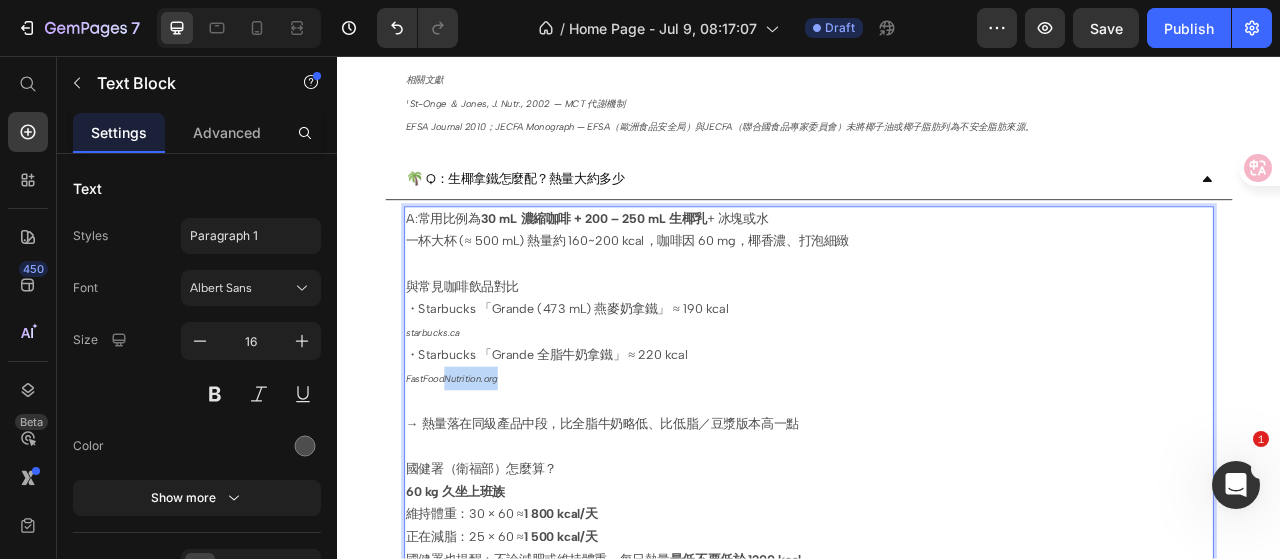 drag, startPoint x: 554, startPoint y: 468, endPoint x: 470, endPoint y: 466, distance: 84.0238 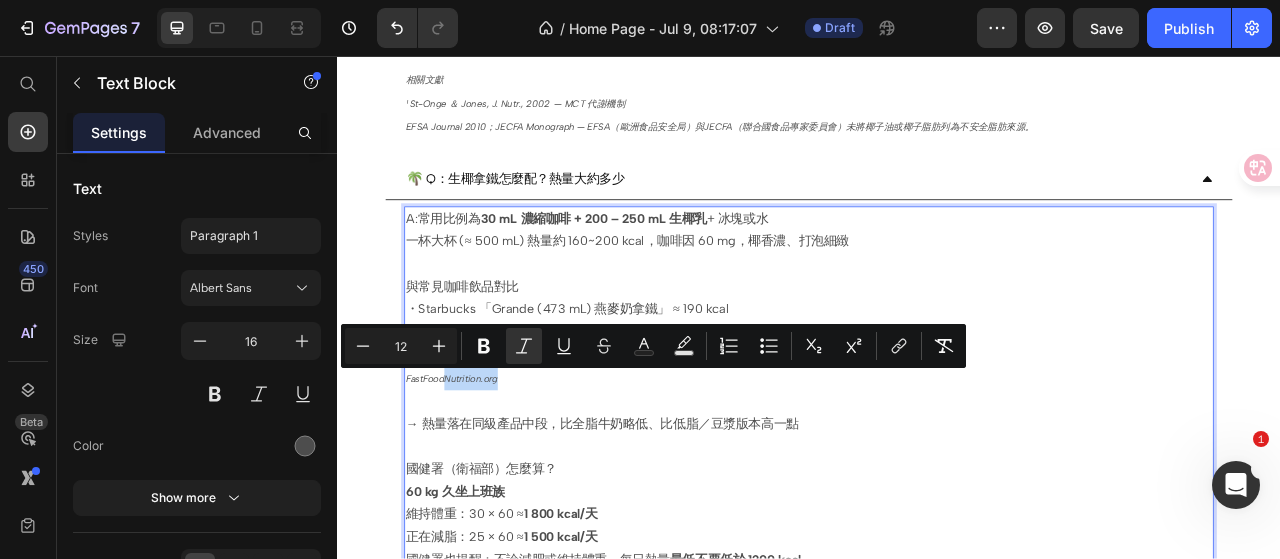 click on "・Starbucks 「Grande 全脂牛奶拿鐵」 ≈ 220 kcal  [URL] → 熱量落在同級產品中段，比全脂牛奶略低、比低脂／豆漿版本高一點" at bounding box center [937, 481] 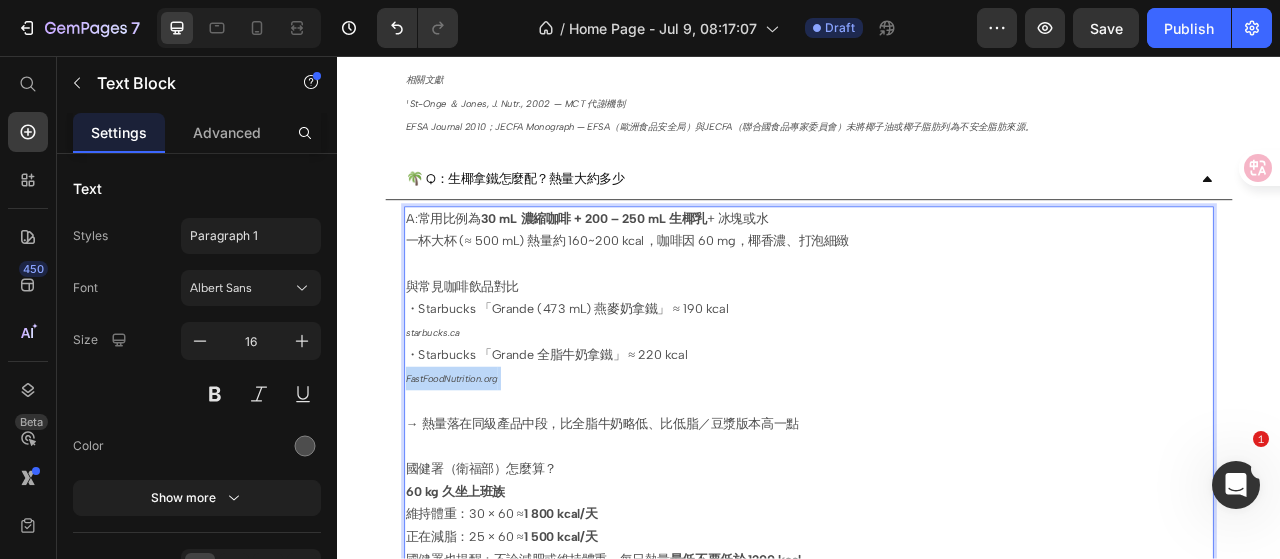 click on "・Starbucks 「Grande 全脂牛奶拿鐵」 ≈ 220 kcal  [URL] → 熱量落在同級產品中段，比全脂牛奶略低、比低脂／豆漿版本高一點" at bounding box center [937, 481] 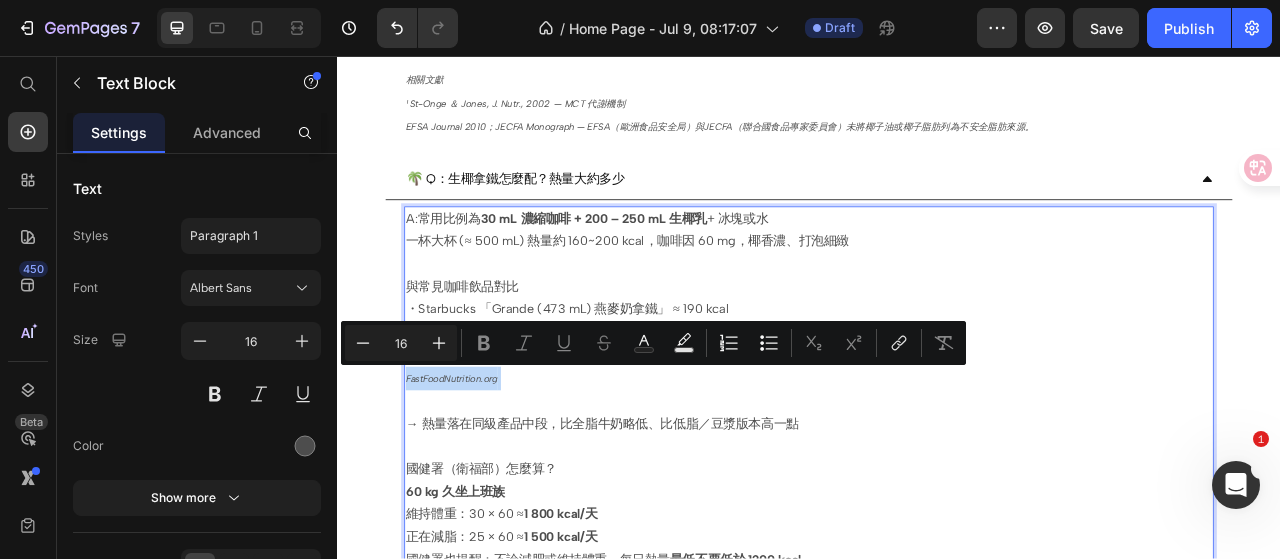 click on "・Starbucks 「Grande 全脂牛奶拿鐵」 ≈ 220 kcal  [URL] → 熱量落在同級產品中段，比全脂牛奶略低、比低脂／豆漿版本高一點" at bounding box center (937, 481) 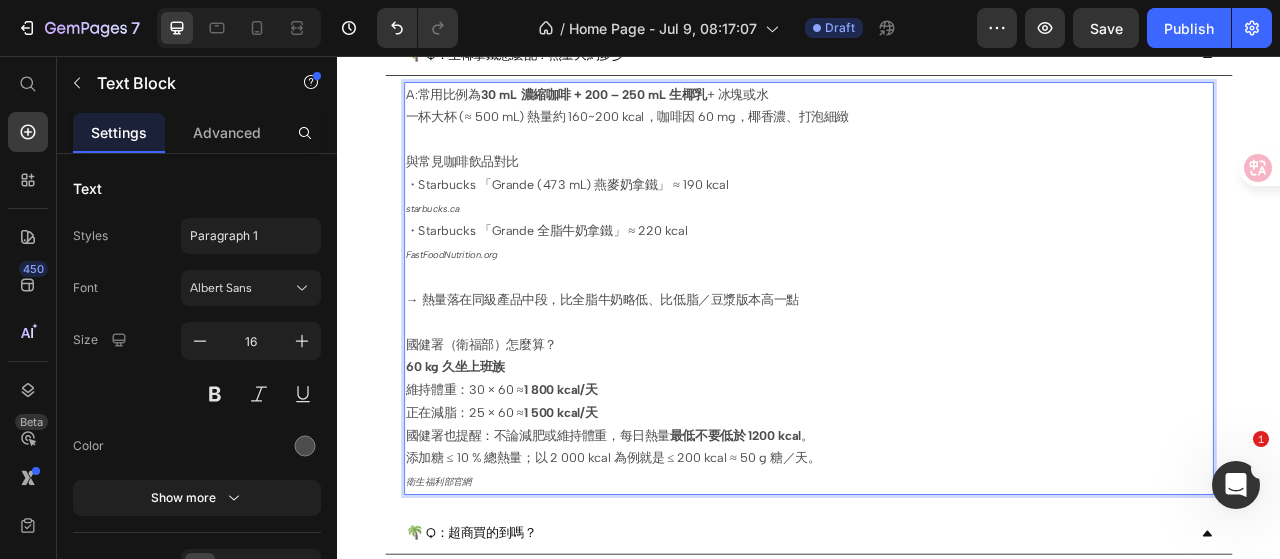 scroll, scrollTop: 2251, scrollLeft: 0, axis: vertical 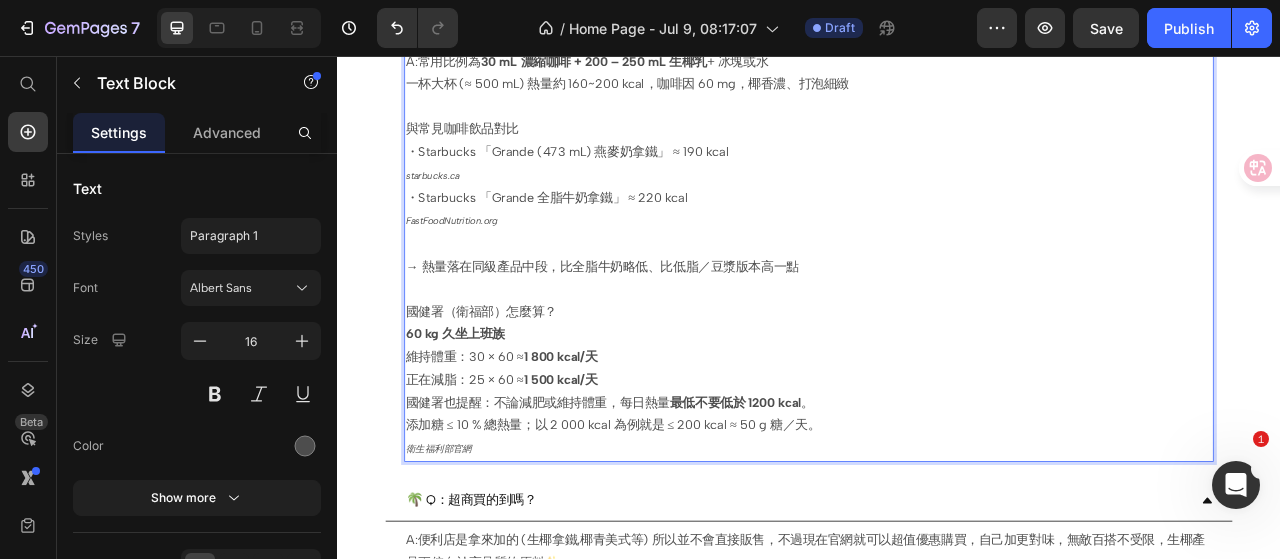 click on "每 100 ml ＝ 80 kcal、糖 4 g，日常咖啡、調飲沖飲都 OK。 正在減脂：25 × 60 ≈  1 500 kcal/天 國健署也提醒：不論減肥或維持體重，每日熱量 最低不要低於 1200 kcal 。 添加糖 ≤ 10 % 總熱量；以 2 000 kcal 為例就是 ≤ 200 kcal ≈ 50 g 糖／天。 衛生福利部官網" at bounding box center [937, 513] 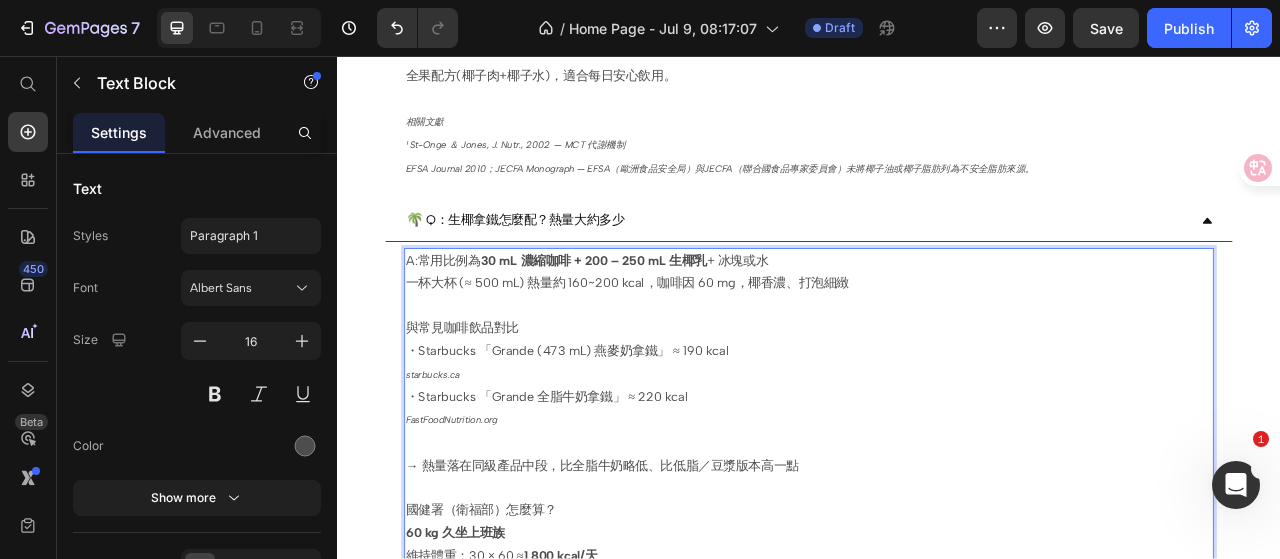 scroll, scrollTop: 1951, scrollLeft: 0, axis: vertical 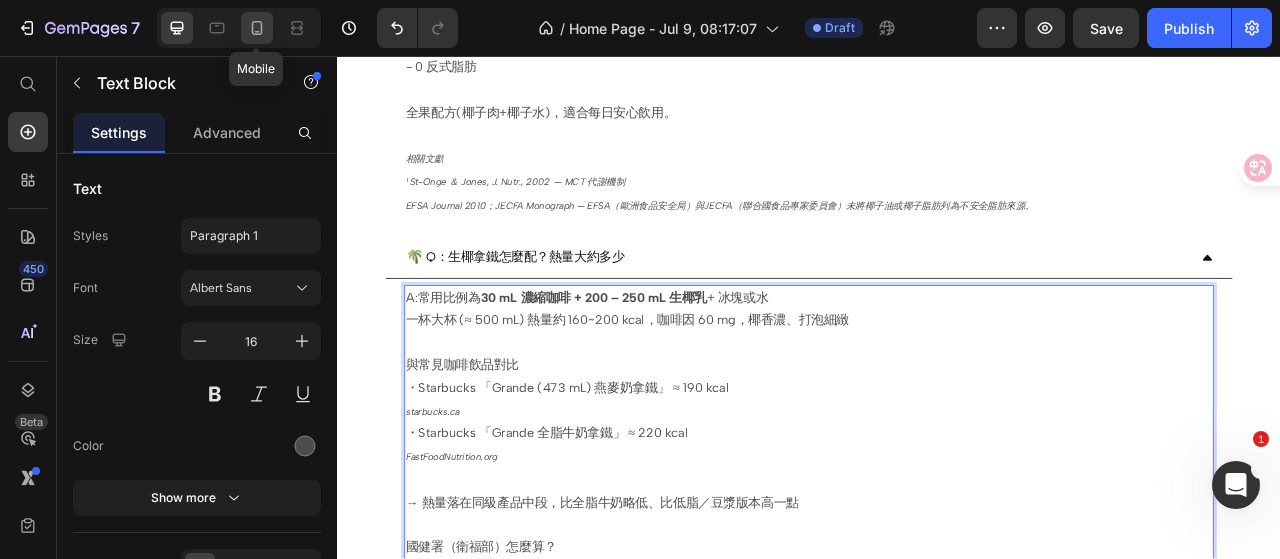 click 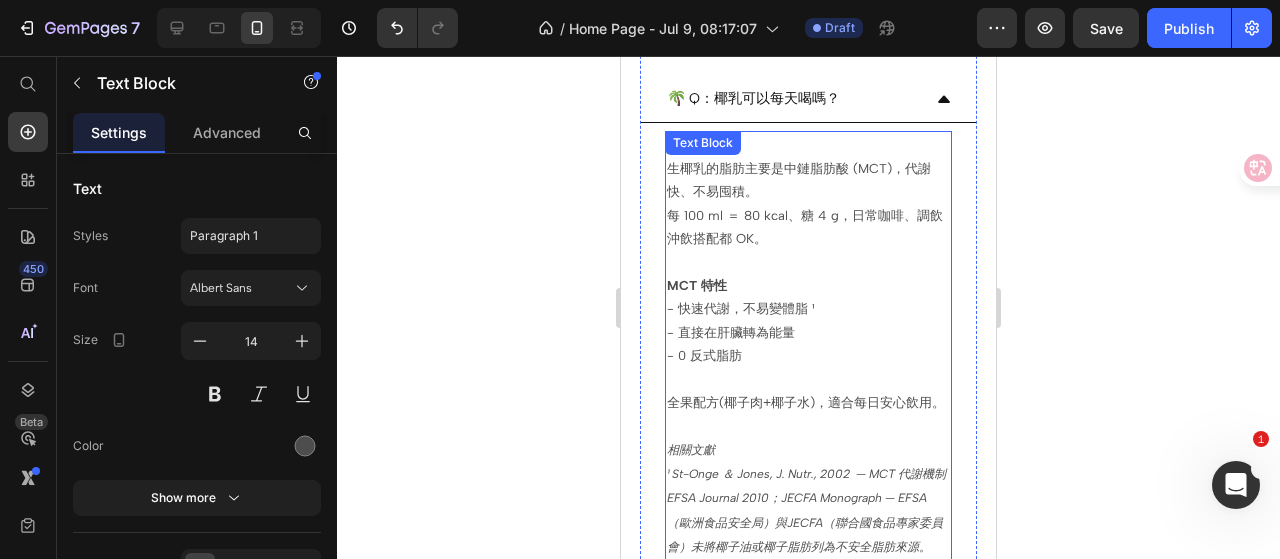 scroll, scrollTop: 2399, scrollLeft: 0, axis: vertical 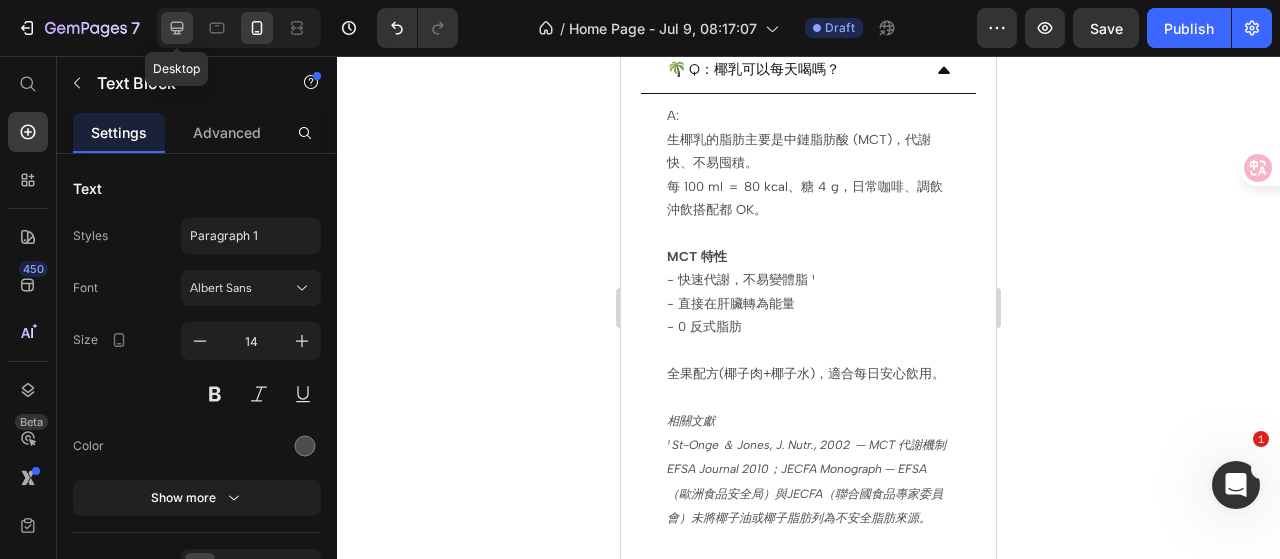 click 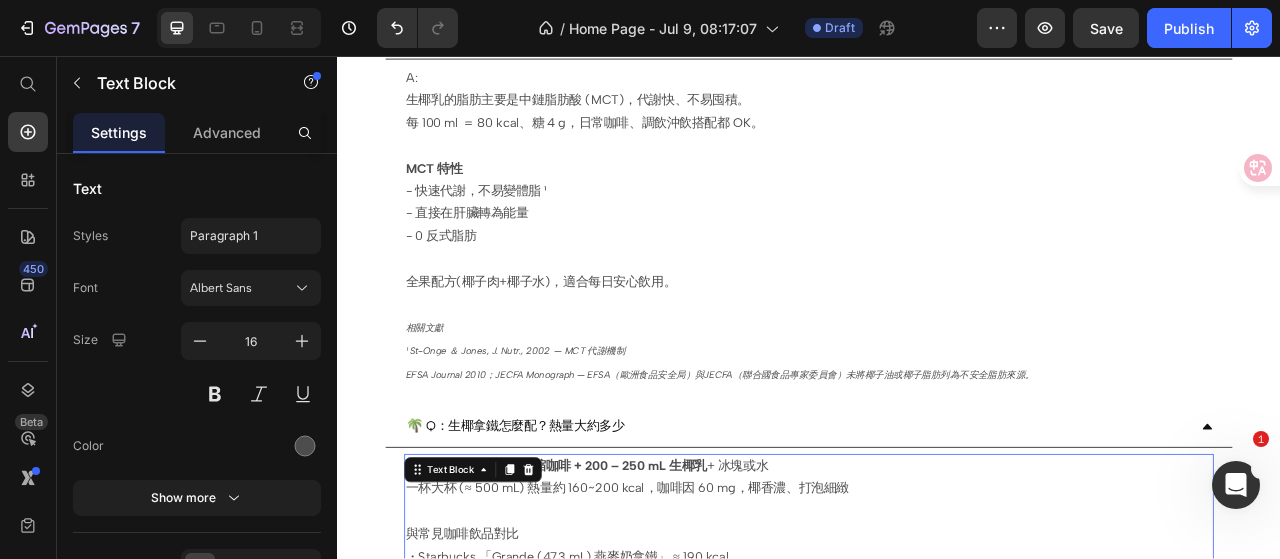 scroll, scrollTop: 1768, scrollLeft: 0, axis: vertical 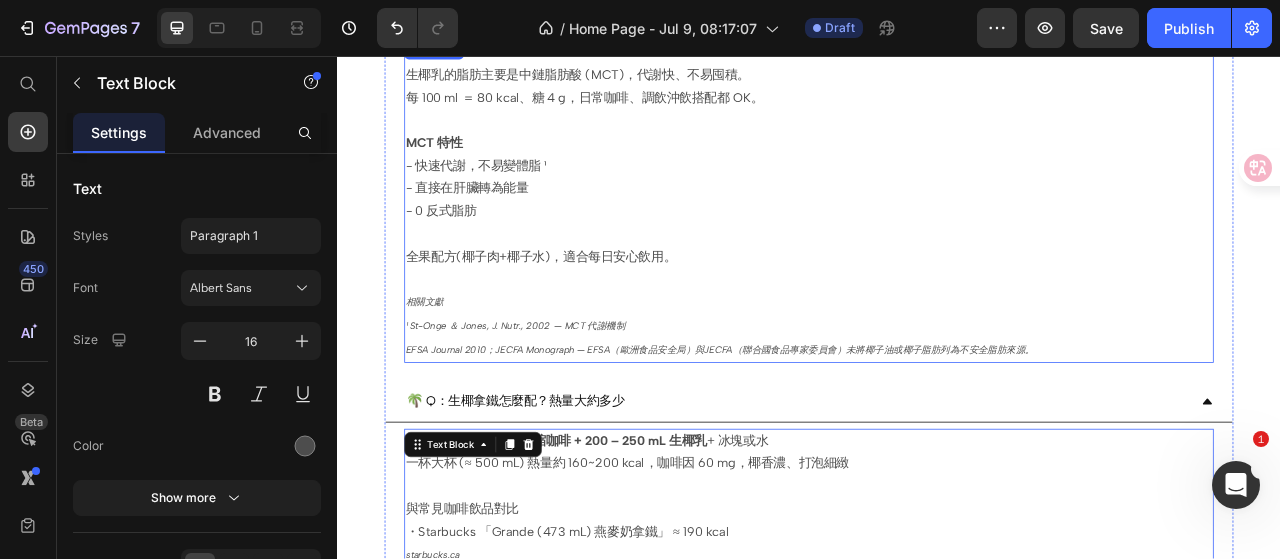 click on "全果配方(椰子肉+椰子水)，適合每日安心飲用。 相關文獻 ¹ St-Onge ＆ Jones, J. Nutr., 2002  — MCT 代謝機制    EFSA Journal 2010；JECFA Monograph — EFSA（歐洲食品安全局）與JECFA（聯合國食品專家委員會）未將椰子油或椰子脂肪列為不安全脂肪來源。" at bounding box center (937, 371) 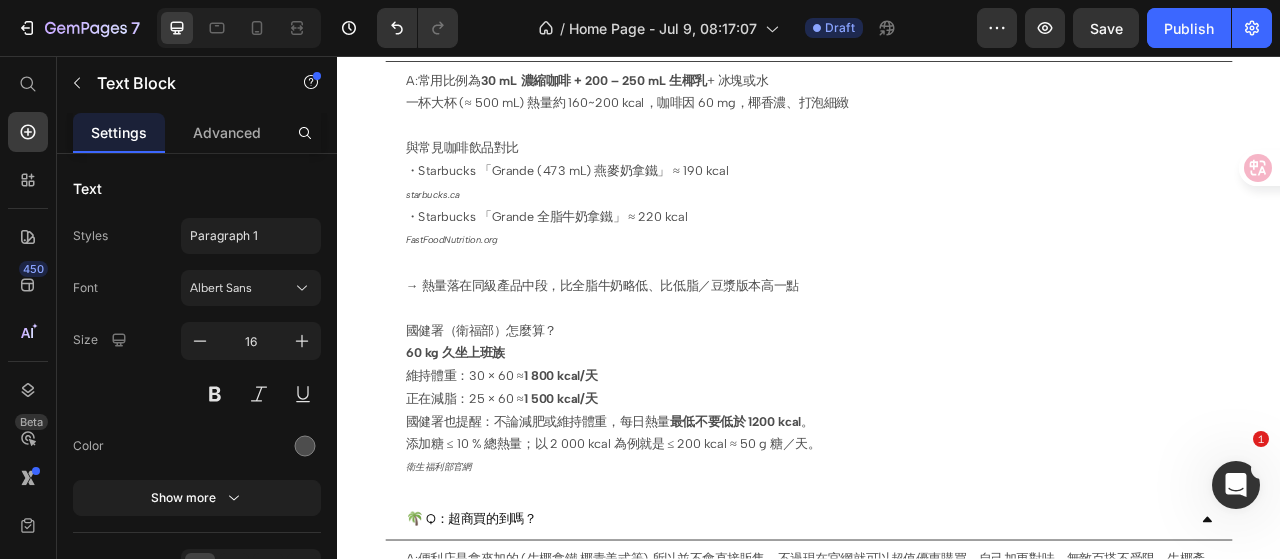scroll, scrollTop: 2268, scrollLeft: 0, axis: vertical 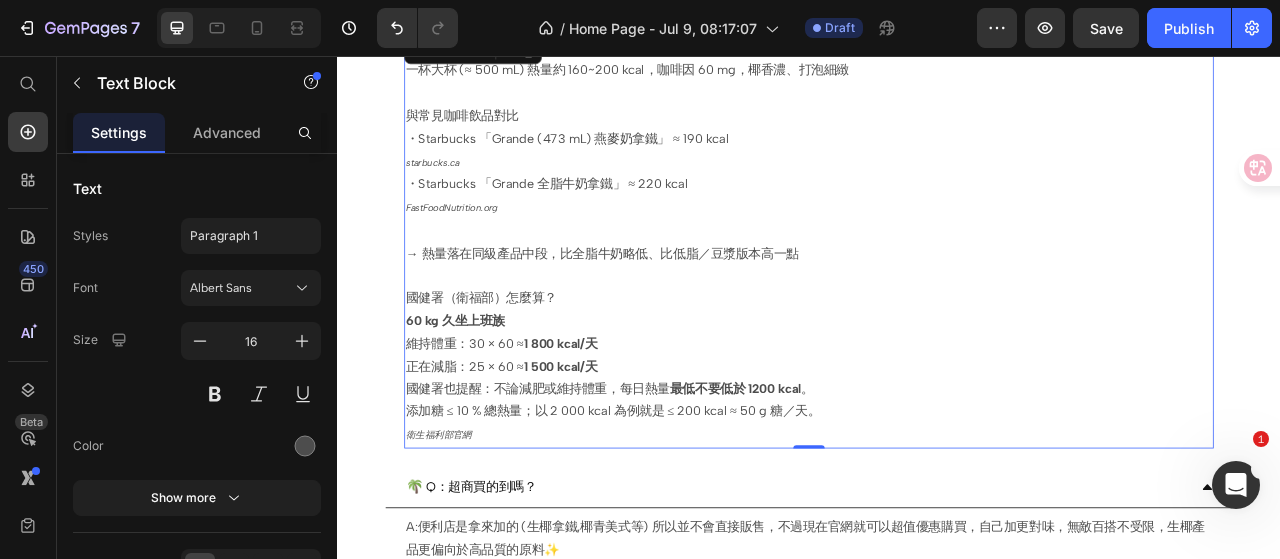 click on "國健署（衛福部）怎麼算？ [NUMBER] kg 久坐上班族" at bounding box center (937, 380) 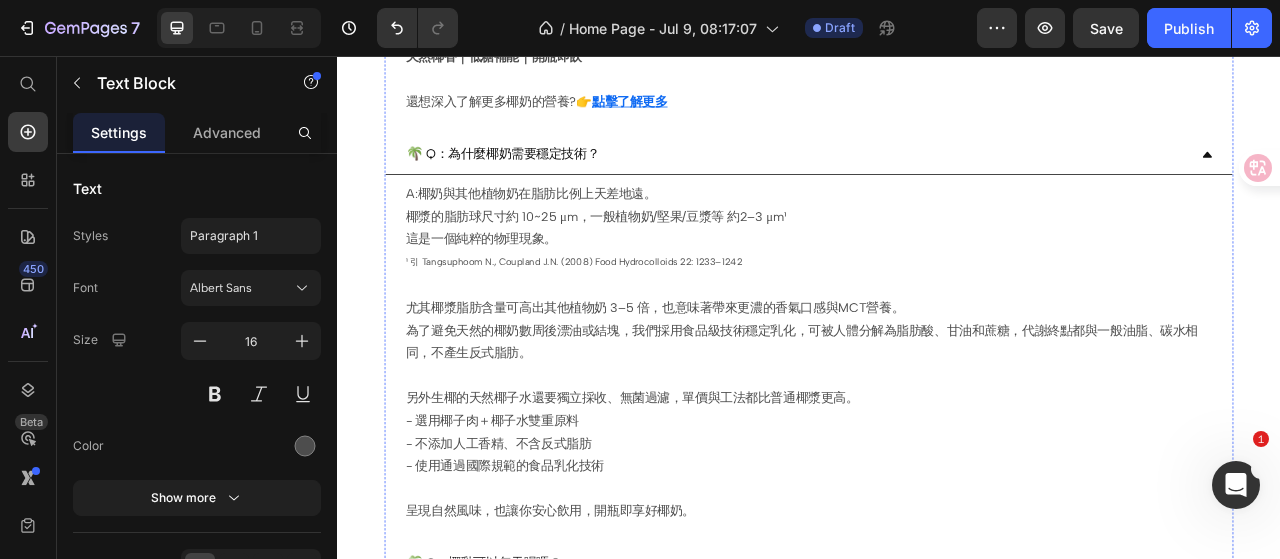 scroll, scrollTop: 1268, scrollLeft: 0, axis: vertical 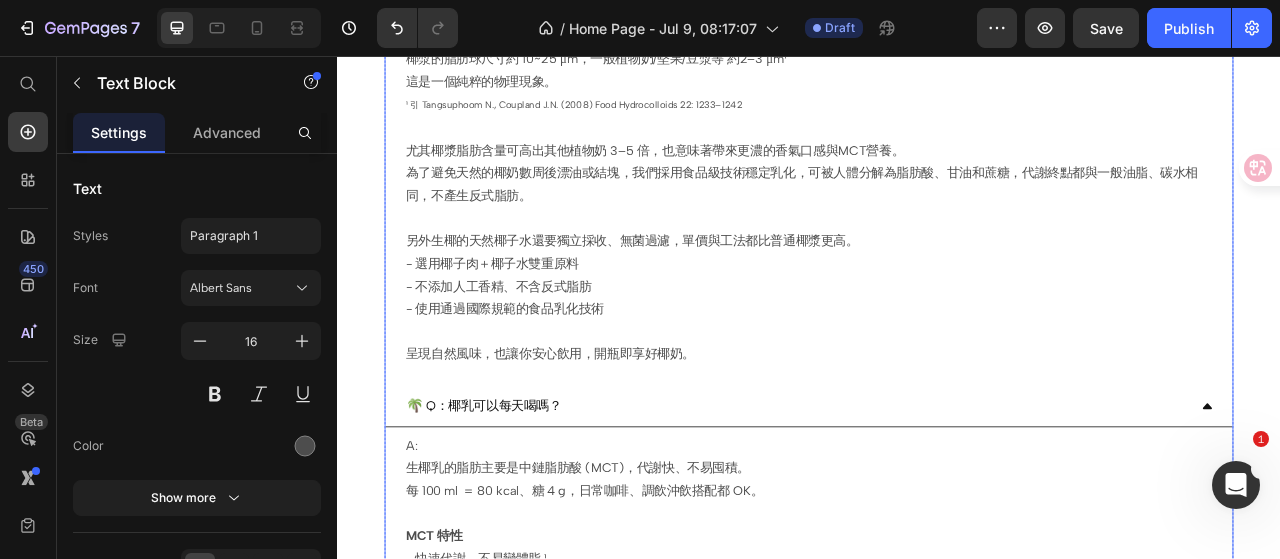 click on "🌴 Q：椰乳可以每天喝嗎？" at bounding box center (921, 502) 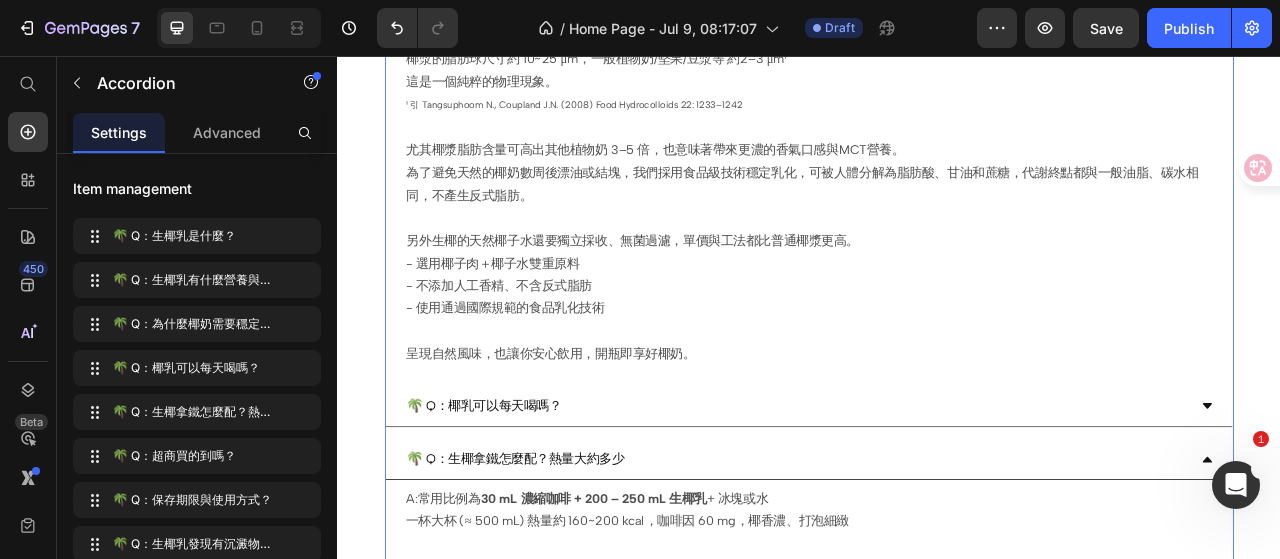 click on "🌴 Q：椰乳可以每天喝嗎？" at bounding box center [921, 502] 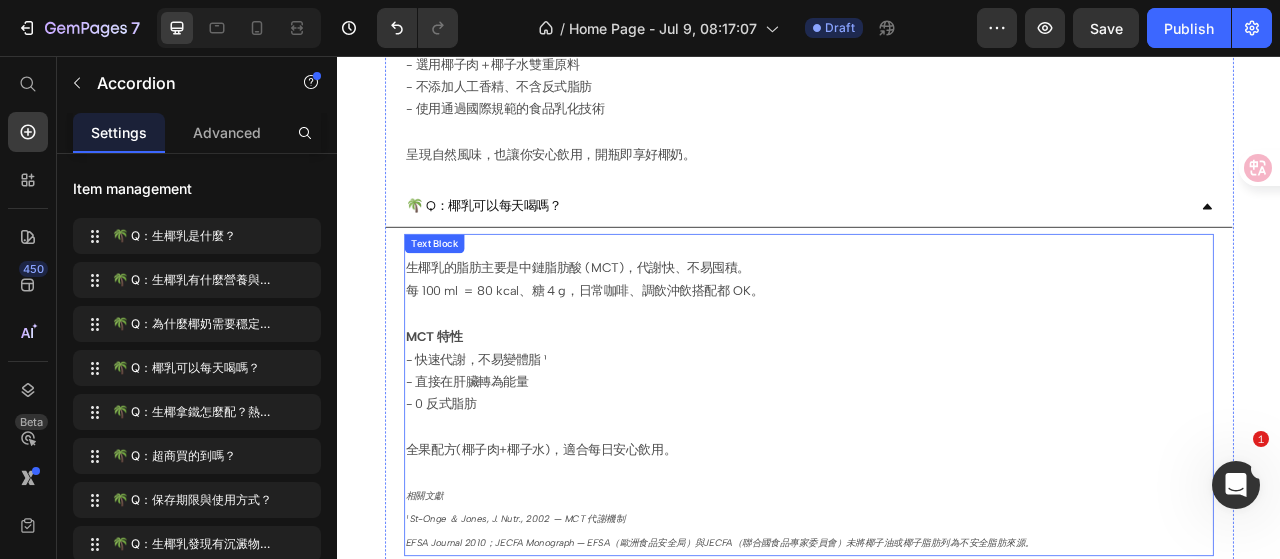 scroll, scrollTop: 1568, scrollLeft: 0, axis: vertical 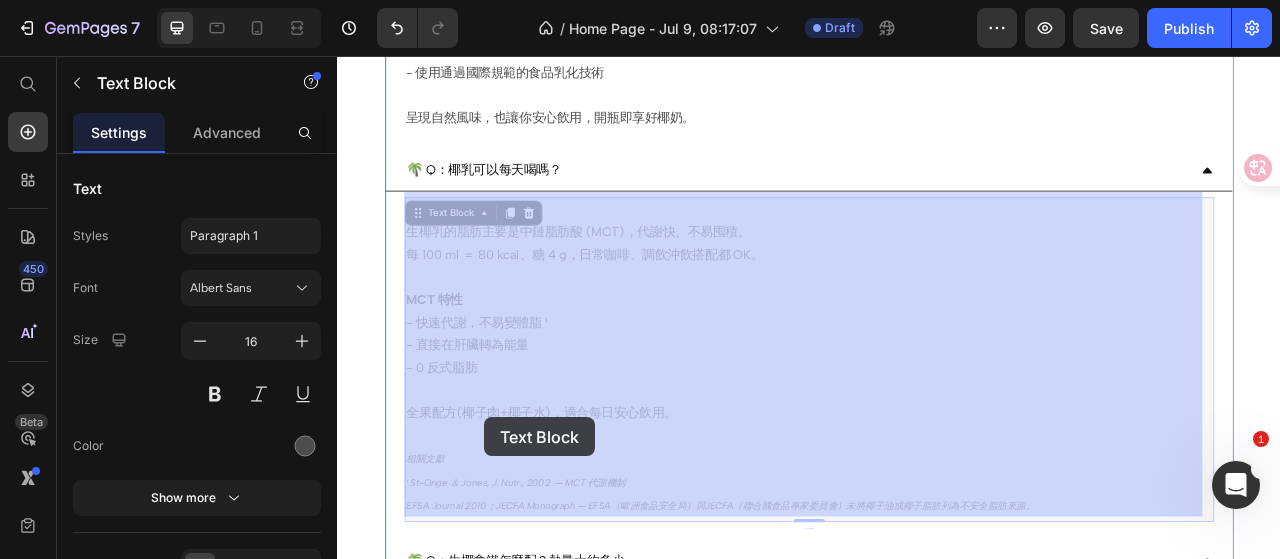 drag, startPoint x: 776, startPoint y: 511, endPoint x: 608, endPoint y: 523, distance: 168.42802 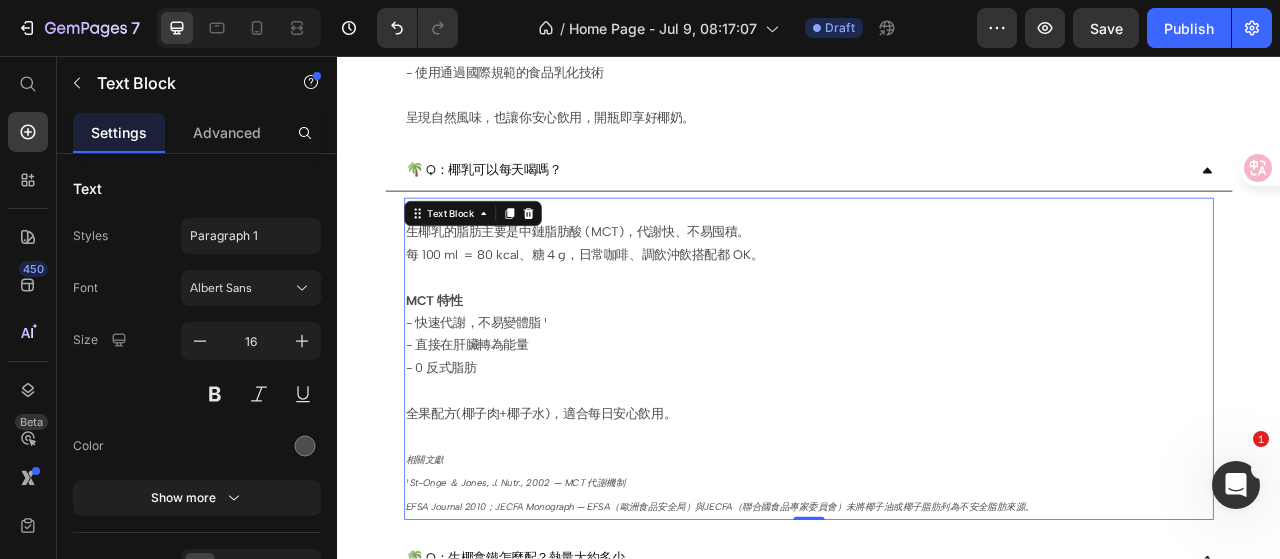 click on "全果配方(椰子肉+椰子水)，適合每日安心飲用。 相關文獻 ¹ St-Onge ＆ Jones, J. Nutr., 2002  — MCT 代謝機制    EFSA Journal 2010；JECFA Monograph — EFSA（歐洲食品安全局）與JECFA（聯合國食品專家委員會）未將椰子油或椰子脂肪列為不安全脂肪來源。" at bounding box center [937, 571] 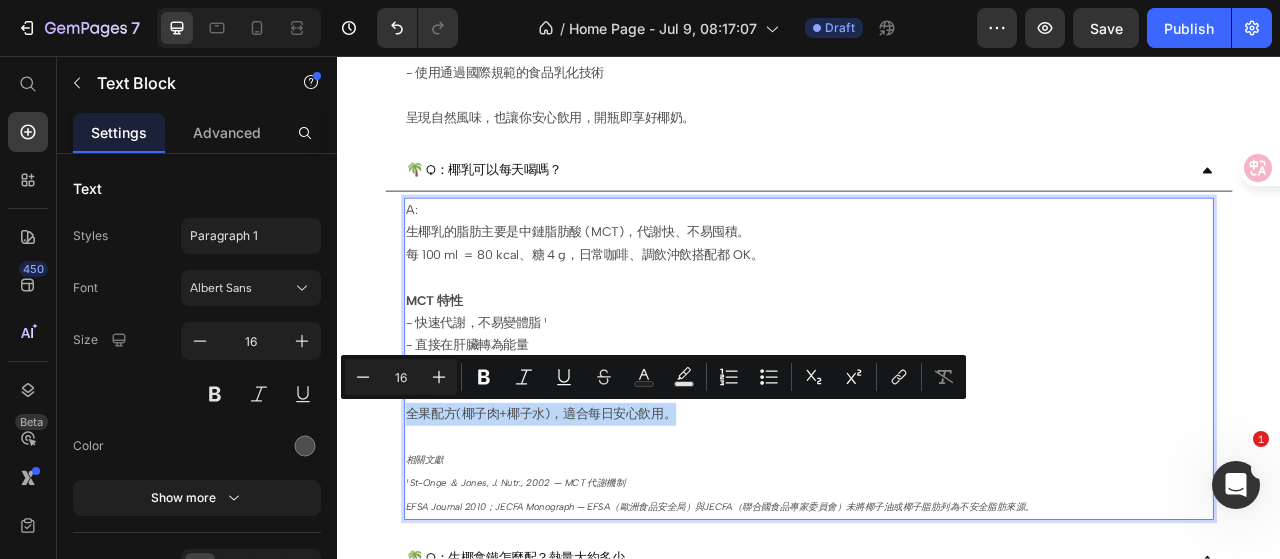 drag, startPoint x: 768, startPoint y: 504, endPoint x: 426, endPoint y: 509, distance: 342.03656 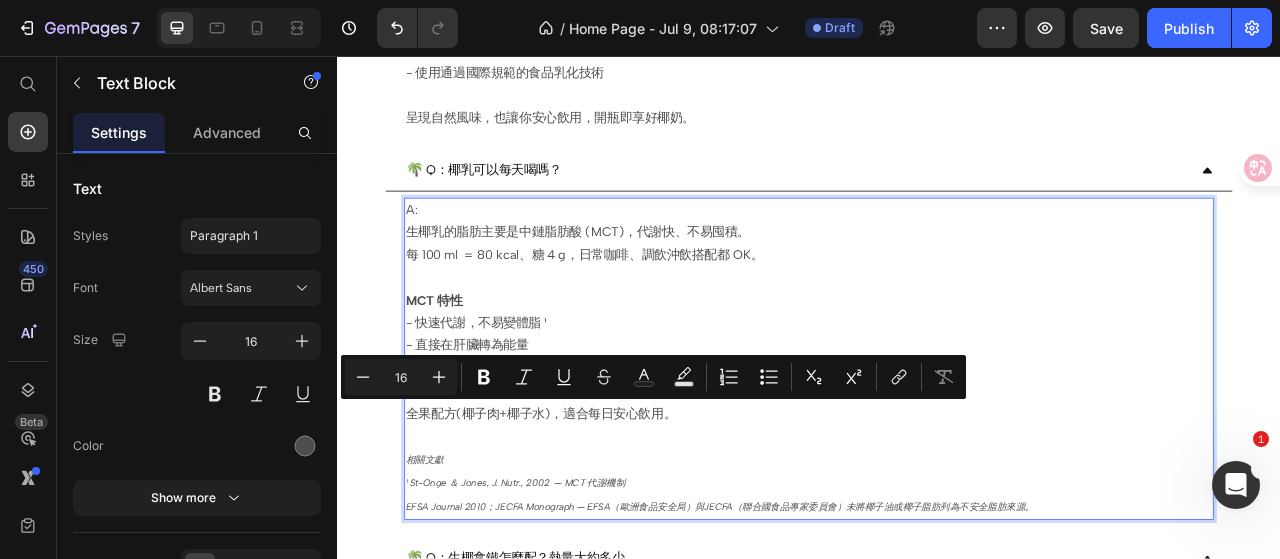 click on "MCT 特性" at bounding box center [937, 354] 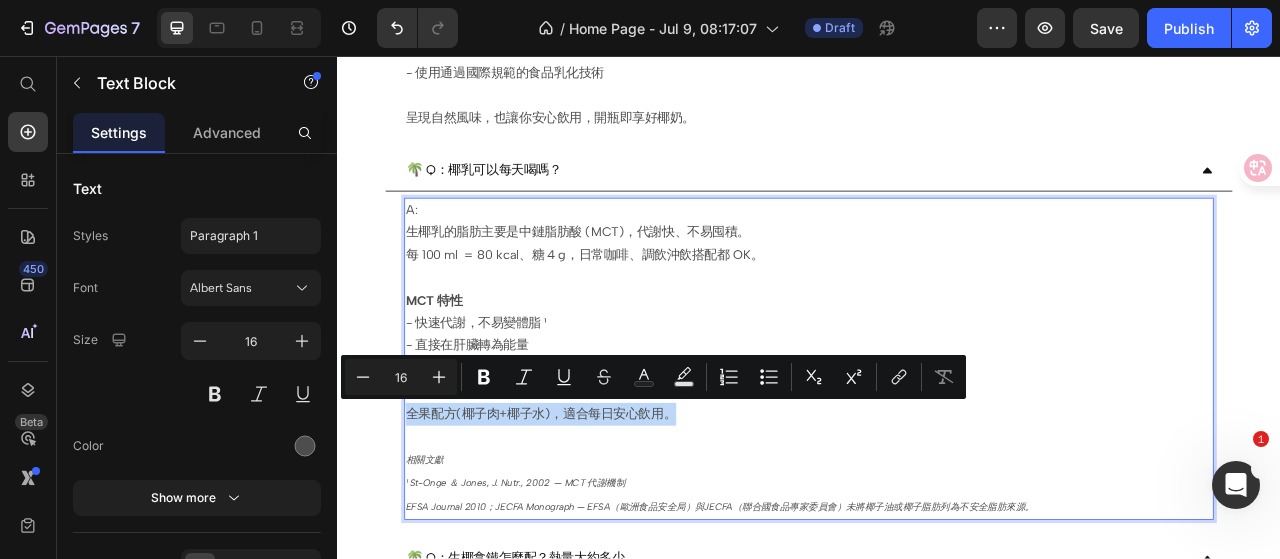drag, startPoint x: 765, startPoint y: 499, endPoint x: 426, endPoint y: 507, distance: 339.0944 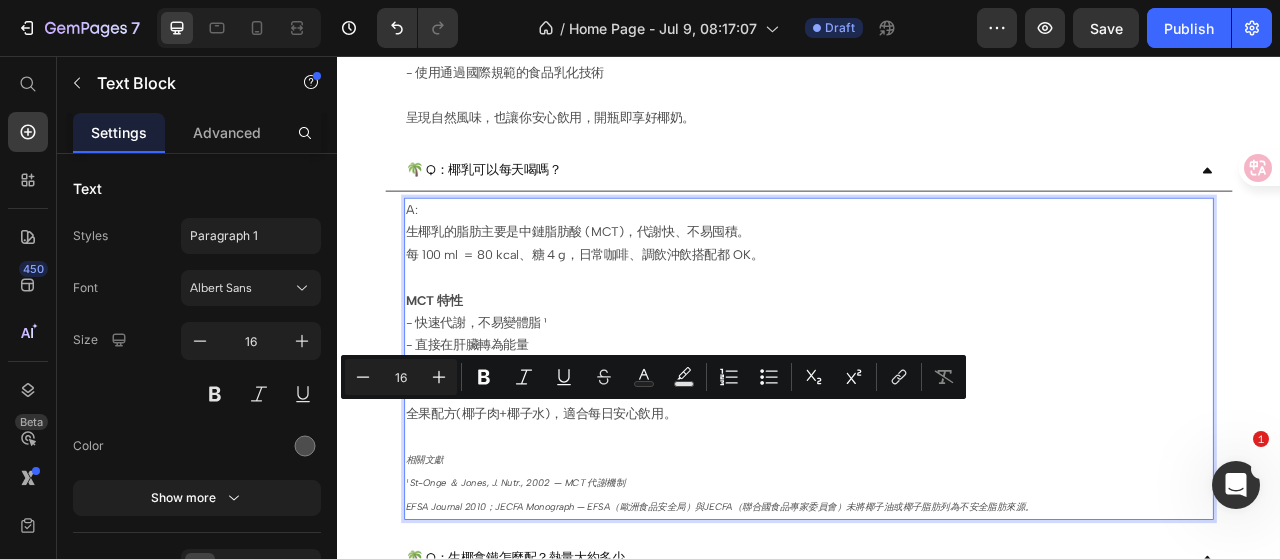 click on "- 快速代謝，不易變體脂 ¹" at bounding box center [937, 397] 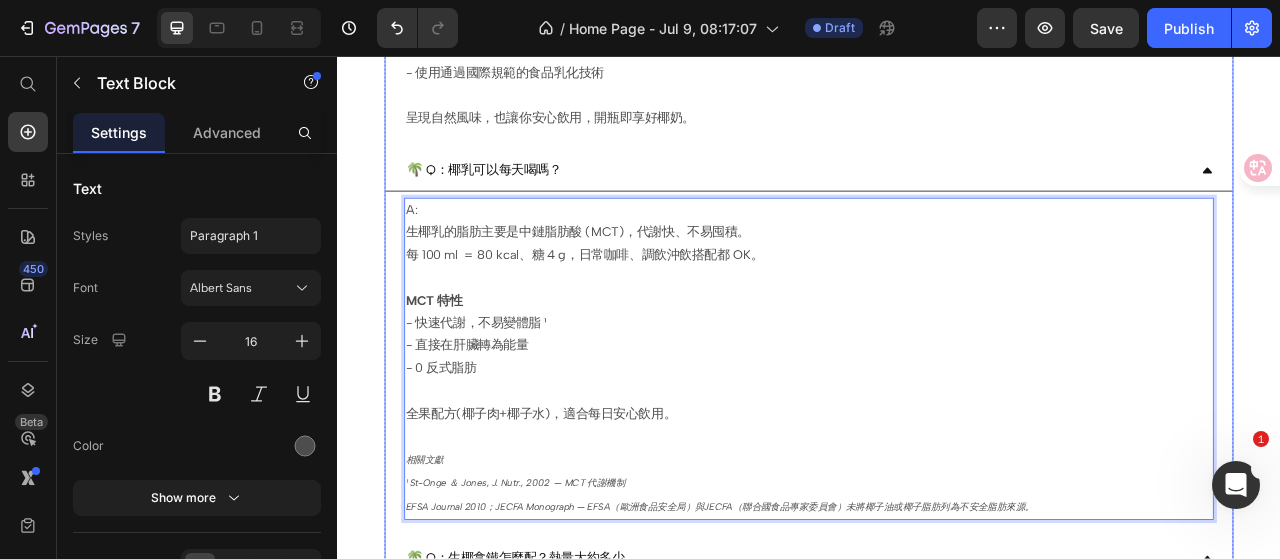 click on "🌴 Q：椰乳可以每天喝嗎？" at bounding box center (921, 202) 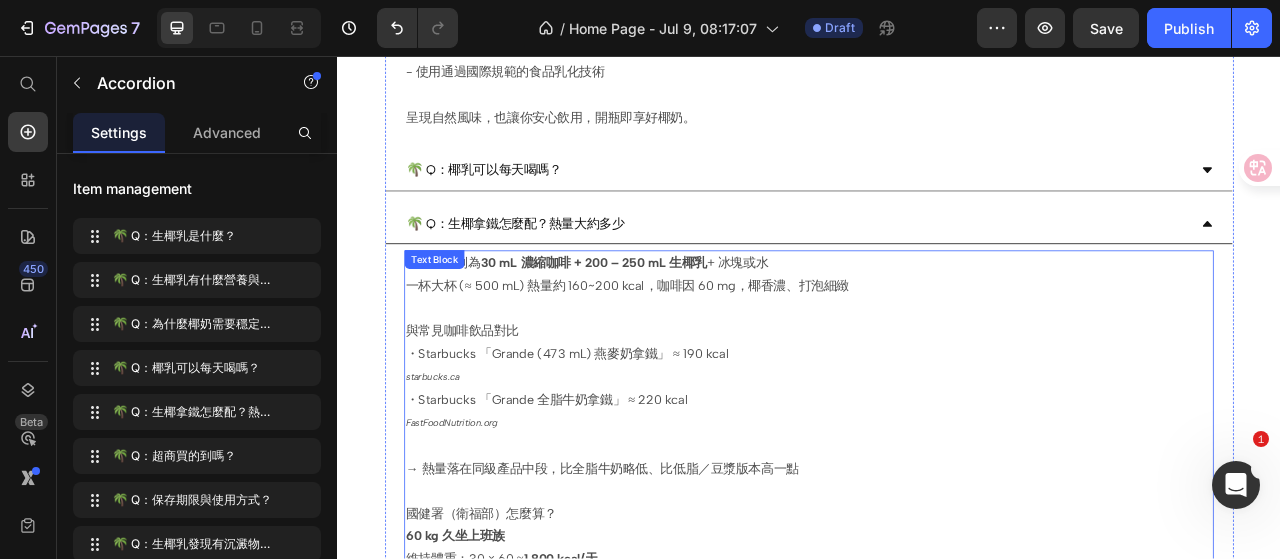 click on "A:常用比例為  30 mL 濃縮咖啡 + 200 – 250 mL 生椰乳  + 冰塊或水" at bounding box center [937, 320] 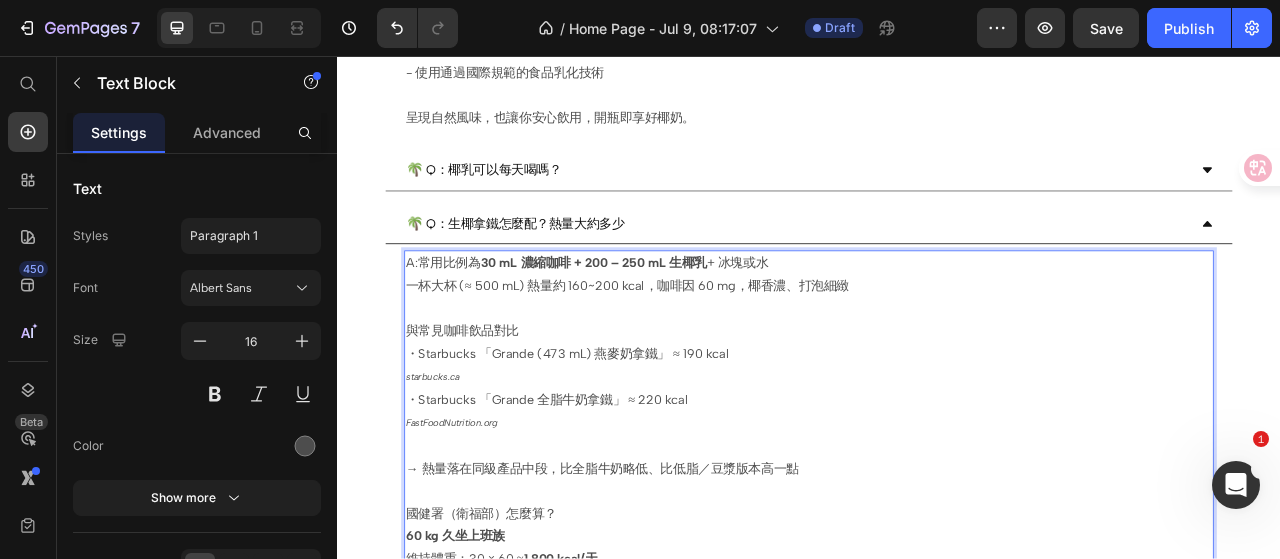 click on "A:常用比例為  30 mL 濃縮咖啡 + 200 – 250 mL 生椰乳  + 冰塊或水" at bounding box center (937, 320) 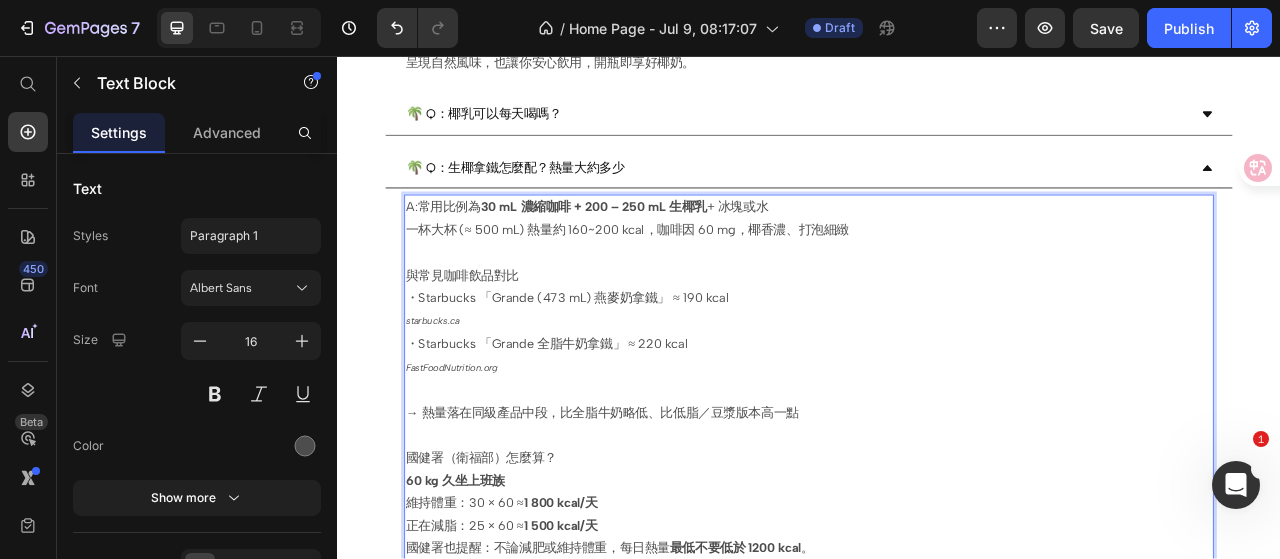 scroll, scrollTop: 1668, scrollLeft: 0, axis: vertical 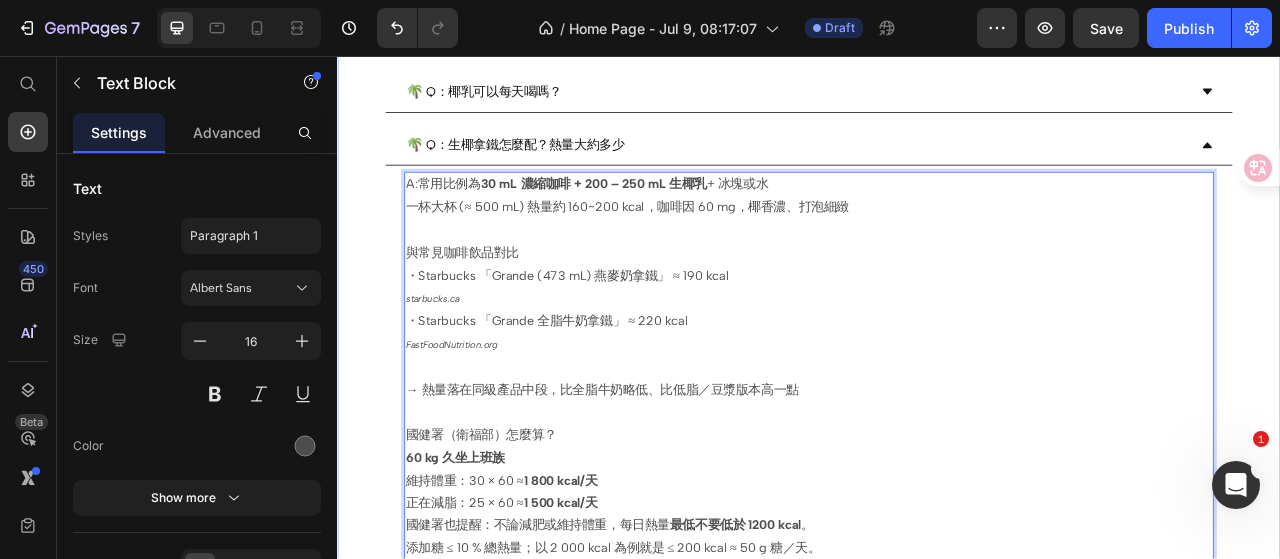 click on "Drop element here Image Image Row
🌴 Q：生椰乳是什麼？ A: 跟以往我們所知道的椰漿不同 (一般料理用途，無法純飲) 生椰乳是使用新鮮的椰子生榨出來的椰奶 將椰子肉與椰子水，結合不同的月齡品種與比例 使用冷壓榨技術，把椰子的完整風味與營養保留下來。 Text Block
🌴 Q：生椰乳有什麼營養與特色？ A:由新鮮椰子肉＋椰子水製成，含有天然中鏈脂肪酸（MCT）、月桂酸與礦物質，有助於補充能量、提升飽足感、日常代餐。 ☑️ 自然椰子脂肪來源，非人工油脂 ☑️ 幫助維生素吸收、支持健康代謝 ☑️ 每瓶含月桂酸，是友善脂肪的優質來源   -MCT 來源 飽和脂肪 4.8 g/100 ml（主要為中鏈脂肪酸） -低糖設計 僅 4 g/100 ml -安心乳化 穩定 + 均質技術，避免油水分層 -多重檢驗 產地檢驗／台灣第三方檢驗 + ISO22000 + HACCP    👉" at bounding box center (937, 63) 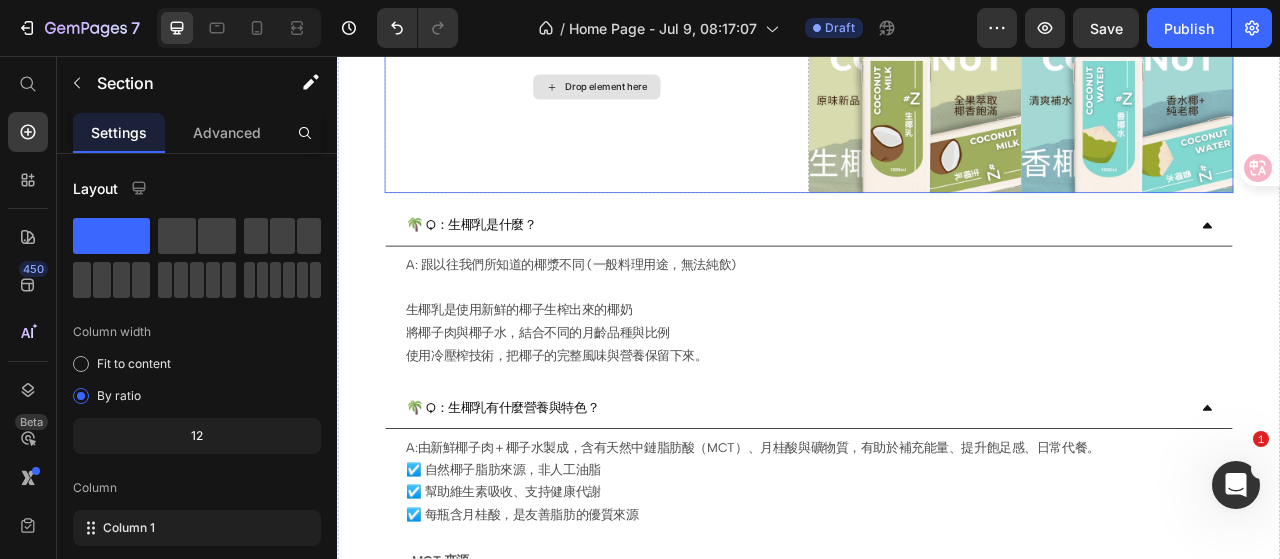 scroll, scrollTop: 268, scrollLeft: 0, axis: vertical 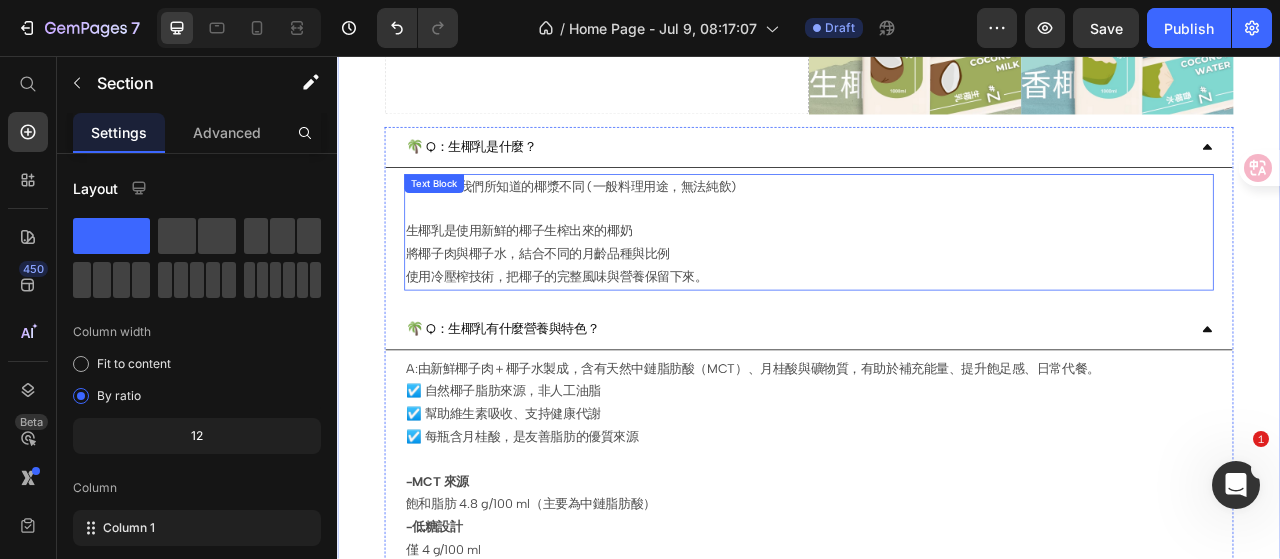 click on "A: 跟以往我們所知道的椰漿不同 (一般料理用途，無法純飲) 生椰乳是使用新鮮的椰子生榨出來的椰奶 將椰子肉與椰子水，結合不同的月齡品種與比例" at bounding box center (937, 266) 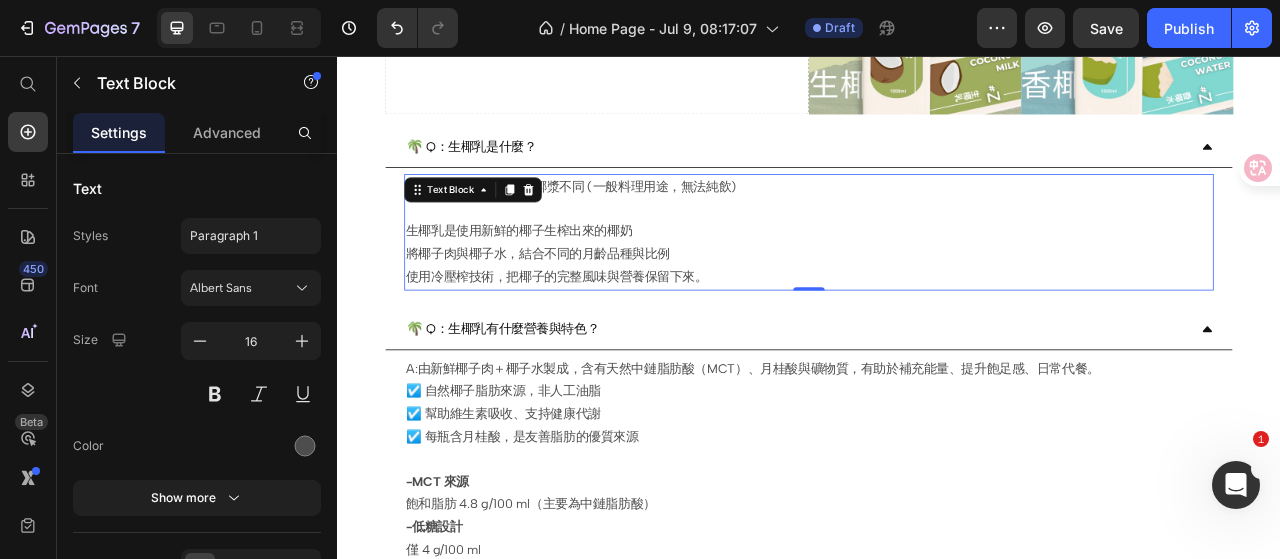 click on "A: 跟以往我們所知道的椰漿不同 (一般料理用途，無法純飲) 生椰乳是使用新鮮的椰子生榨出來的椰奶 將椰子肉與椰子水，結合不同的月齡品種與比例" at bounding box center [937, 266] 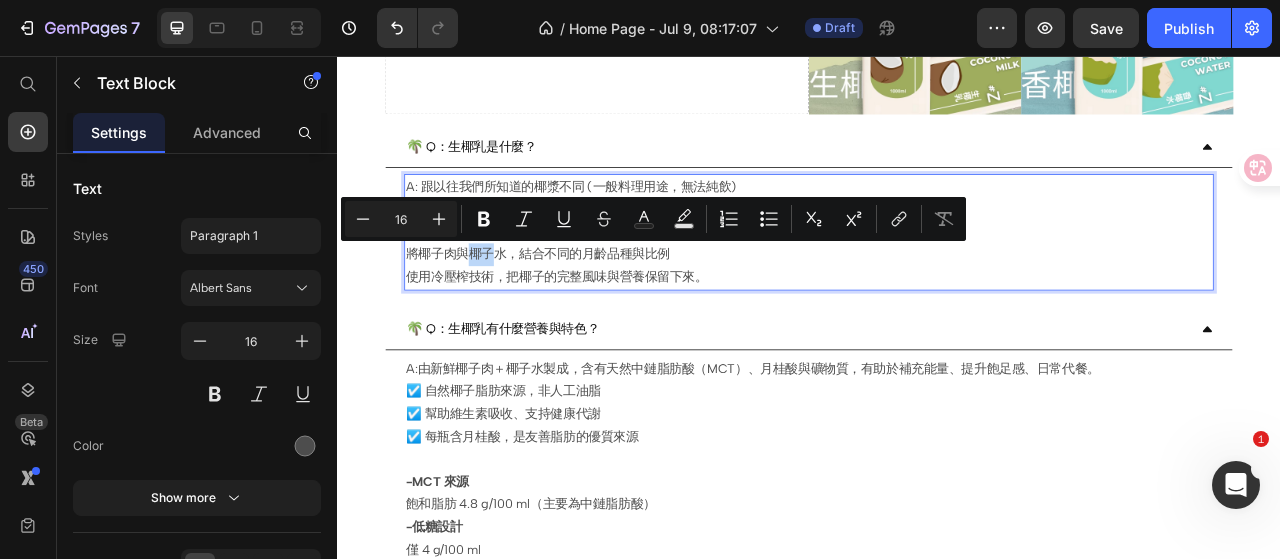 click on "A: 跟以往我們所知道的椰漿不同 (一般料理用途，無法純飲) 生椰乳是使用新鮮的椰子生榨出來的椰奶 將椰子肉與椰子水，結合不同的月齡品種與比例" at bounding box center [937, 266] 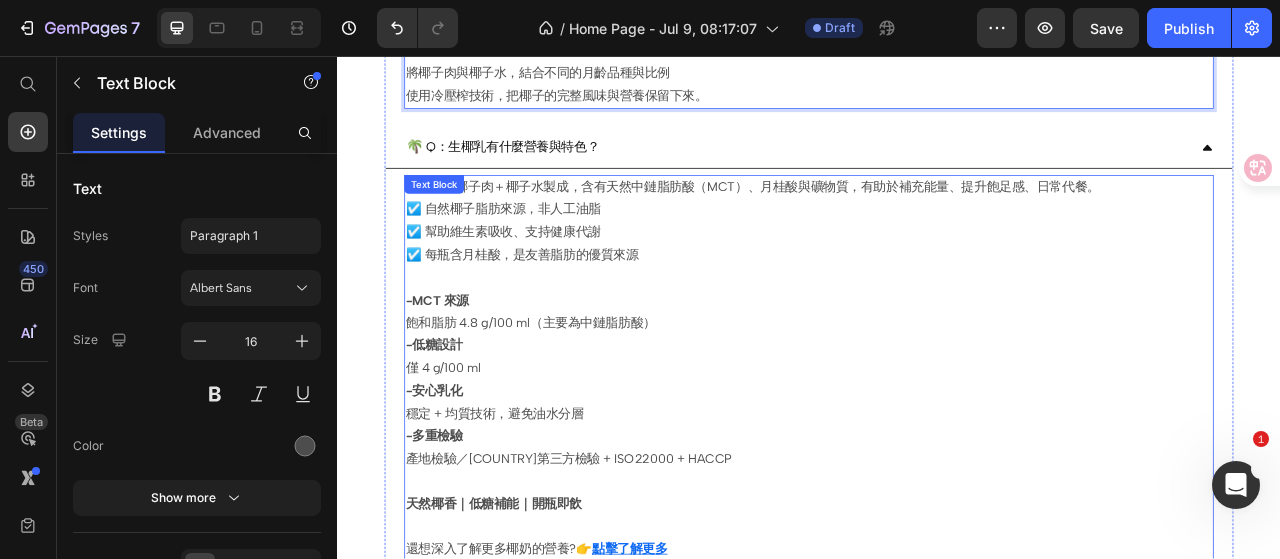 scroll, scrollTop: 468, scrollLeft: 0, axis: vertical 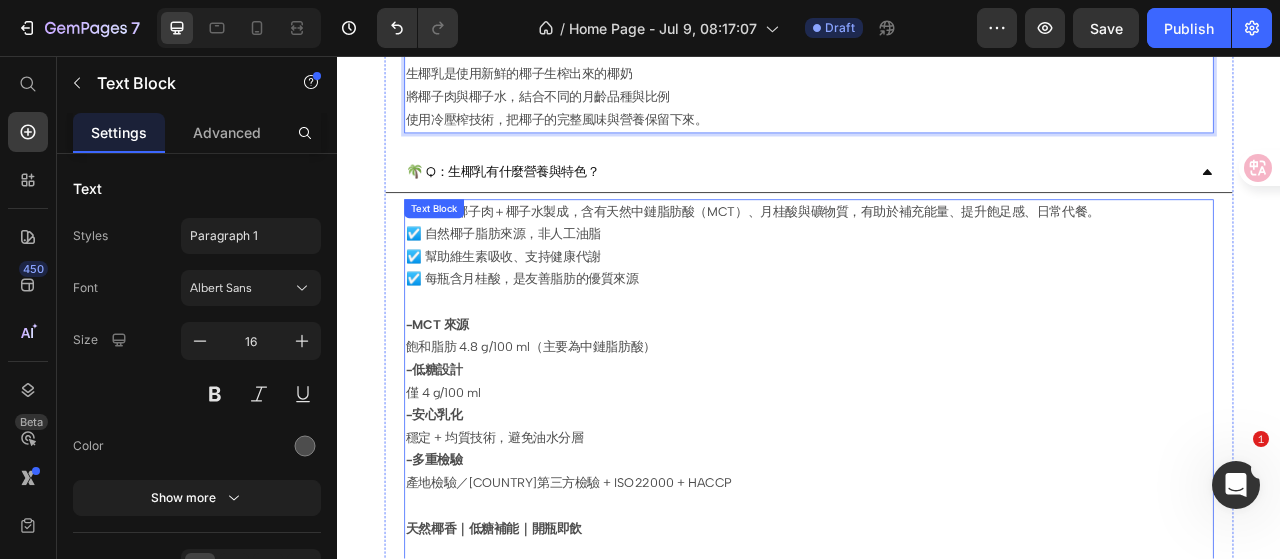 click on "☑️ 自然椰子脂肪來源，非人工油脂 ☑️ 幫助維生素吸收、支持健康代謝 ☑️ 每瓶含月桂酸，是友善脂肪的優質來源" at bounding box center [937, 326] 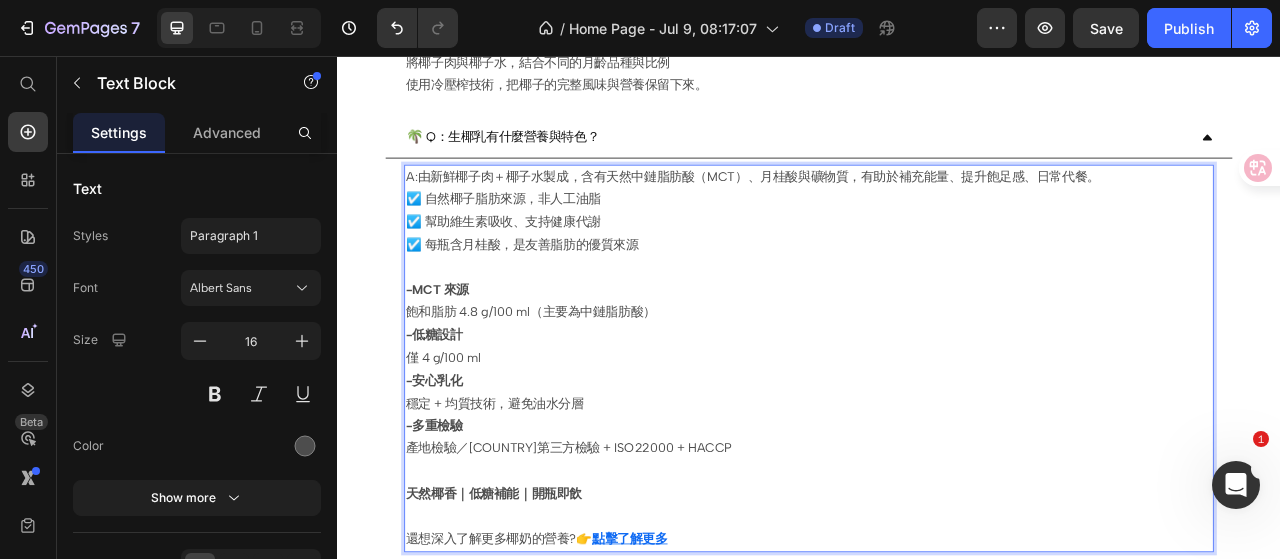 scroll, scrollTop: 568, scrollLeft: 0, axis: vertical 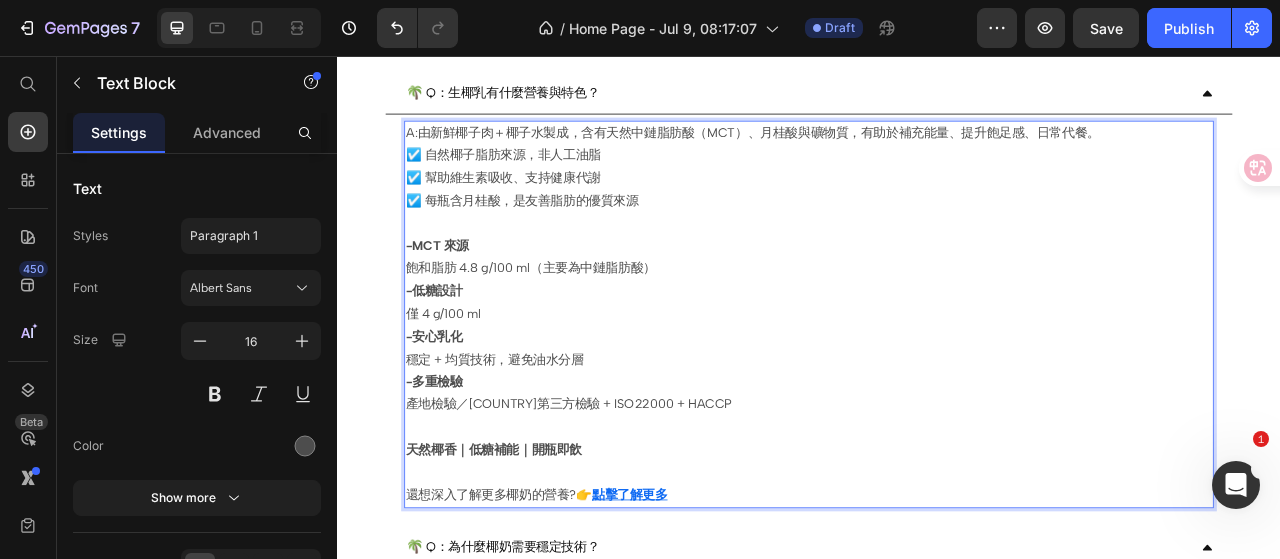 click on "A:由新鮮椰子肉＋椰子水製成，含有天然中鏈脂肪酸（MCT）、月桂酸與礦物質，有助於補充能量、提升飽足感、日常代餐。" at bounding box center (937, 155) 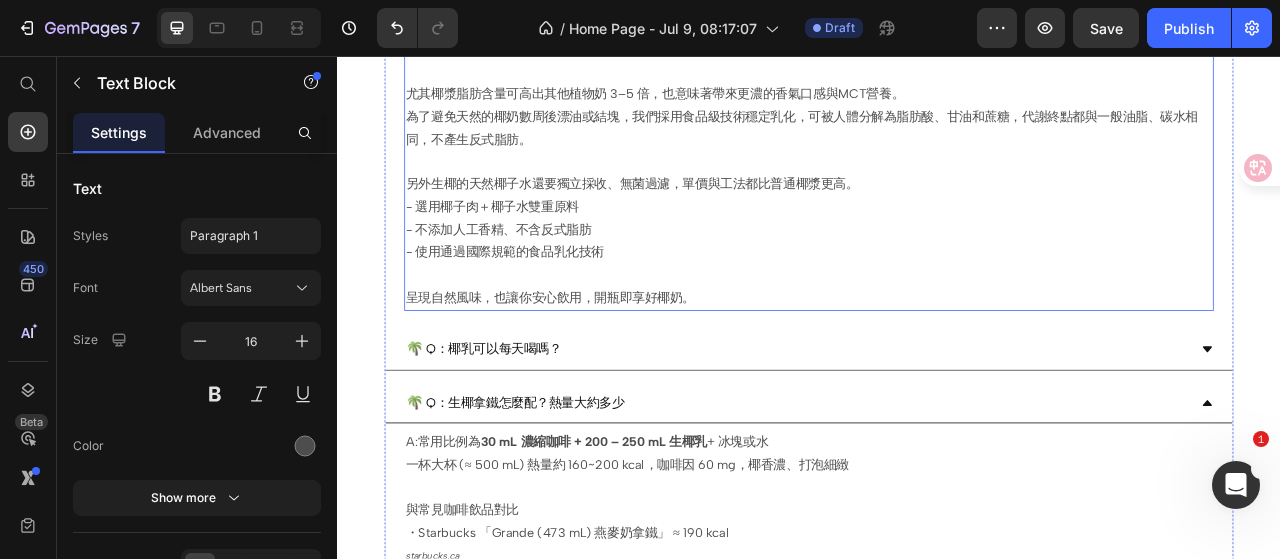 scroll, scrollTop: 1368, scrollLeft: 0, axis: vertical 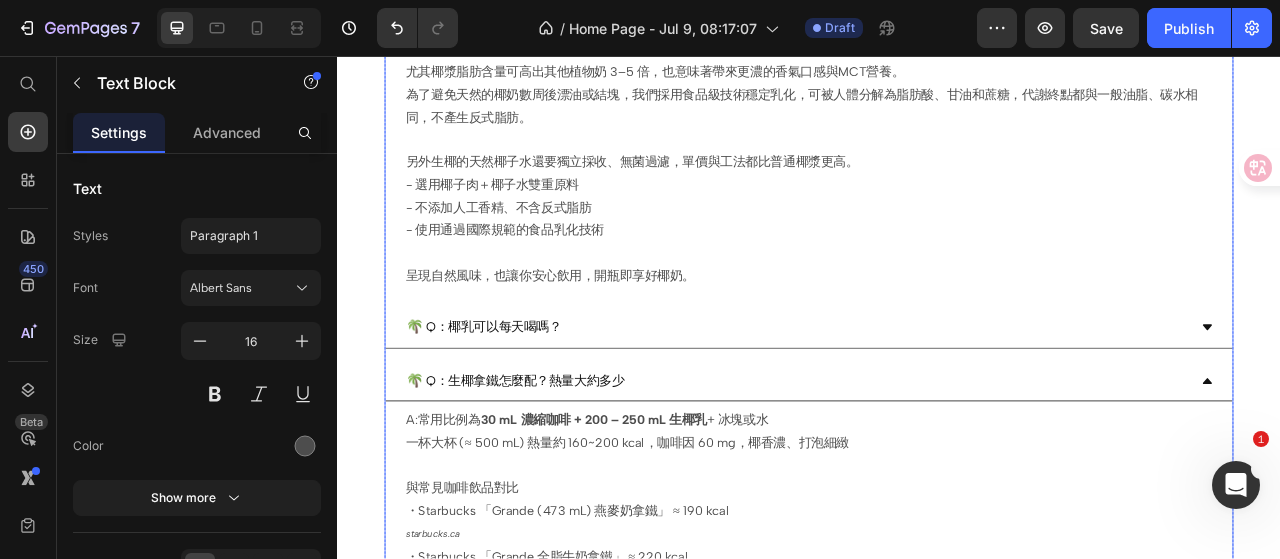 click on "🌴 Q：椰乳可以每天喝嗎？" at bounding box center (921, 402) 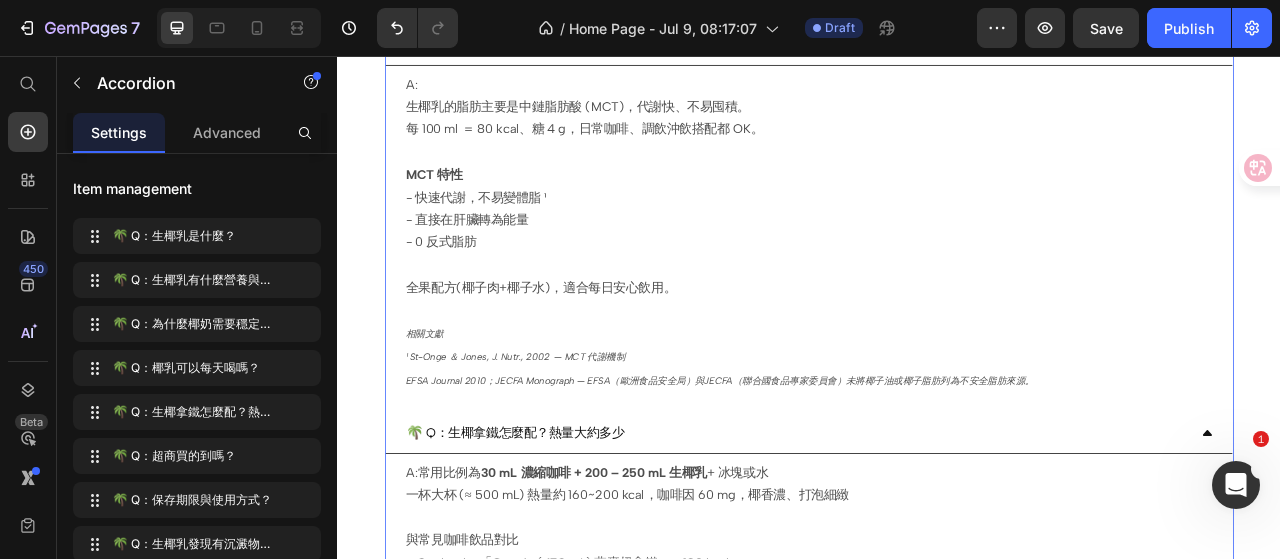 scroll, scrollTop: 1568, scrollLeft: 0, axis: vertical 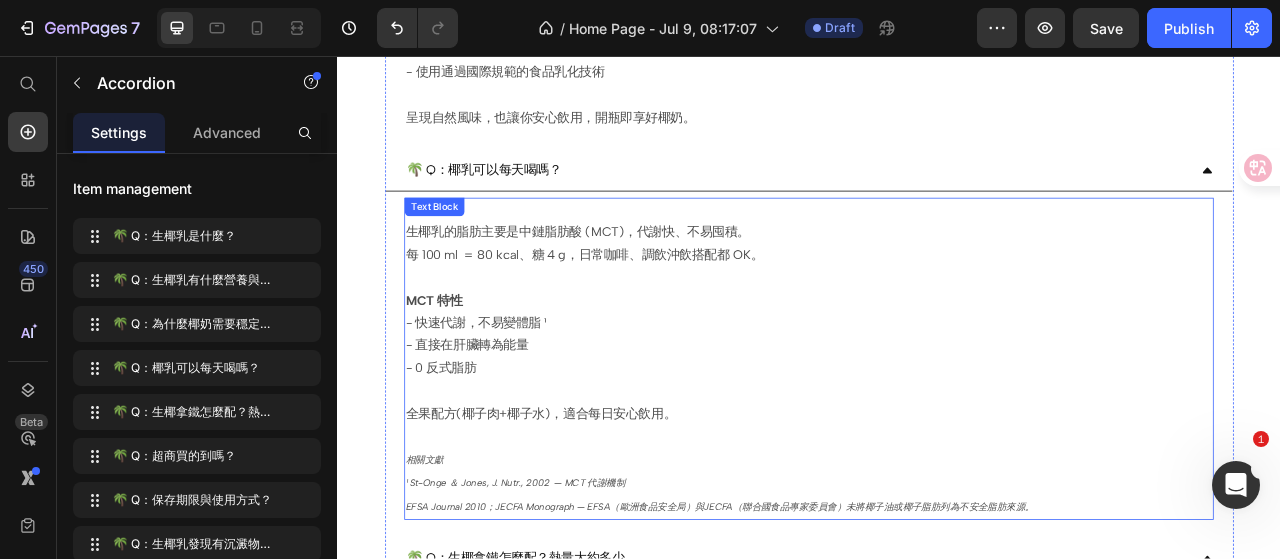click on "A: 生椰乳的脂肪主要是中鏈脂肪酸 (MCT)，代謝快、不易囤積。 每 100 ml ＝ 80 kcal、糖 4 g，日常咖啡、調飲沖飲搭配都 OK。" at bounding box center [937, 282] 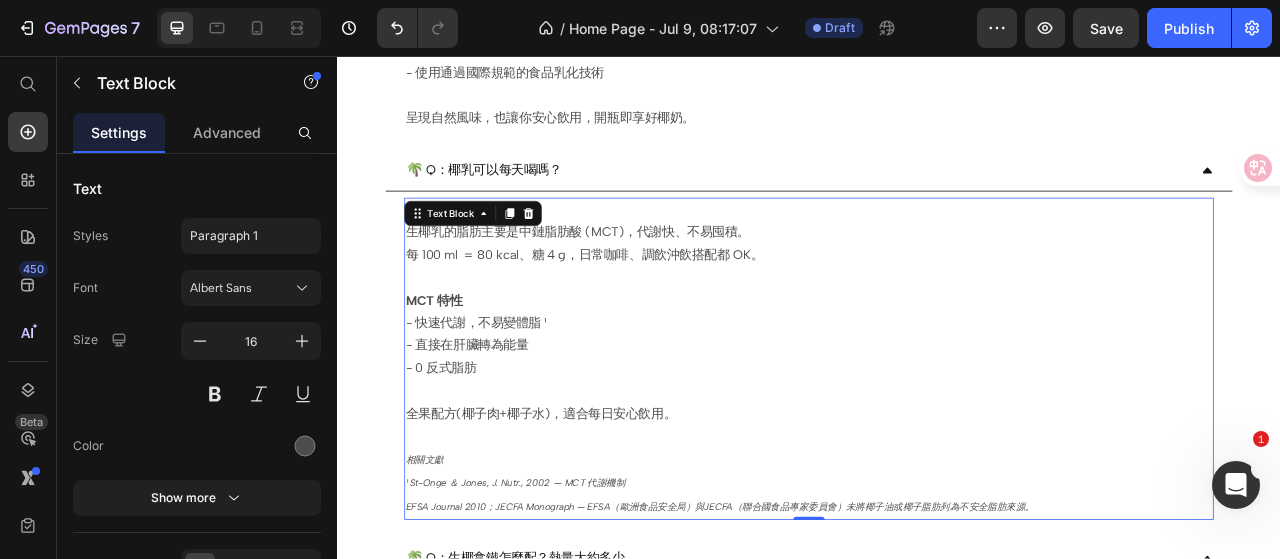 click on "A: 生椰乳的脂肪主要是中鏈脂肪酸 (MCT)，代謝快、不易囤積。 每 100 ml ＝ 80 kcal、糖 4 g，日常咖啡、調飲沖飲搭配都 OK。" at bounding box center (937, 282) 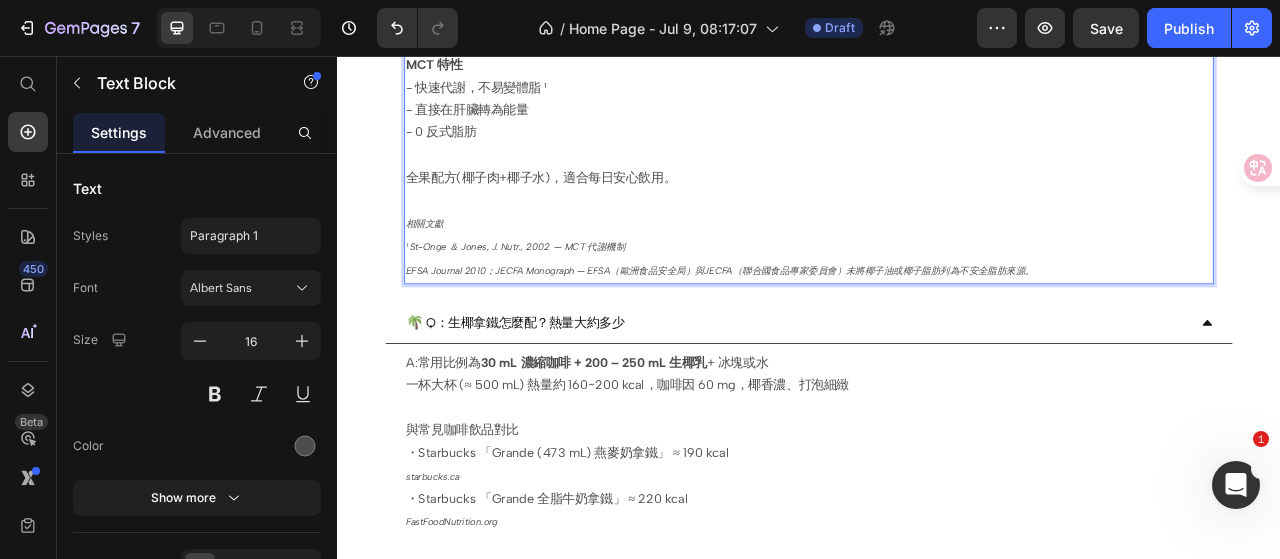 scroll, scrollTop: 1968, scrollLeft: 0, axis: vertical 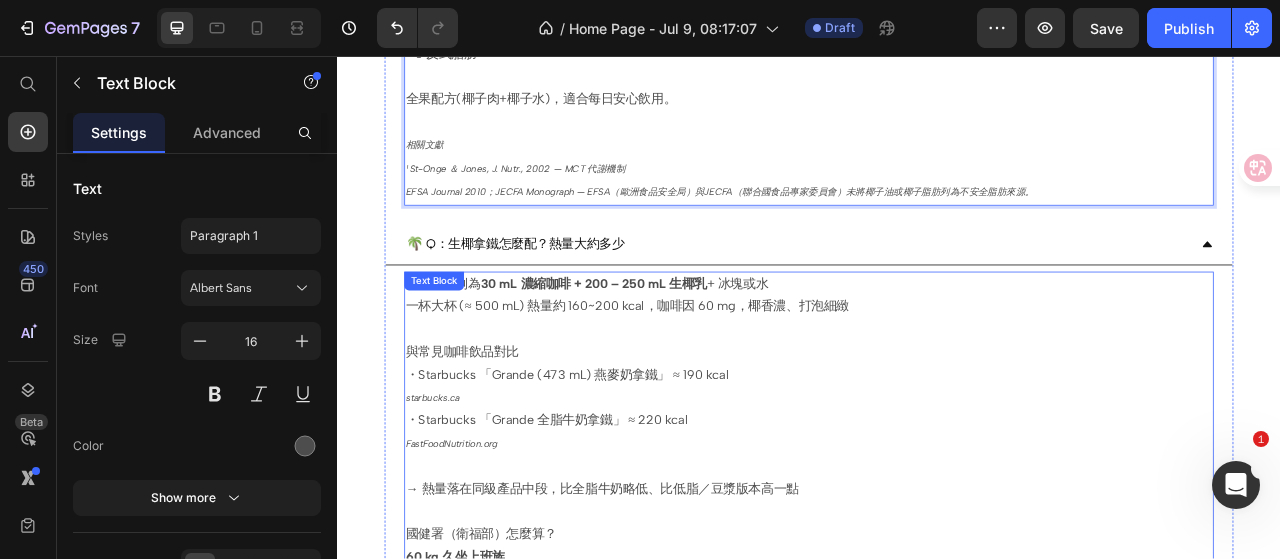 click on "30 mL 濃縮咖啡 + 200 – 250 mL 生椰乳" at bounding box center (663, 346) 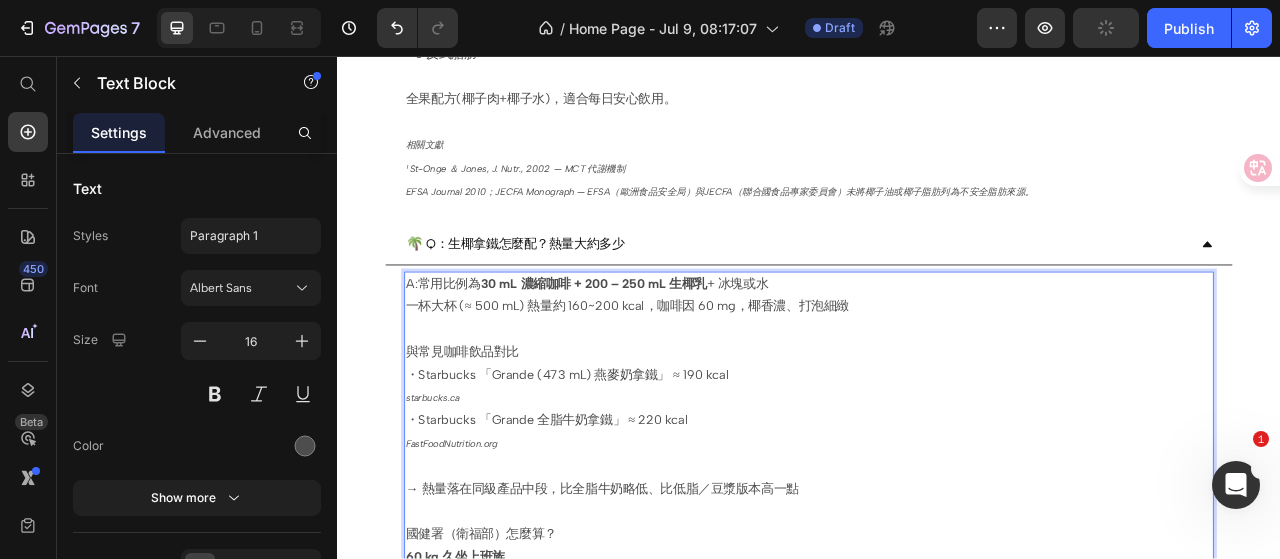 click on "A:常用比例為  30 mL 濃縮咖啡 + 200 – 250 mL 生椰乳  + 冰塊或水" at bounding box center (937, 347) 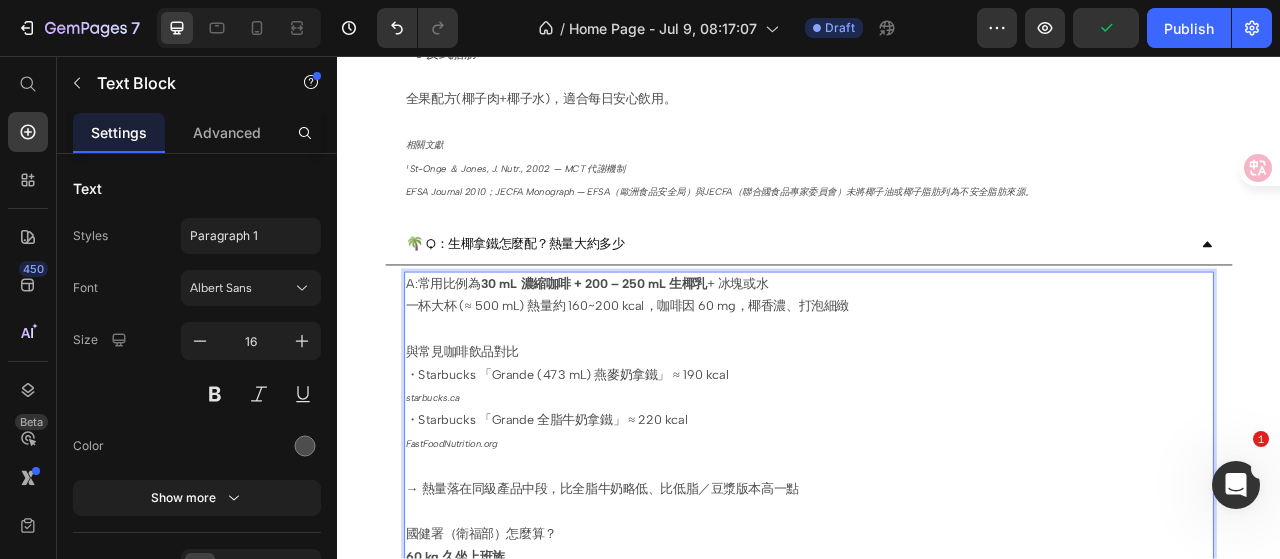 click on "A:常用比例為  30 mL 濃縮咖啡 + 200 – 250 mL 生椰乳  + 冰塊或水" at bounding box center (937, 347) 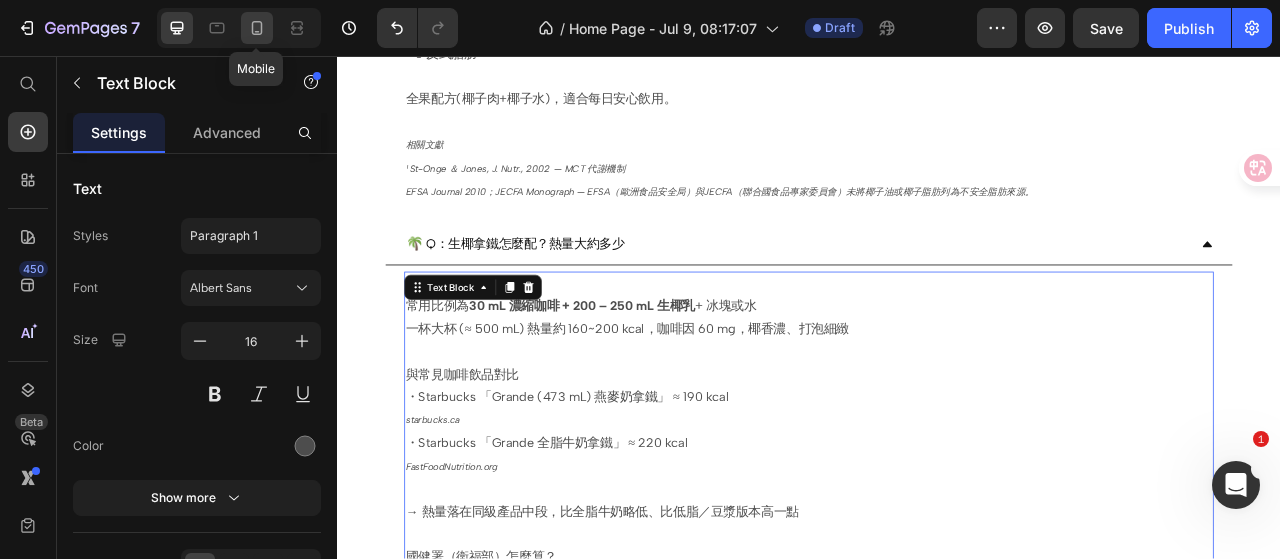 click 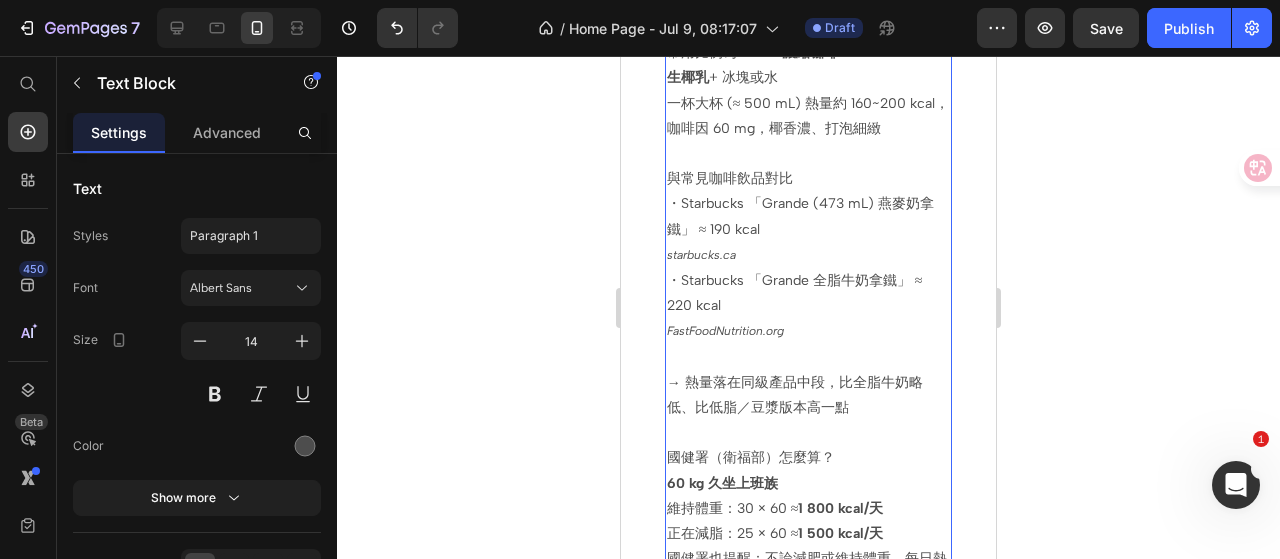 scroll, scrollTop: 2899, scrollLeft: 0, axis: vertical 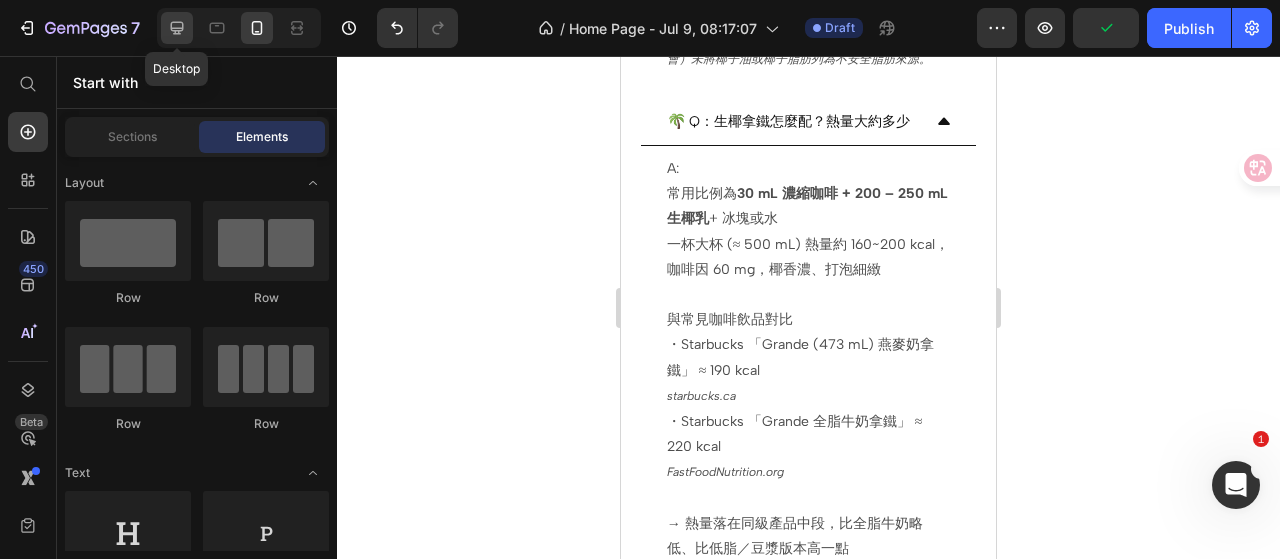 click 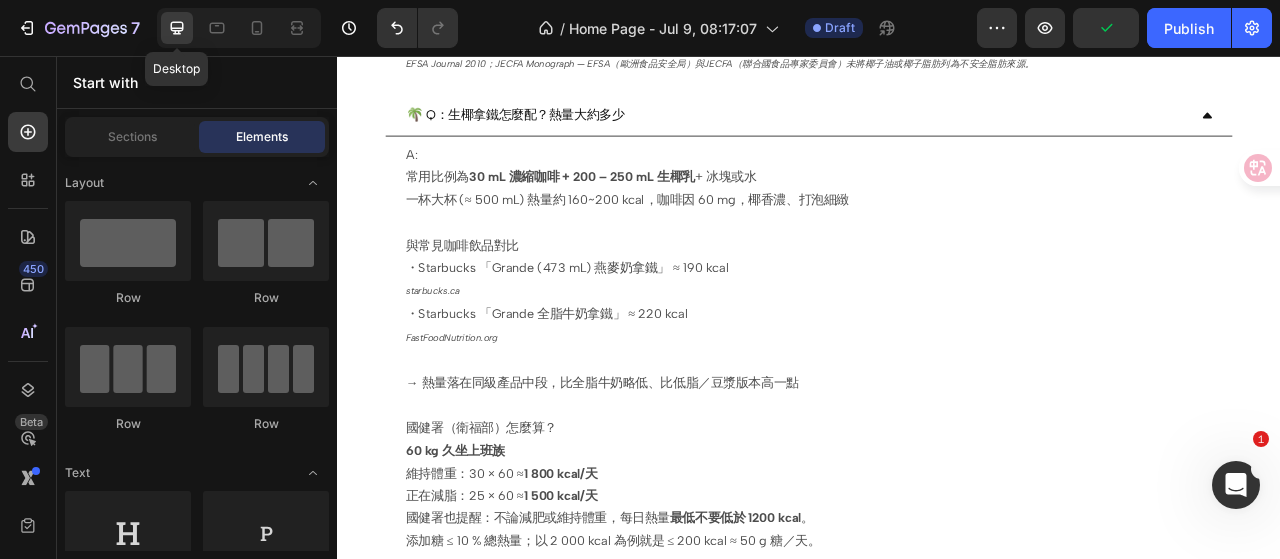 scroll, scrollTop: 2136, scrollLeft: 0, axis: vertical 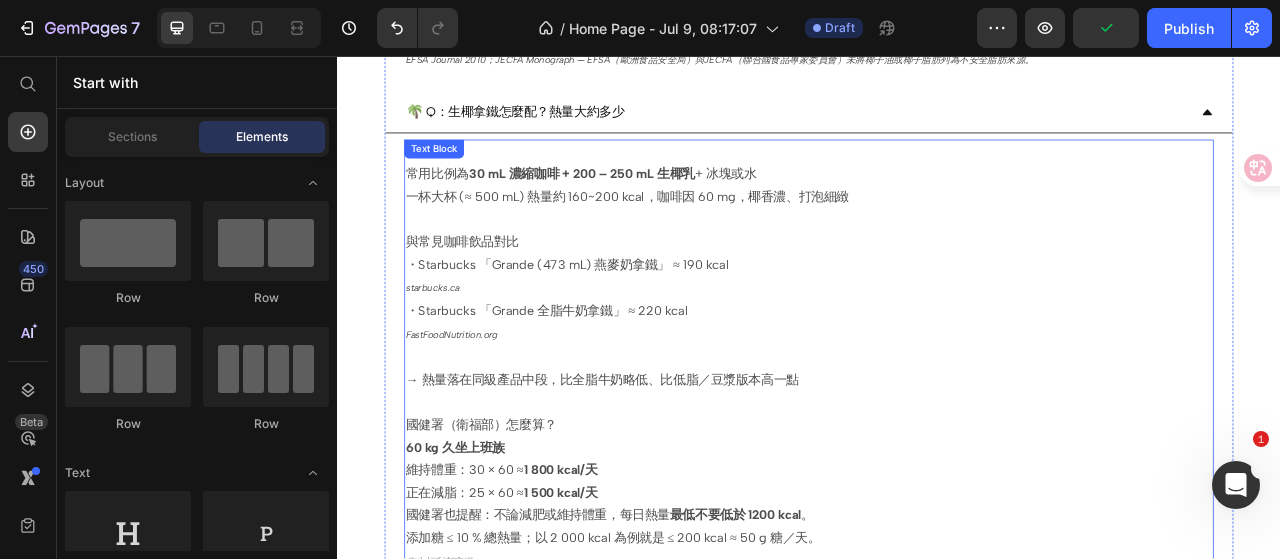 click on "常用比例為  30 mL 濃縮咖啡 + 200 – 250 mL 生椰乳  + 冰塊或水" at bounding box center [937, 207] 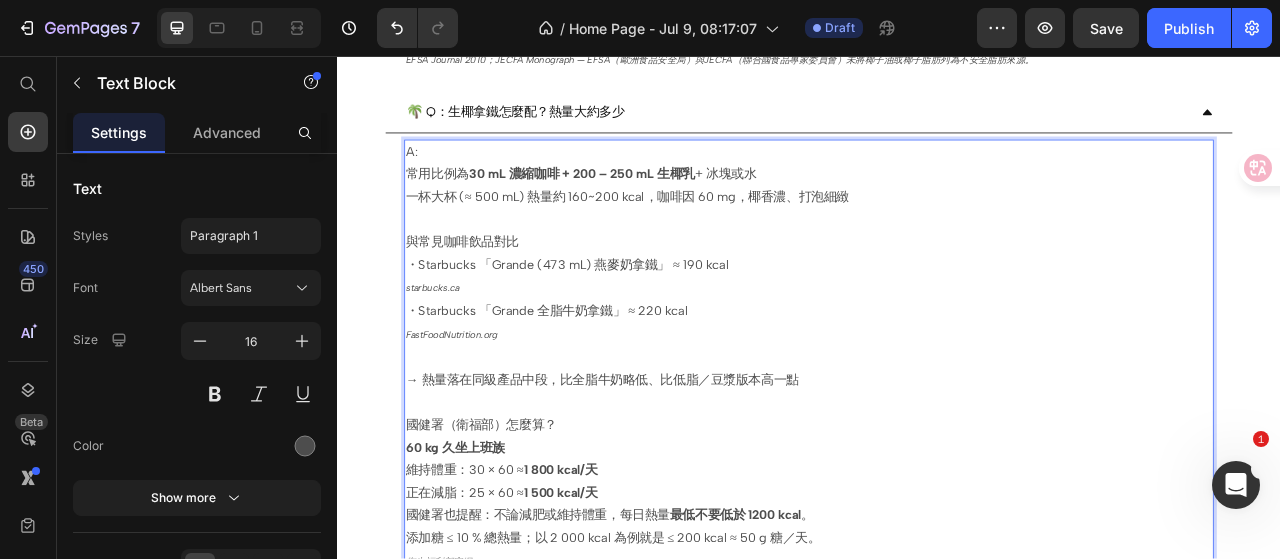 click on "常用比例為  30 mL 濃縮咖啡 + 200 – 250 mL 生椰乳  + 冰塊或水" at bounding box center (937, 207) 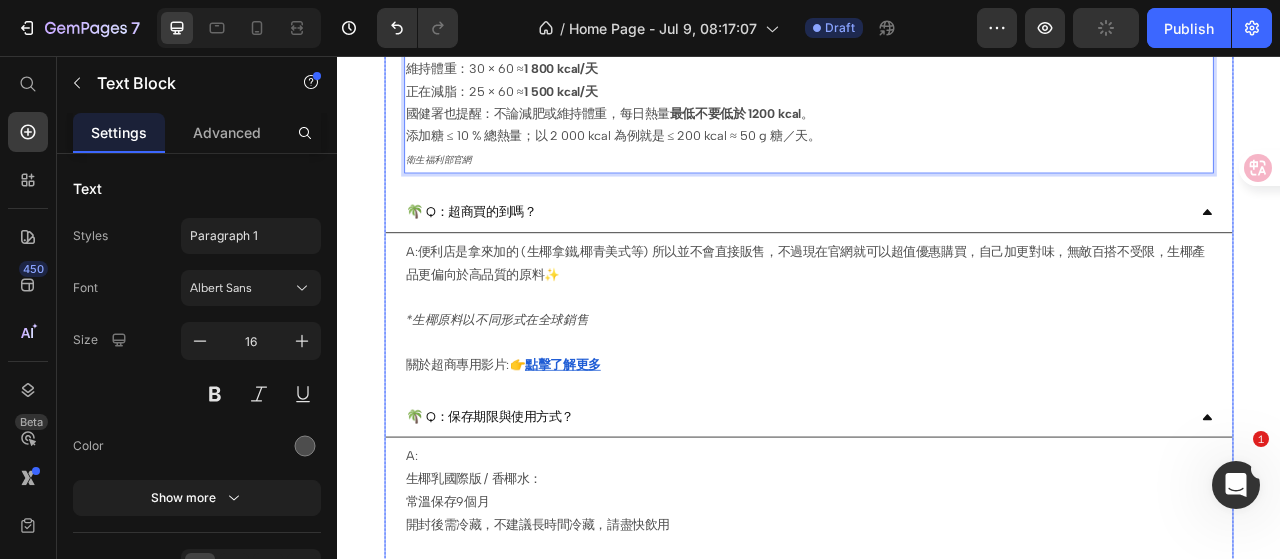 scroll, scrollTop: 2576, scrollLeft: 0, axis: vertical 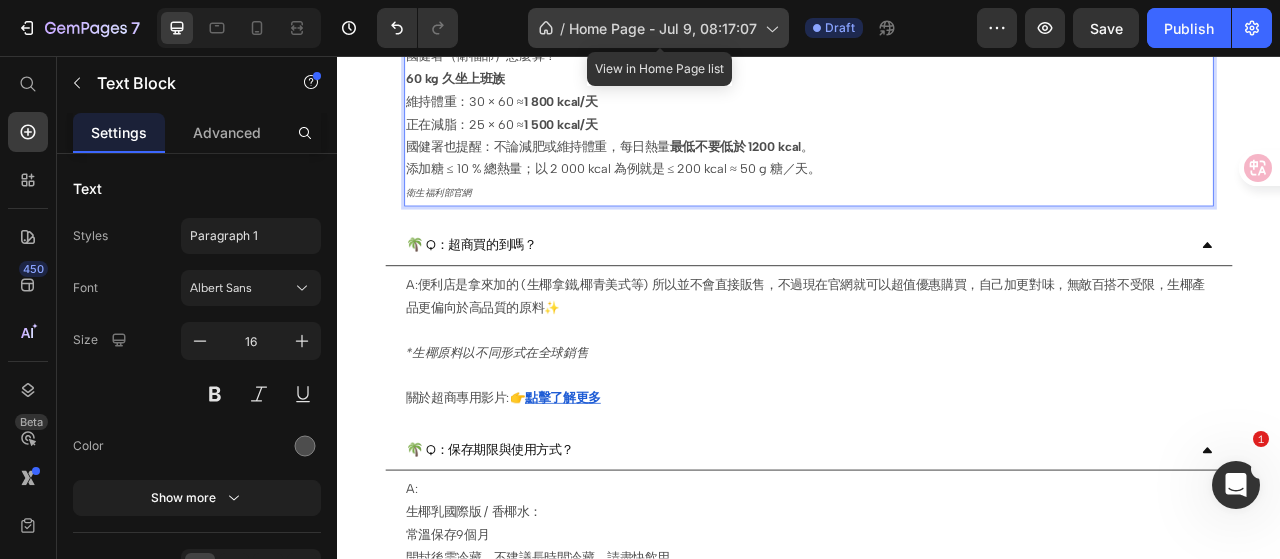 click on "/  Home Page - Jul 9, 08:17:07" 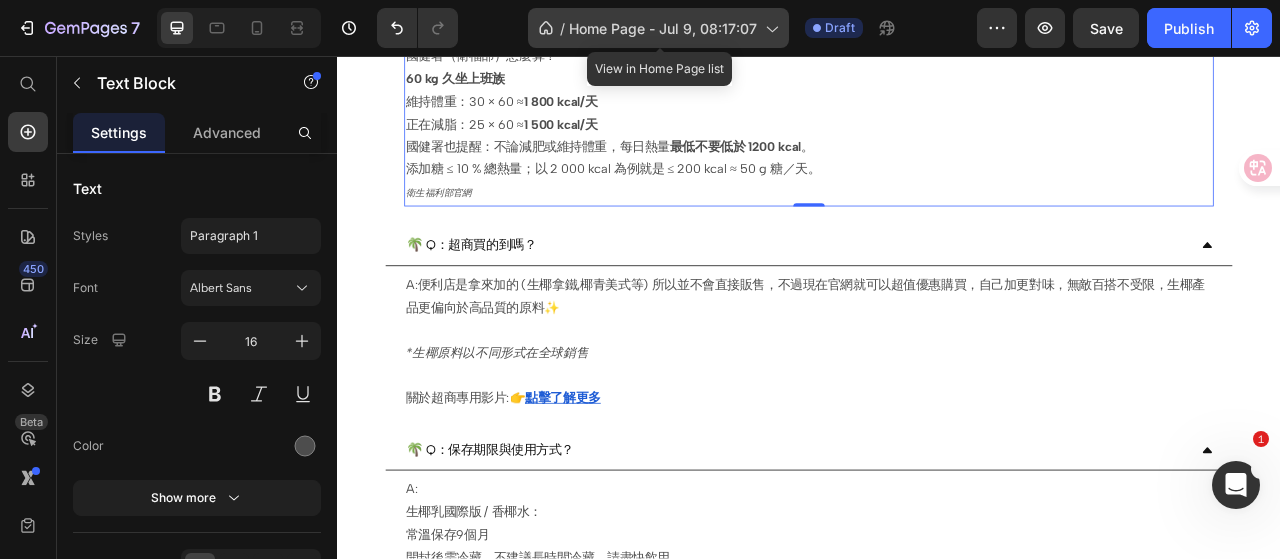 click on "Home Page - Jul 9, 08:17:07" at bounding box center [663, 28] 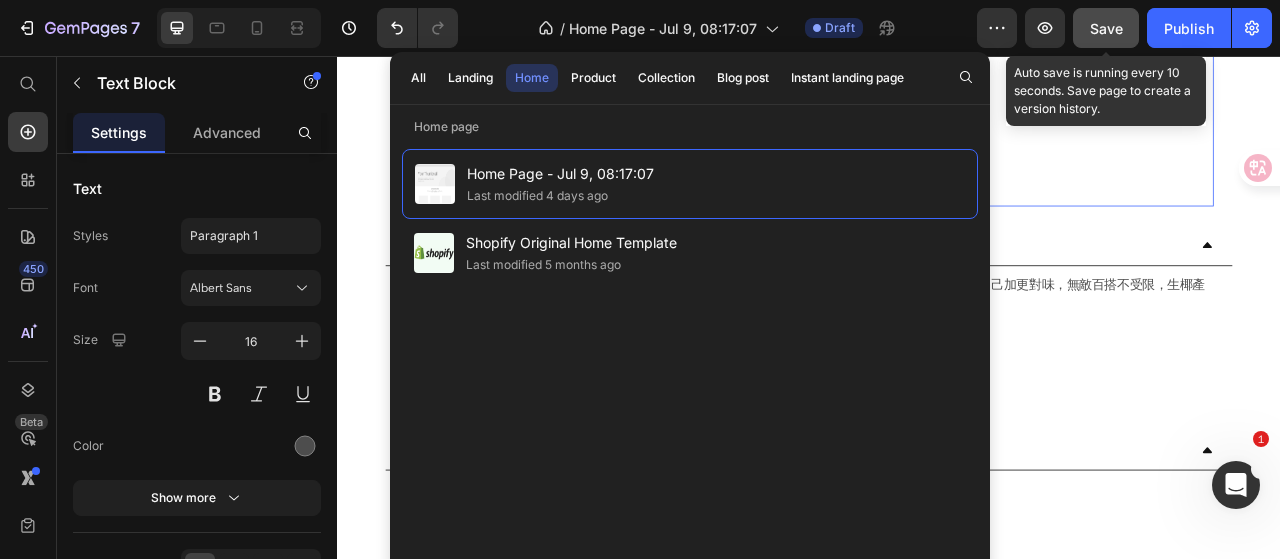 click on "Save" at bounding box center [1106, 28] 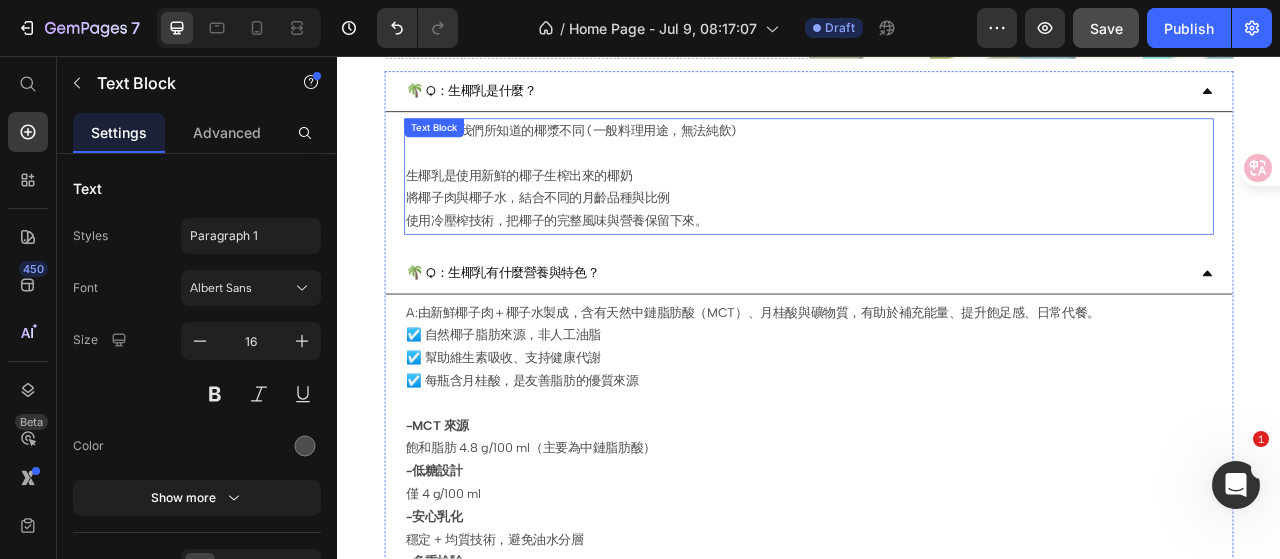 scroll, scrollTop: 400, scrollLeft: 0, axis: vertical 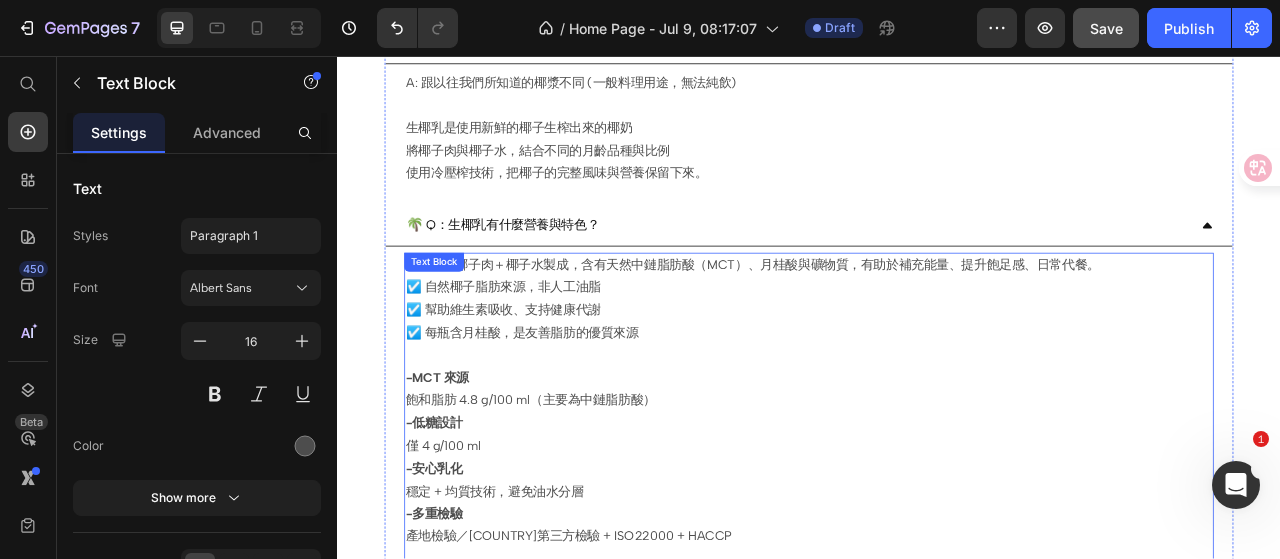 click on "☑️ 自然椰子脂肪來源，非人工油脂 ☑️ 幫助維生素吸收、支持健康代謝 ☑️ 每瓶含月桂酸，是友善脂肪的優質來源" at bounding box center [937, 394] 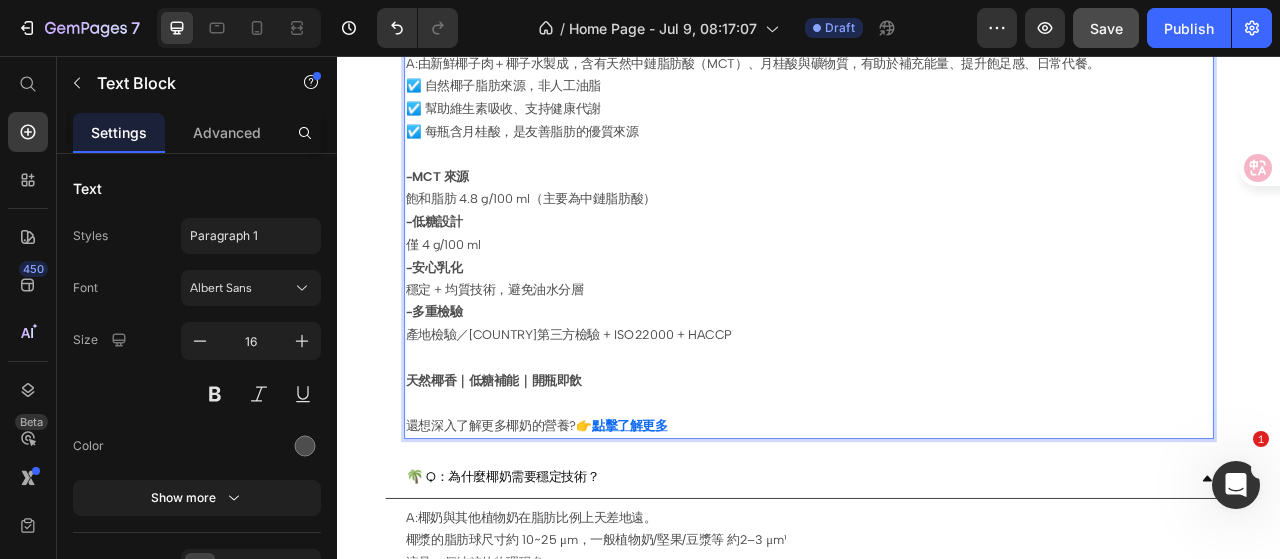 scroll, scrollTop: 700, scrollLeft: 0, axis: vertical 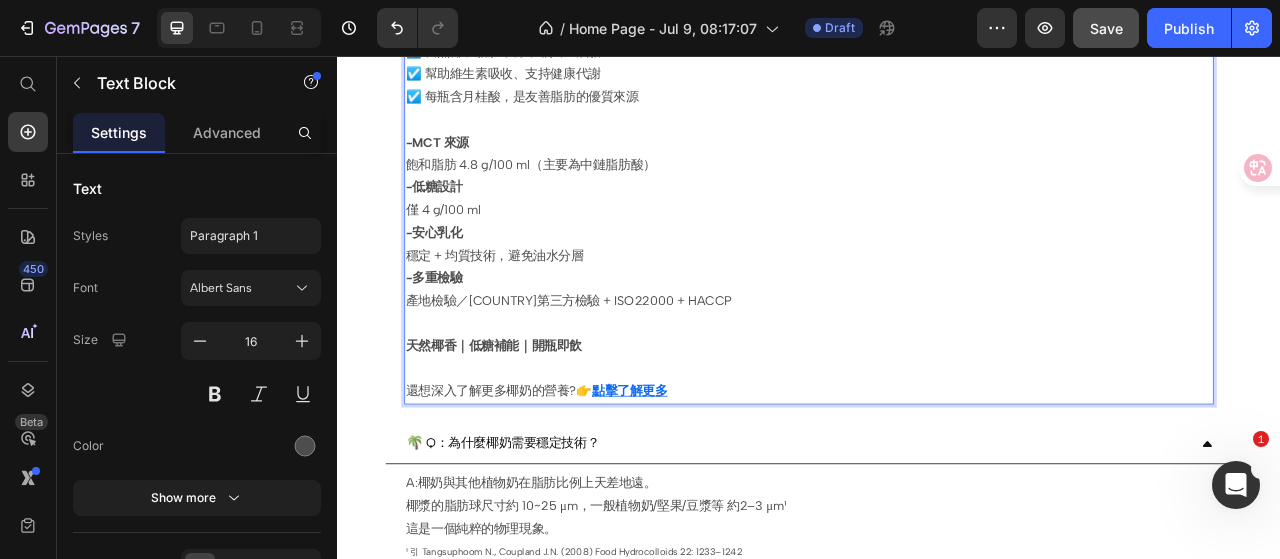 click on "穩定 + 均質技術，避免油水分層" at bounding box center (937, 311) 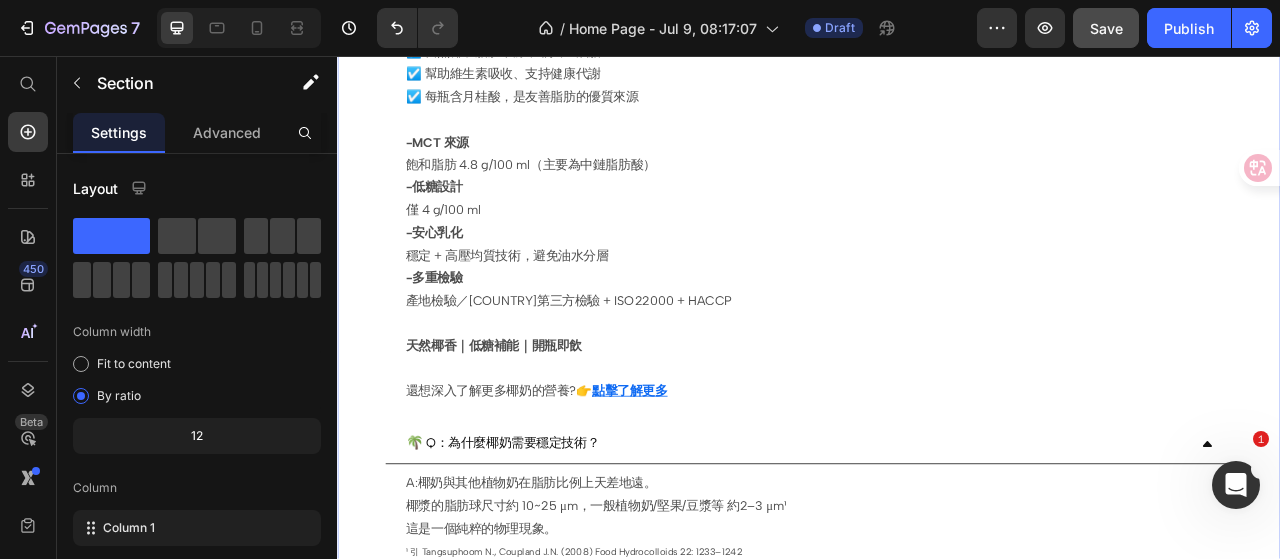 click on "Drop element here Image Image Row
🌴 Q：生椰乳是什麼？ A: 跟以往我們所知道的椰漿不同 (一般料理用途，無法純飲) 生椰乳是使用新鮮的椰子生榨出來的椰奶 將椰子肉與椰子水，結合不同的月齡品種與比例 使用冷壓榨技術，把椰子的完整風味與營養保留下來。 Text Block
🌴 Q：生椰乳有什麼營養與特色？ A:由新鮮椰子肉＋椰子水製成，含有天然中鏈脂肪酸（MCT）、月桂酸與礦物質，有助於補充能量、提升飽足感、日常代餐。 ☑️ 自然椰子脂肪來源，非人工油脂 ☑️ 幫助維生素吸收、支持健康代謝 ☑️ 每瓶含月桂酸，是友善脂肪的優質來源   -MCT 來源 飽和脂肪 4.8 g/100 ml（主要為中鏈脂肪酸） -低糖設計 僅 4 g/100 ml -安心乳化 穩定 + 高壓均質技術，避免油水分層 -多重檢驗 產地檢驗／台灣第三方檢驗 + ISO22000 + HACCP" at bounding box center (937, 1244) 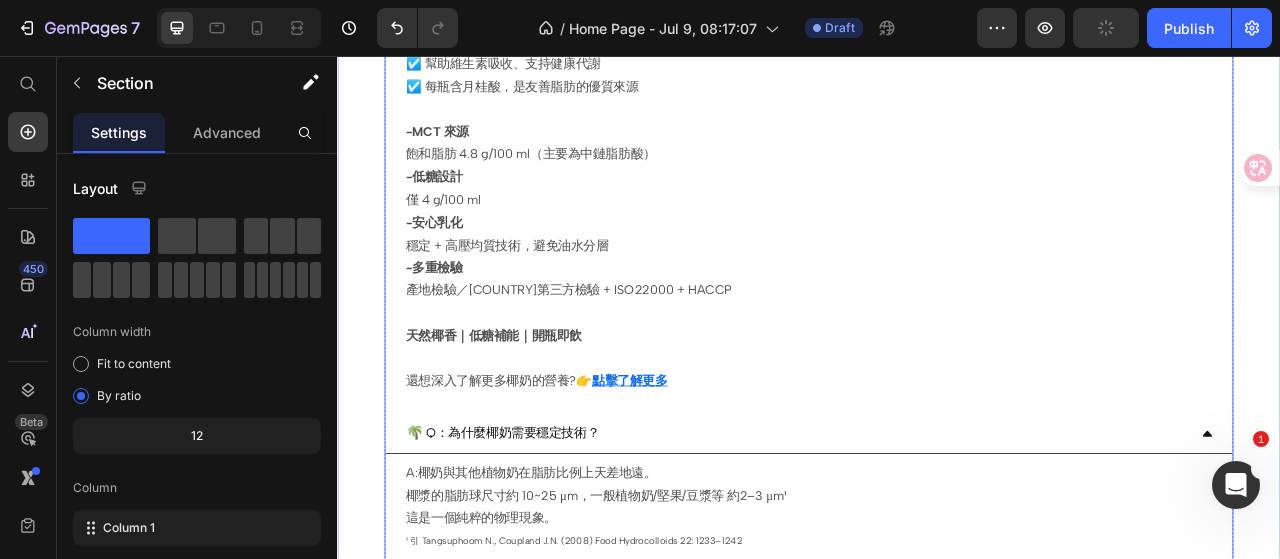 scroll, scrollTop: 700, scrollLeft: 0, axis: vertical 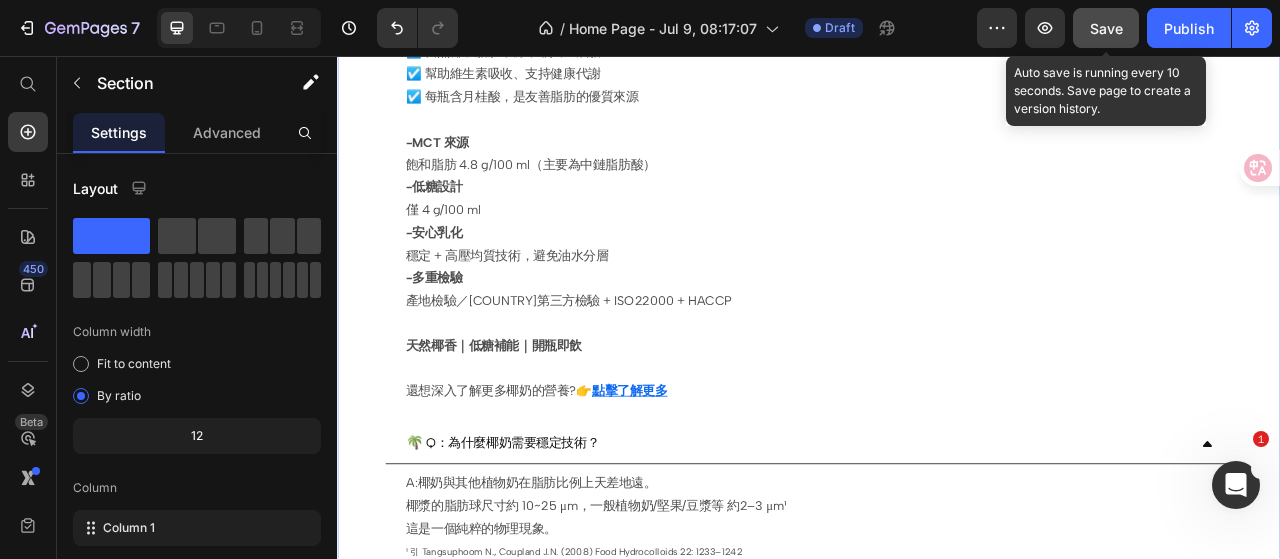 click on "Save" 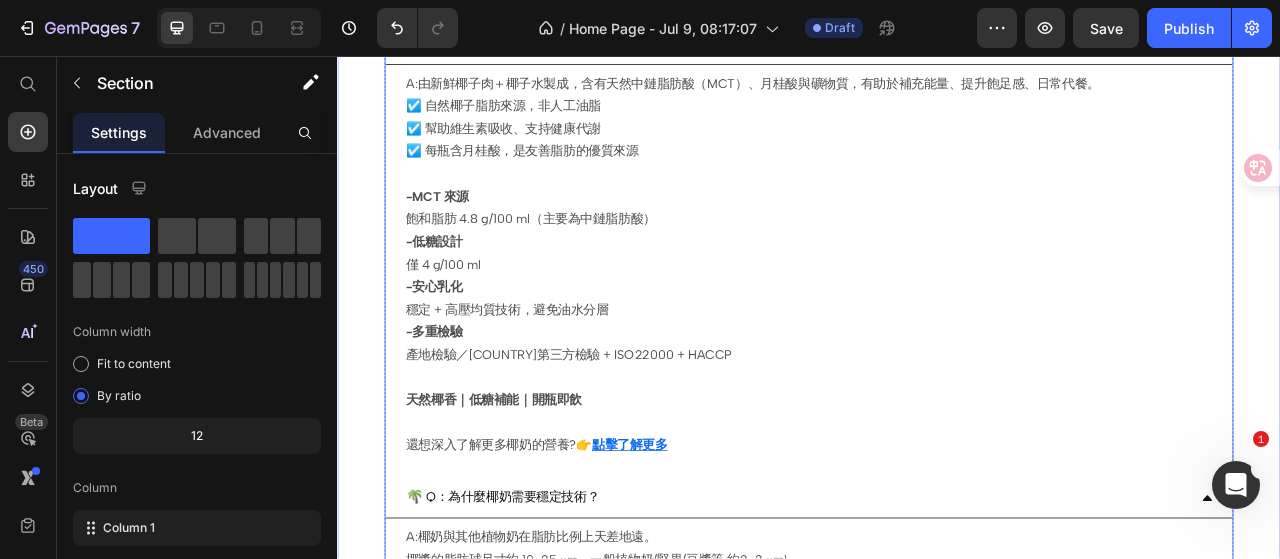 scroll, scrollTop: 600, scrollLeft: 0, axis: vertical 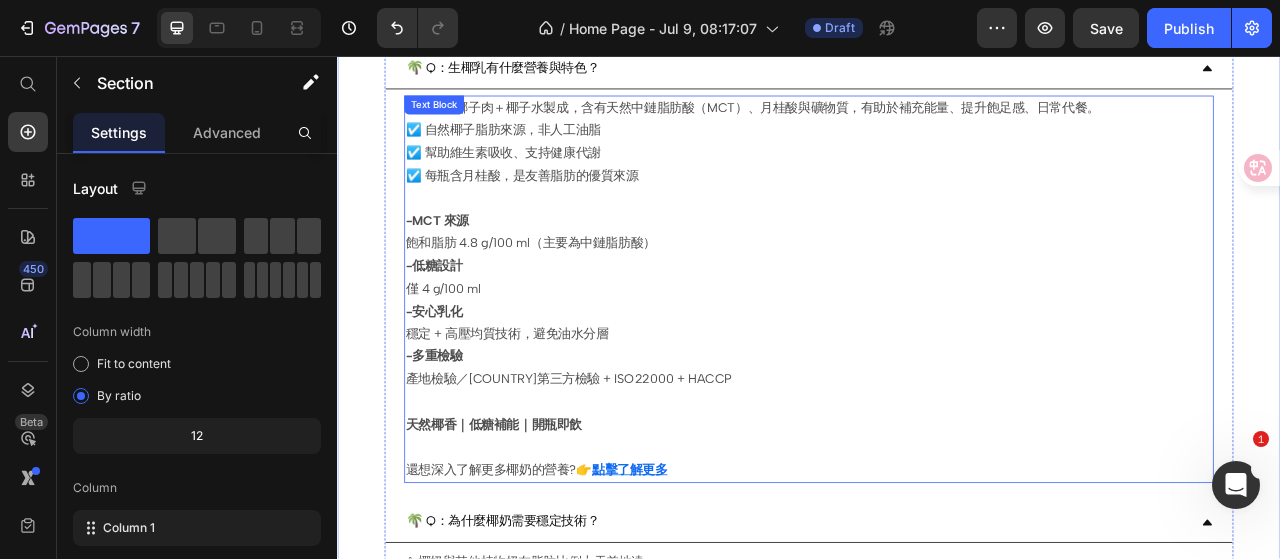 click on "-安心乳化" at bounding box center [937, 382] 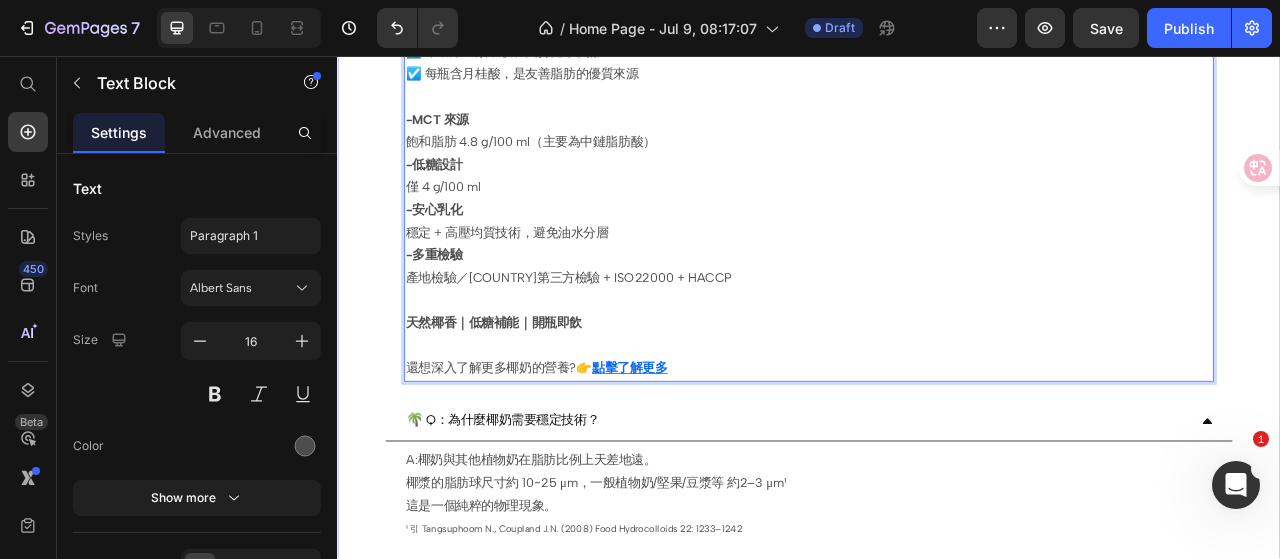 scroll, scrollTop: 700, scrollLeft: 0, axis: vertical 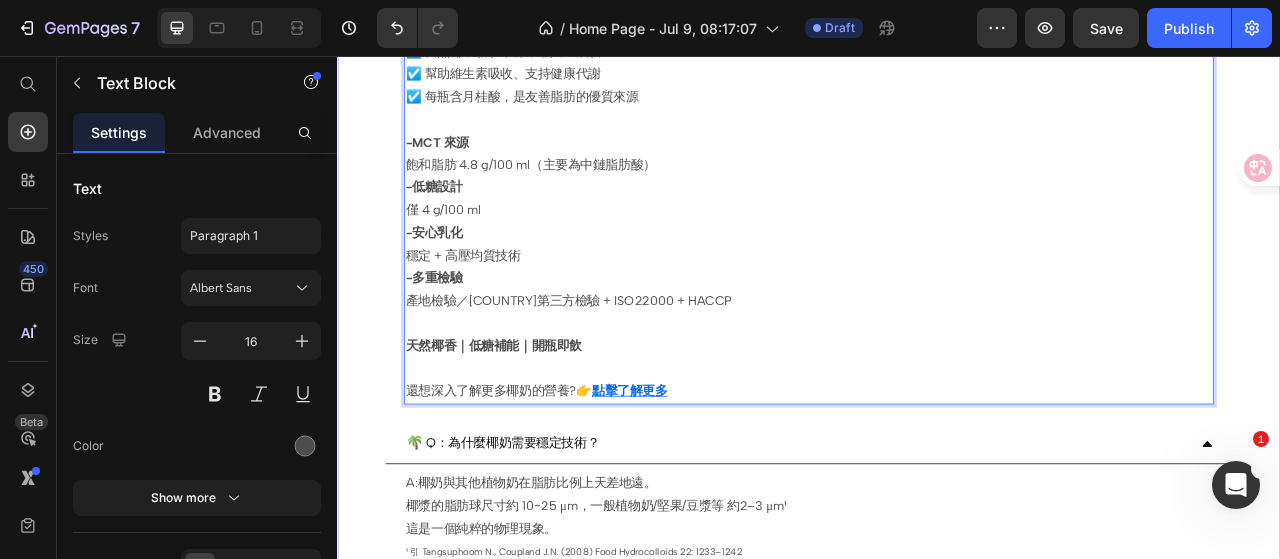 click on "Drop element here Image Image Row
🌴 Q：生椰乳是什麼？ A: 跟以往我們所知道的椰漿不同 (一般料理用途，無法純飲) 生椰乳是使用新鮮的椰子生榨出來的椰奶 將椰子肉與椰子水，結合不同的月齡品種與比例 使用冷壓榨技術，把椰子的完整風味與營養保留下來。 Text Block
🌴 Q：生椰乳有什麼營養與特色？ A:由新鮮椰子肉＋椰子水製成，含有天然中鏈脂肪酸（MCT）、月桂酸與礦物質，有助於補充能量、提升飽足感、日常代餐。 ☑️ 自然椰子脂肪來源，非人工油脂 ☑️ 幫助維生素吸收、支持健康代謝 ☑️ 每瓶含月桂酸，是友善脂肪的優質來源   -MCT 來源 飽和脂肪 4.8 g/100 ml（主要為中鏈脂肪酸） -低糖設計 僅 4 g/100 ml -安心乳化 穩定 + 高壓均質技術 -多重檢驗 產地檢驗／台灣第三方檢驗 + ISO22000 + HACCP    👉  Text Block   0" at bounding box center (937, 1244) 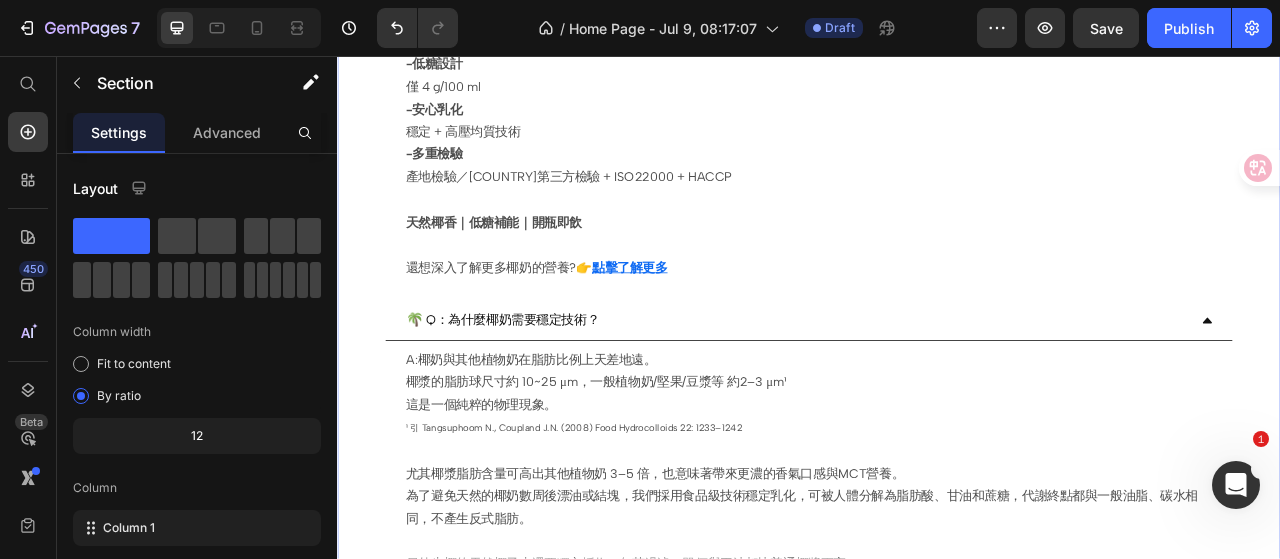 scroll, scrollTop: 900, scrollLeft: 0, axis: vertical 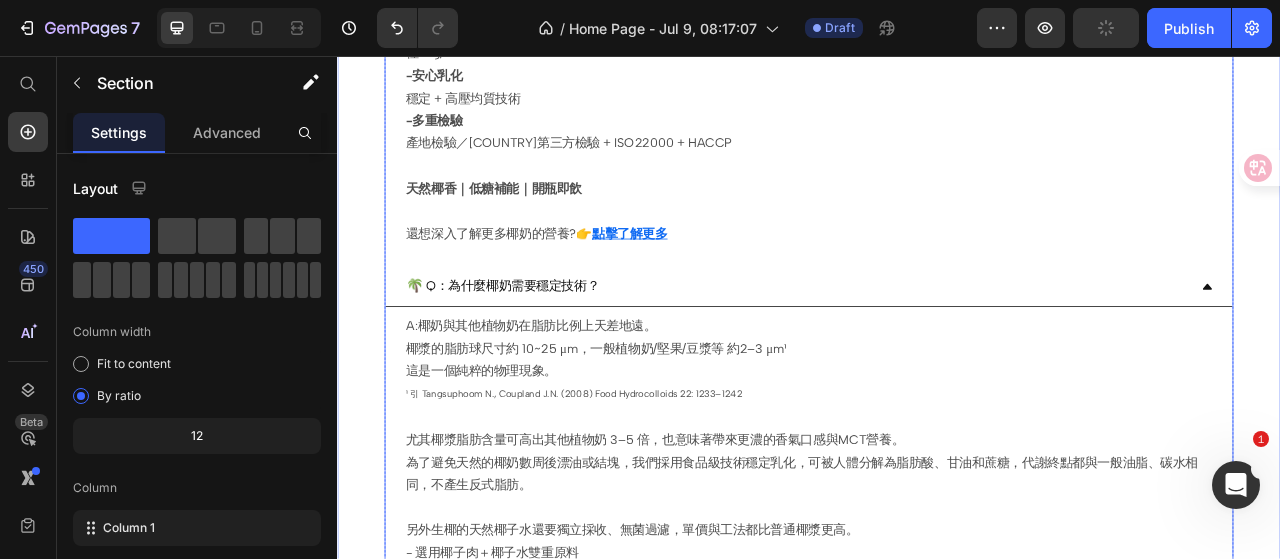click on "🌴 Q：生椰乳是什麼？ A: 跟以往我們所知道的椰漿不同 (一般料理用途，無法純飲) 生椰乳是使用新鮮的椰子生榨出來的椰奶 將椰子肉與椰子水，結合不同的月齡品種與比例 使用冷壓榨技術，把椰子的完整風味與營養保留下來。 Text Block
🌴 Q：生椰乳有什麼營養與特色？ A:由新鮮椰子肉＋椰子水製成，含有天然中鏈脂肪酸（MCT）、月桂酸與礦物質，有助於補充能量、提升飽足感、日常代餐。 ☑️ 自然椰子脂肪來源，非人工油脂 ☑️ 幫助維生素吸收、支持健康代謝 ☑️ 每瓶含月桂酸，是友善脂肪的優質來源   -MCT 來源 飽和脂肪 4.8 g/100 ml（主要為中鏈脂肪酸） -低糖設計 僅 4 g/100 ml -安心乳化 穩定 + 高壓均質技術 -多重檢驗 產地檢驗／台灣第三方檢驗 + ISO22000 + HACCP   天然椰香｜低糖補能｜開瓶即飲  👉  點擊了解更多   ." at bounding box center [937, 1187] 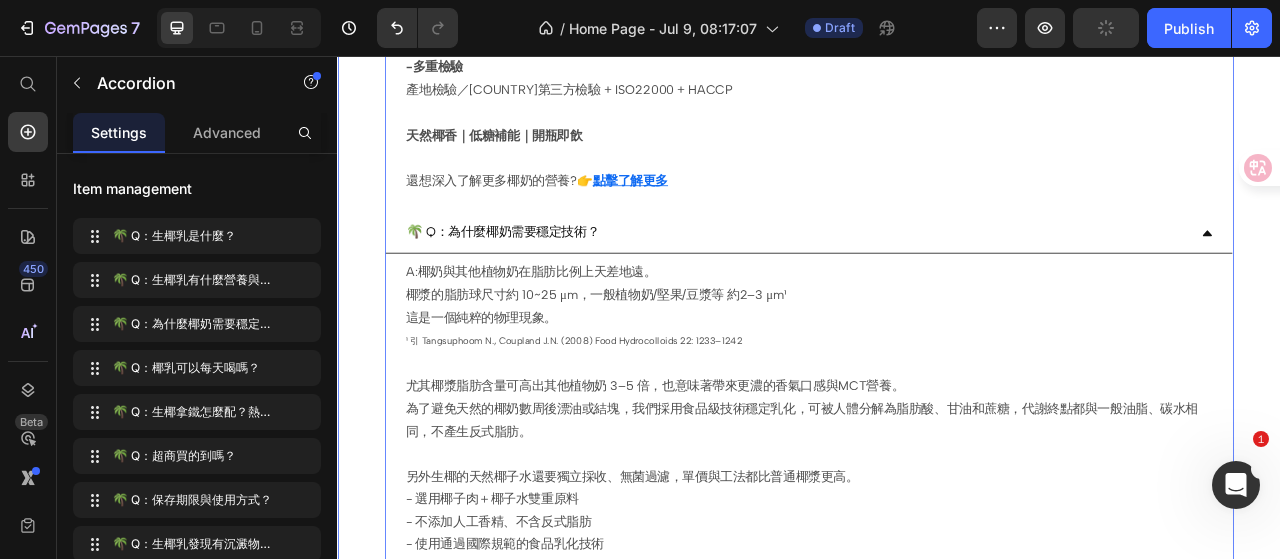 scroll, scrollTop: 1000, scrollLeft: 0, axis: vertical 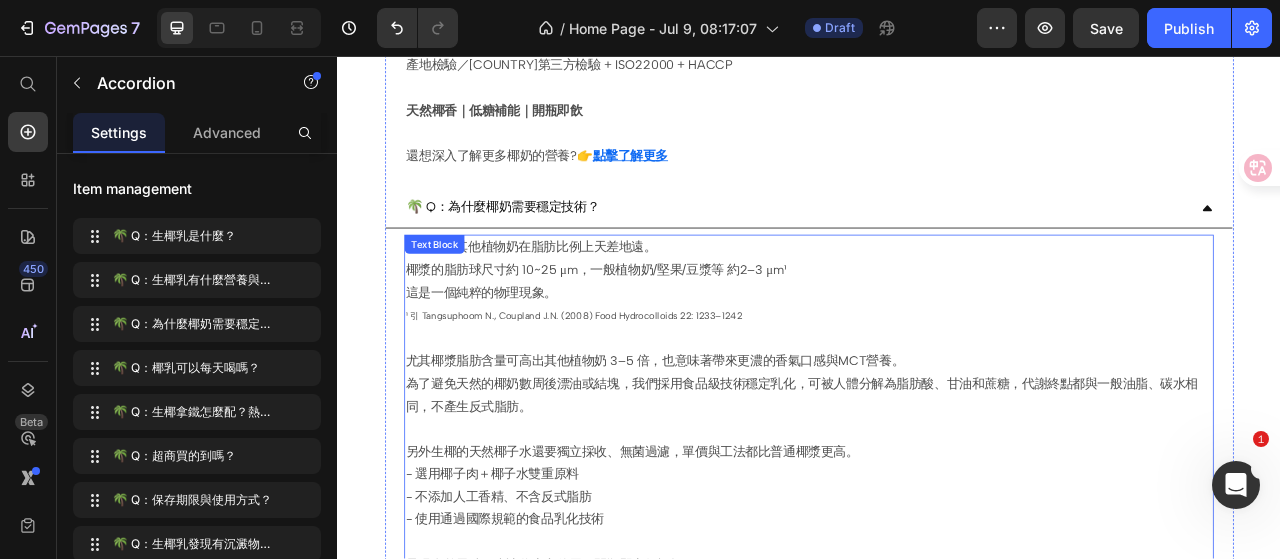 click on "為了避免天然的椰奶數周後漂油或結塊，我們採用食品級技術穩定乳化，可被人體分解為脂肪酸、甘油和蔗糖，代謝終點都與一般油脂、碳水相同，不產生反式脂肪。 另外生椰的天然椰子水還要獨立採收、無菌過濾，單價與工法都比普通椰漿更高。" at bounding box center [937, 517] 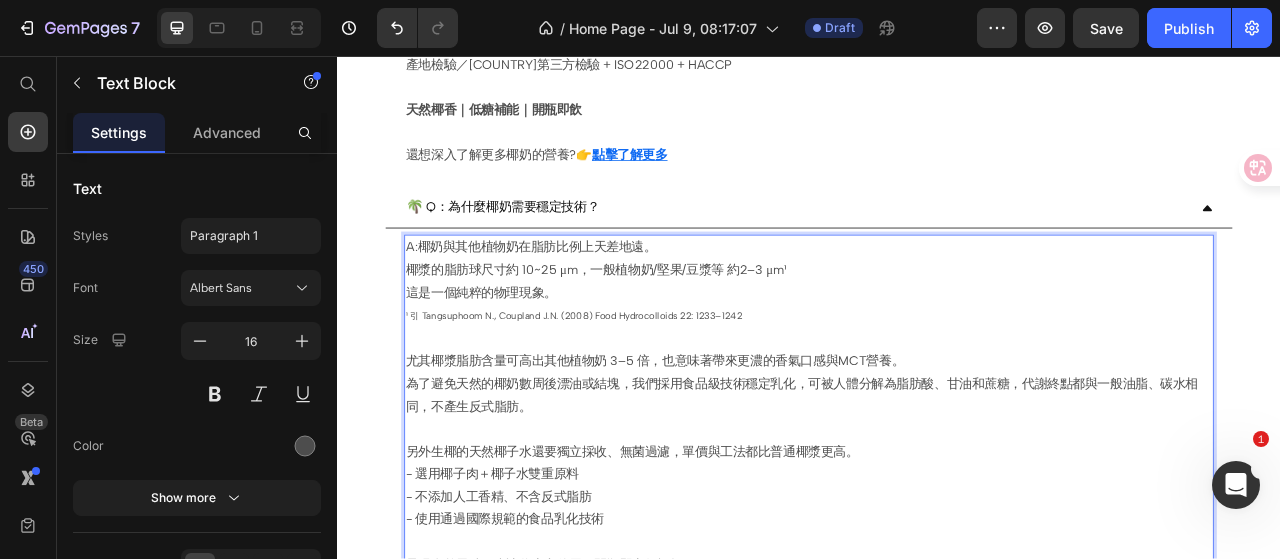 click on "為了避免天然的椰奶數周後漂油或結塊，我們採用食品級技術穩定乳化，可被人體分解為脂肪酸、甘油和蔗糖，代謝終點都與一般油脂、碳水相同，不產生反式脂肪。 另外生椰的天然椰子水還要獨立採收、無菌過濾，單價與工法都比普通椰漿更高。" at bounding box center [937, 517] 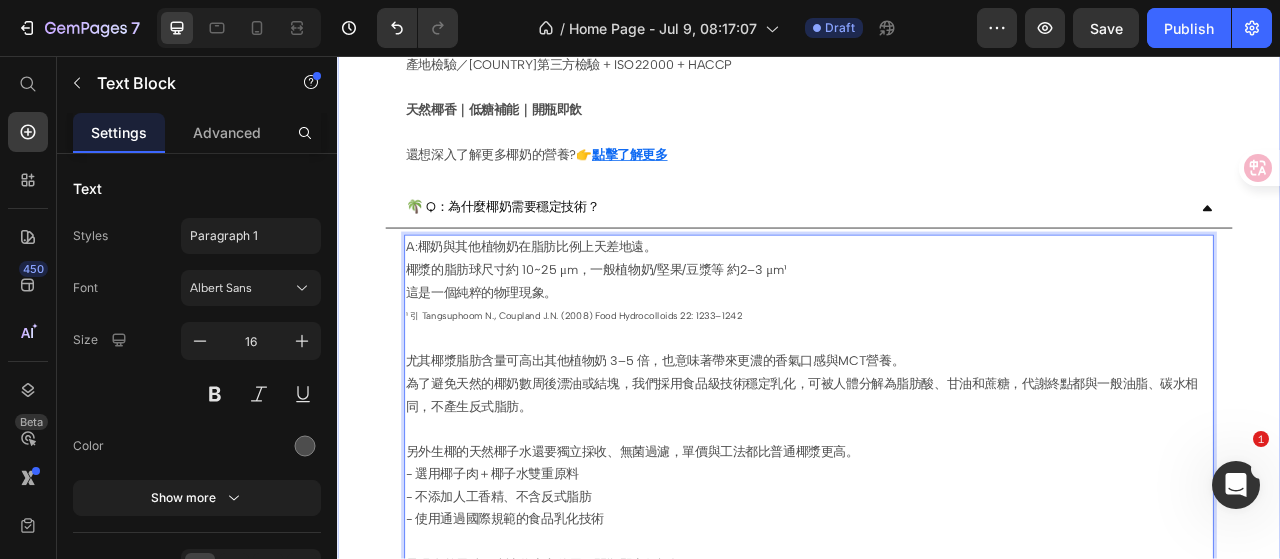scroll, scrollTop: 1100, scrollLeft: 0, axis: vertical 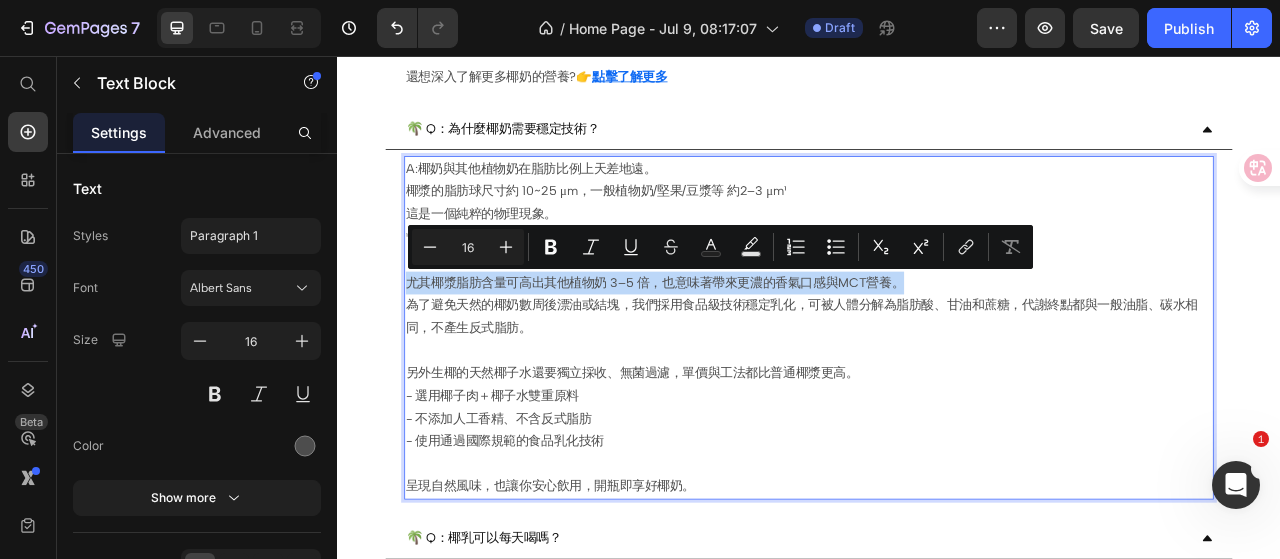 drag, startPoint x: 1053, startPoint y: 338, endPoint x: 429, endPoint y: 342, distance: 624.0128 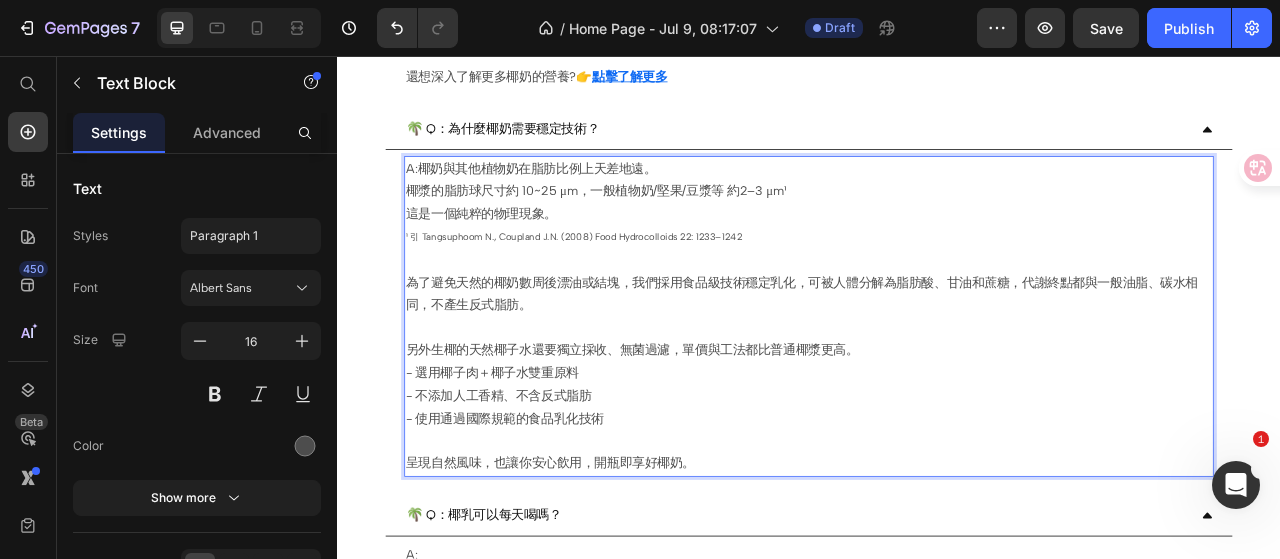 click on "為了避免天然的椰奶數周後漂油或結塊，我們採用食品級技術穩定乳化，可被人體分解為脂肪酸、甘油和蔗糖，代謝終點都與一般油脂、碳水相同，不產生反式脂肪。 另外生椰的天然椰子水還要獨立採收、無菌過濾，單價與工法都比普通椰漿更高。" at bounding box center [937, 388] 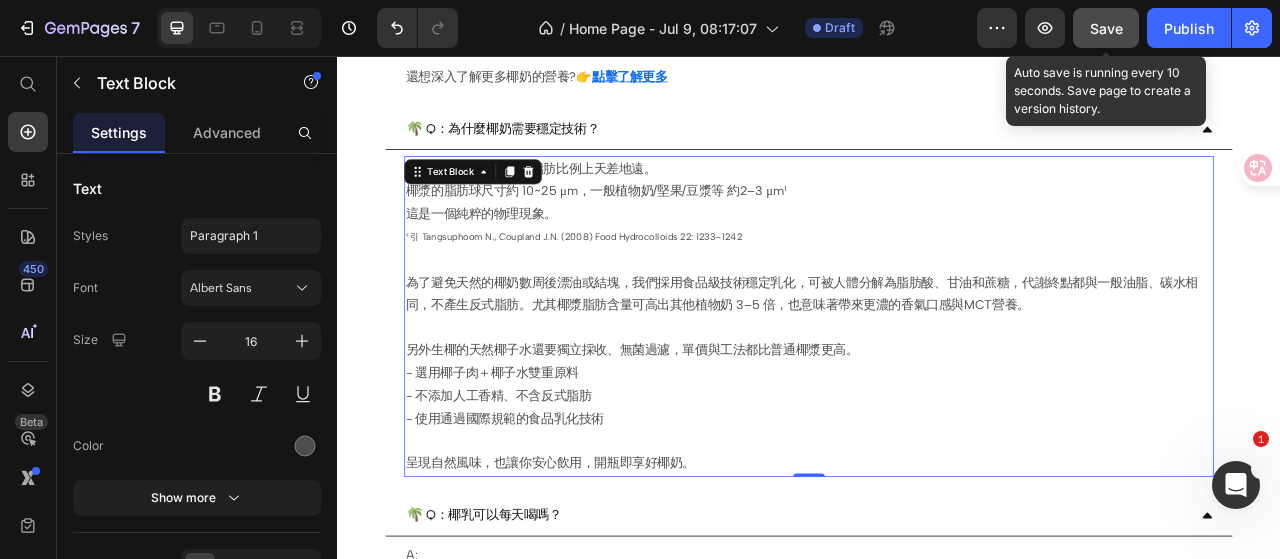 click on "Save" 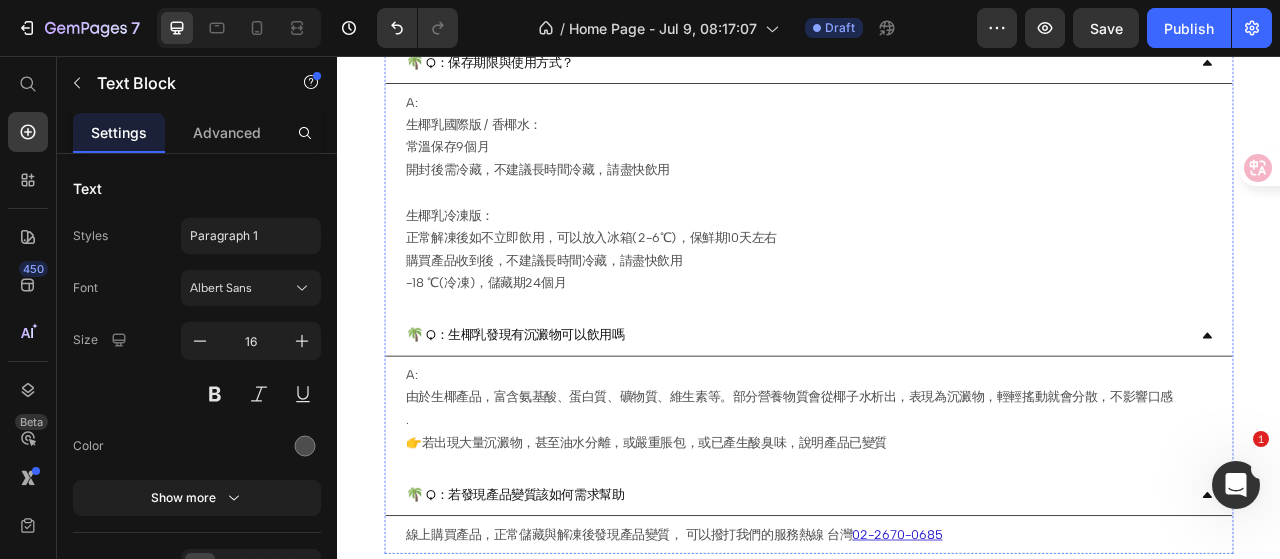 scroll, scrollTop: 2848, scrollLeft: 0, axis: vertical 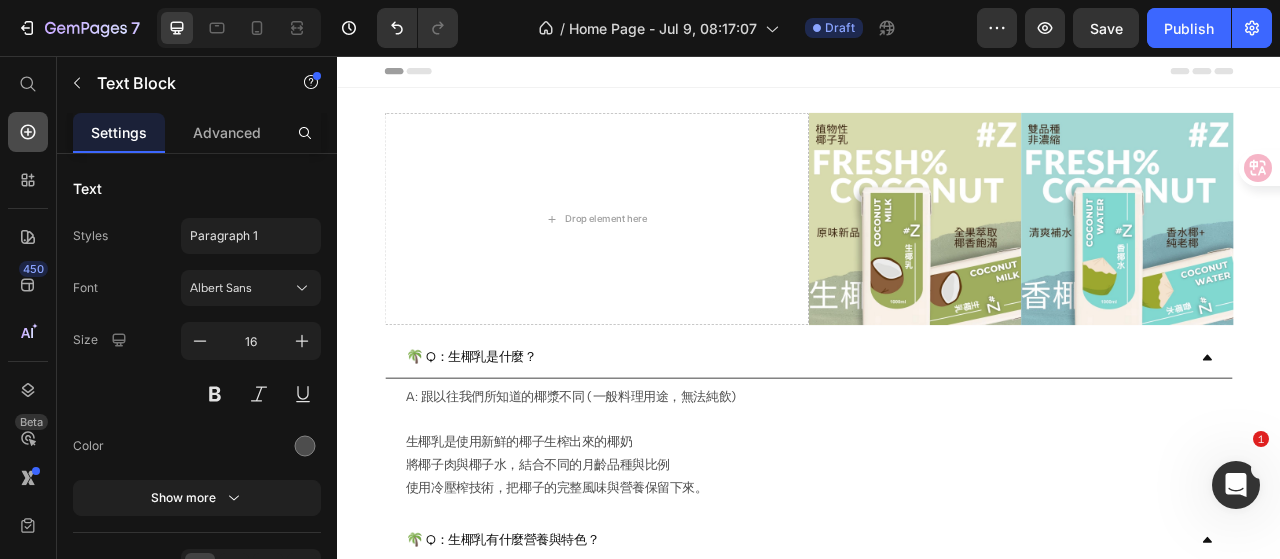 click 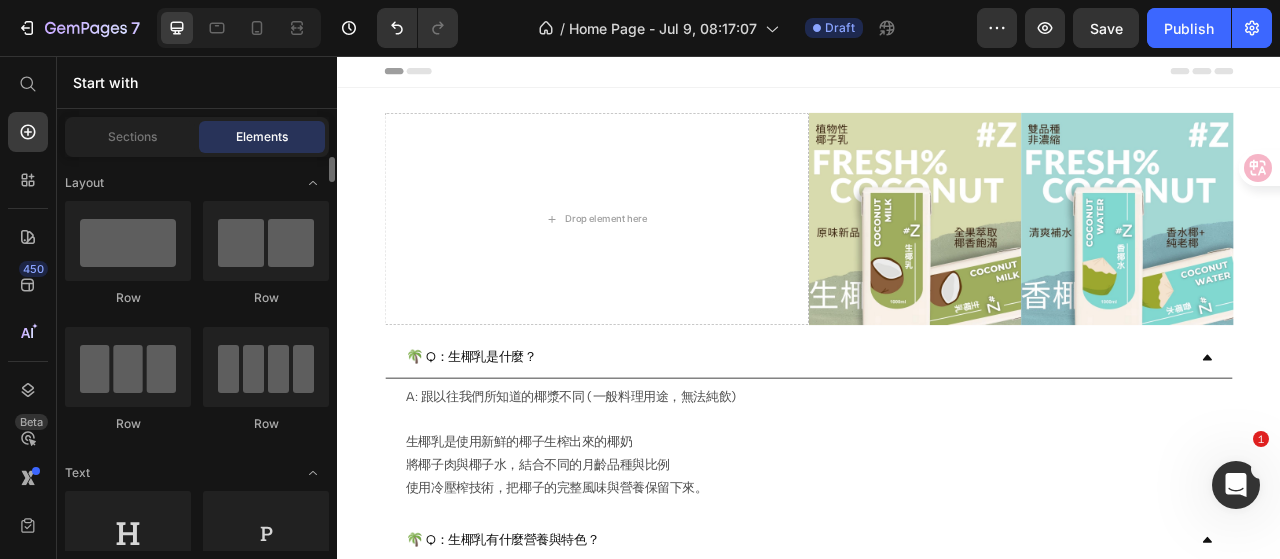 scroll, scrollTop: 0, scrollLeft: 0, axis: both 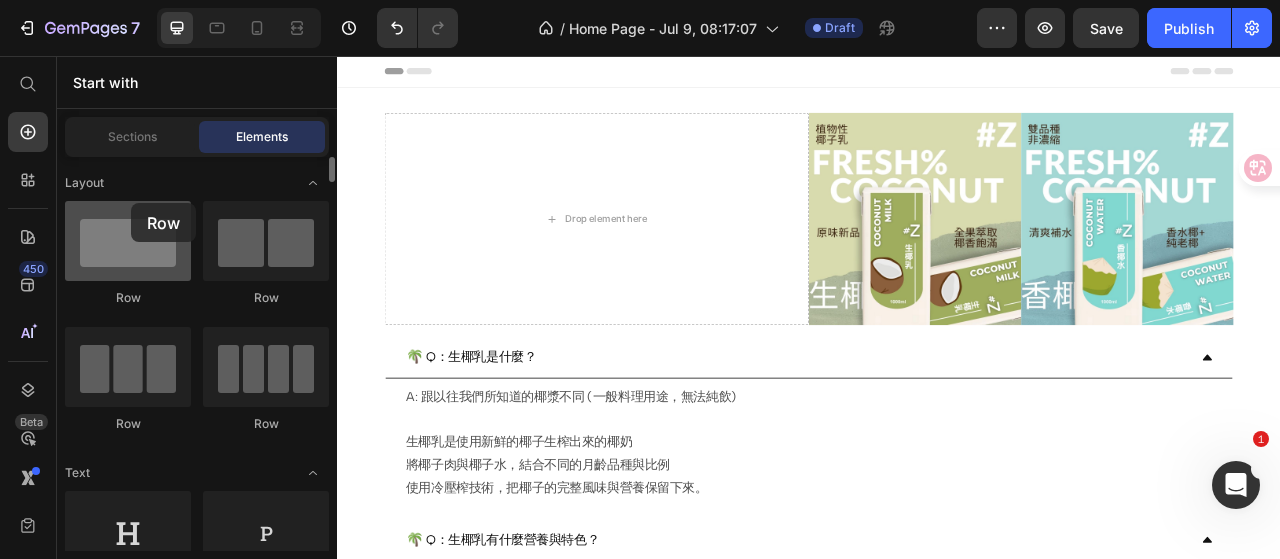 drag, startPoint x: 132, startPoint y: 235, endPoint x: 131, endPoint y: 203, distance: 32.01562 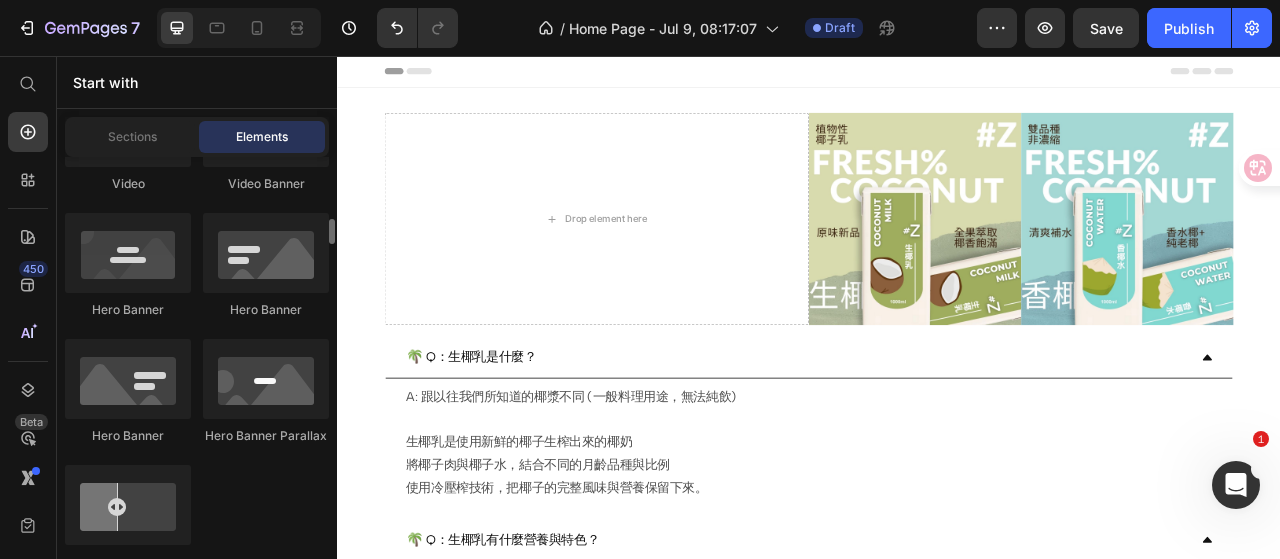 scroll, scrollTop: 884, scrollLeft: 0, axis: vertical 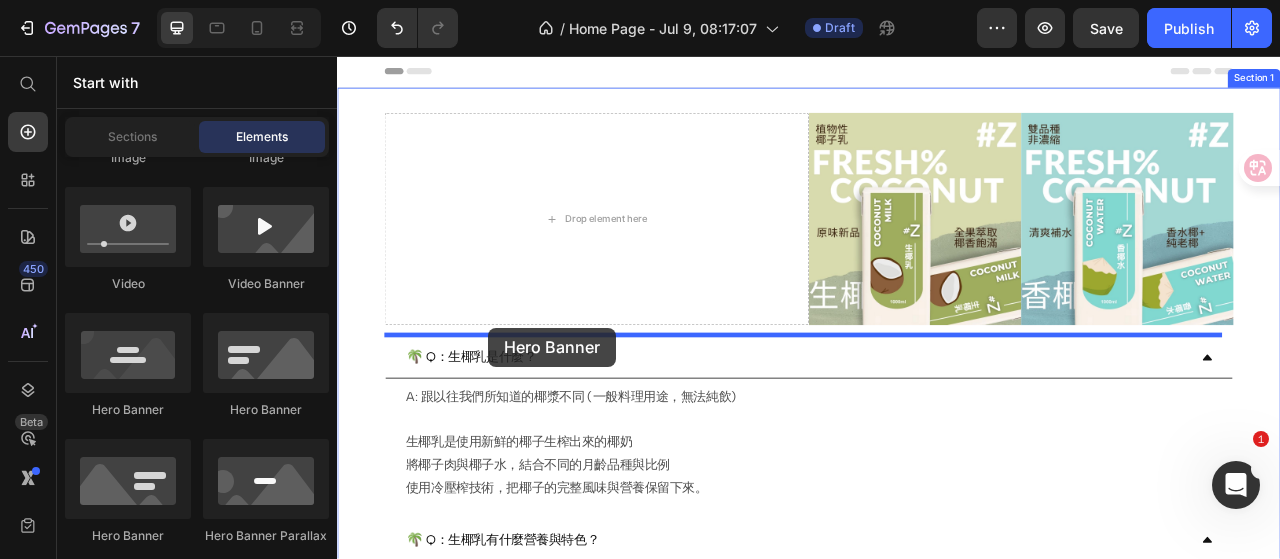 drag, startPoint x: 470, startPoint y: 416, endPoint x: 529, endPoint y: 402, distance: 60.63827 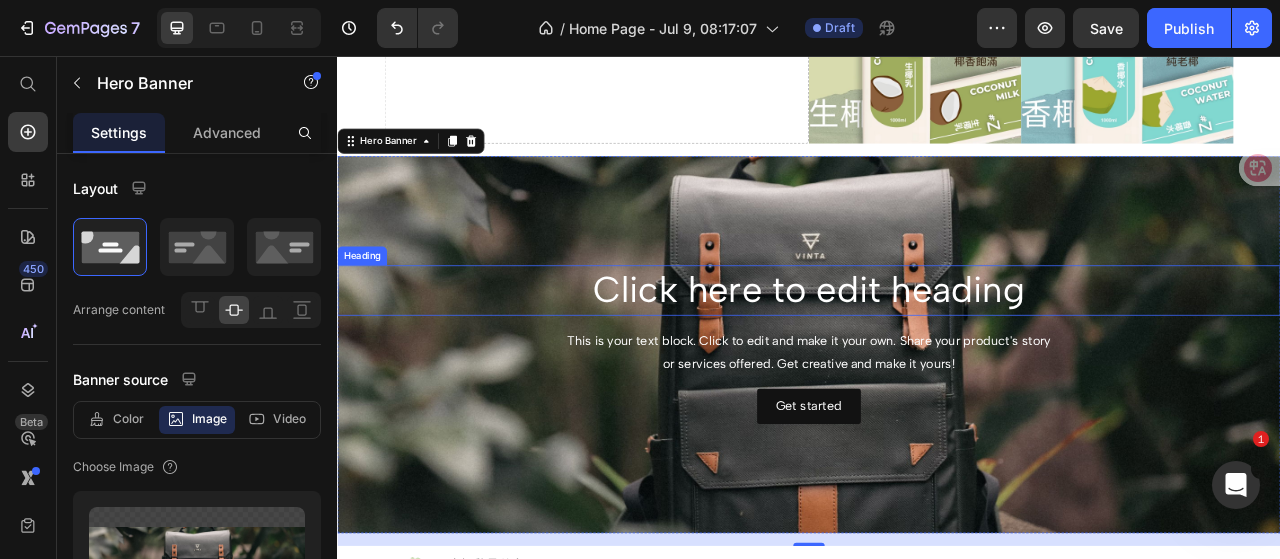 scroll, scrollTop: 200, scrollLeft: 0, axis: vertical 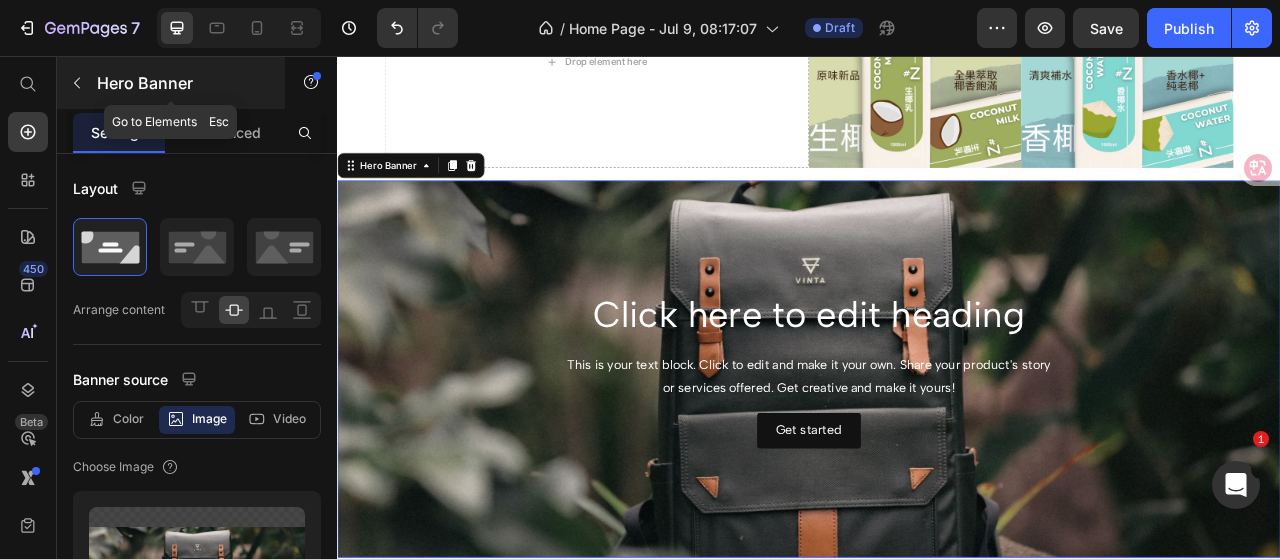 click at bounding box center (77, 83) 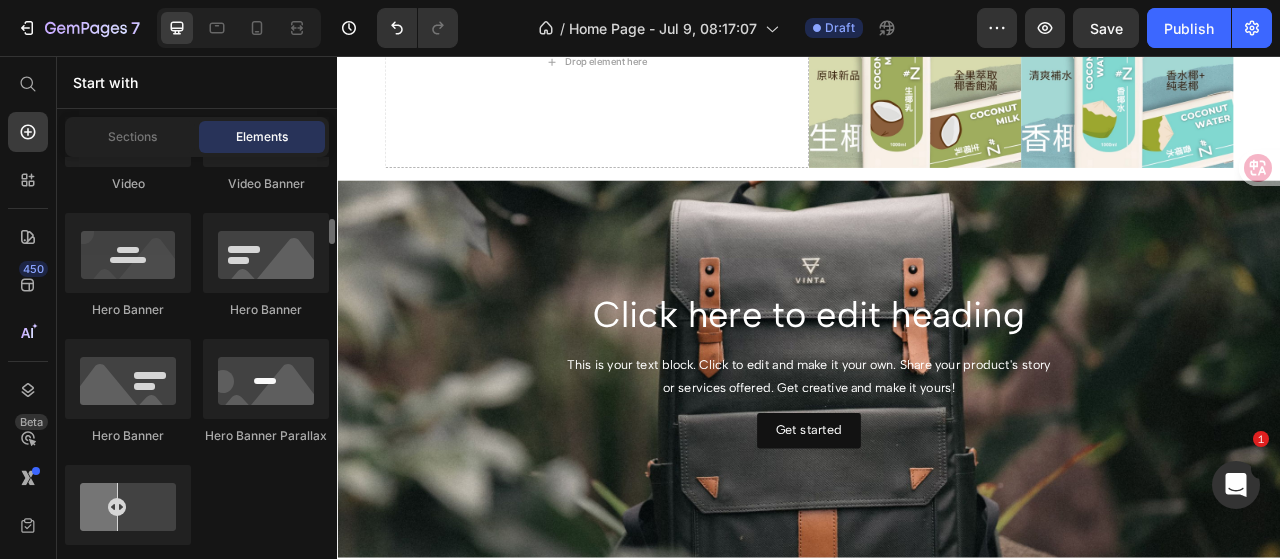scroll, scrollTop: 884, scrollLeft: 0, axis: vertical 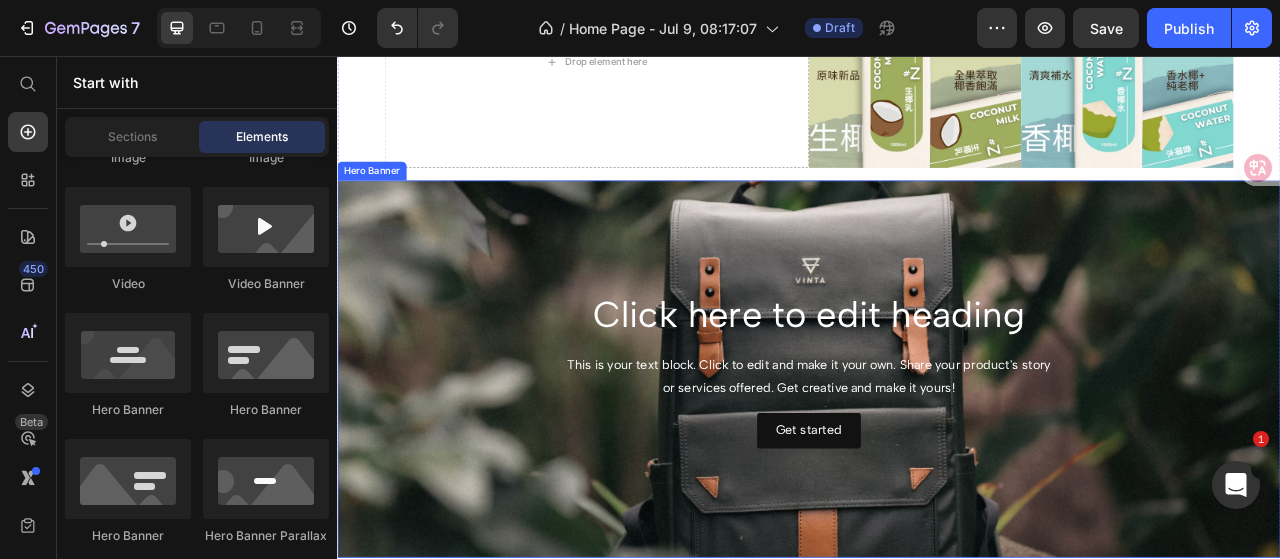click at bounding box center (937, 455) 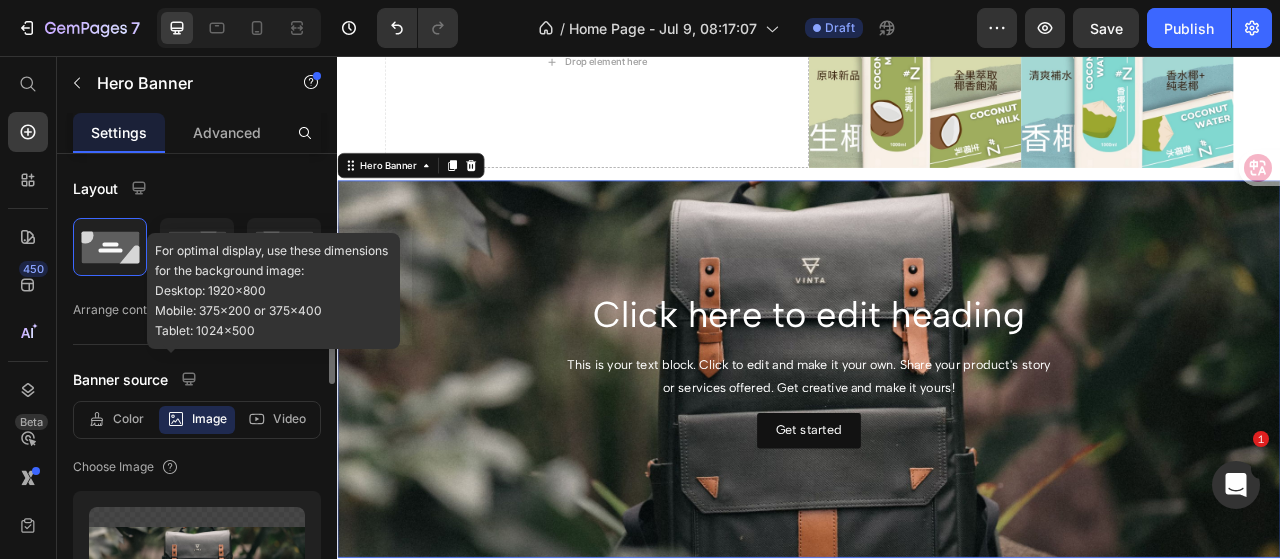 scroll, scrollTop: 200, scrollLeft: 0, axis: vertical 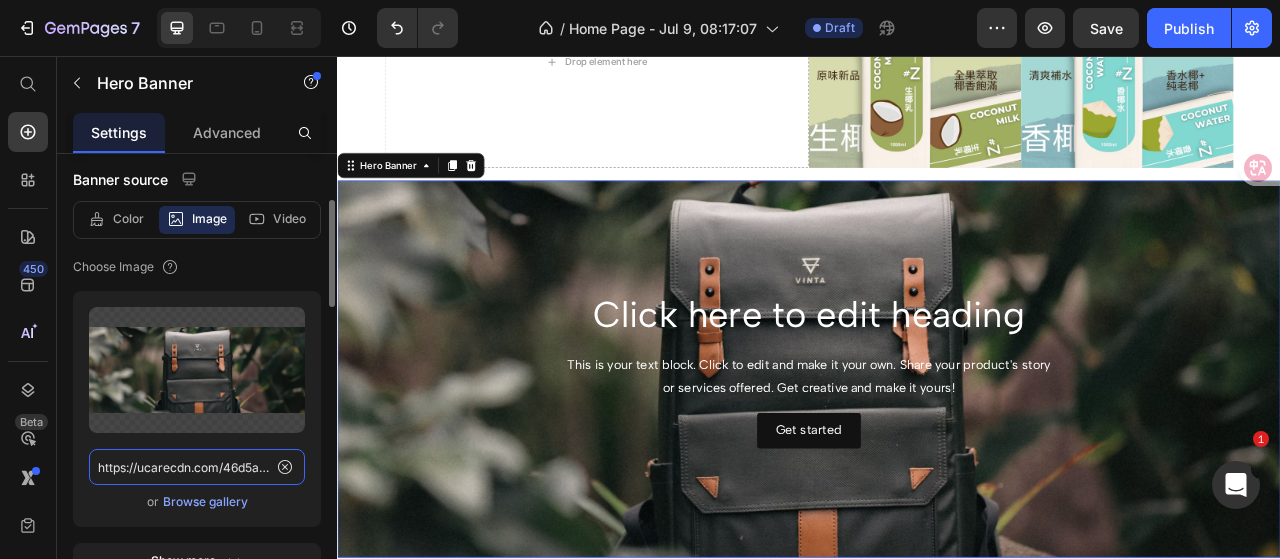 click on "https://ucarecdn.com/46d5a88e-90ac-48f6-9cb5-b666cd138e46/-/format/auto/" 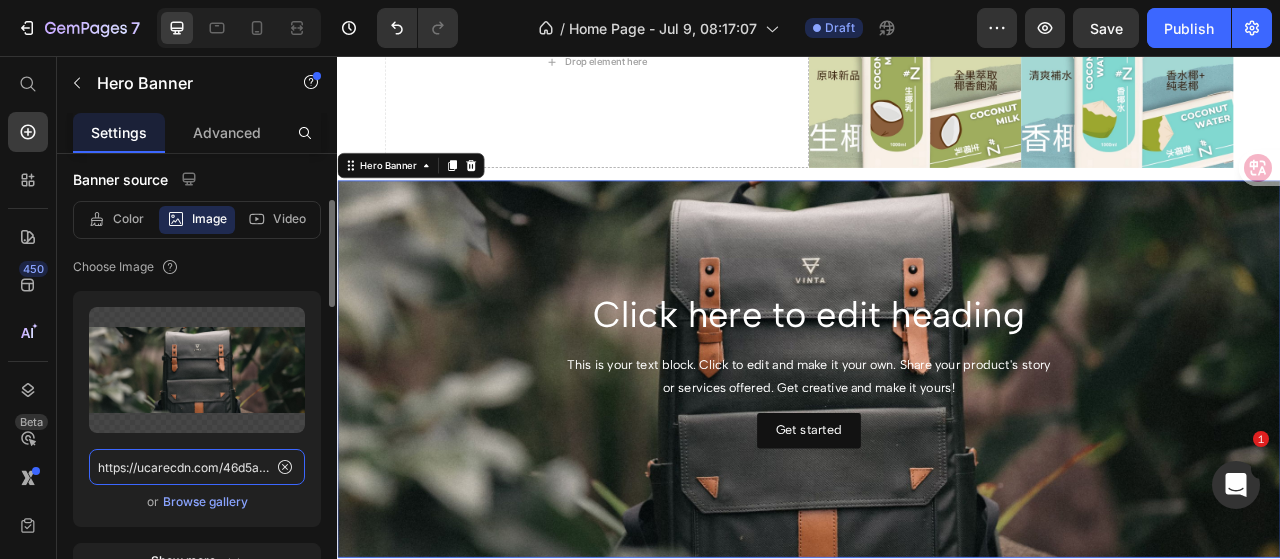 paste on "cdn.shopify.com/s/files/1/0786/4005/4583/files/YEE3.jpg?v=1734529503" 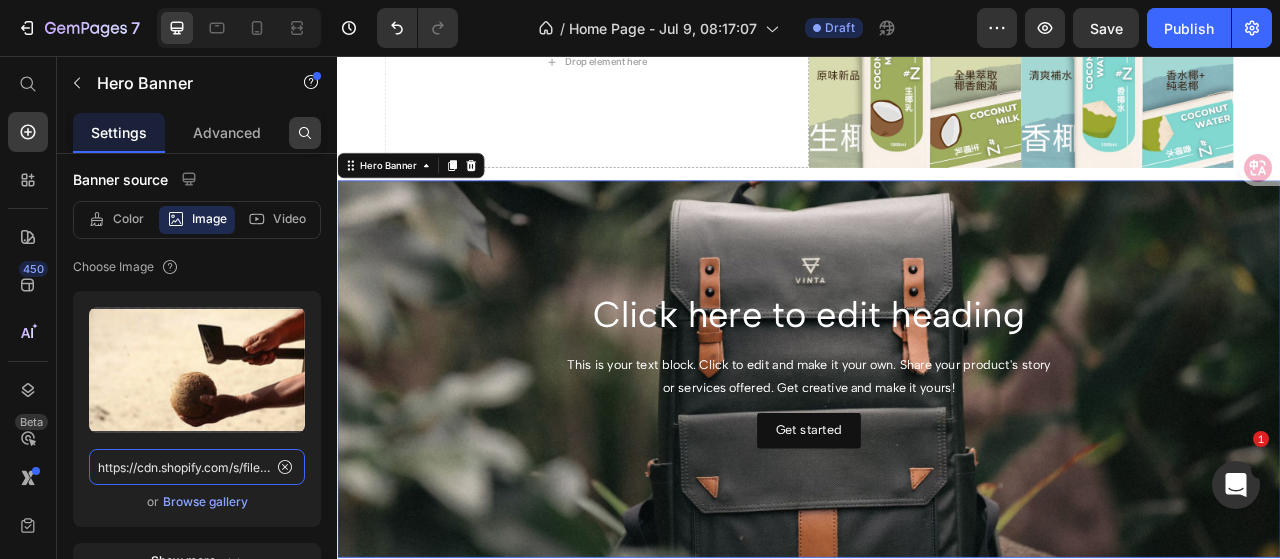 scroll, scrollTop: 0, scrollLeft: 283, axis: horizontal 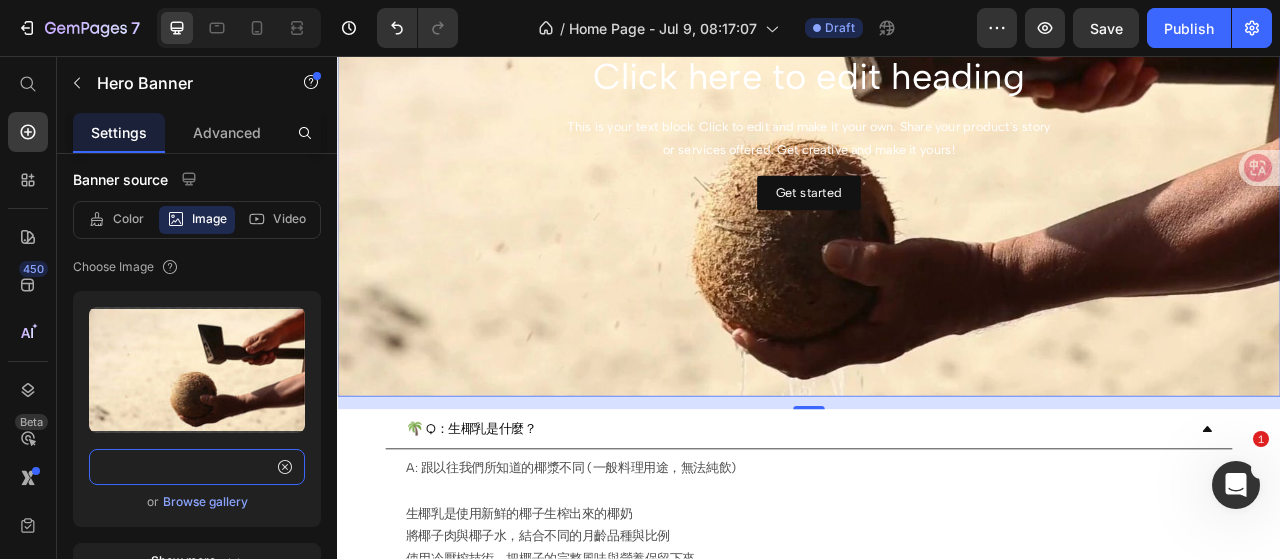 type on "https://cdn.shopify.com/s/files/1/0786/4005/4583/files/YEE3.jpg?v=1734529503" 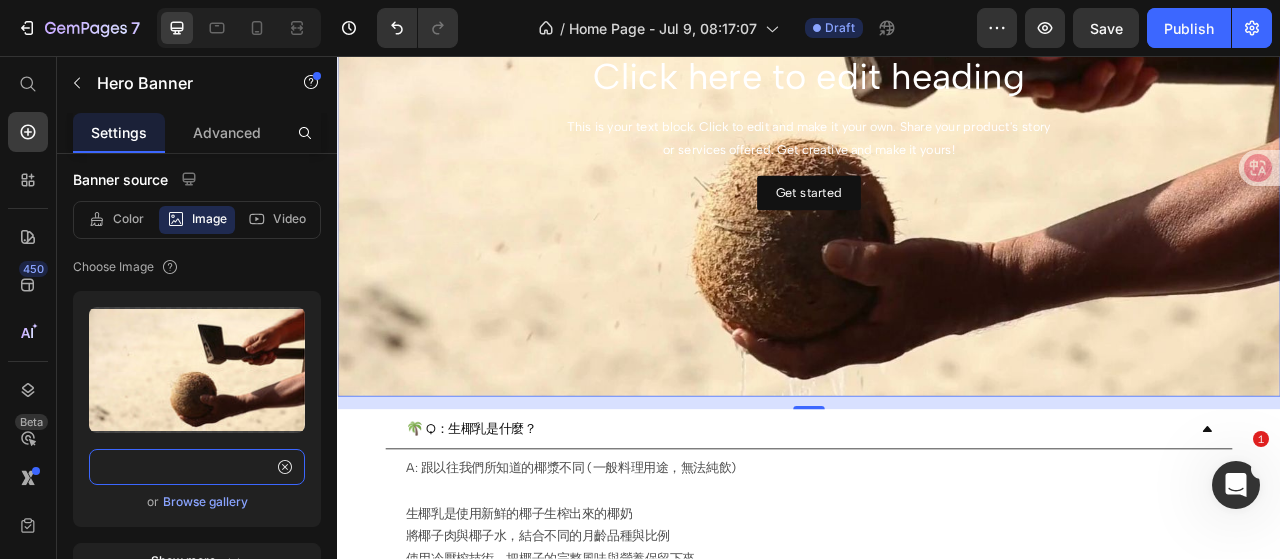 scroll, scrollTop: 0, scrollLeft: 0, axis: both 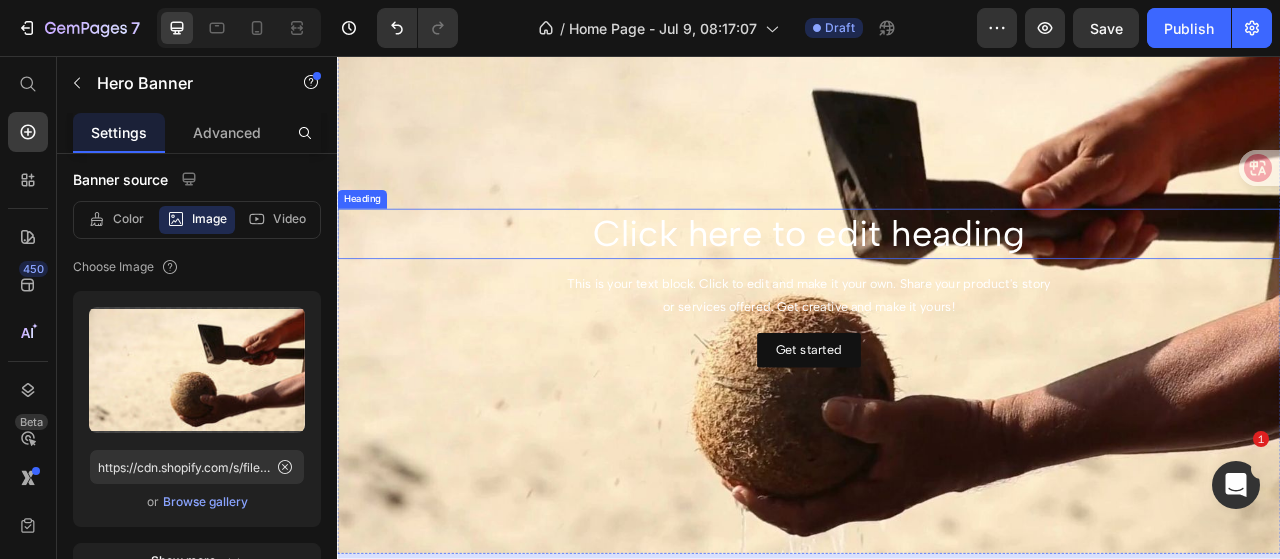 click on "Click here to edit heading" at bounding box center [937, 283] 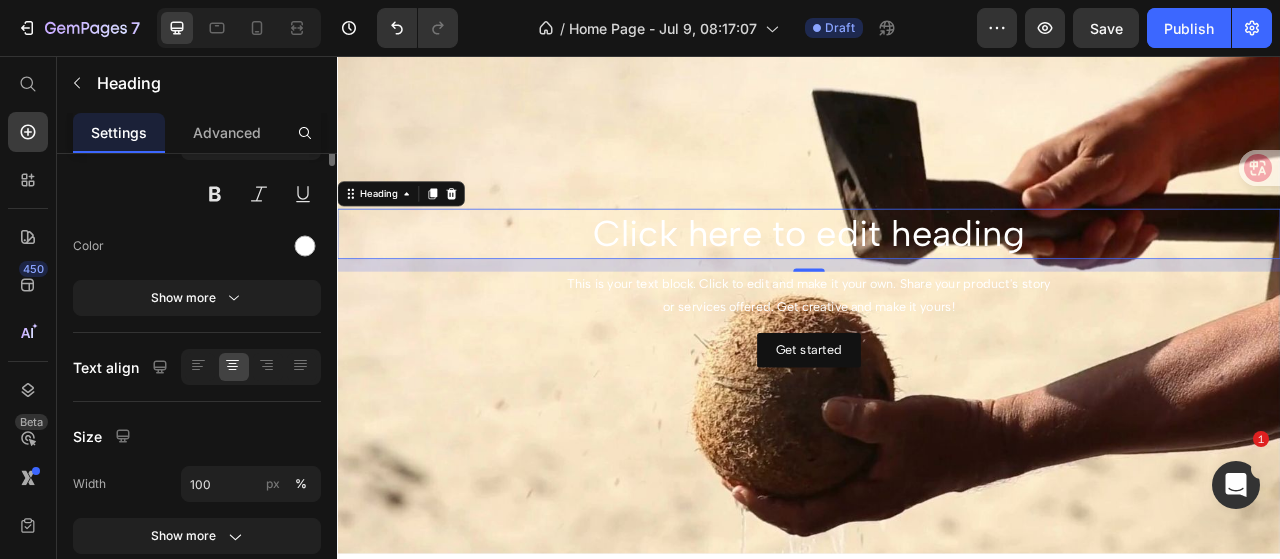 scroll, scrollTop: 0, scrollLeft: 0, axis: both 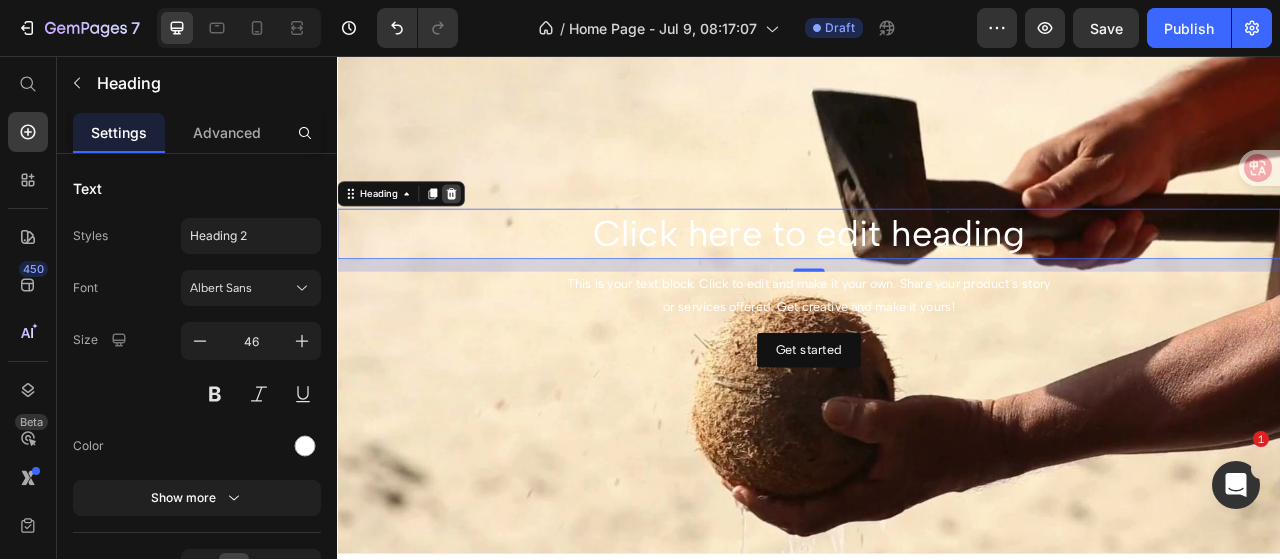 click 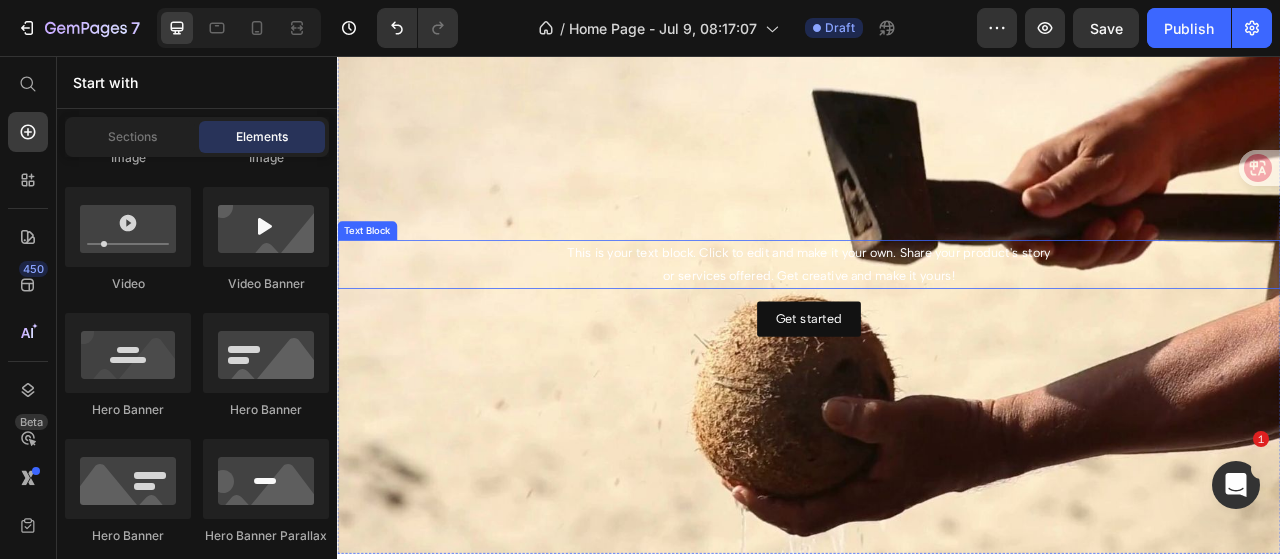 click on "This is your text block. Click to edit and make it your own. Share your product's story                   or services offered. Get creative and make it yours!" at bounding box center [937, 322] 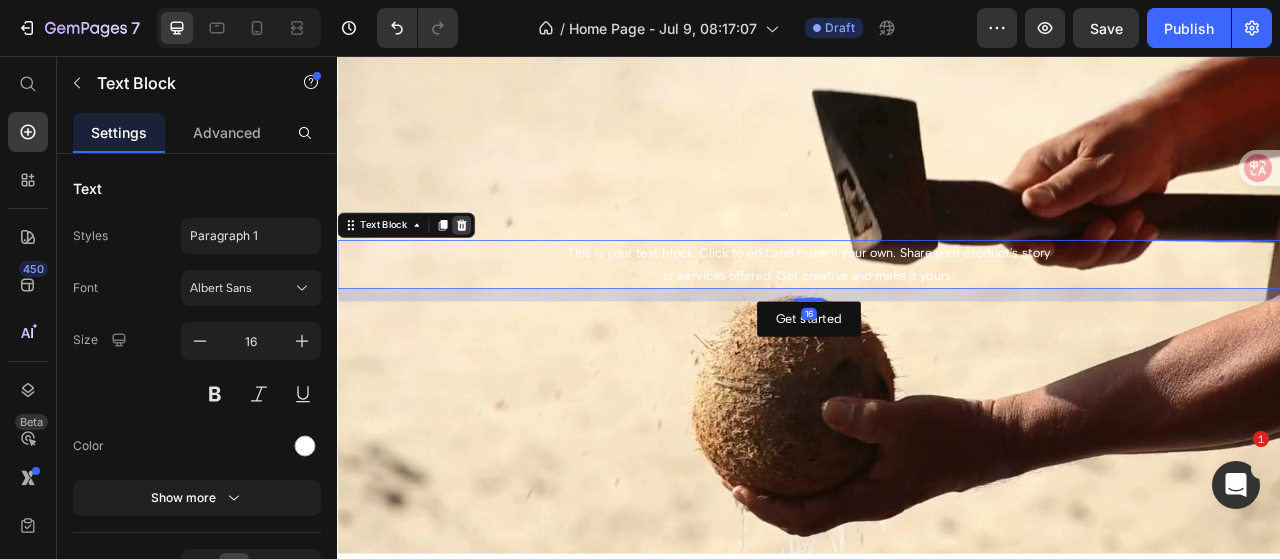 click 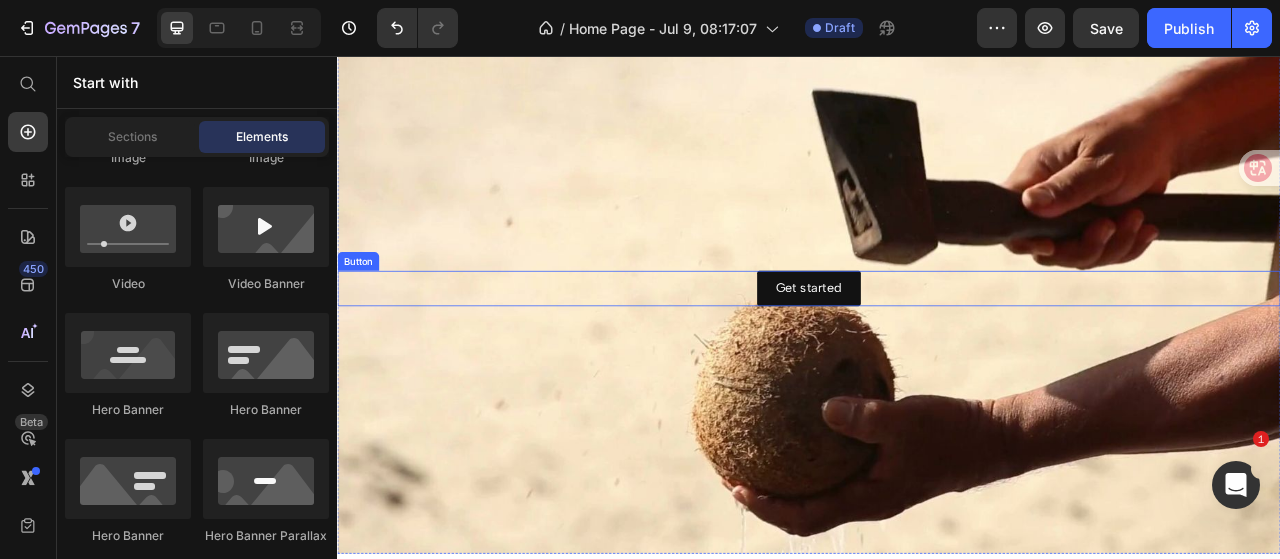 click on "Get started Button" at bounding box center (937, 352) 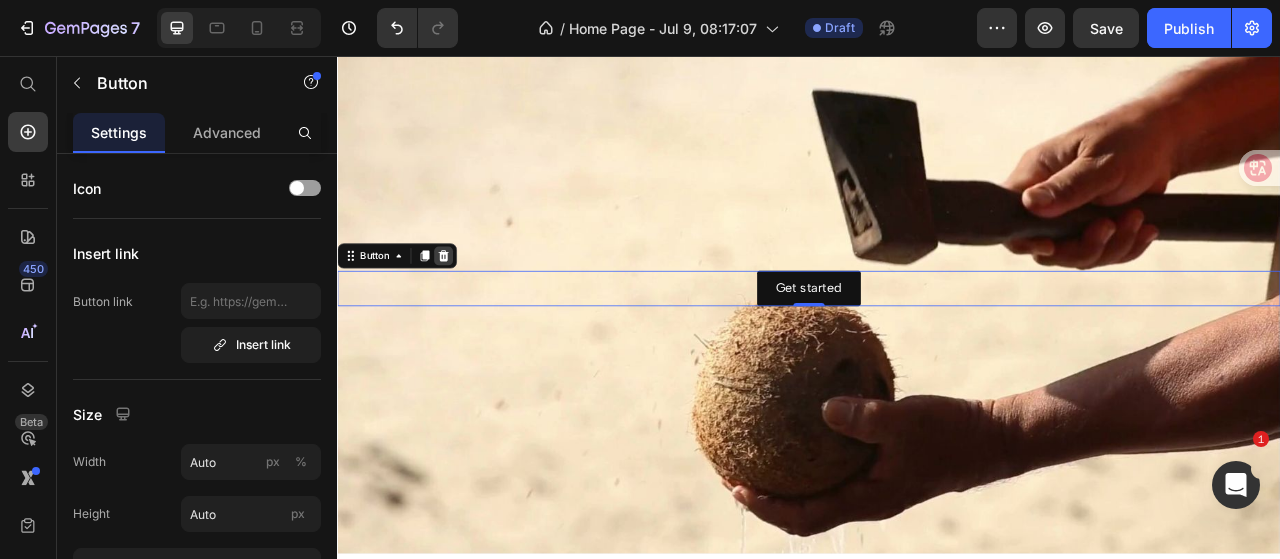 click at bounding box center [472, 311] 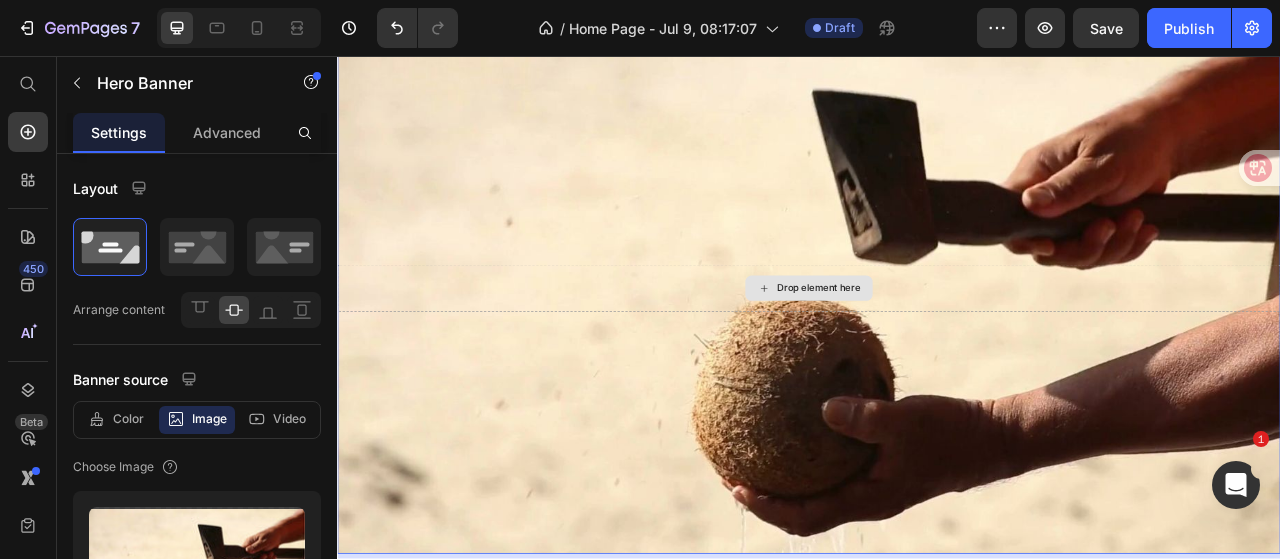 click on "Drop element here" at bounding box center [937, 352] 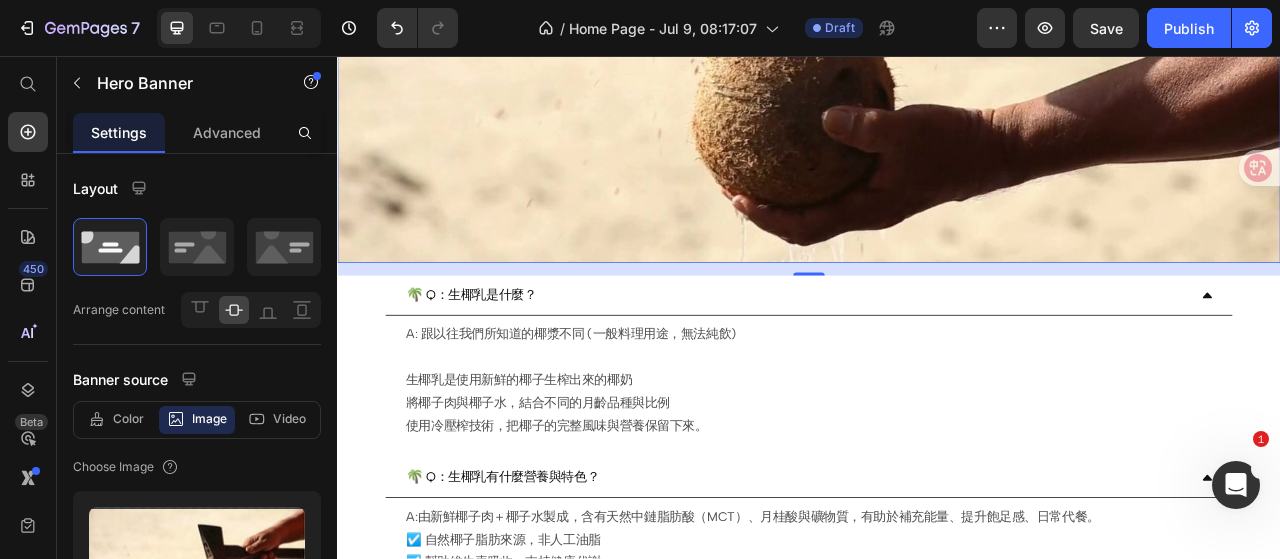 scroll, scrollTop: 800, scrollLeft: 0, axis: vertical 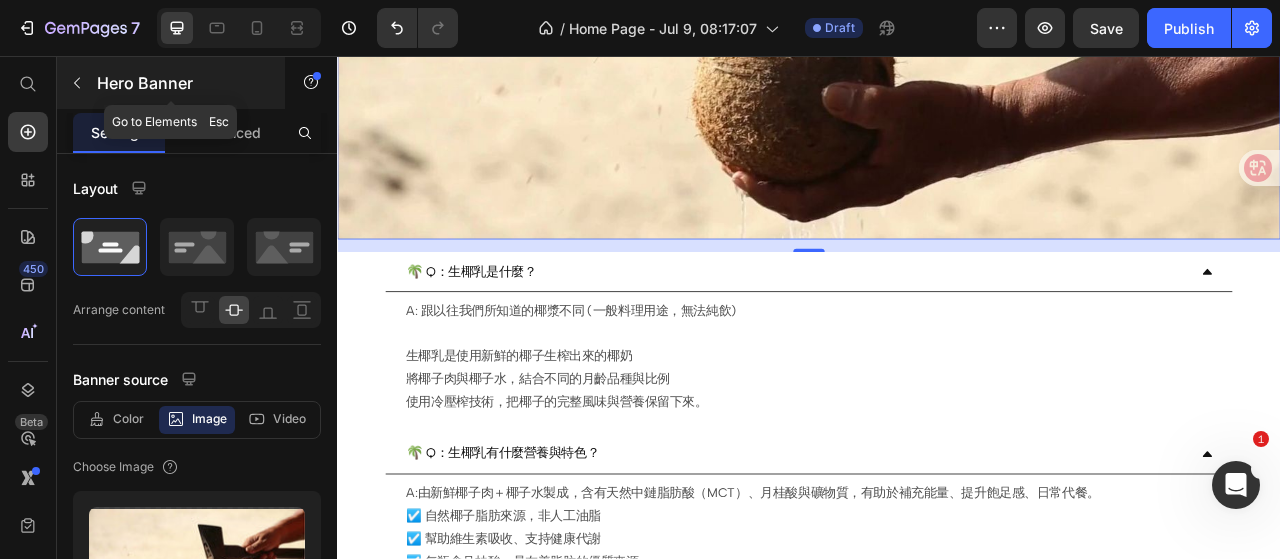 click 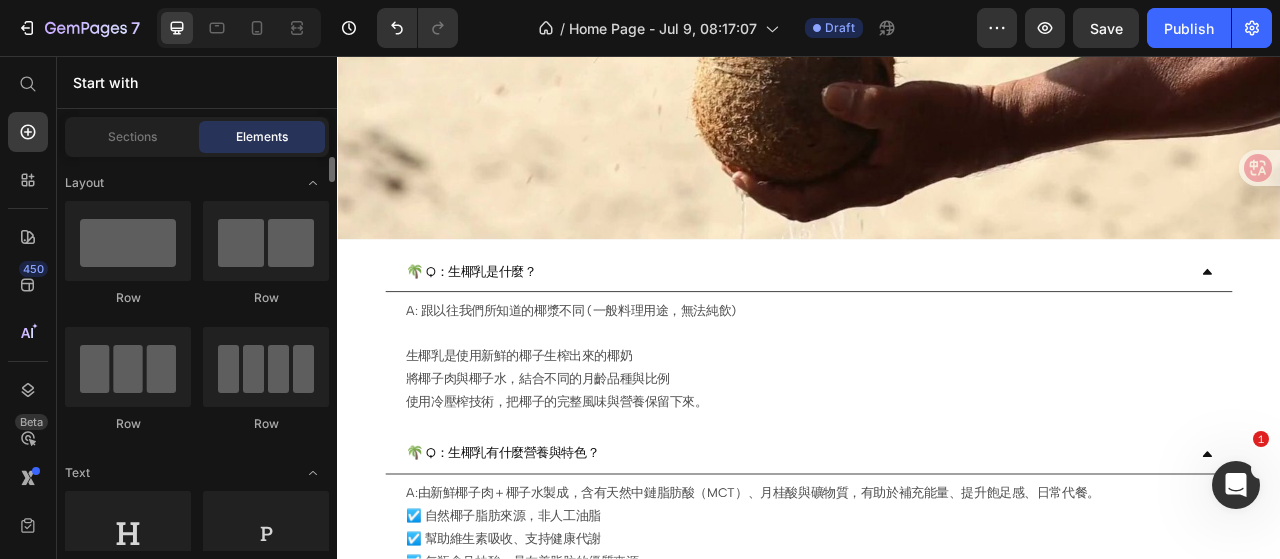 scroll, scrollTop: 200, scrollLeft: 0, axis: vertical 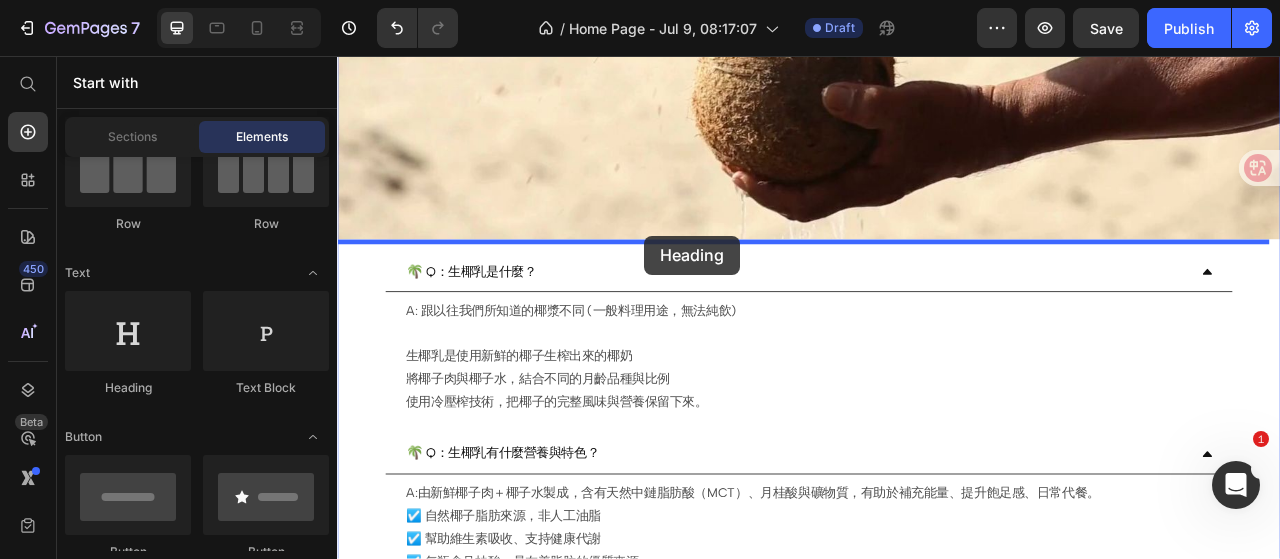 drag, startPoint x: 482, startPoint y: 396, endPoint x: 728, endPoint y: 285, distance: 269.8833 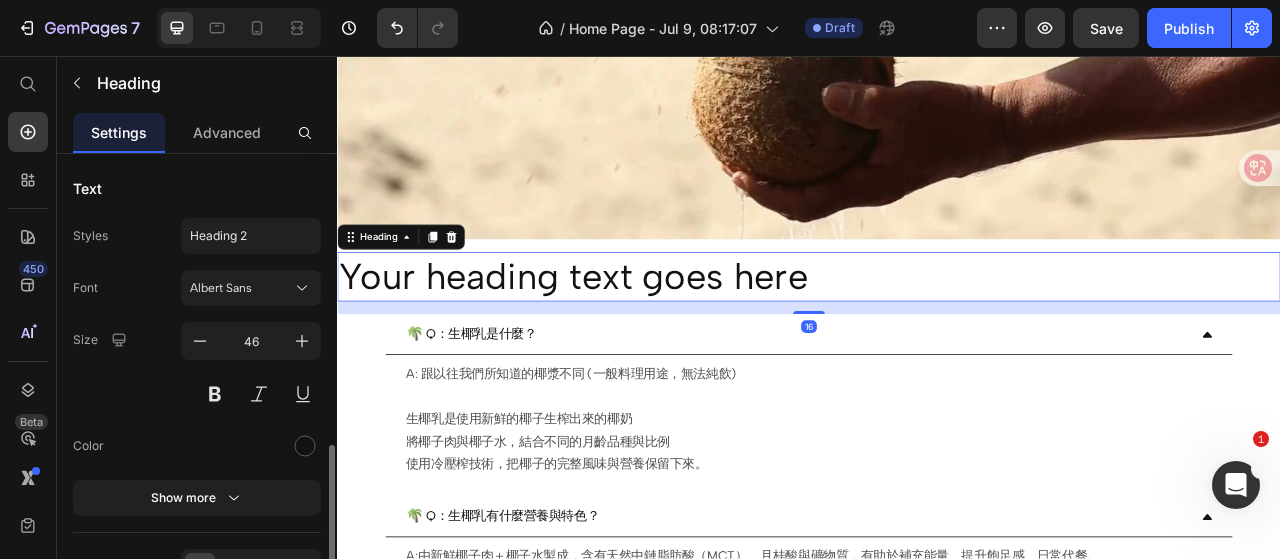 scroll, scrollTop: 200, scrollLeft: 0, axis: vertical 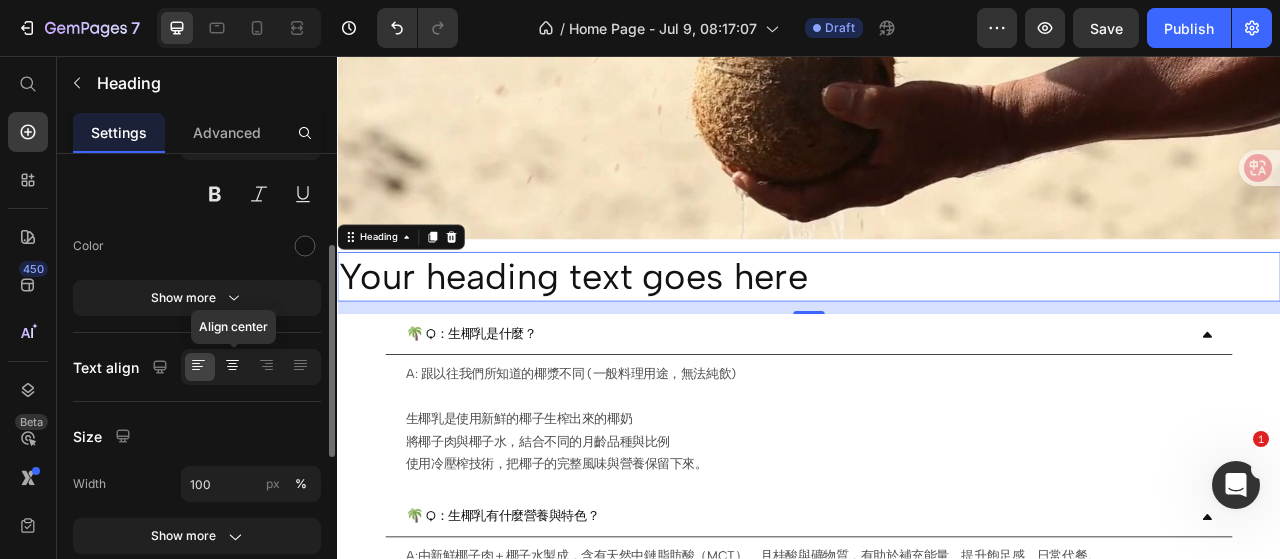 click 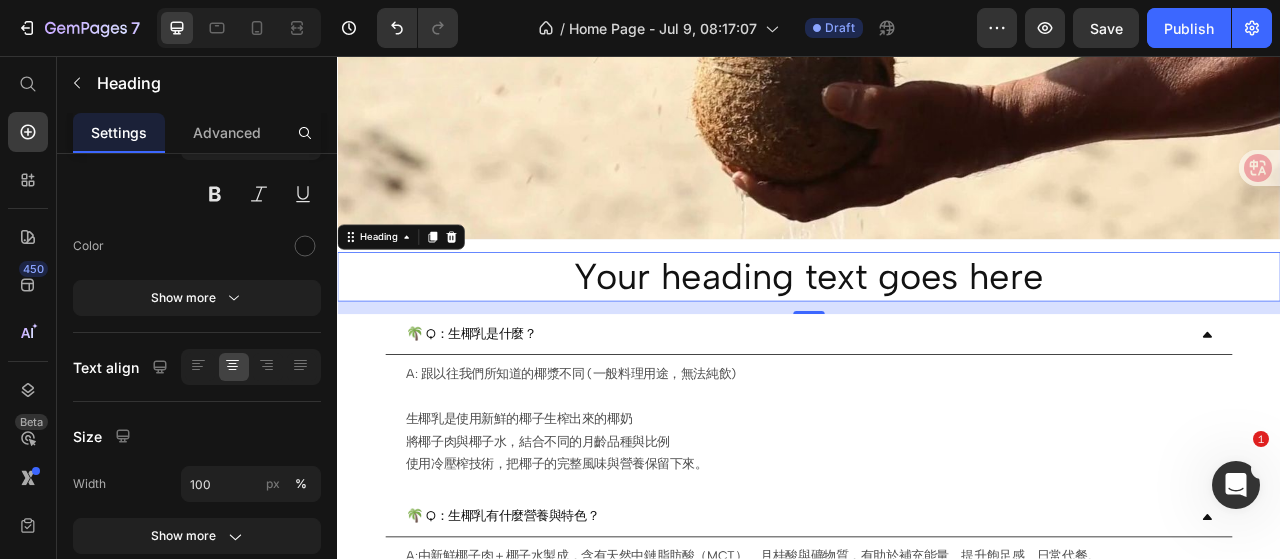 click on "Your heading text goes here" at bounding box center (937, 338) 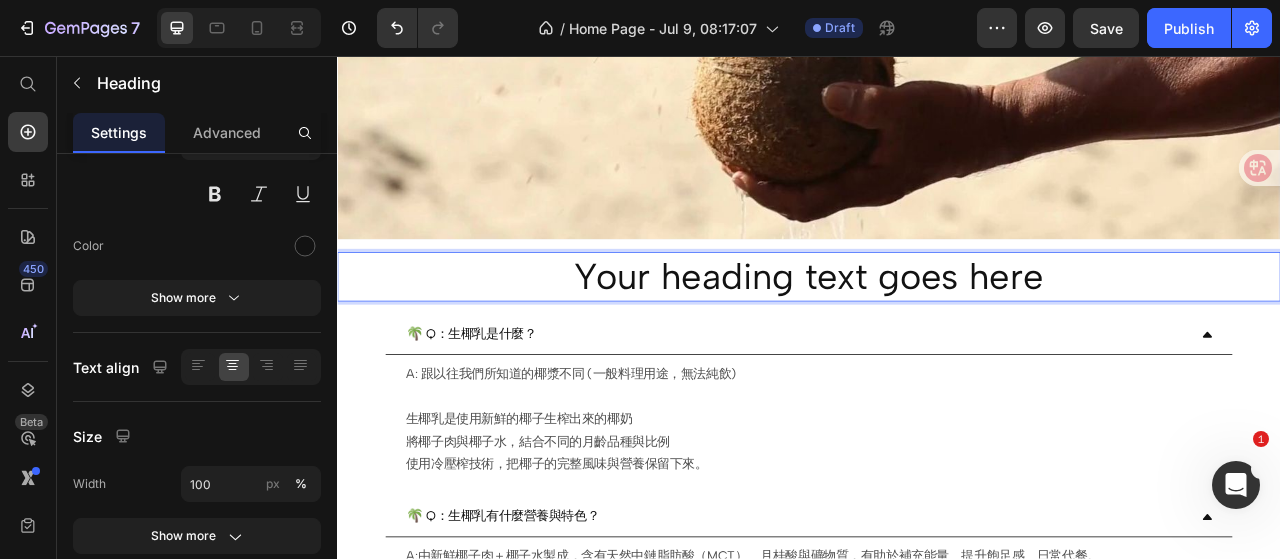 click on "Your heading text goes here" at bounding box center [937, 338] 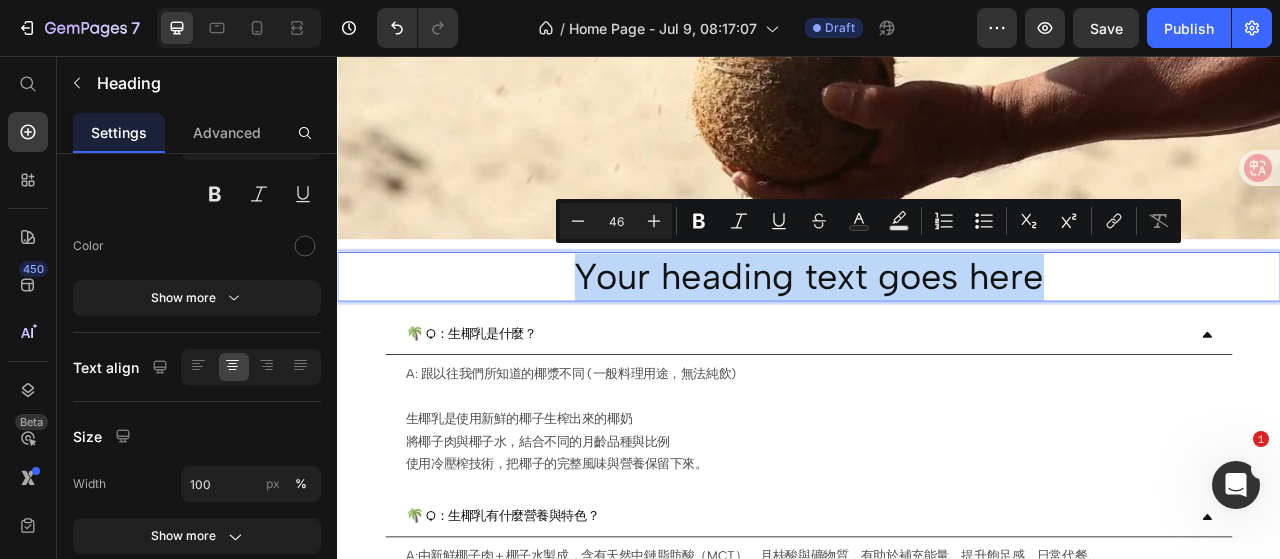 type 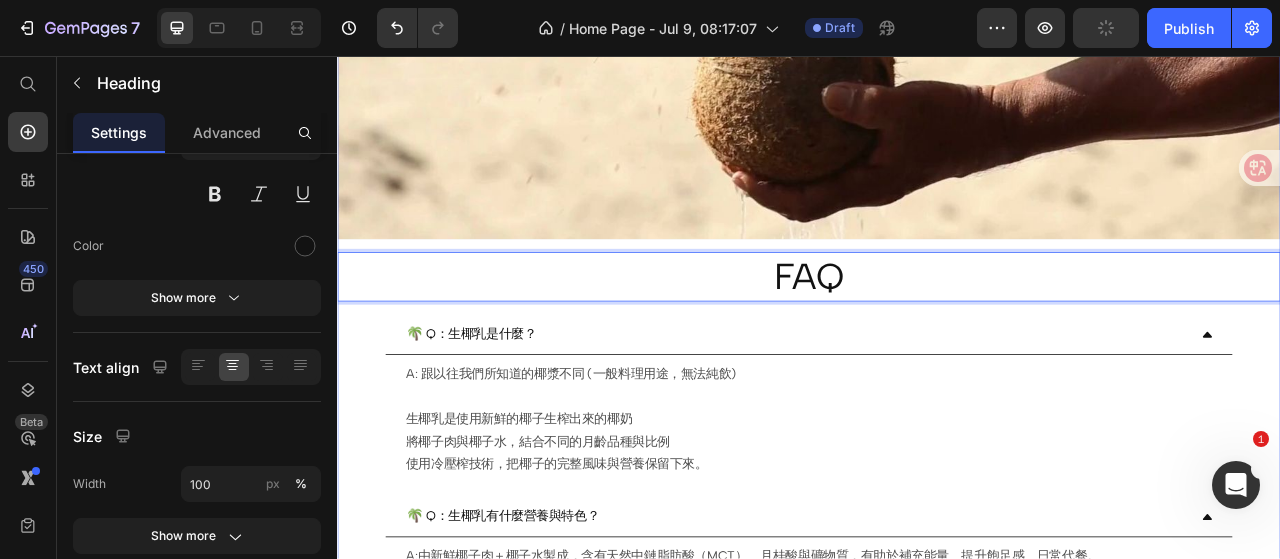 click on "Drop element here Image Image Row
Drop element here Hero Banner FAQ Heading   16
🌴 Q：生椰乳是什麼？ A: 跟以往我們所知道的椰漿不同 (一般料理用途，無法純飲) 生椰乳是使用新鮮的椰子生榨出來的椰奶 將椰子肉與椰子水，結合不同的月齡品種與比例 使用冷壓榨技術，把椰子的完整風味與營養保留下來。 Text Block
🌴 Q：生椰乳有什麼營養與特色？ A:由新鮮椰子肉＋椰子水製成，含有天然中鏈脂肪酸（MCT）、月桂酸與礦物質，有助於補充能量、提升飽足感、日常代餐。 ☑️ 自然椰子脂肪來源，非人工油脂 ☑️ 幫助維生素吸收、支持健康代謝 ☑️ 每瓶含月桂酸，是友善脂肪的優質來源   -MCT 來源 飽和脂肪 4.8 g/100 ml（主要為中鏈脂肪酸） -低糖設計 僅 4 g/100 ml -安心乳化 穩定 + 高壓均質技術 -多重檢驗    👉" at bounding box center [937, 1515] 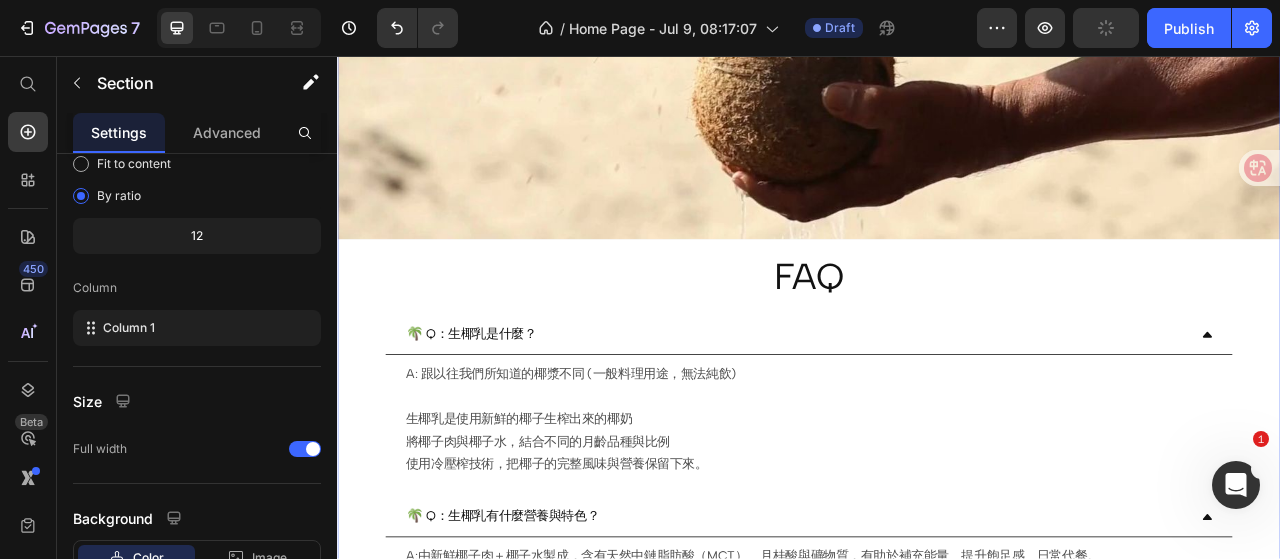 scroll, scrollTop: 0, scrollLeft: 0, axis: both 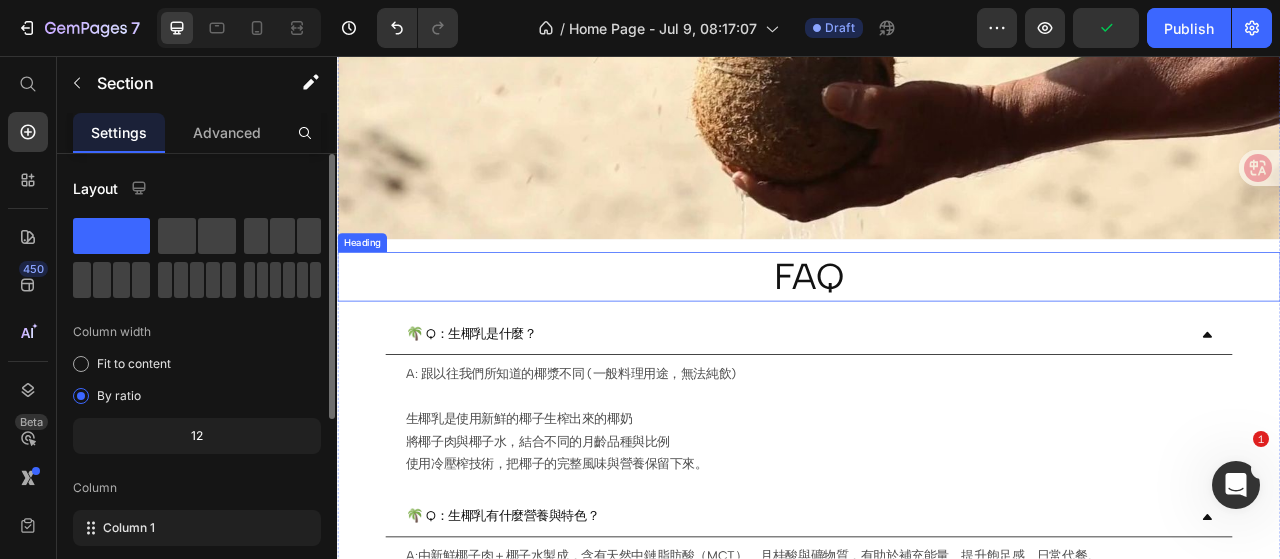 click on "FAQ" at bounding box center (937, 338) 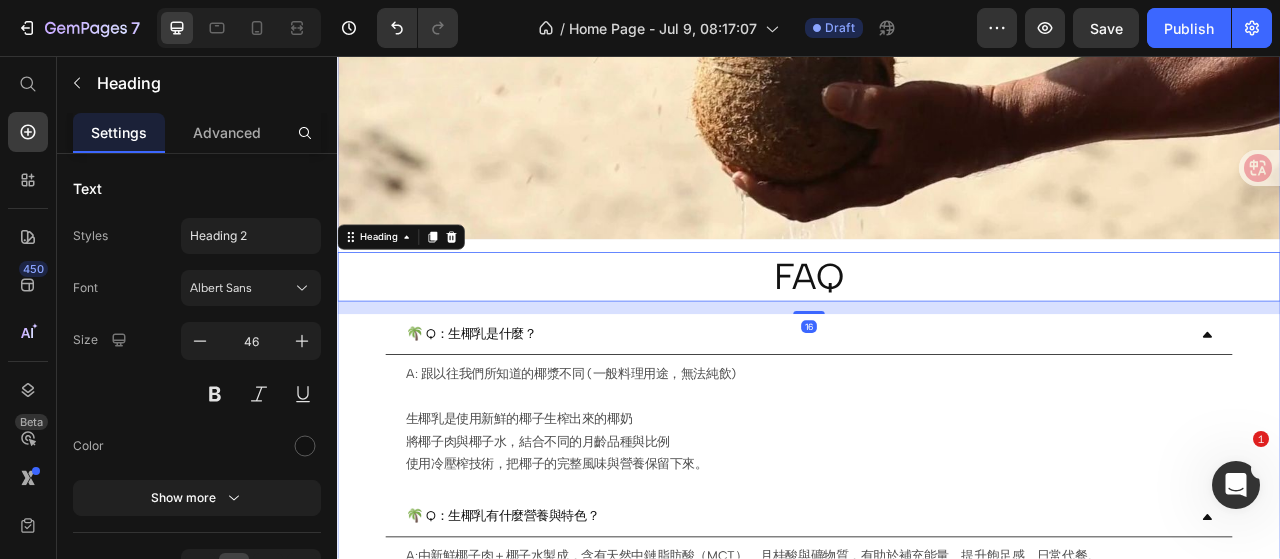 click on "Drop element here Image Image Row
Drop element here Hero Banner FAQ Heading   16
🌴 Q：生椰乳是什麼？ A: 跟以往我們所知道的椰漿不同 (一般料理用途，無法純飲) 生椰乳是使用新鮮的椰子生榨出來的椰奶 將椰子肉與椰子水，結合不同的月齡品種與比例 使用冷壓榨技術，把椰子的完整風味與營養保留下來。 Text Block
🌴 Q：生椰乳有什麼營養與特色？ A:由新鮮椰子肉＋椰子水製成，含有天然中鏈脂肪酸（MCT）、月桂酸與礦物質，有助於補充能量、提升飽足感、日常代餐。 ☑️ 自然椰子脂肪來源，非人工油脂 ☑️ 幫助維生素吸收、支持健康代謝 ☑️ 每瓶含月桂酸，是友善脂肪的優質來源   -MCT 來源 飽和脂肪 4.8 g/100 ml（主要為中鏈脂肪酸） -低糖設計 僅 4 g/100 ml -安心乳化 穩定 + 高壓均質技術 -多重檢驗    👉" at bounding box center (937, 1515) 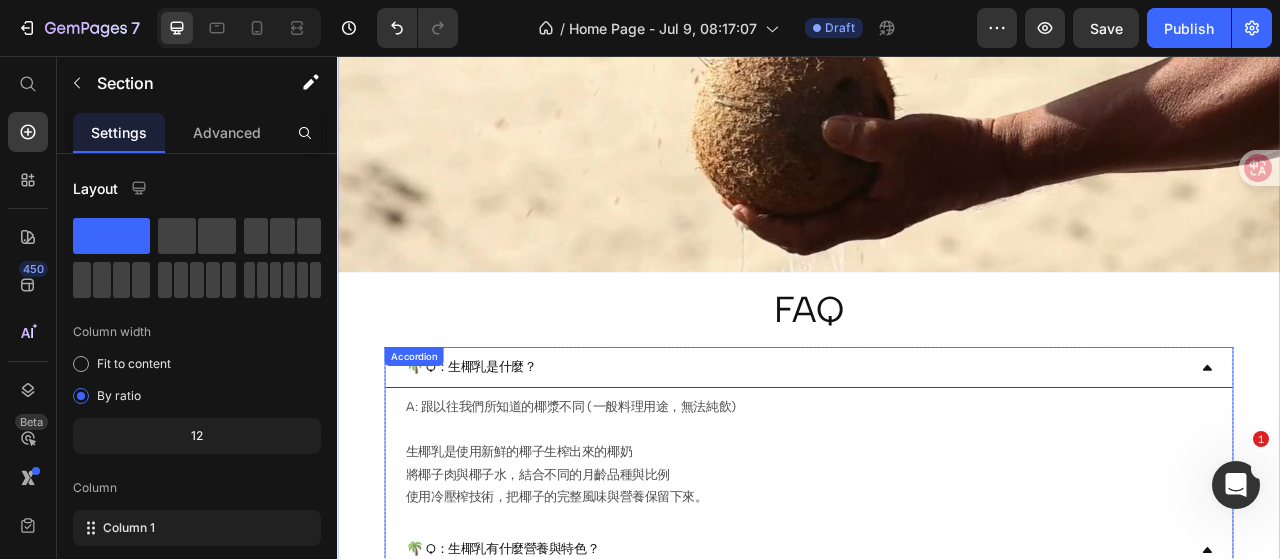 scroll, scrollTop: 900, scrollLeft: 0, axis: vertical 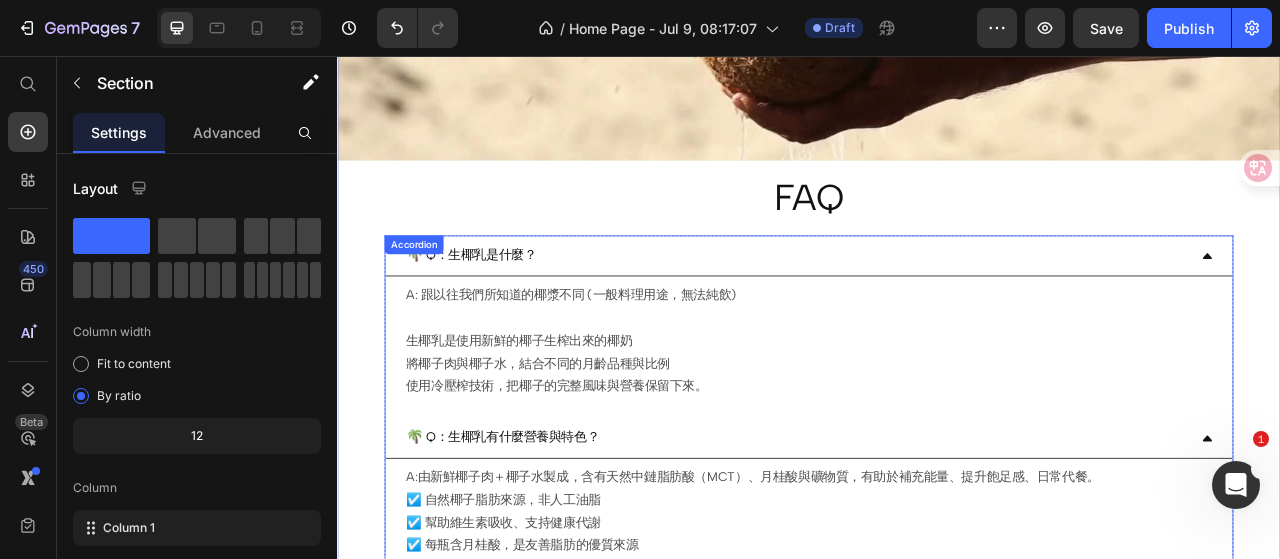 click on "🌴 Q：生椰乳是什麼？" at bounding box center [921, 310] 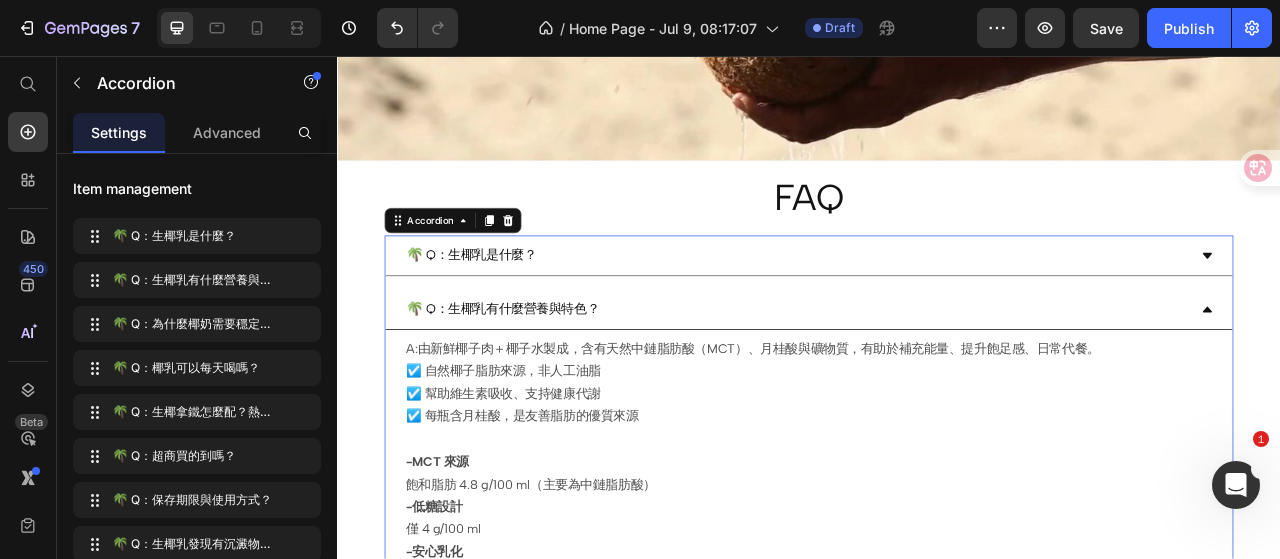 click on "🌴 Q：生椰乳有什麼營養與特色？" at bounding box center (921, 378) 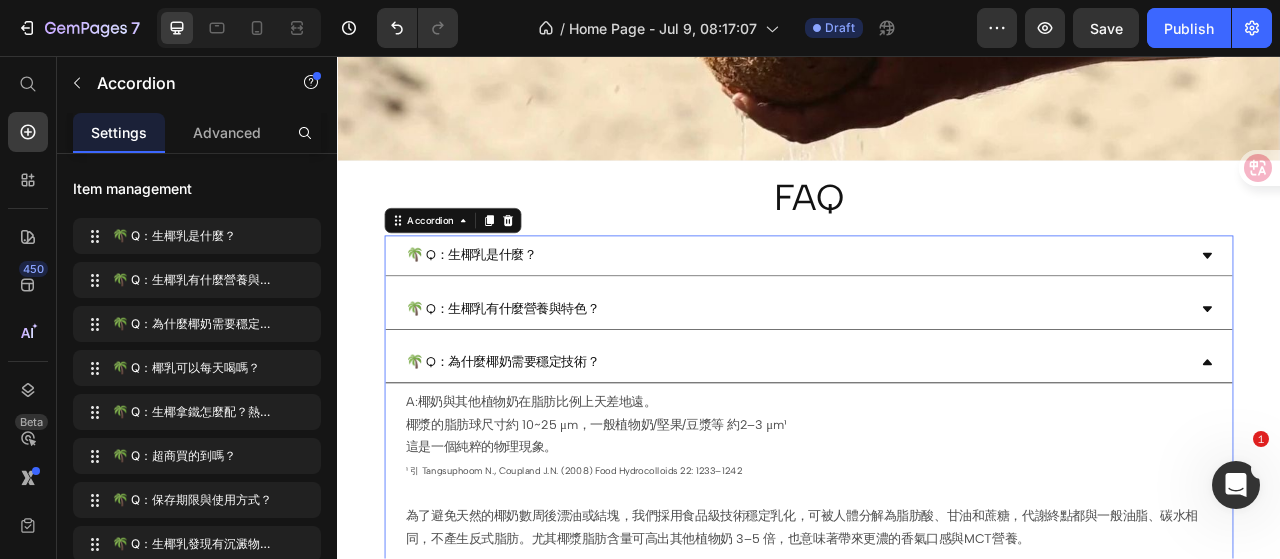scroll, scrollTop: 1000, scrollLeft: 0, axis: vertical 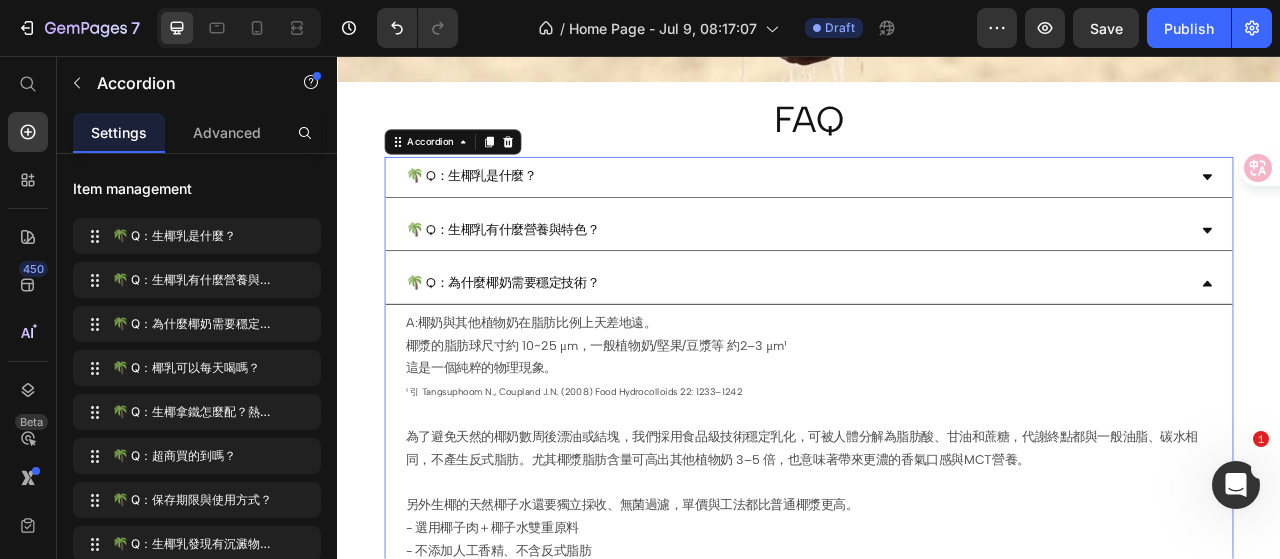 click on "🌴 Q：為什麼椰奶需要穩定技術？" at bounding box center [921, 346] 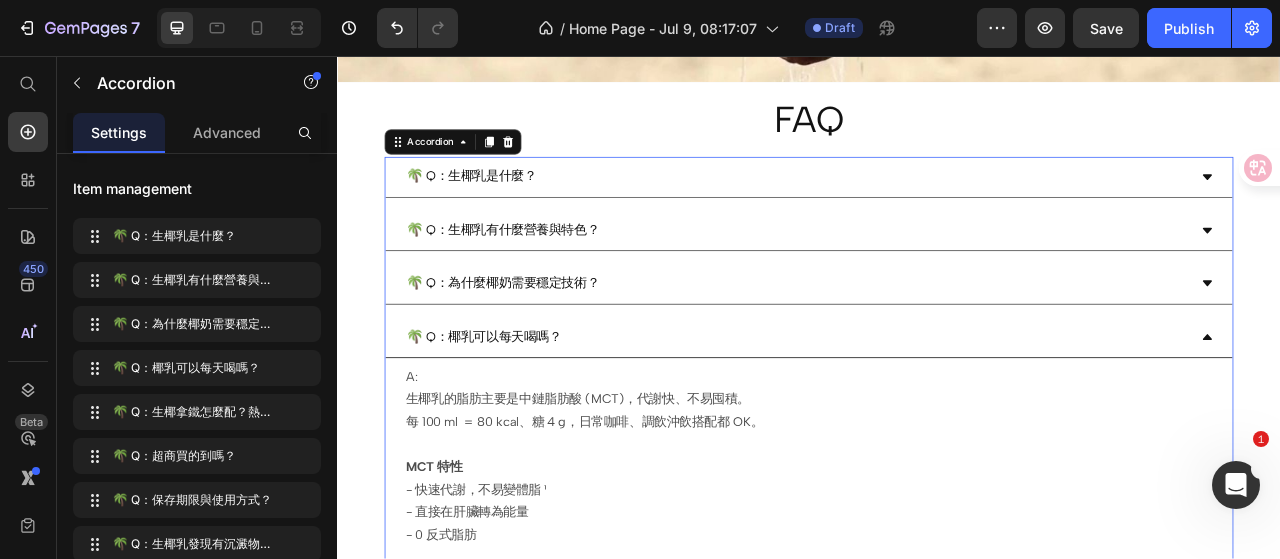 click on "🌴 Q：椰乳可以每天喝嗎？" at bounding box center [921, 414] 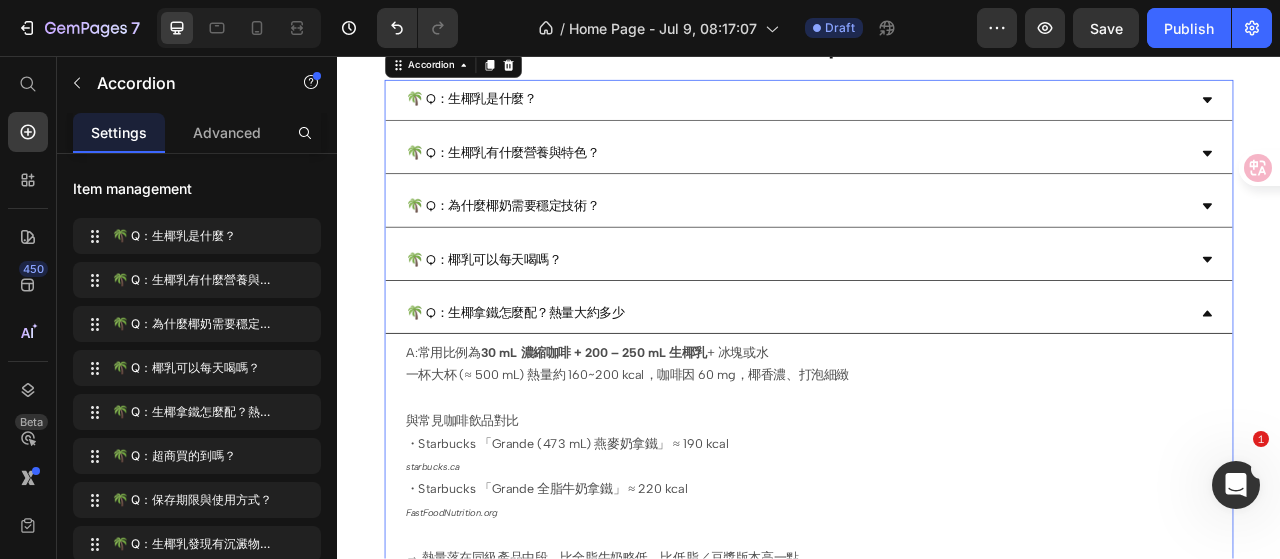 scroll, scrollTop: 1200, scrollLeft: 0, axis: vertical 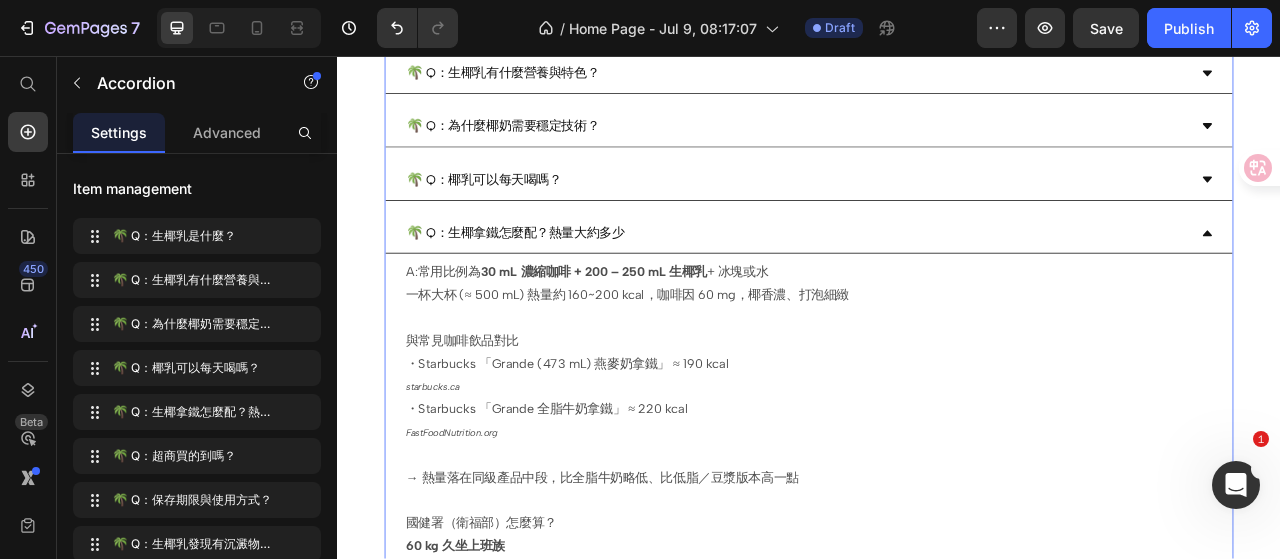 click on "🌴 Q：生椰拿鐵怎麼配？熱量大約多少" at bounding box center [921, 282] 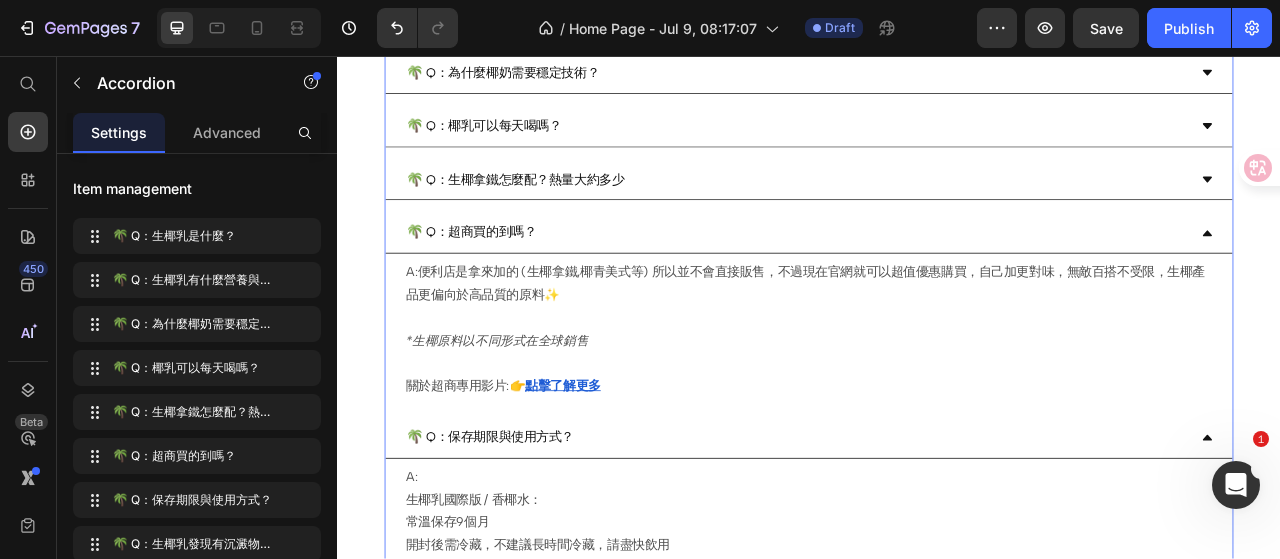 scroll, scrollTop: 1300, scrollLeft: 0, axis: vertical 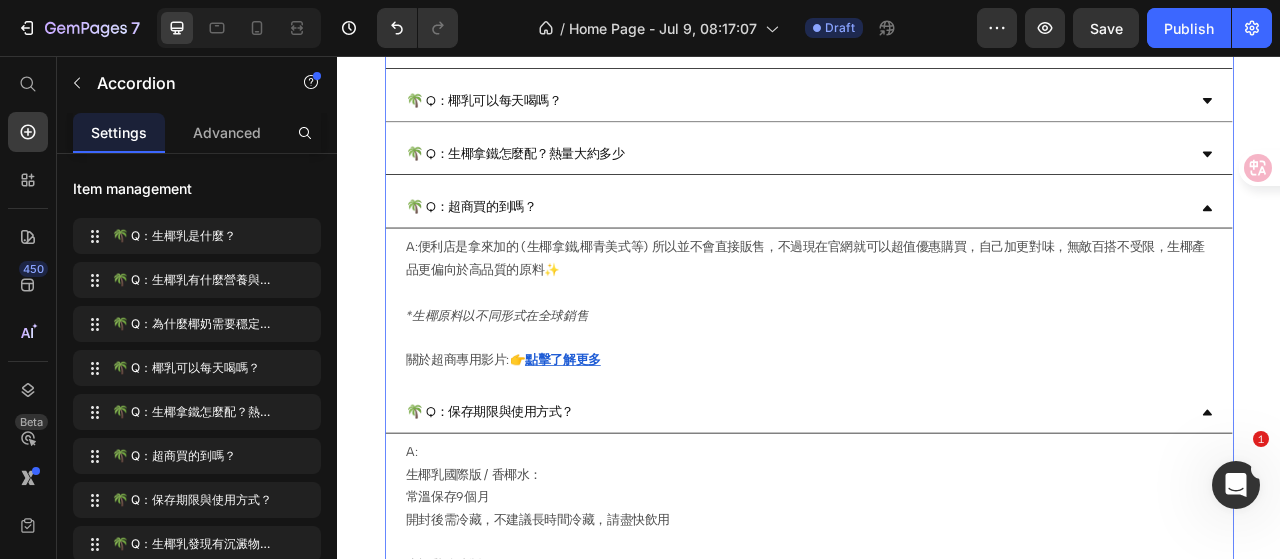 click on "🌴 Q：超商買的到嗎？" at bounding box center (921, 249) 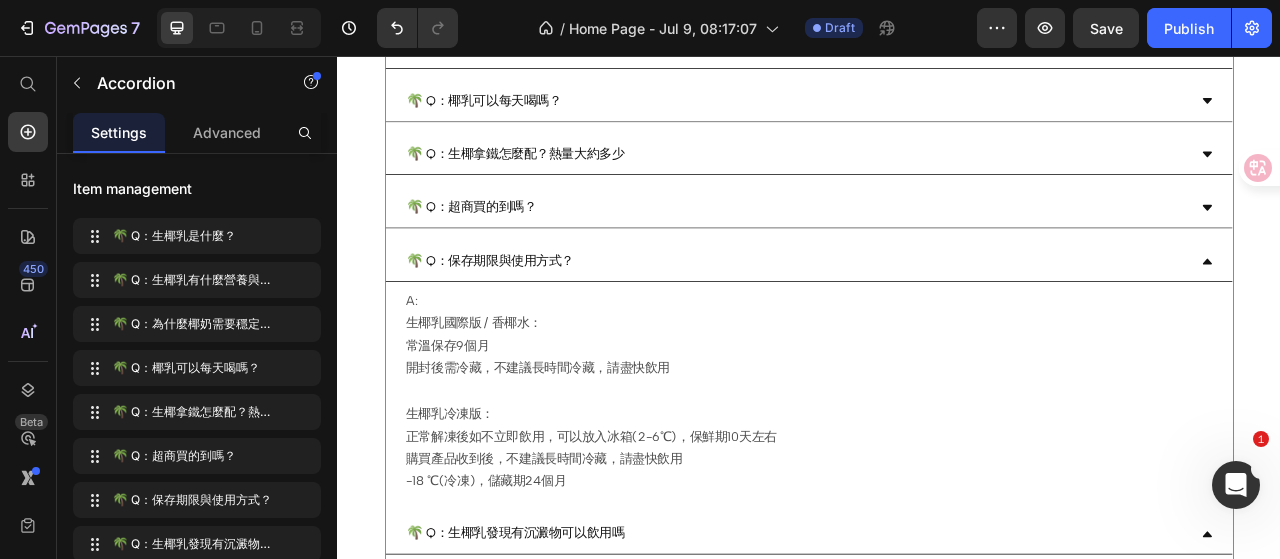 click on "🌴 Q：保存期限與使用方式？" at bounding box center (921, 317) 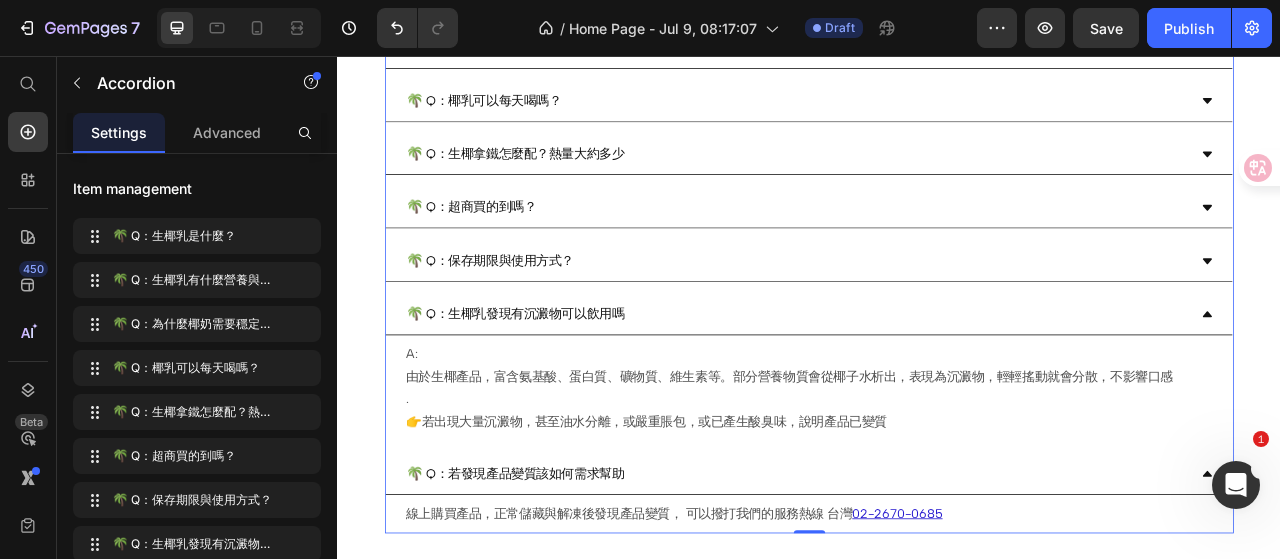 click on "🌴 Q：生椰乳發現有沉澱物可以飲用嗎" at bounding box center (921, 385) 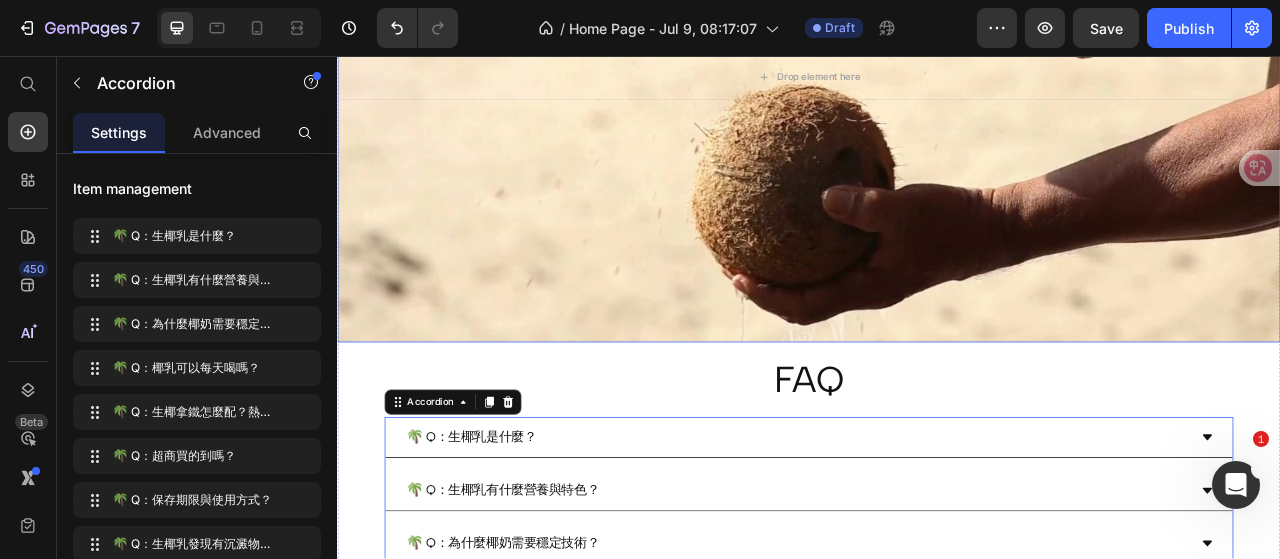 scroll, scrollTop: 700, scrollLeft: 0, axis: vertical 